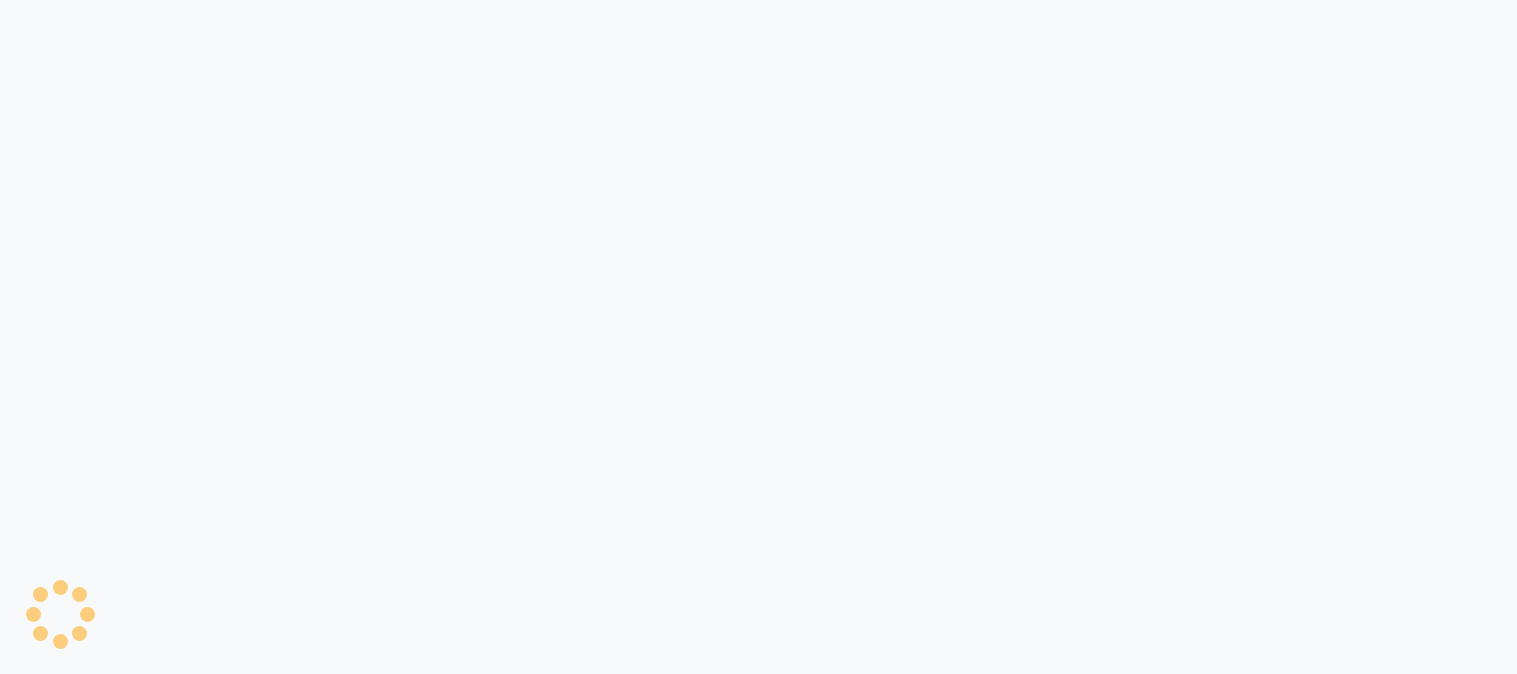 scroll, scrollTop: 0, scrollLeft: 0, axis: both 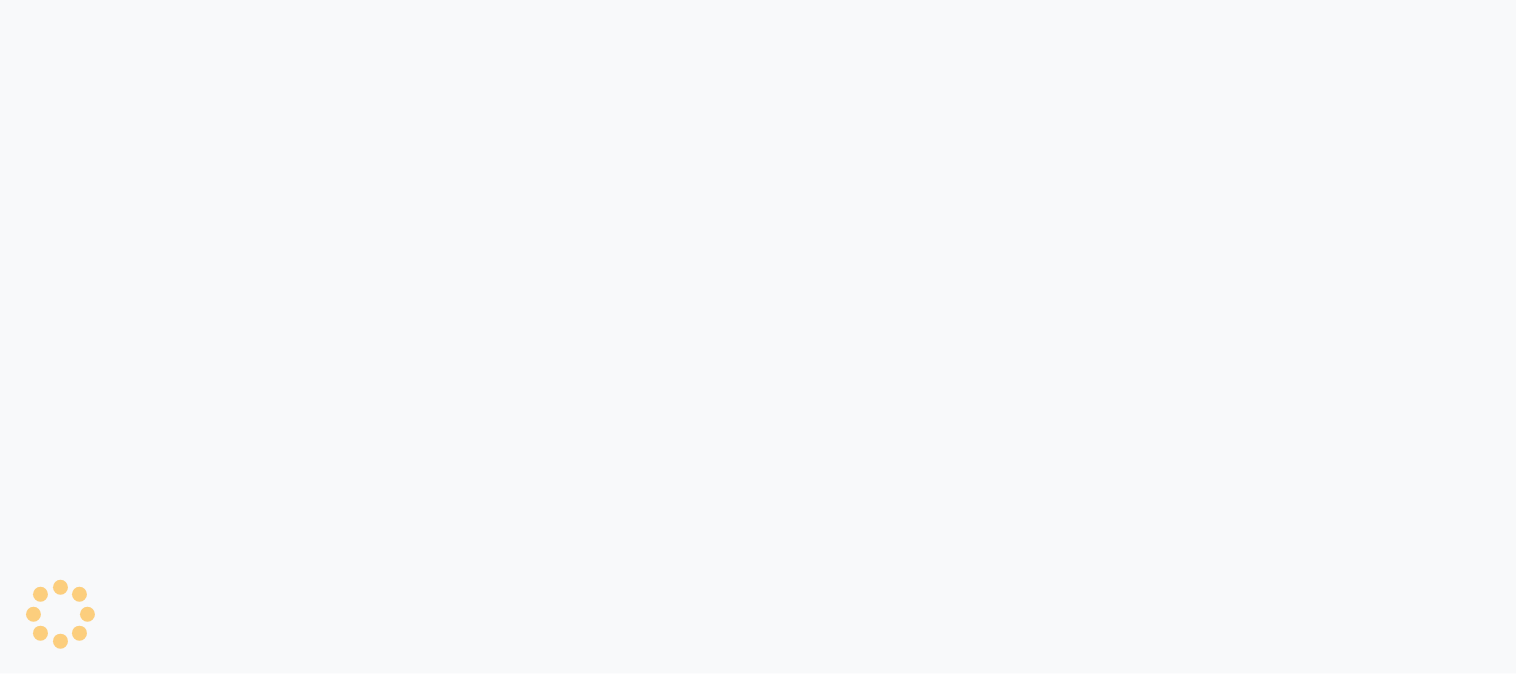 select on "service" 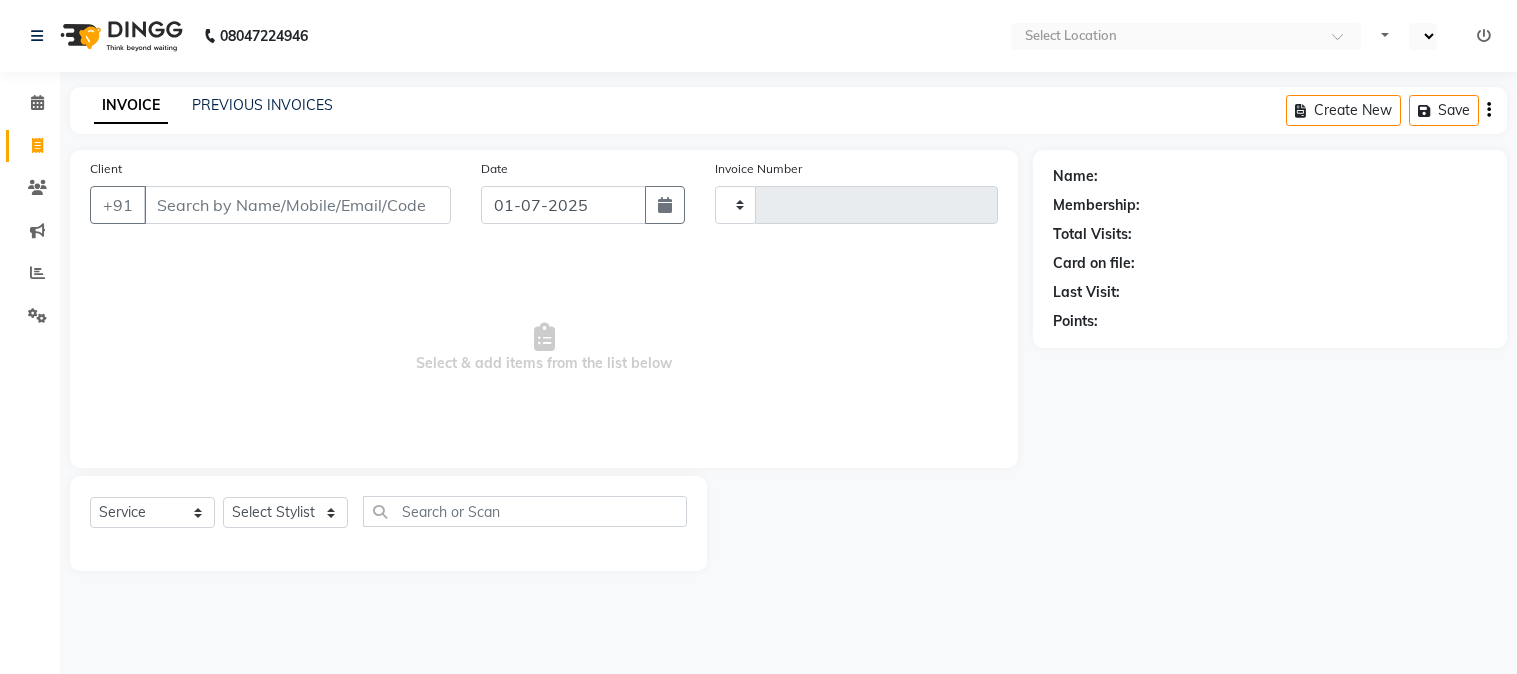 select on "service" 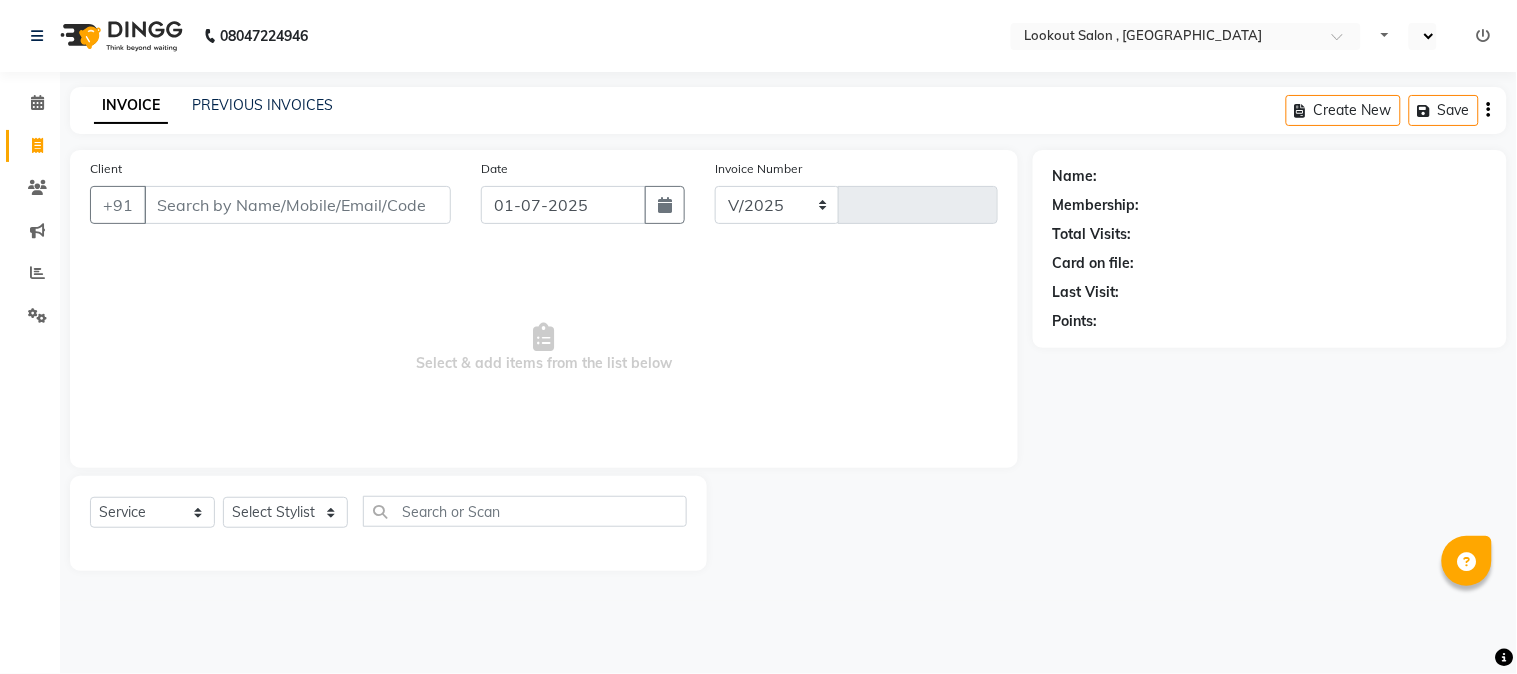 select on "151" 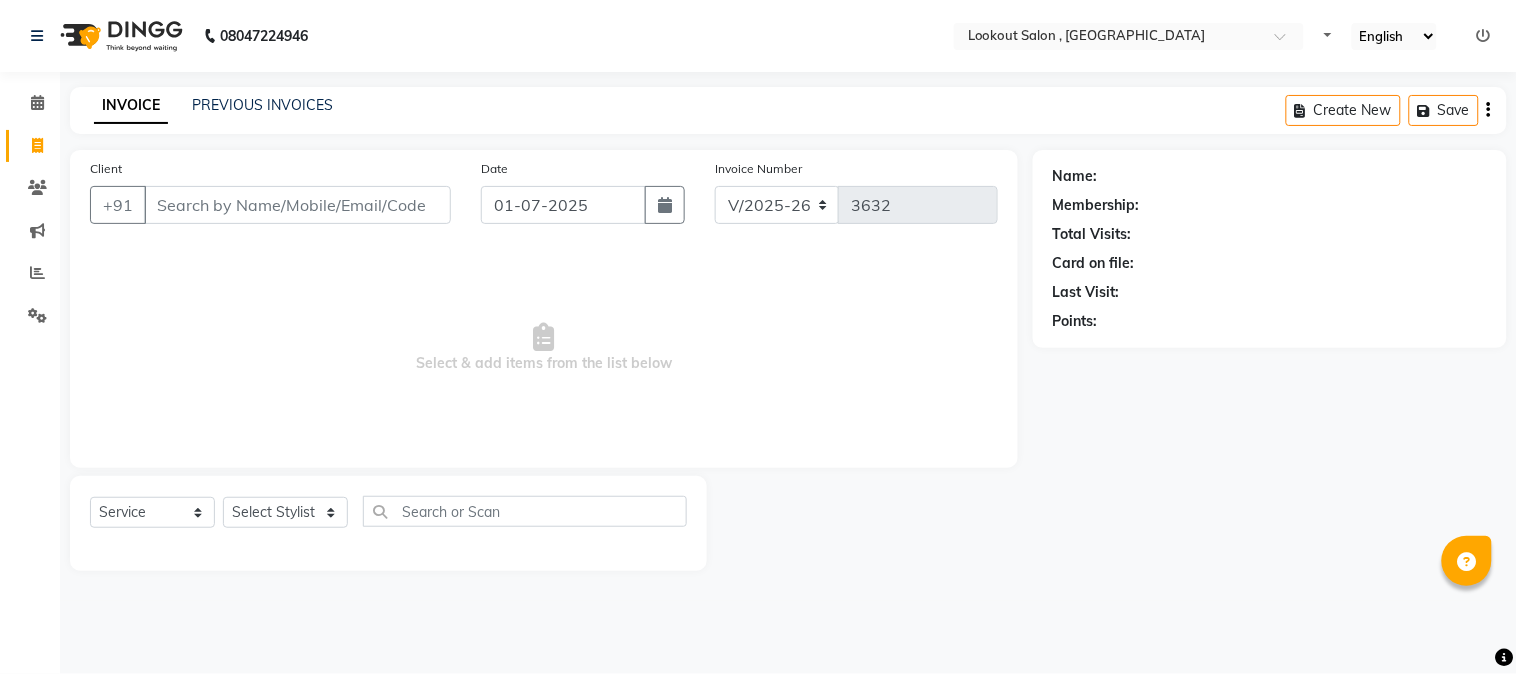 select on "en" 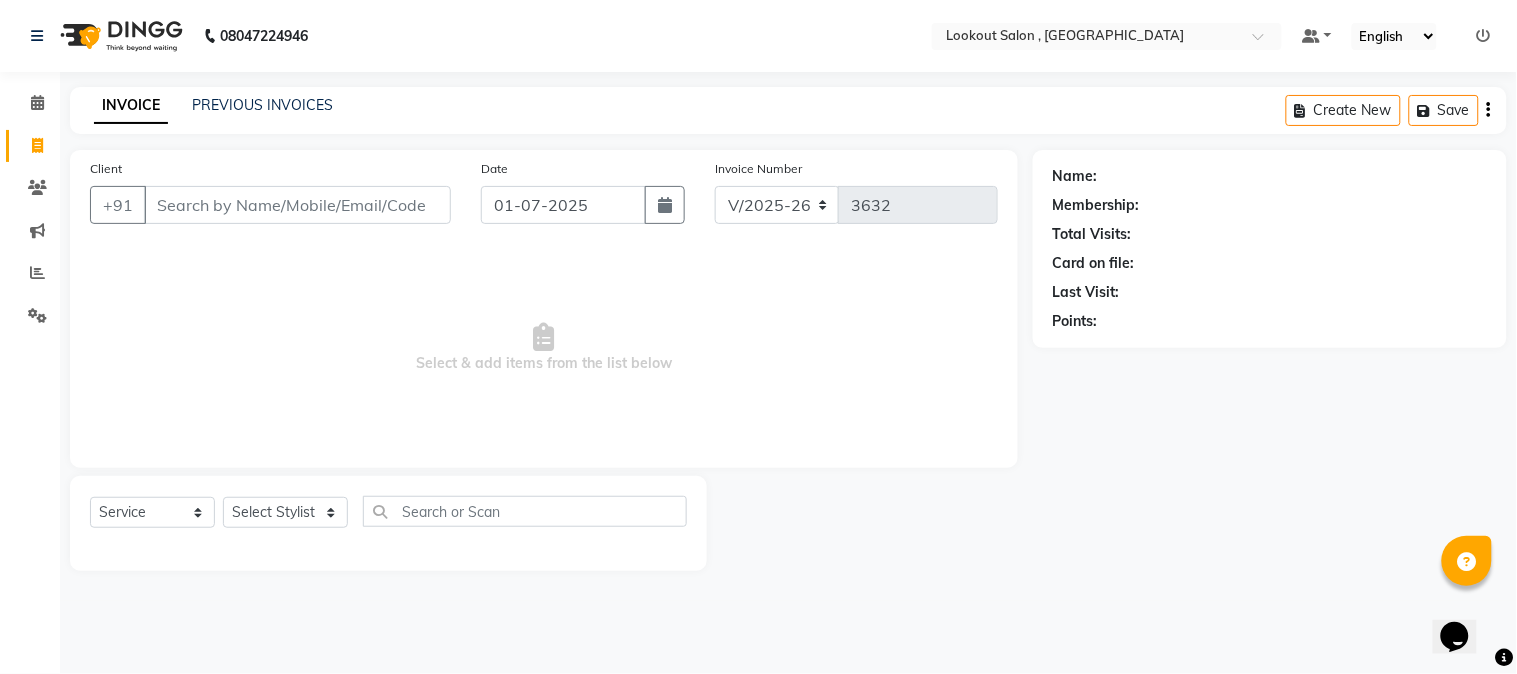 scroll, scrollTop: 0, scrollLeft: 0, axis: both 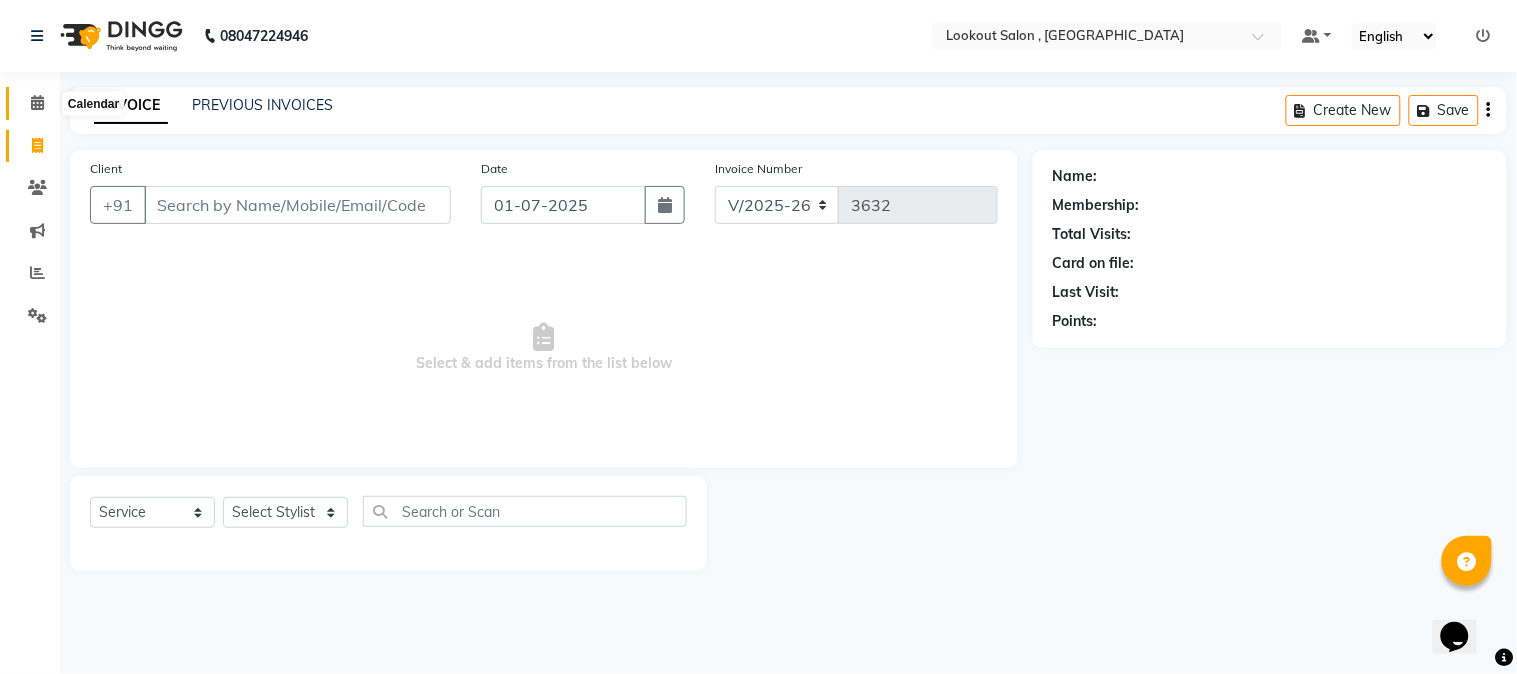 click 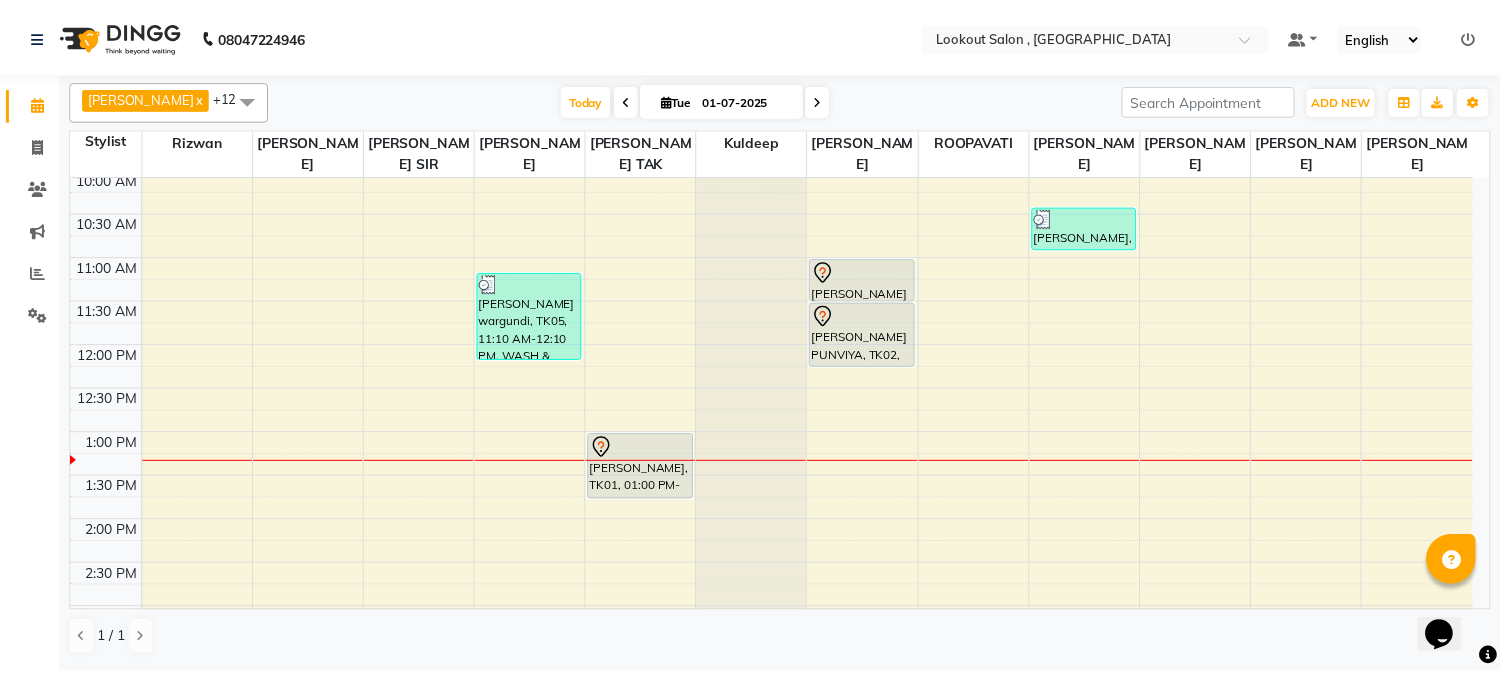 scroll, scrollTop: 0, scrollLeft: 0, axis: both 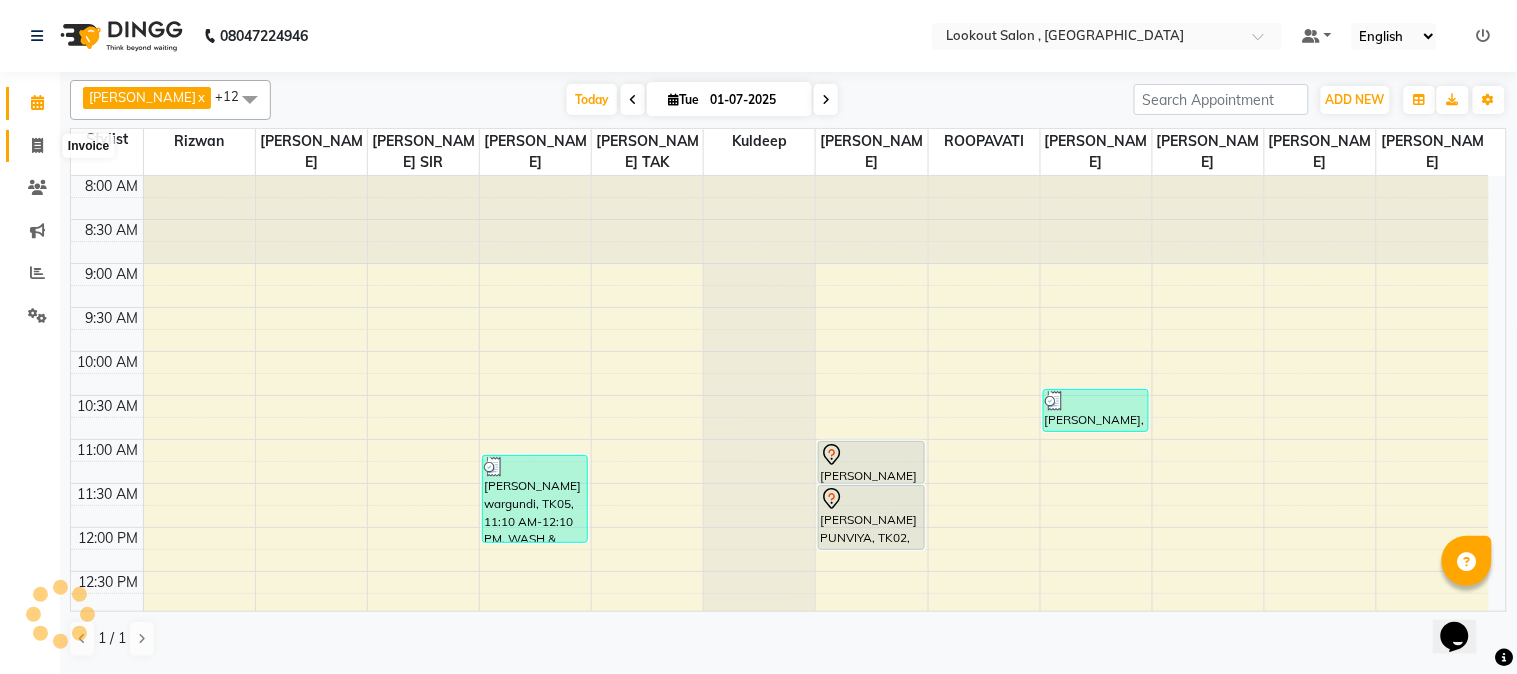 click 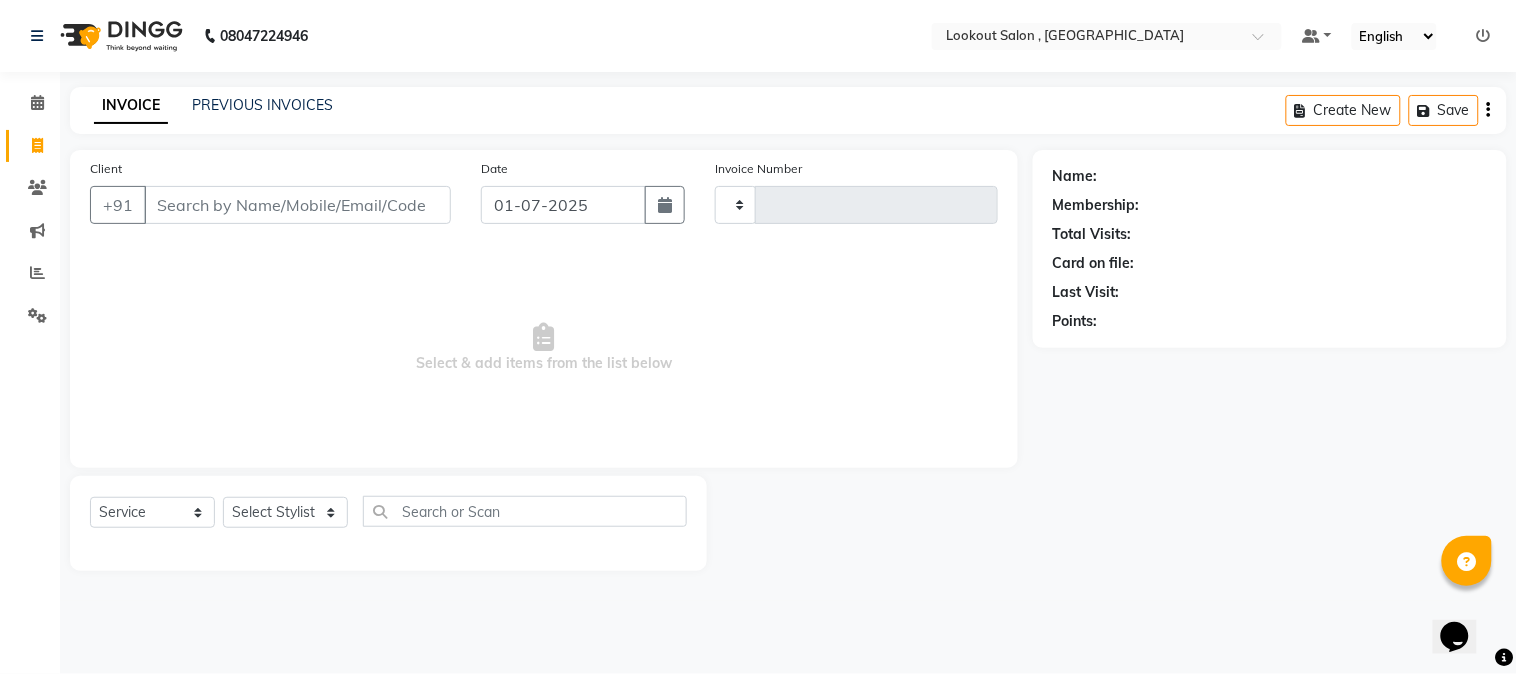 type on "3632" 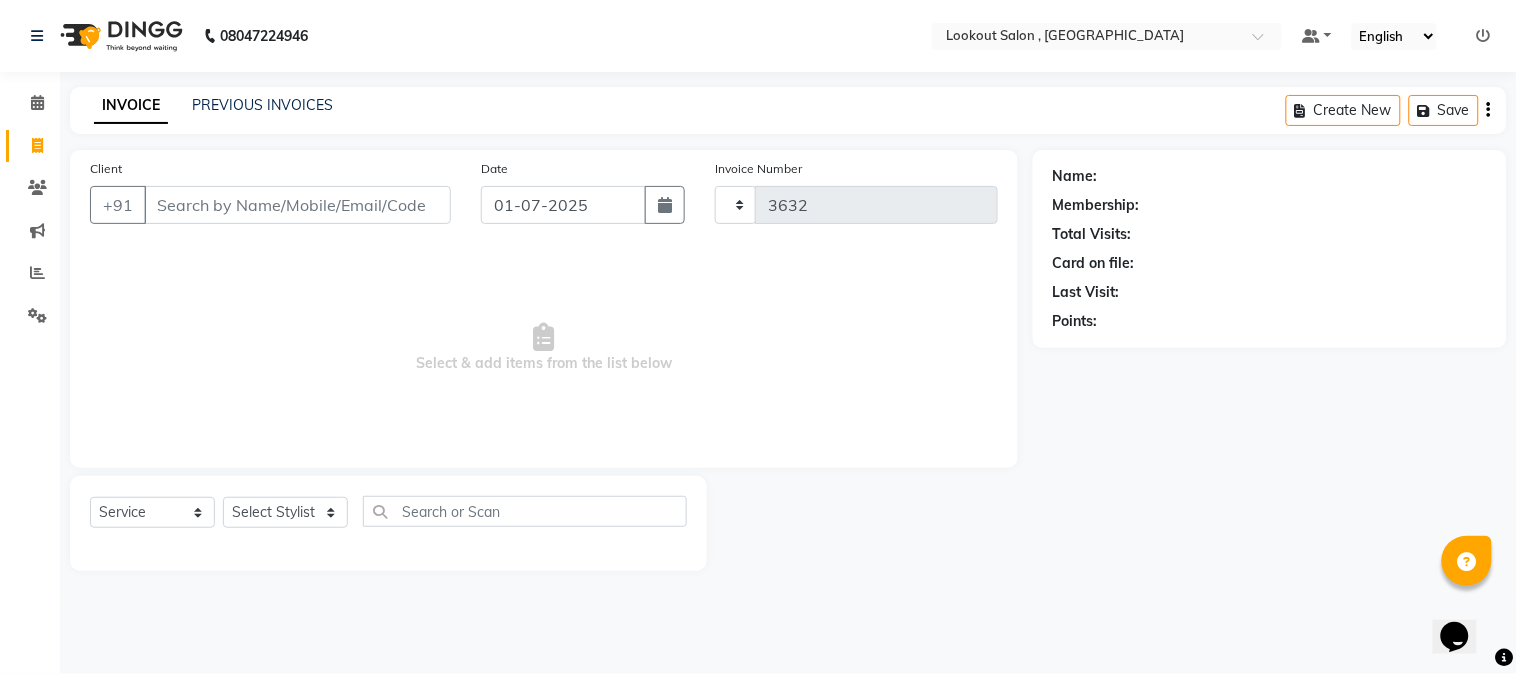 select on "151" 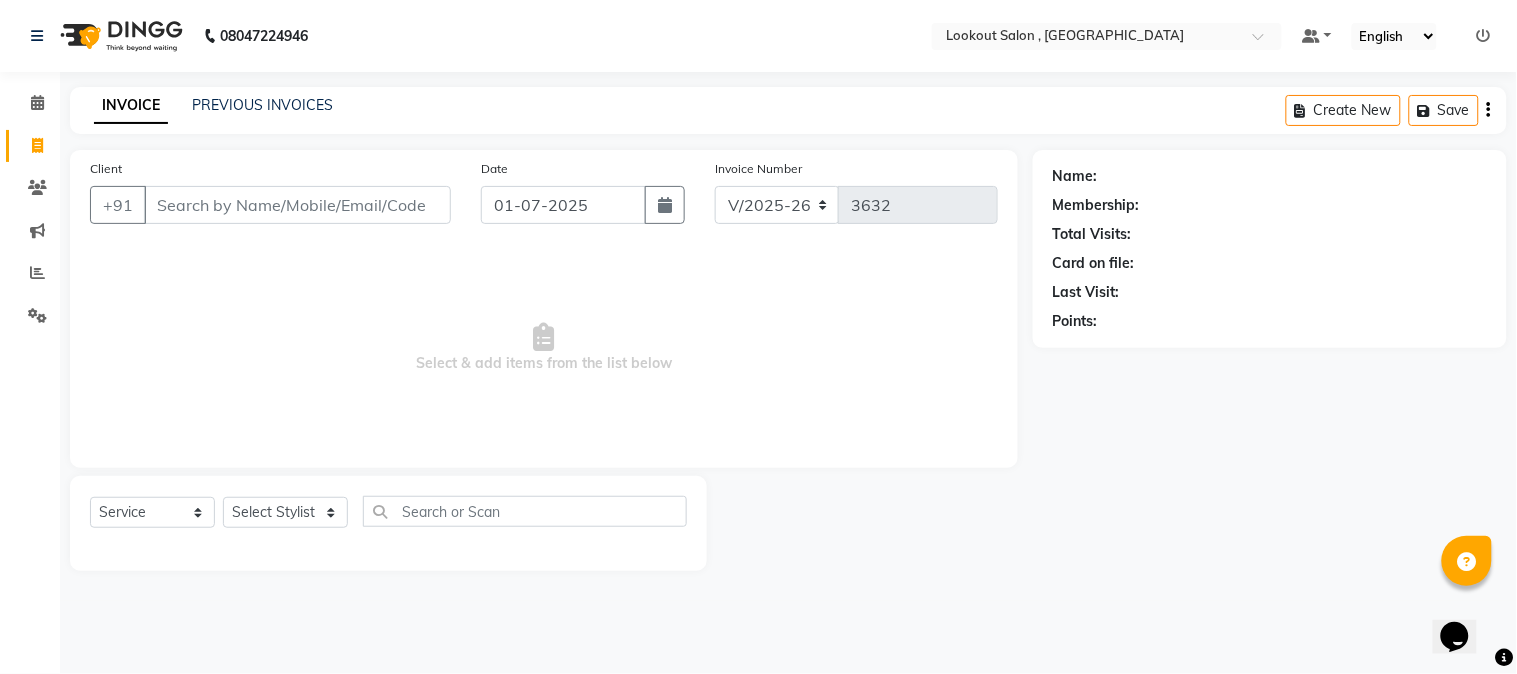 click on "Client" at bounding box center (297, 205) 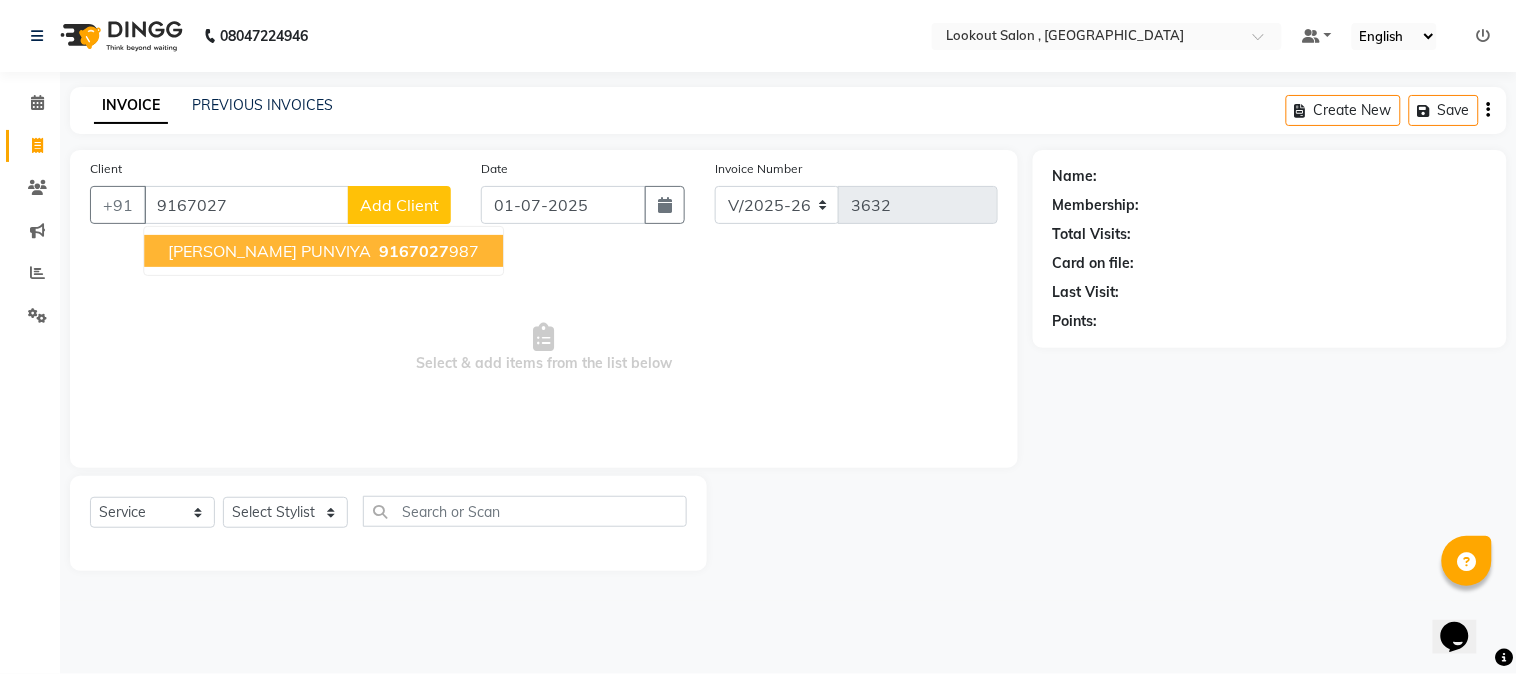 click on "9167027" at bounding box center (414, 251) 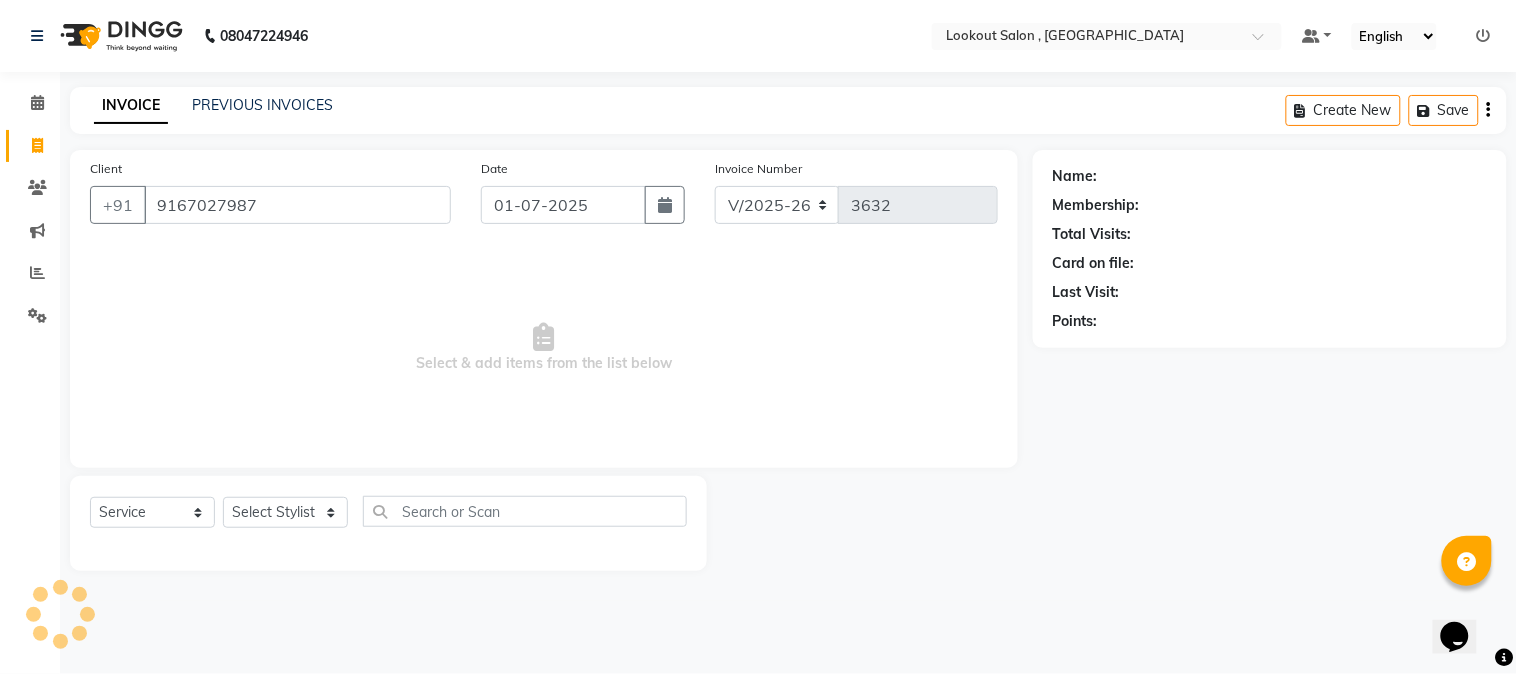 type on "9167027987" 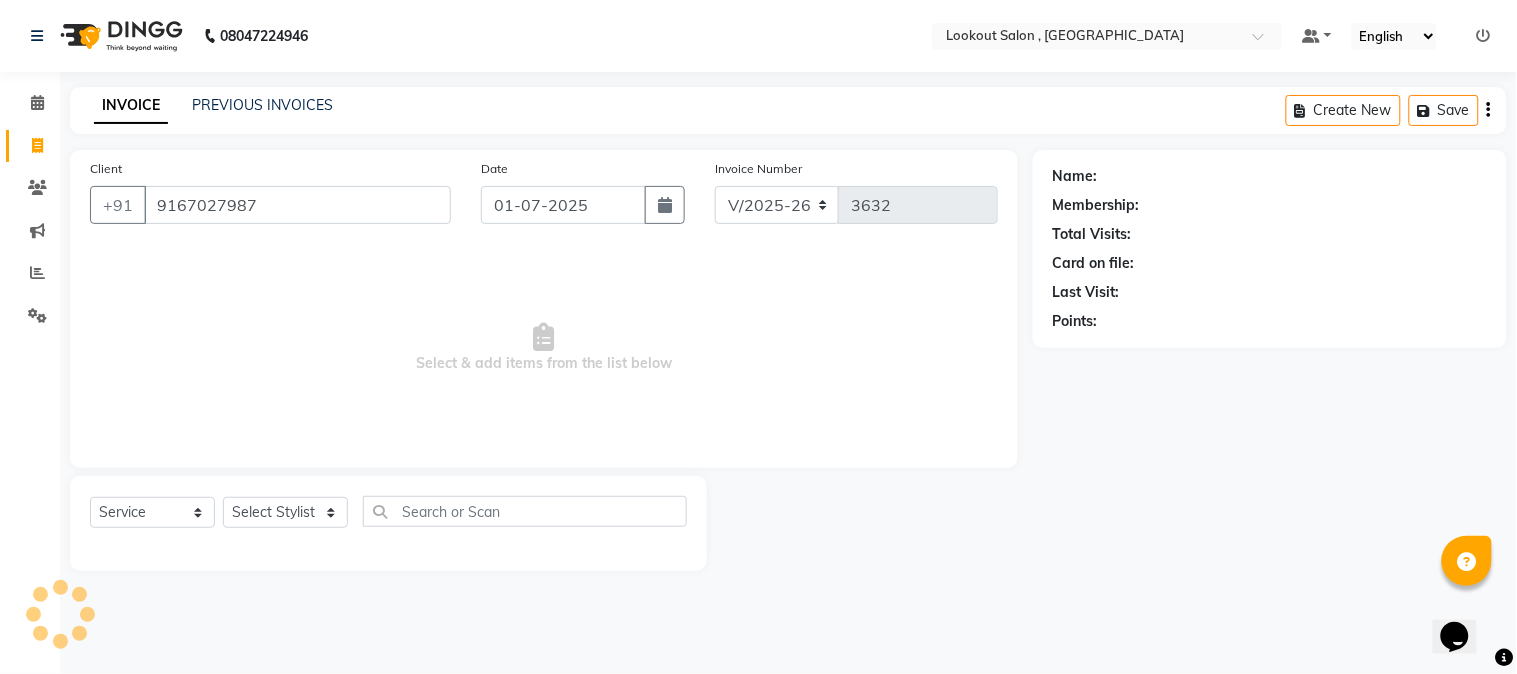 select on "1: Object" 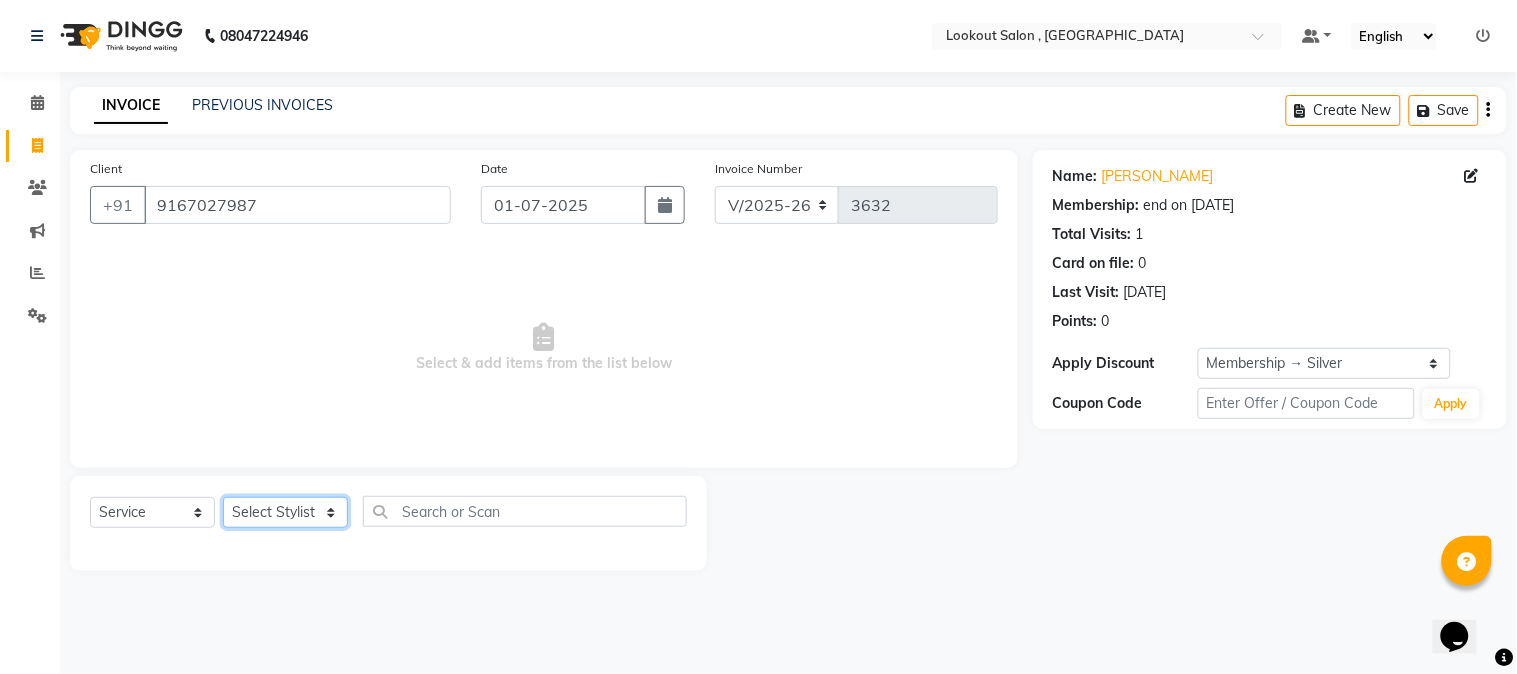 click on "Select Stylist [PERSON_NAME] [PERSON_NAME] kuldeep [PERSON_NAME] [PERSON_NAME] NANDINI [PERSON_NAME] [PERSON_NAME] [PERSON_NAME] [PERSON_NAME] SADAF [PERSON_NAME] TAK shweta kashyap" 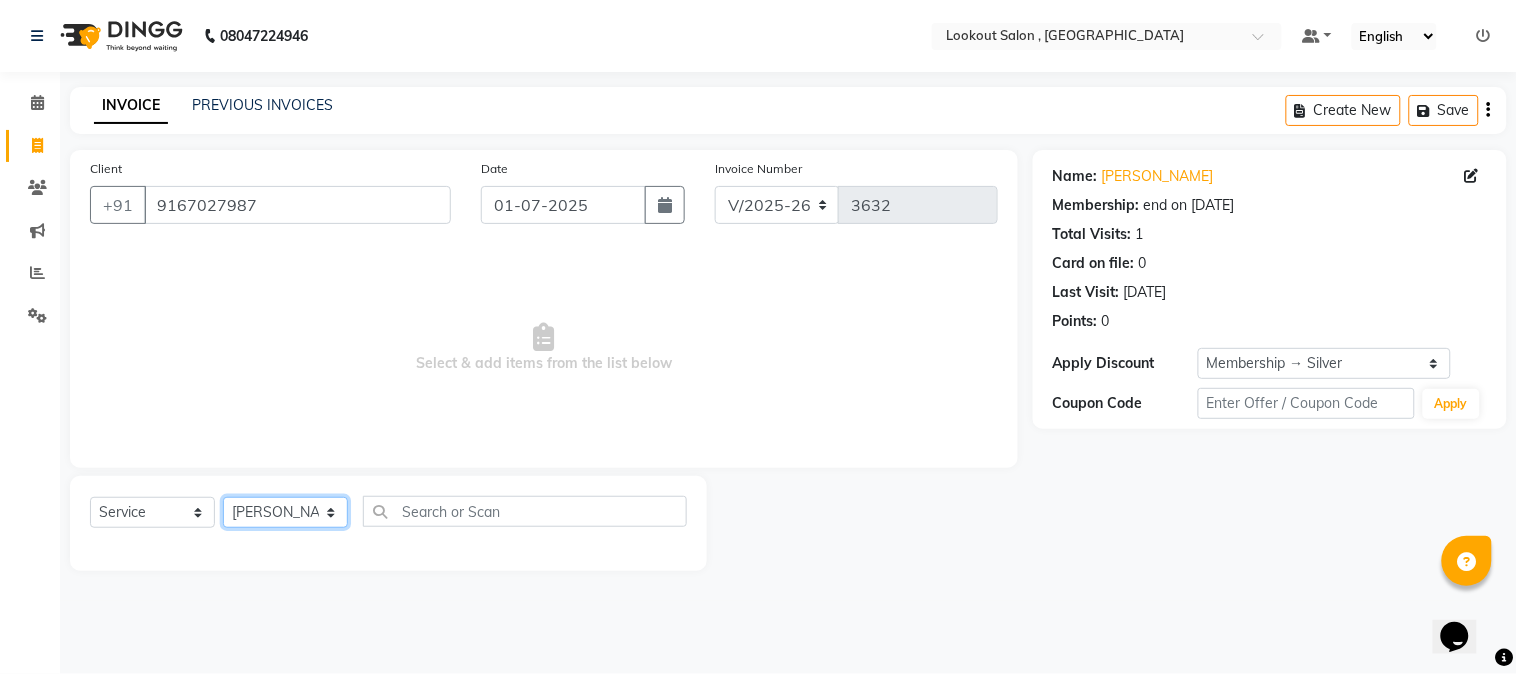 click on "Select Stylist [PERSON_NAME] [PERSON_NAME] kuldeep [PERSON_NAME] [PERSON_NAME] NANDINI [PERSON_NAME] [PERSON_NAME] [PERSON_NAME] [PERSON_NAME] SADAF [PERSON_NAME] TAK shweta kashyap" 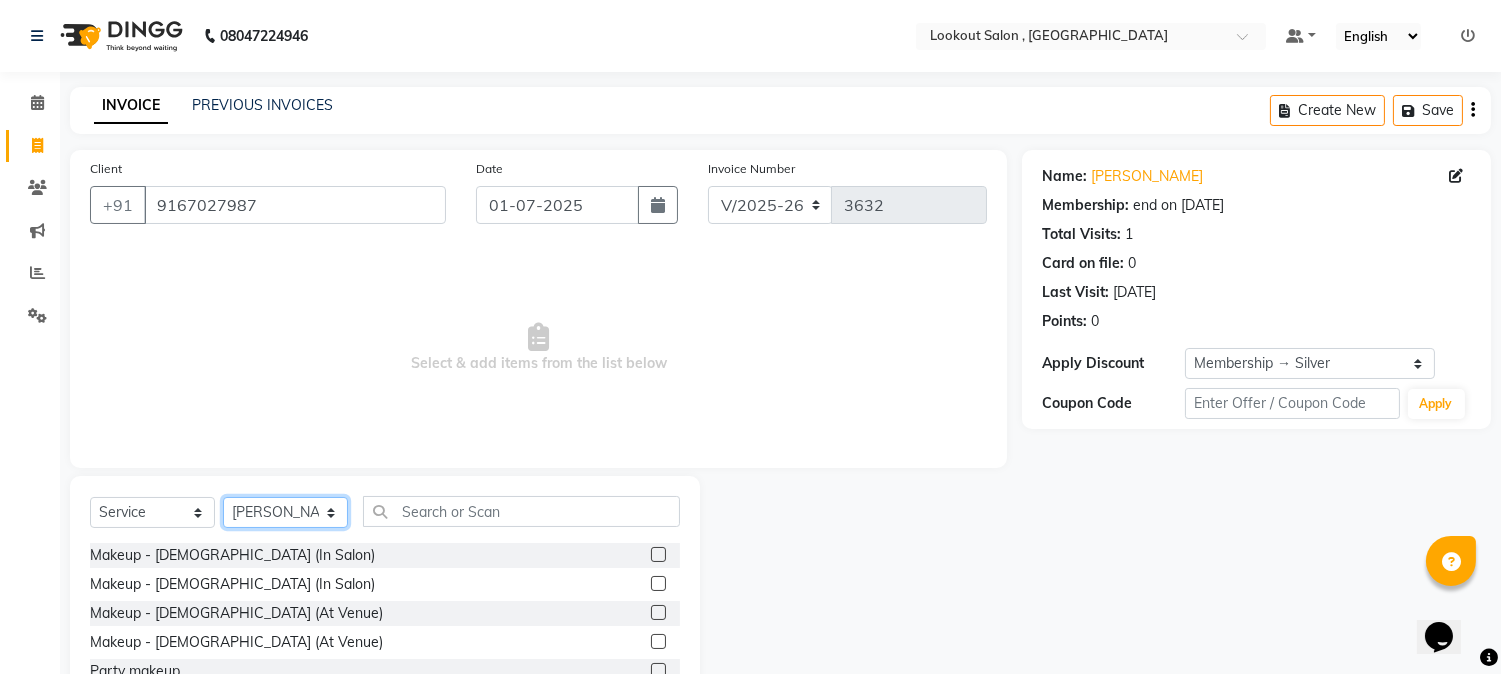 click on "Select Stylist [PERSON_NAME] [PERSON_NAME] kuldeep [PERSON_NAME] [PERSON_NAME] NANDINI [PERSON_NAME] [PERSON_NAME] [PERSON_NAME] [PERSON_NAME] SADAF [PERSON_NAME] TAK shweta kashyap" 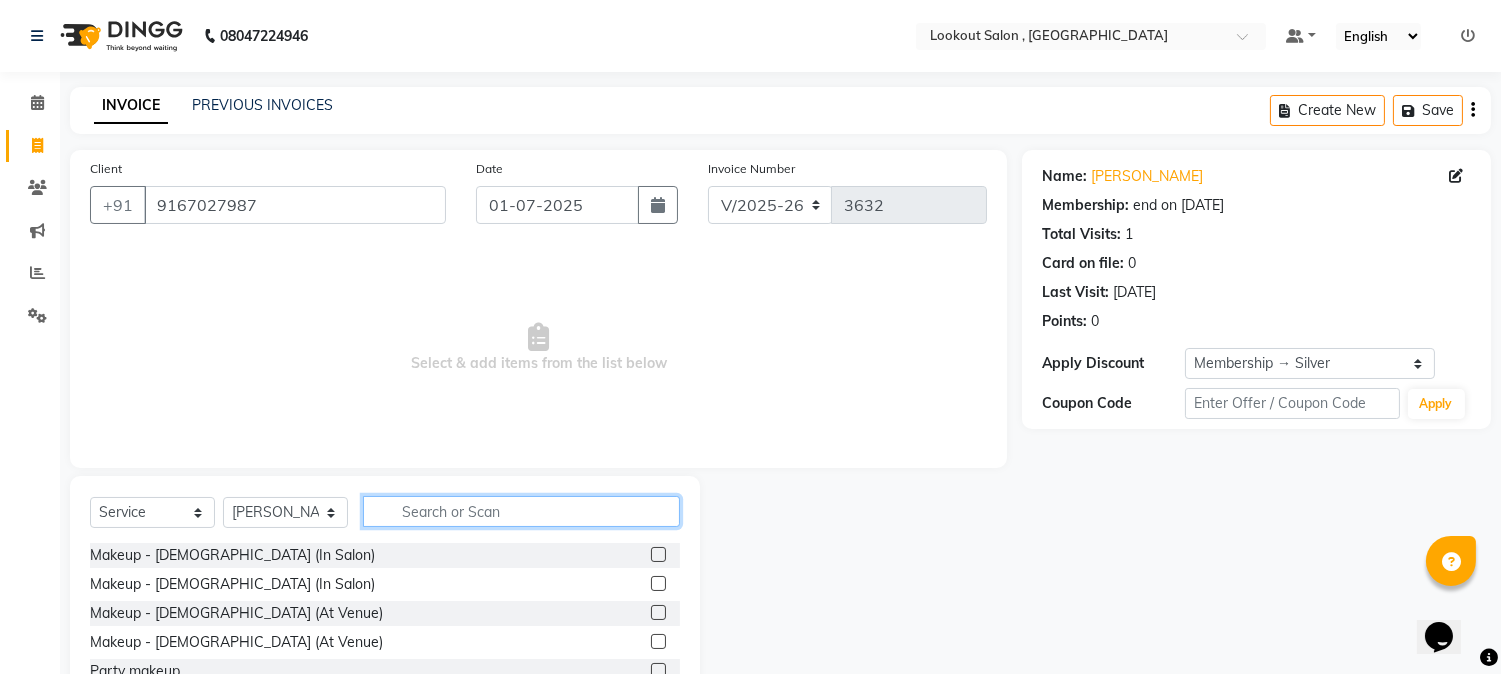 click 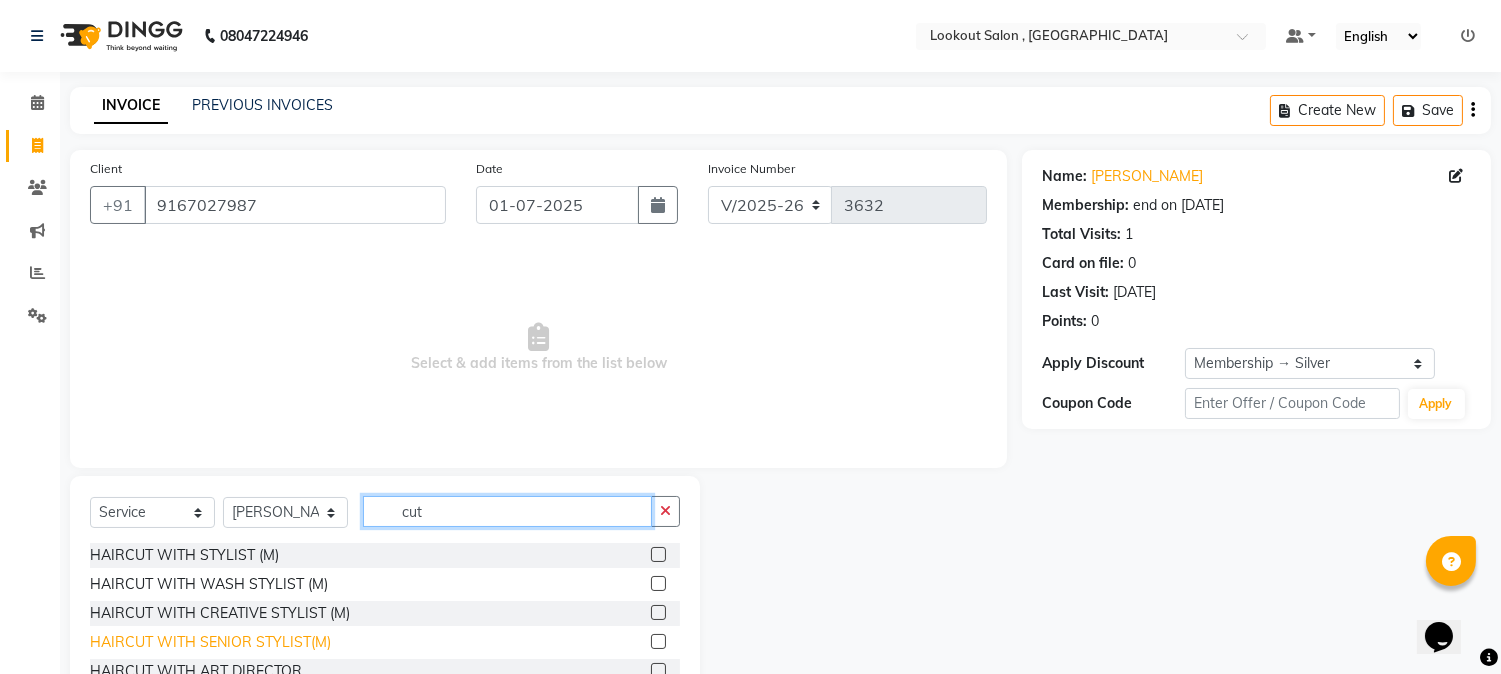 type on "cut" 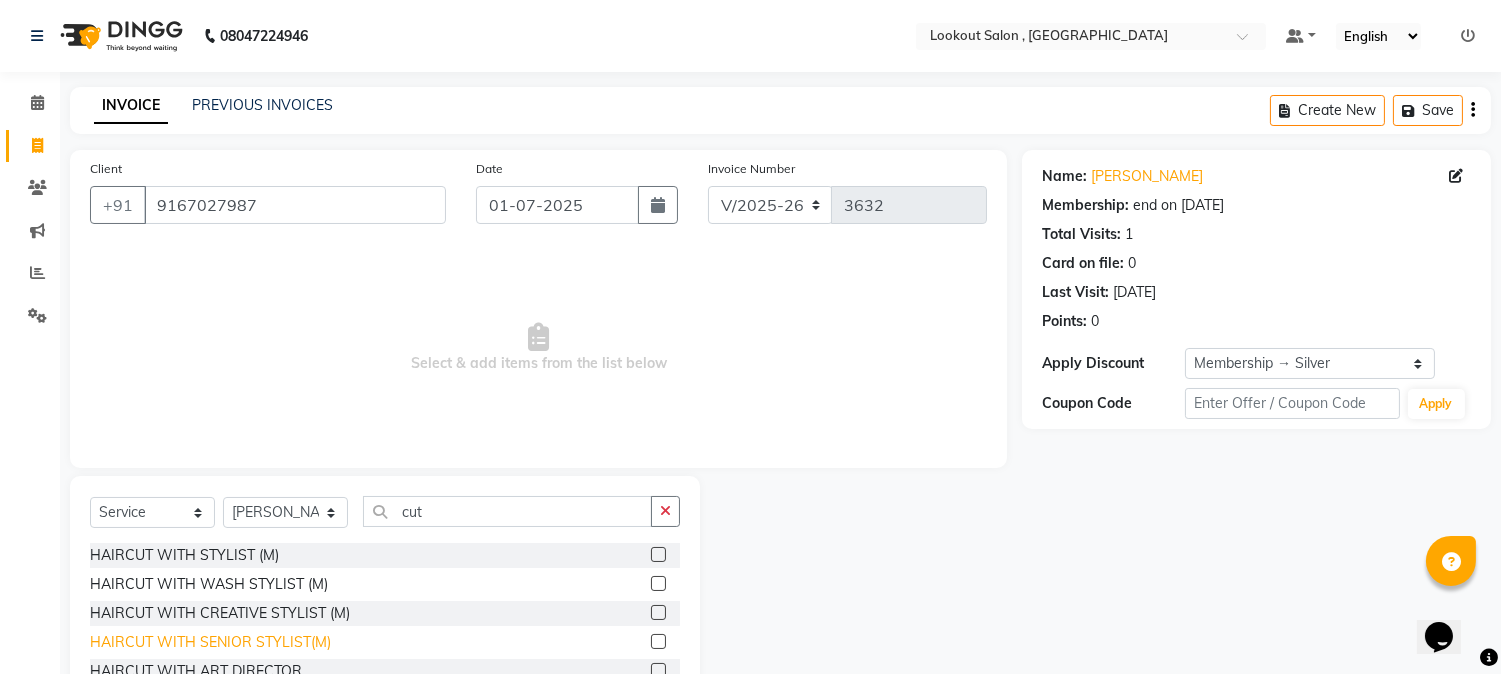 click on "HAIRCUT WITH SENIOR STYLIST(M)" 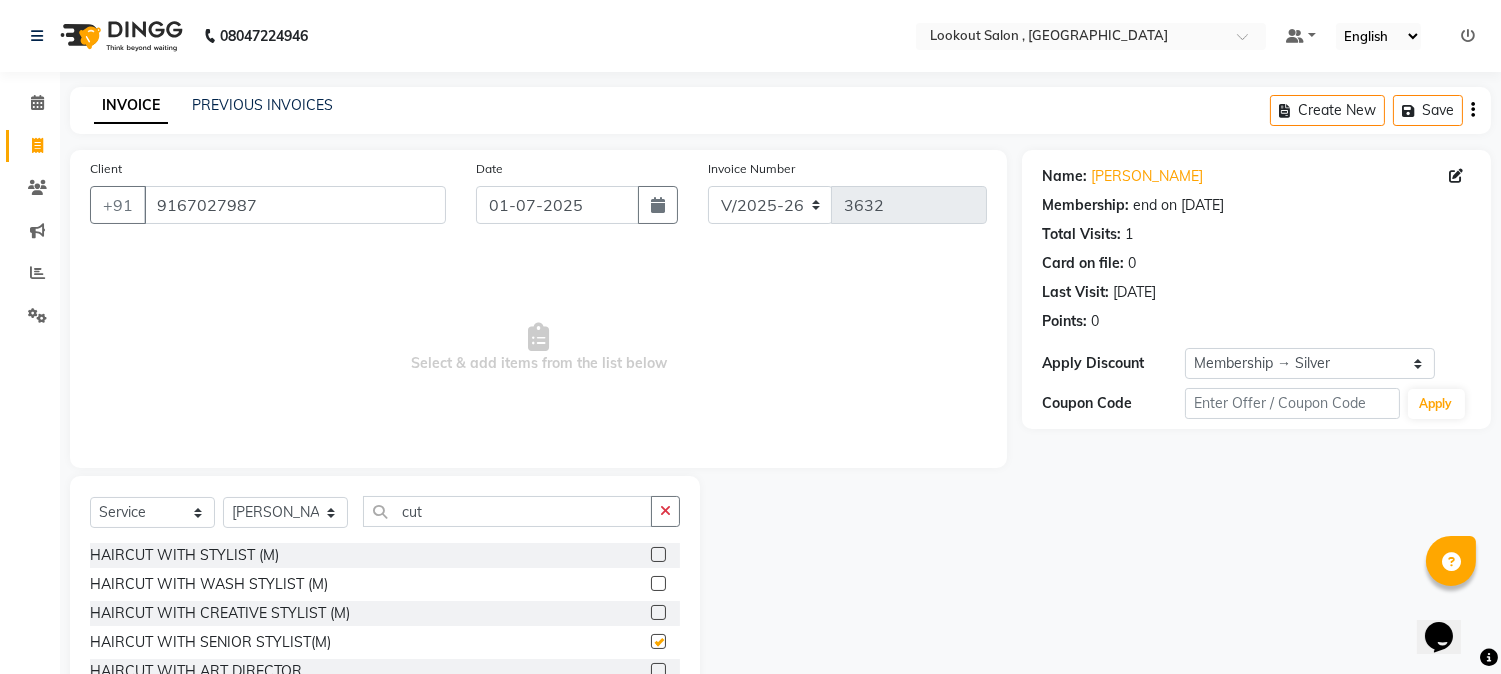 checkbox on "false" 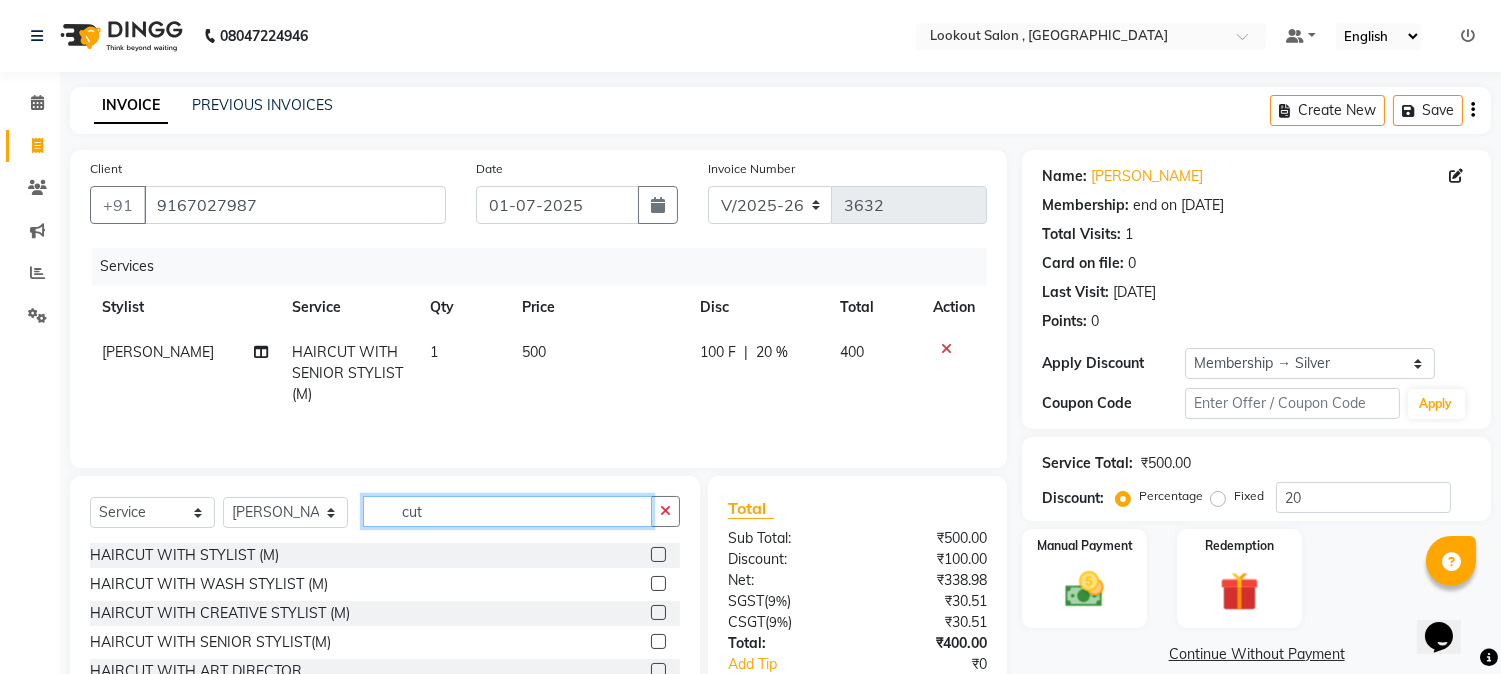 click on "cut" 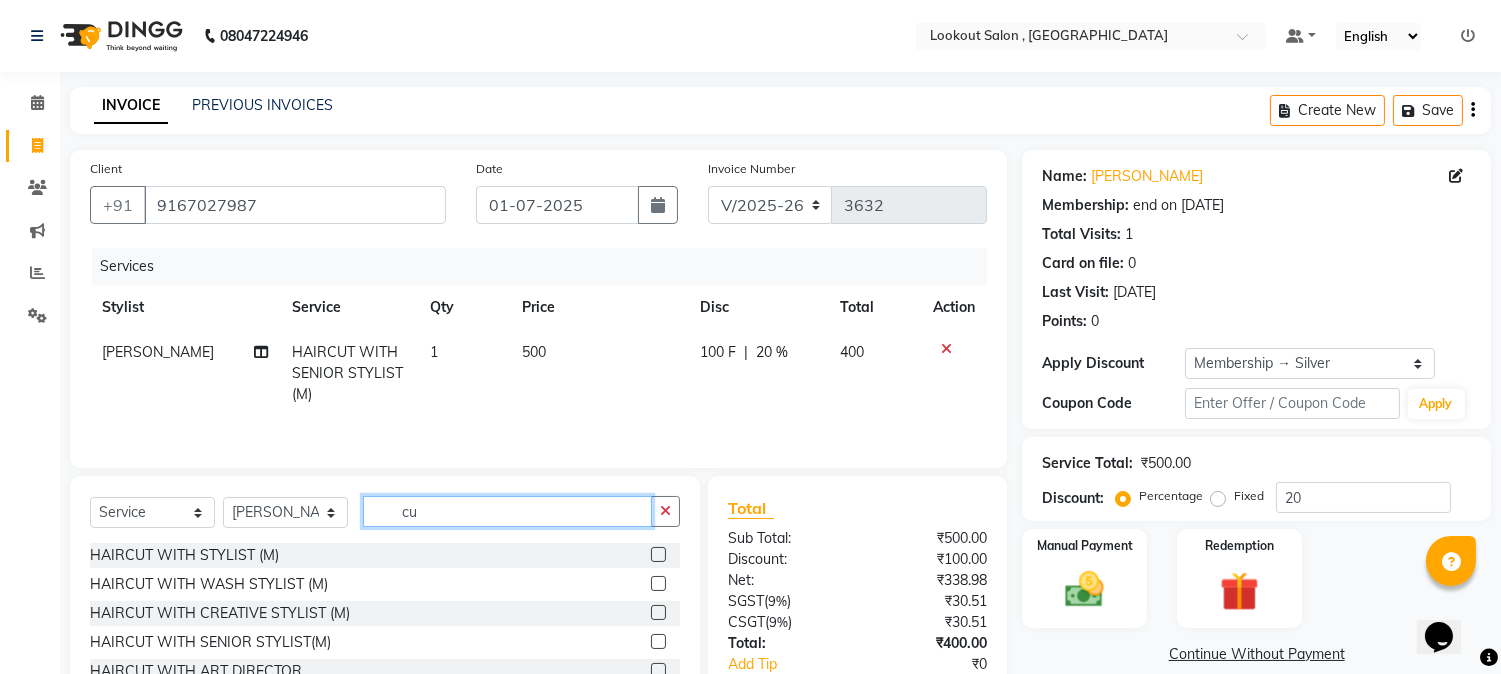 type on "c" 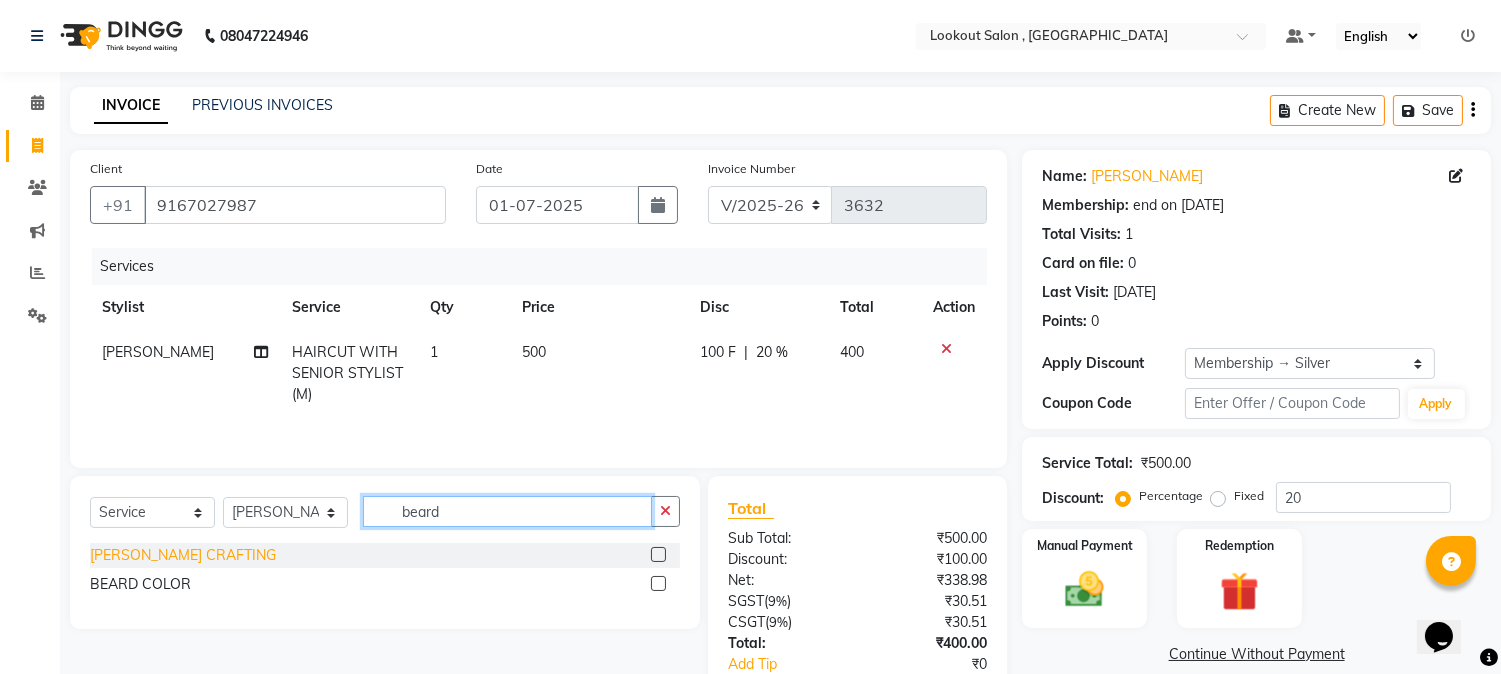 type on "beard" 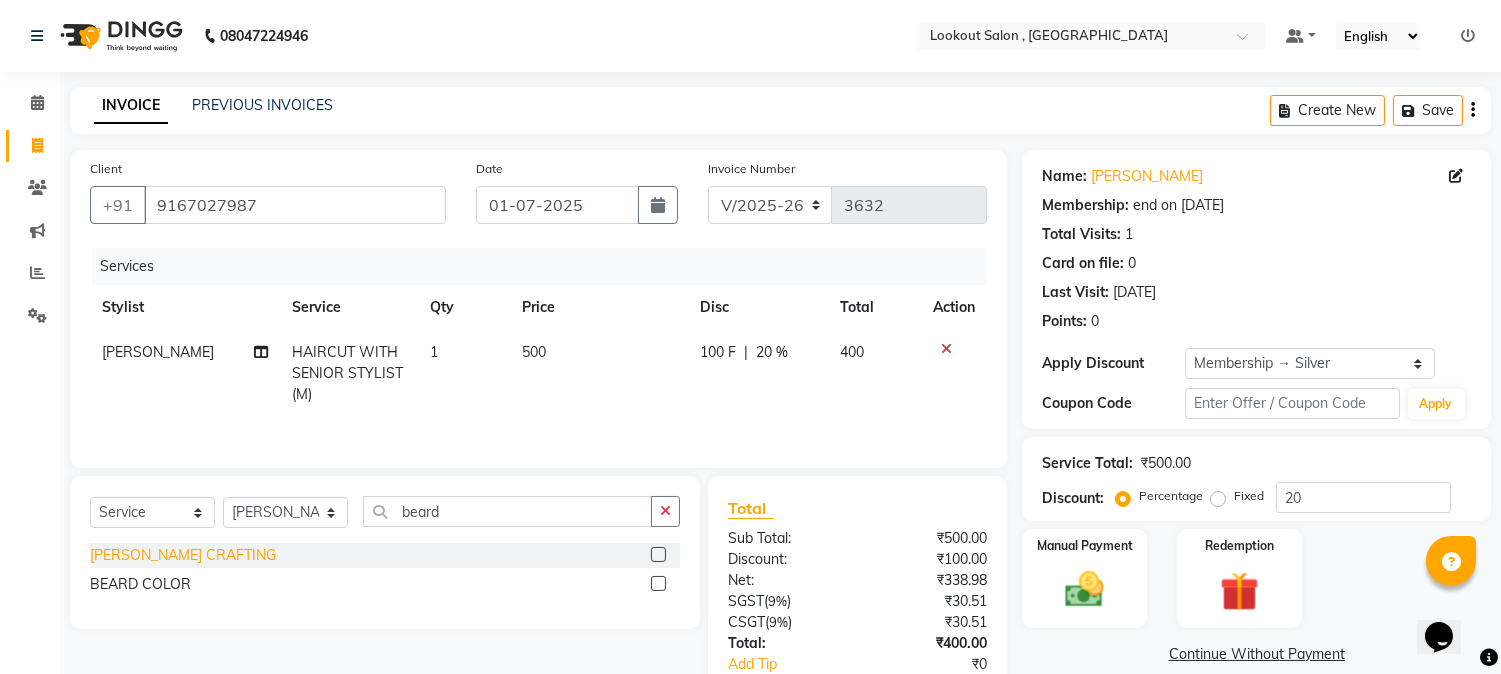 click on "[PERSON_NAME] CRAFTING" 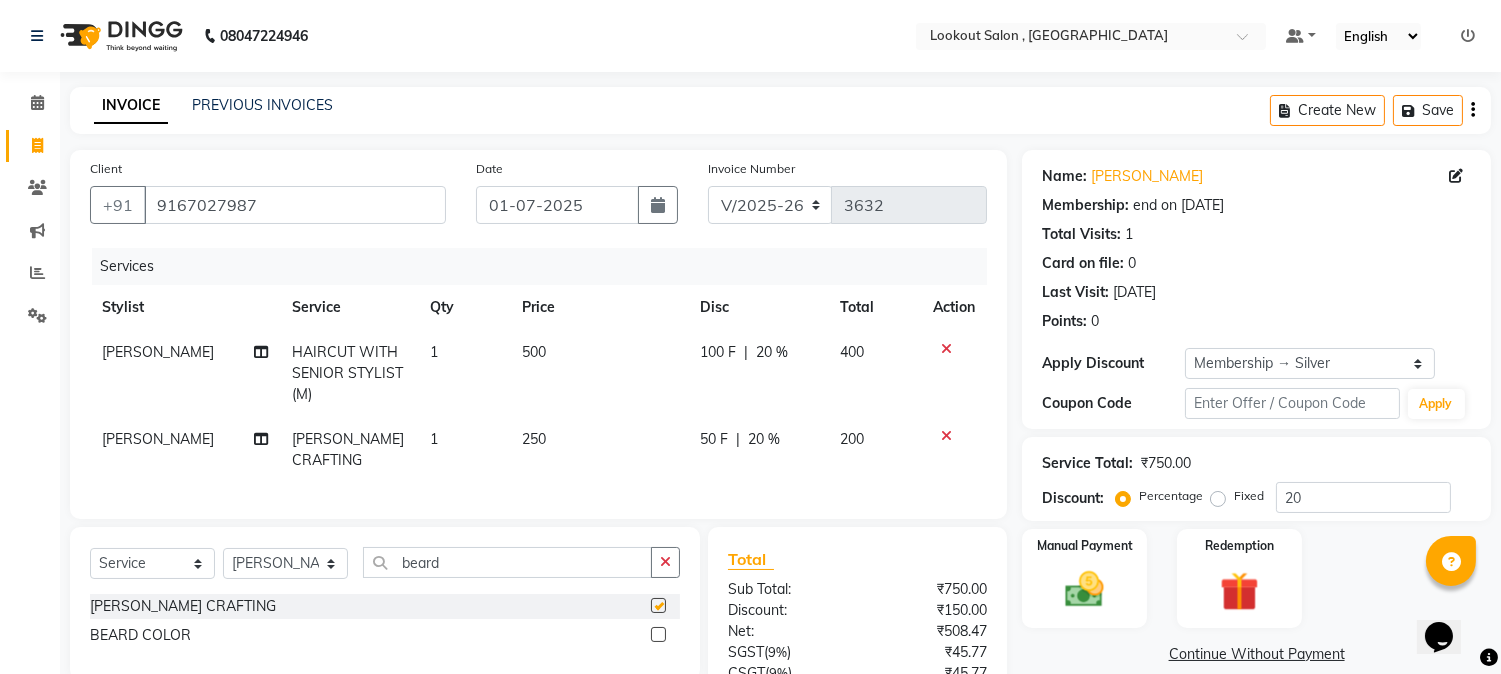 checkbox on "false" 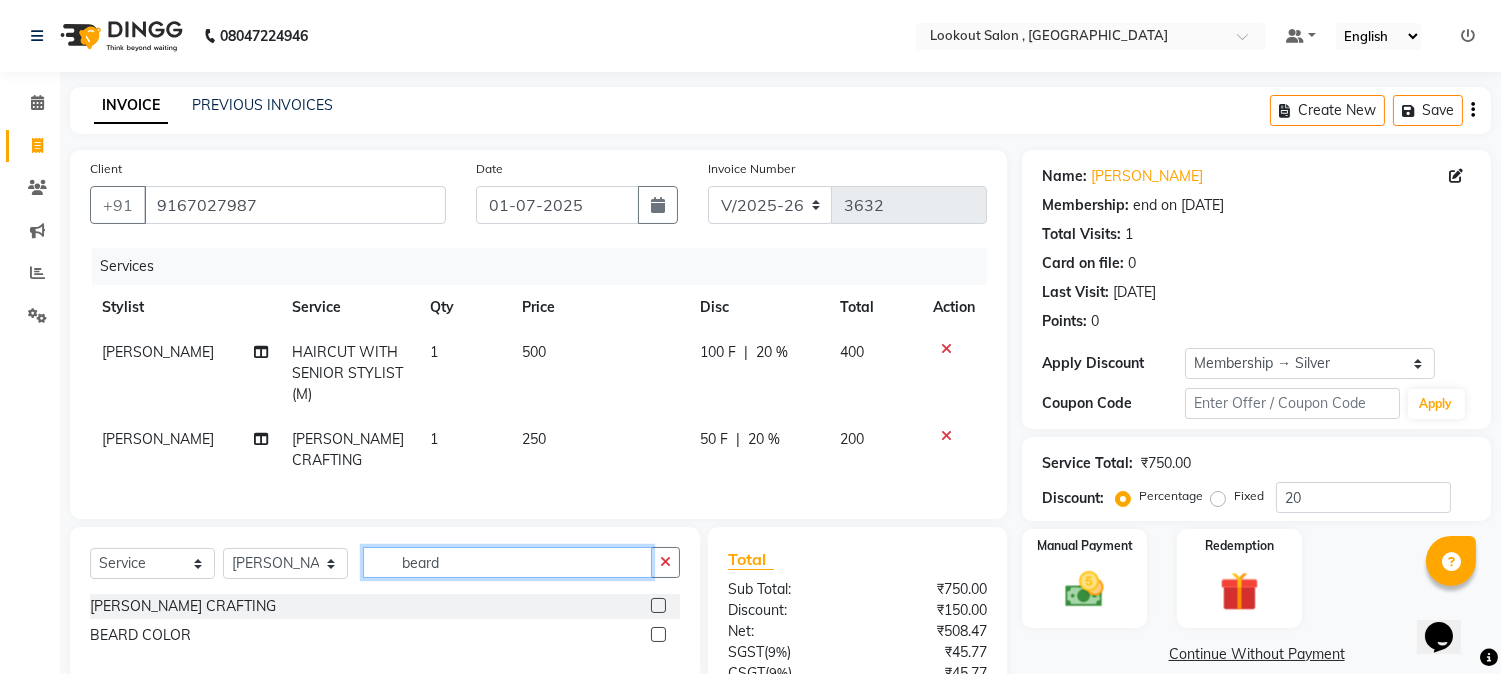 click on "beard" 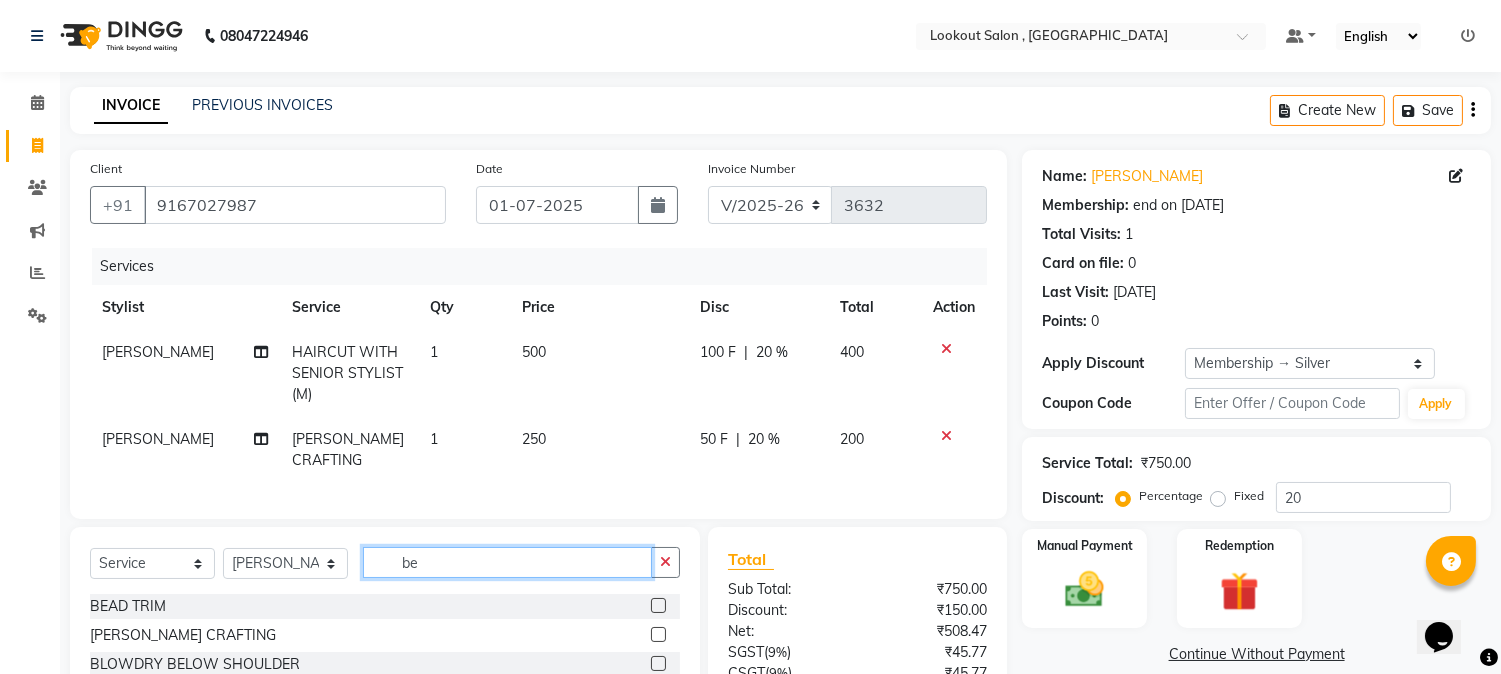 type on "b" 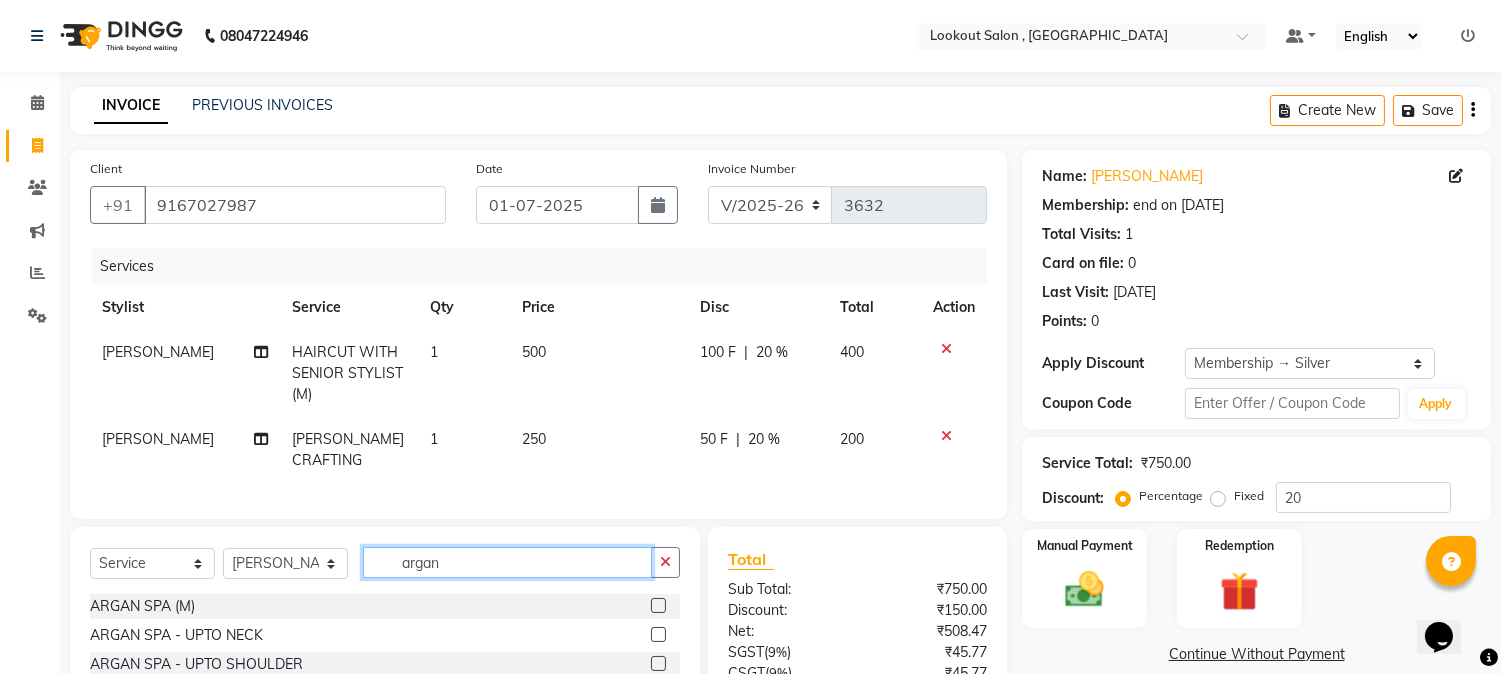 scroll, scrollTop: 111, scrollLeft: 0, axis: vertical 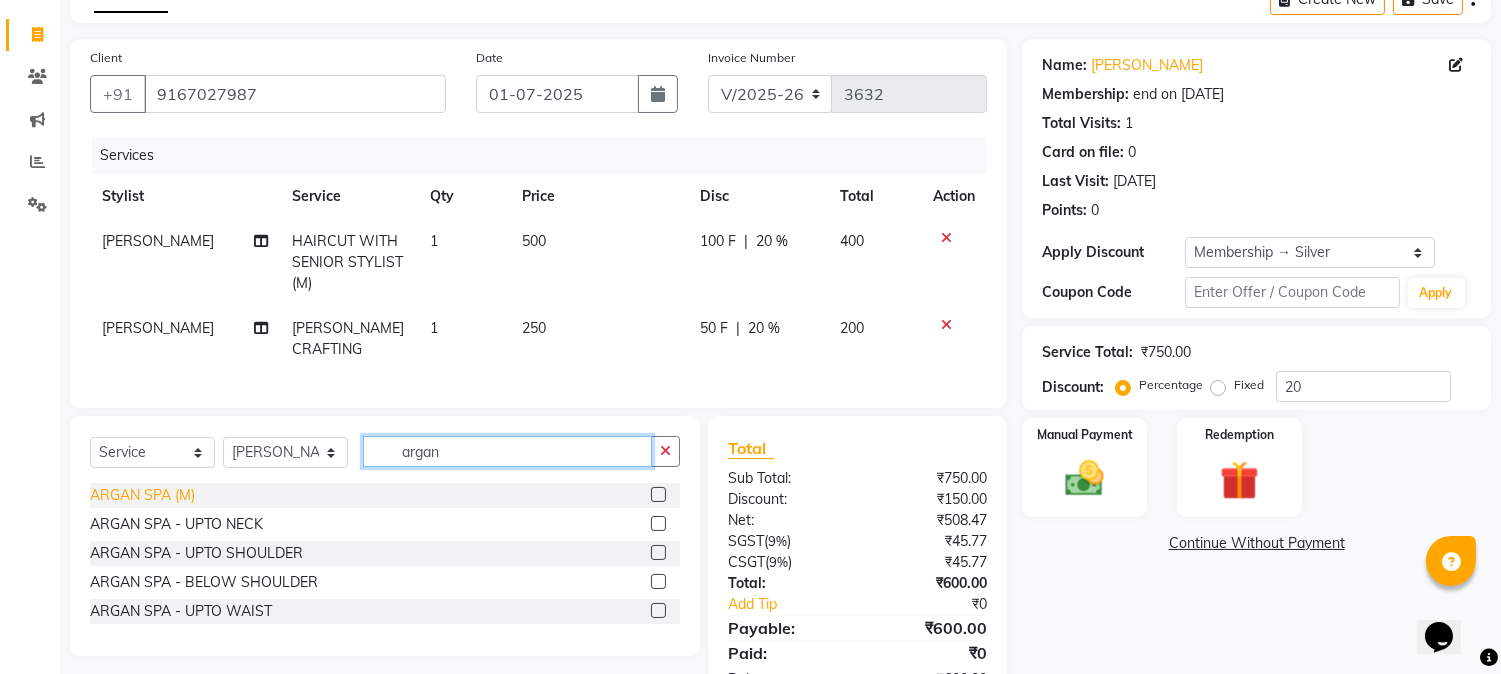 type on "argan" 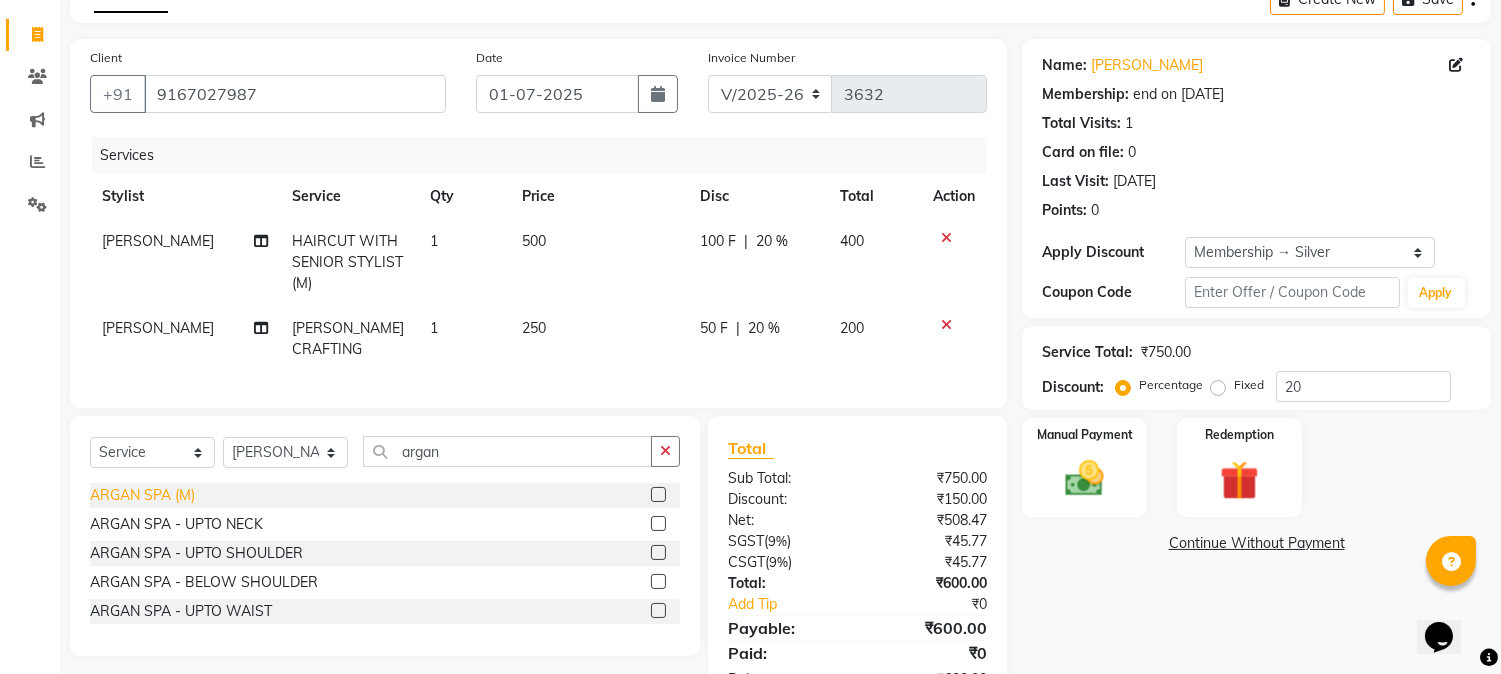 click on "ARGAN SPA (M)" 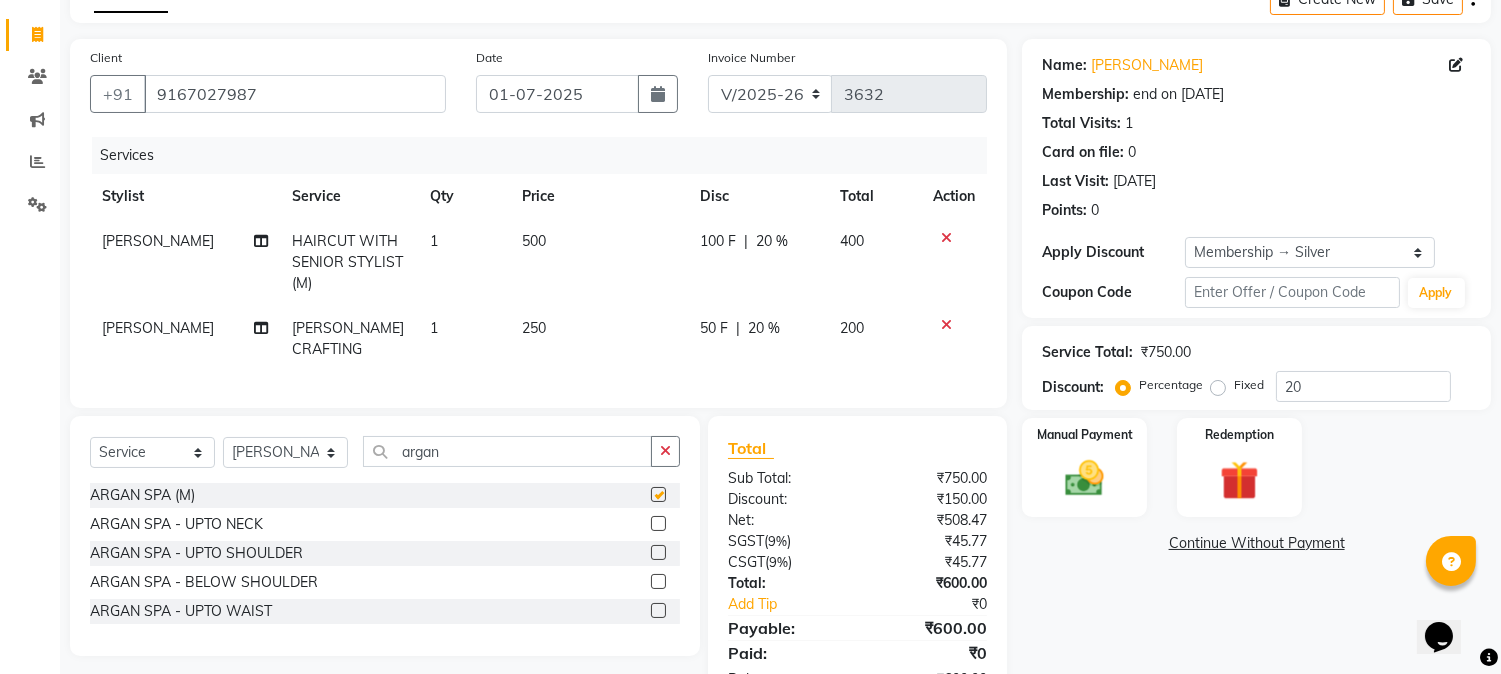 checkbox on "false" 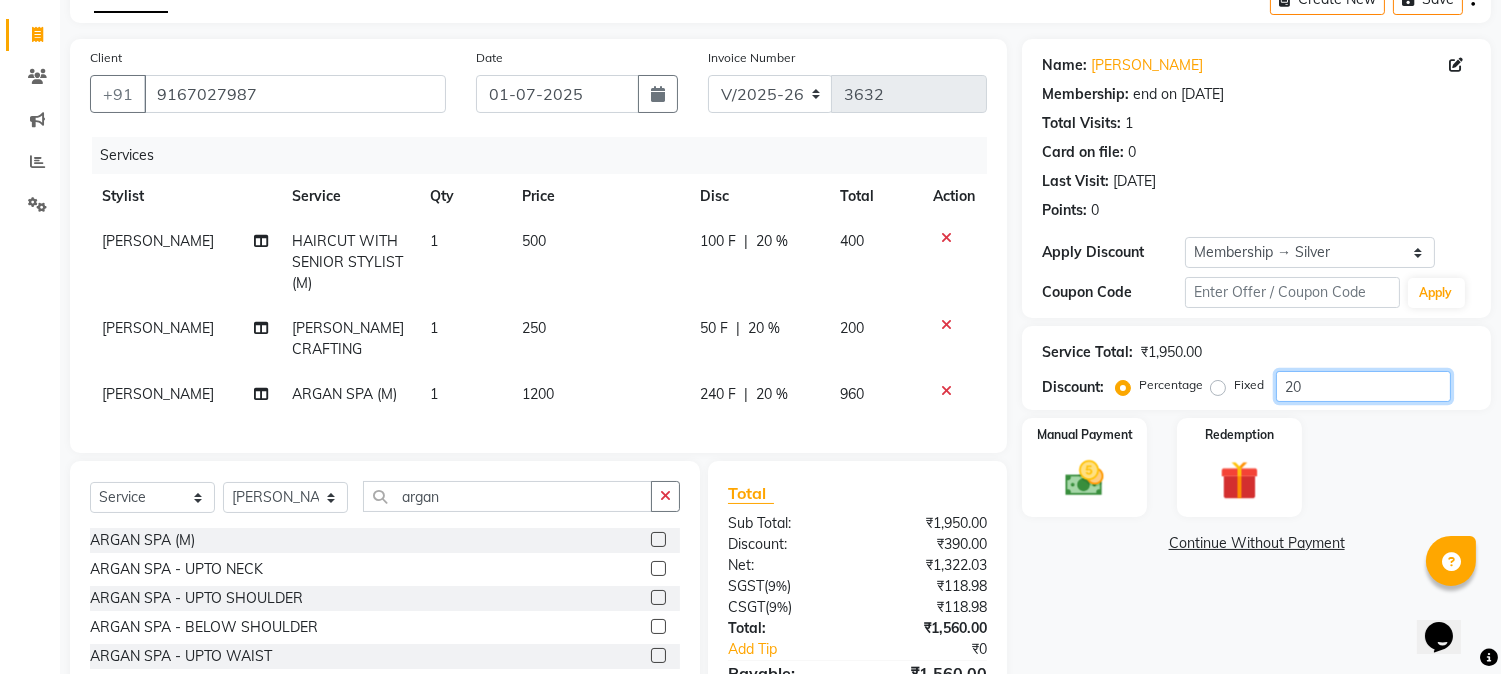 drag, startPoint x: 1341, startPoint y: 392, endPoint x: 1191, endPoint y: 387, distance: 150.08331 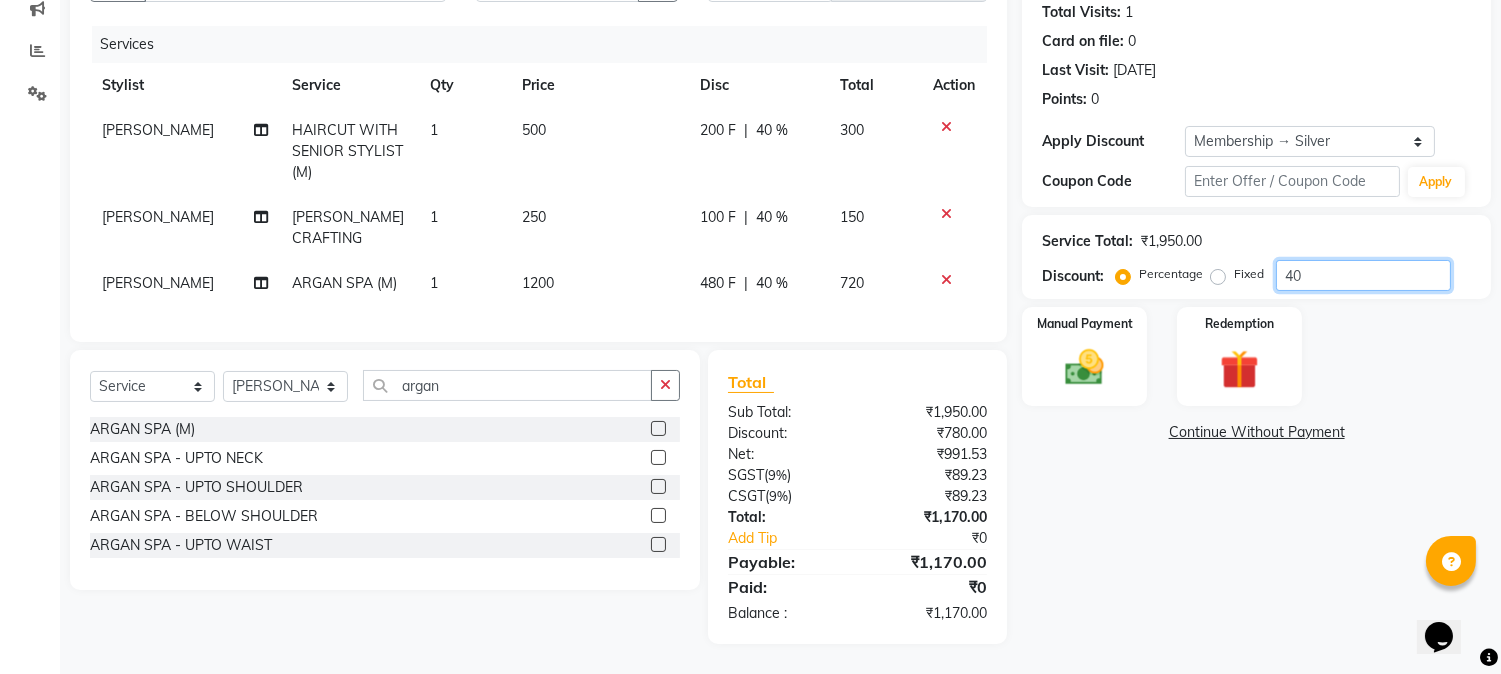 scroll, scrollTop: 238, scrollLeft: 0, axis: vertical 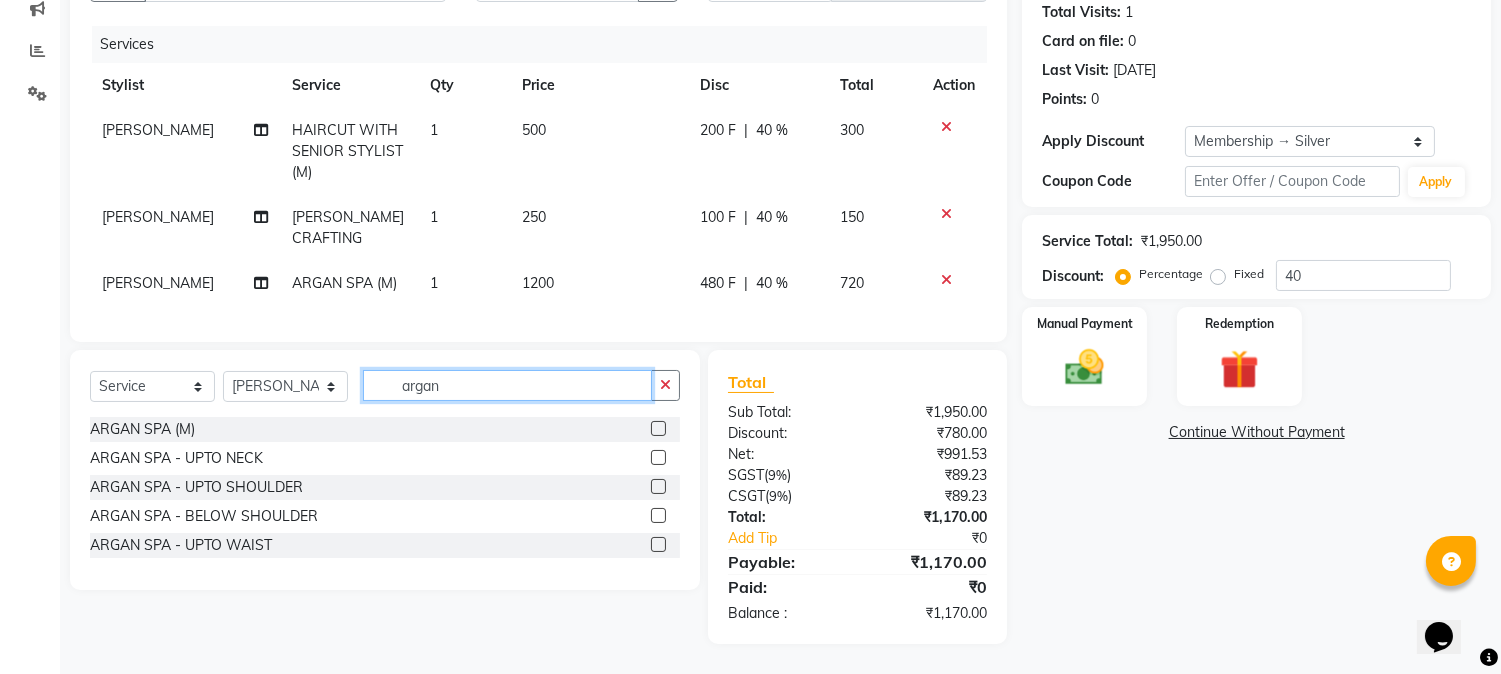 click on "argan" 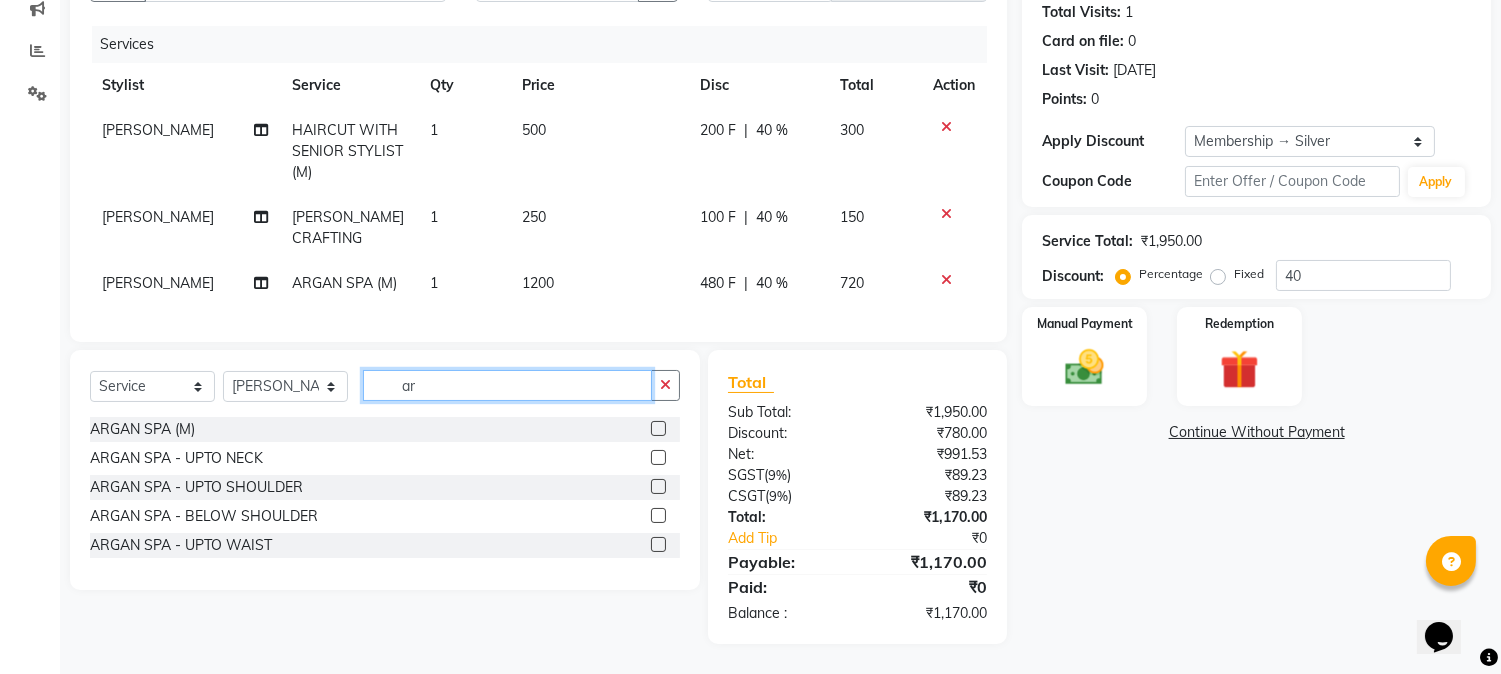 type on "a" 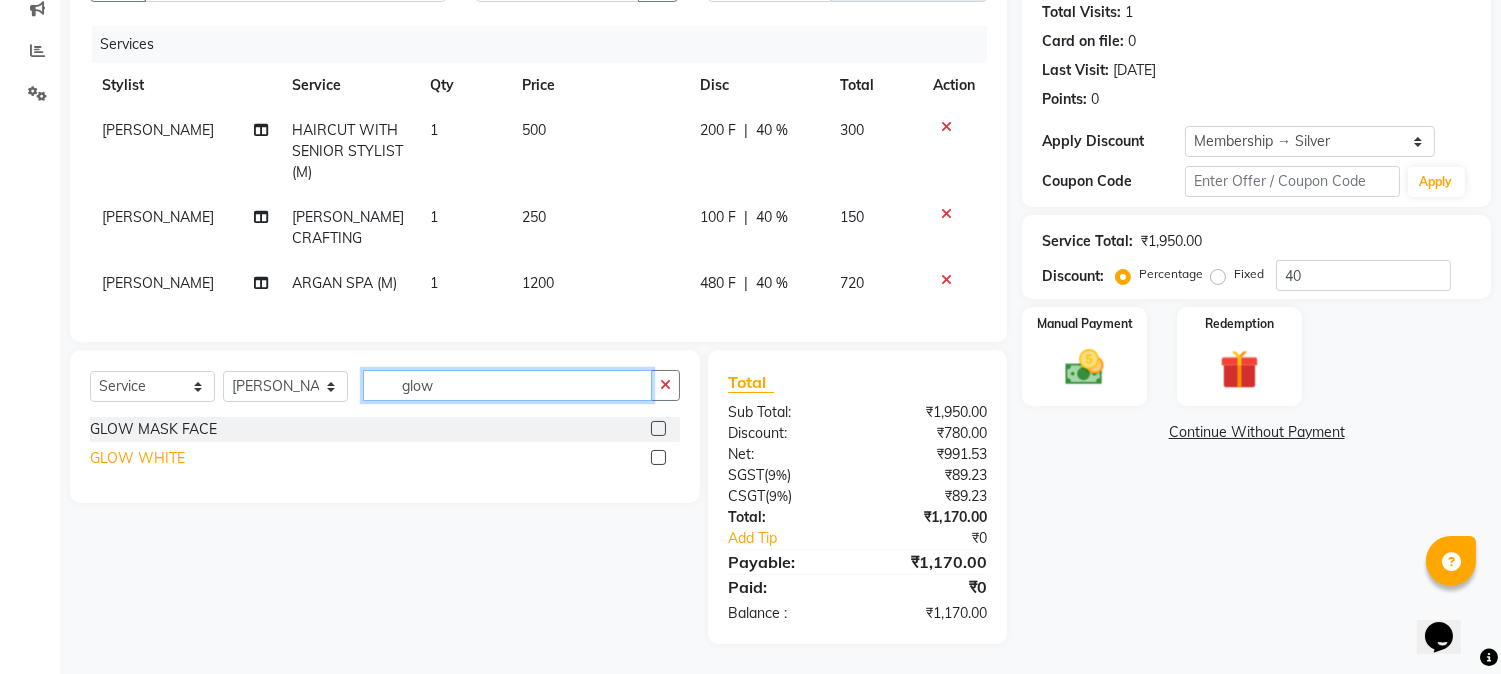 type on "glow" 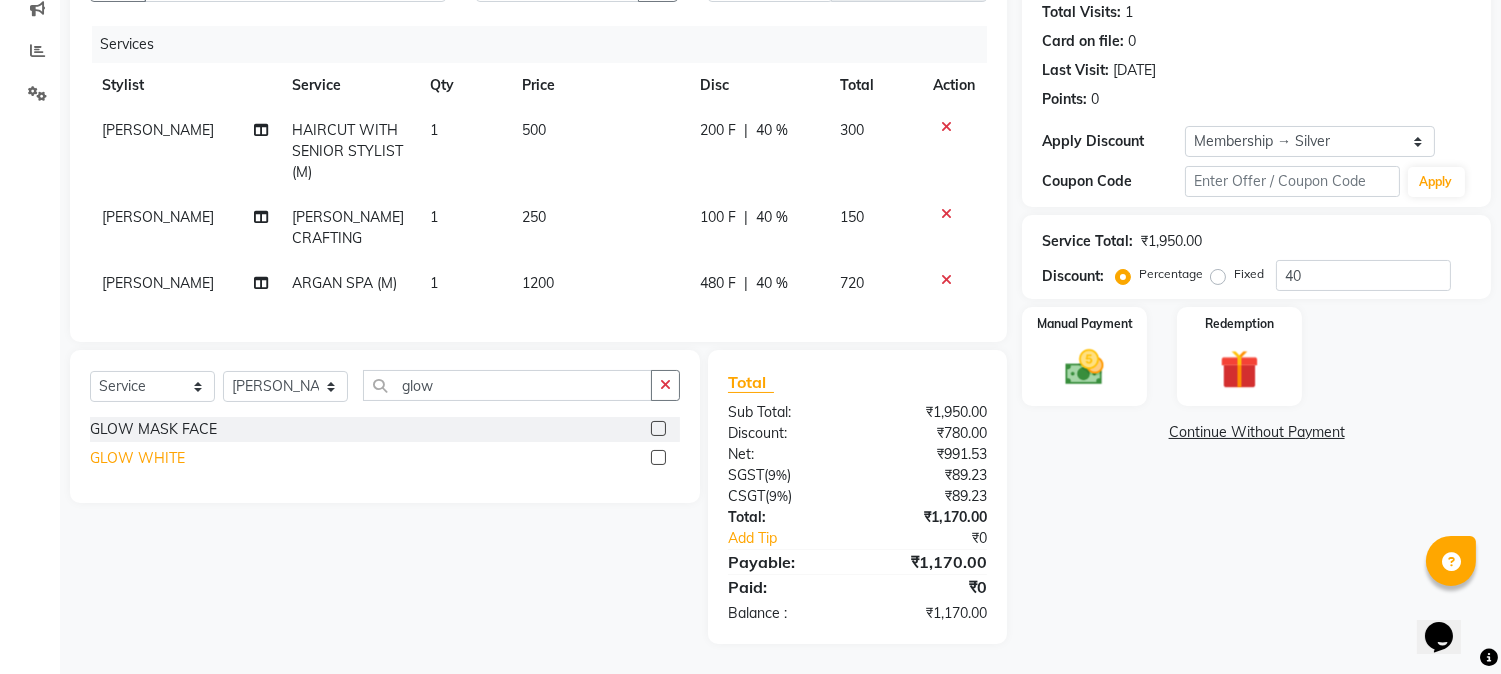 click on "GLOW WHITE" 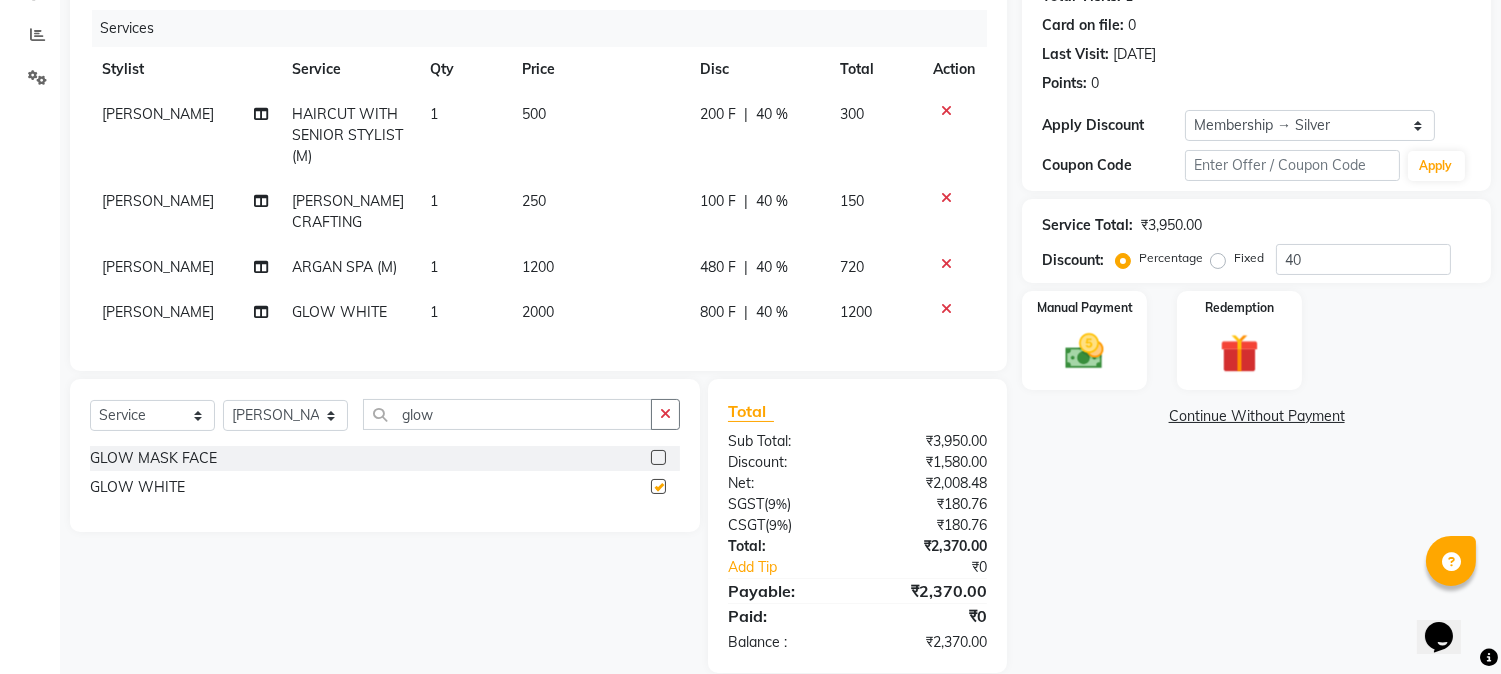 checkbox on "false" 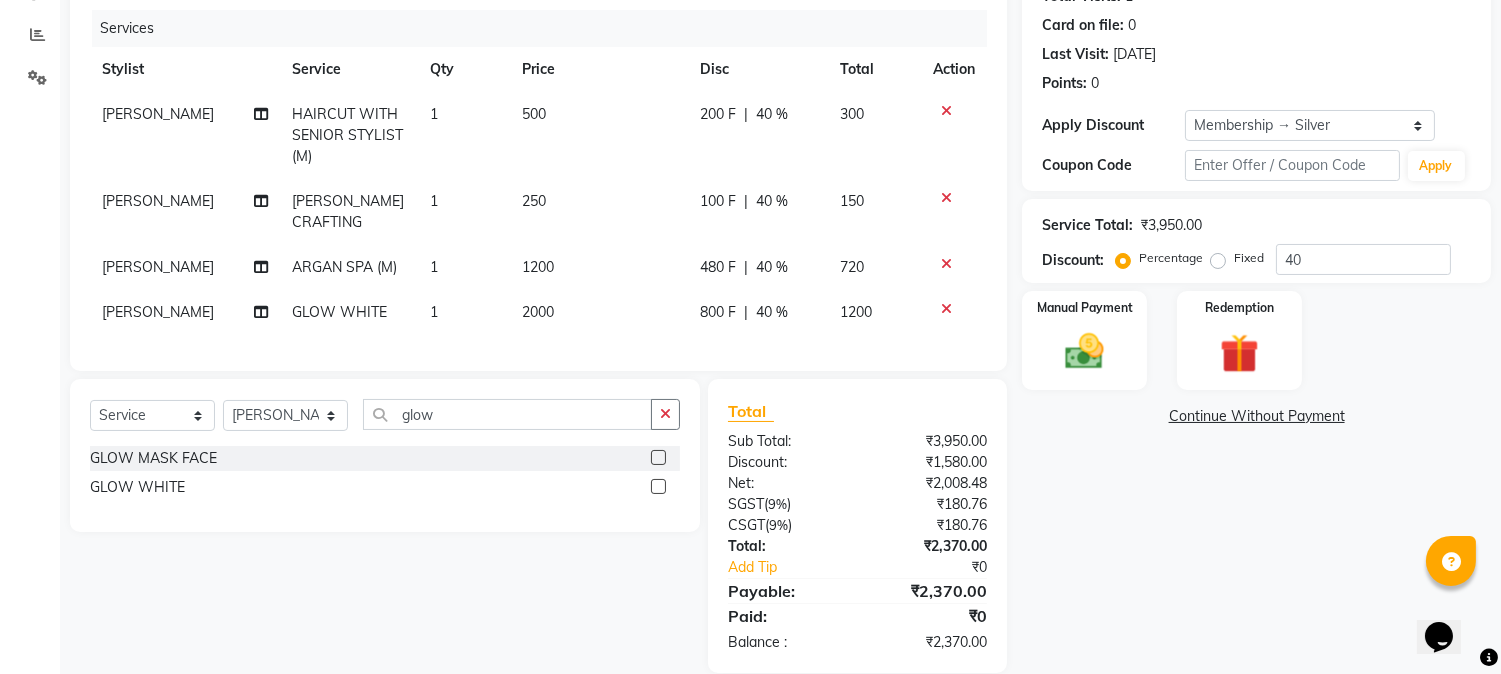 scroll, scrollTop: 283, scrollLeft: 0, axis: vertical 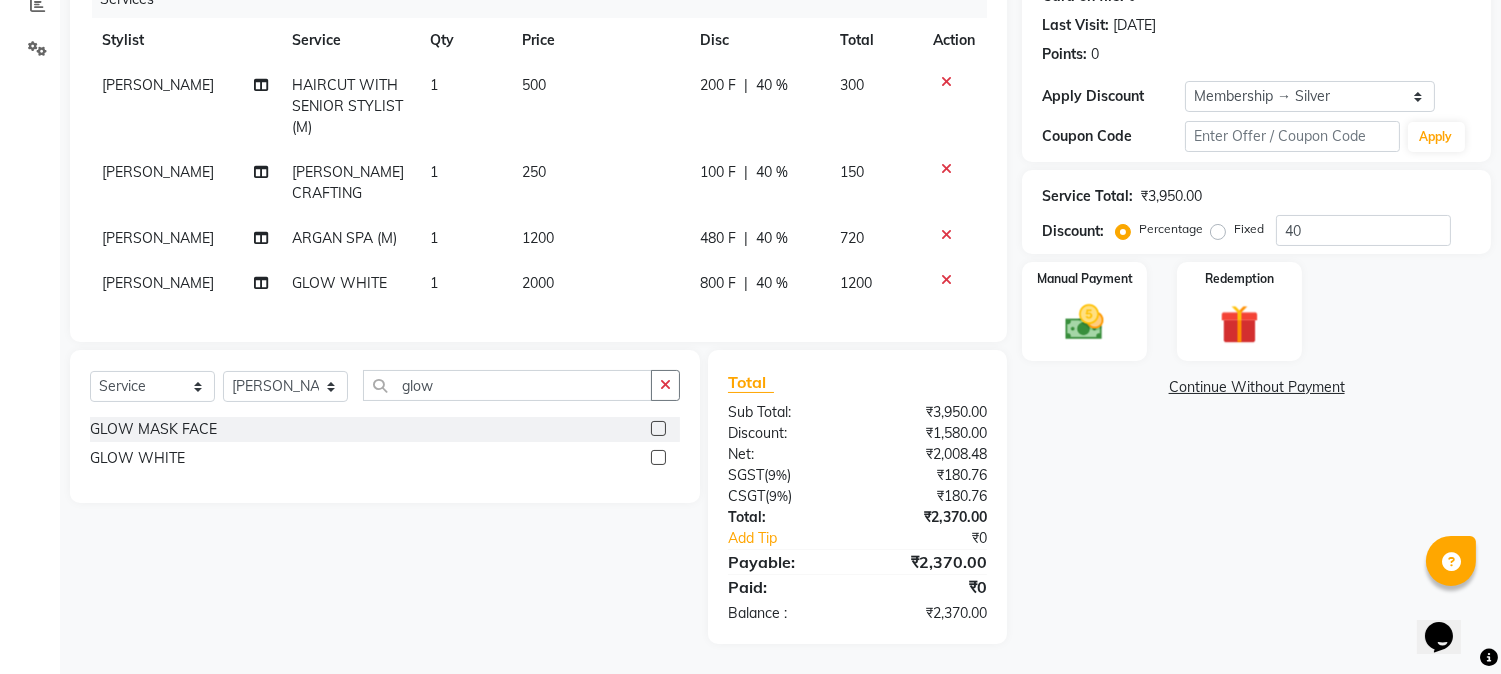 click on "[PERSON_NAME]" 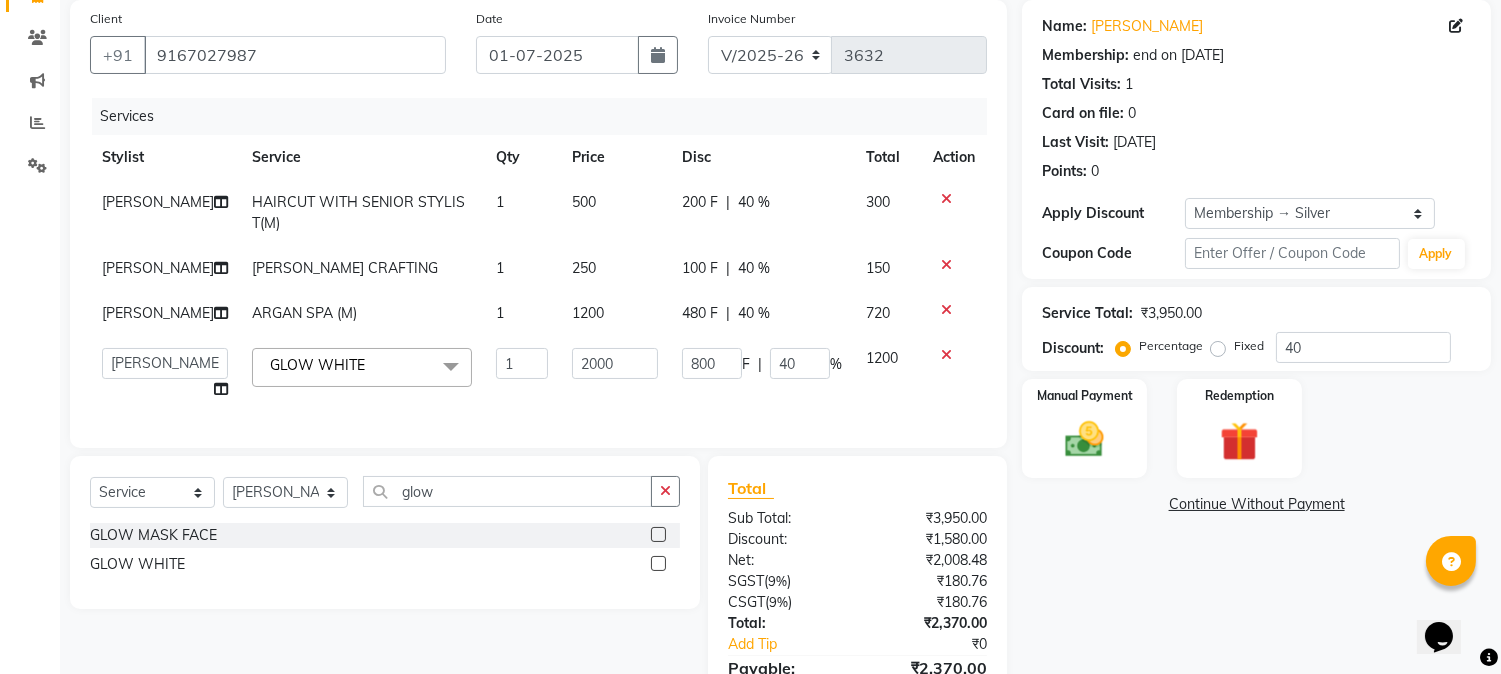 scroll, scrollTop: 0, scrollLeft: 0, axis: both 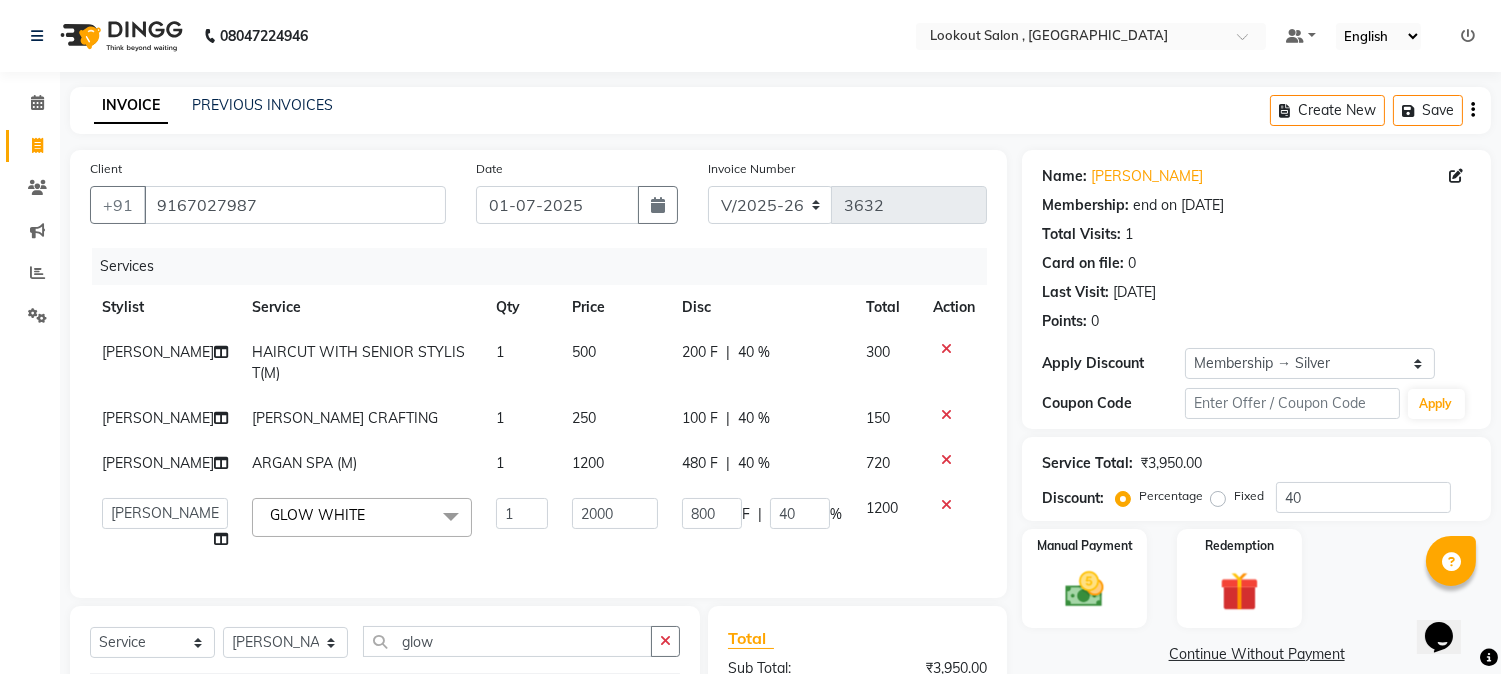 click on "[PERSON_NAME]" 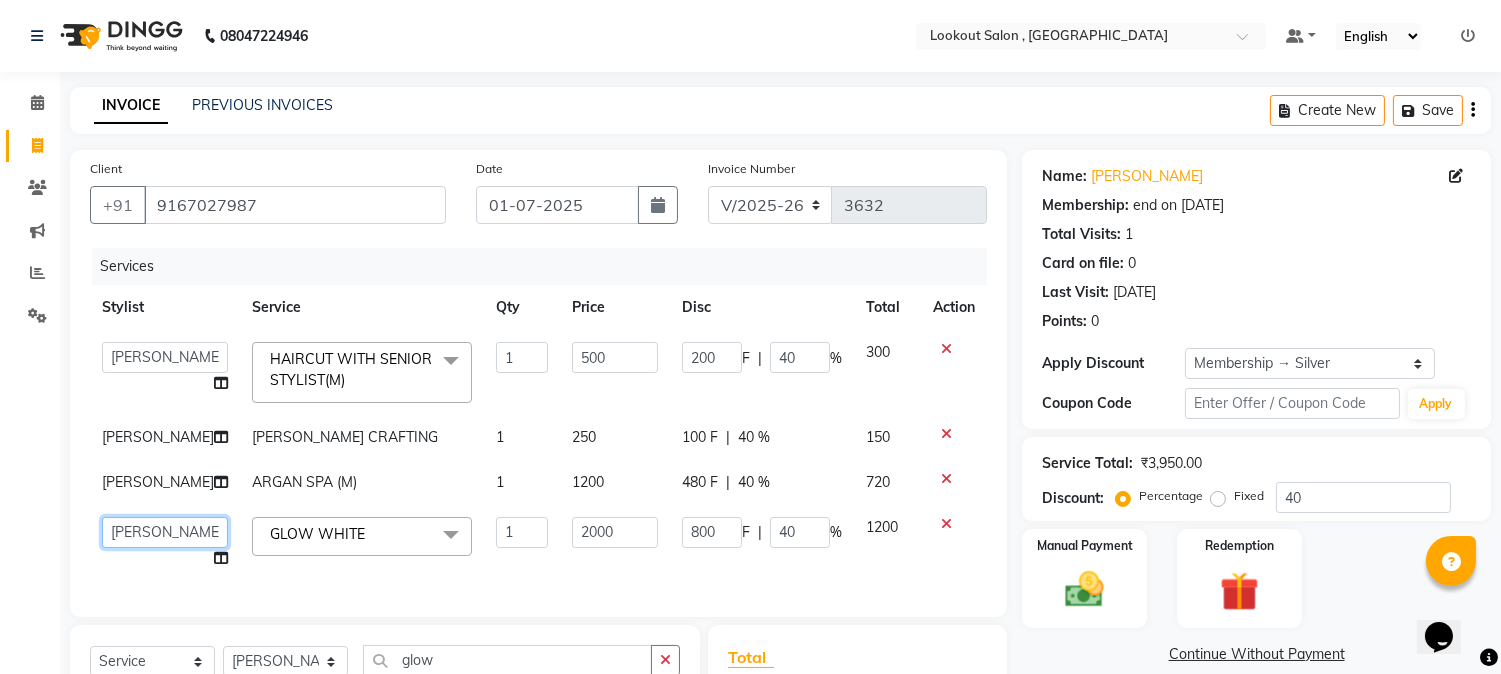 click on "[PERSON_NAME]   [PERSON_NAME]   kuldeep   [PERSON_NAME]   [PERSON_NAME]   NANDINI [PERSON_NAME] [PERSON_NAME] [PERSON_NAME]   [PERSON_NAME]   SADAF [PERSON_NAME] TAK   [PERSON_NAME]" 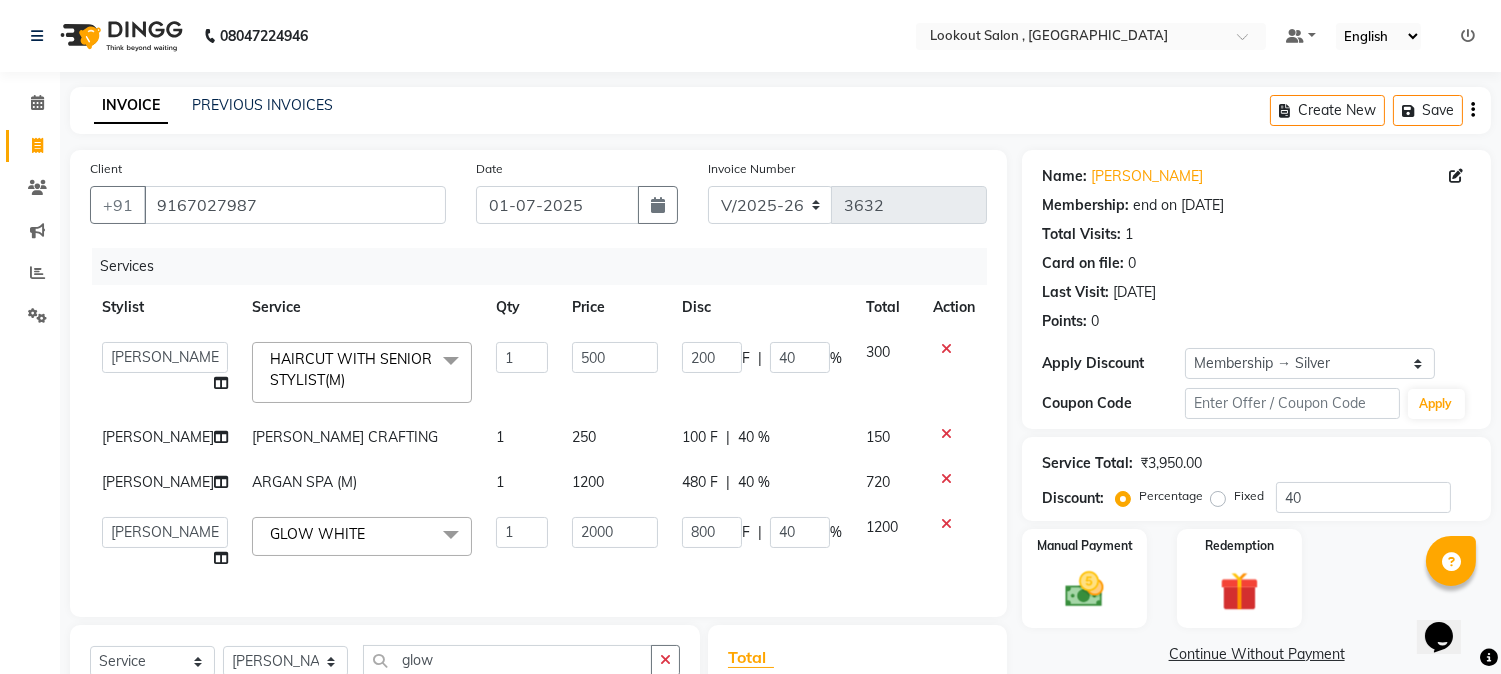 select on "48095" 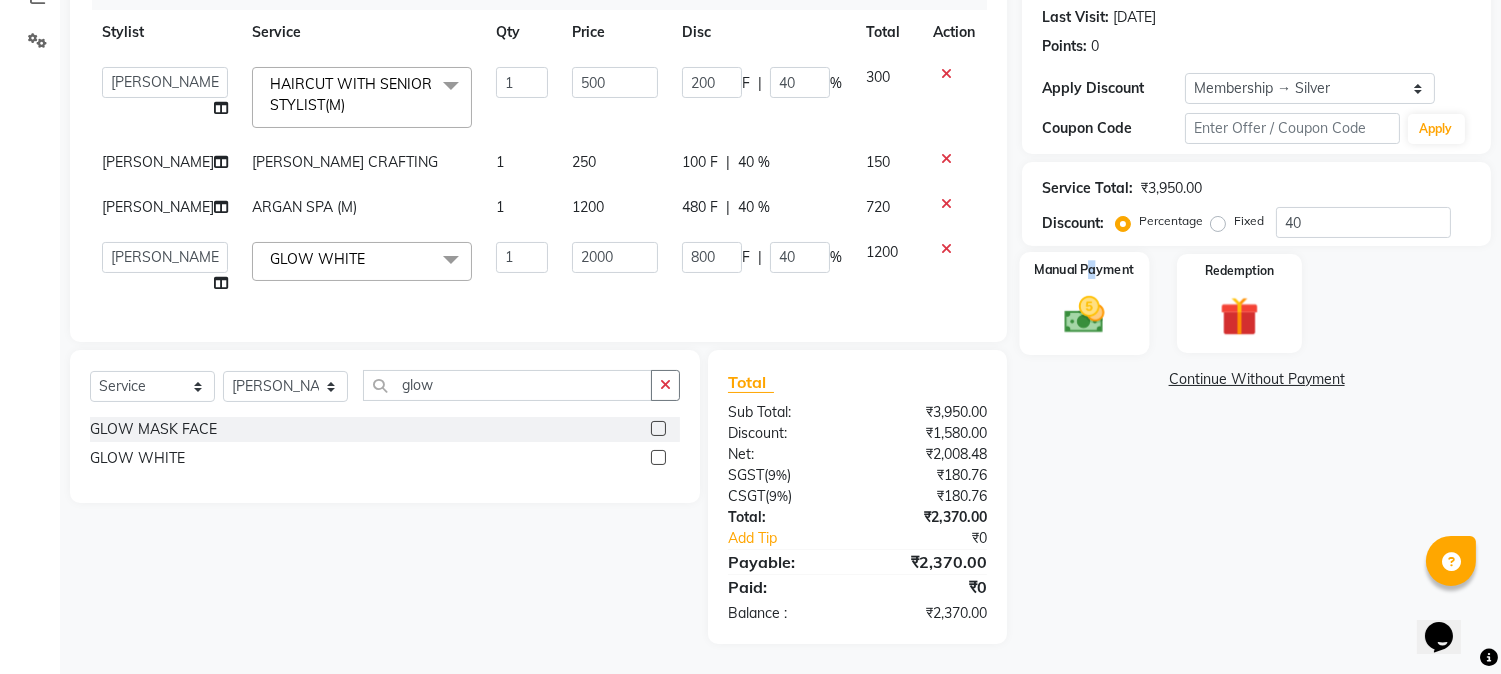 click on "Manual Payment" 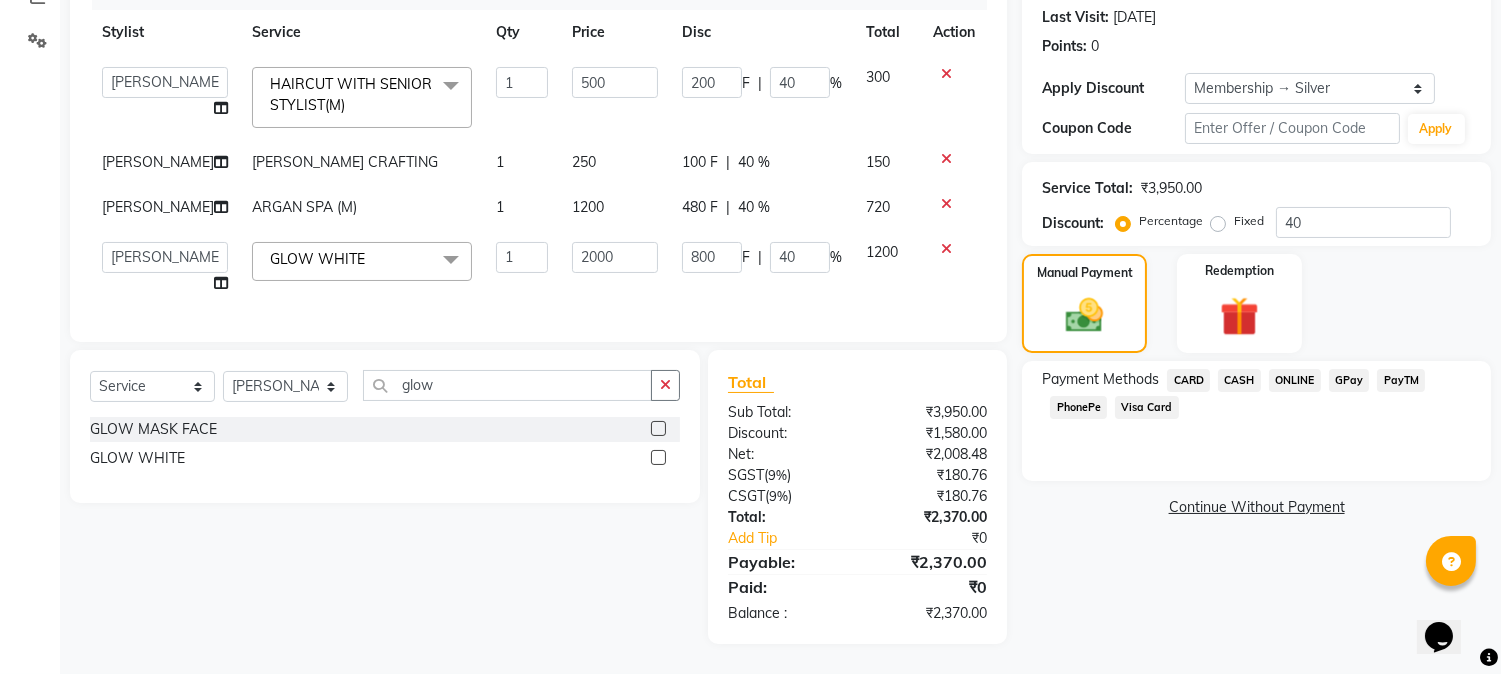 click on "CASH" 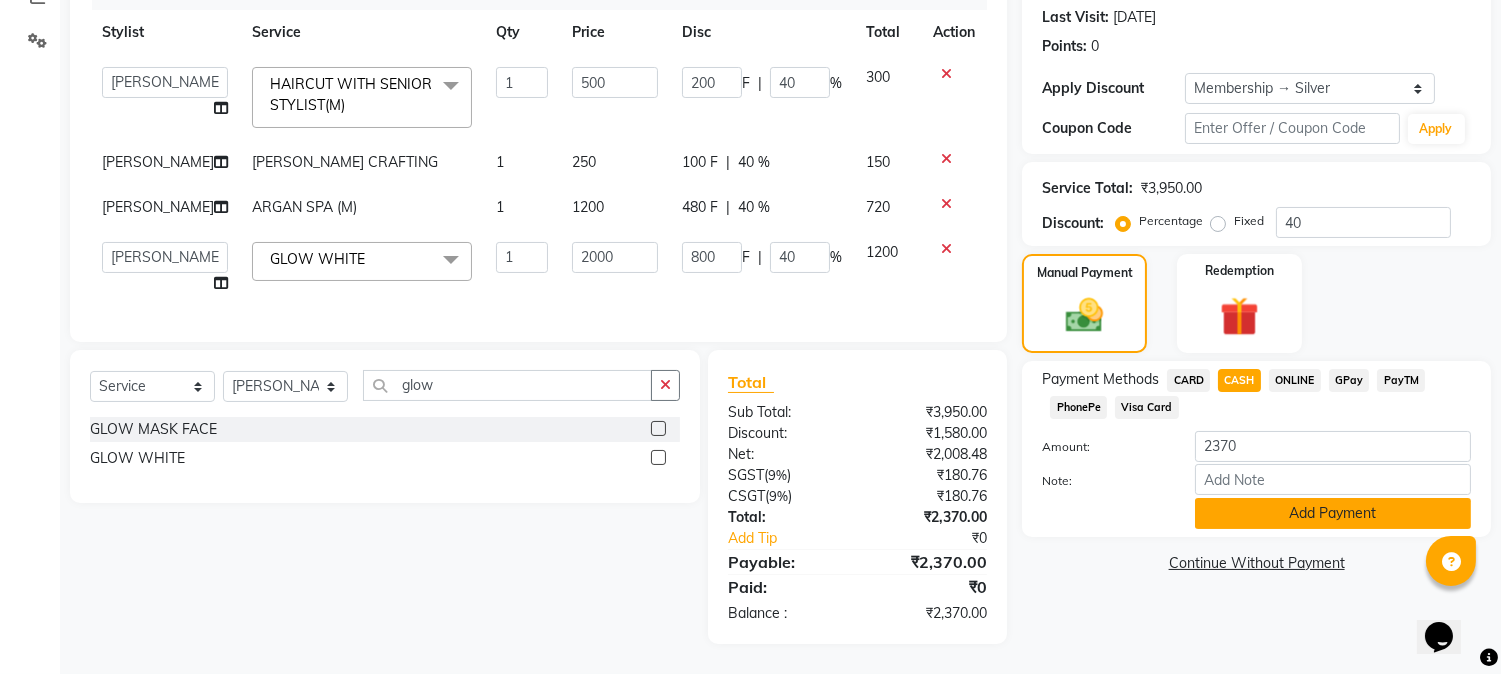 click on "Add Payment" 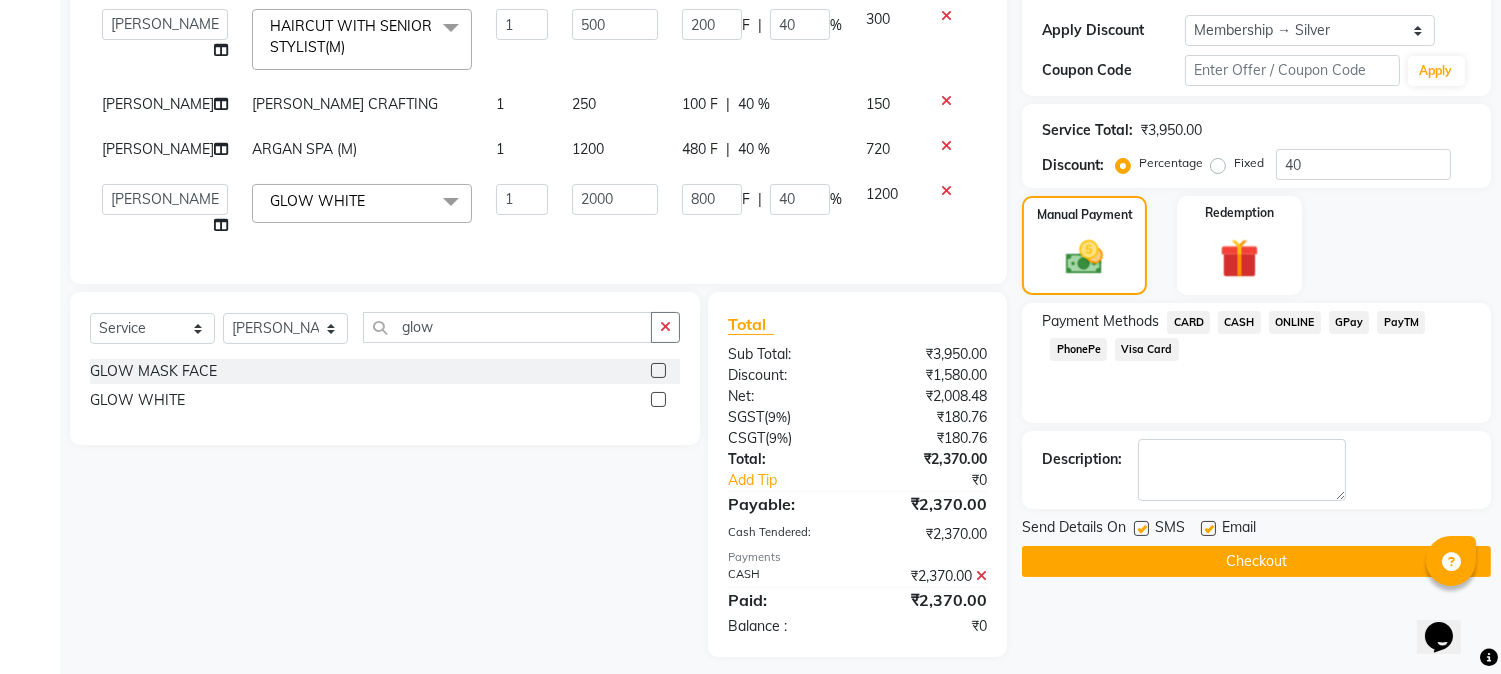 scroll, scrollTop: 404, scrollLeft: 0, axis: vertical 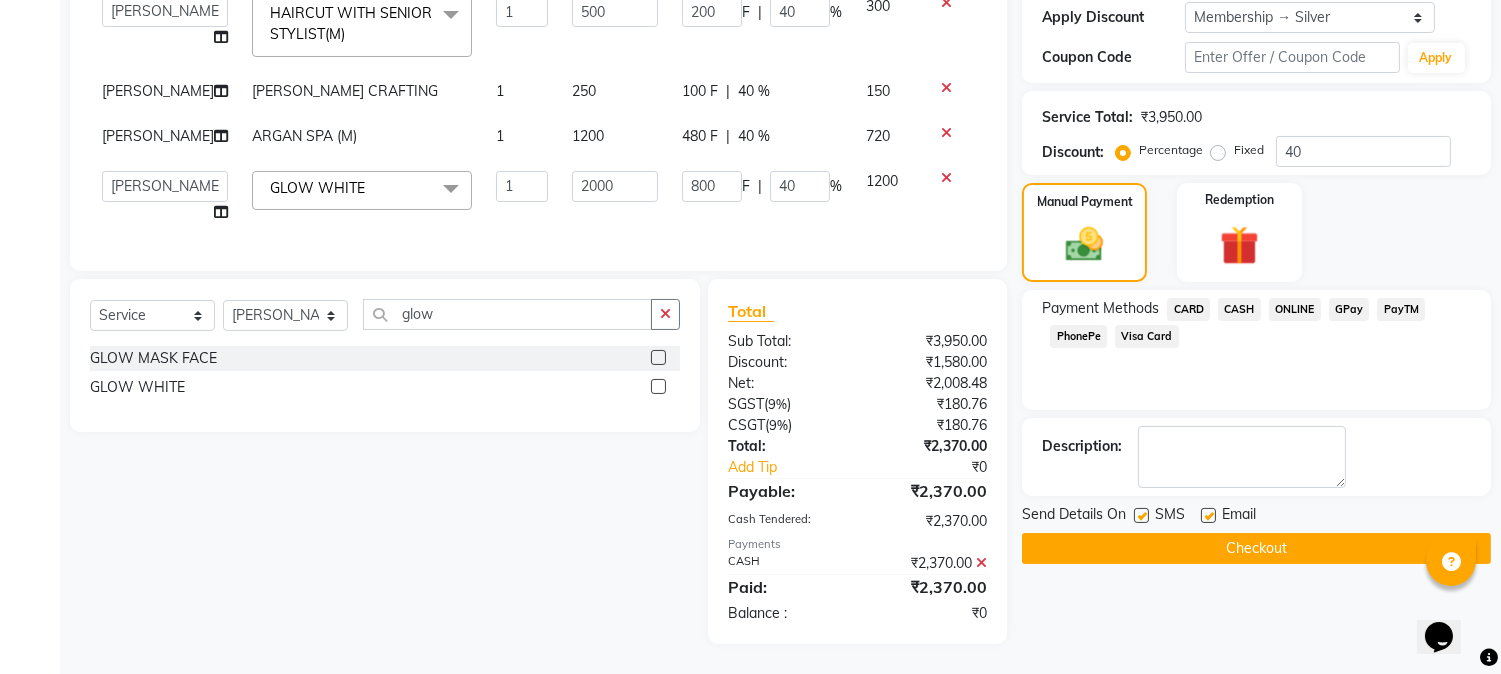 click on "CASH" 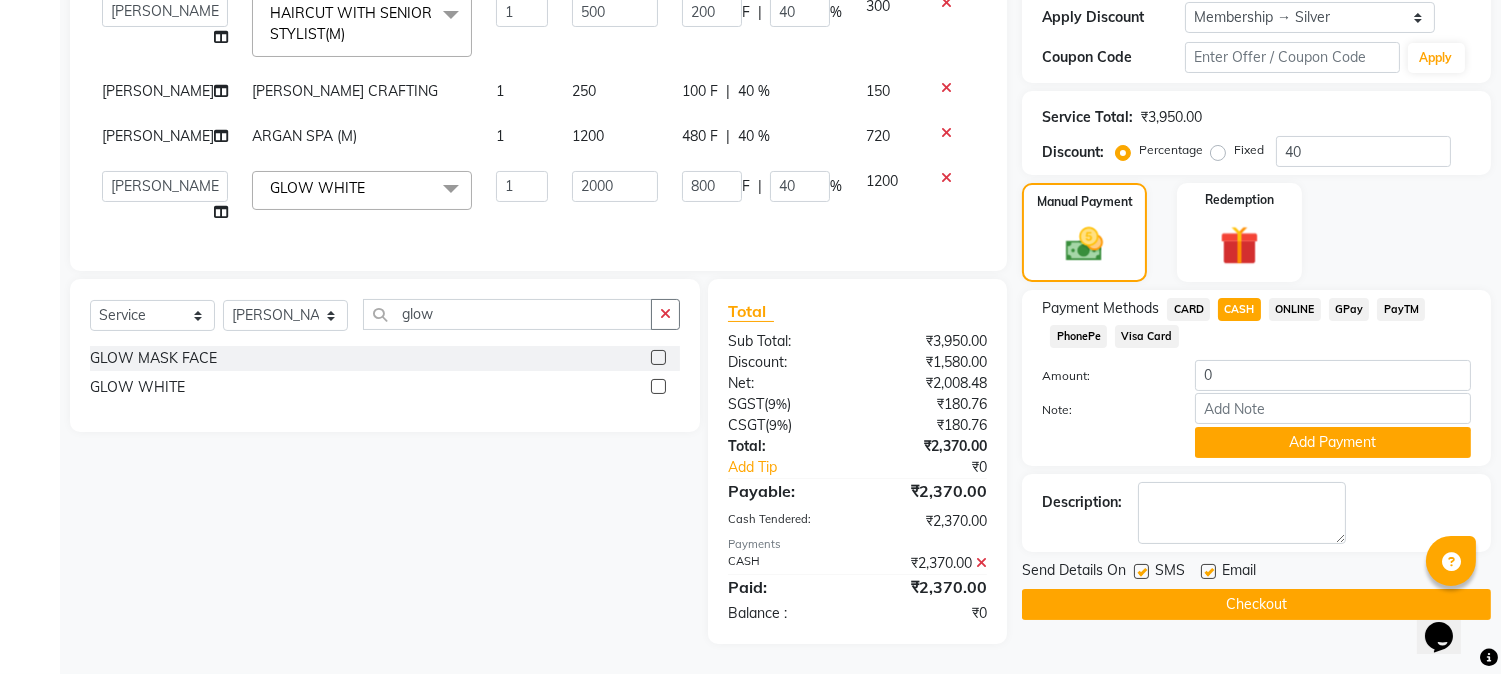 click on "Checkout" 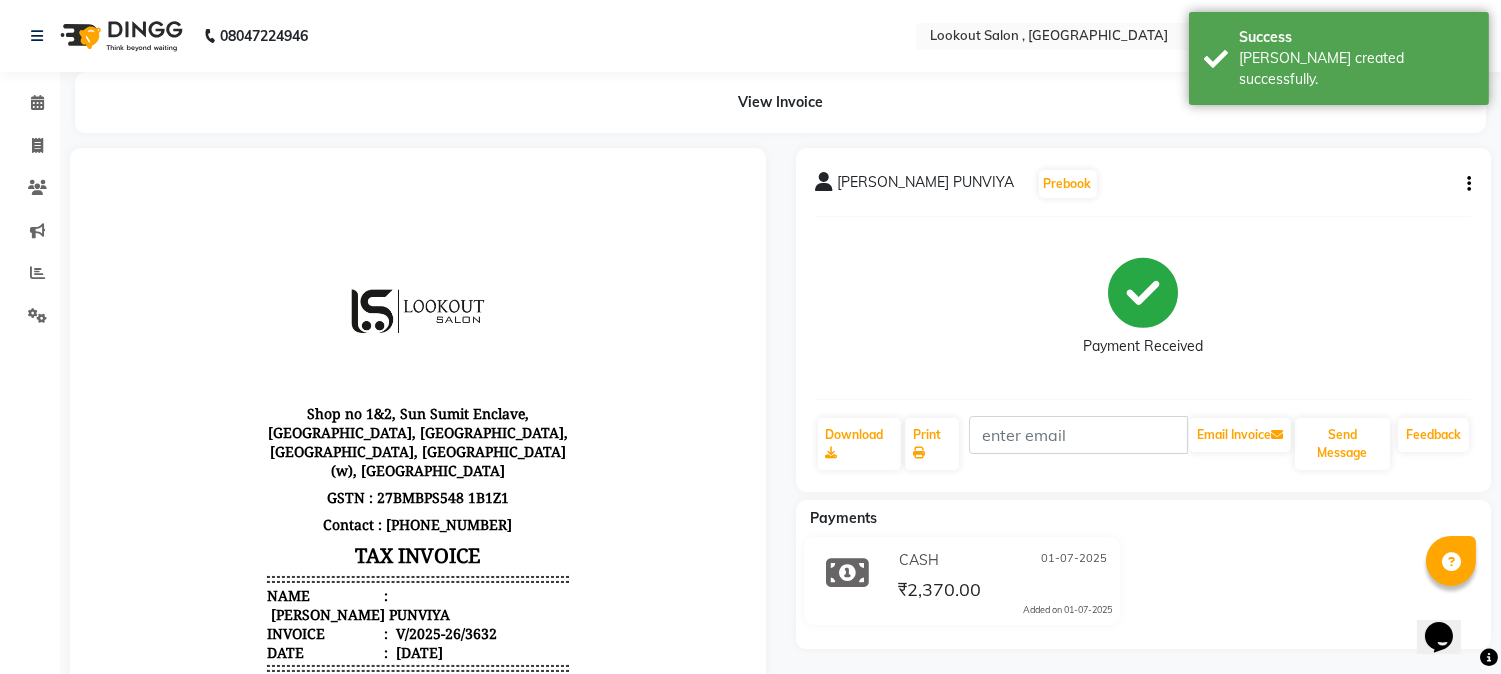 scroll, scrollTop: 0, scrollLeft: 0, axis: both 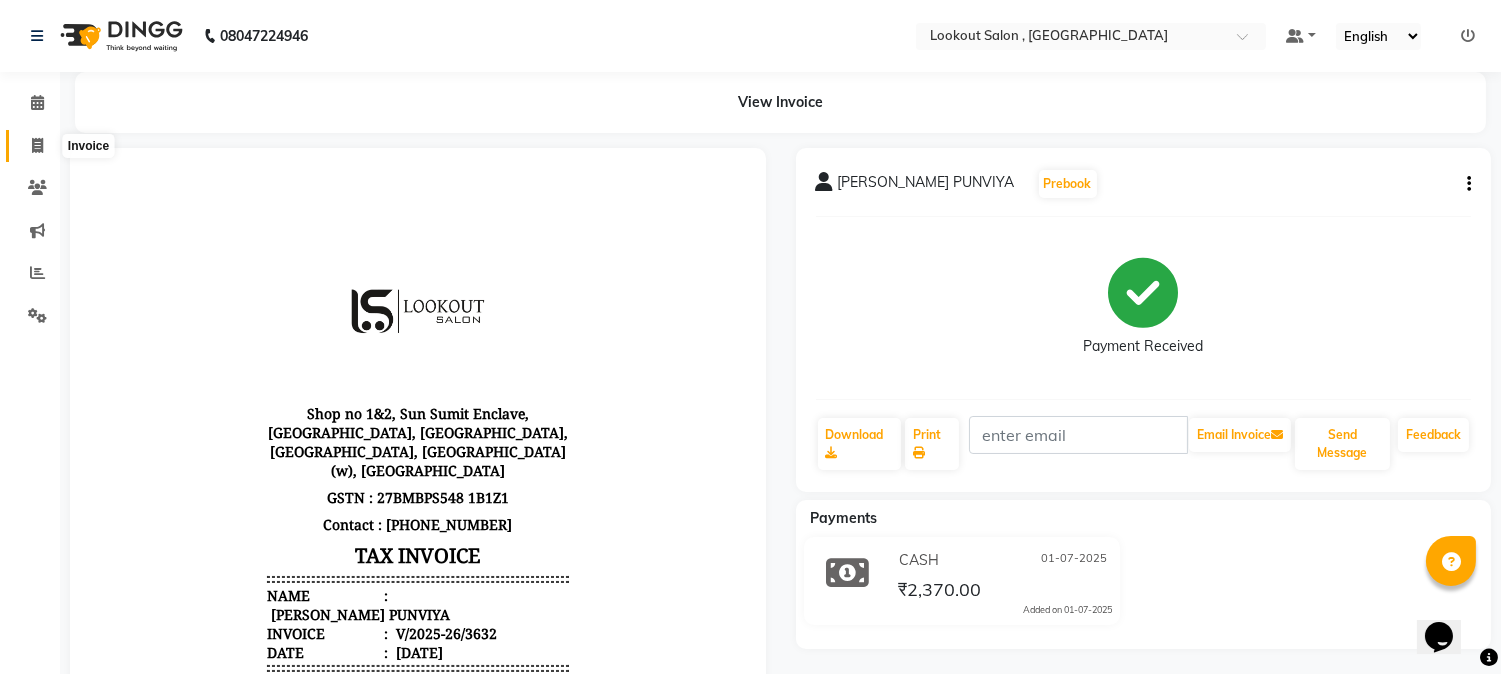 click 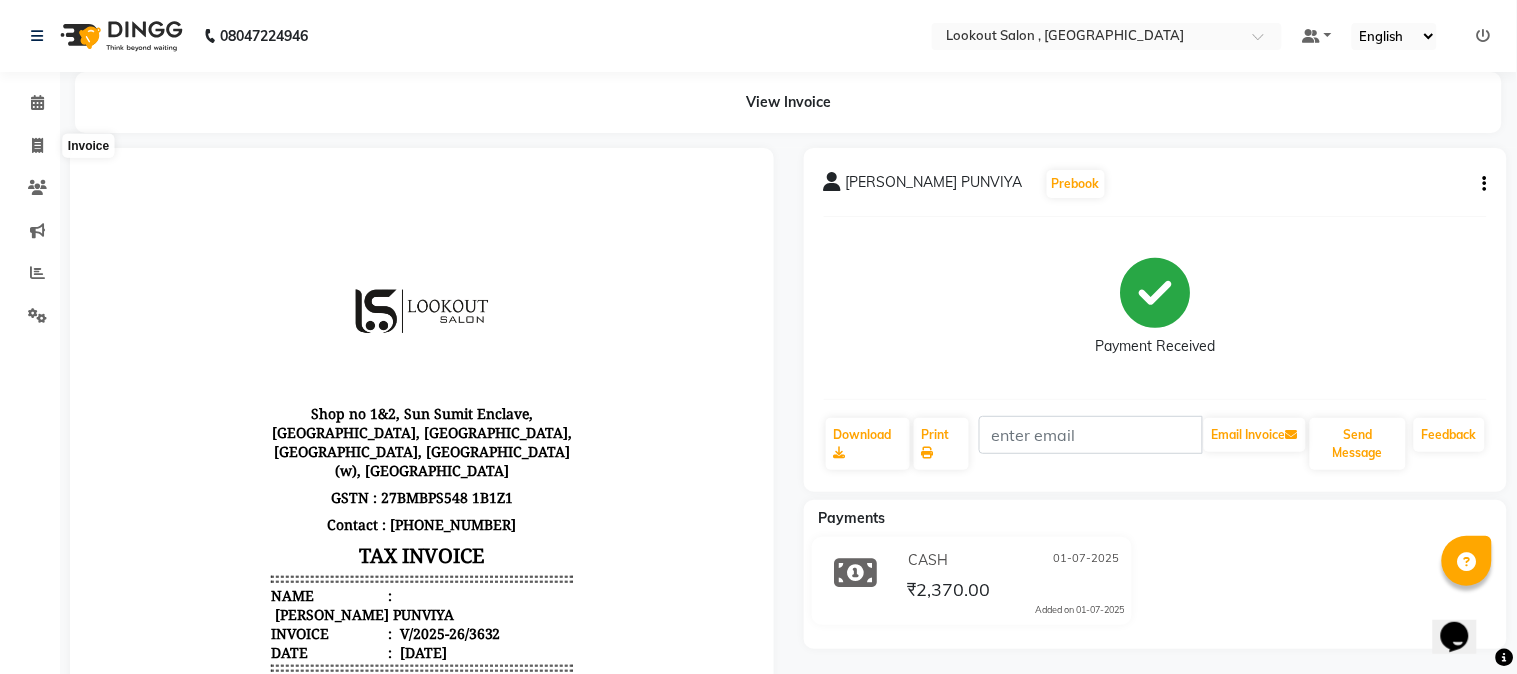 select on "service" 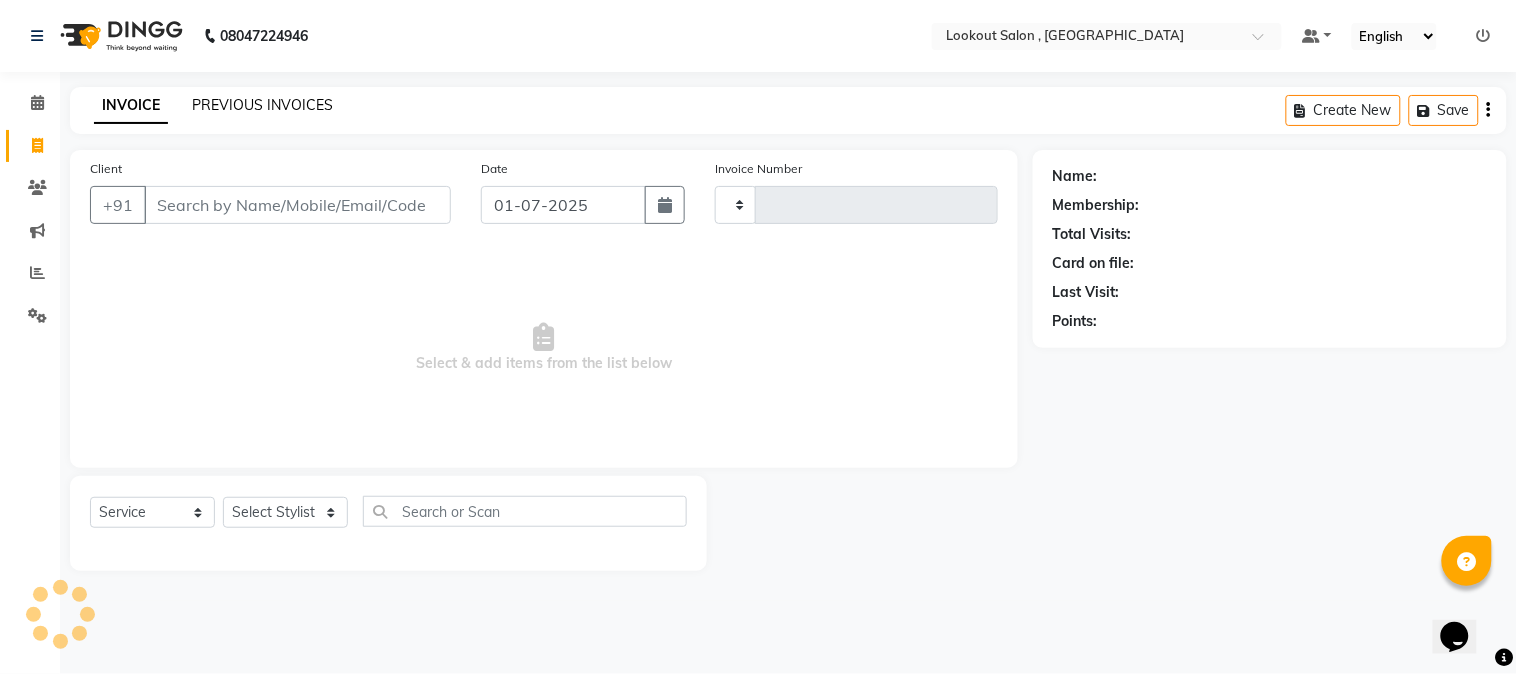 click on "PREVIOUS INVOICES" 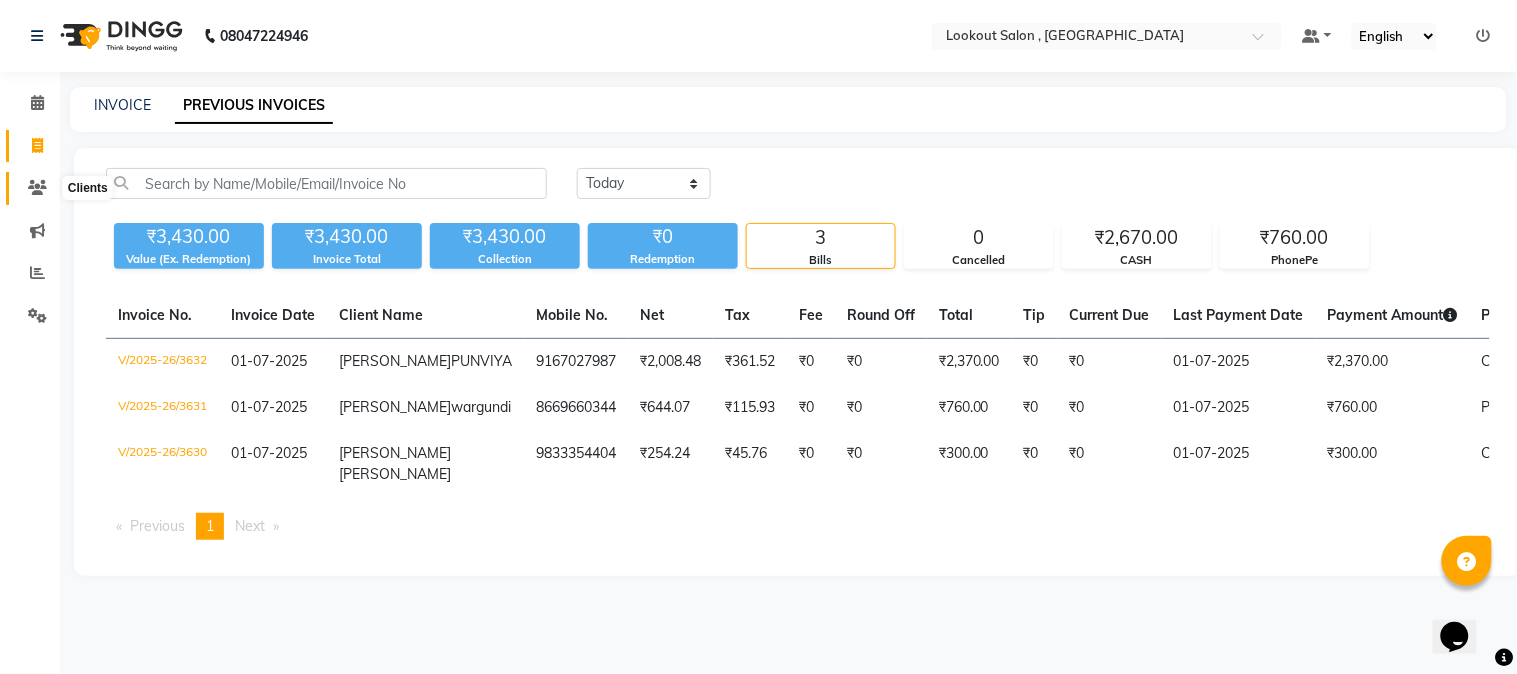 click 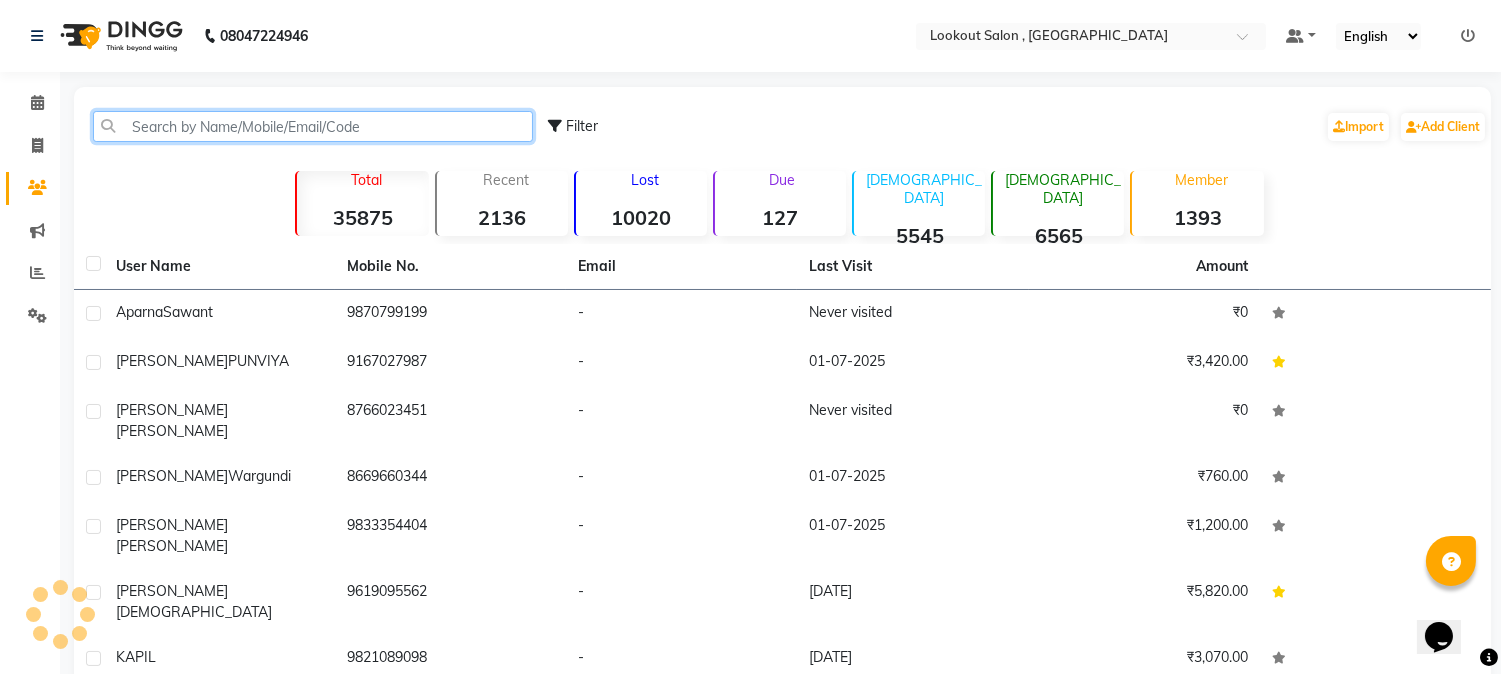 click 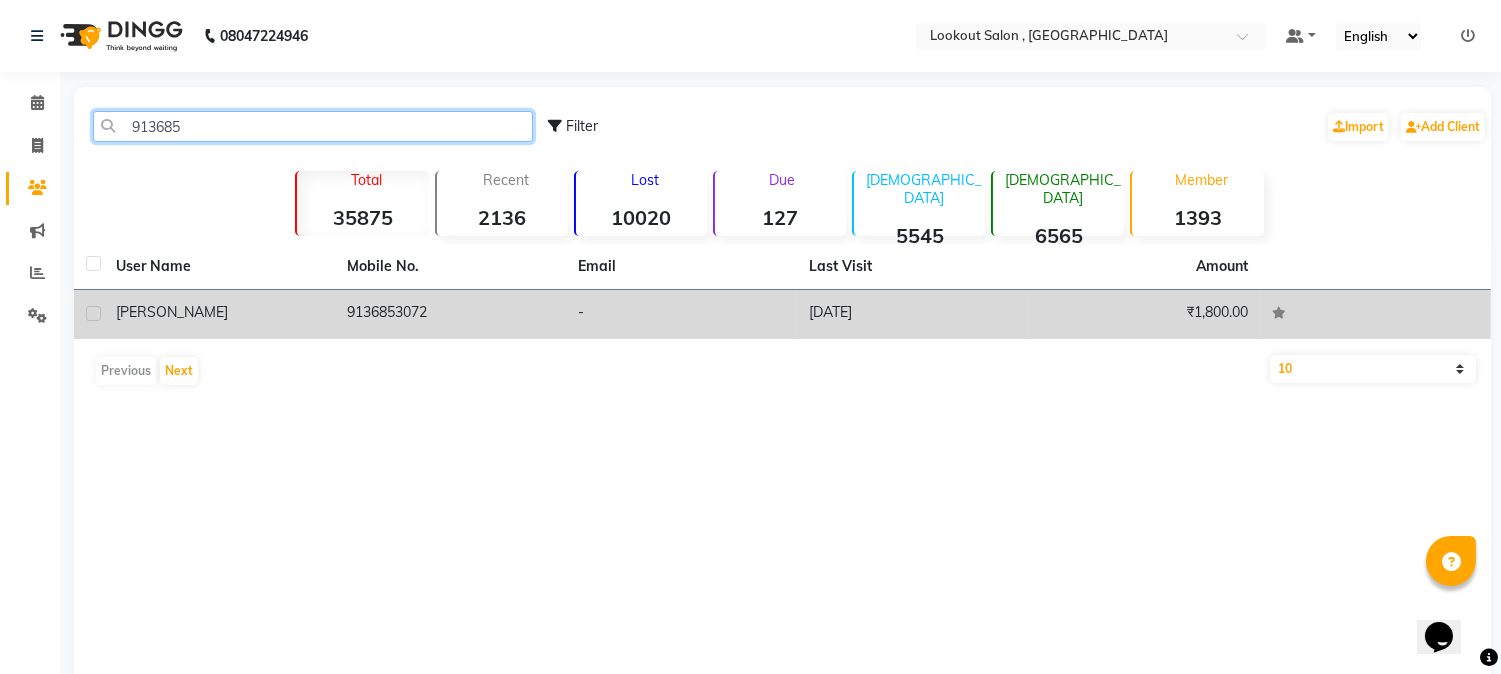 type on "913685" 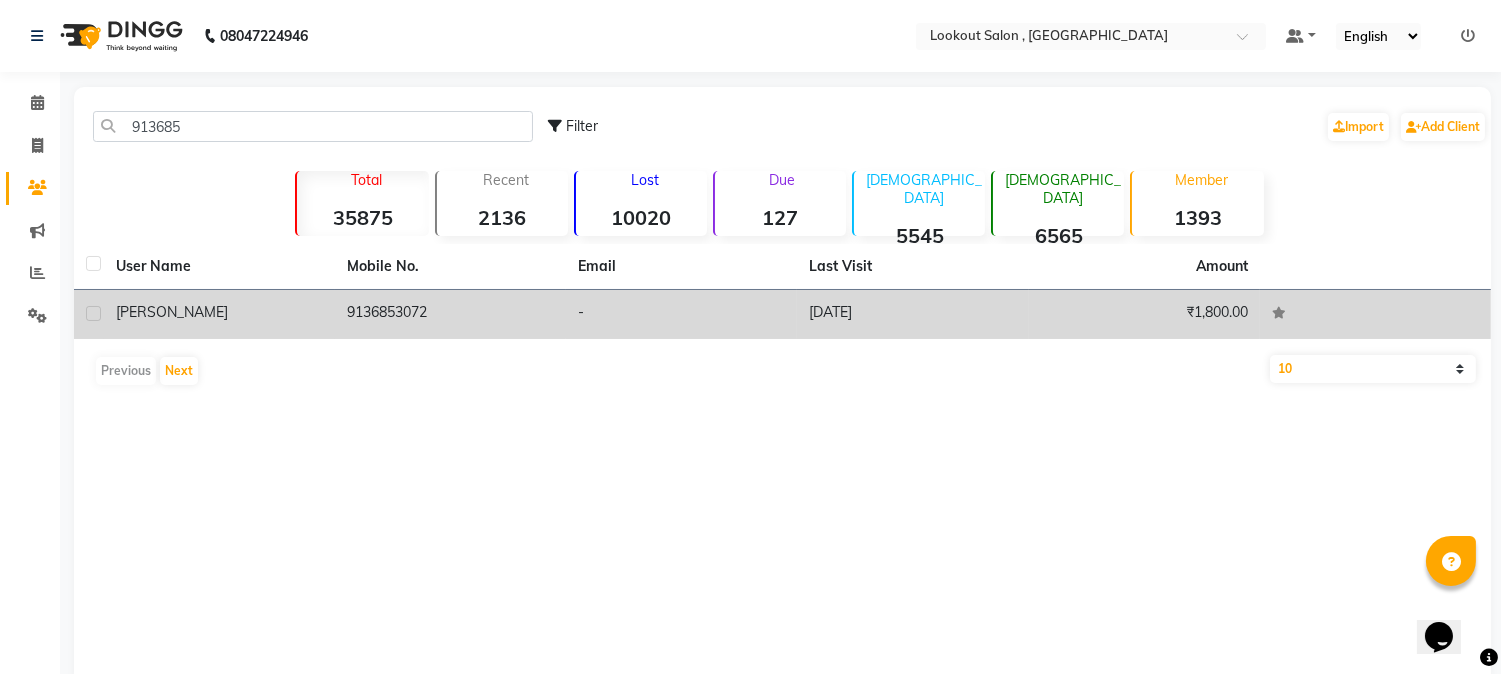 click on "[PERSON_NAME]" 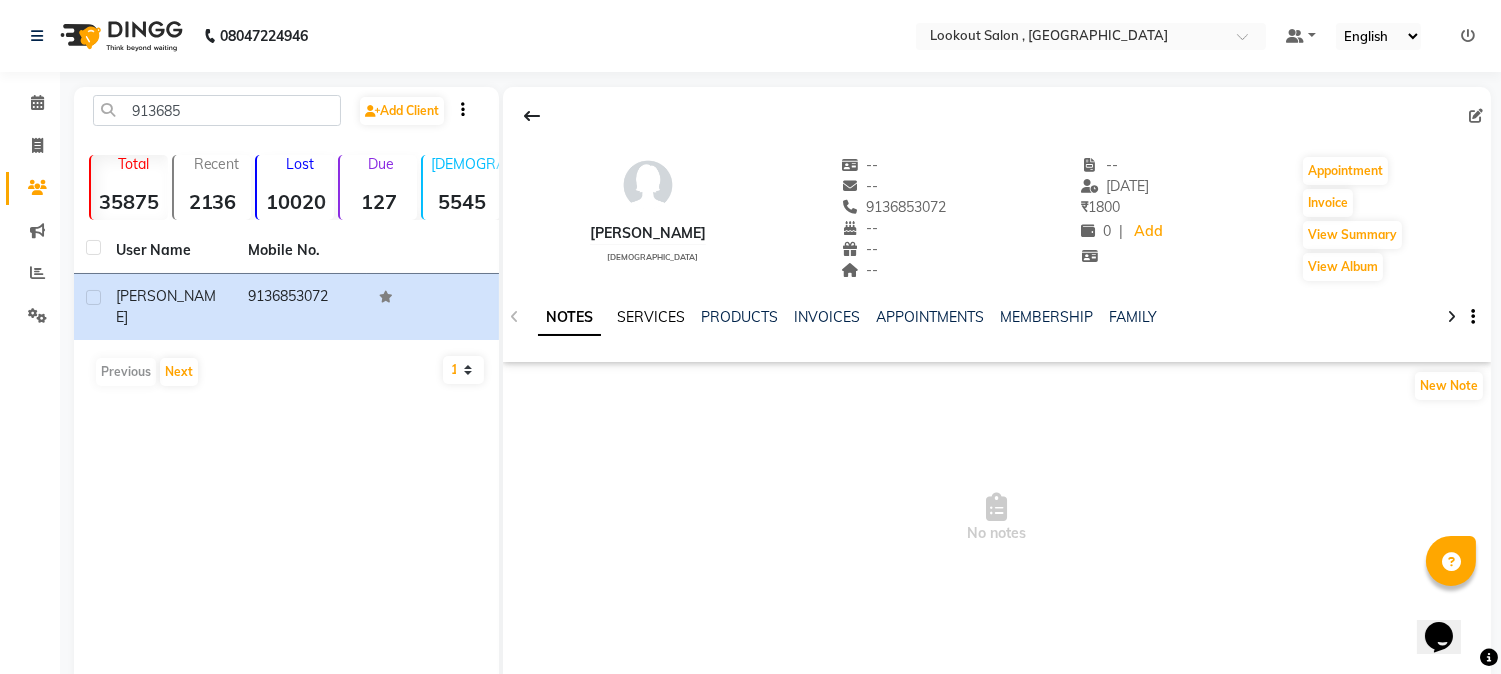 click on "SERVICES" 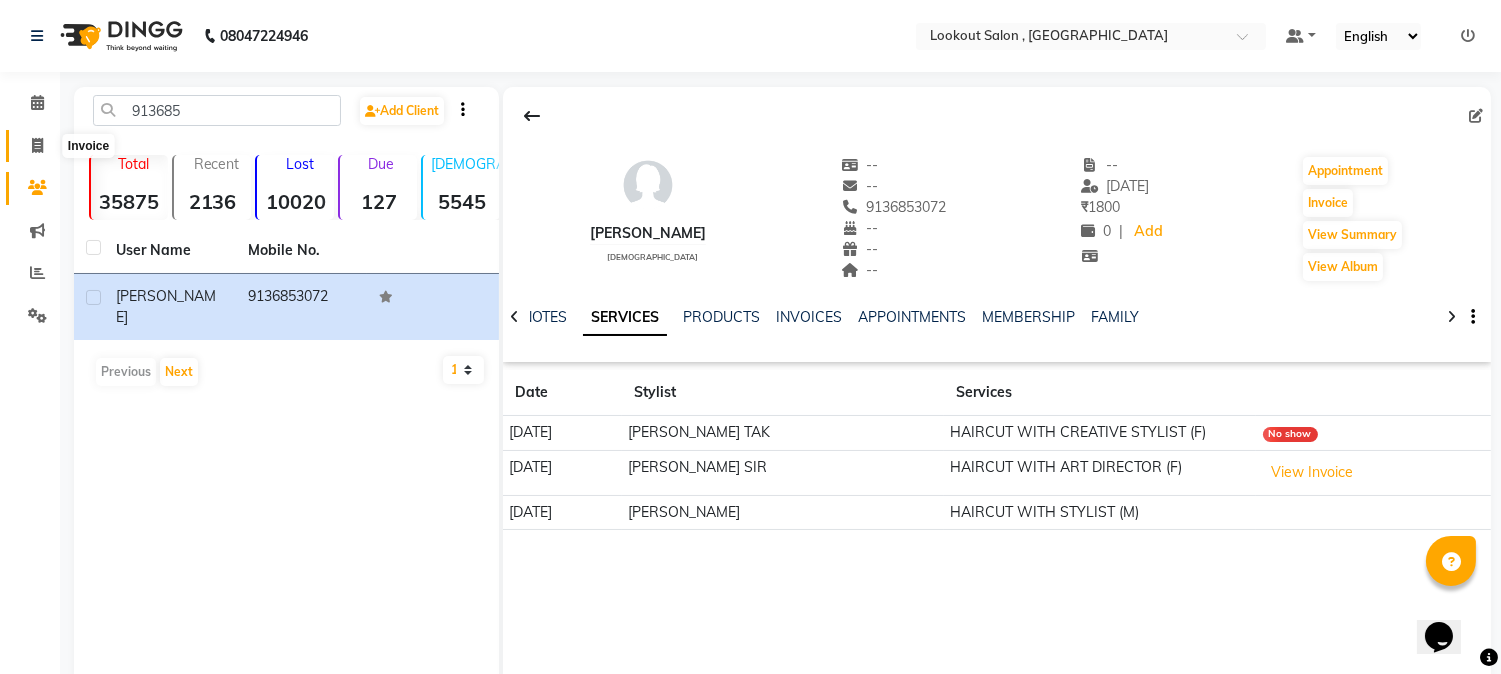 click 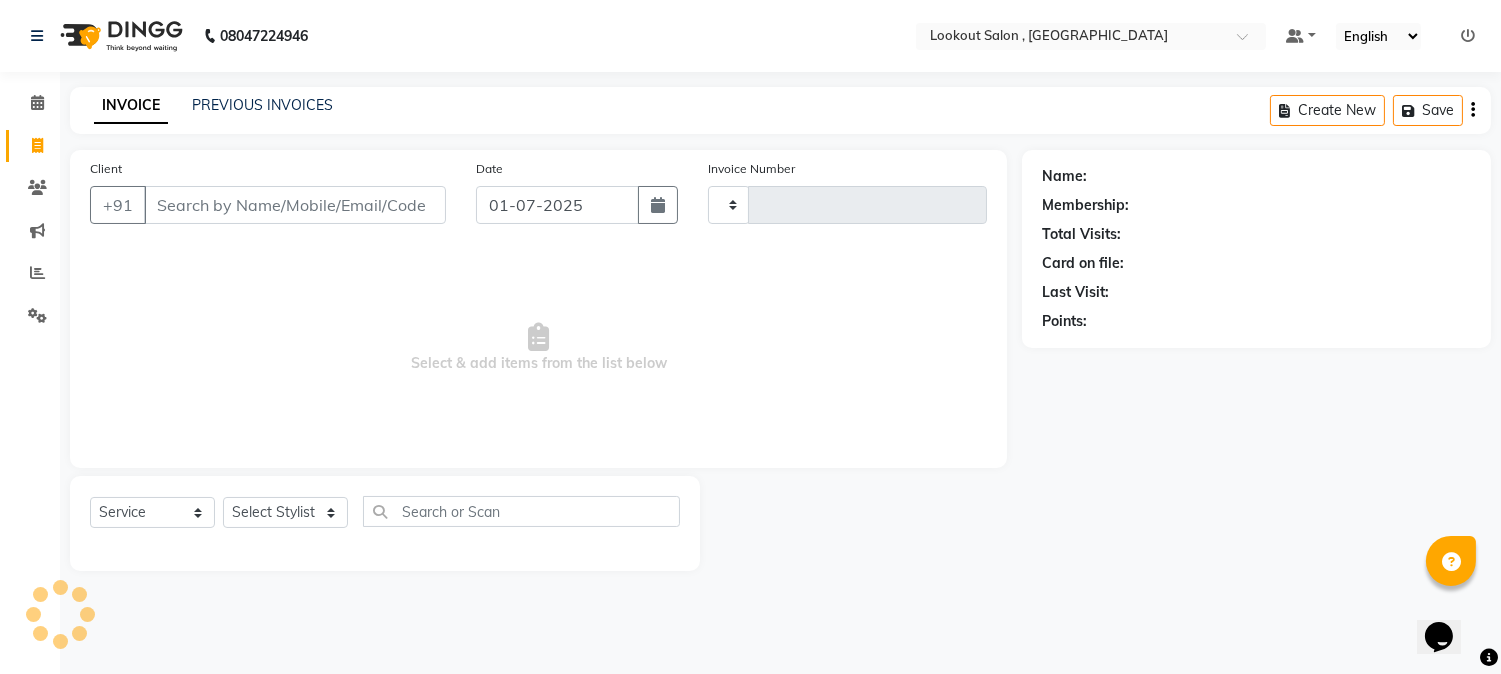 type on "3633" 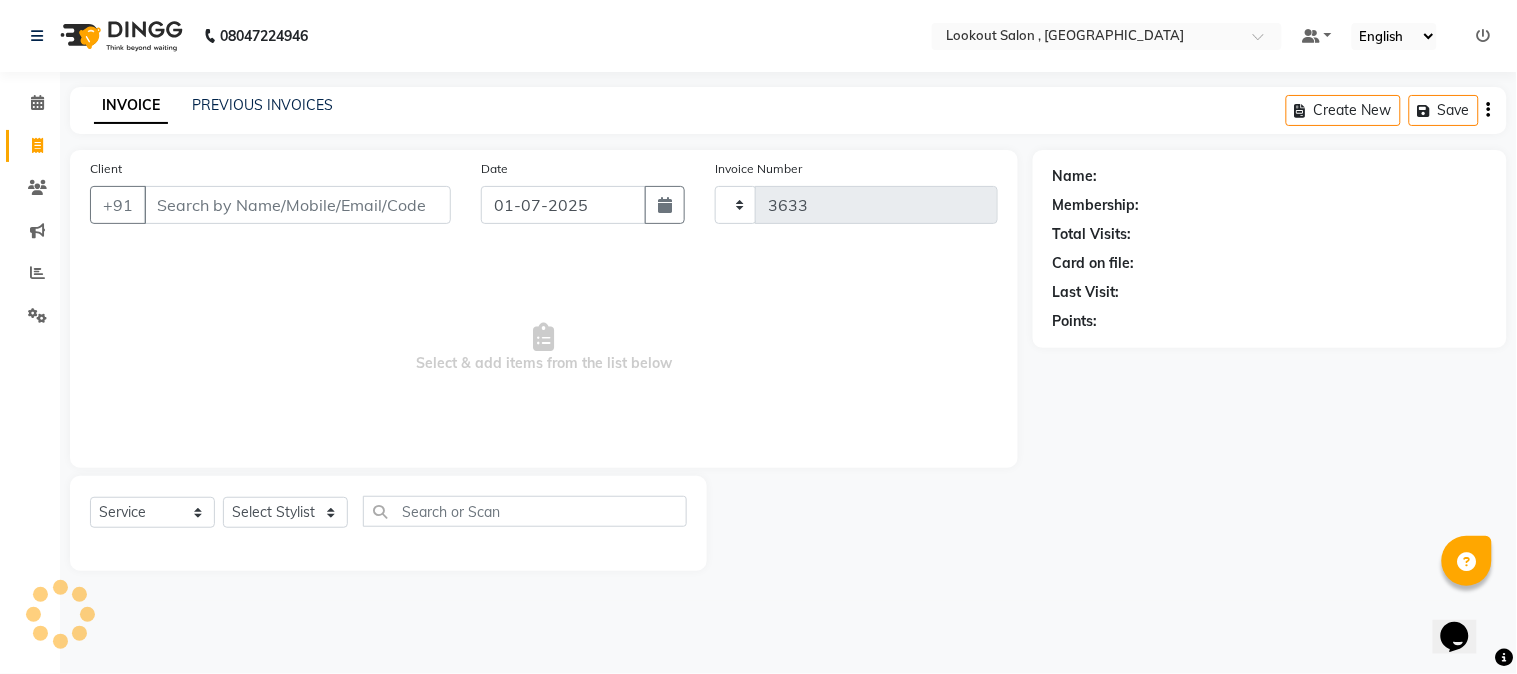 select on "151" 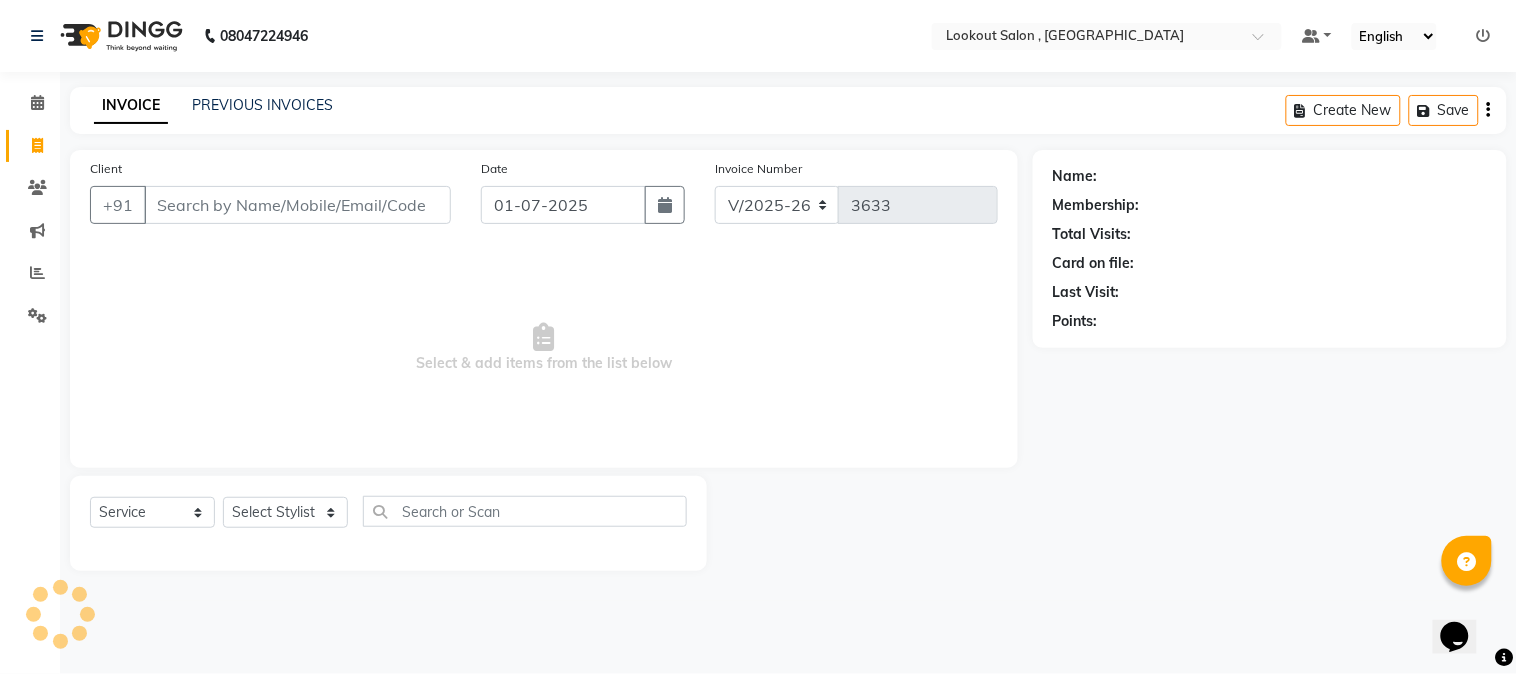 click on "Client" at bounding box center (297, 205) 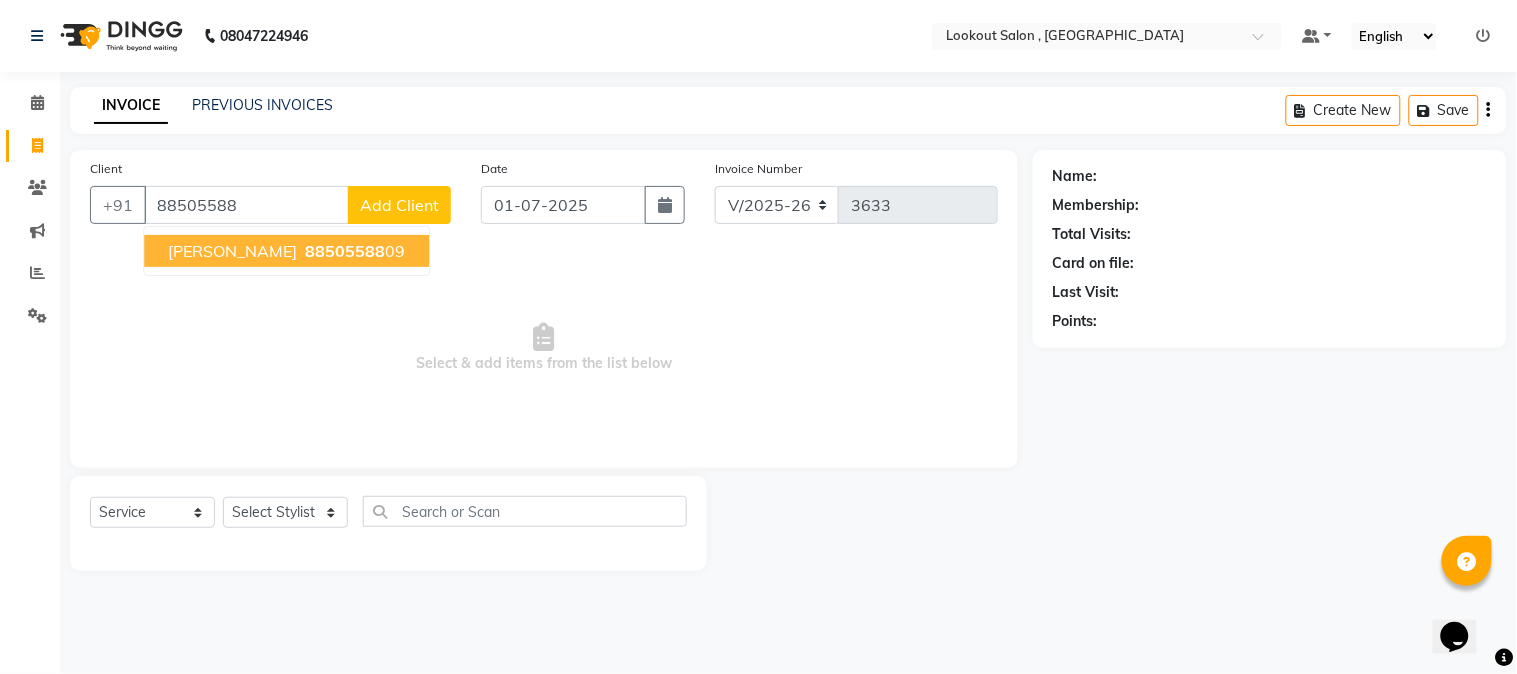 click on "[PERSON_NAME]" at bounding box center (232, 251) 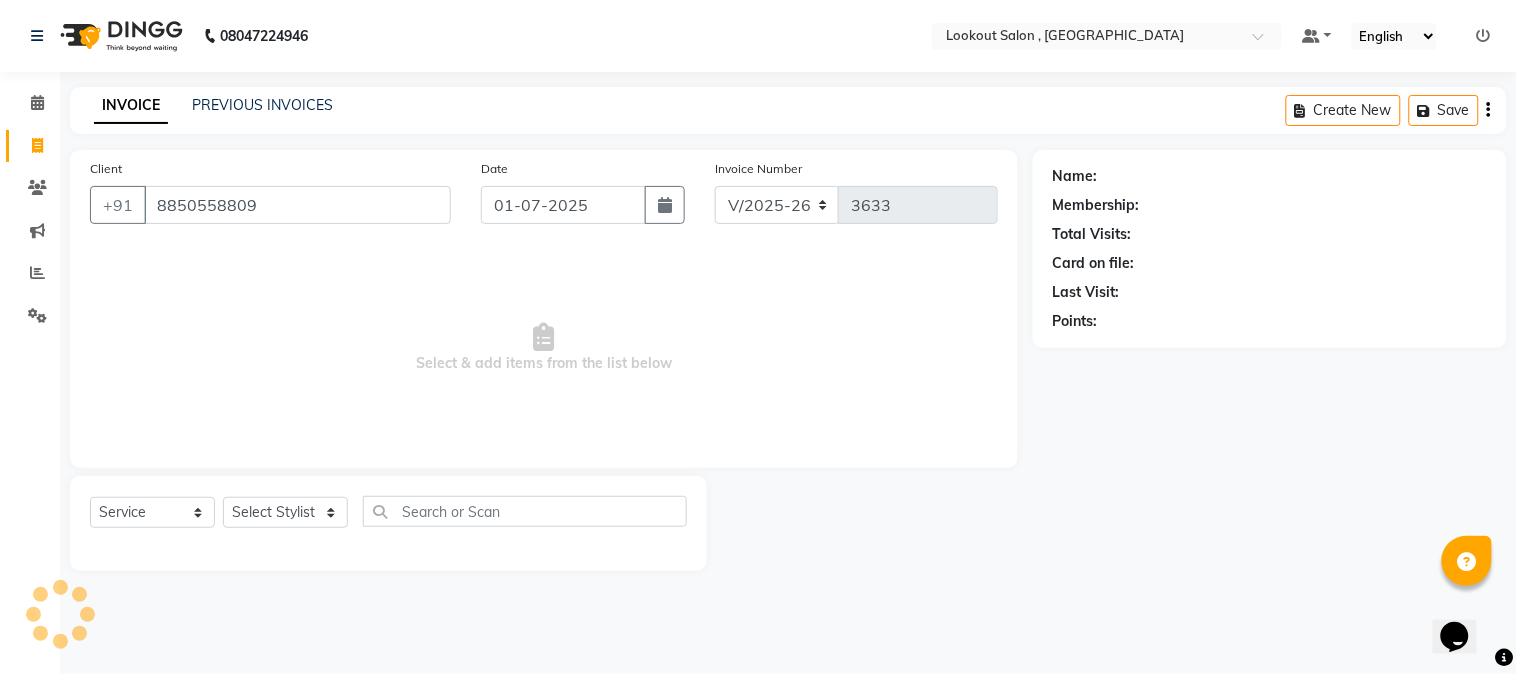 type on "8850558809" 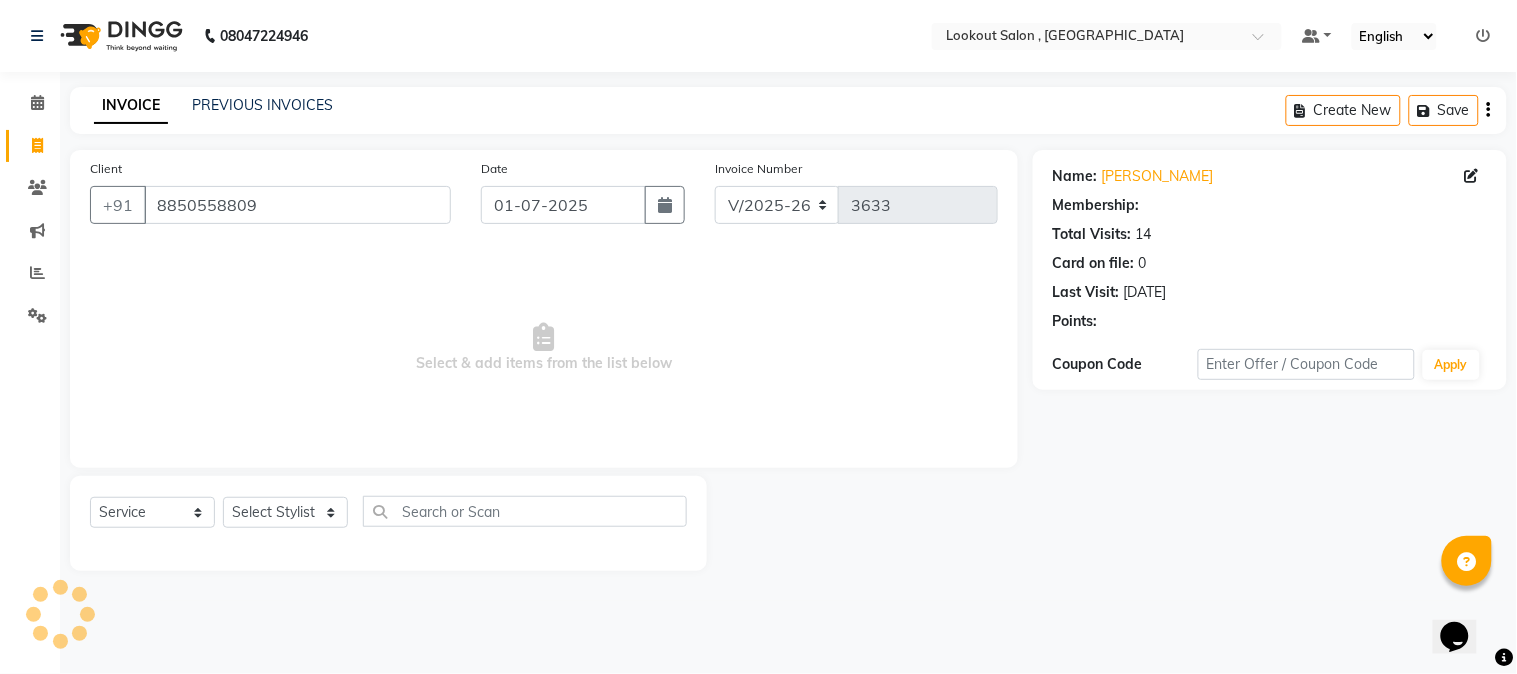select on "1: Object" 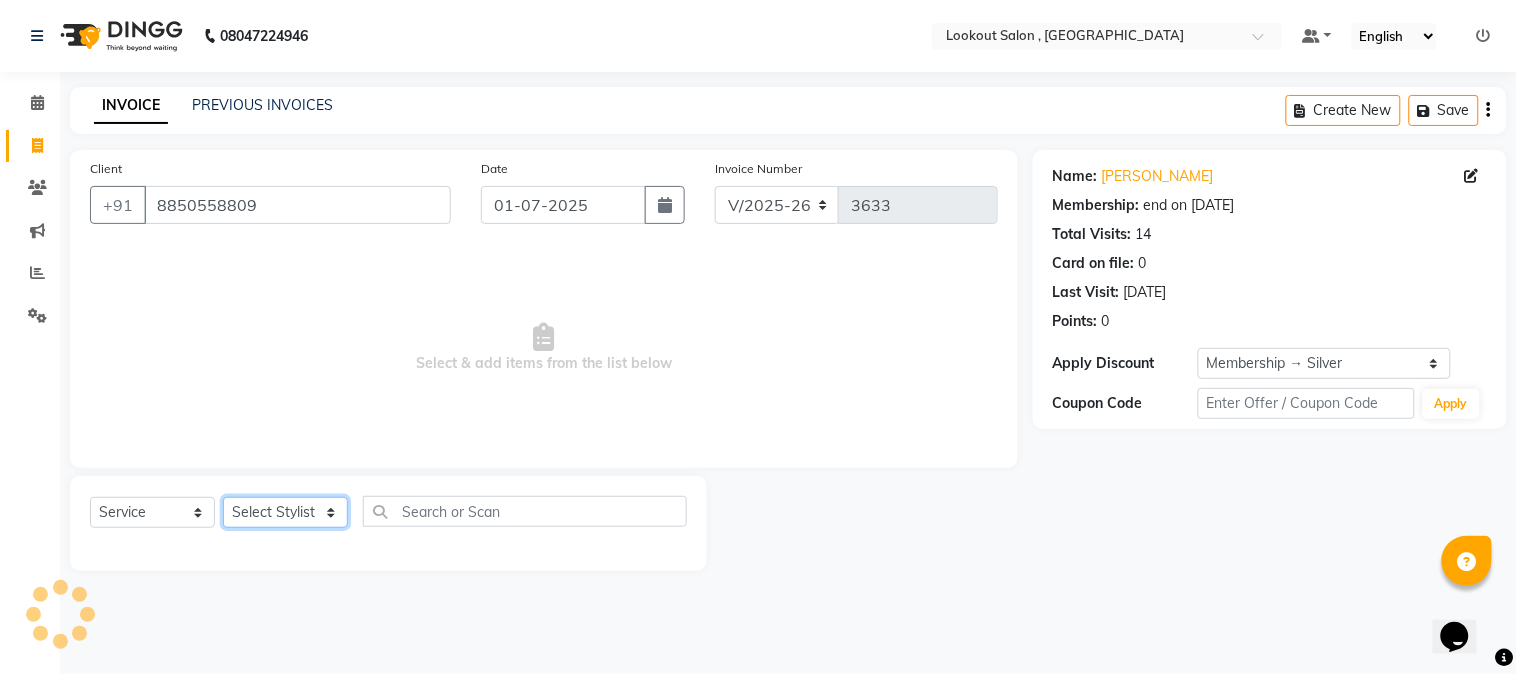 click on "Select Stylist [PERSON_NAME] [PERSON_NAME] kuldeep [PERSON_NAME] [PERSON_NAME] NANDINI [PERSON_NAME] [PERSON_NAME] [PERSON_NAME] [PERSON_NAME] SADAF [PERSON_NAME] TAK shweta kashyap" 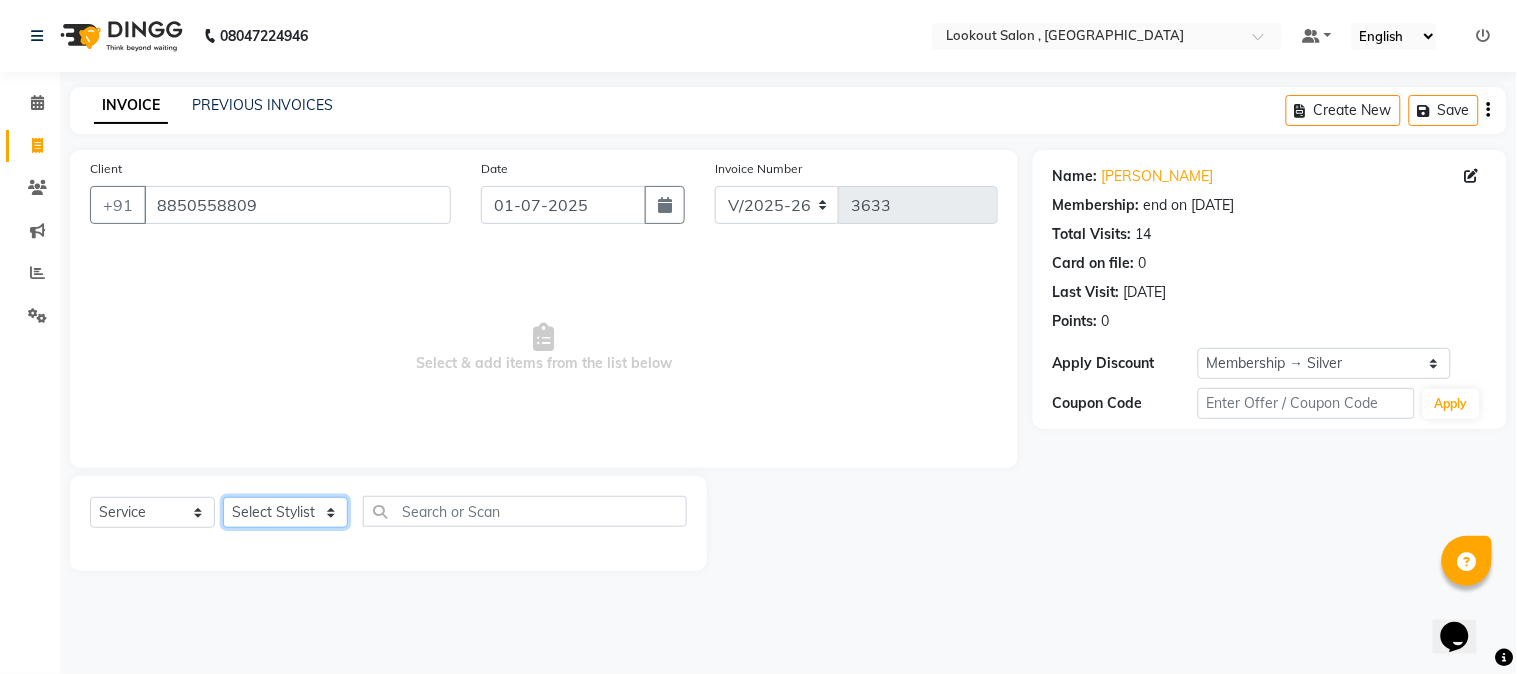 select on "4387" 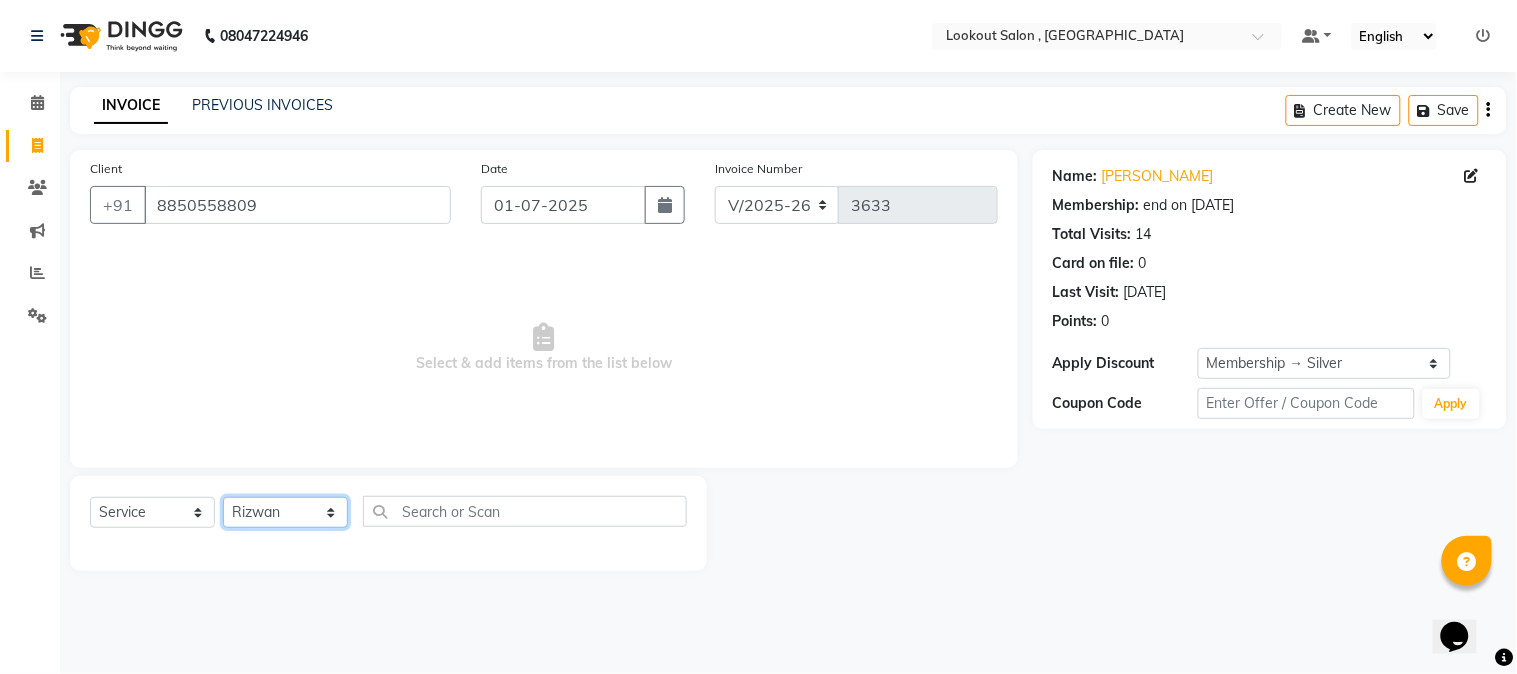 click on "Select Stylist [PERSON_NAME] [PERSON_NAME] kuldeep [PERSON_NAME] [PERSON_NAME] NANDINI [PERSON_NAME] [PERSON_NAME] [PERSON_NAME] [PERSON_NAME] SADAF [PERSON_NAME] TAK shweta kashyap" 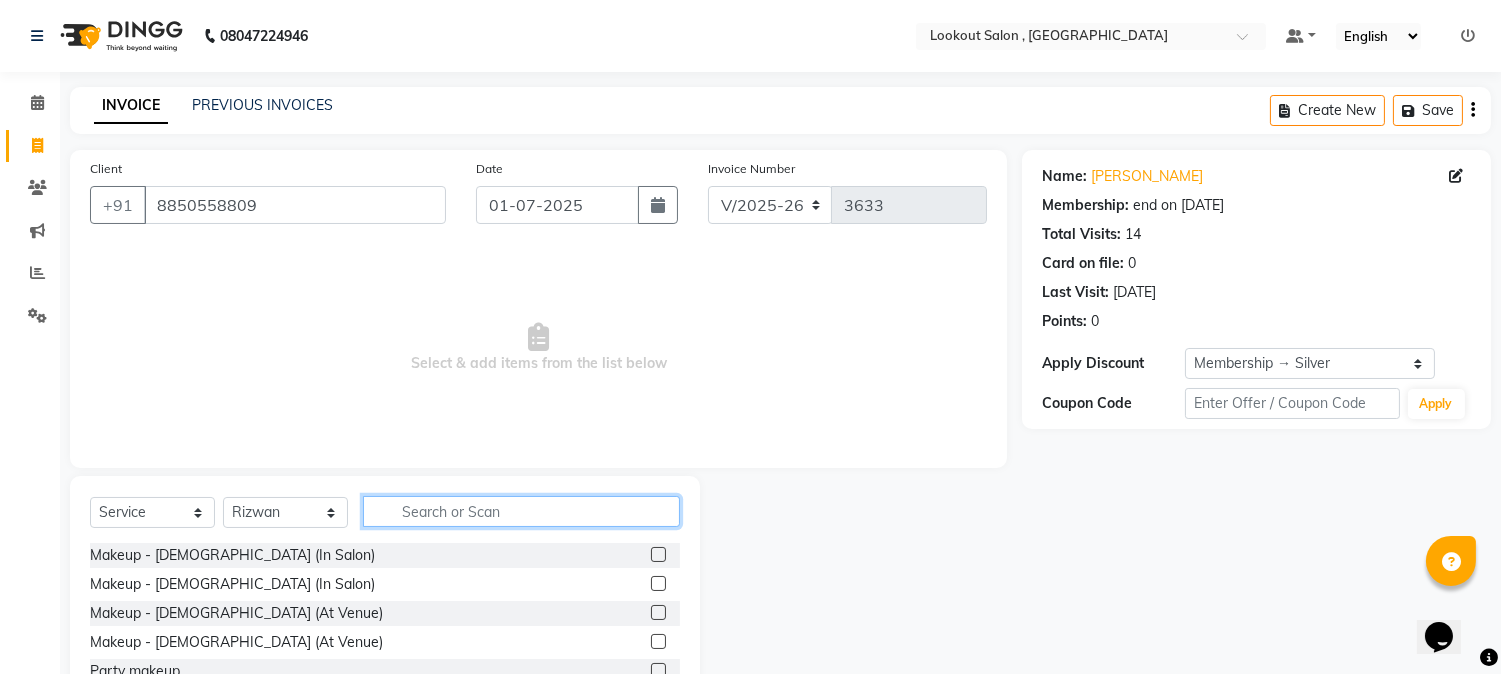 click 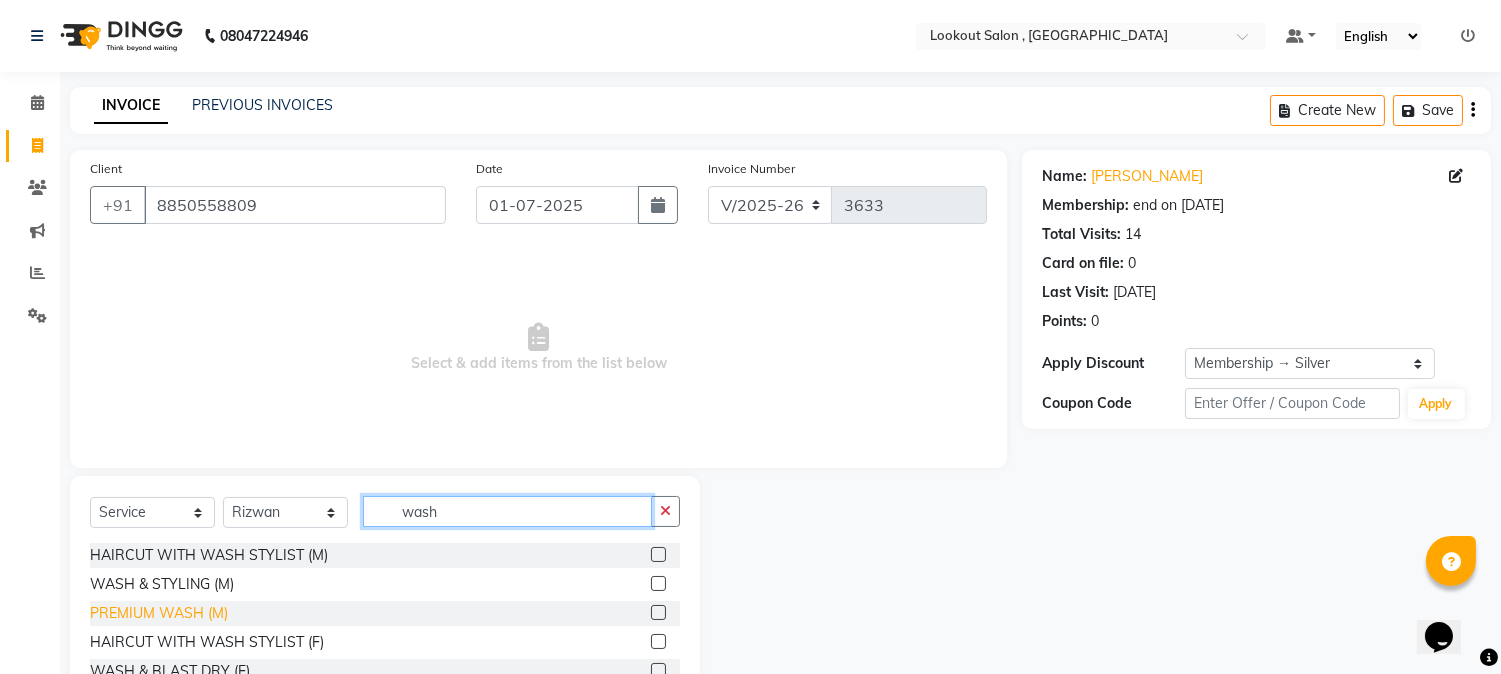 type on "wash" 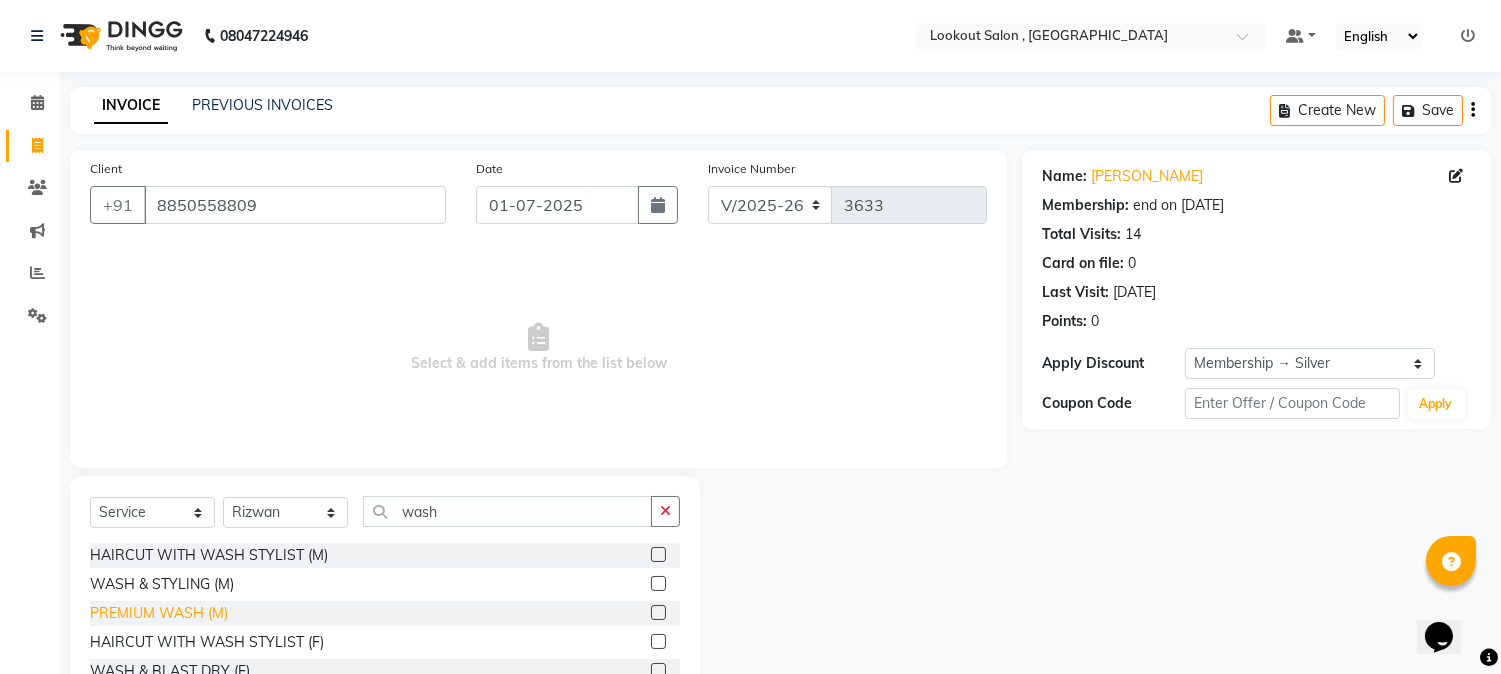 click on "PREMIUM WASH (M)" 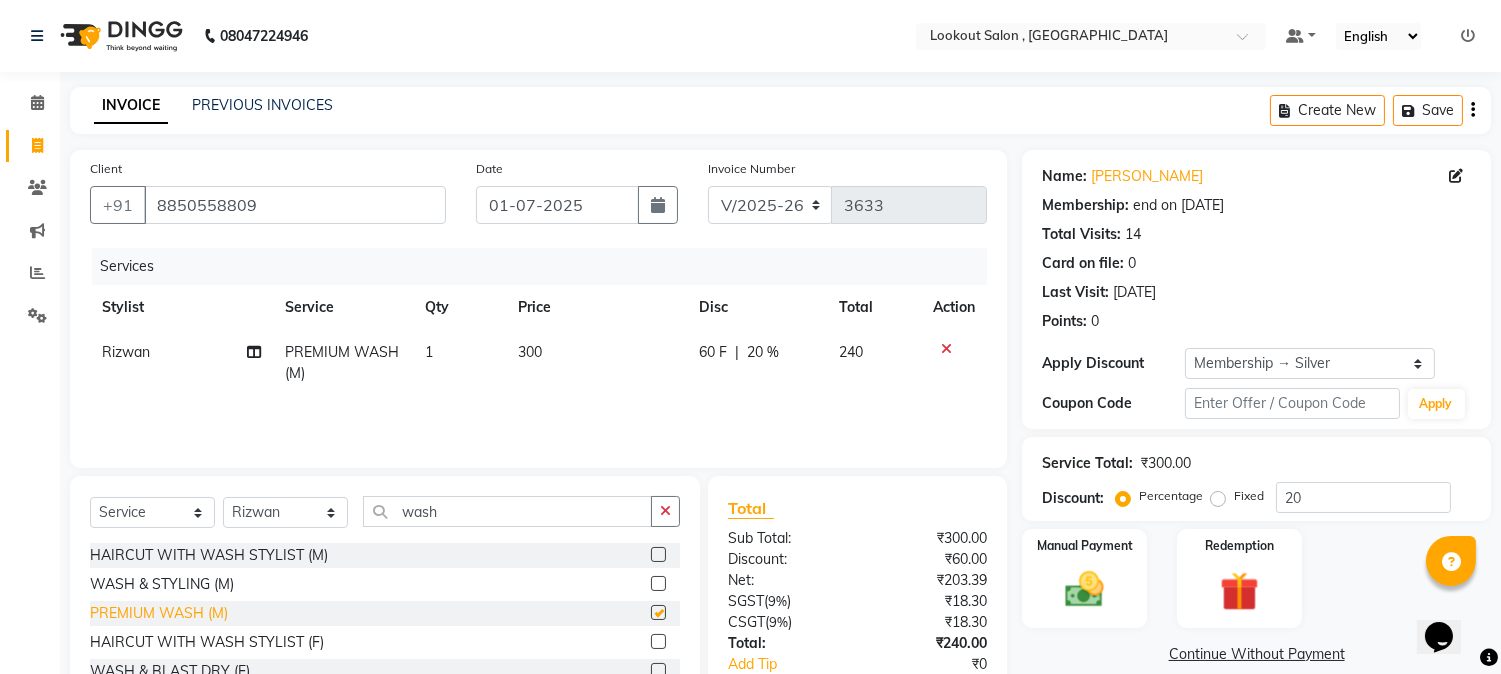 checkbox on "false" 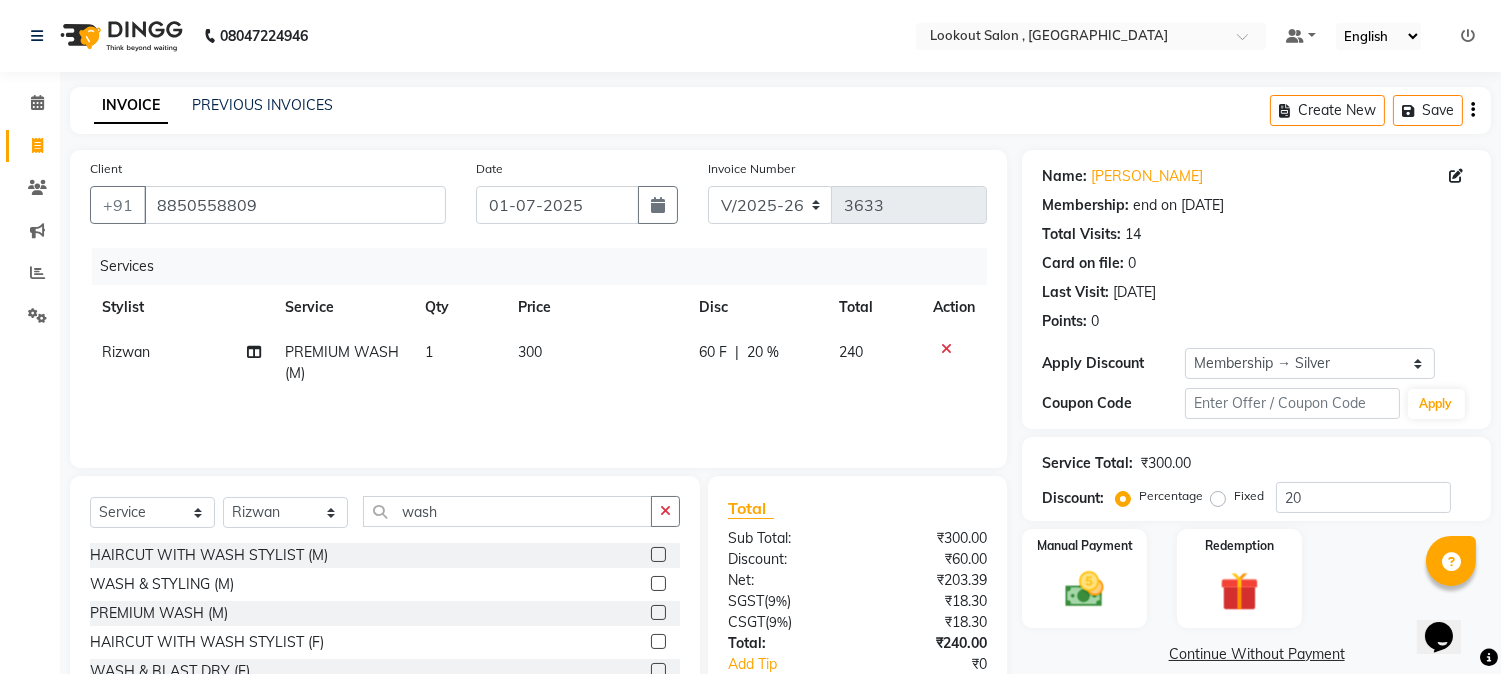 scroll, scrollTop: 111, scrollLeft: 0, axis: vertical 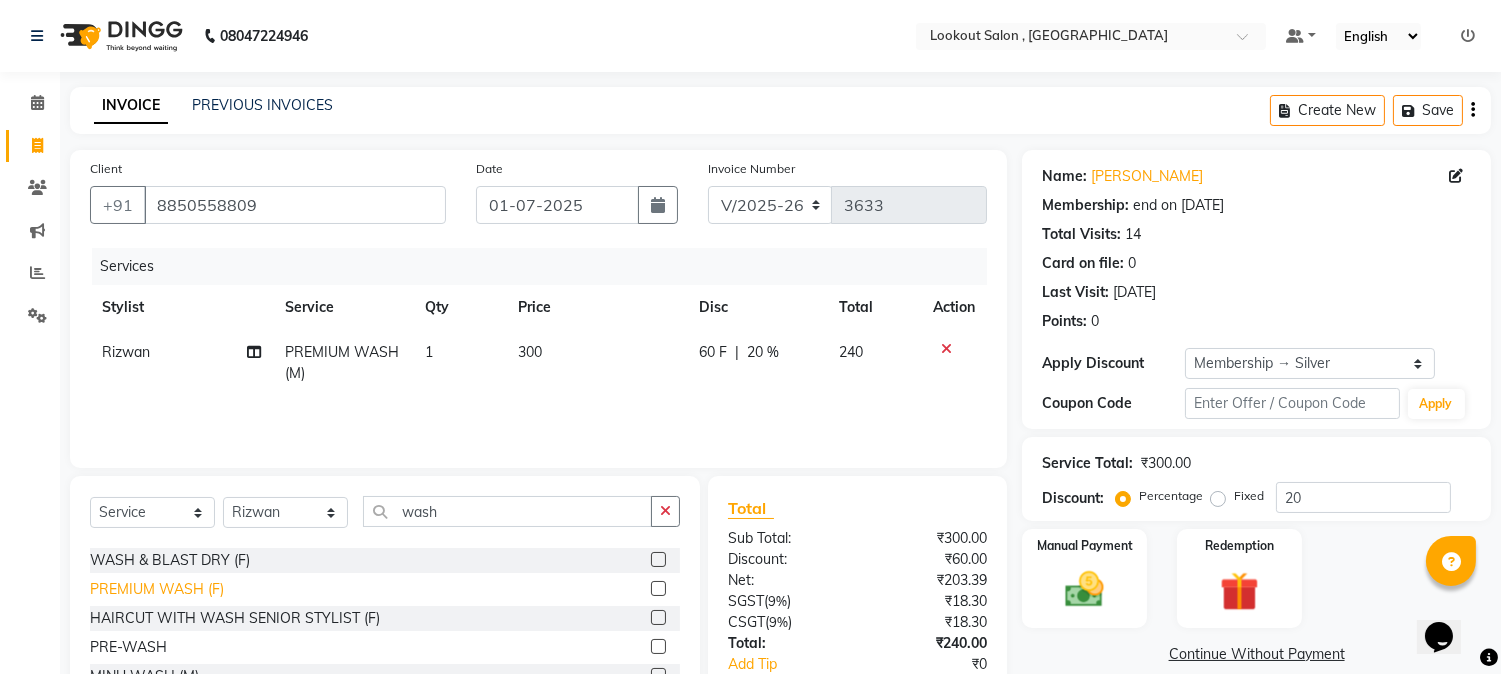 click on "PREMIUM WASH (F)" 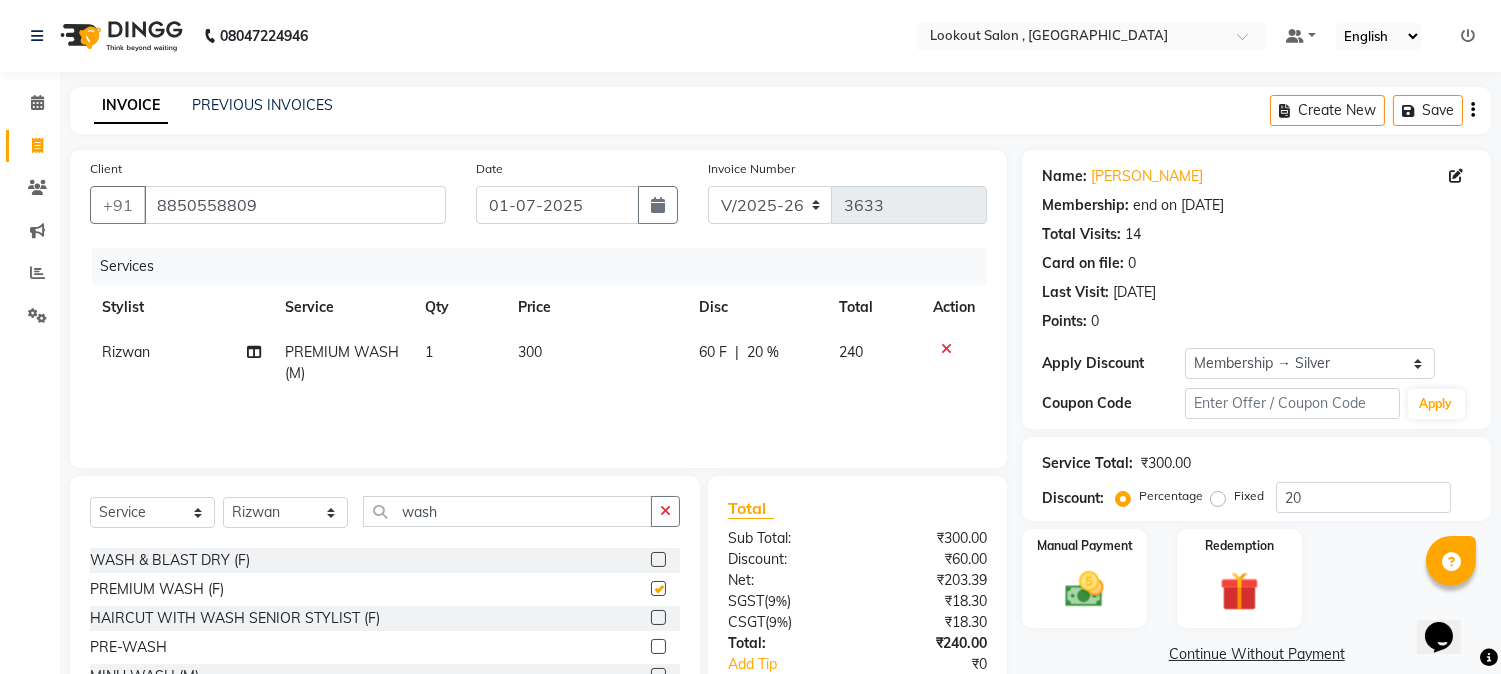 checkbox on "false" 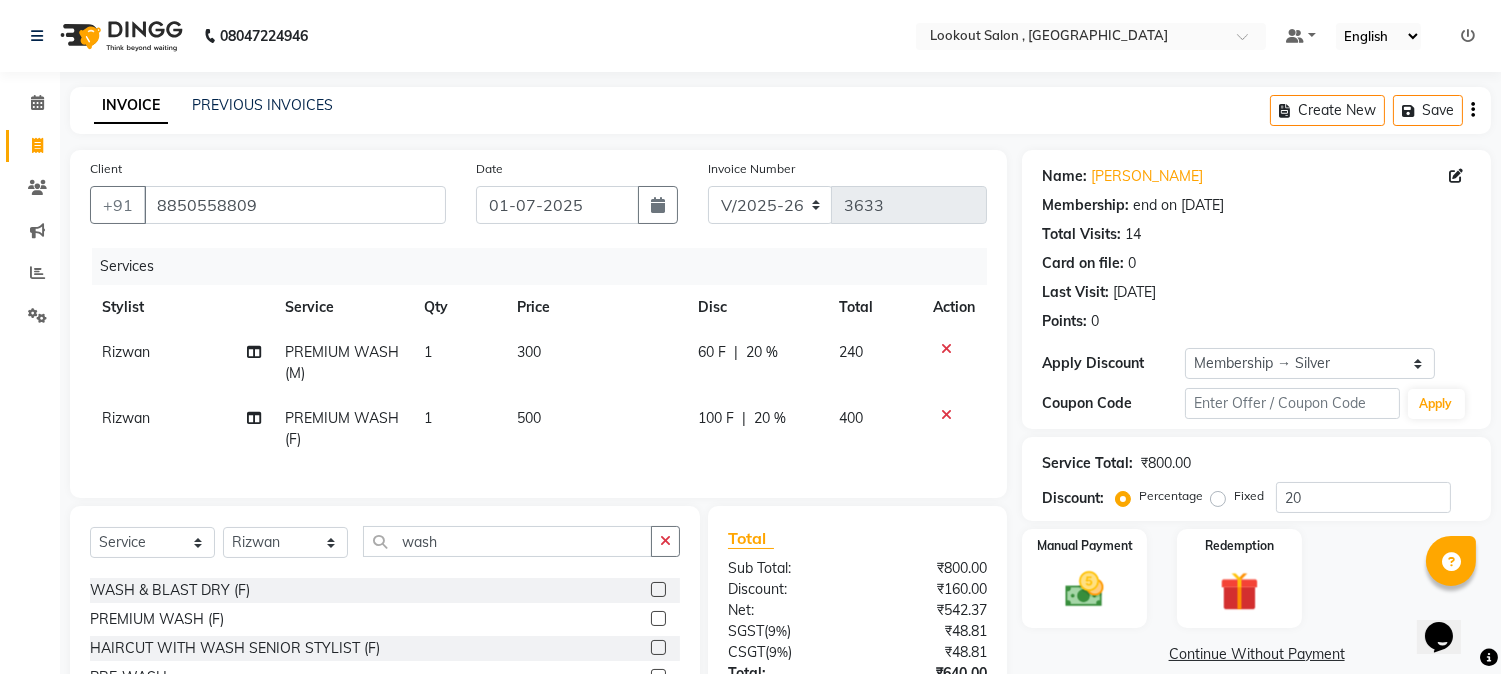 click 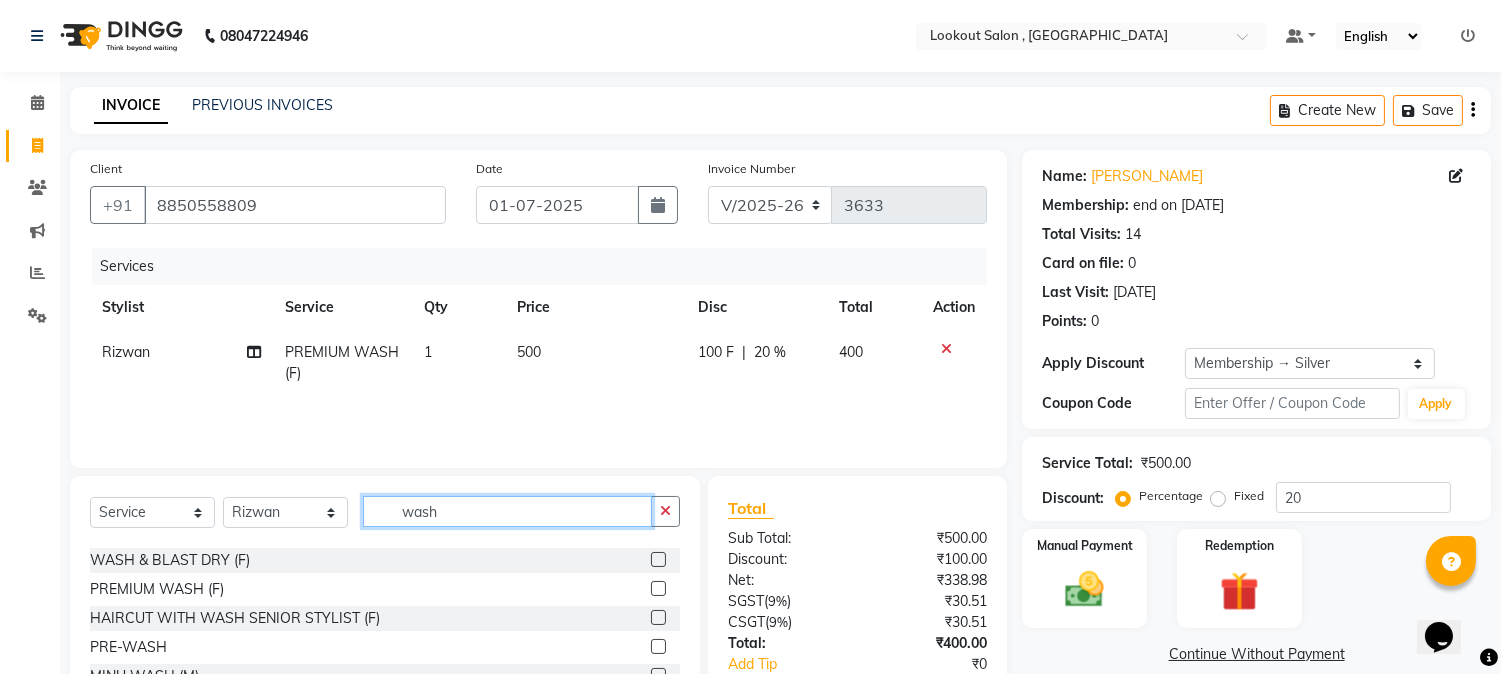click on "wash" 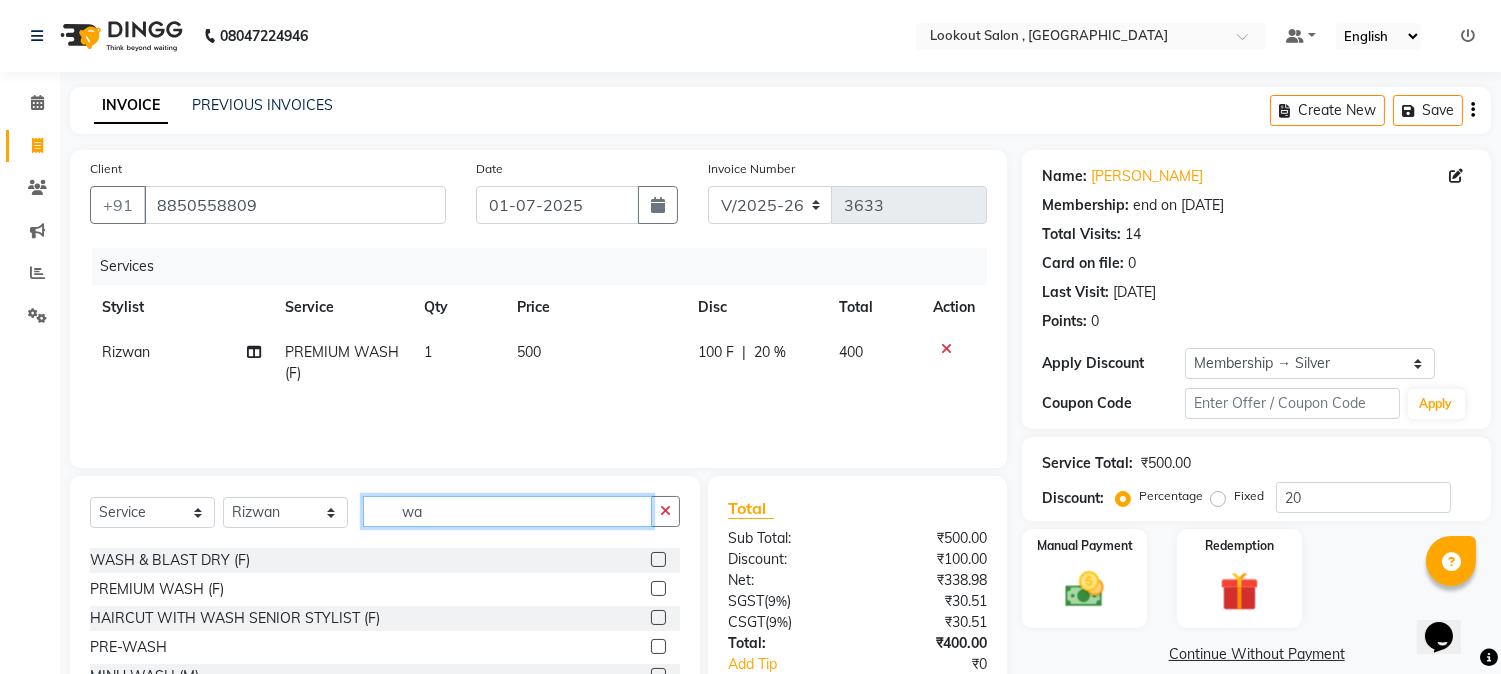 type on "w" 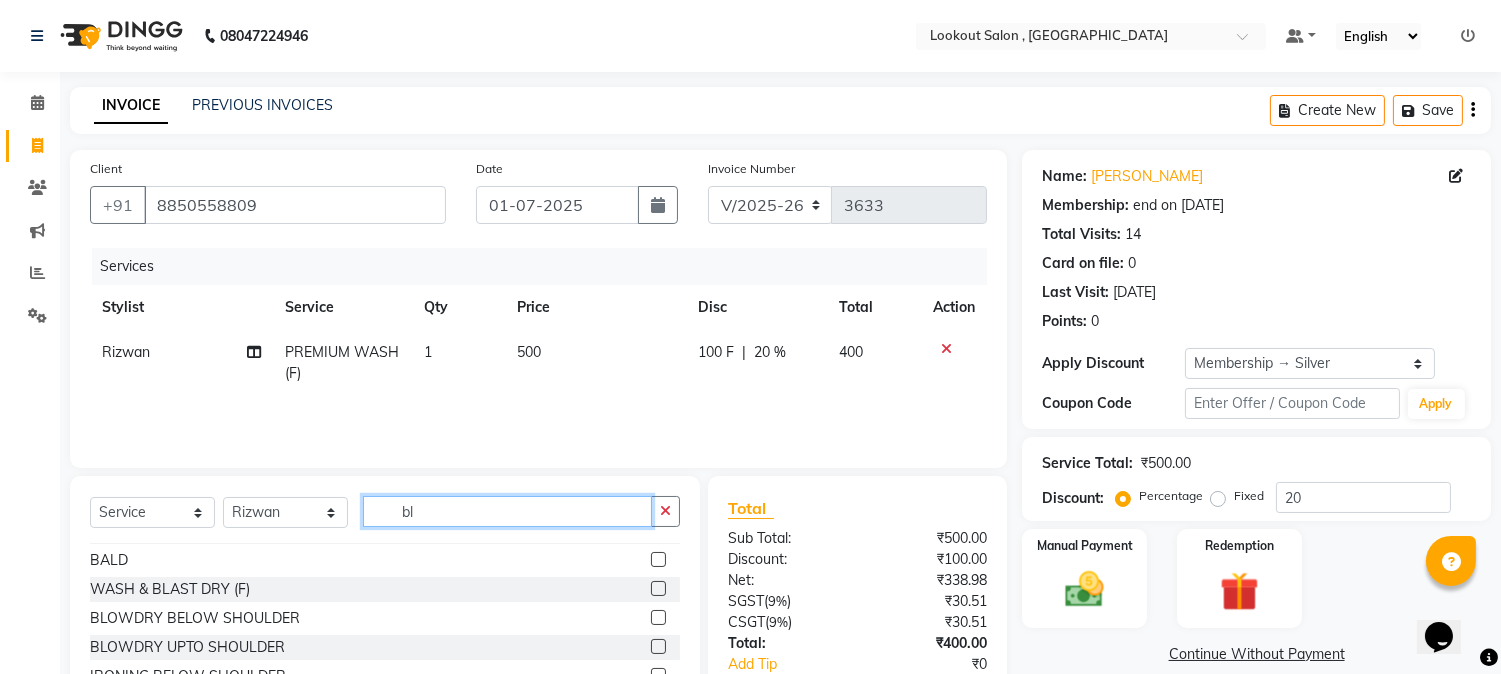 scroll, scrollTop: 0, scrollLeft: 0, axis: both 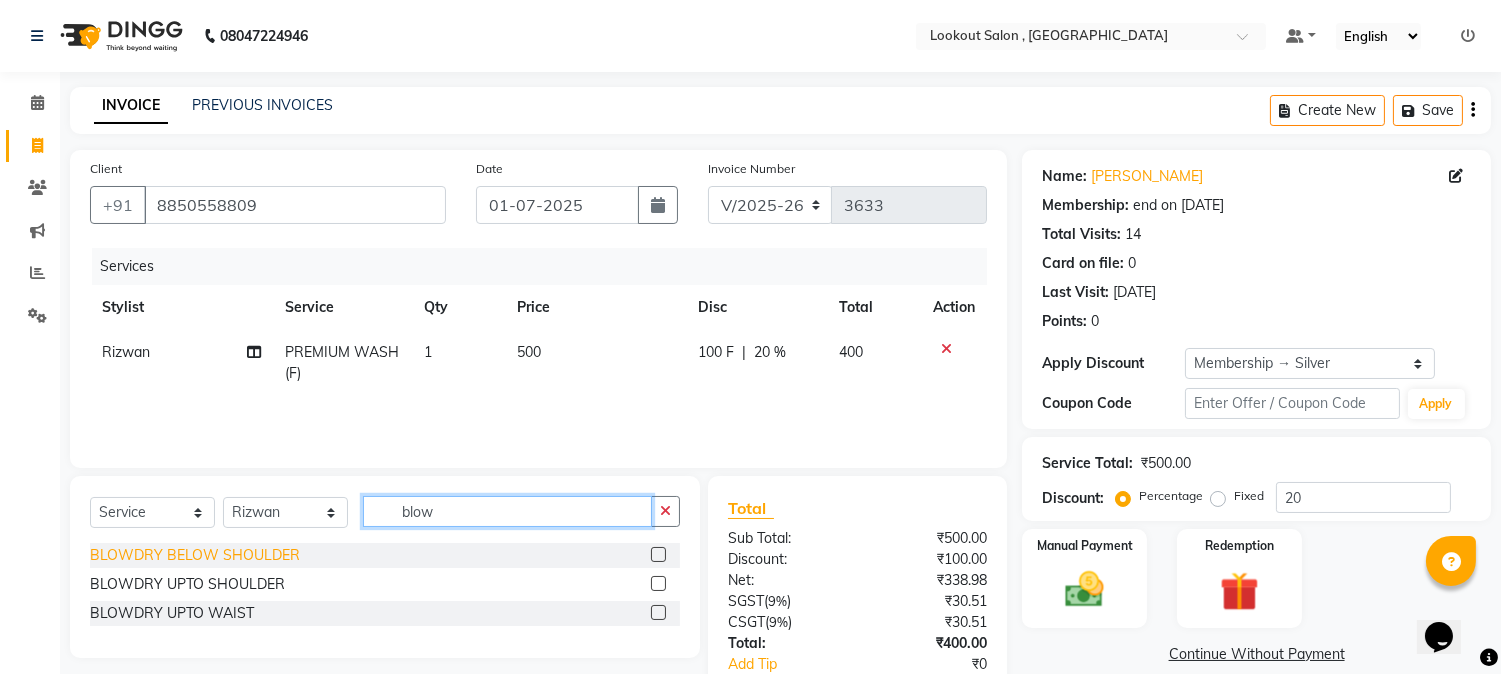 type on "blow" 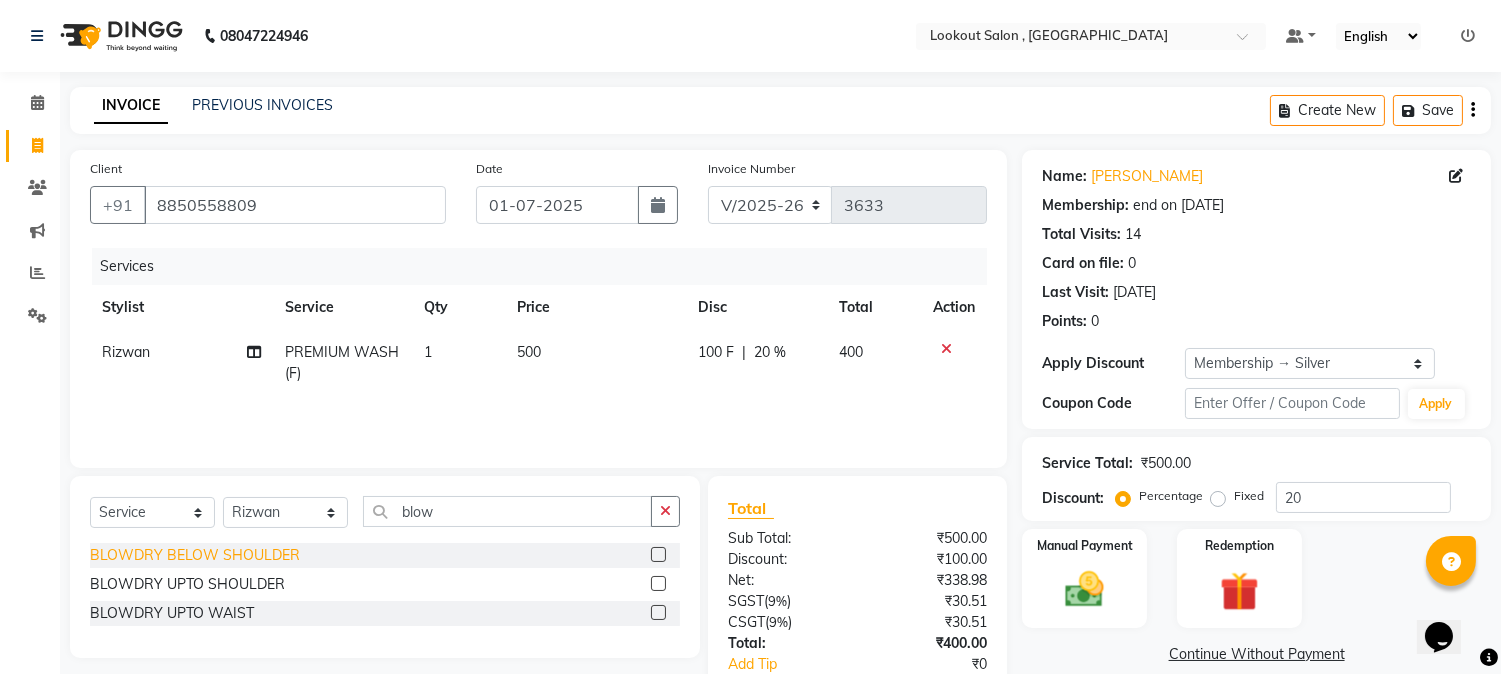 click on "BLOWDRY  BELOW SHOULDER" 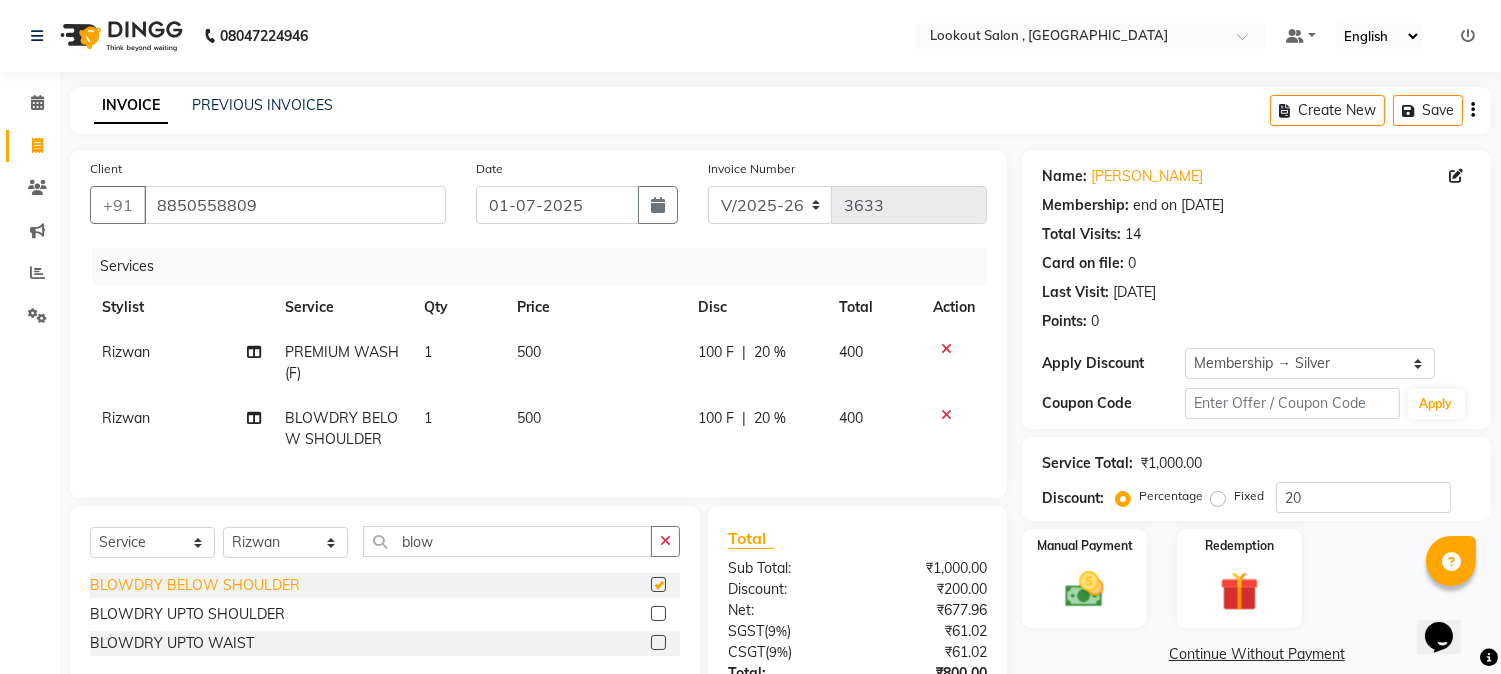 checkbox on "false" 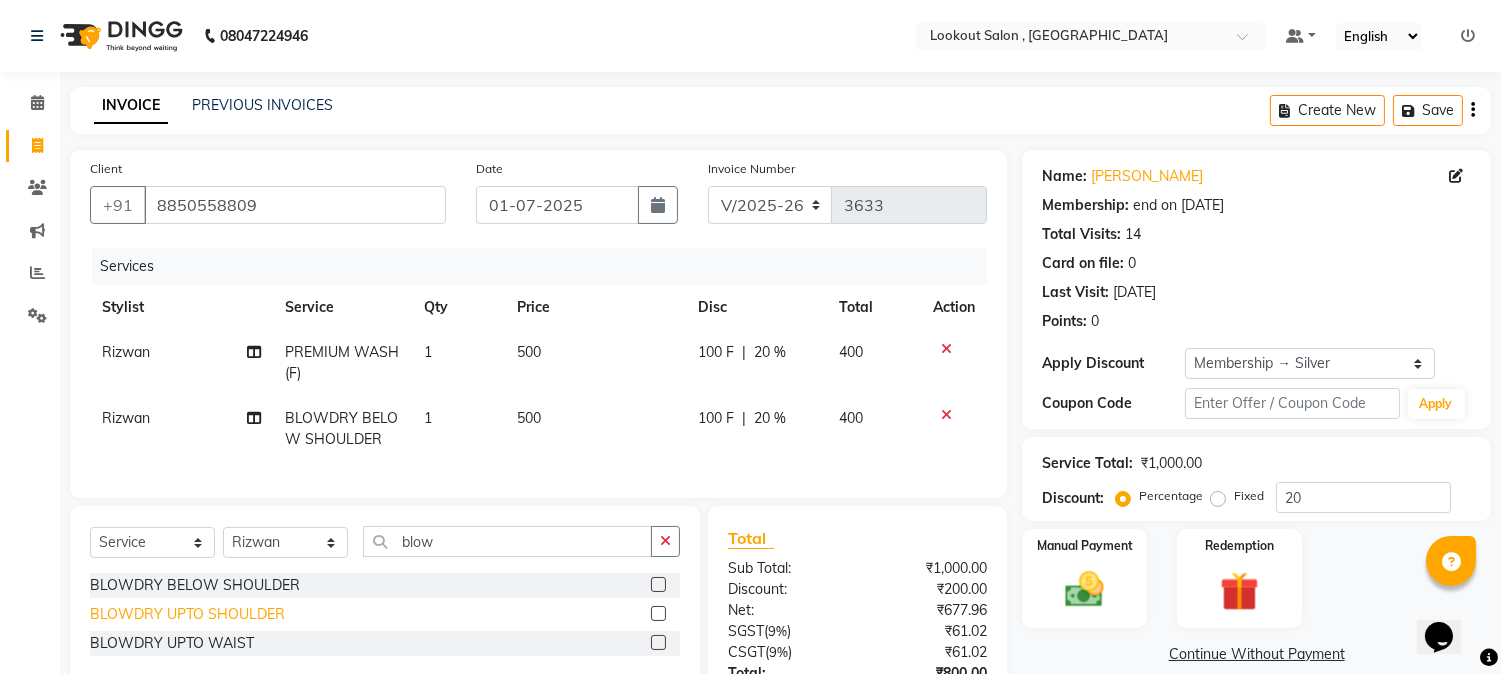 click on "BLOWDRY  UPTO SHOULDER" 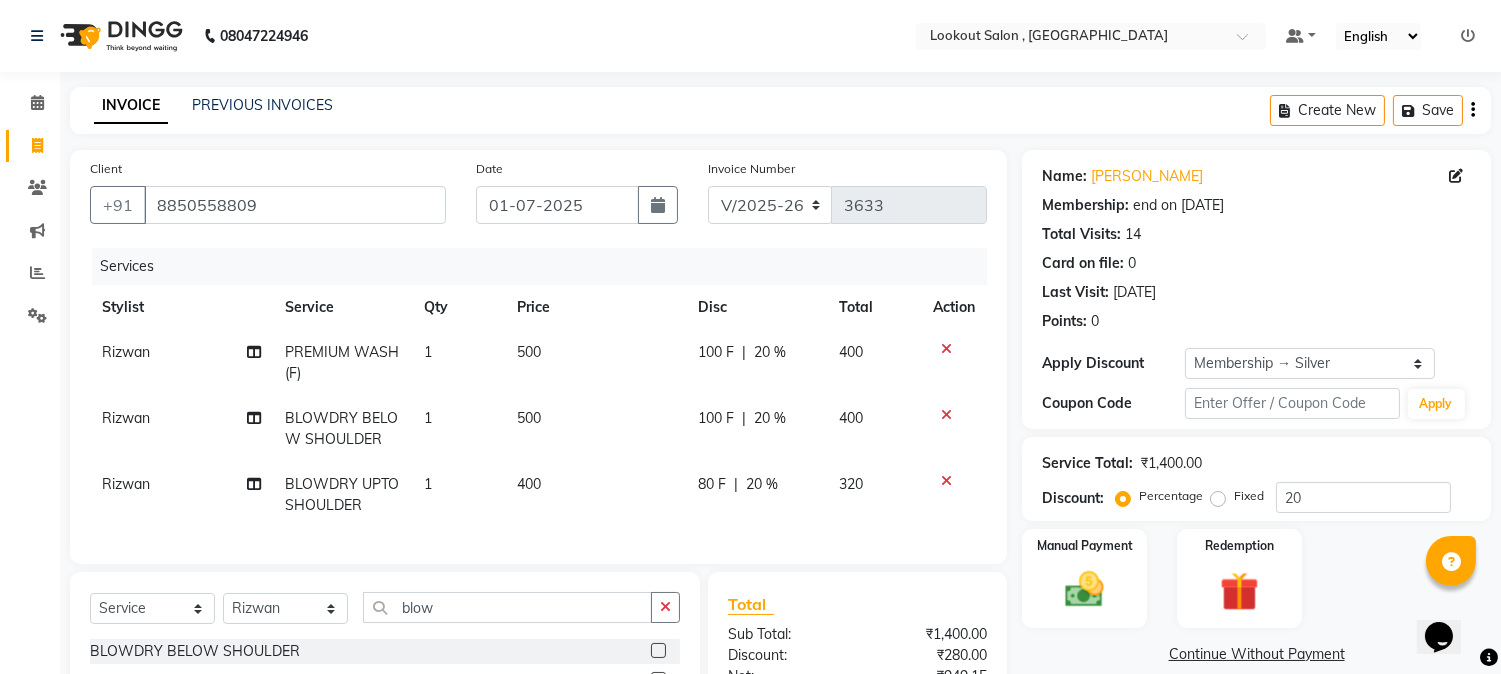 checkbox on "false" 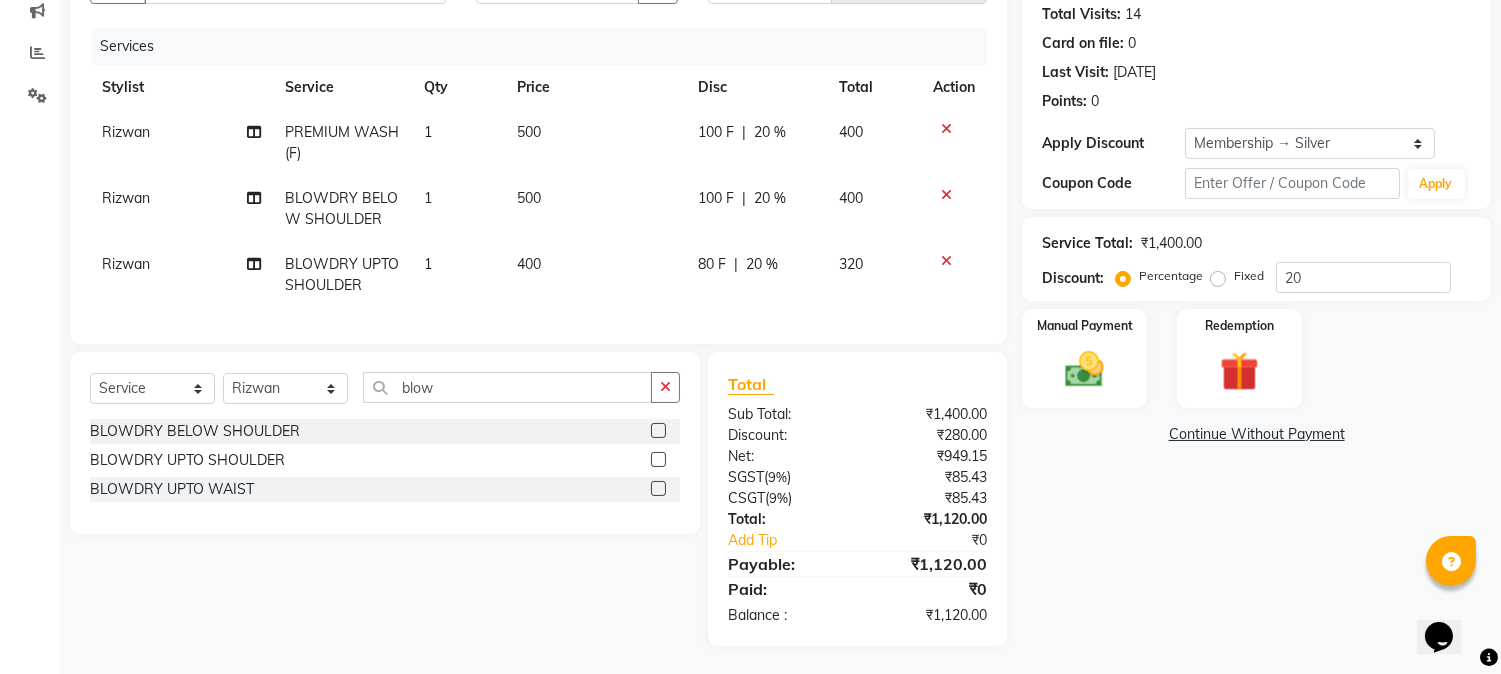 scroll, scrollTop: 222, scrollLeft: 0, axis: vertical 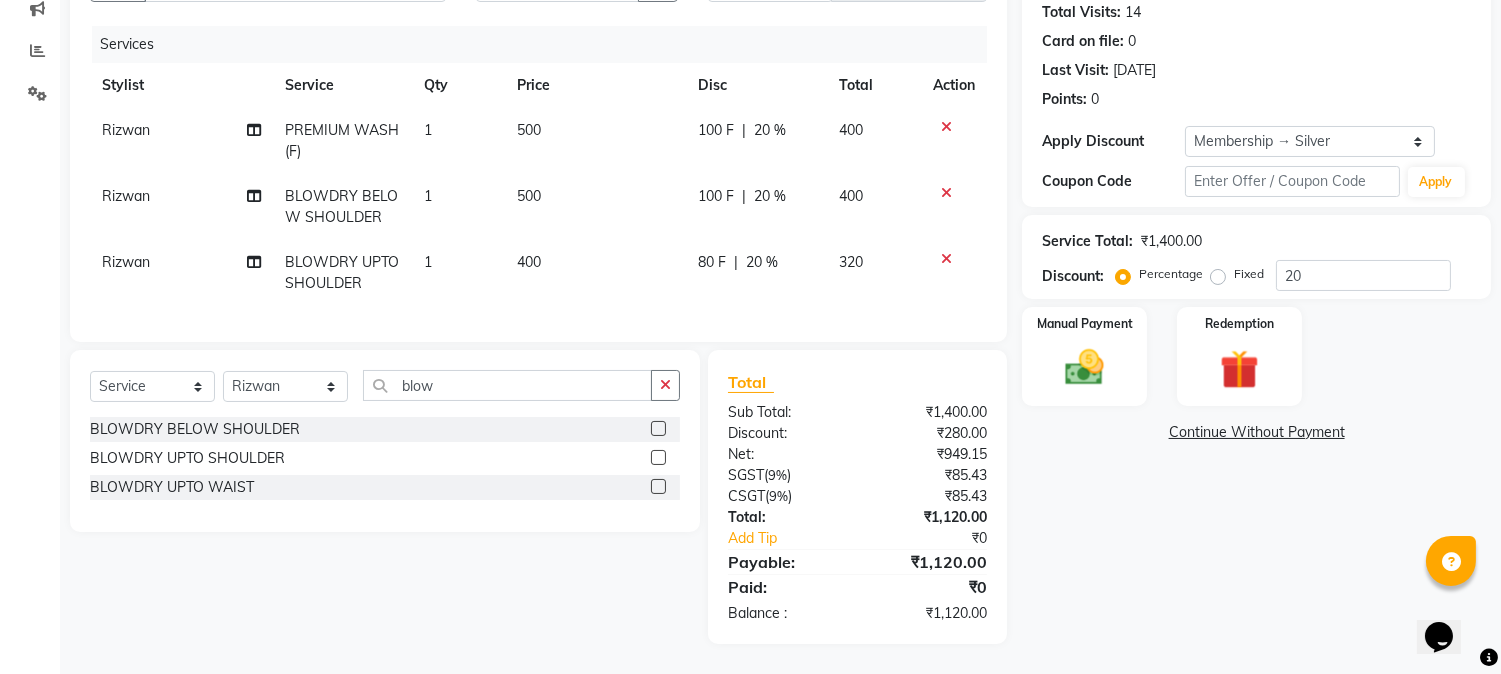 click 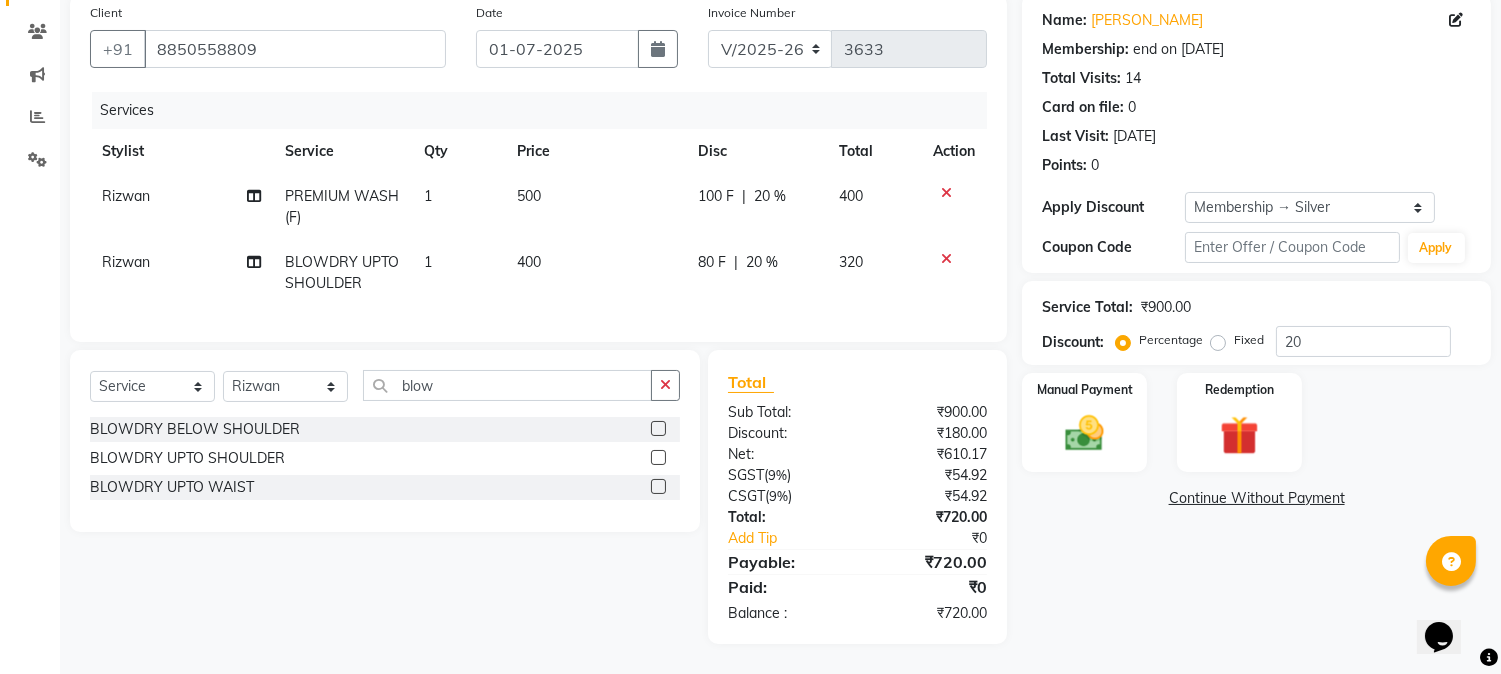 scroll, scrollTop: 172, scrollLeft: 0, axis: vertical 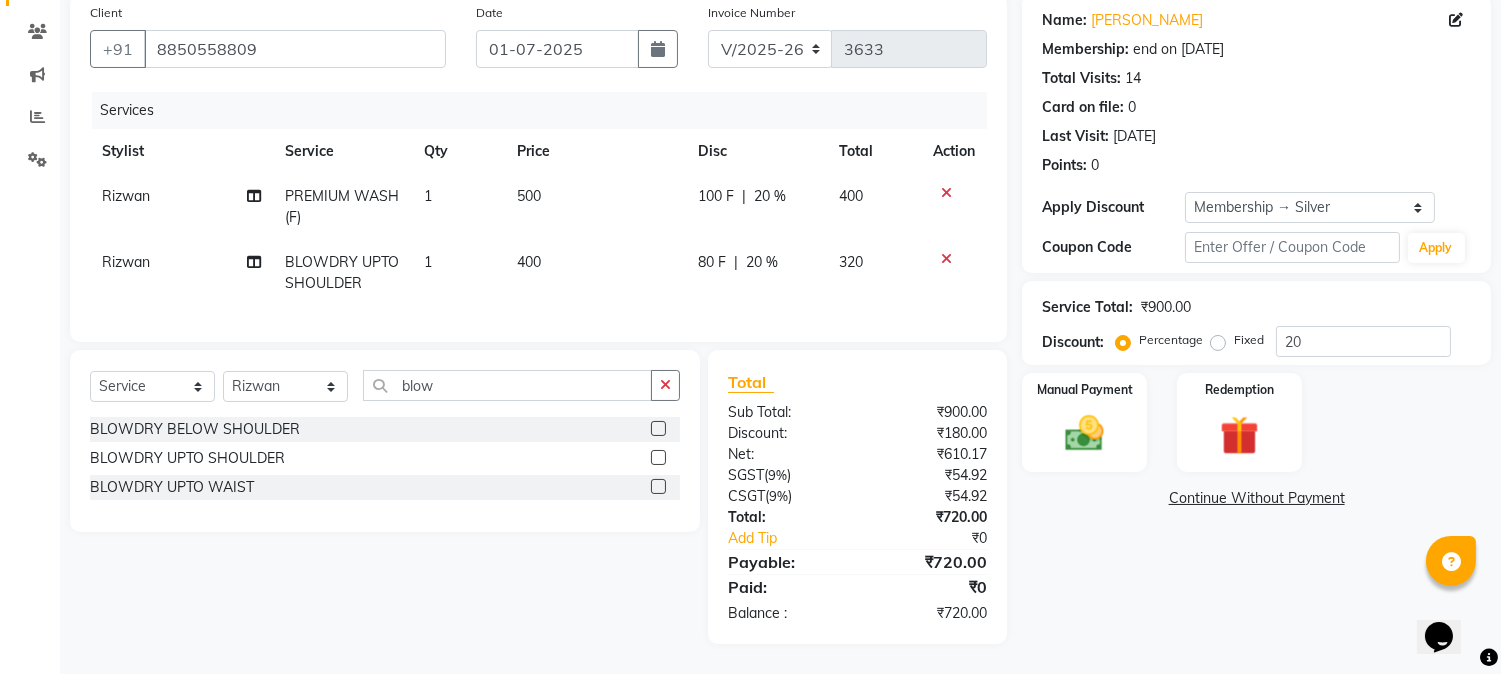 click on "400" 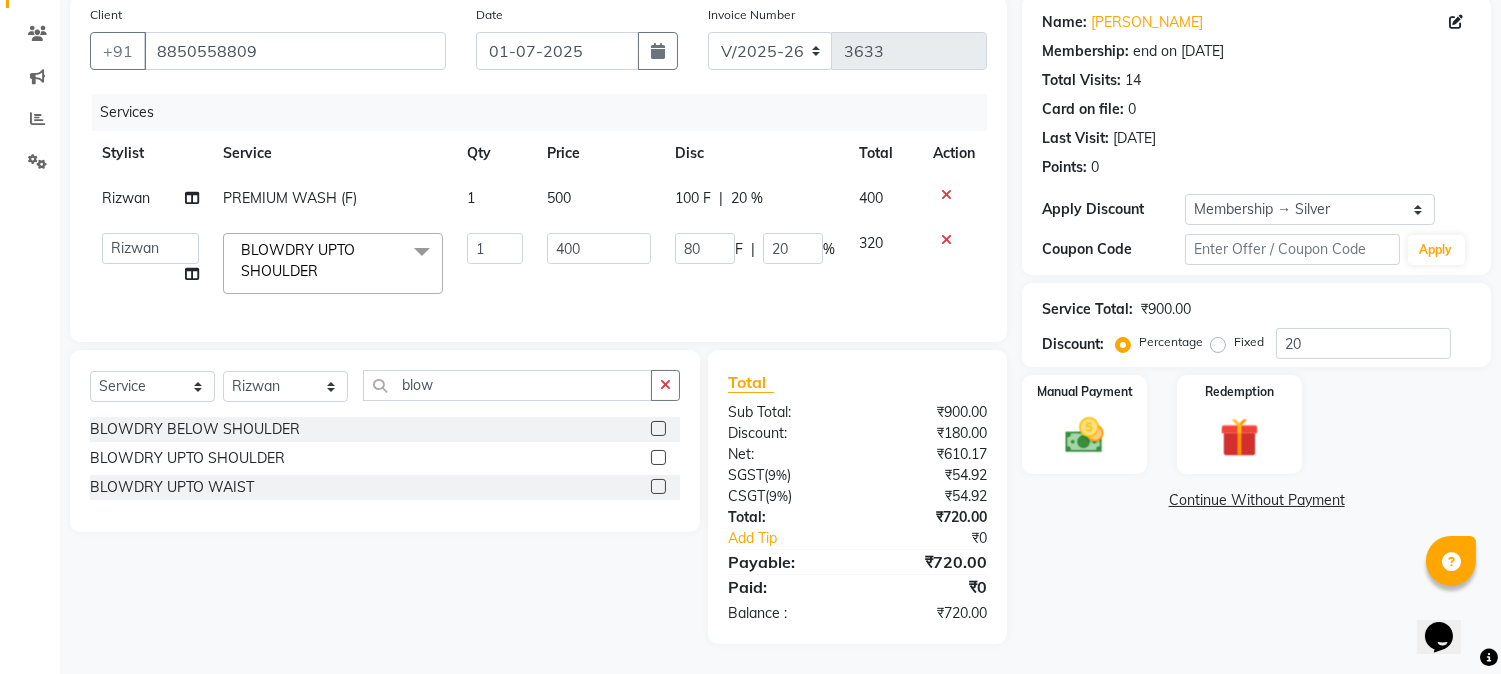 scroll, scrollTop: 170, scrollLeft: 0, axis: vertical 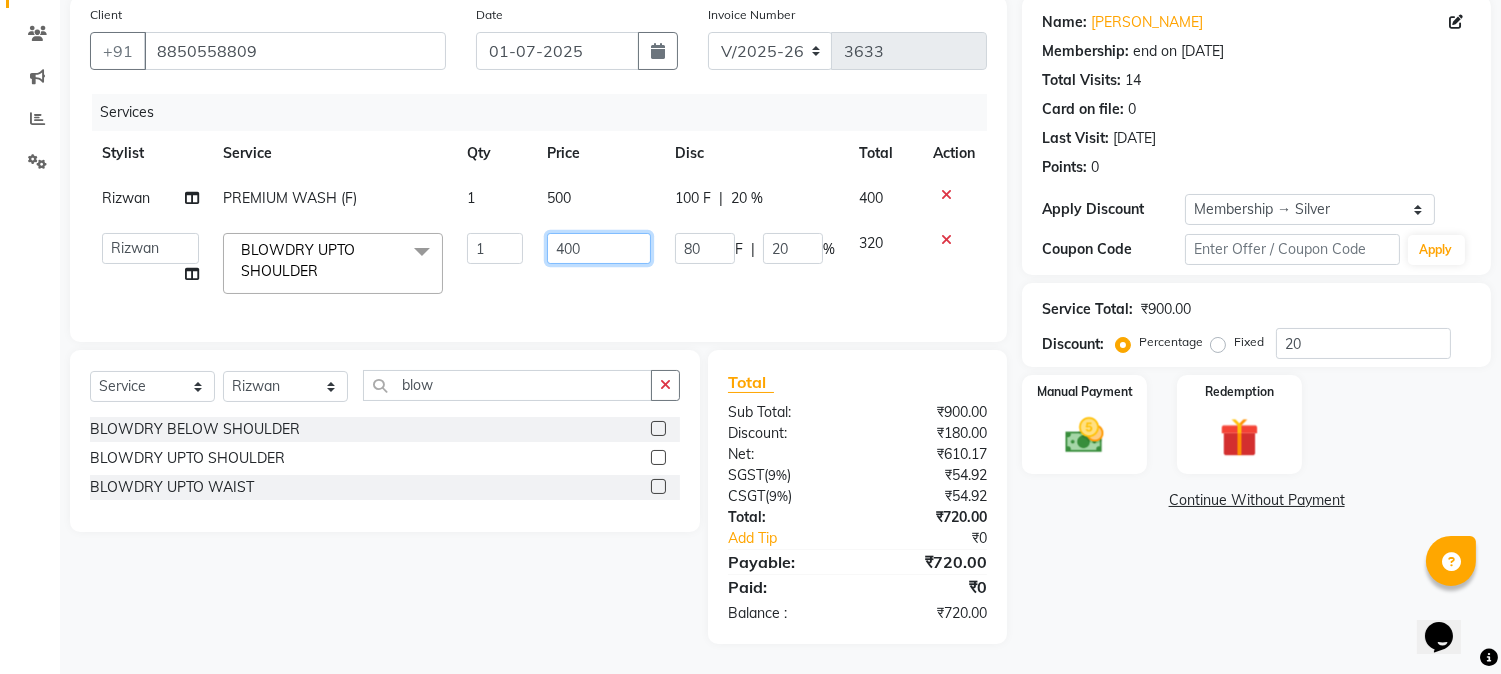 click on "400" 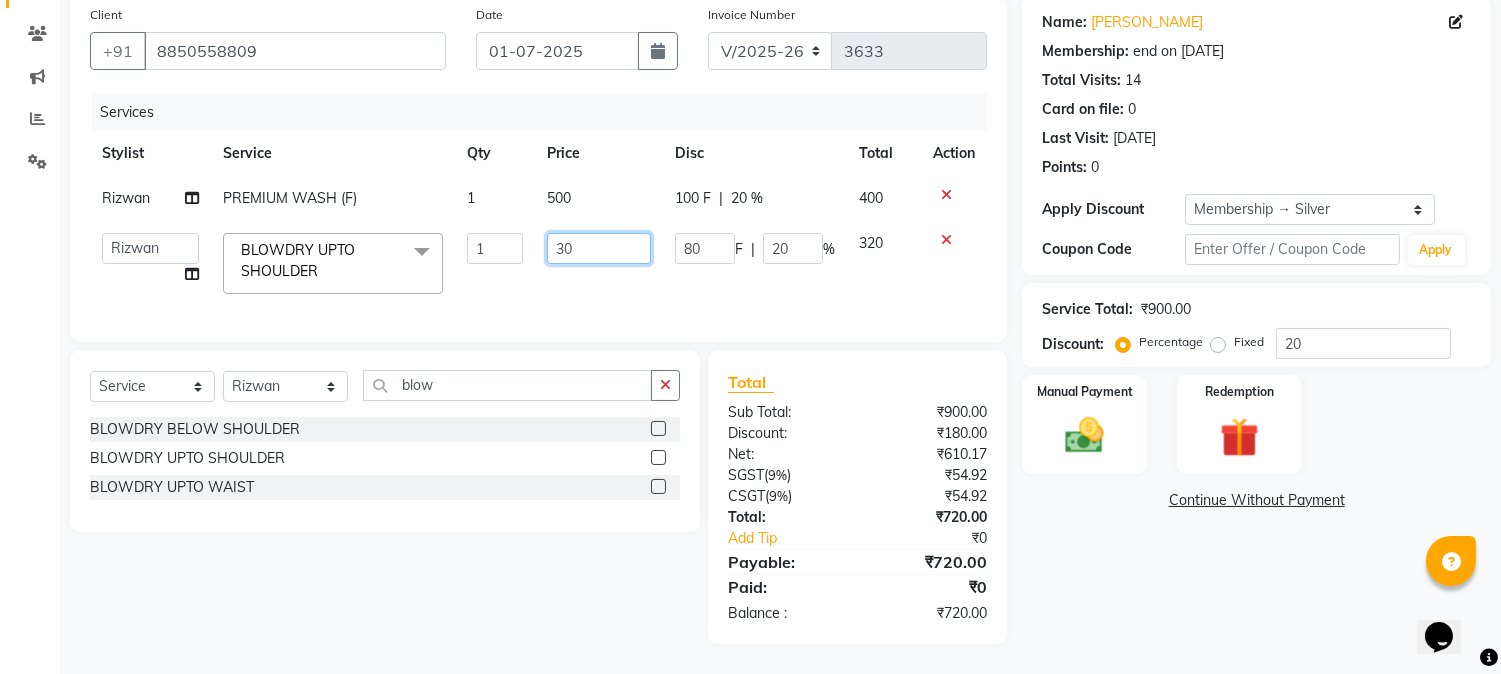 type on "300" 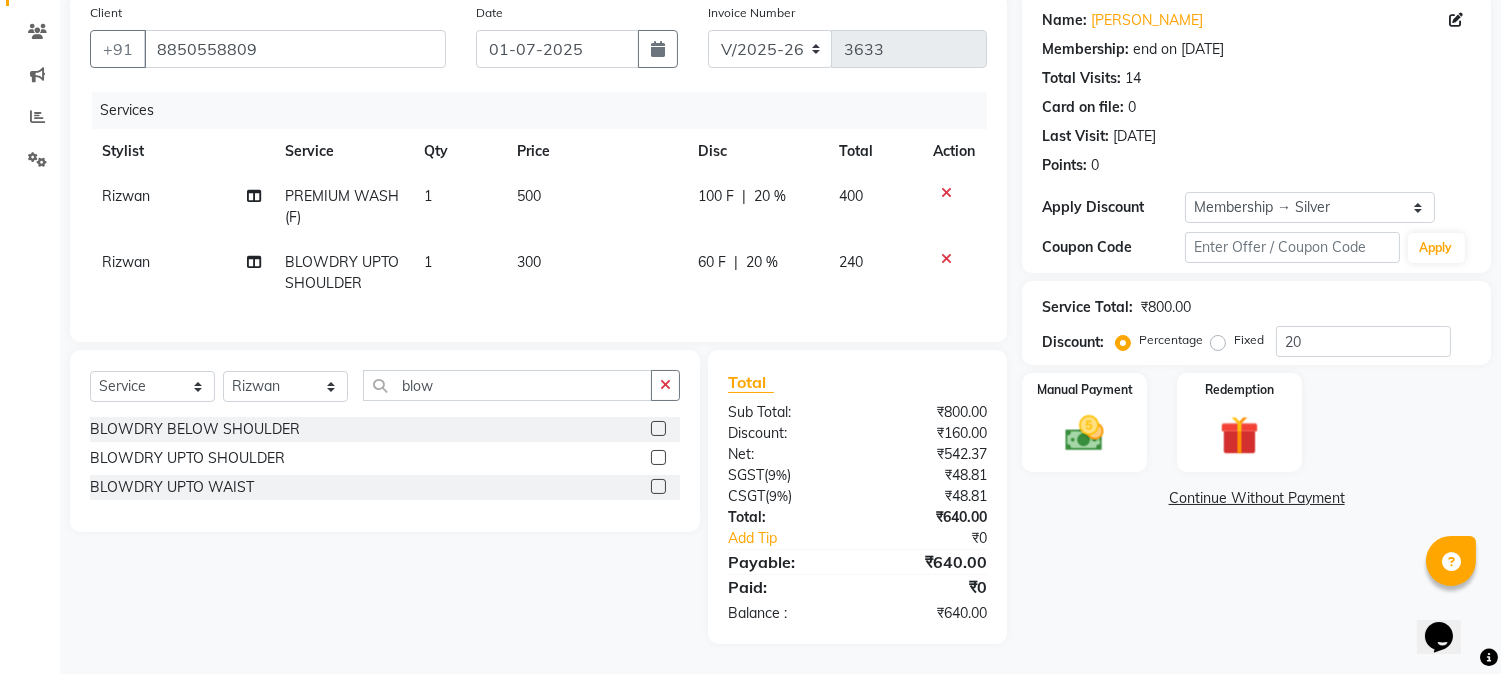 click on "[PERSON_NAME] PREMIUM WASH (F) 1 500 100 F | 20 % 400 [PERSON_NAME] BLOWDRY  UPTO SHOULDER 1 300 60 F | 20 % 240" 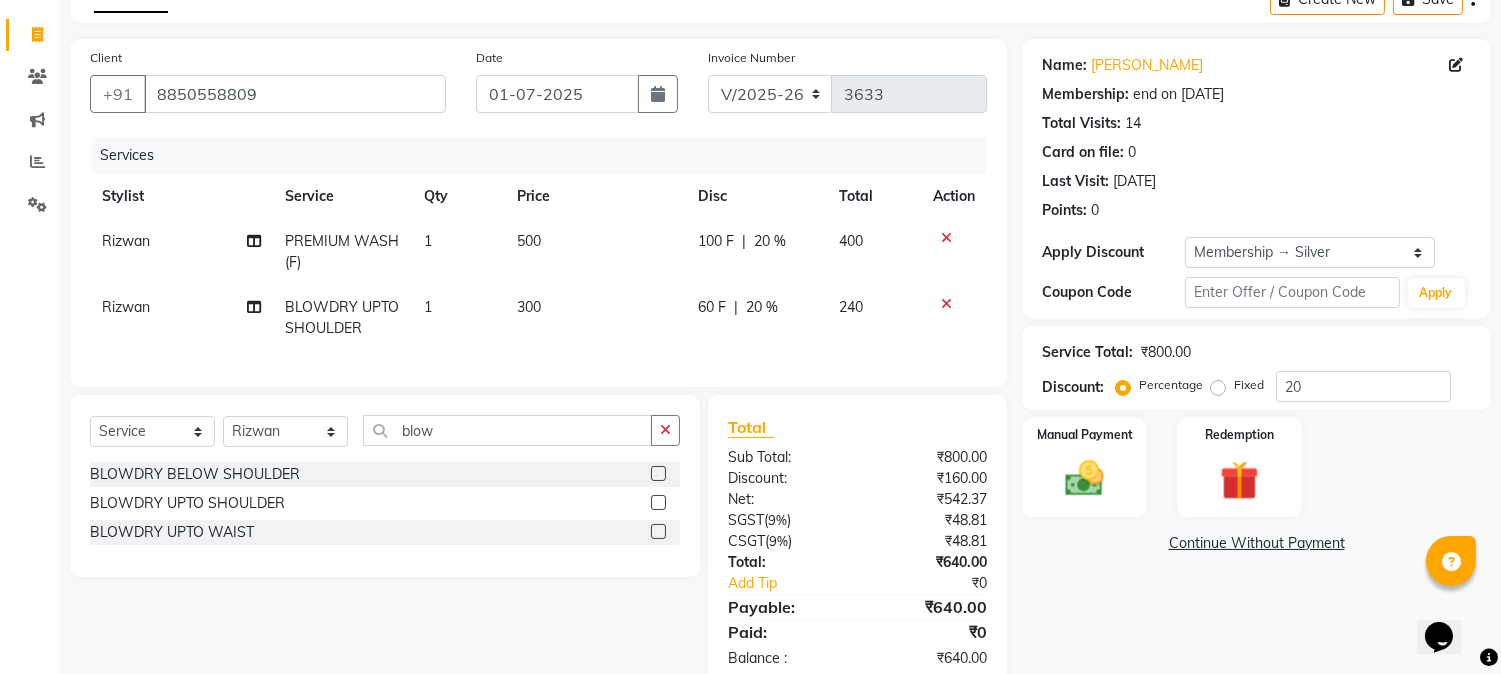 scroll, scrollTop: 172, scrollLeft: 0, axis: vertical 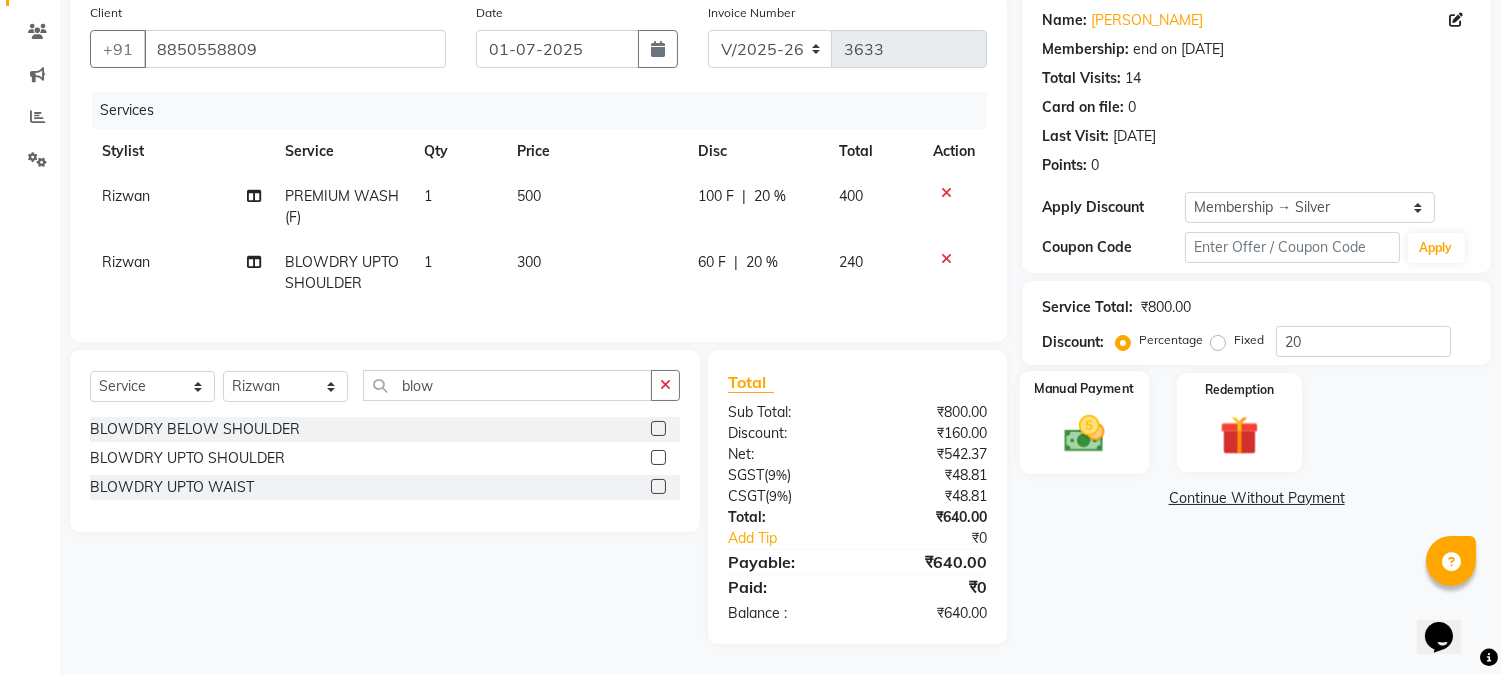click 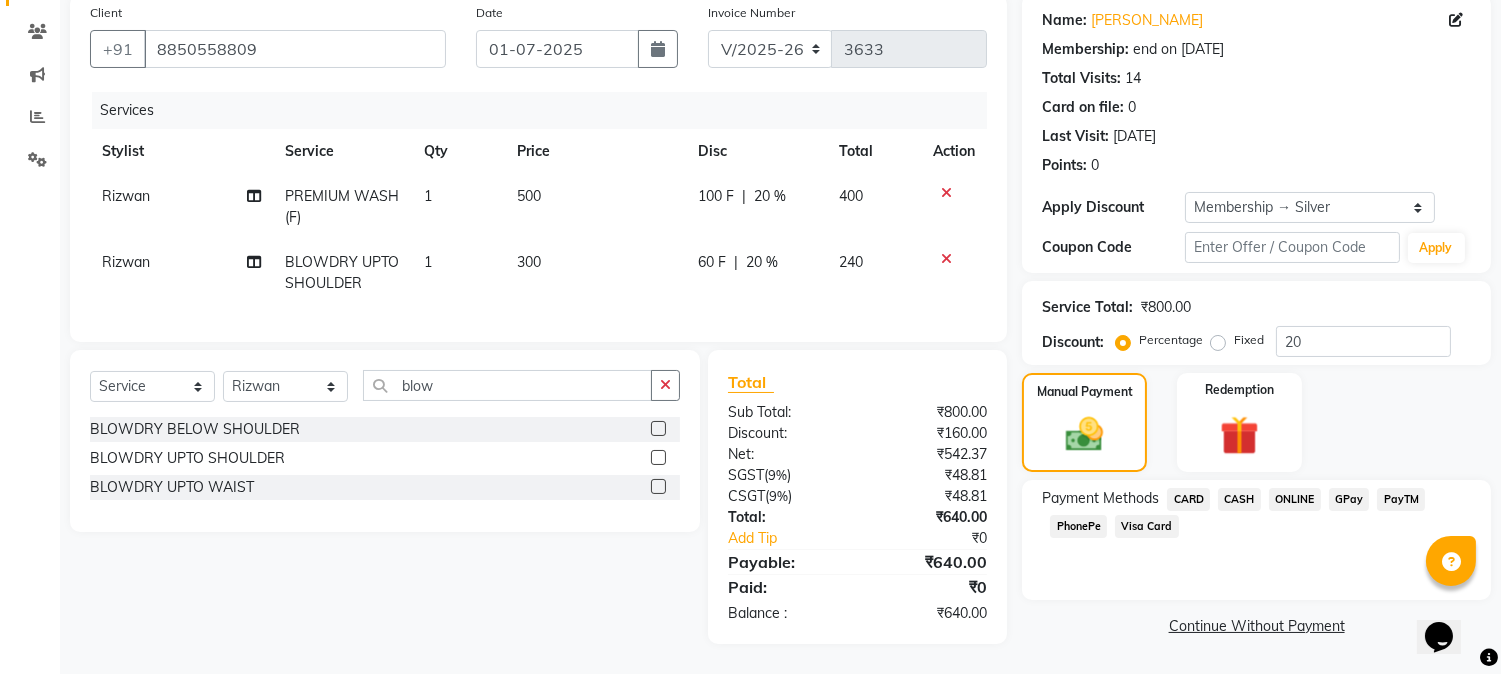 click on "PhonePe" 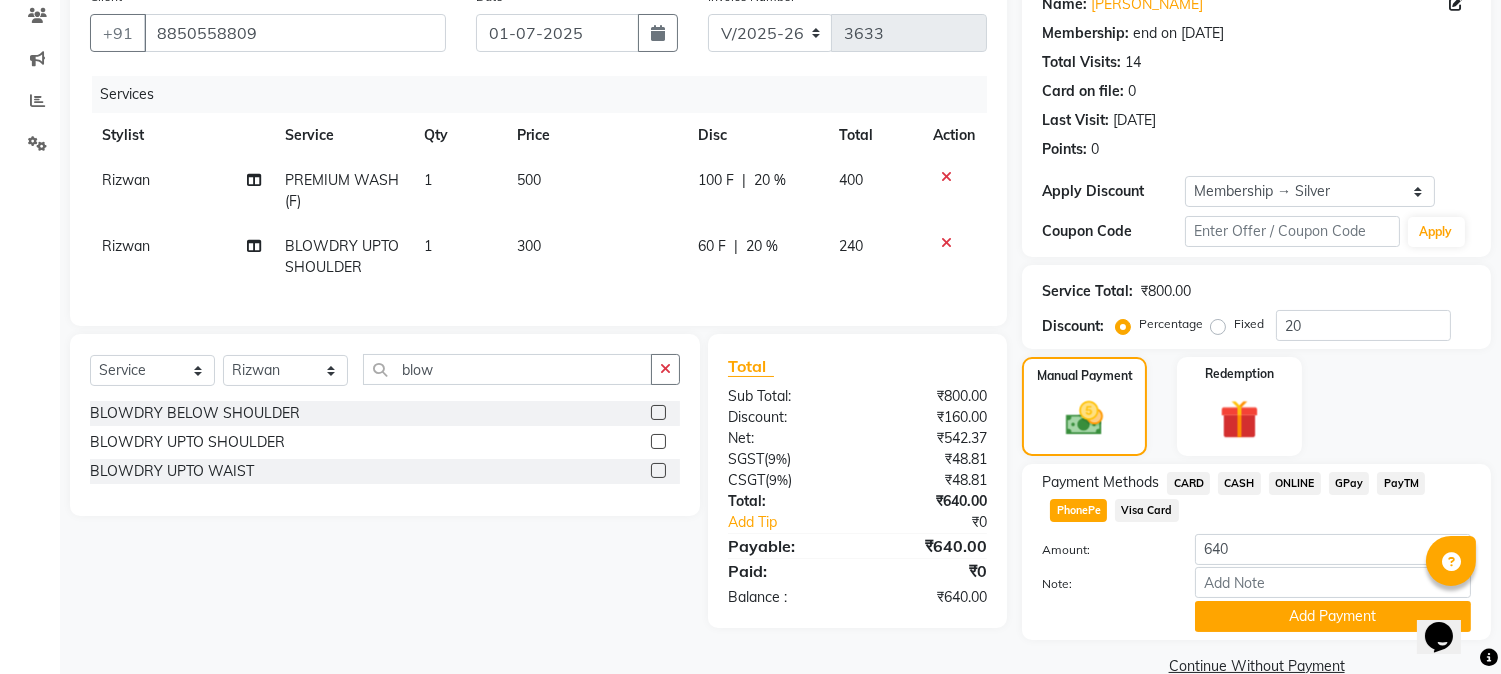 scroll, scrollTop: 208, scrollLeft: 0, axis: vertical 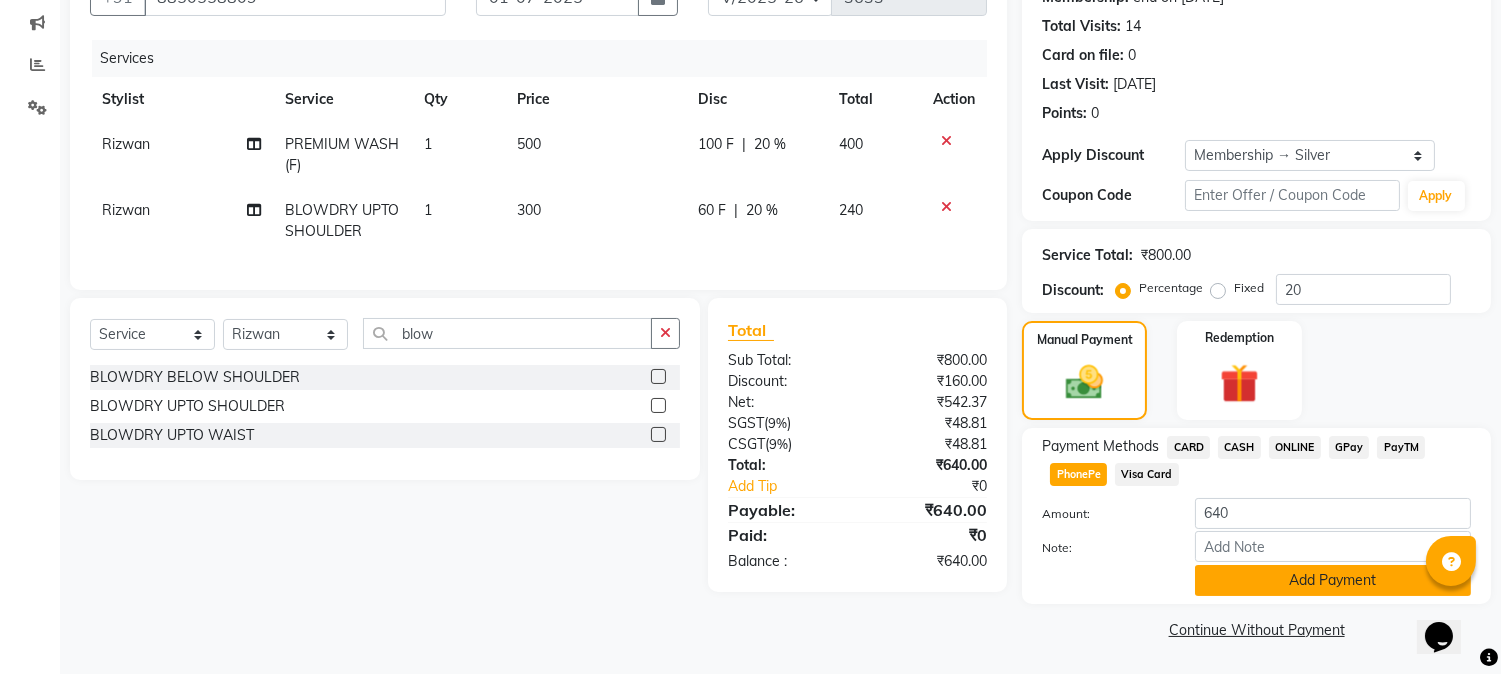 click on "Add Payment" 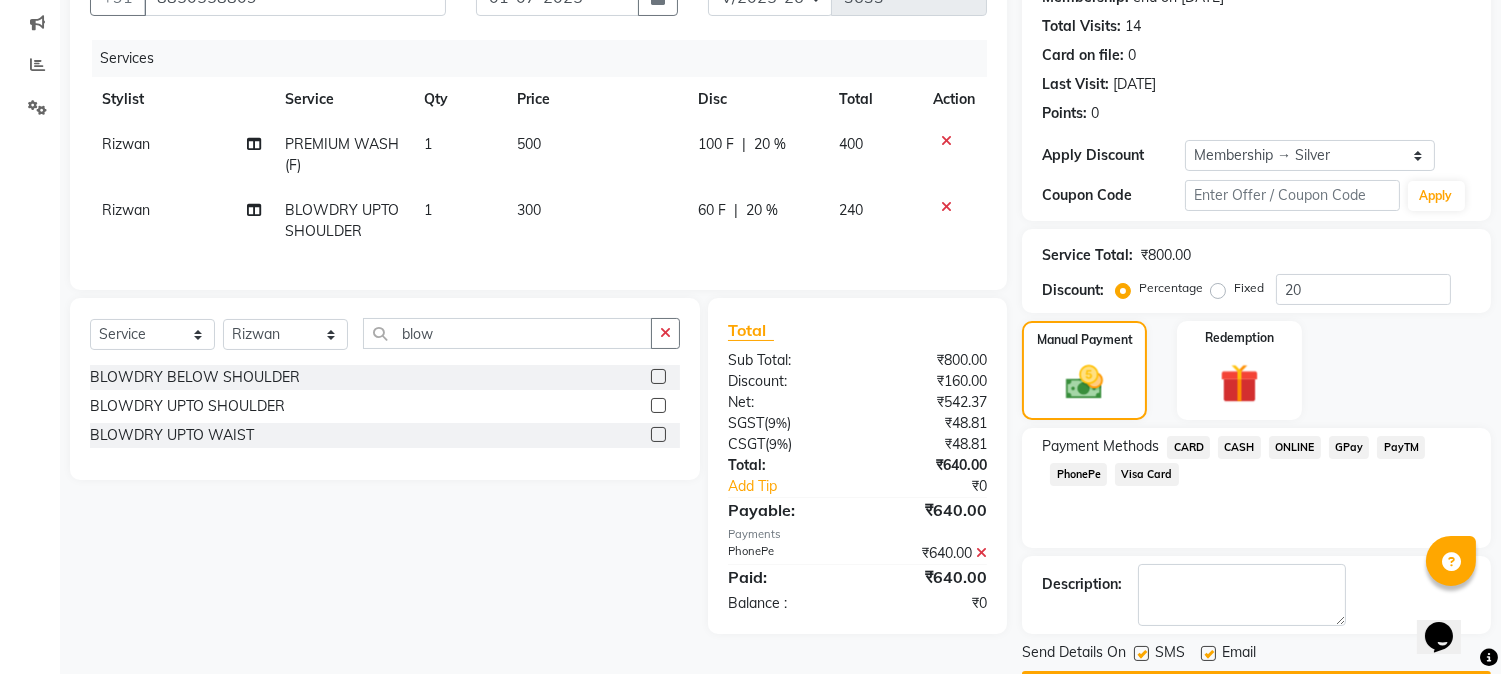 scroll, scrollTop: 265, scrollLeft: 0, axis: vertical 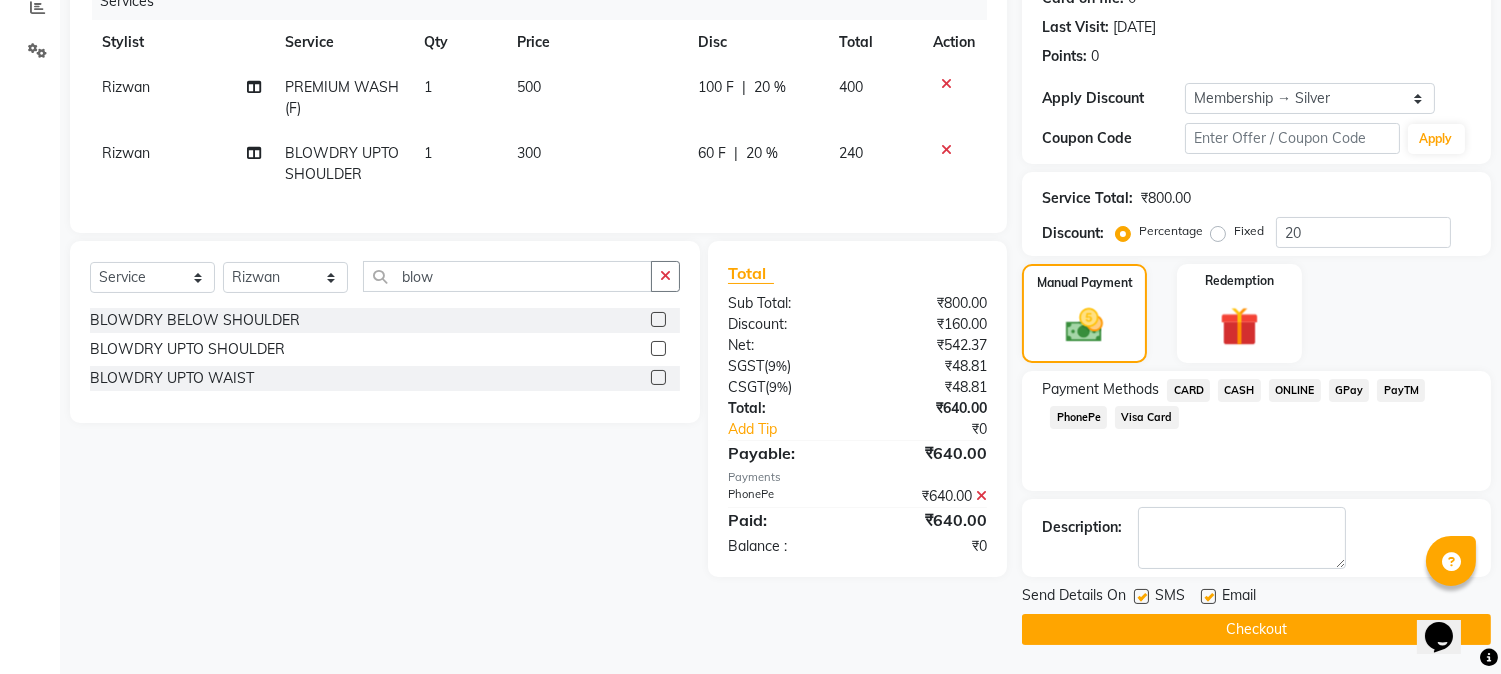 click on "Checkout" 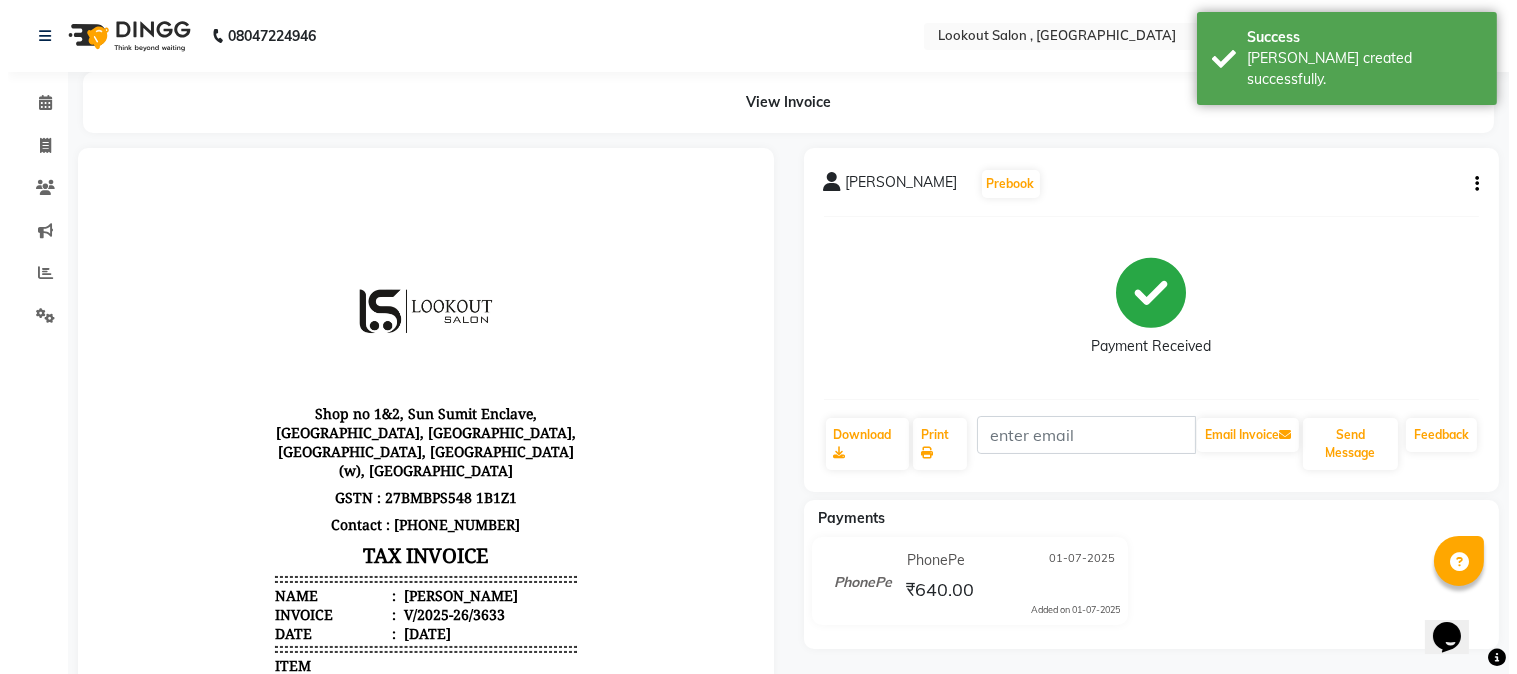 scroll, scrollTop: 0, scrollLeft: 0, axis: both 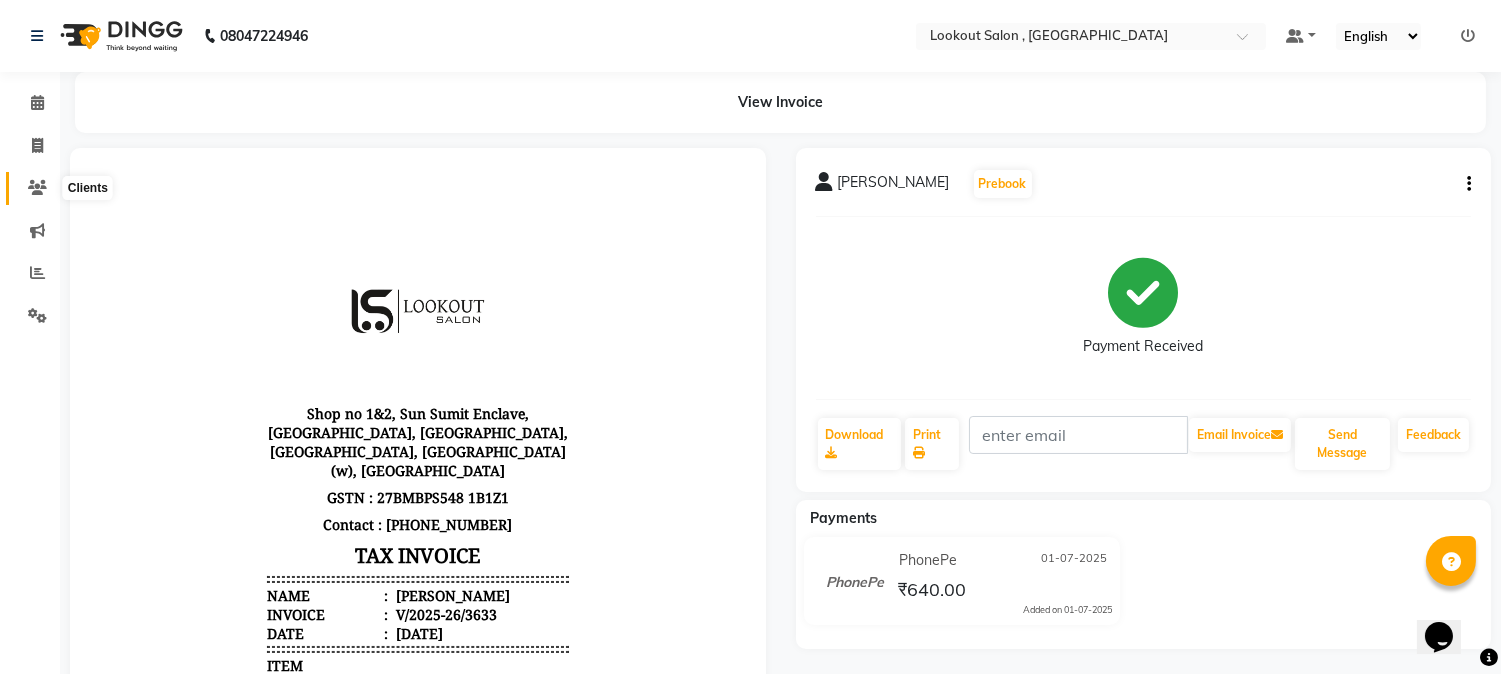 click 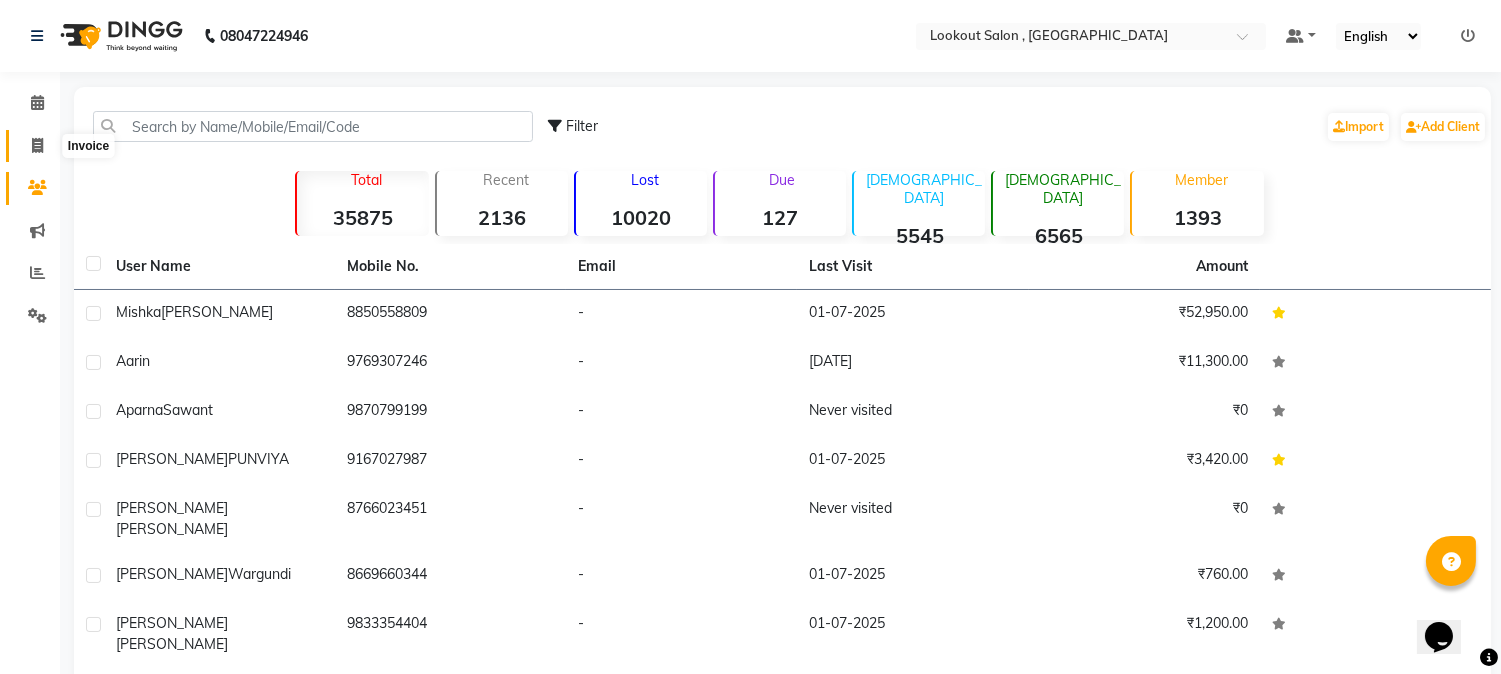 click 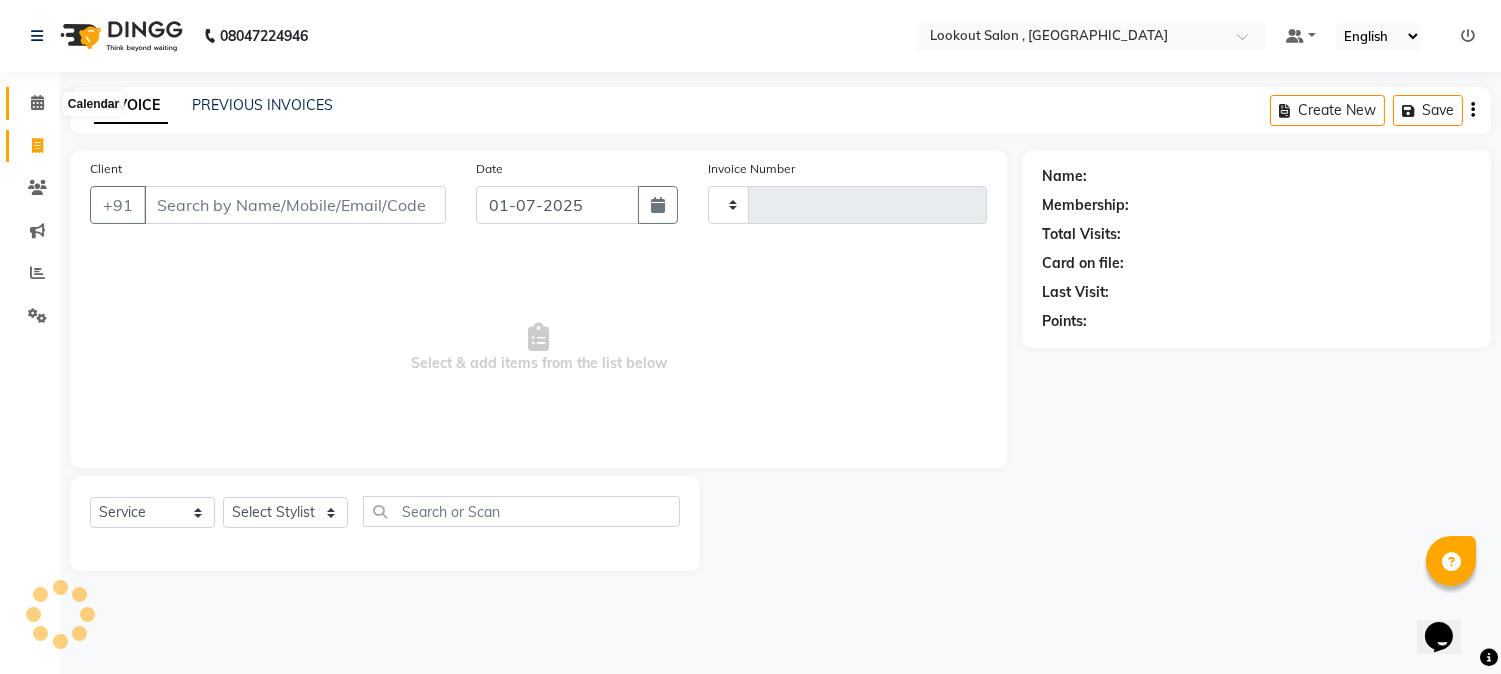 click 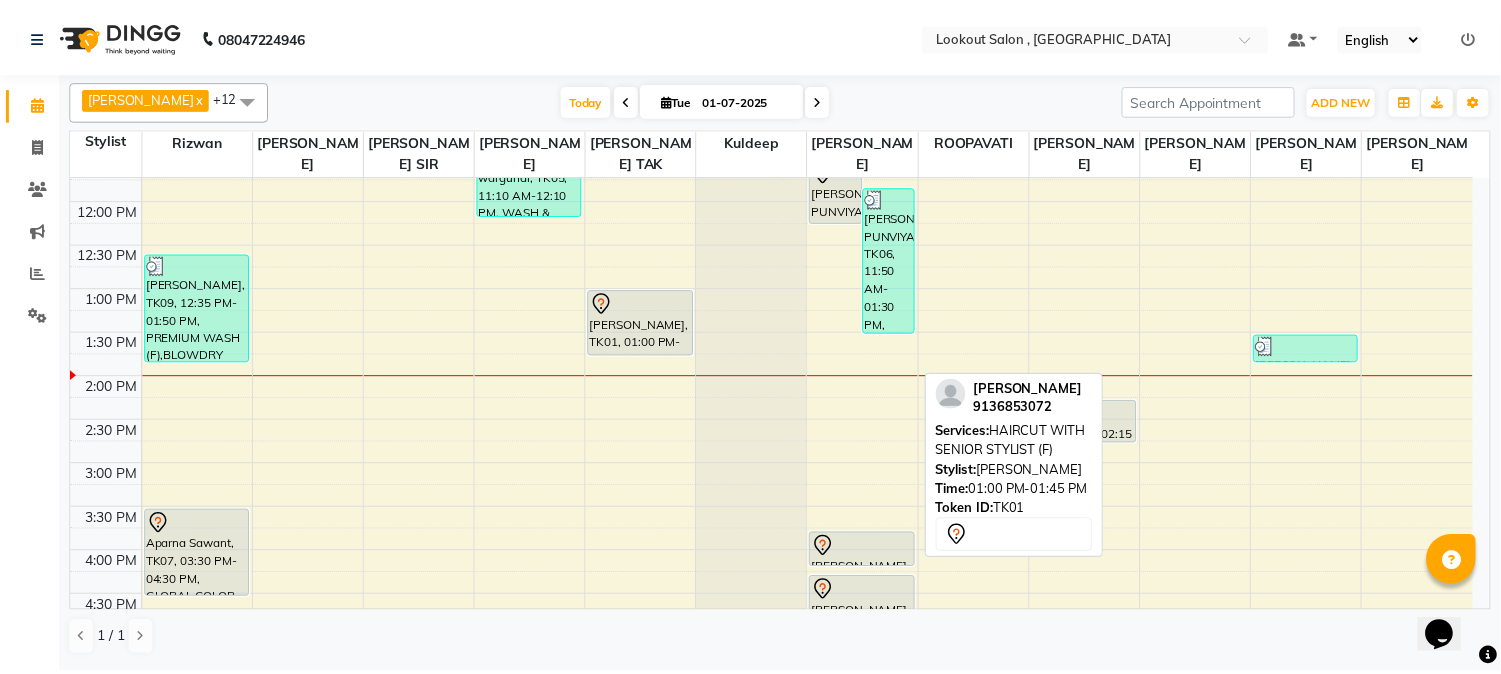 scroll, scrollTop: 333, scrollLeft: 0, axis: vertical 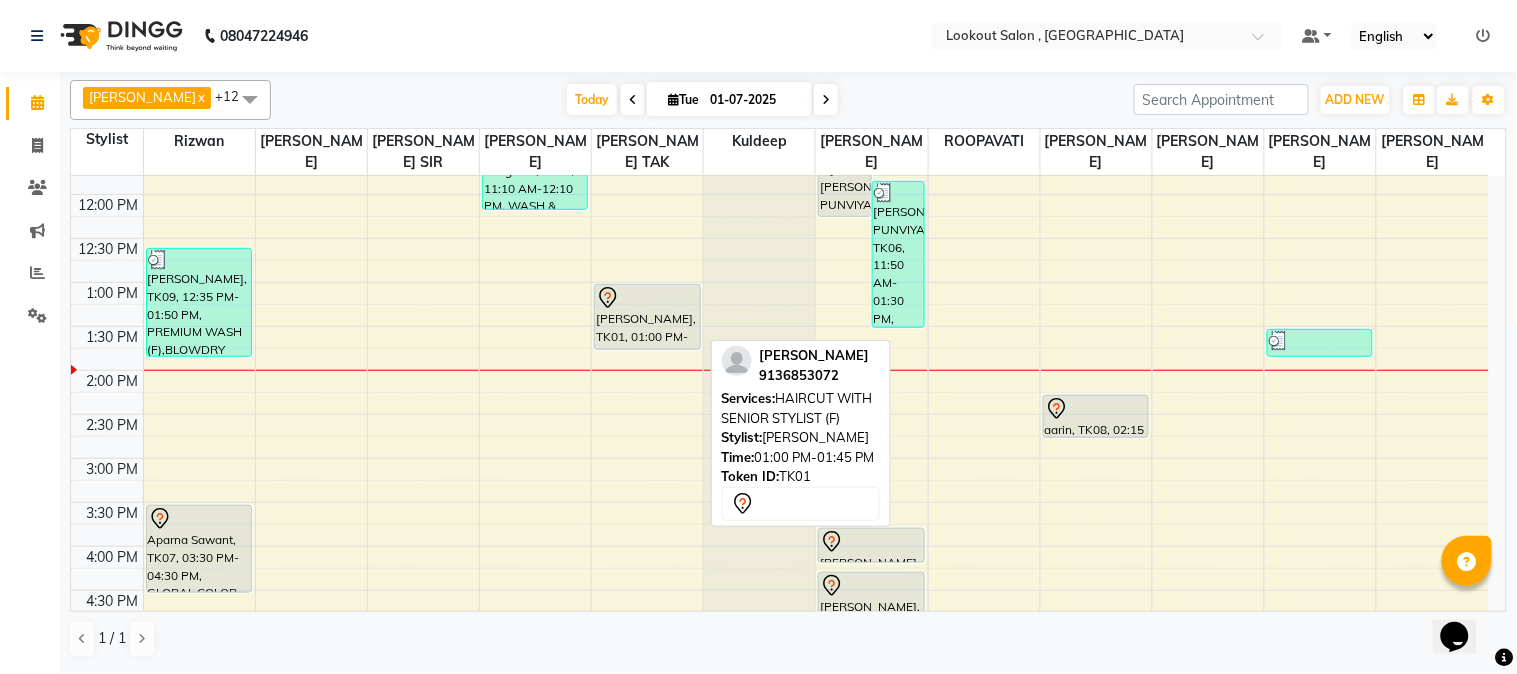 click on "[PERSON_NAME], TK01, 01:00 PM-01:45 PM, HAIRCUT WITH SENIOR STYLIST (F)" at bounding box center (647, 317) 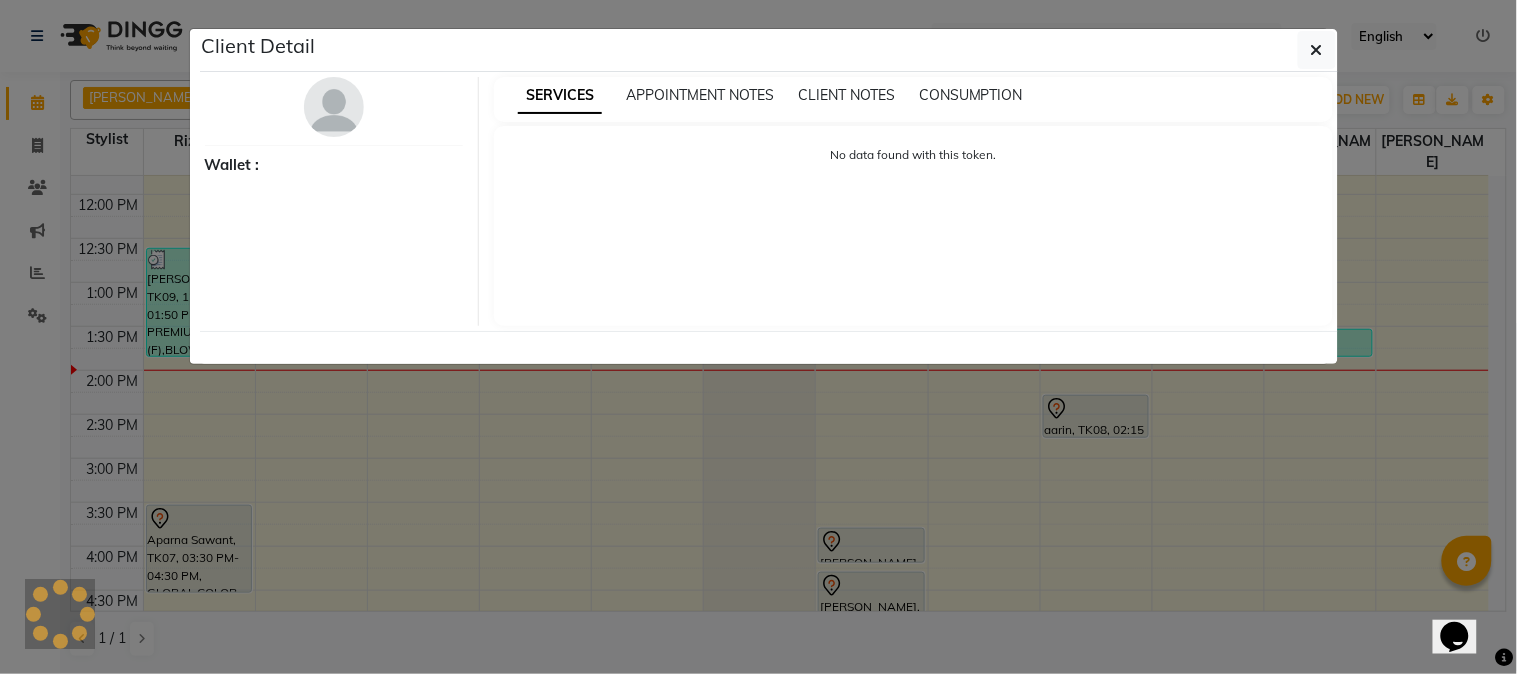 select on "7" 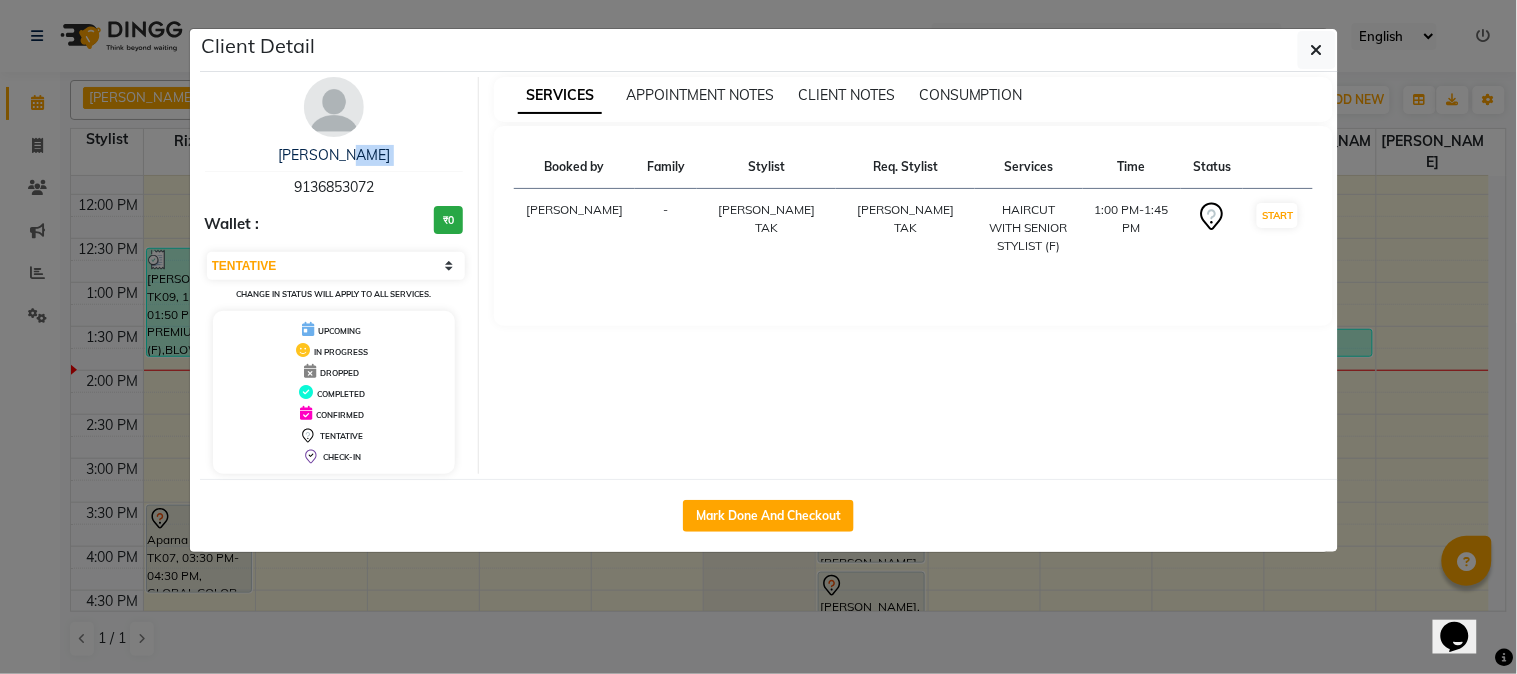drag, startPoint x: 280, startPoint y: 176, endPoint x: 427, endPoint y: 163, distance: 147.57372 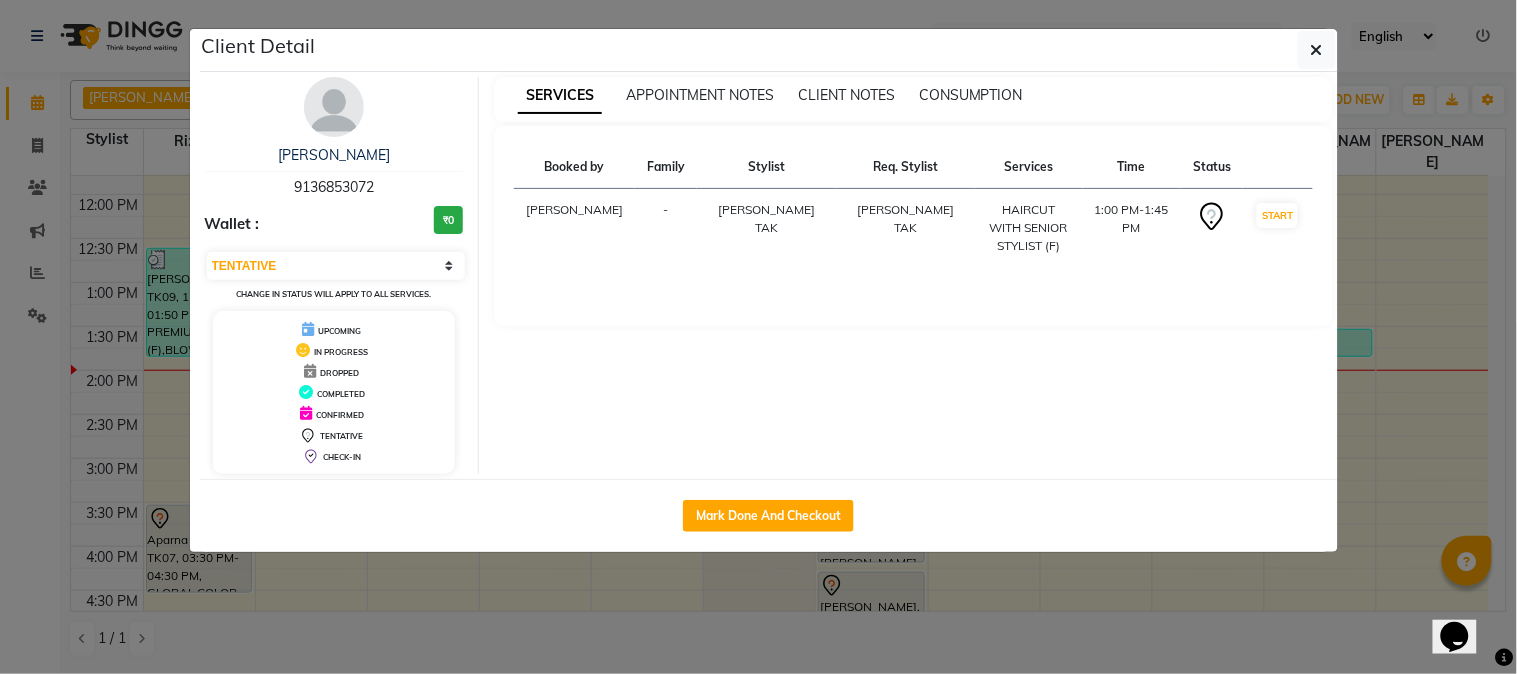 click on "Services" at bounding box center [1028, 167] 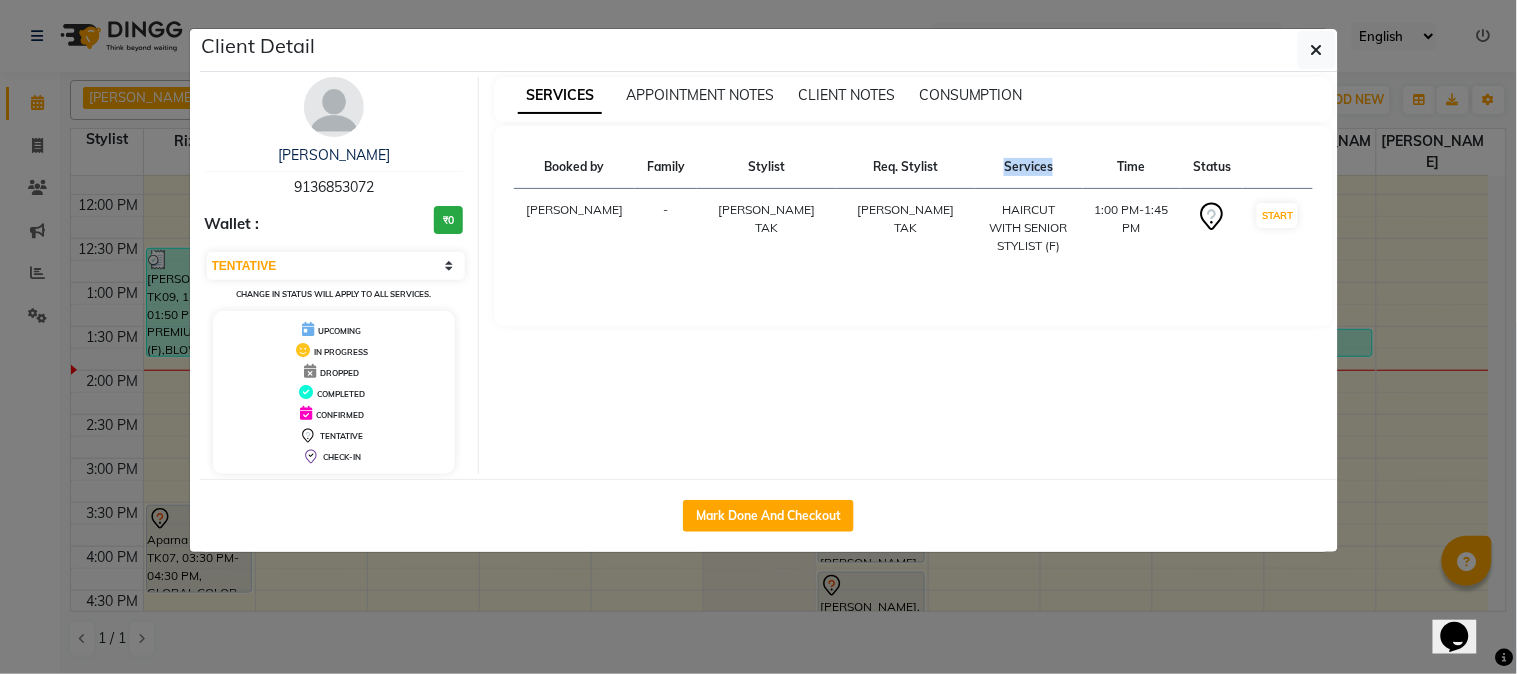 click on "Services" at bounding box center [1028, 167] 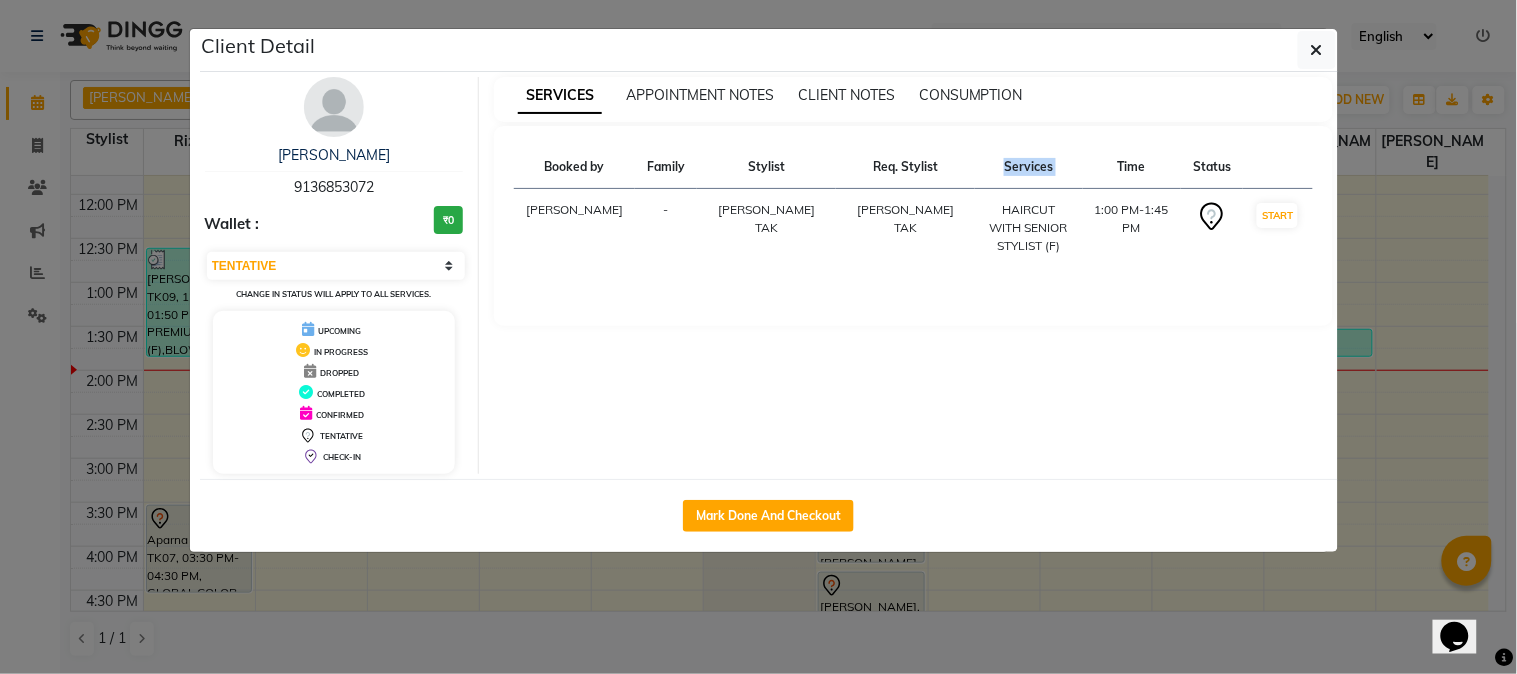 click on "Services" at bounding box center (1028, 167) 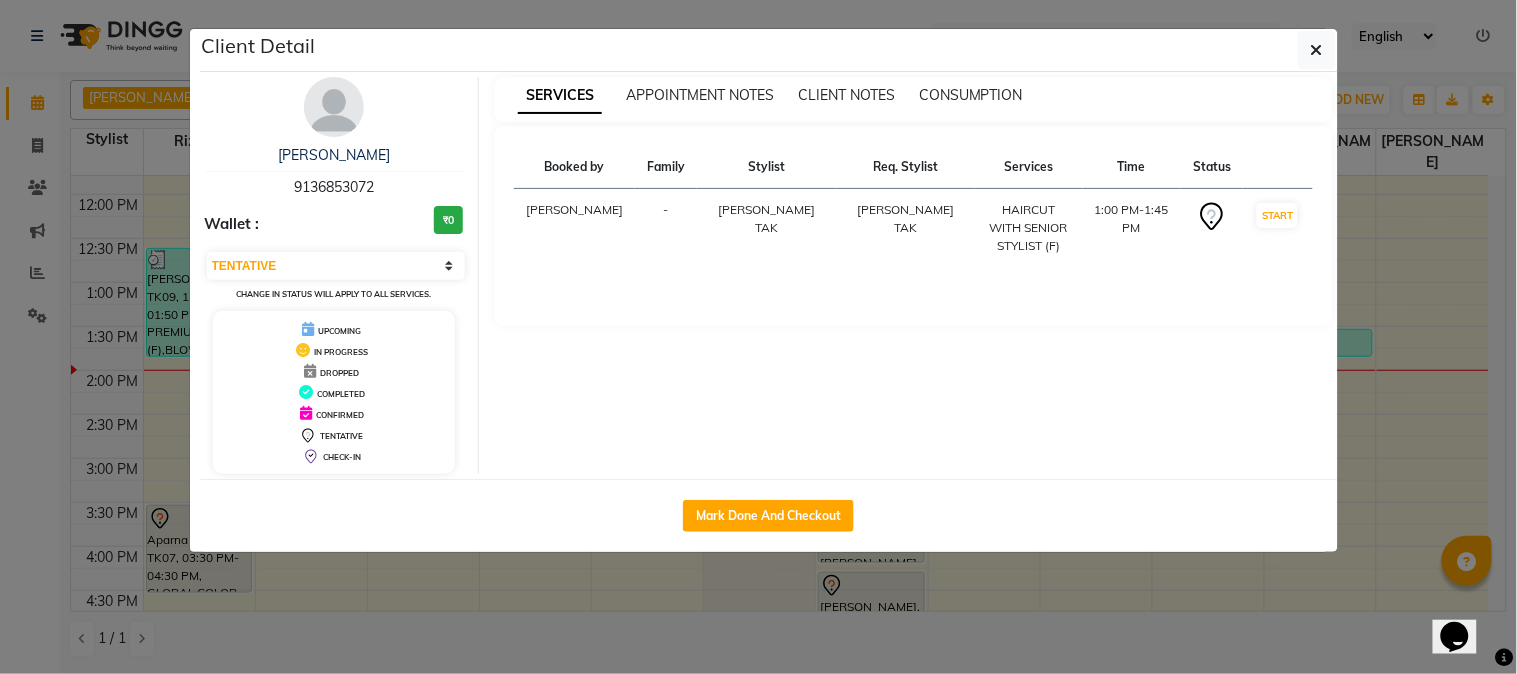 drag, startPoint x: 303, startPoint y: 180, endPoint x: 422, endPoint y: 180, distance: 119 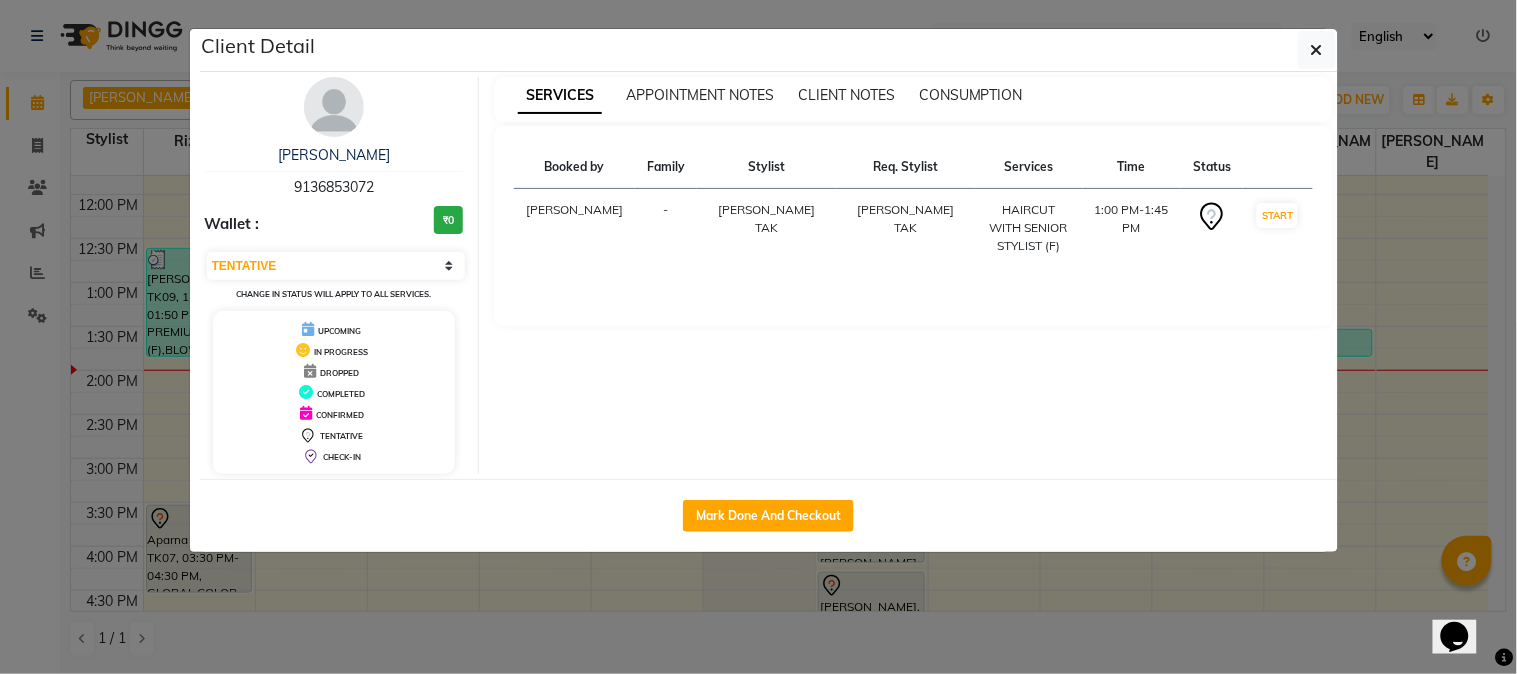 click on "Booked by Family Stylist Req. Stylist Services Time Status  [PERSON_NAME]  - [PERSON_NAME] TAK [PERSON_NAME] TAK  HAIRCUT WITH SENIOR STYLIST (F)   1:00 PM-1:45 PM   START" at bounding box center (913, 226) 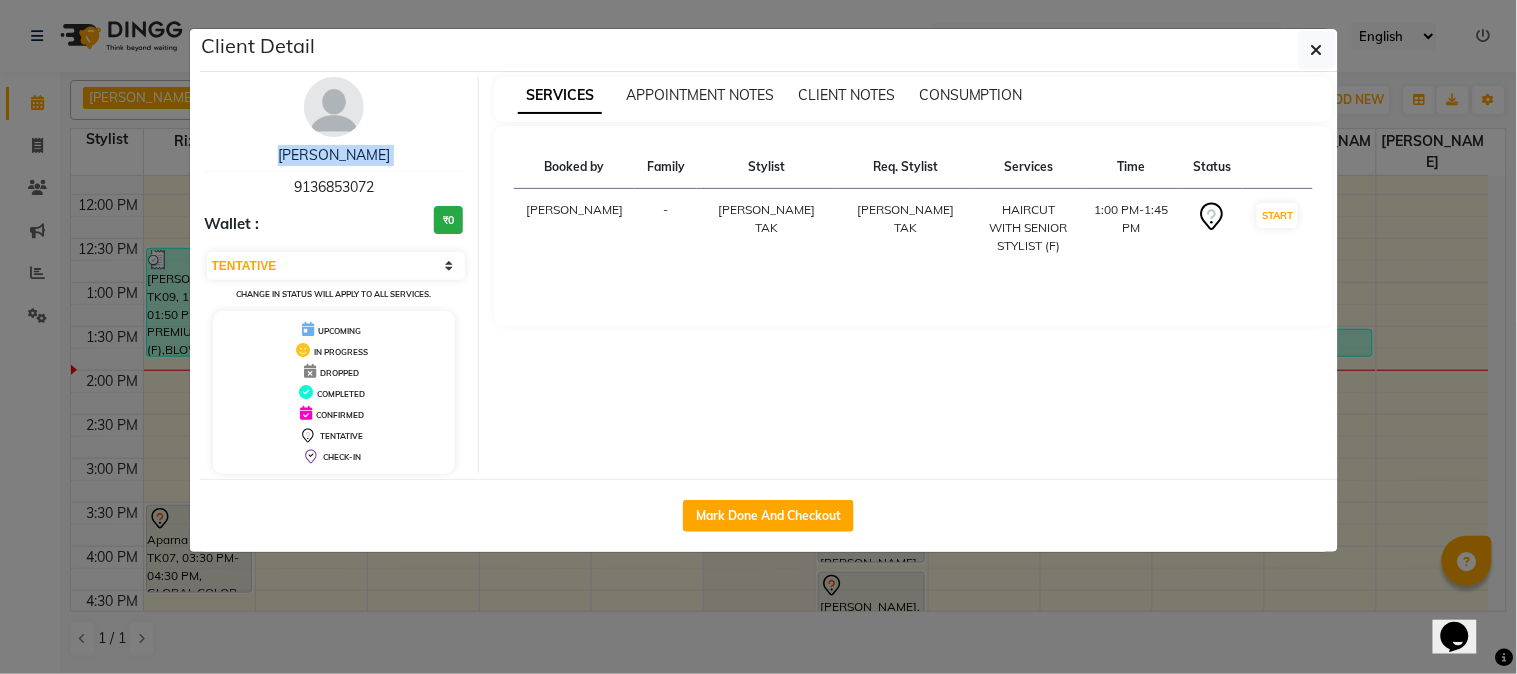 drag, startPoint x: 280, startPoint y: 182, endPoint x: 420, endPoint y: 167, distance: 140.80128 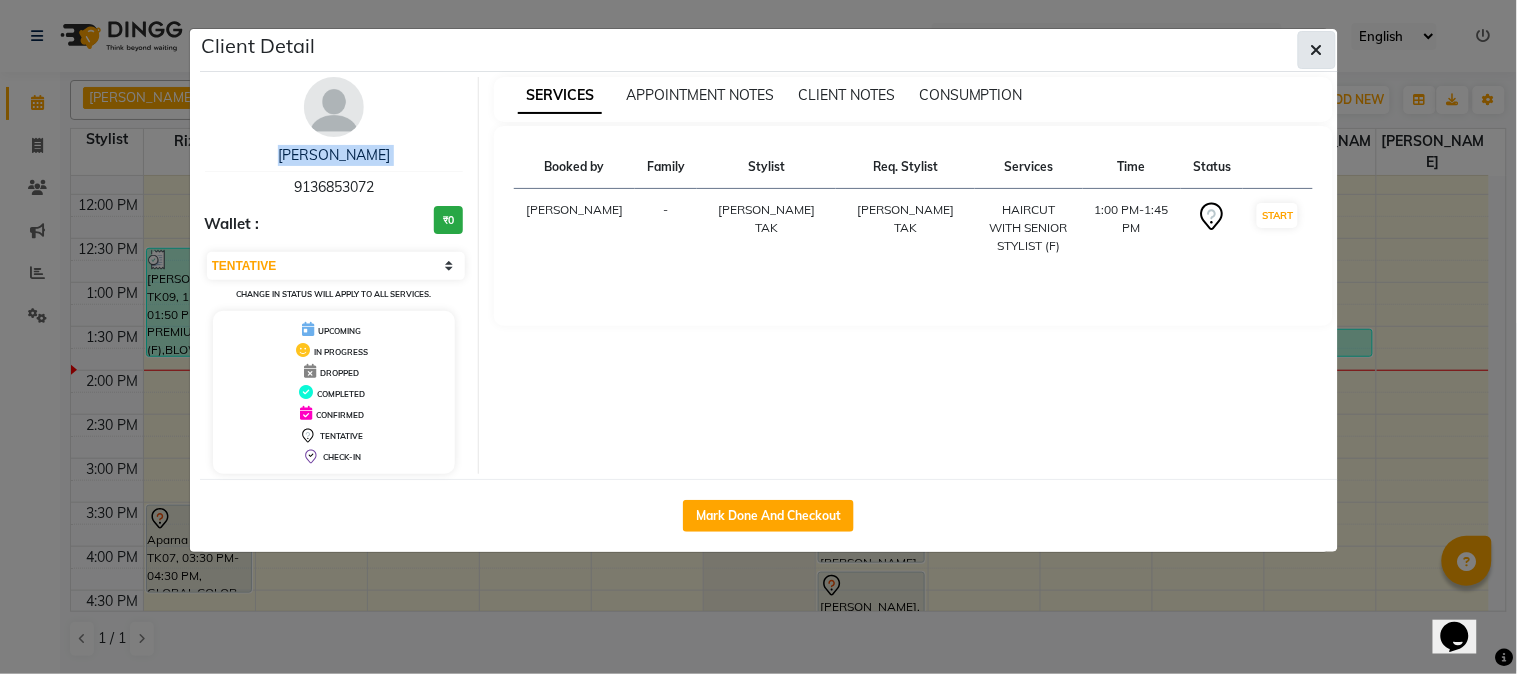 click 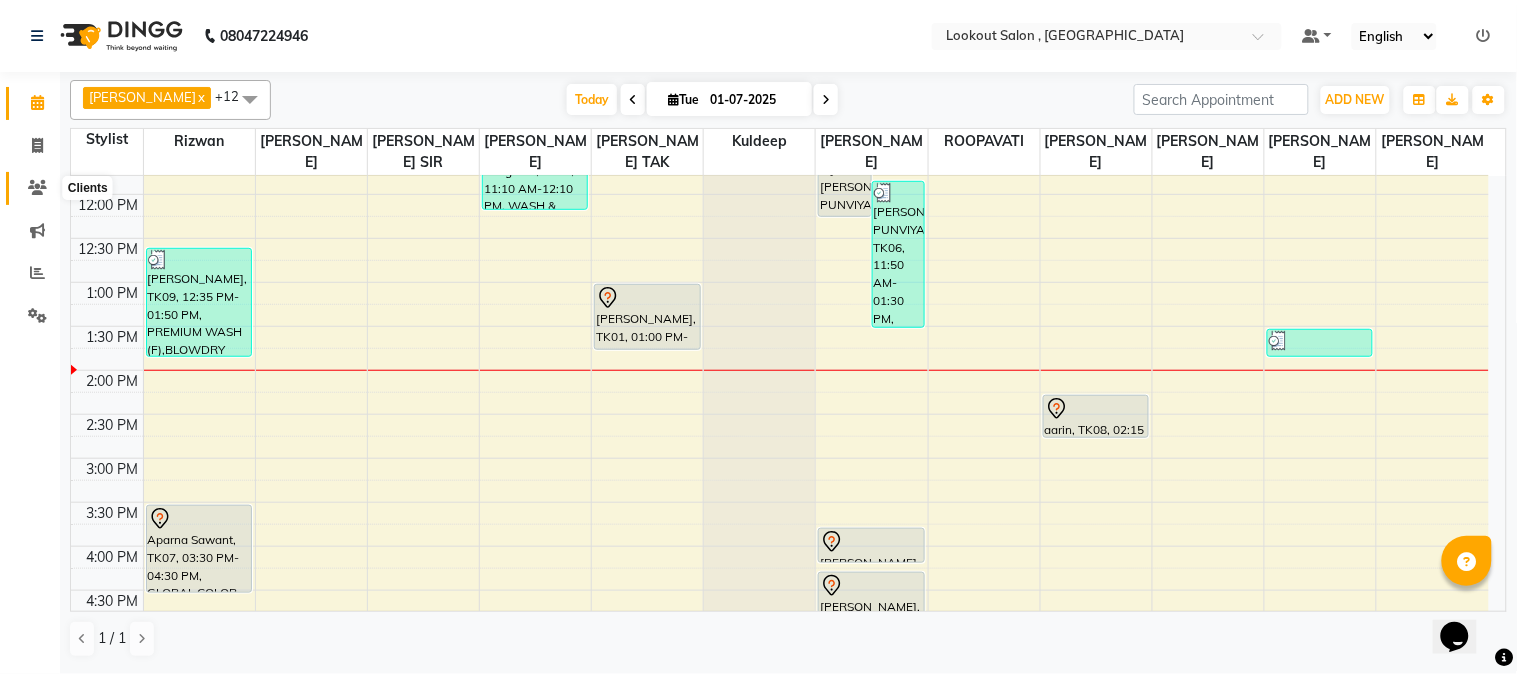 click 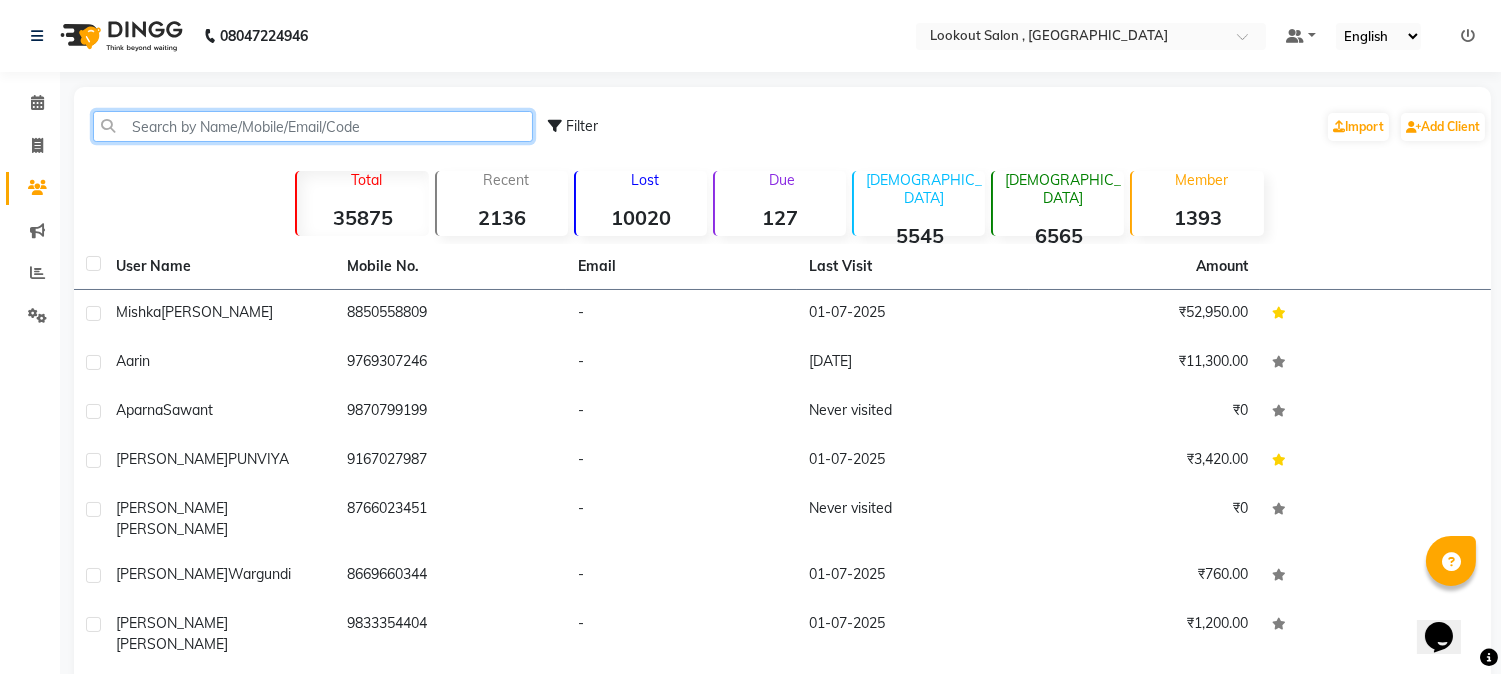 click 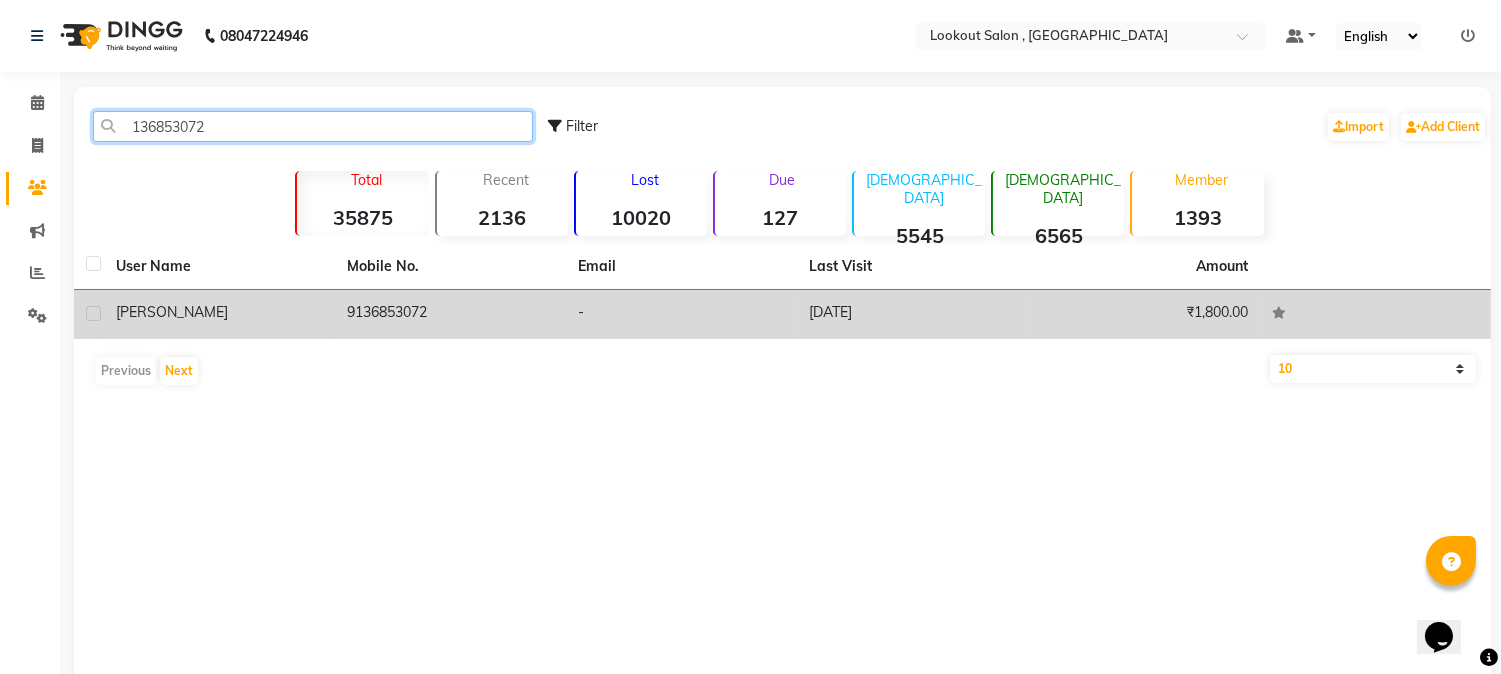 type on "136853072" 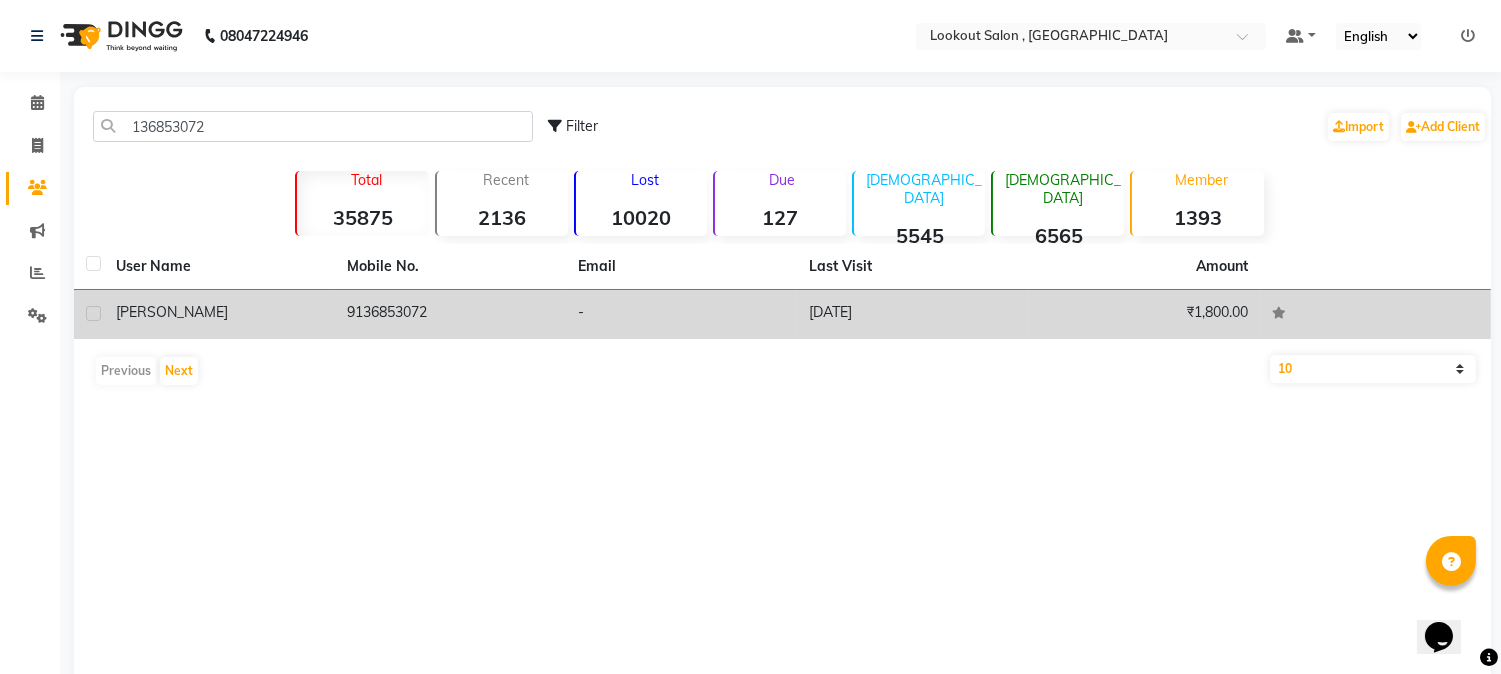 click on "[PERSON_NAME]" 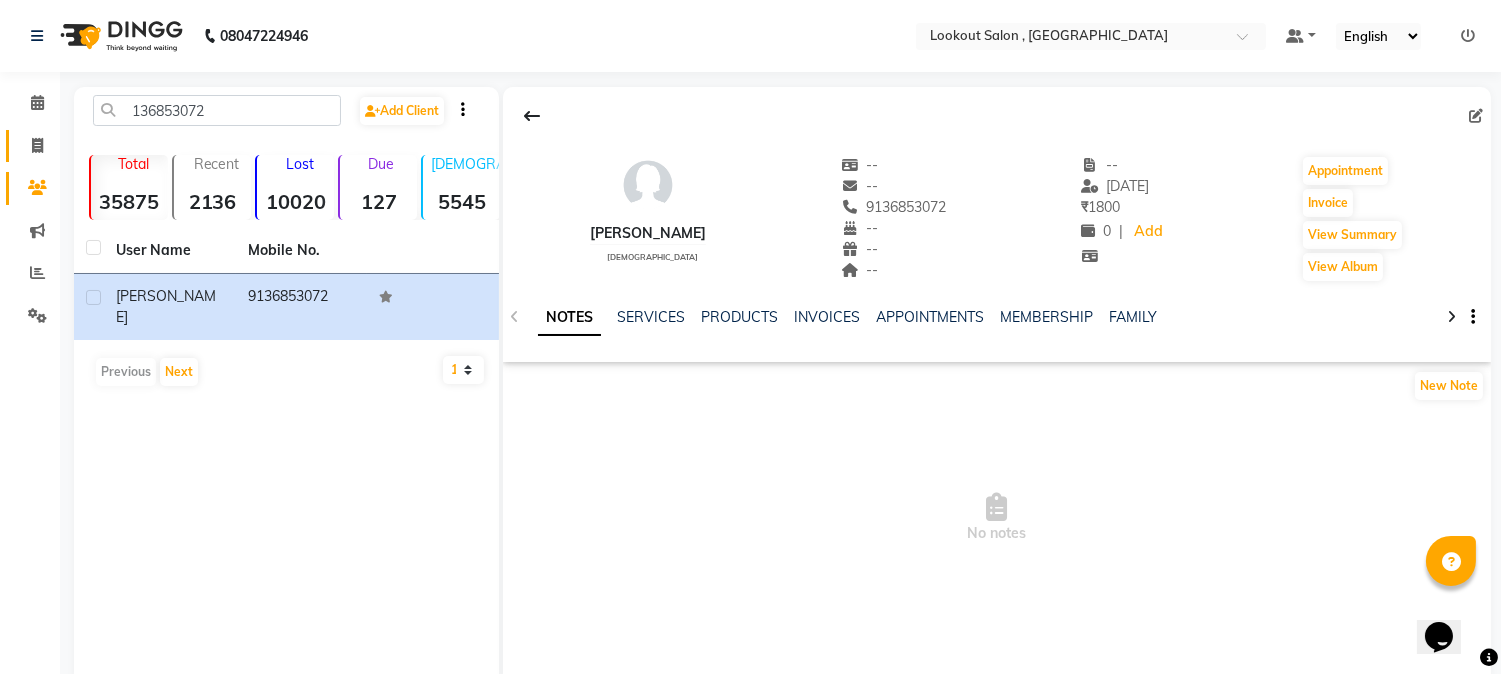 click on "Invoice" 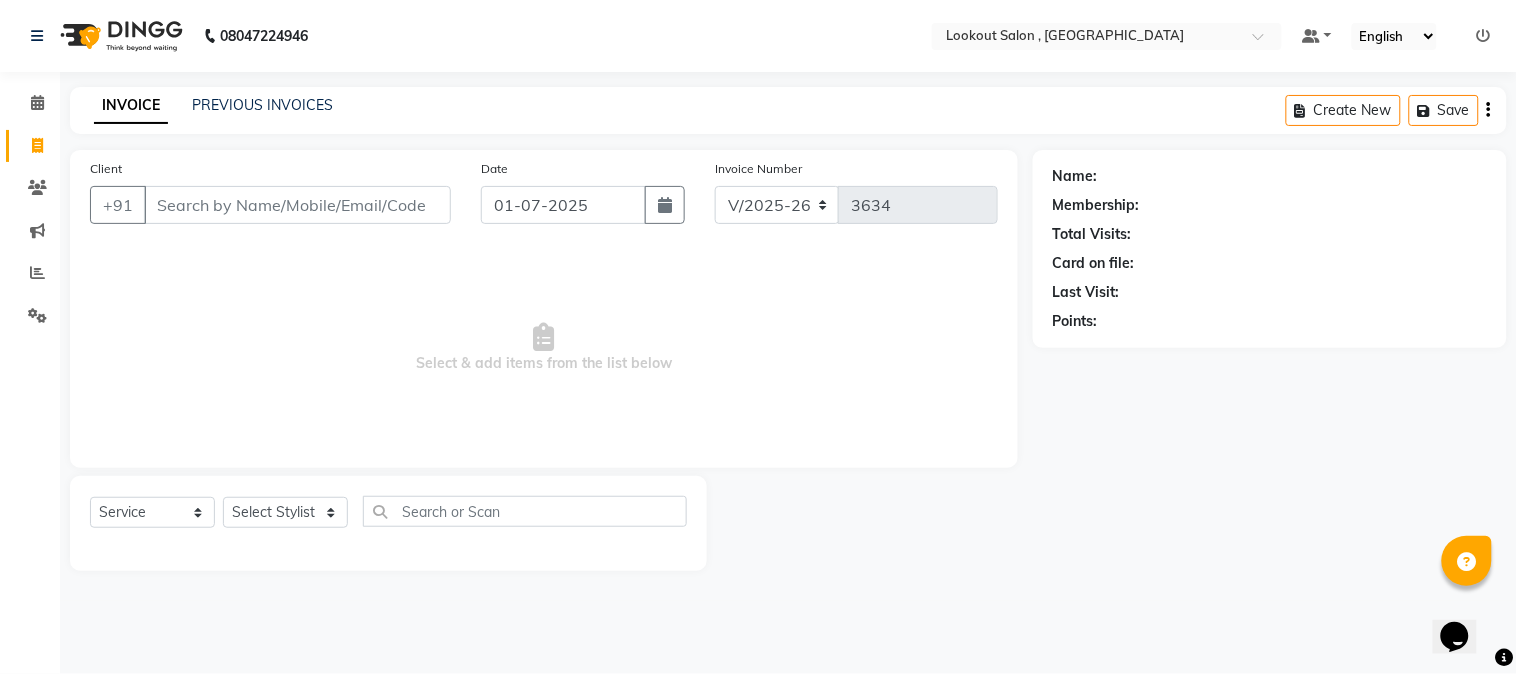 click on "Client" at bounding box center [297, 205] 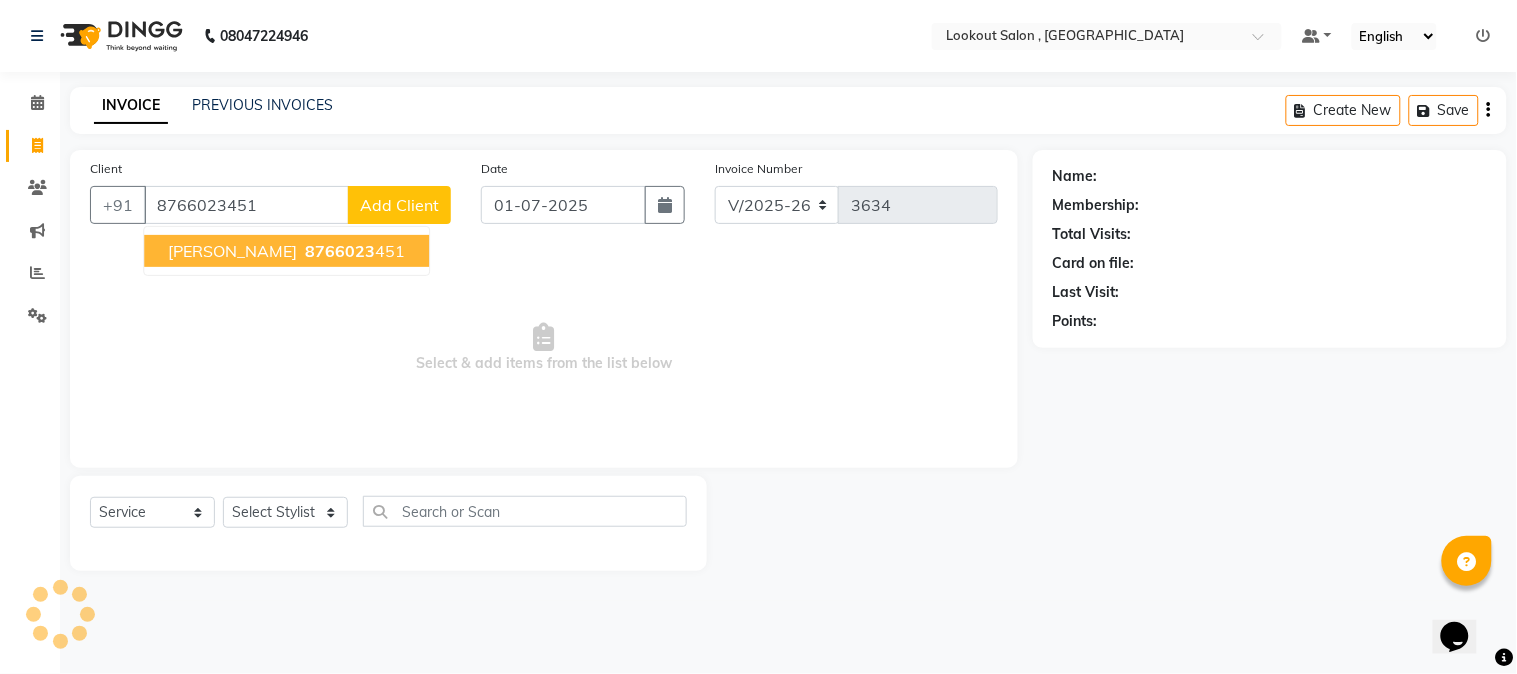 type on "8766023451" 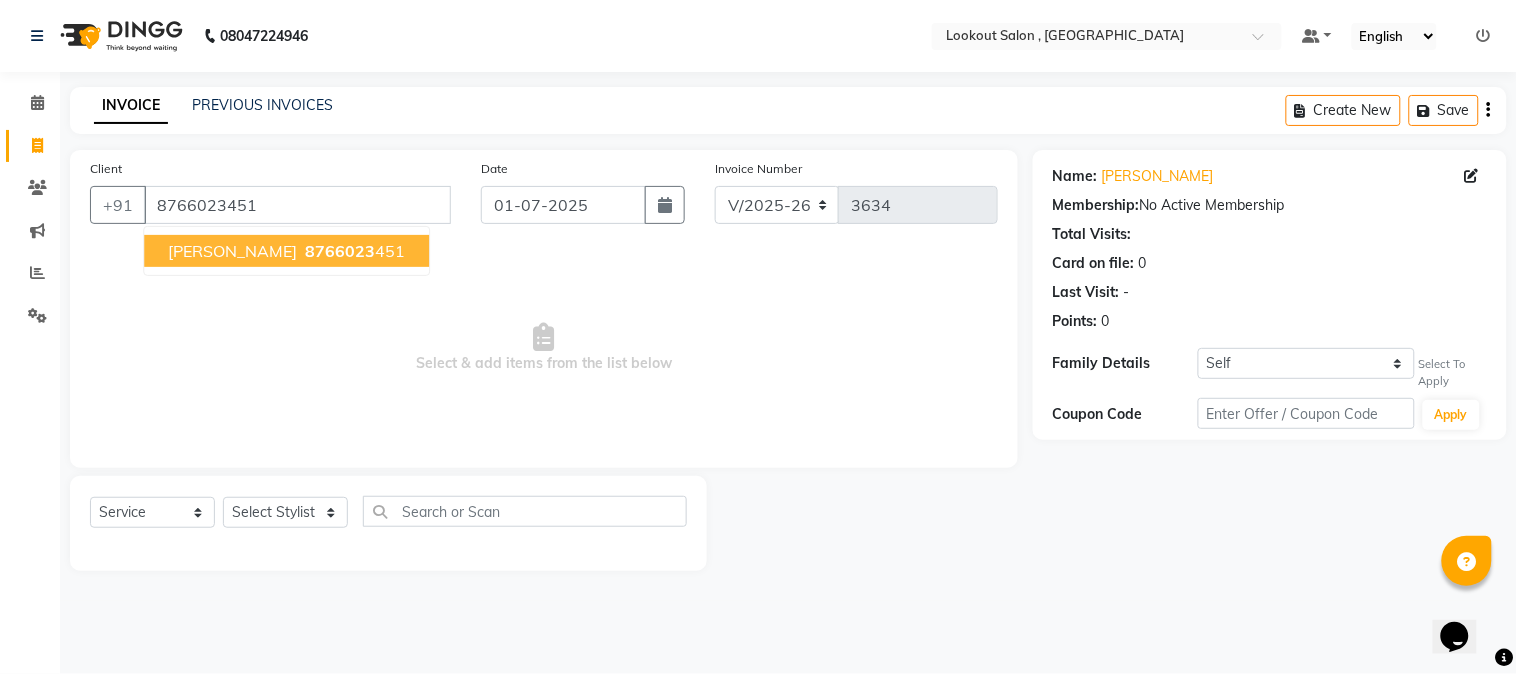 click on "[PERSON_NAME]" at bounding box center (232, 251) 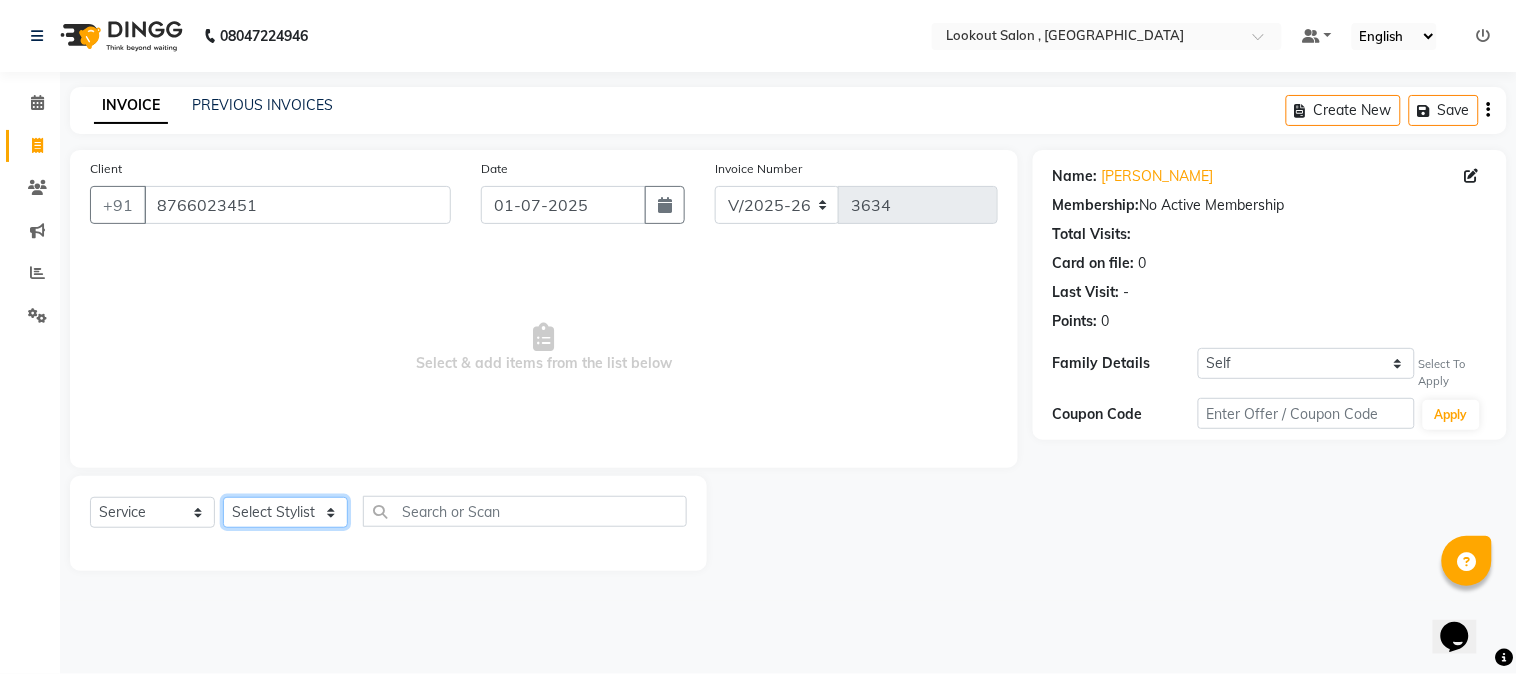 click on "Select Stylist [PERSON_NAME] [PERSON_NAME] kuldeep [PERSON_NAME] [PERSON_NAME] NANDINI [PERSON_NAME] [PERSON_NAME] [PERSON_NAME] [PERSON_NAME] SADAF [PERSON_NAME] TAK shweta kashyap" 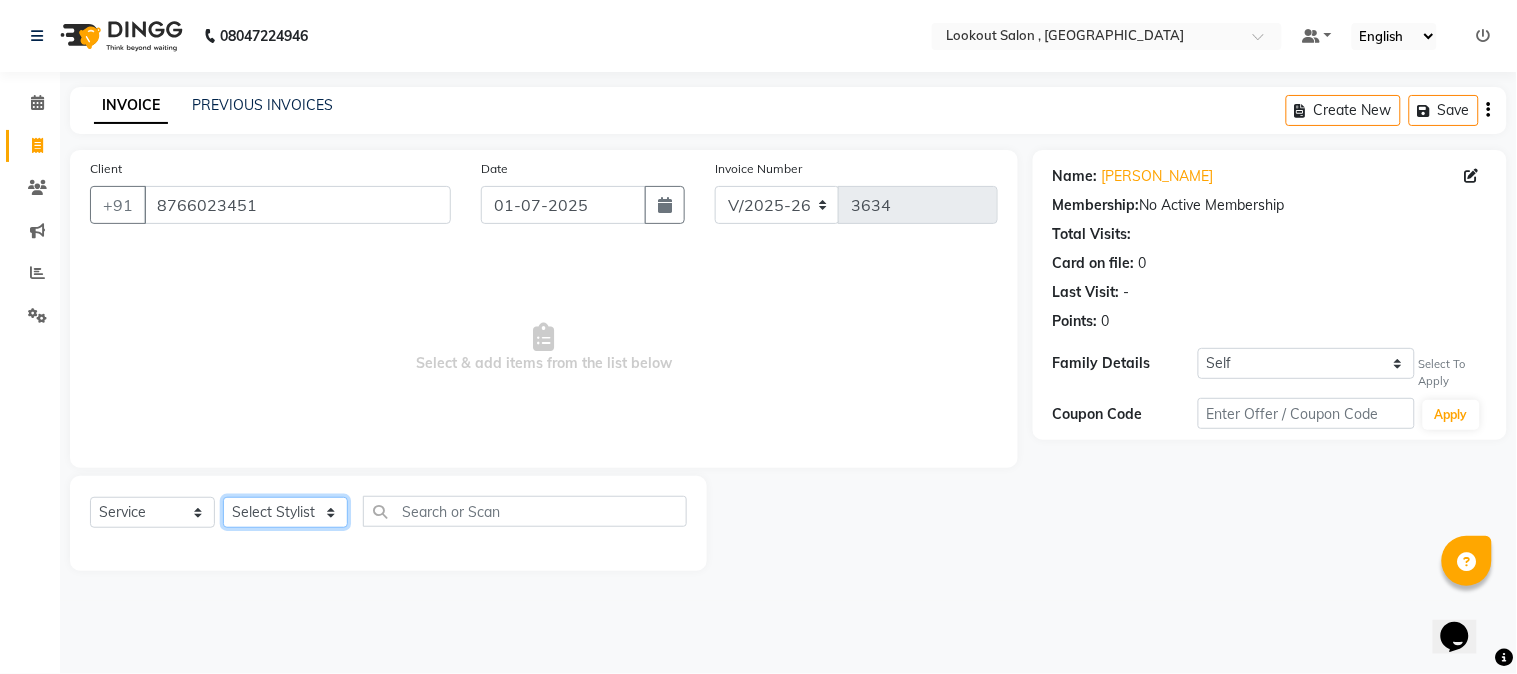select on "7174" 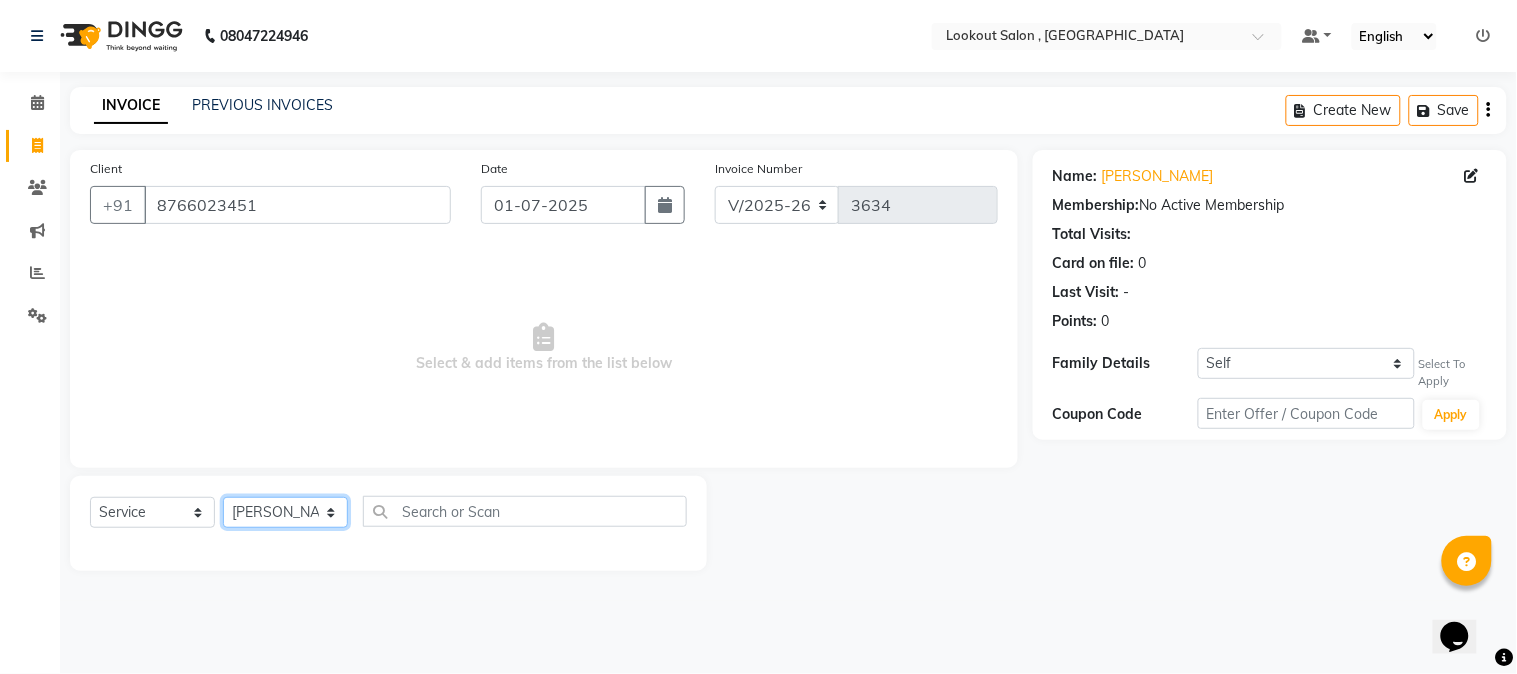 click on "Select Stylist [PERSON_NAME] [PERSON_NAME] kuldeep [PERSON_NAME] [PERSON_NAME] NANDINI [PERSON_NAME] [PERSON_NAME] [PERSON_NAME] [PERSON_NAME] SADAF [PERSON_NAME] TAK shweta kashyap" 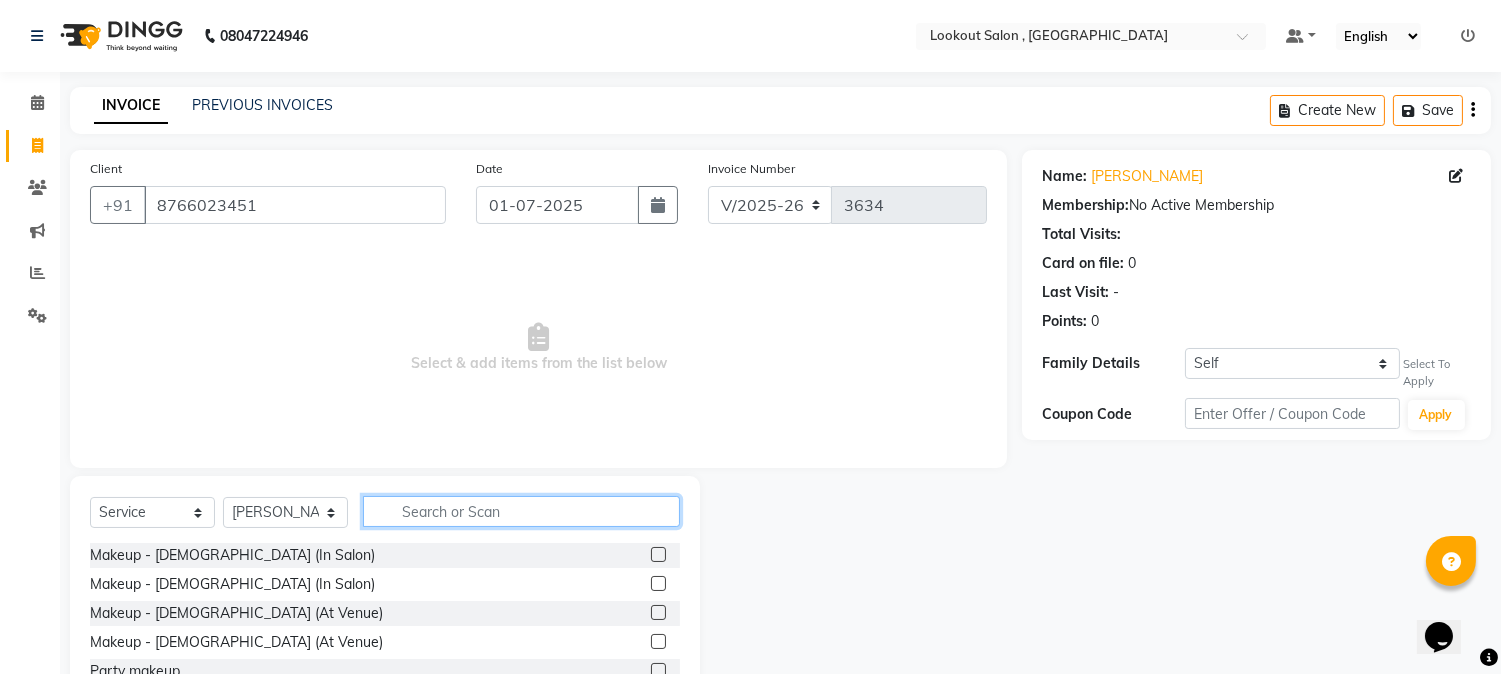 click 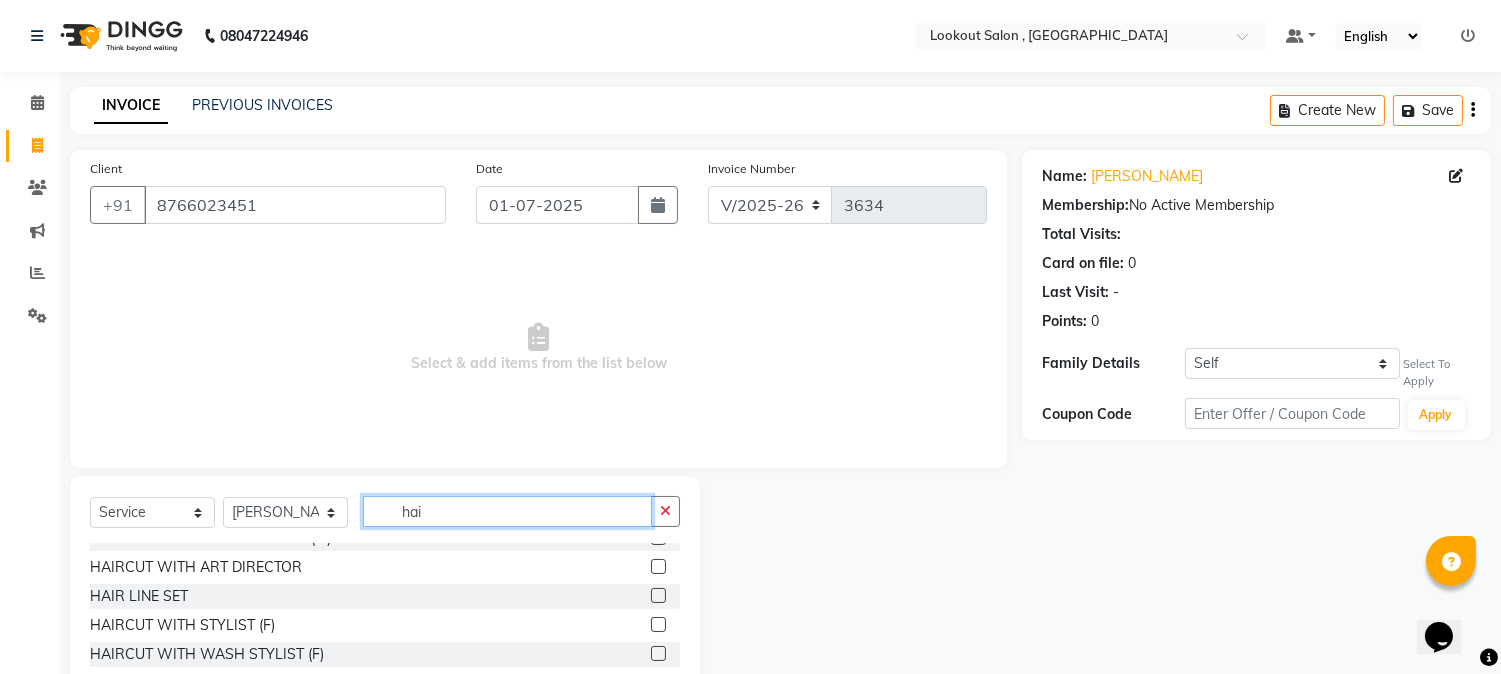 scroll, scrollTop: 222, scrollLeft: 0, axis: vertical 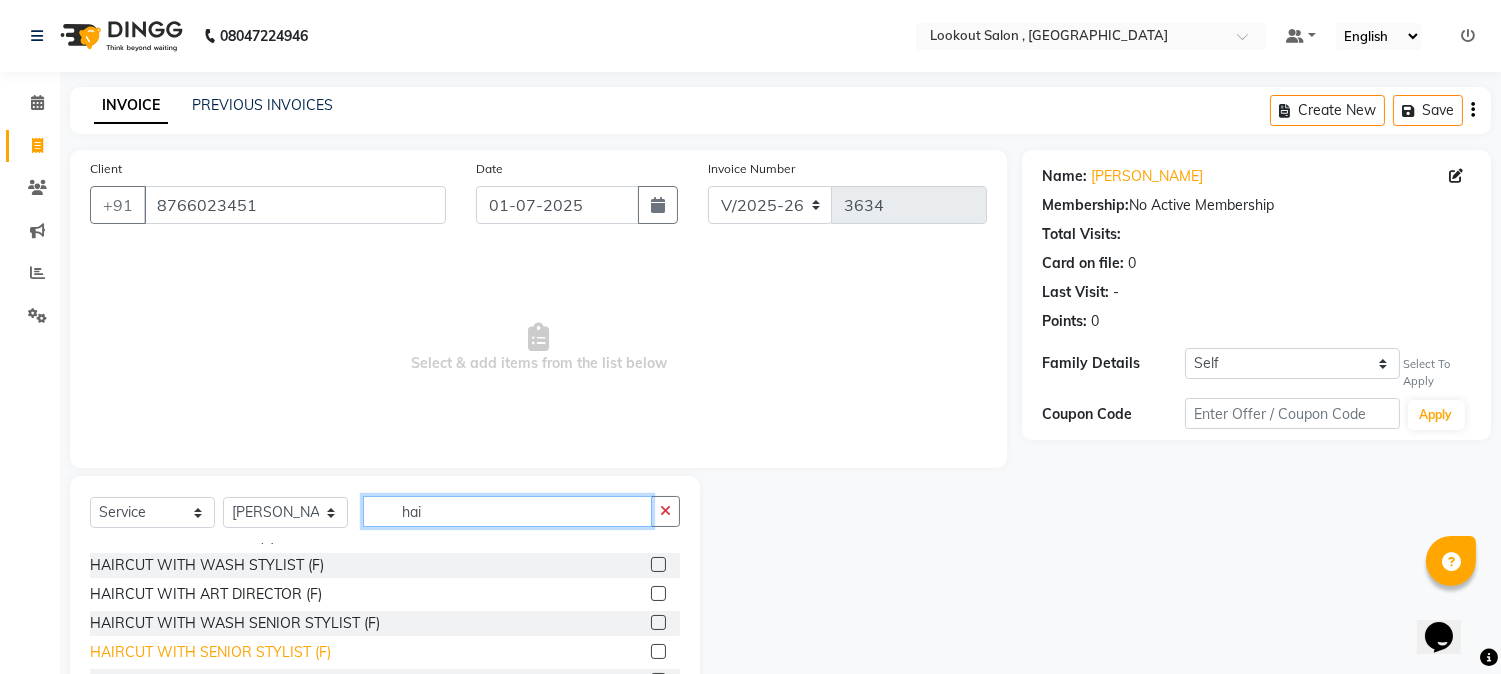 type on "hai" 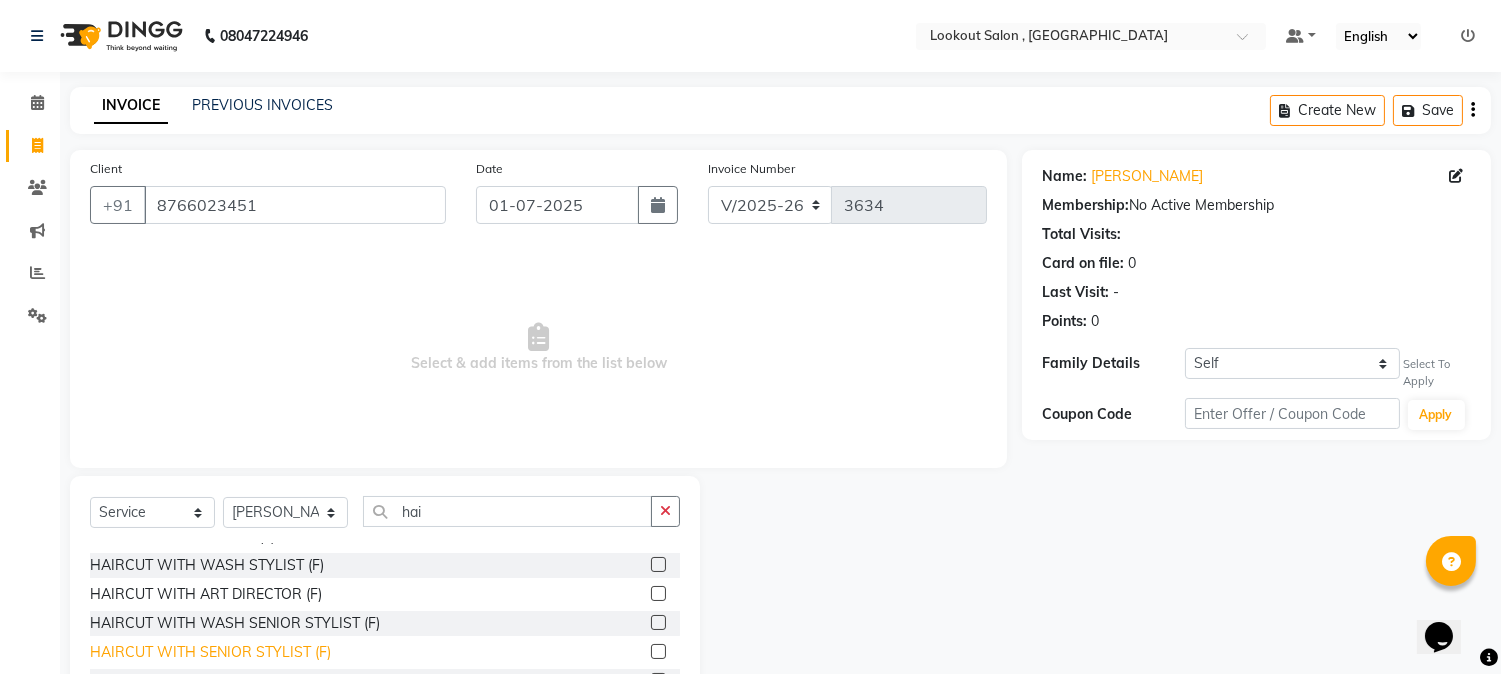click on "HAIRCUT WITH SENIOR STYLIST (F)" 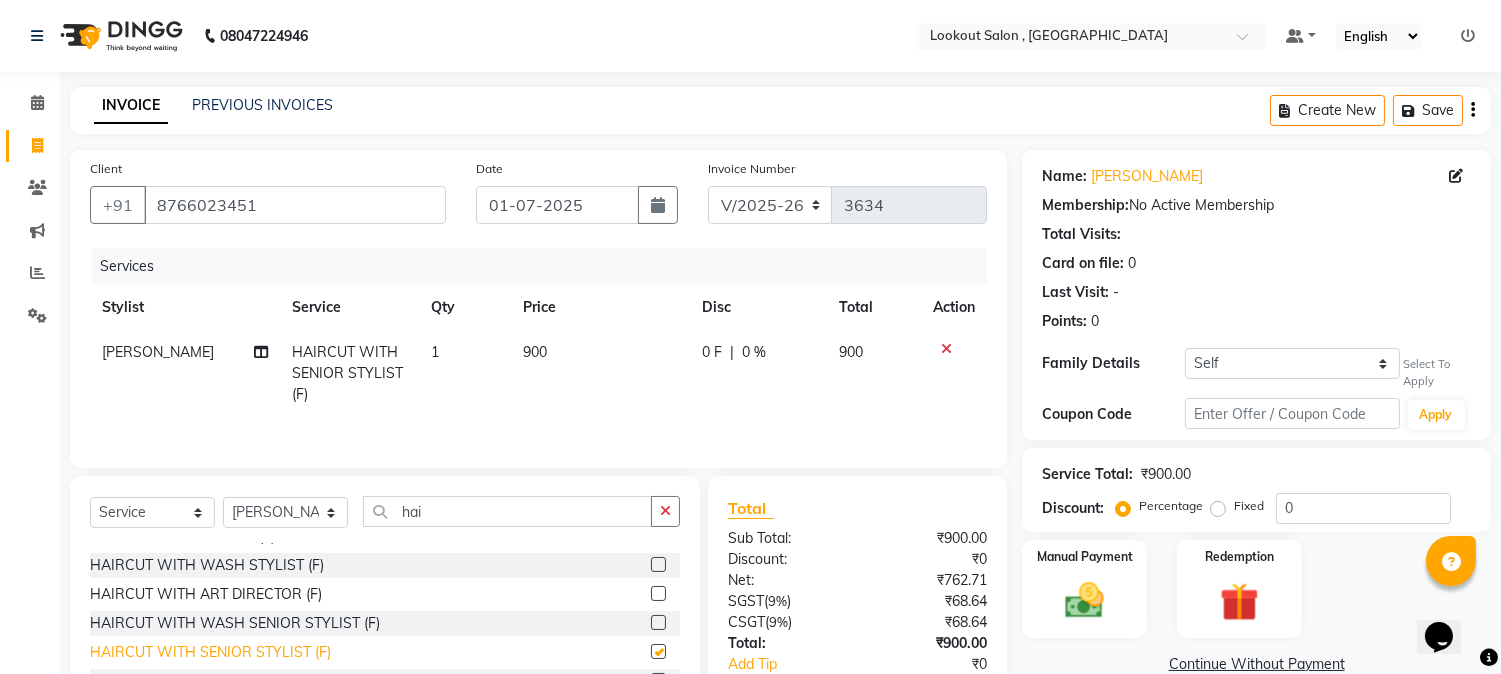 checkbox on "false" 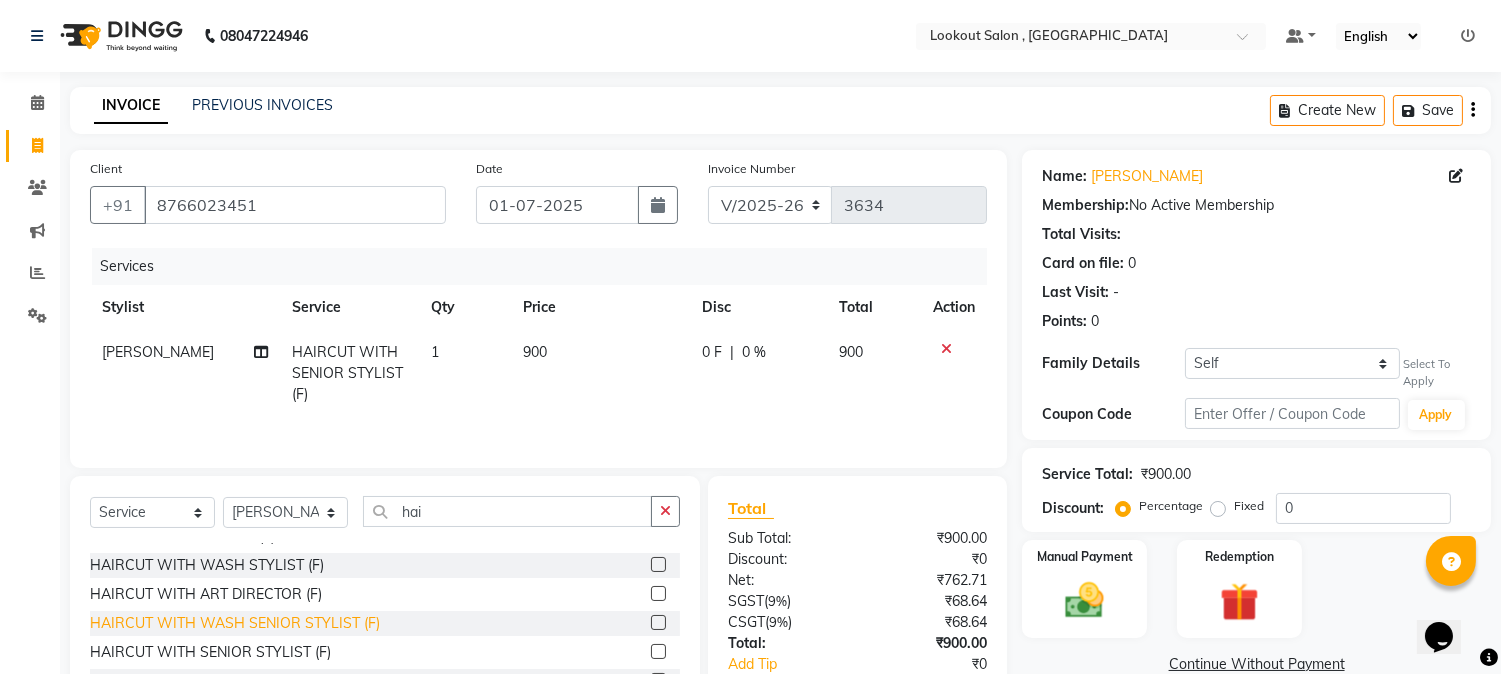 scroll, scrollTop: 111, scrollLeft: 0, axis: vertical 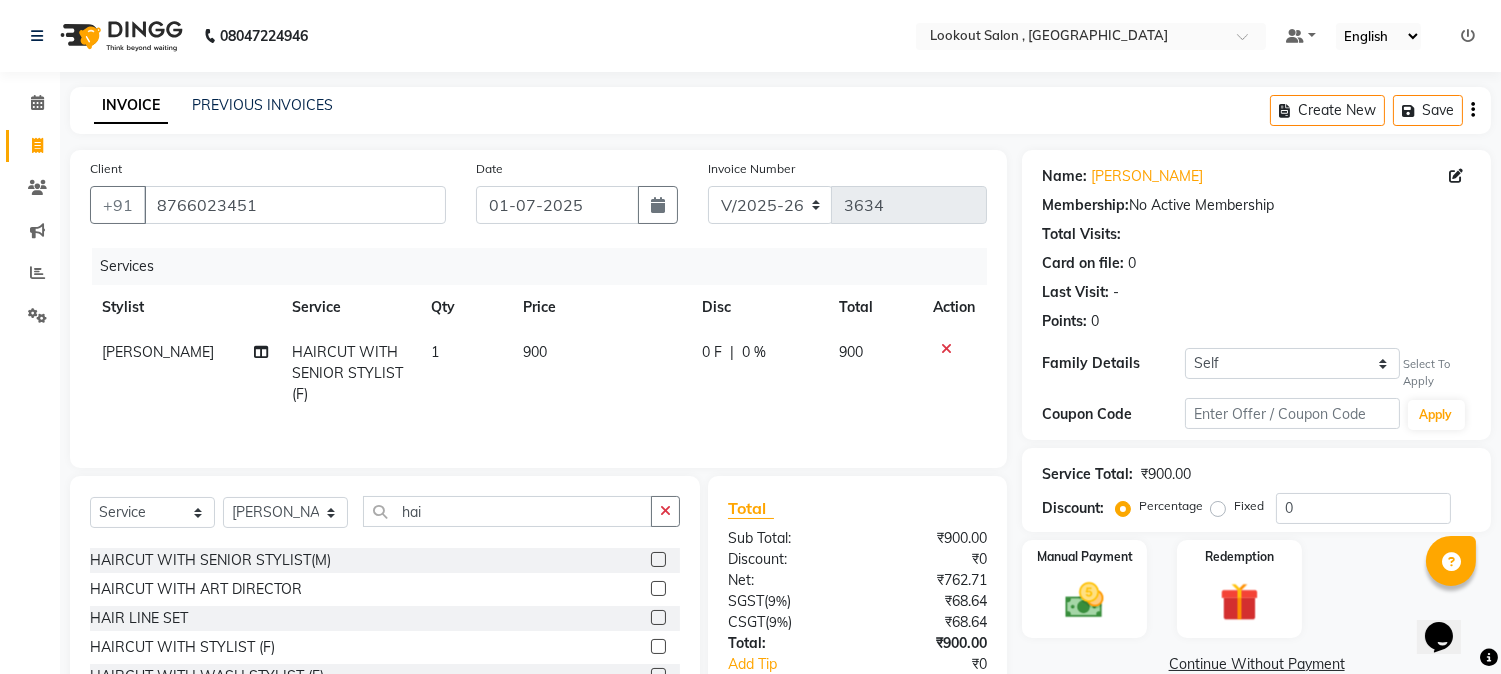 click on "HAIRCUT WITH STYLIST (F)" 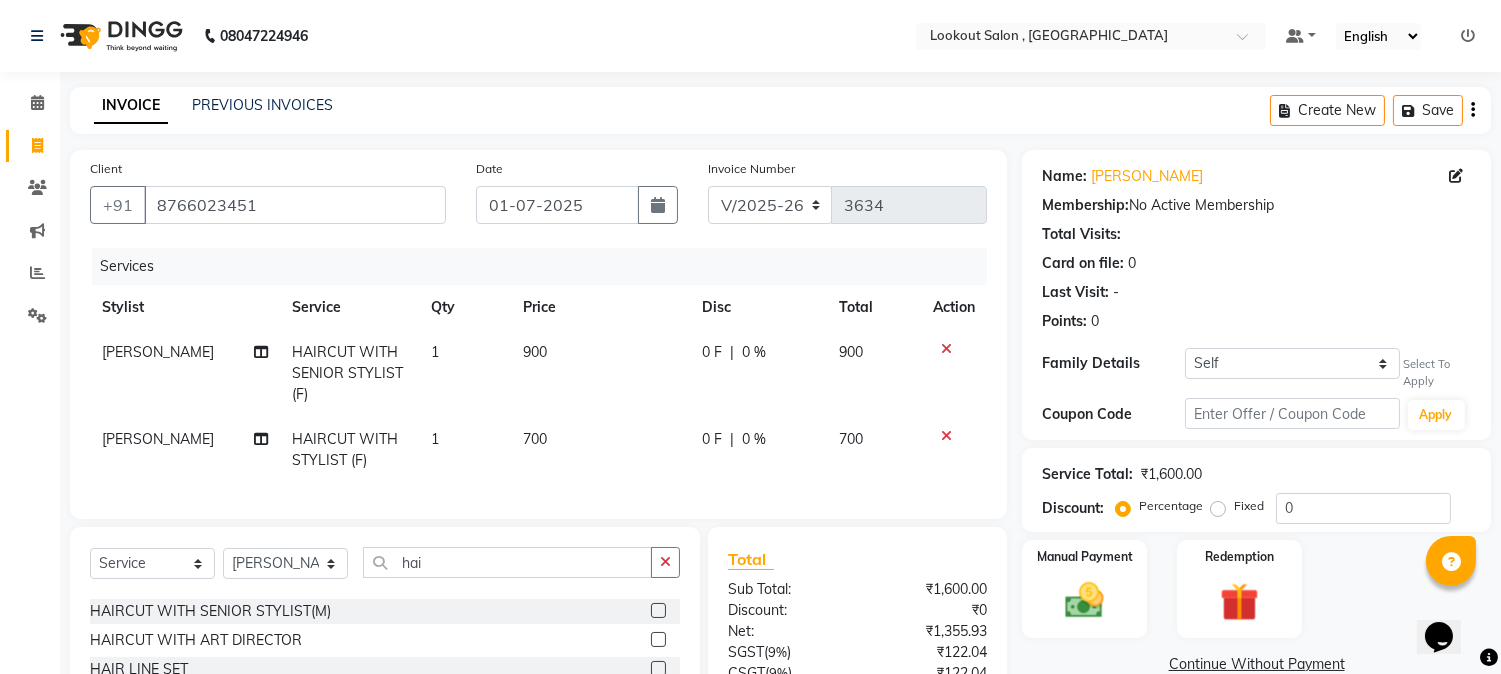 checkbox on "false" 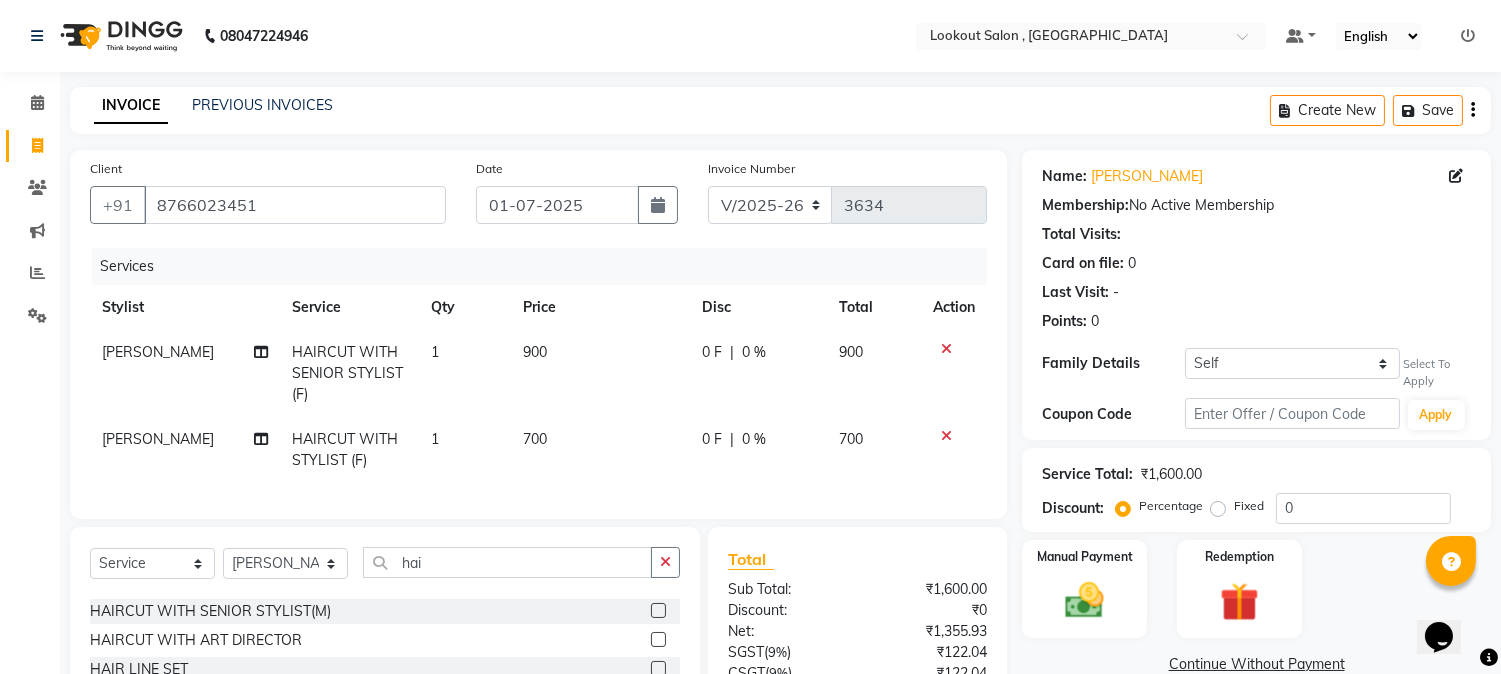 click 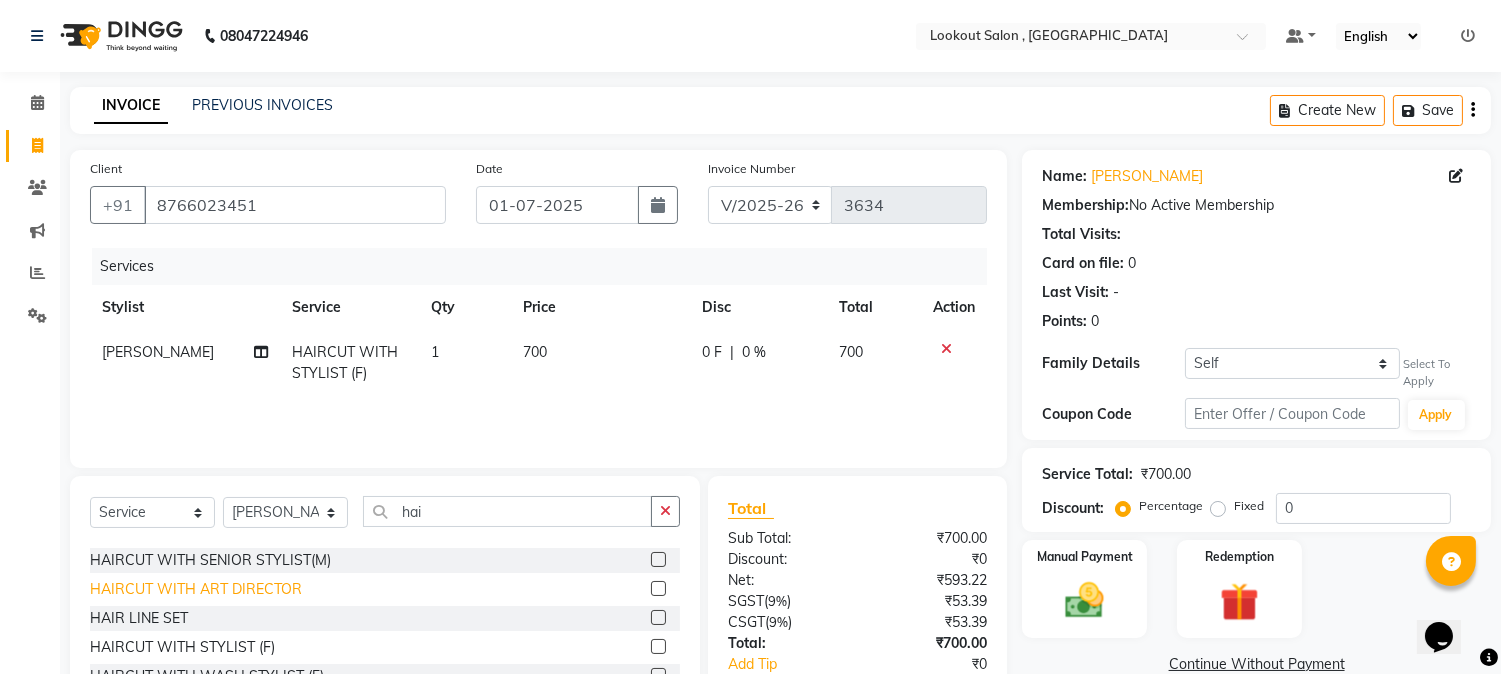 scroll, scrollTop: 222, scrollLeft: 0, axis: vertical 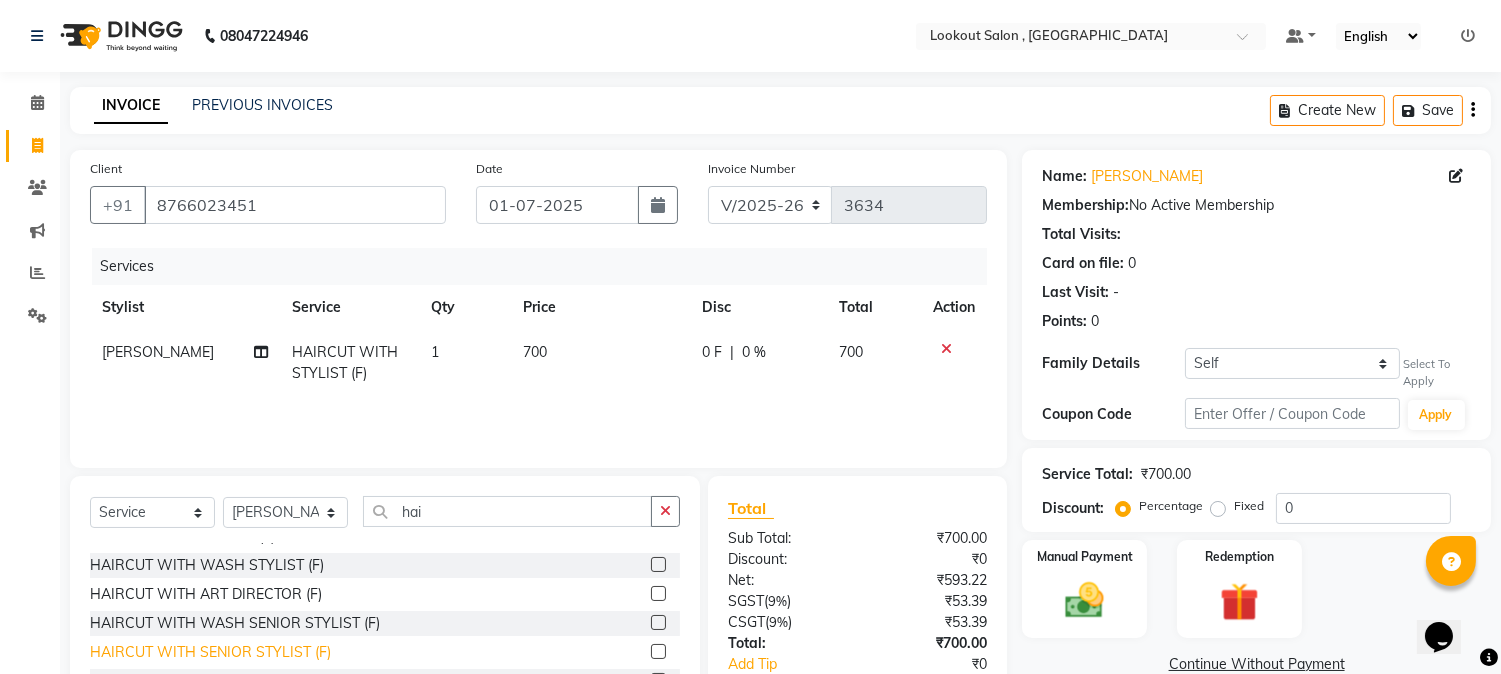 click on "HAIRCUT WITH SENIOR STYLIST (F)" 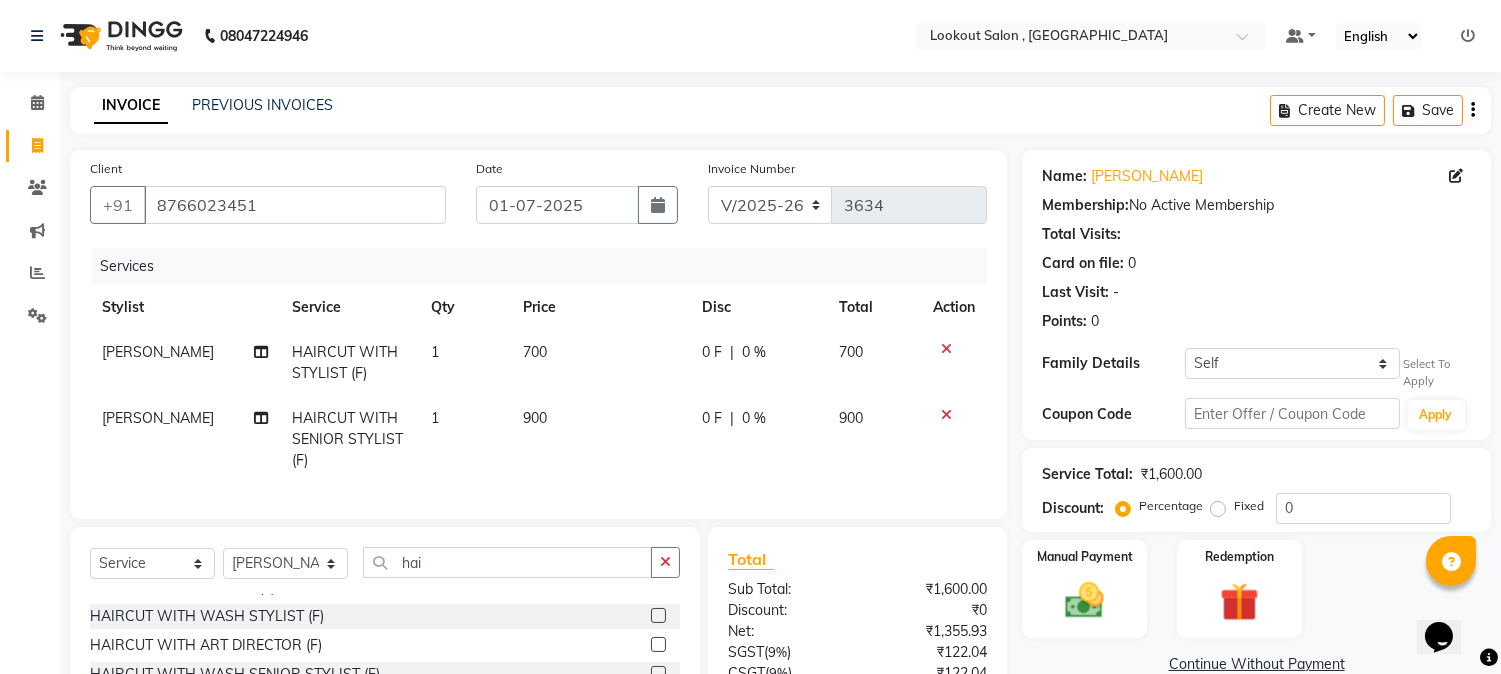 checkbox on "false" 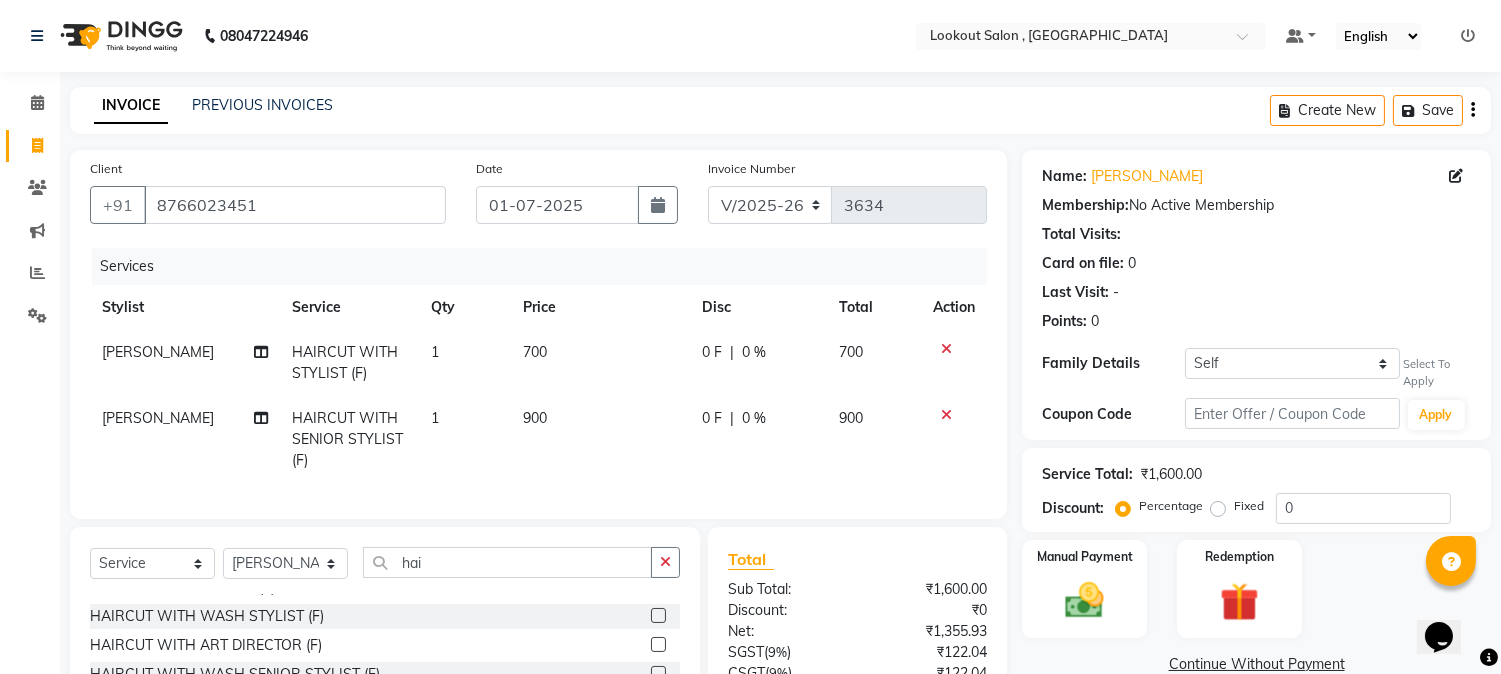 click 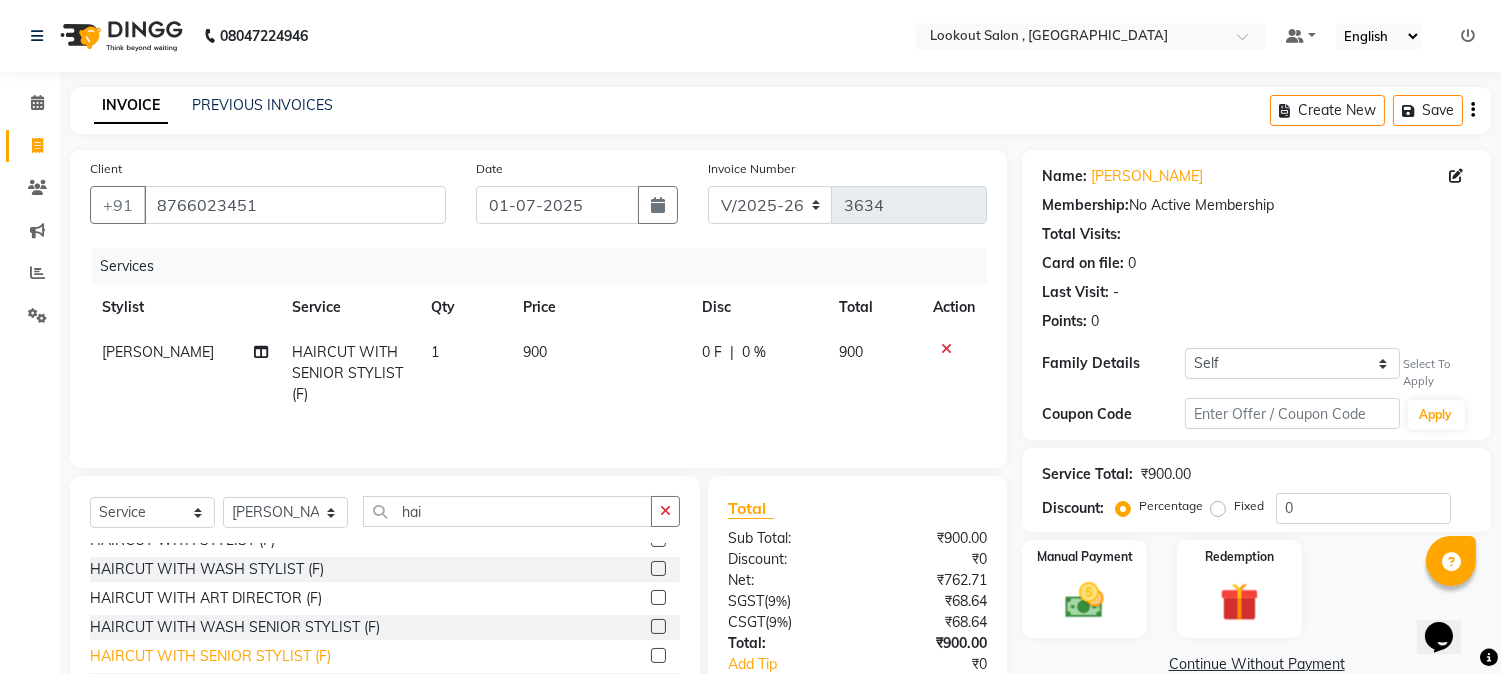 scroll, scrollTop: 181, scrollLeft: 0, axis: vertical 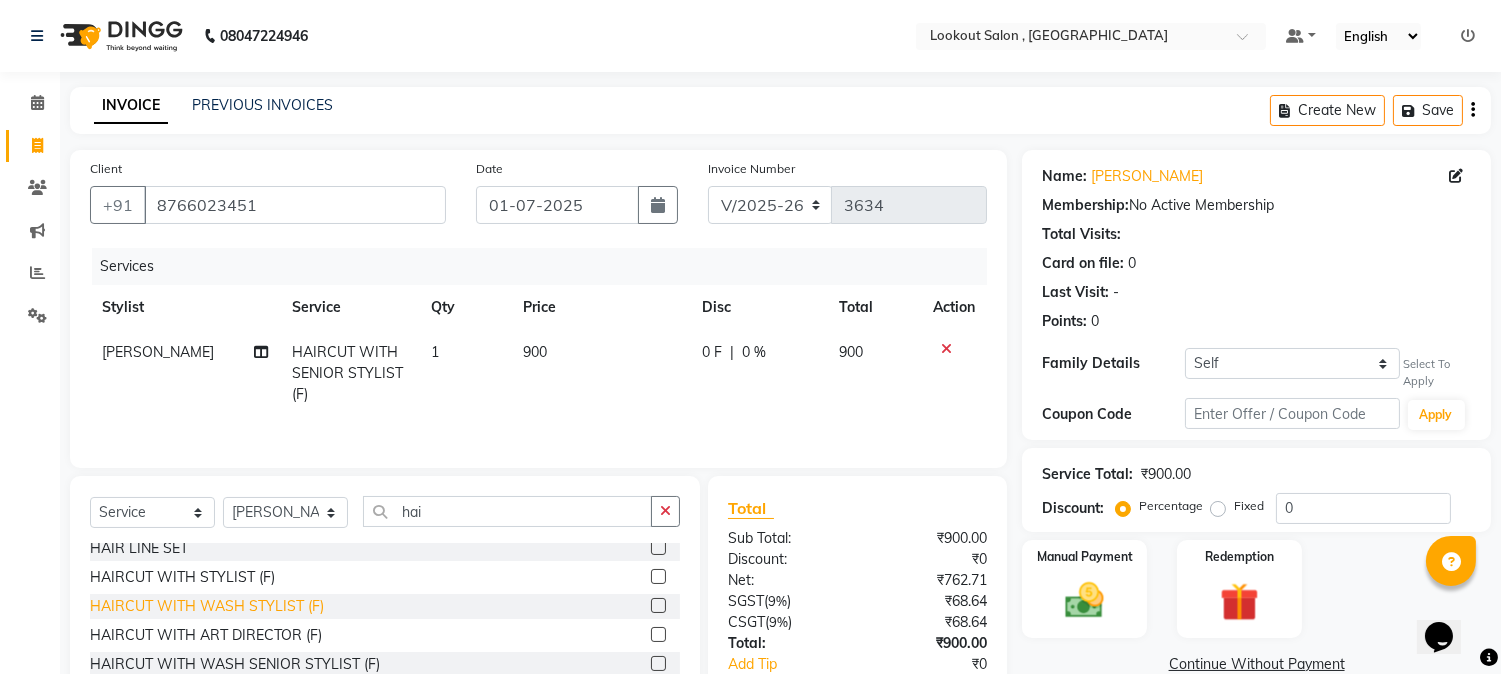 click on "HAIRCUT WITH WASH STYLIST (F)" 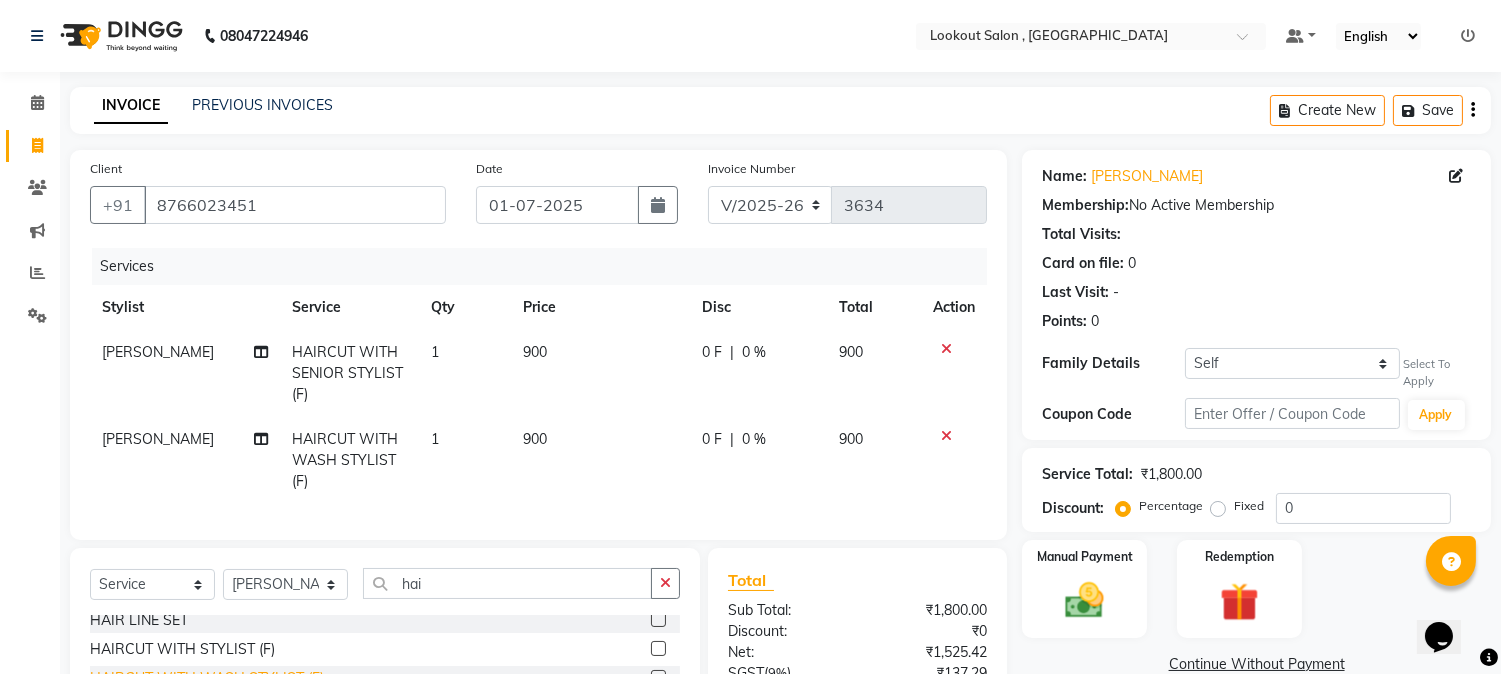 checkbox on "false" 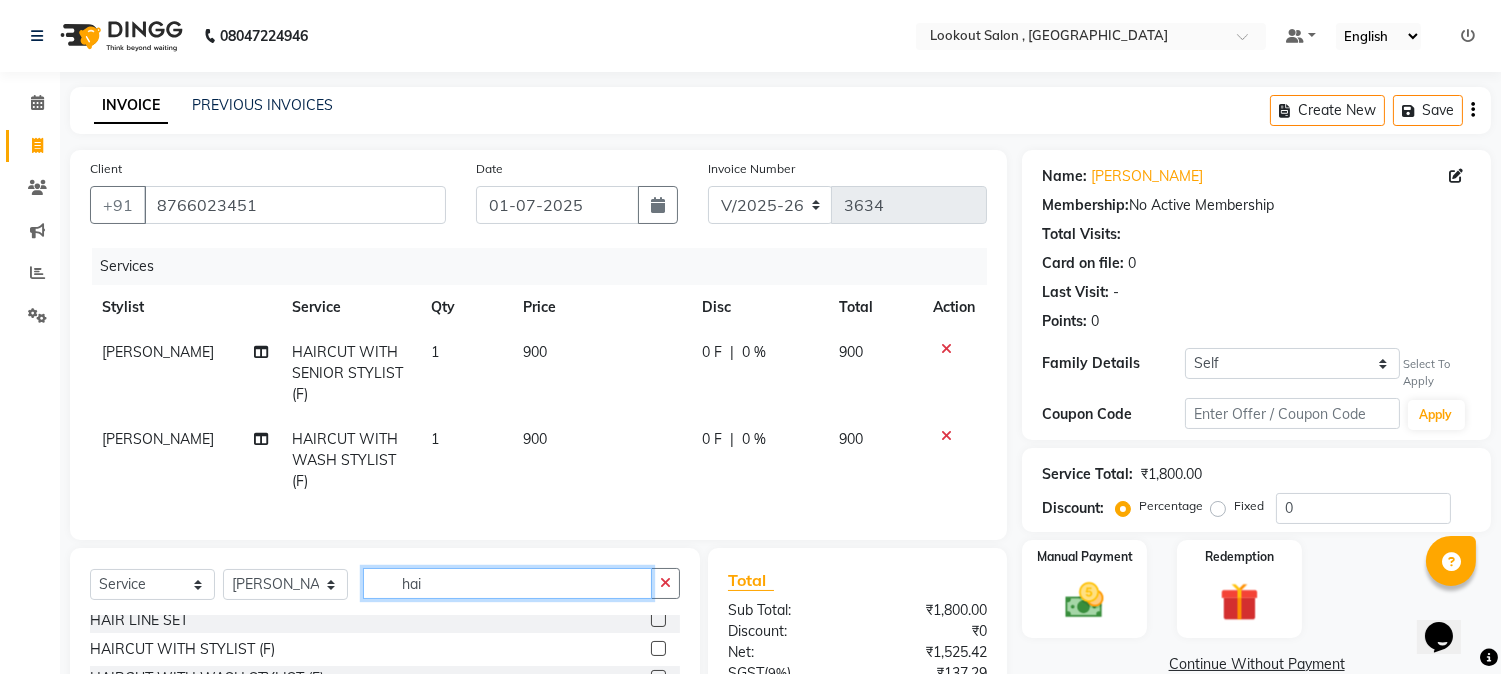 click on "hai" 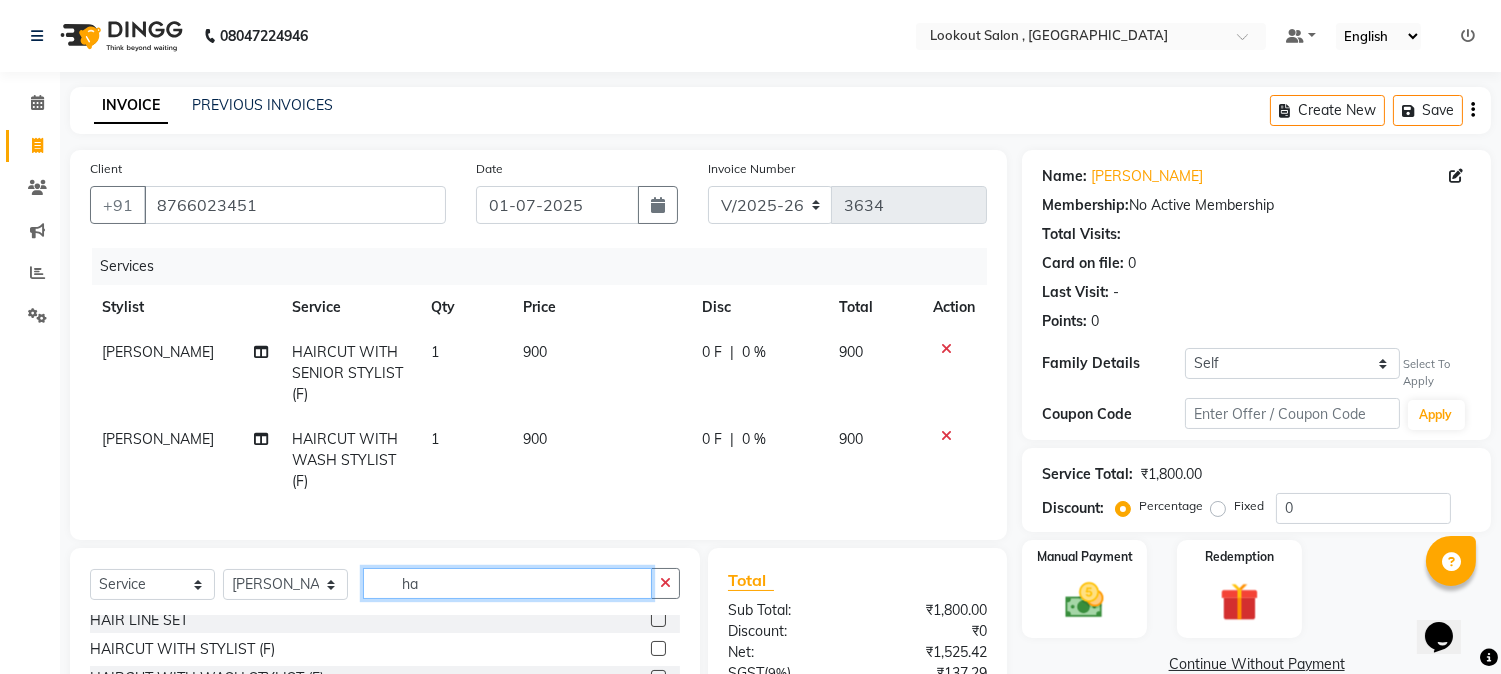type on "h" 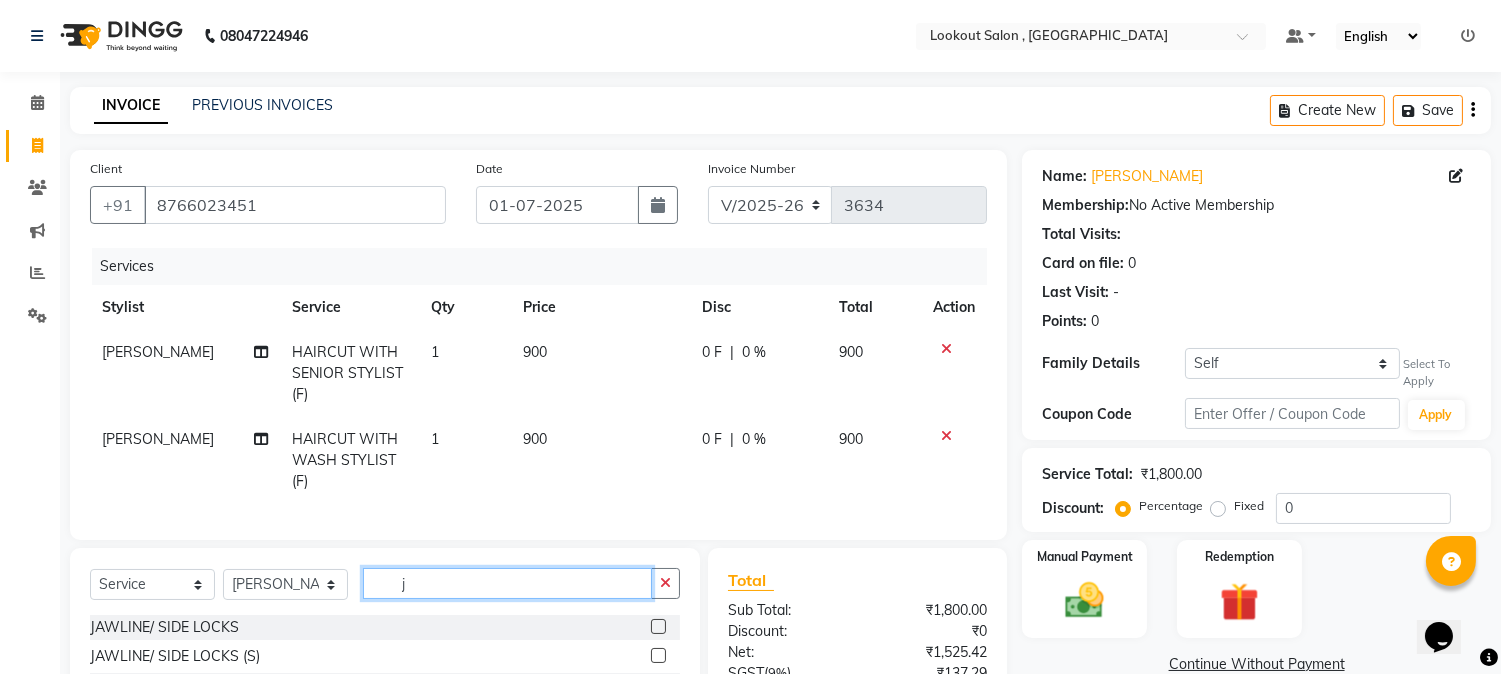 scroll, scrollTop: 0, scrollLeft: 0, axis: both 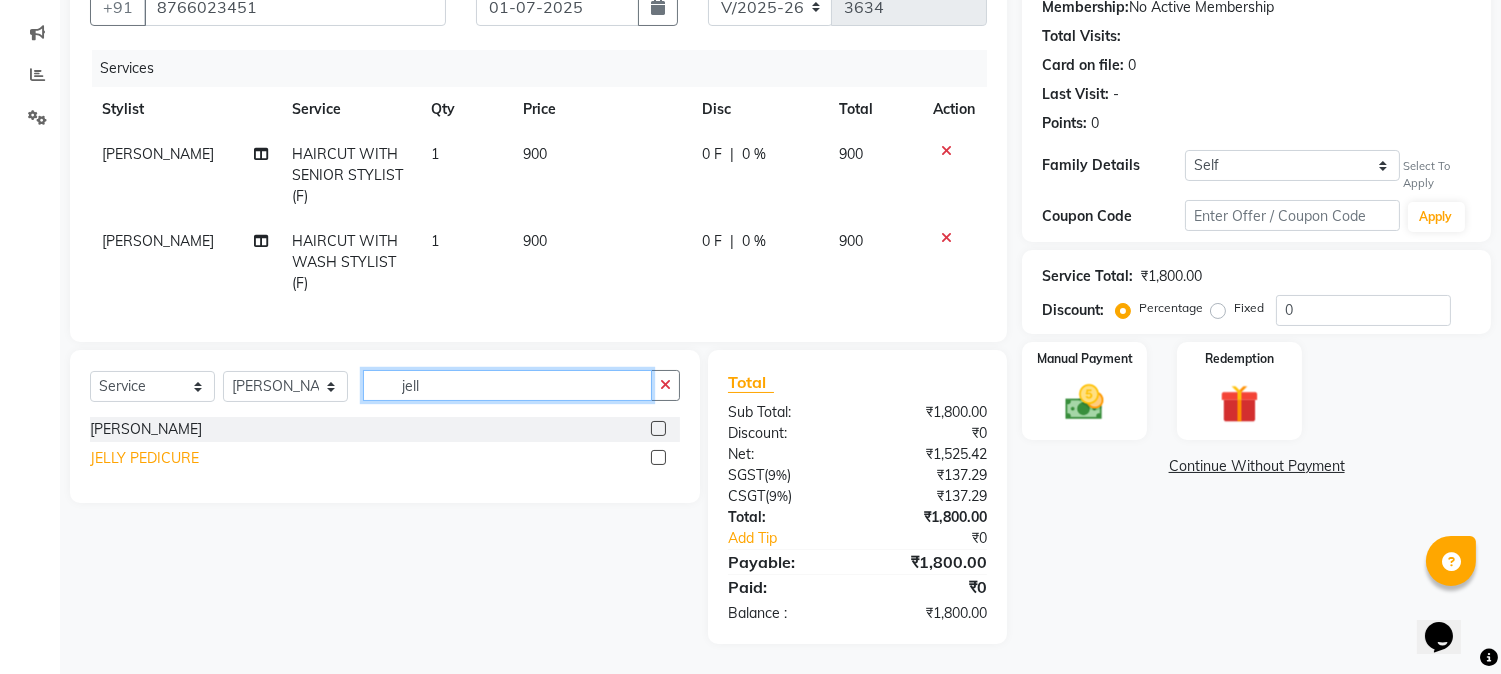 type on "jell" 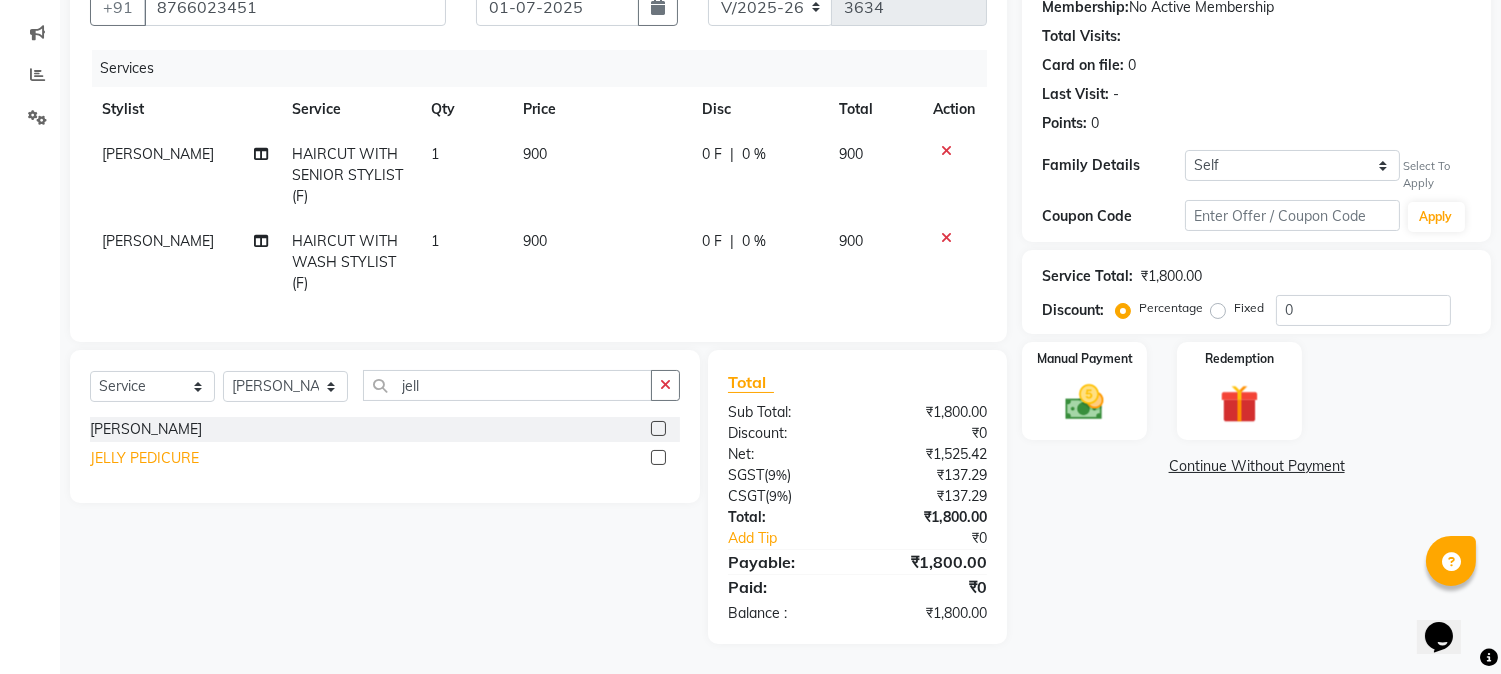 click on "JELLY  PEDICURE" 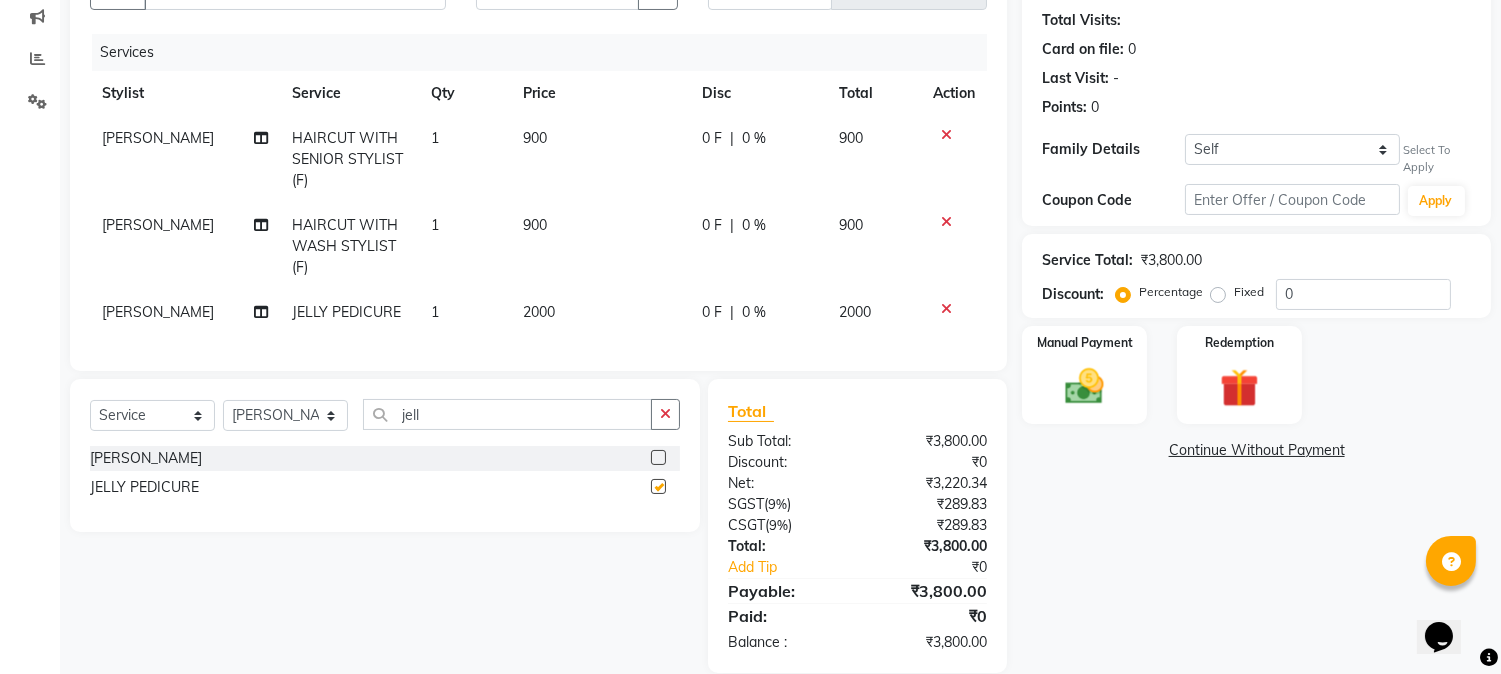 checkbox on "false" 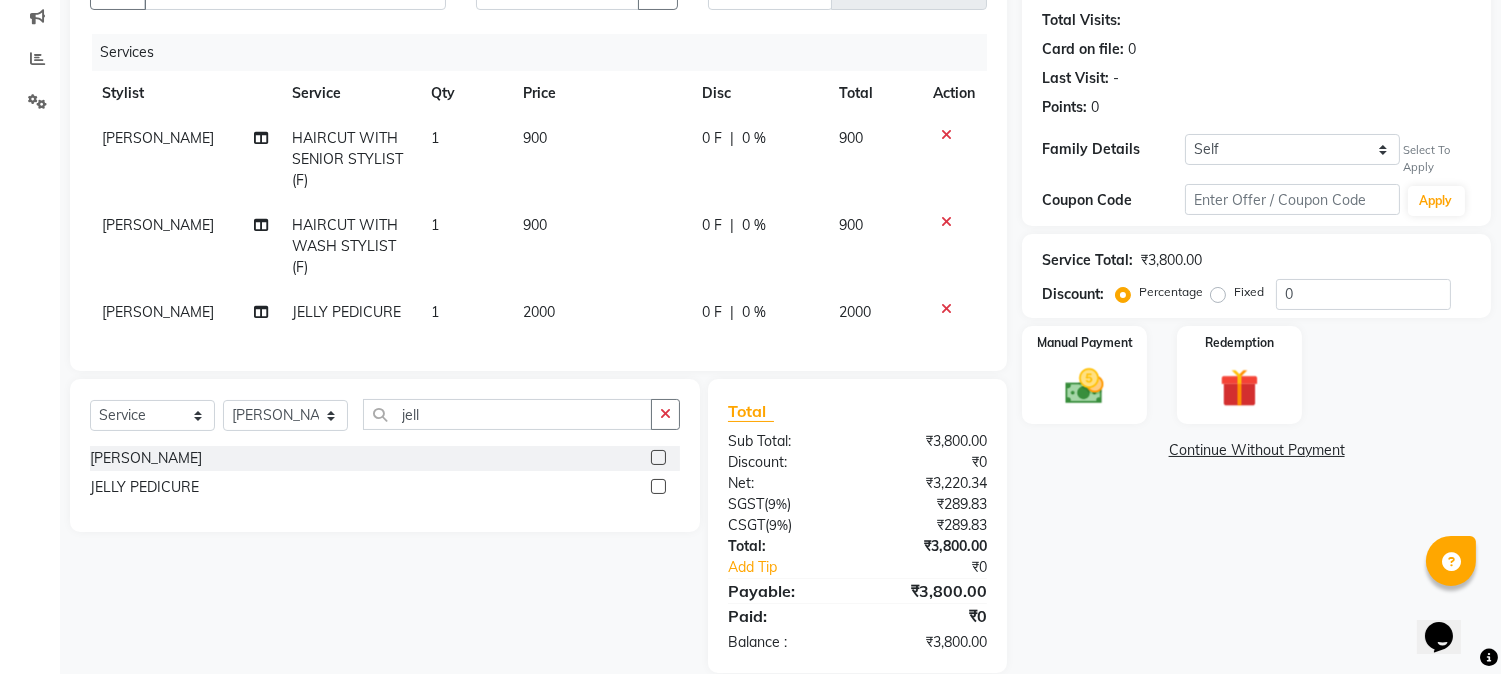 click on "[PERSON_NAME]" 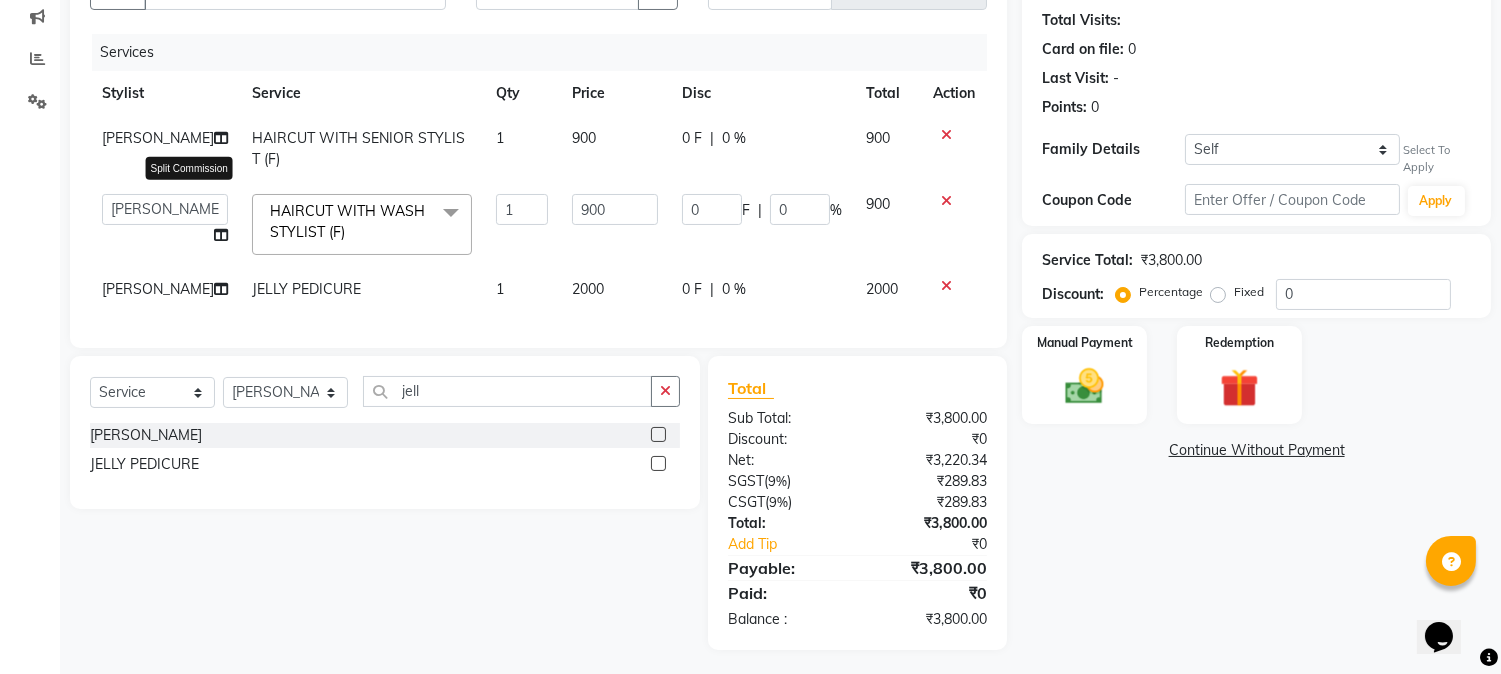 click 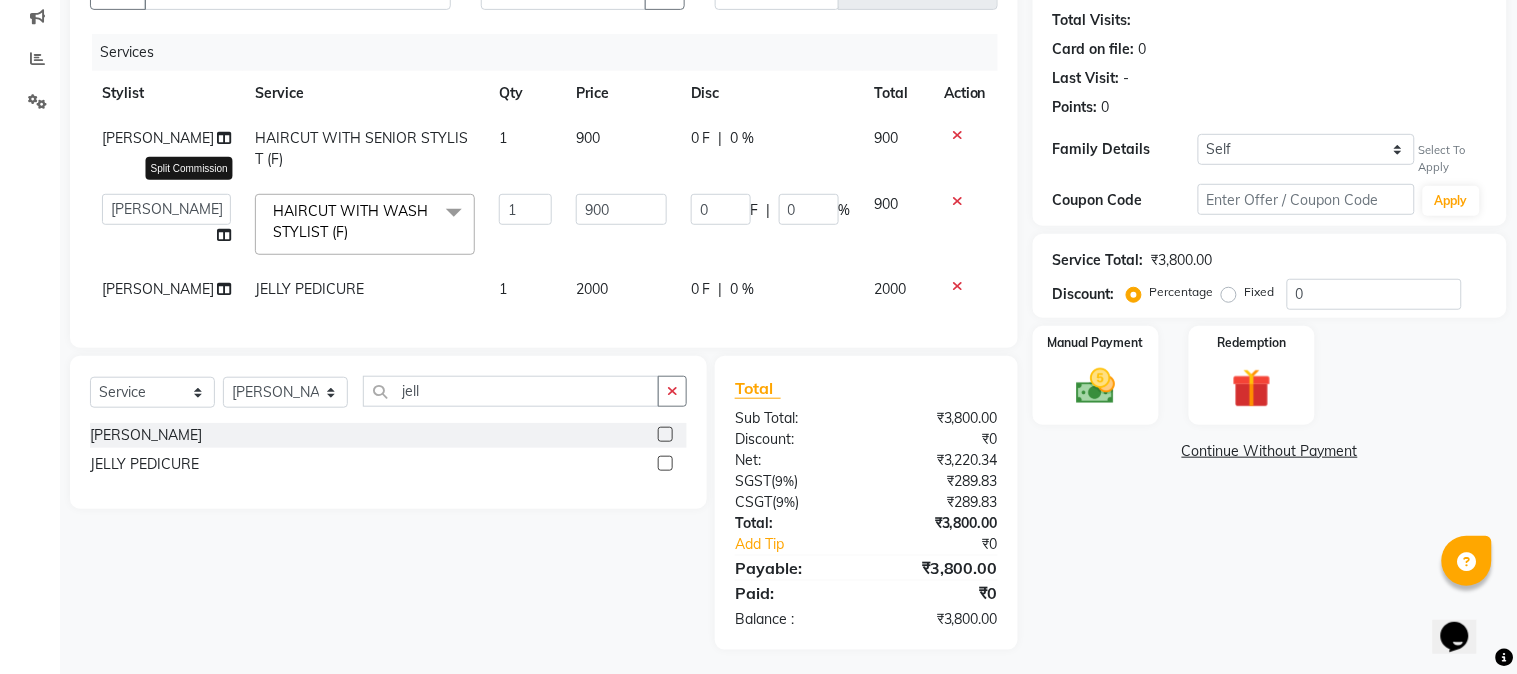 select on "7174" 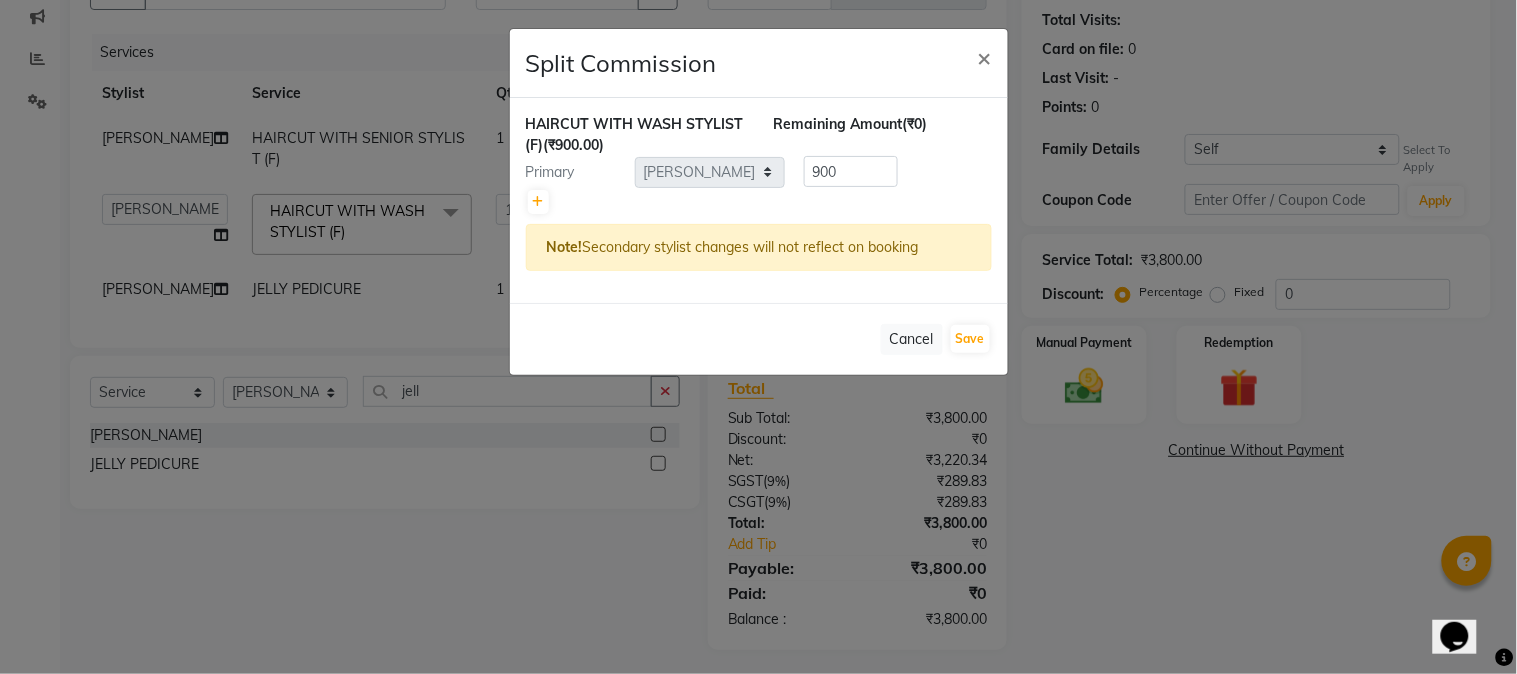 click on "Split Commission × HAIRCUT WITH WASH STYLIST (F)  (₹900.00) Remaining Amount  (₹0) Primary Select  [PERSON_NAME]   [PERSON_NAME]   kuldeep   [PERSON_NAME]   [PERSON_NAME]   NANDINI [PERSON_NAME] [PERSON_NAME] [PERSON_NAME]   [PERSON_NAME]   SADAF [PERSON_NAME] TAK   shweta kashyap  900 Note!  Secondary stylist changes will not reflect on booking   Cancel   Save" 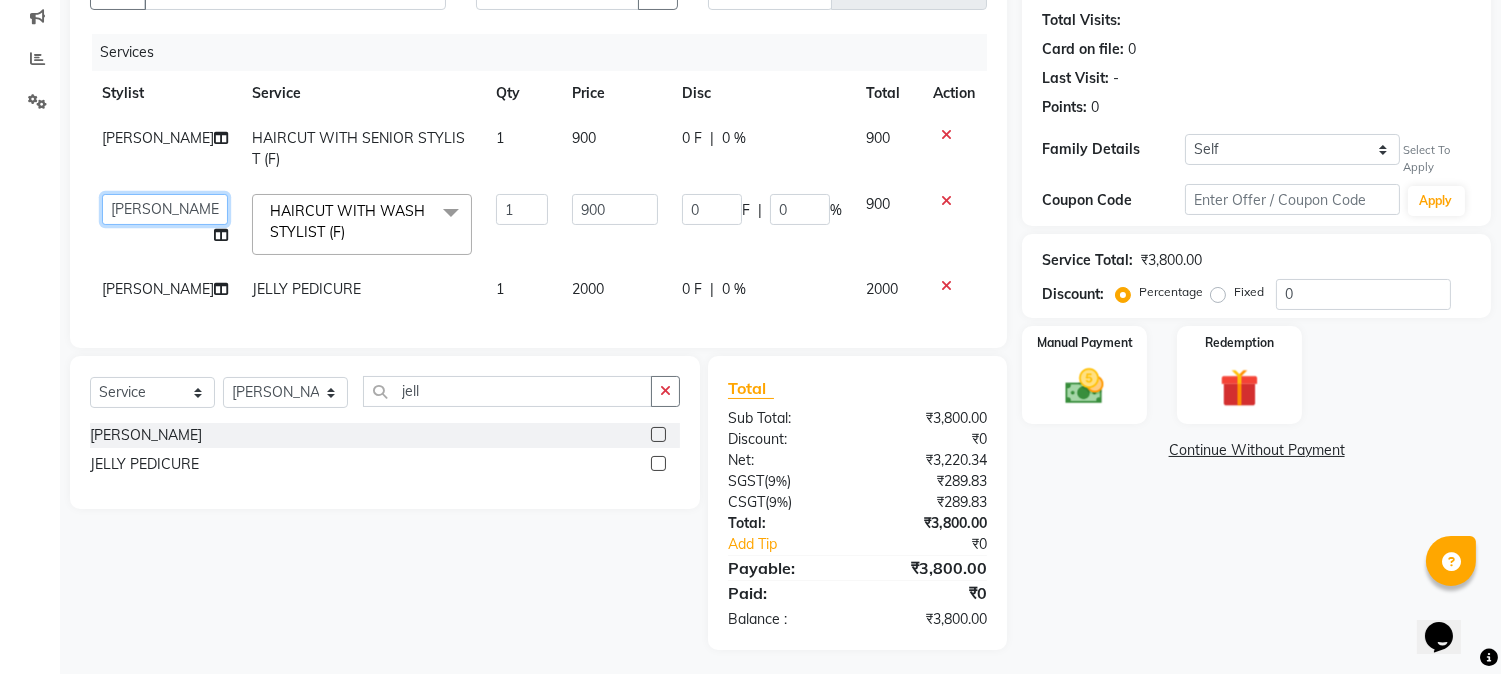 click on "[PERSON_NAME]   [PERSON_NAME]   kuldeep   [PERSON_NAME]   [PERSON_NAME]   NANDINI [PERSON_NAME] [PERSON_NAME] [PERSON_NAME]   [PERSON_NAME]   SADAF [PERSON_NAME] TAK   [PERSON_NAME]" 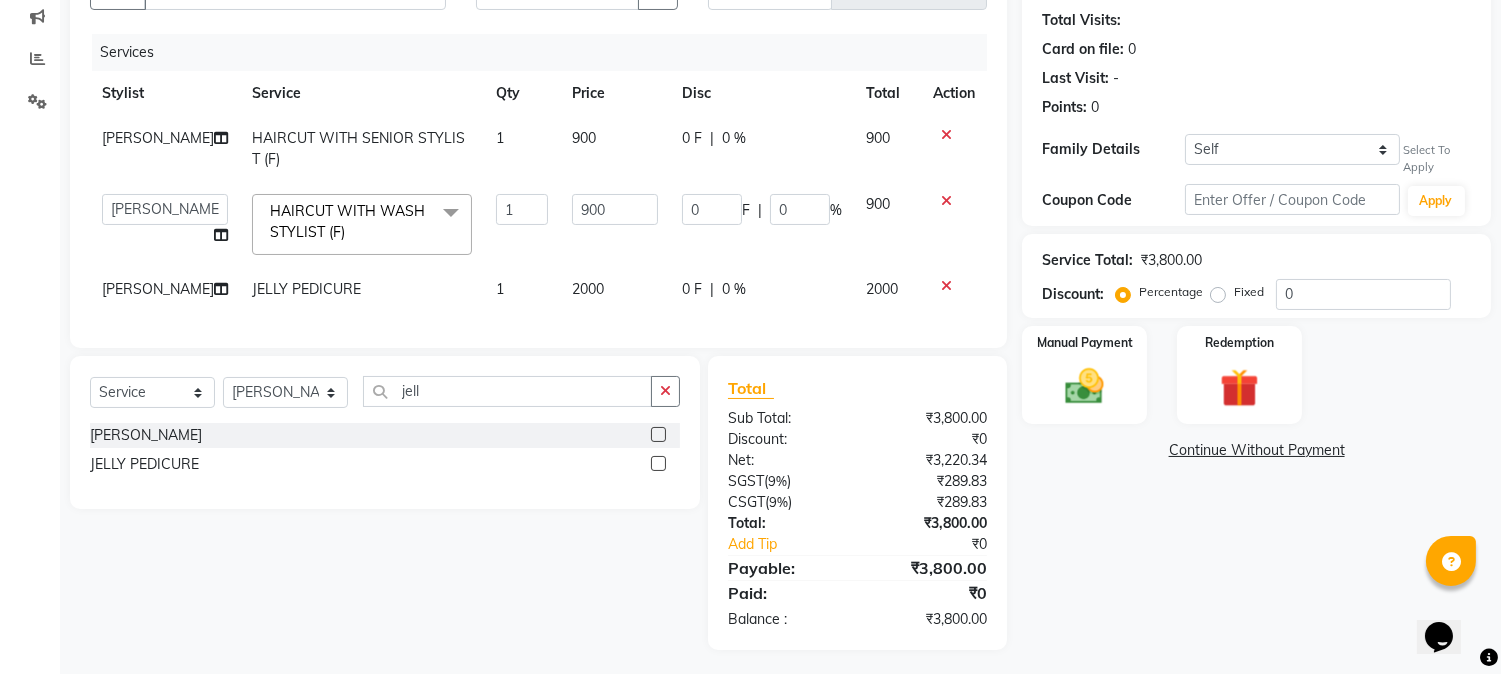 select on "11497" 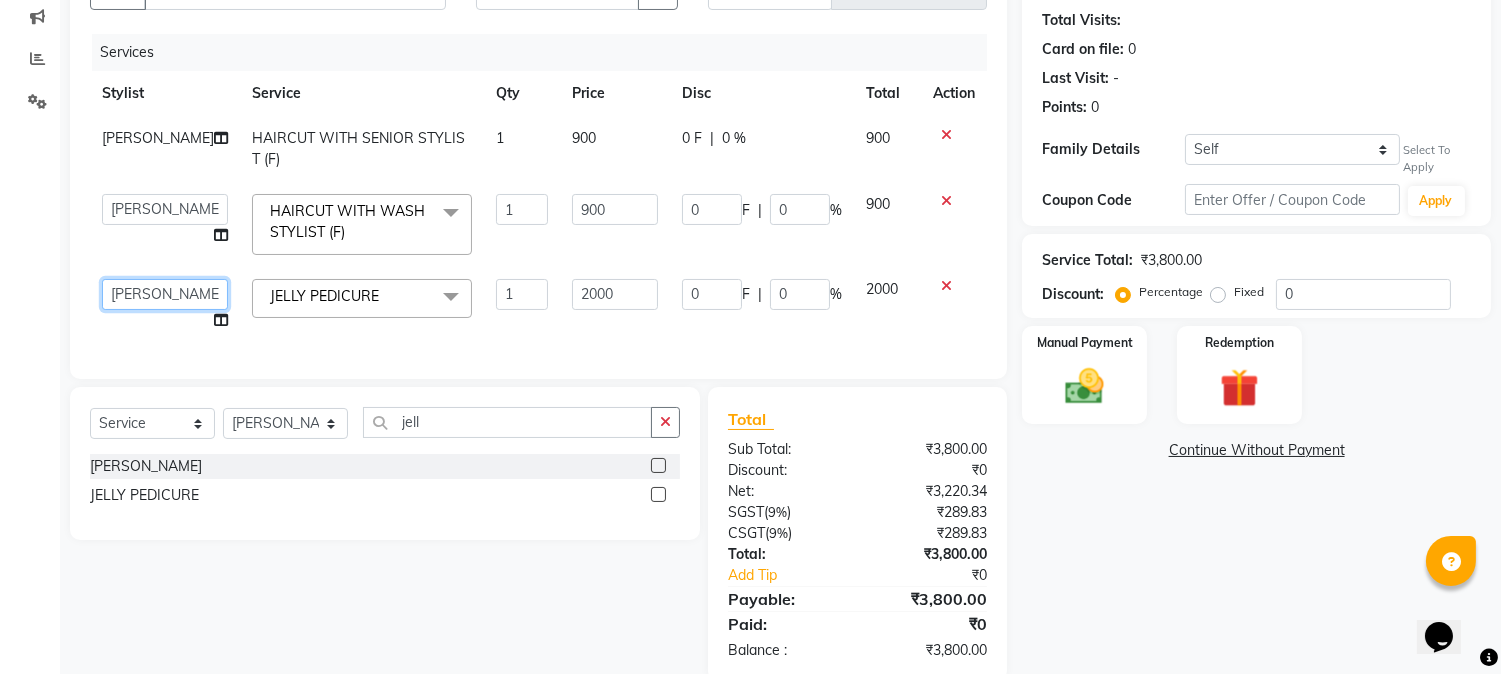 click on "[PERSON_NAME]   [PERSON_NAME]   kuldeep   [PERSON_NAME]   [PERSON_NAME]   NANDINI [PERSON_NAME] [PERSON_NAME] [PERSON_NAME]   [PERSON_NAME]   SADAF [PERSON_NAME] TAK   [PERSON_NAME]" 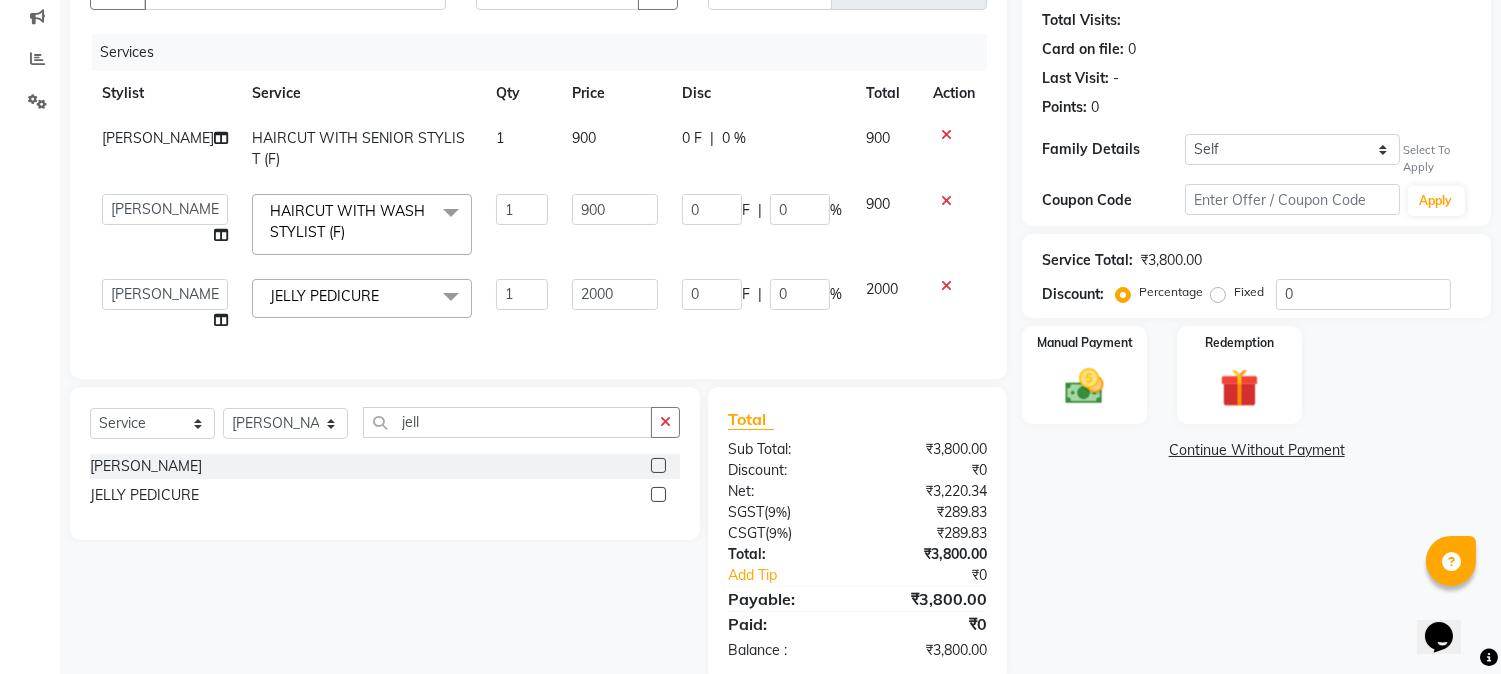 select on "8284" 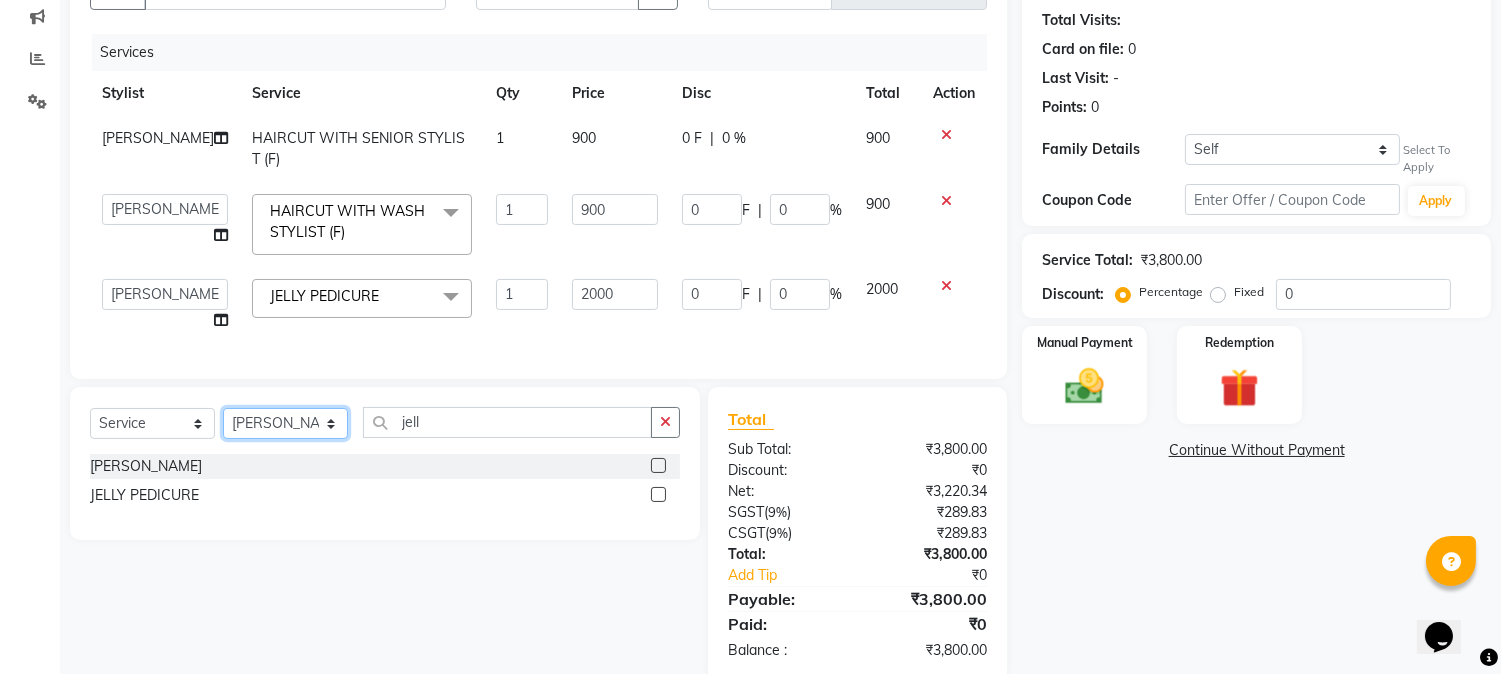 click on "Select Stylist [PERSON_NAME] [PERSON_NAME] kuldeep [PERSON_NAME] [PERSON_NAME] NANDINI [PERSON_NAME] [PERSON_NAME] [PERSON_NAME] [PERSON_NAME] SADAF [PERSON_NAME] TAK shweta kashyap" 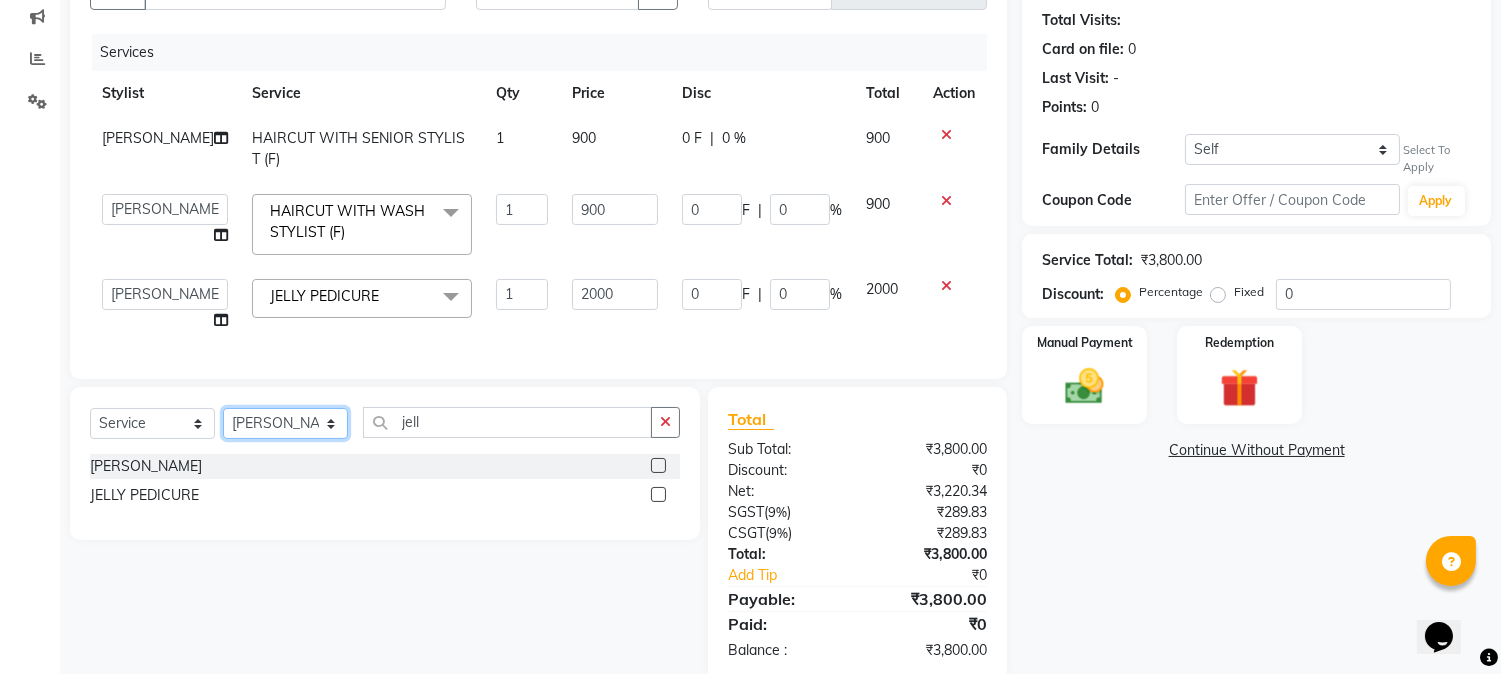 select on "75452" 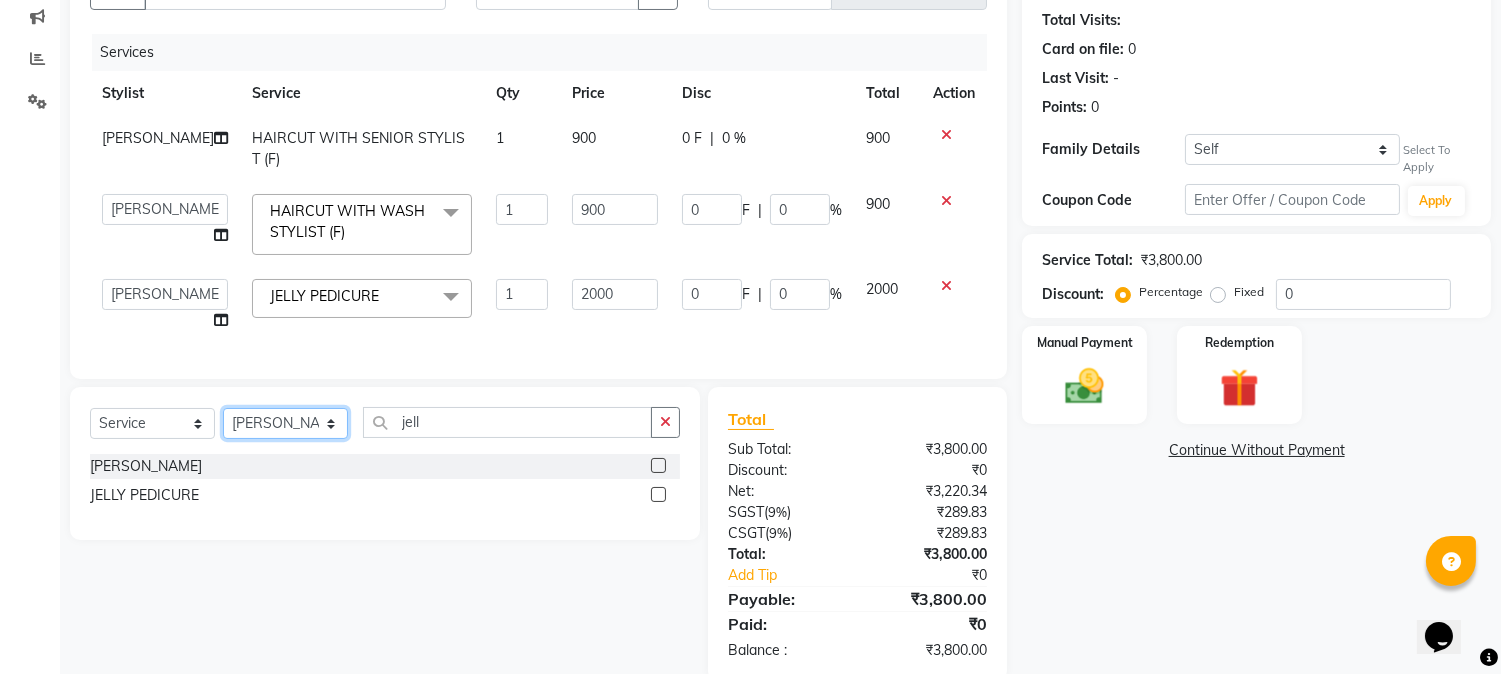 click on "Select Stylist [PERSON_NAME] [PERSON_NAME] kuldeep [PERSON_NAME] [PERSON_NAME] NANDINI [PERSON_NAME] [PERSON_NAME] [PERSON_NAME] [PERSON_NAME] SADAF [PERSON_NAME] TAK shweta kashyap" 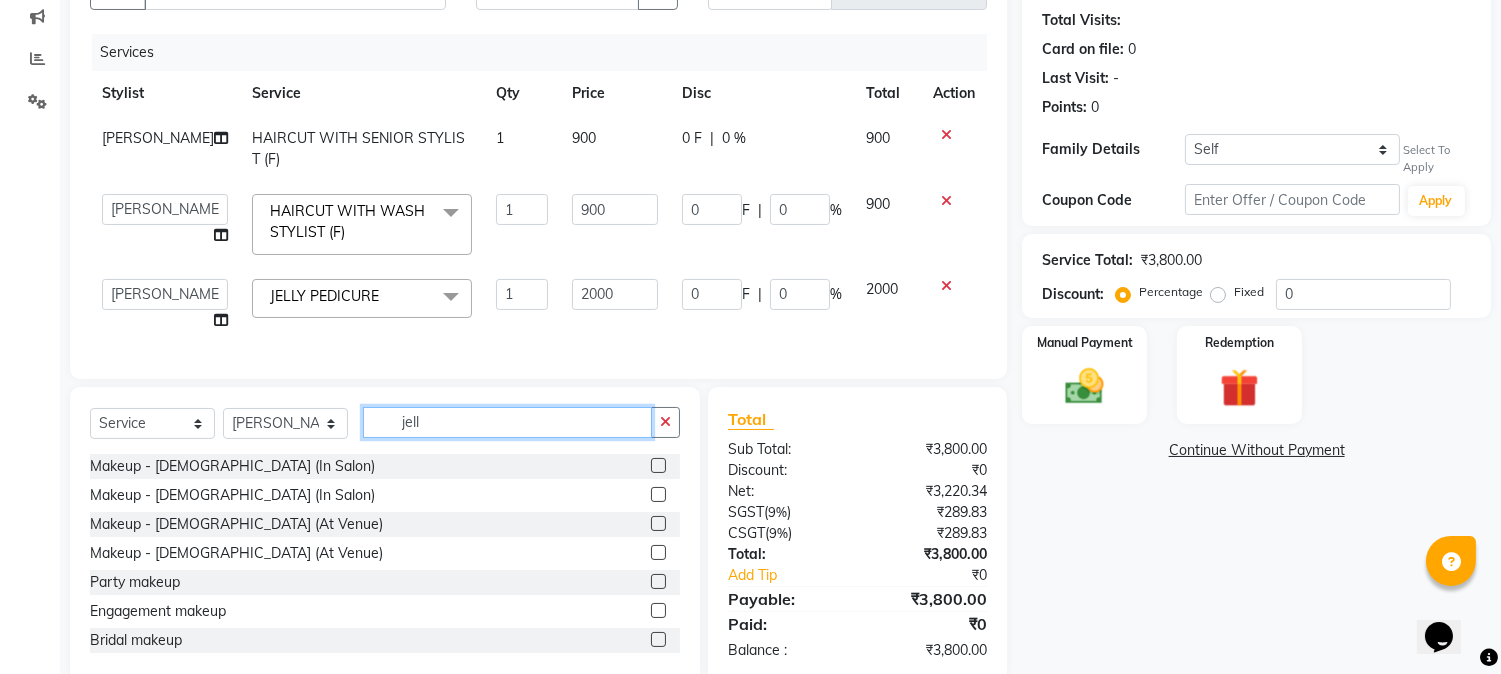 click on "jell" 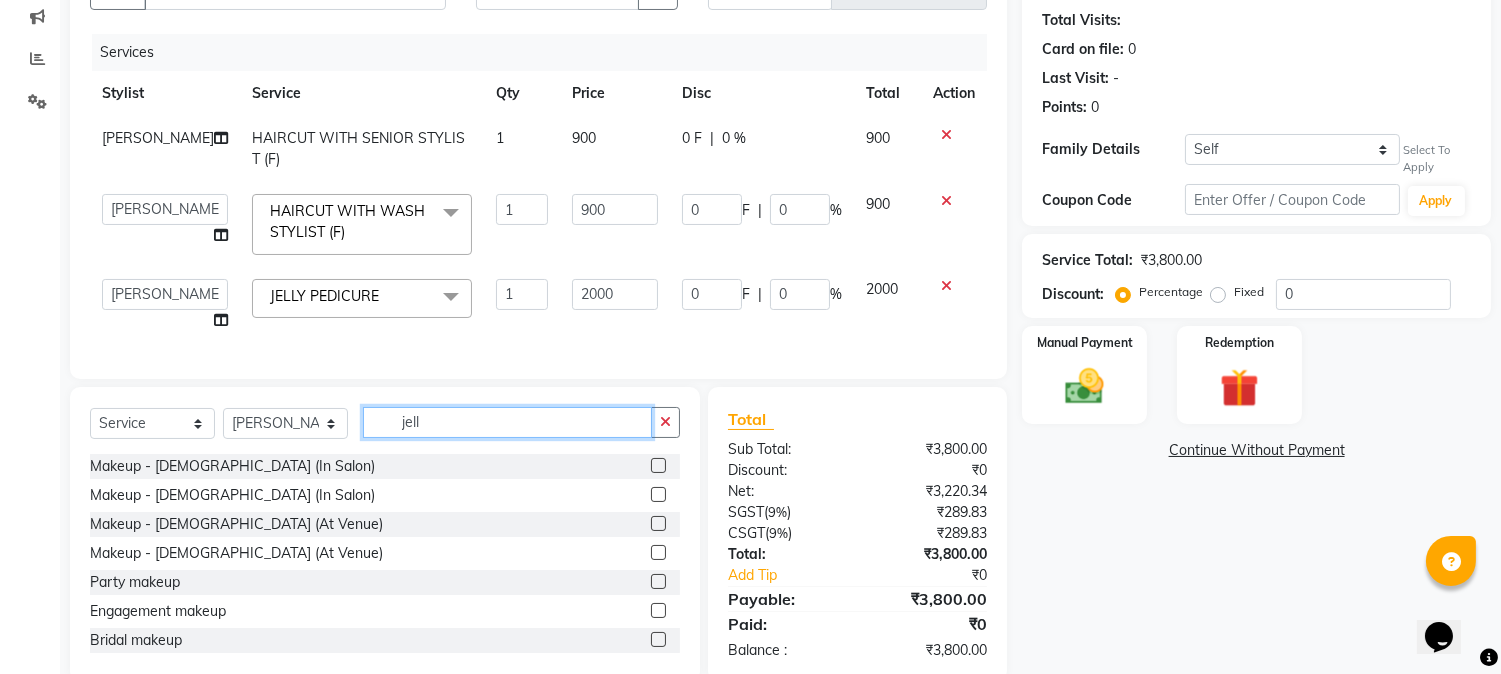 click on "jell" 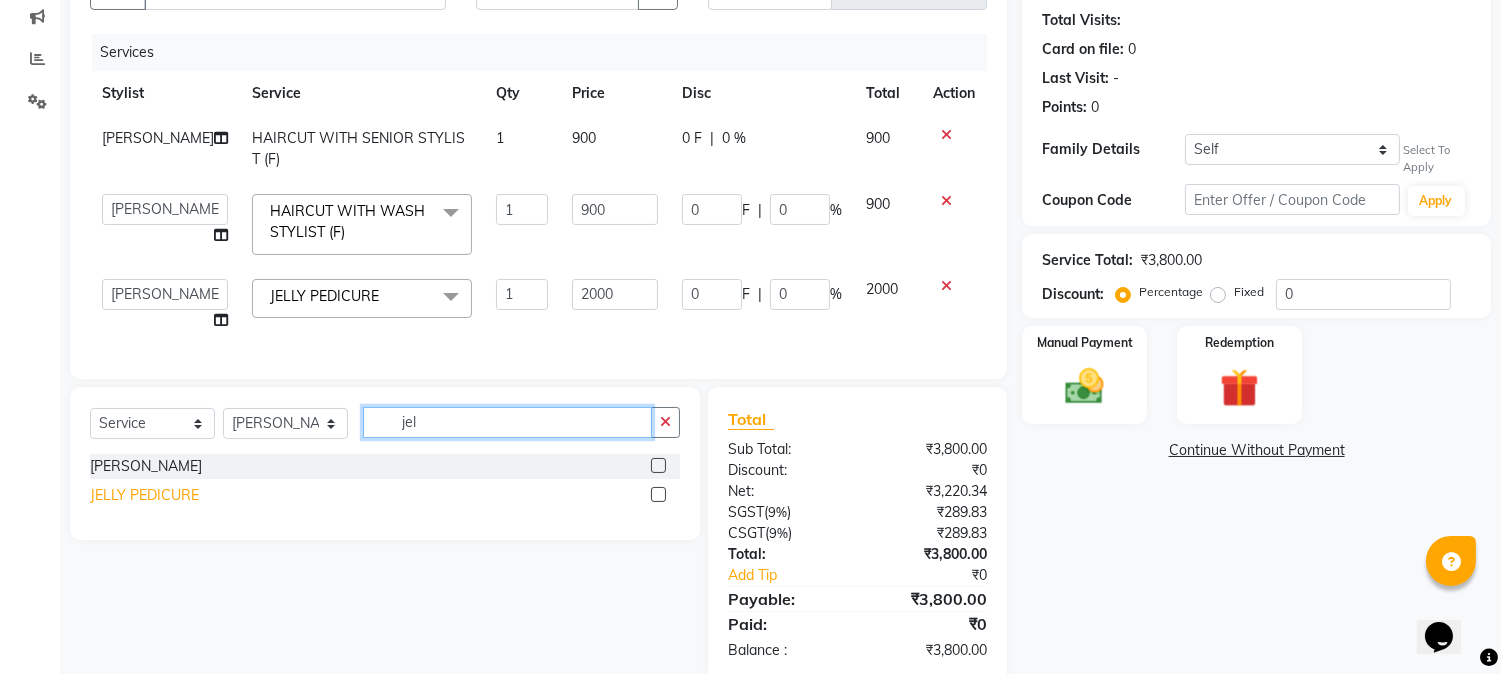 type on "jel" 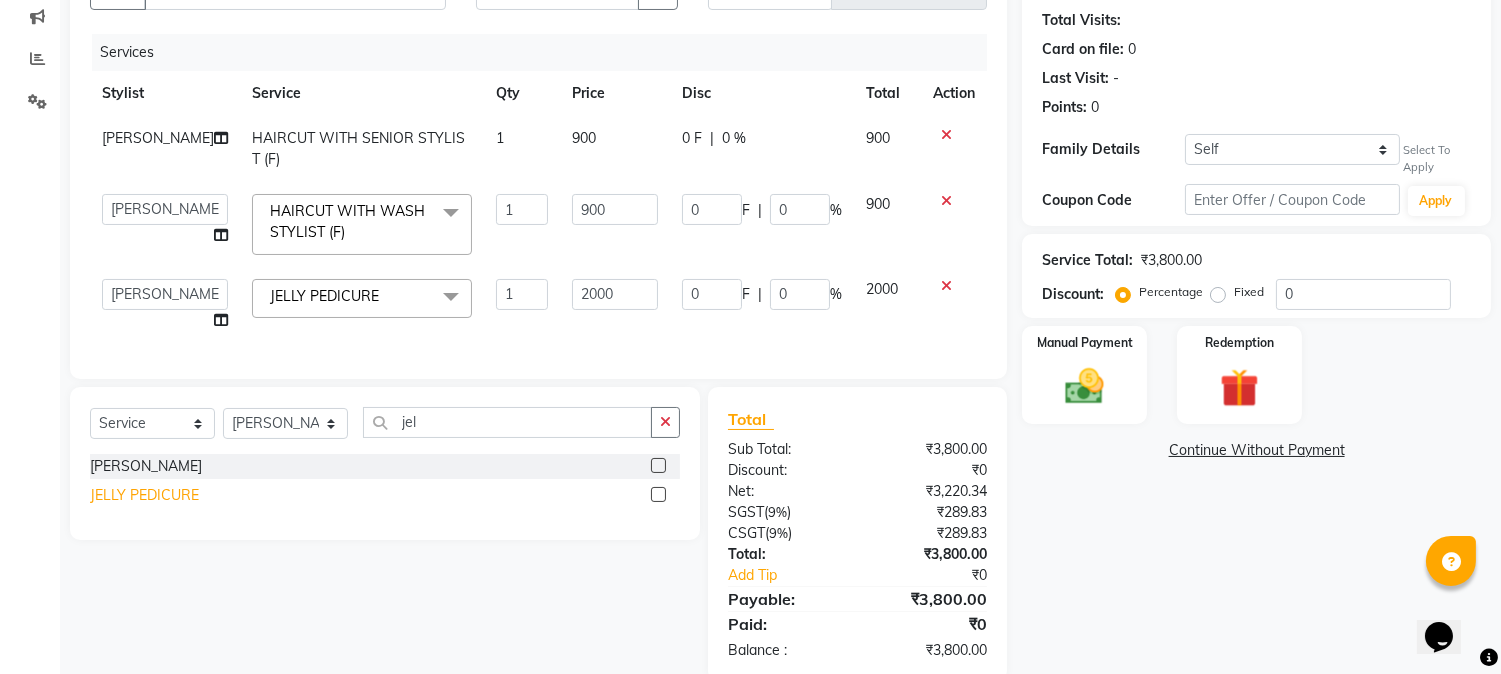 click on "JELLY  PEDICURE" 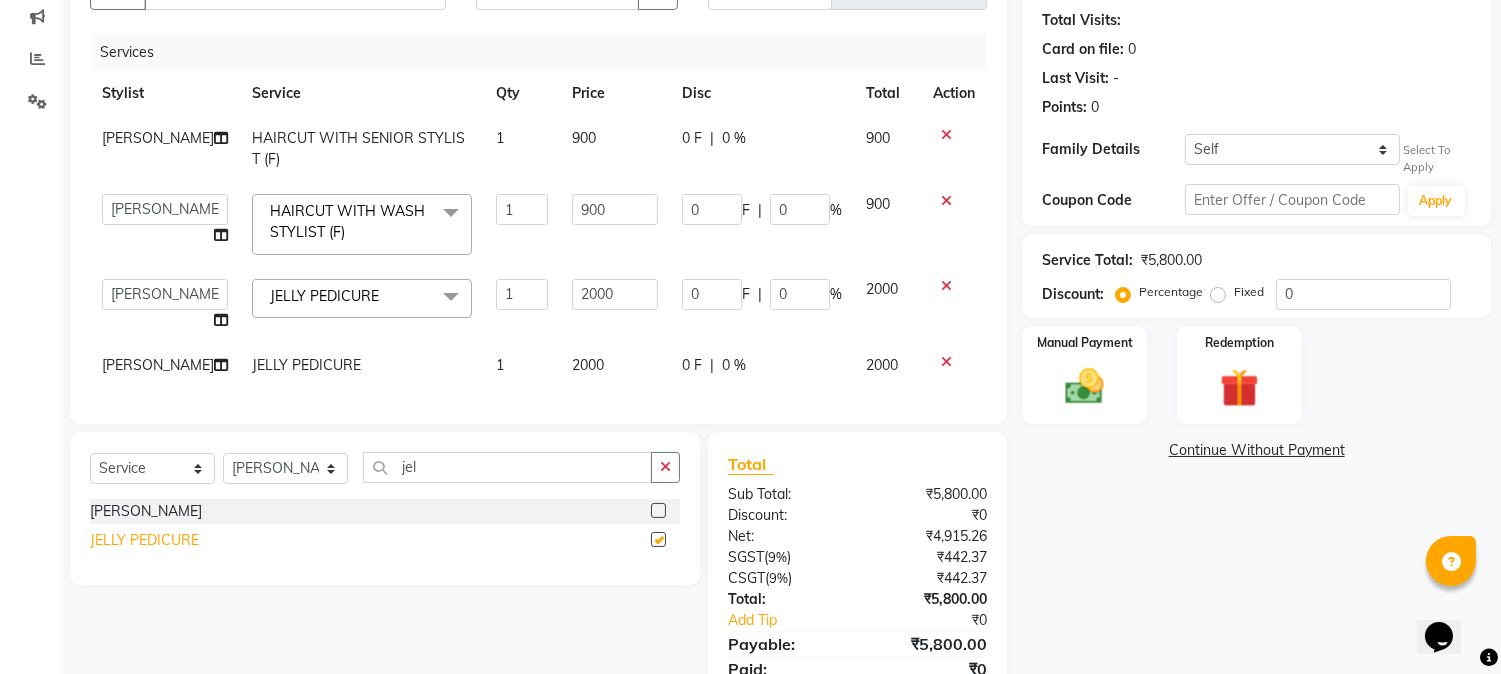 checkbox on "false" 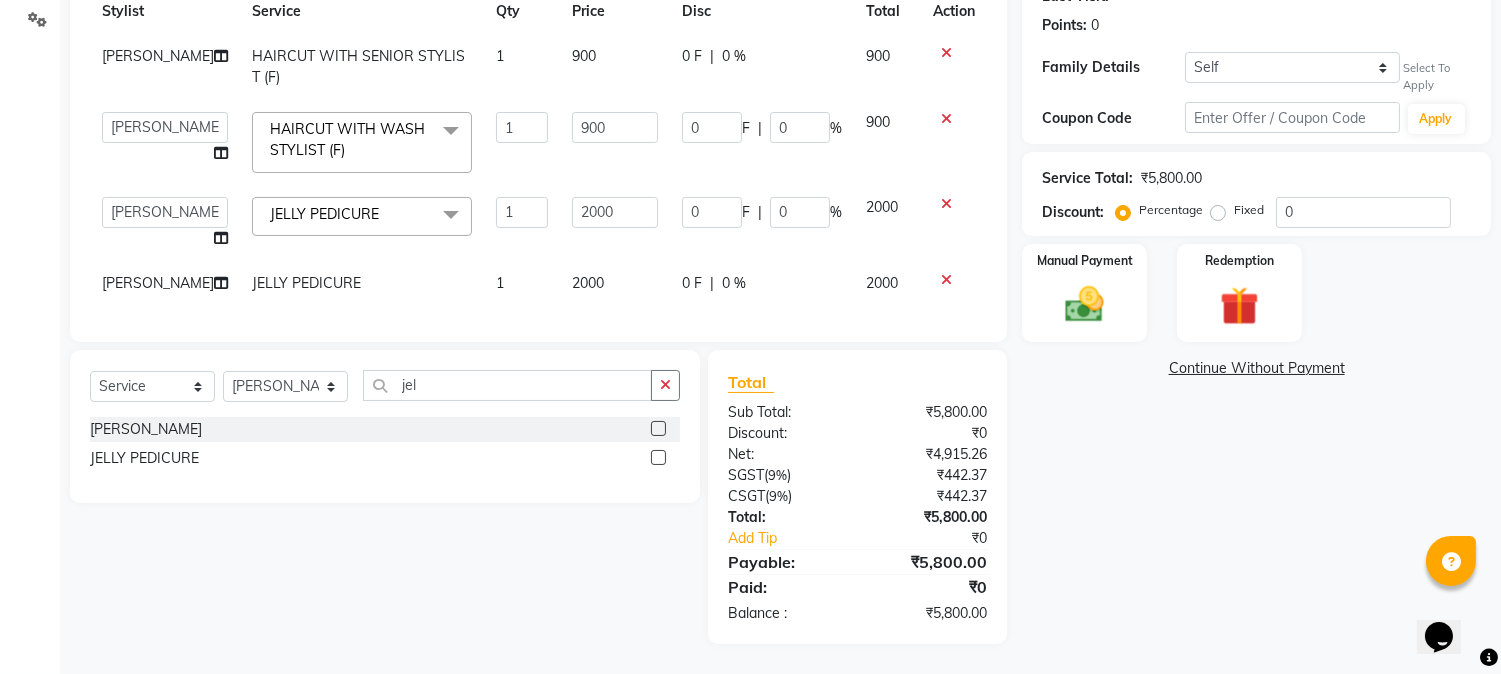 scroll, scrollTop: 0, scrollLeft: 0, axis: both 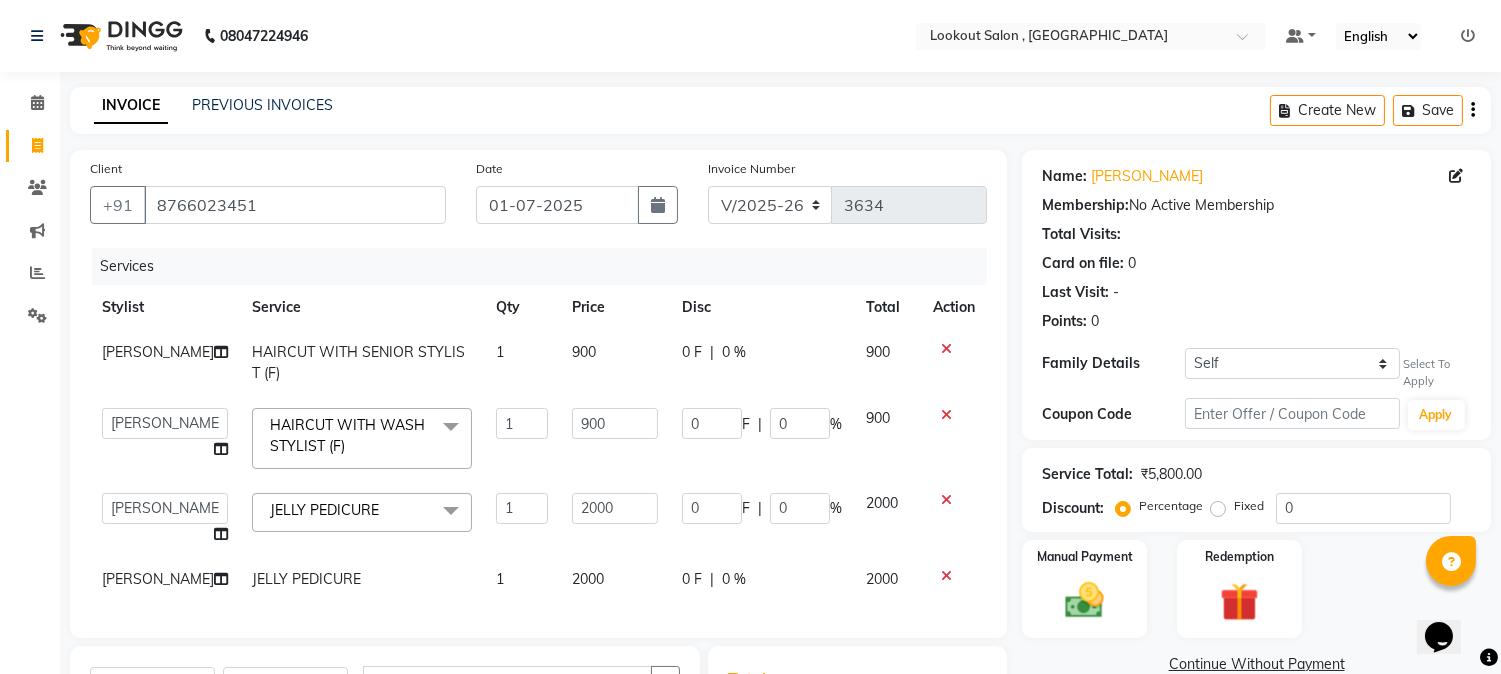 click on "Client [PHONE_NUMBER] Date [DATE] Invoice Number V/2025 V/[PHONE_NUMBER] Services Stylist Service Qty Price Disc Total Action [PERSON_NAME] HAIRCUT WITH SENIOR STYLIST (F) 1 900 0 F | 0 % 900  [PERSON_NAME]   [PERSON_NAME]   kuldeep   [PERSON_NAME]   [PERSON_NAME]   NANDINI [PERSON_NAME] [PERSON_NAME] [PERSON_NAME]   [PERSON_NAME]   SADAF [PERSON_NAME] TAK   shweta kashyap  HAIRCUT WITH WASH STYLIST (F)  x Makeup - [DEMOGRAPHIC_DATA] (In Salon) Makeup - [DEMOGRAPHIC_DATA] (In Salon) Makeup - [DEMOGRAPHIC_DATA] (At Venue) Makeup - [DEMOGRAPHIC_DATA] (At Venue) Party makeup Engagement makeup Bridal makeup Sider Makeup Groom makeup EAR STUD [MEDICAL_DATA] HAIRCUT WITH STYLIST (M) HAIRCUT WITH WASH STYLIST (M) HAIRCUT WITH CREATIVE STYLIST (M) BEAD TRIM [PERSON_NAME] CRAFTING BALD SHAVE WASH & STYLING (M) PREMIUM WASH (M) STYLING (M) HAIRCUT WITH SENIOR STYLIST(M) HAIRCUT WITH ART DIRECTOR HAIR LINE SET HAIRCUT WITH STYLIST (F) HAIRCUT WITH WASH STYLIST (F) HAIRCUT WITH ART DIRECTOR (F) WASH & BLAST DRY (F) PREMIUM WASH (F) BLOWDRY  BELOW SHOULDER 1" 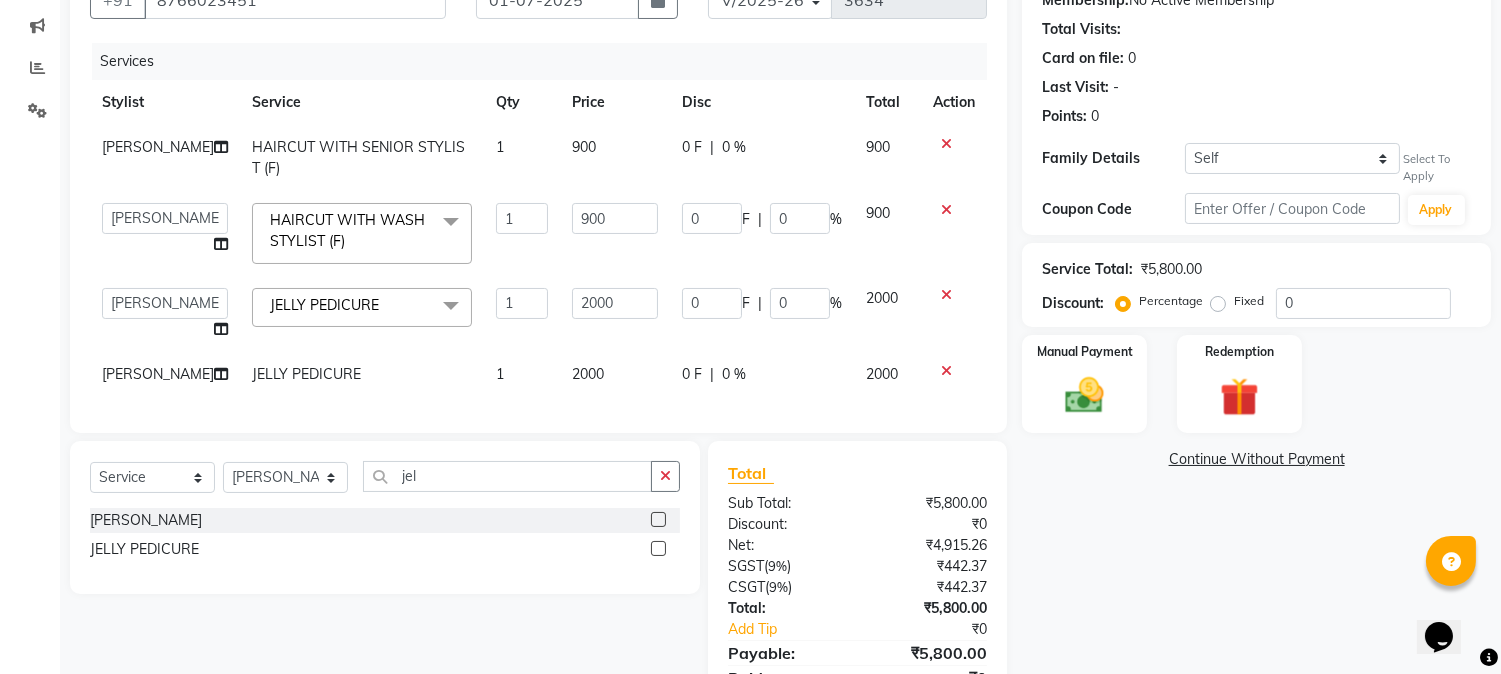 scroll, scrollTop: 333, scrollLeft: 0, axis: vertical 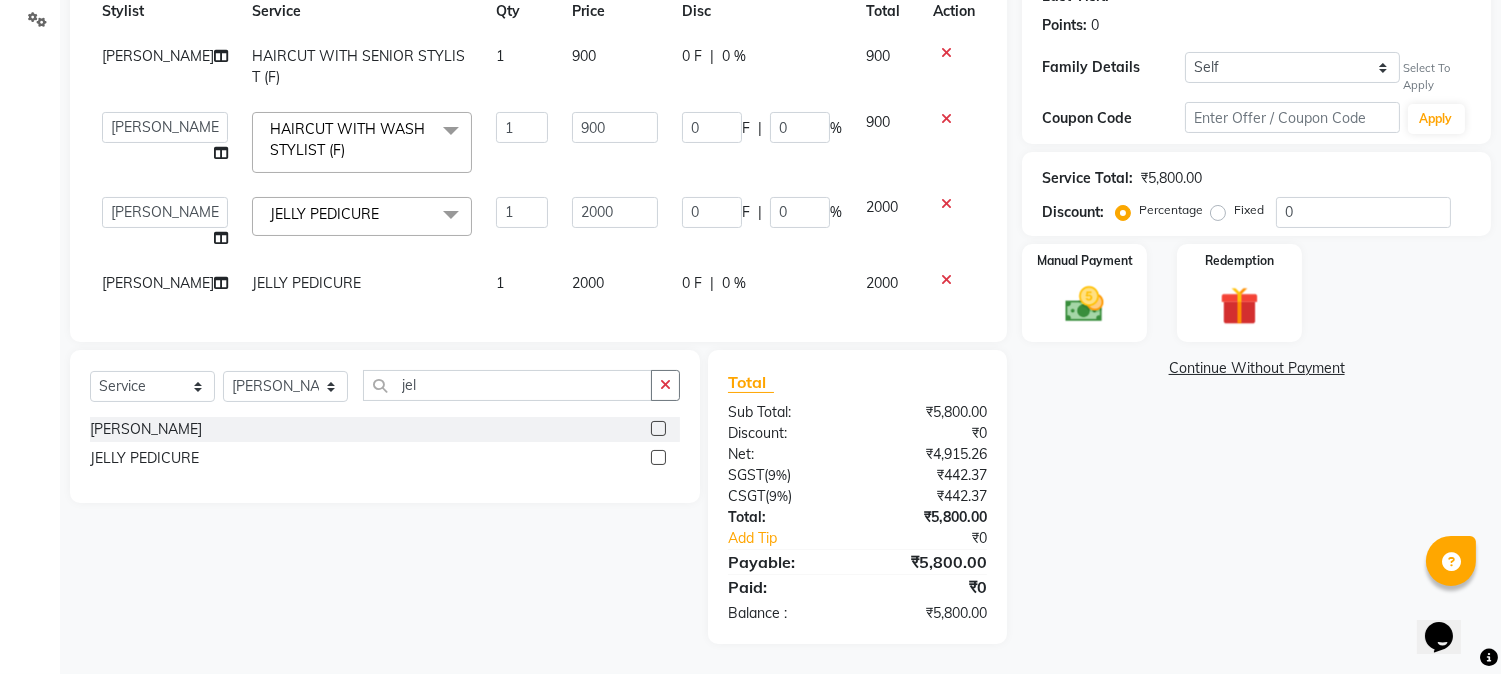click on "Select  Service  Product  Membership  Package Voucher Prepaid Gift Card  Select Stylist [PERSON_NAME] [PERSON_NAME] kuldeep [PERSON_NAME] [PERSON_NAME] [PERSON_NAME] [PERSON_NAME] [PERSON_NAME] [PERSON_NAME] SADAF [PERSON_NAME] TAK shweta kashyap jel JELLY MANICURE  JELLY  PEDICURE" 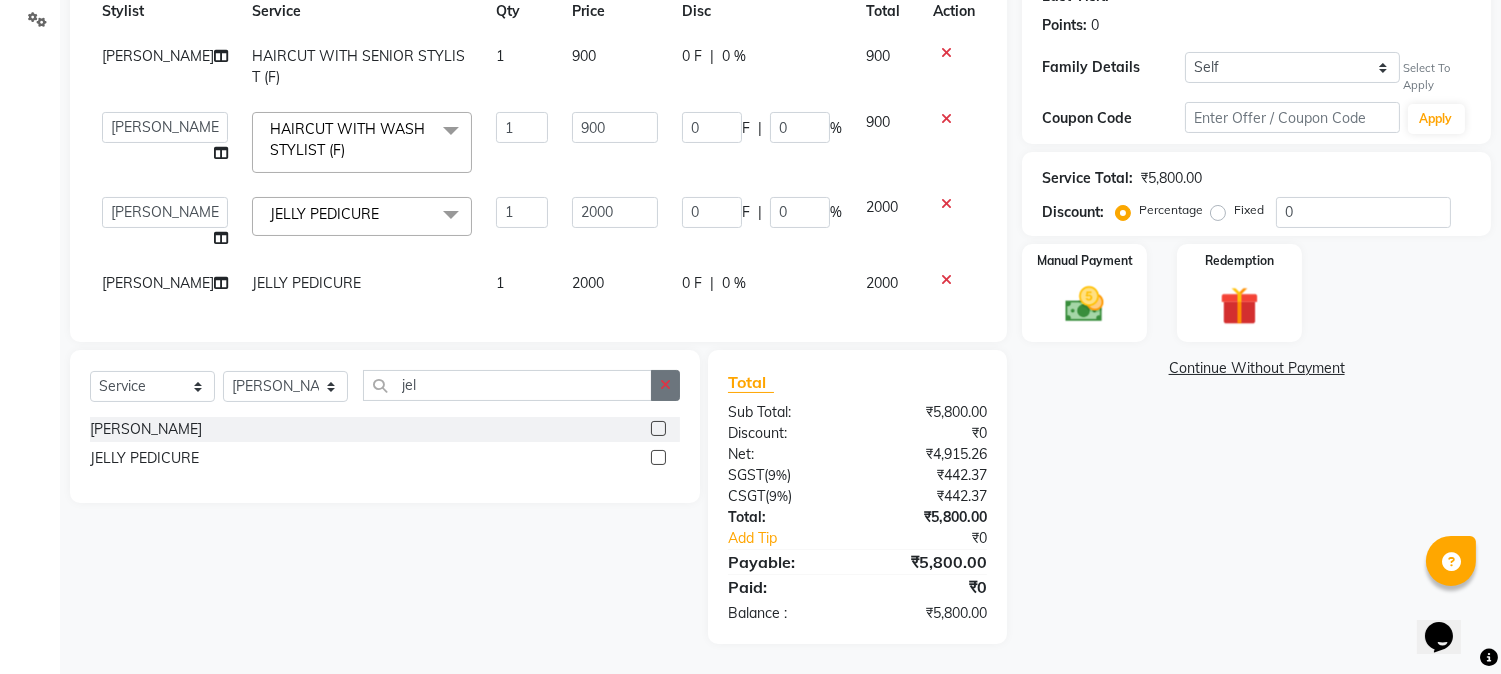 click 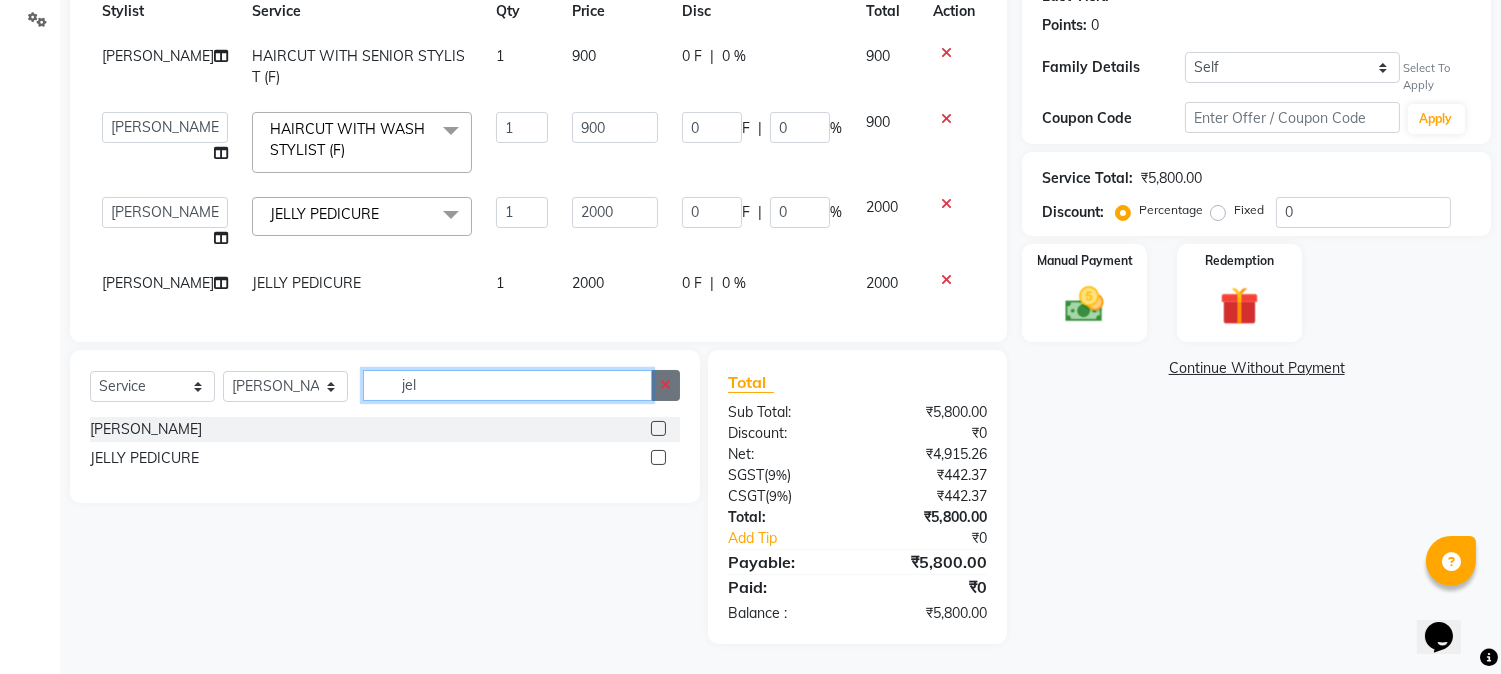 type 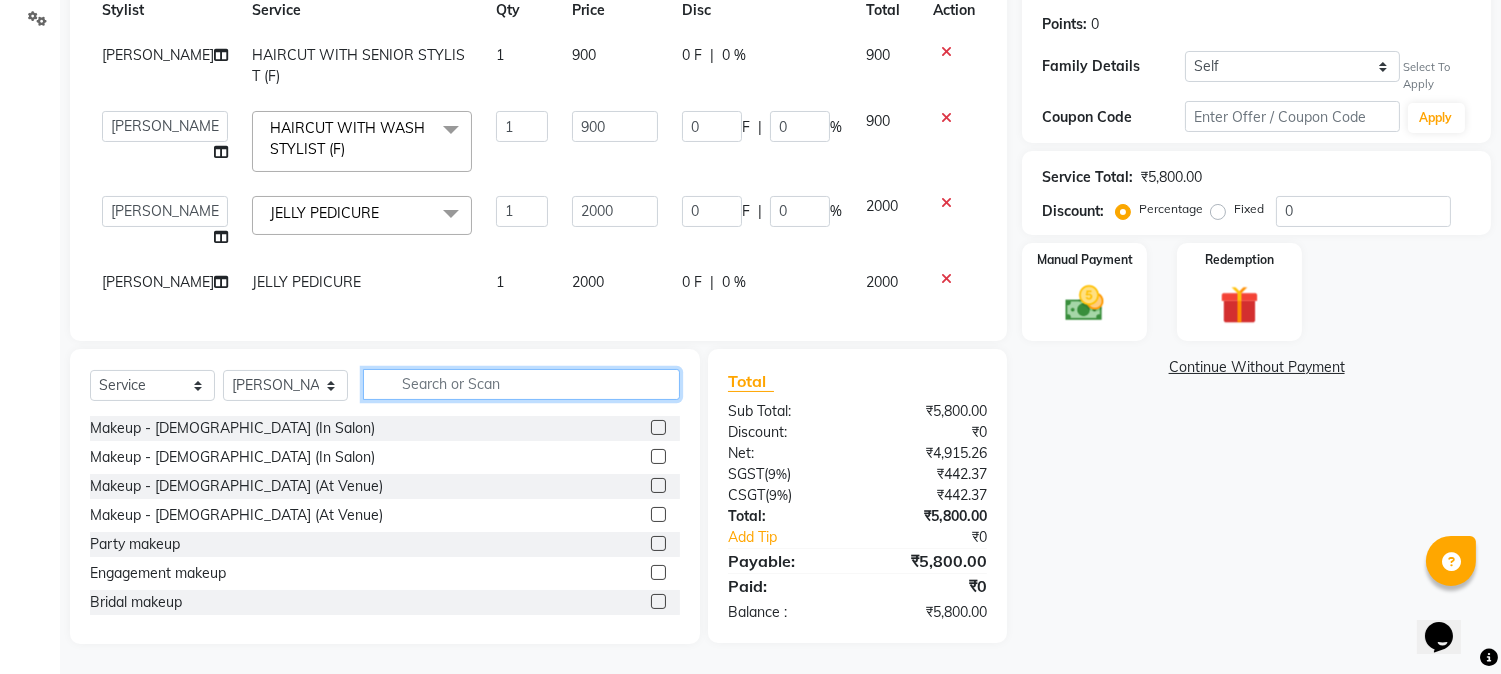 scroll, scrollTop: 0, scrollLeft: 0, axis: both 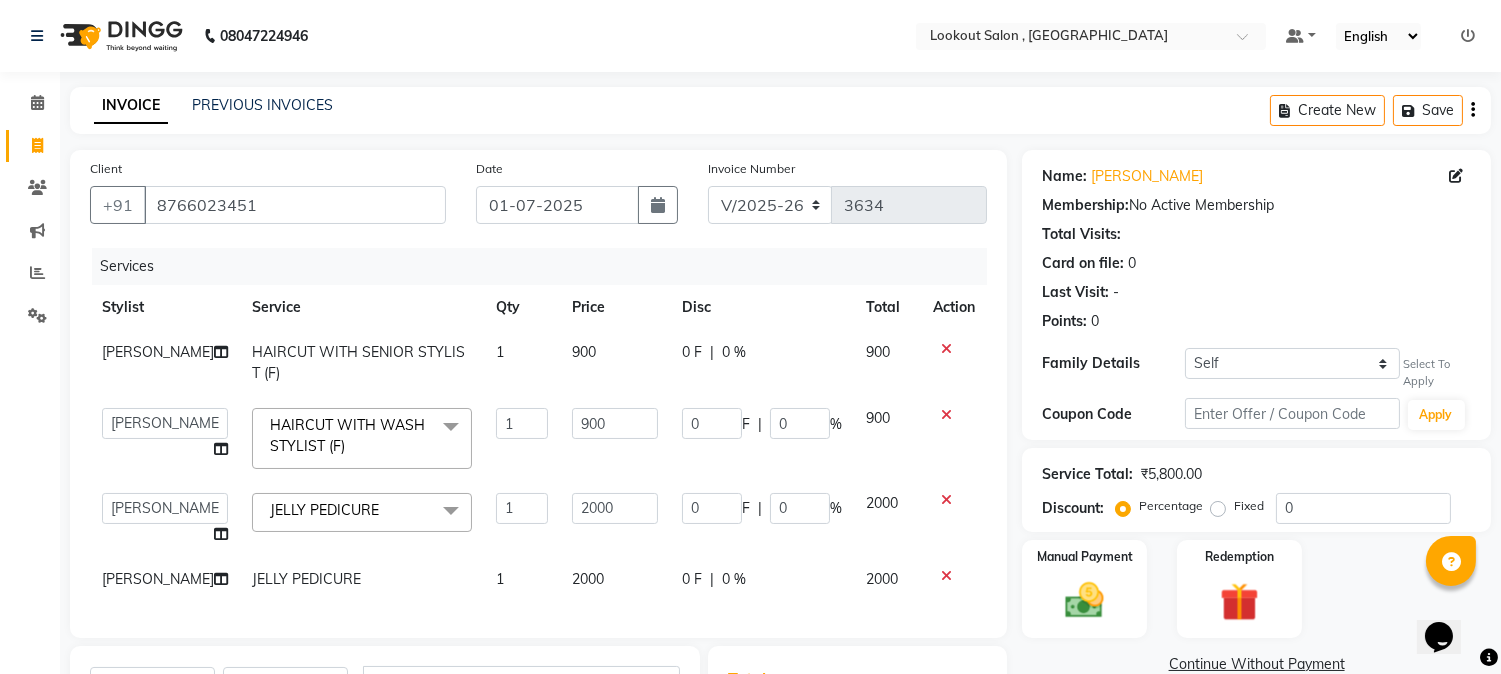 click on "0 F | 0 %" 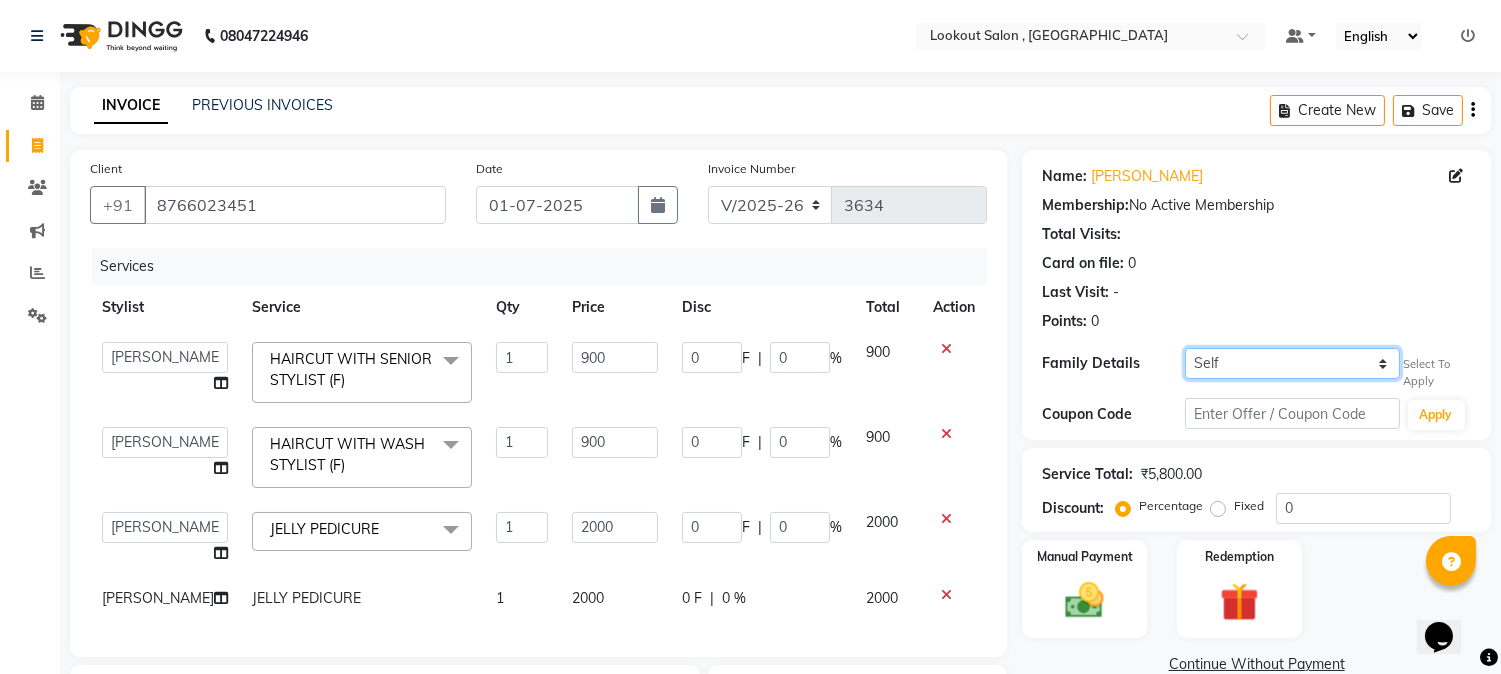 click on "Self [PERSON_NAME]" 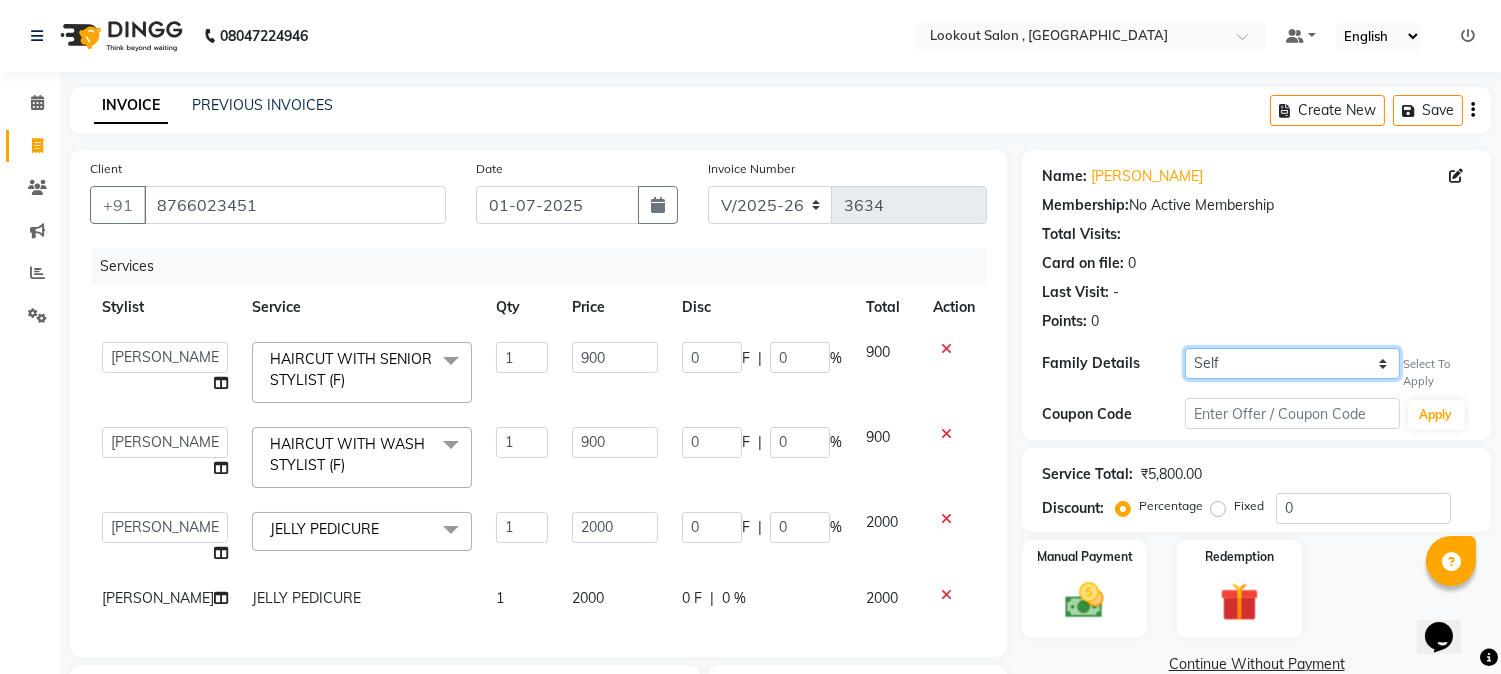 select on "588174" 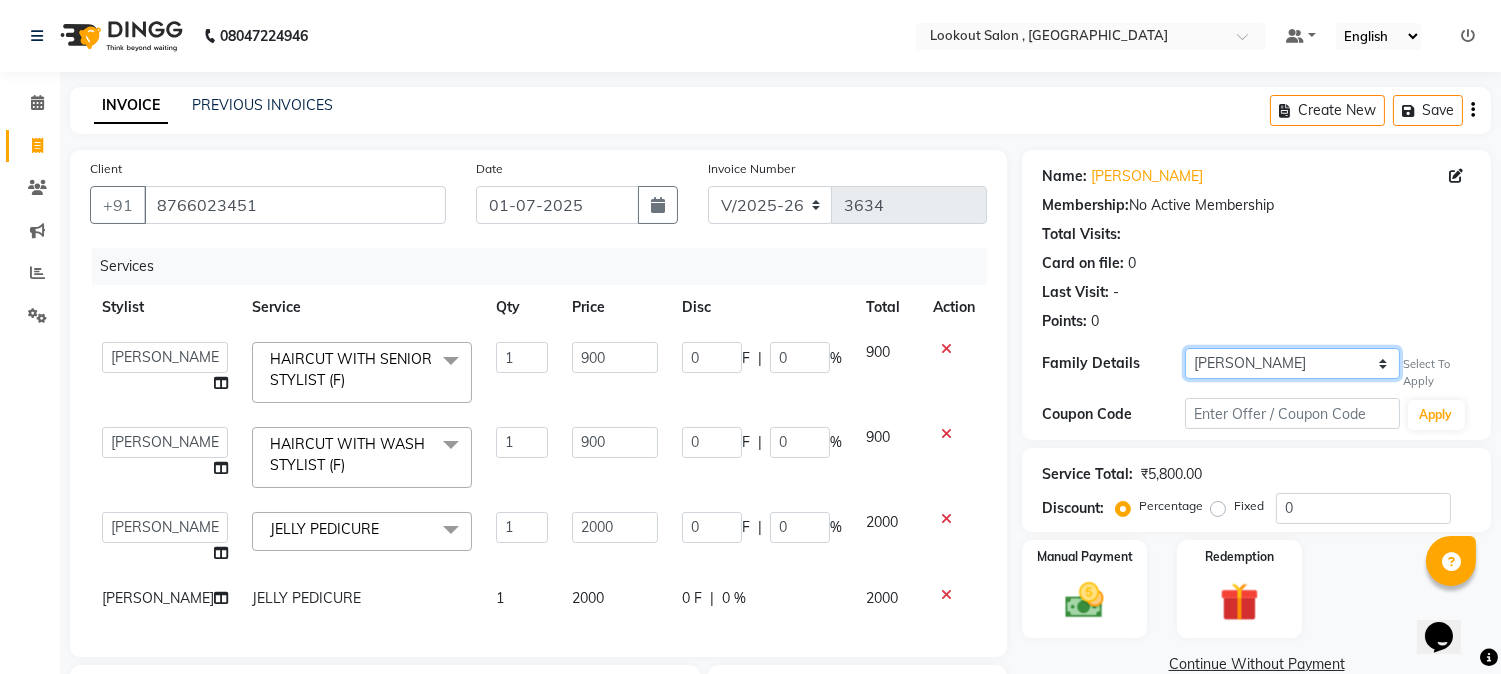 click on "Self [PERSON_NAME]" 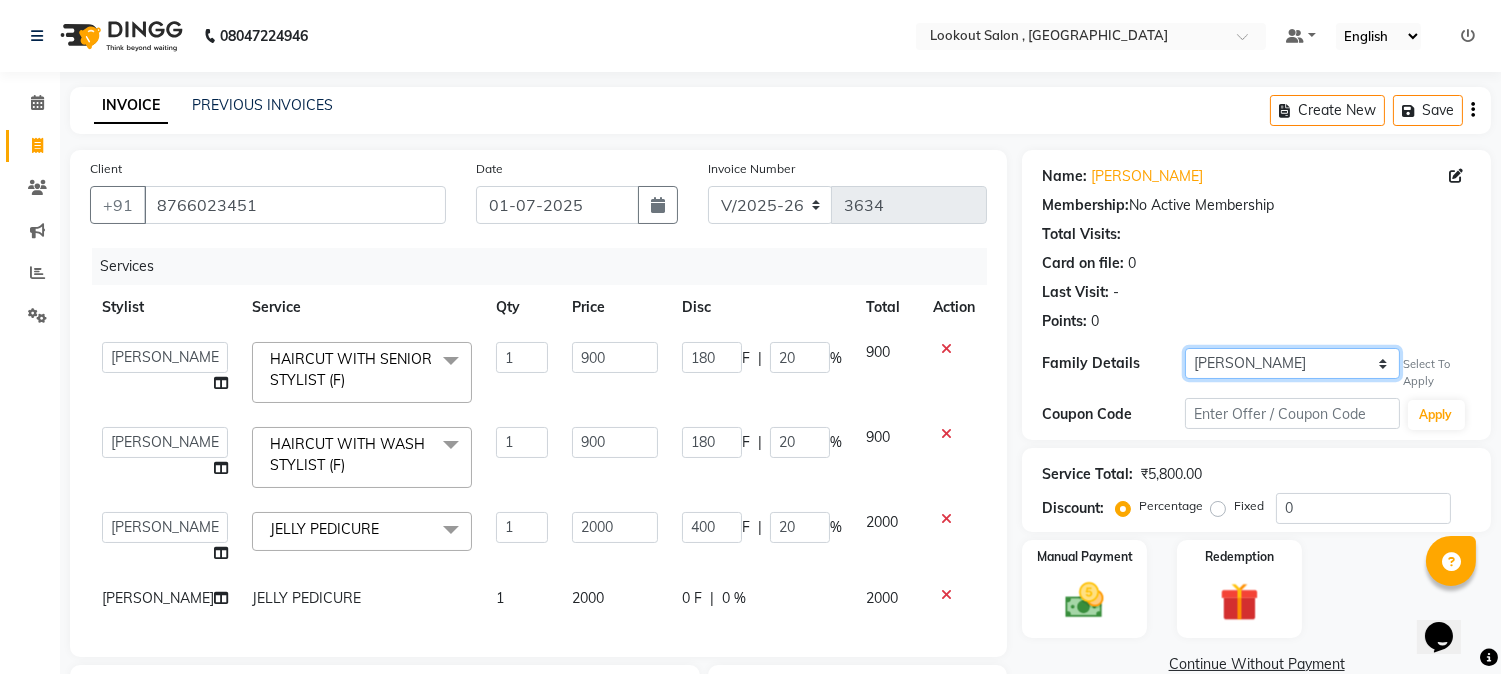 select on "1: Object" 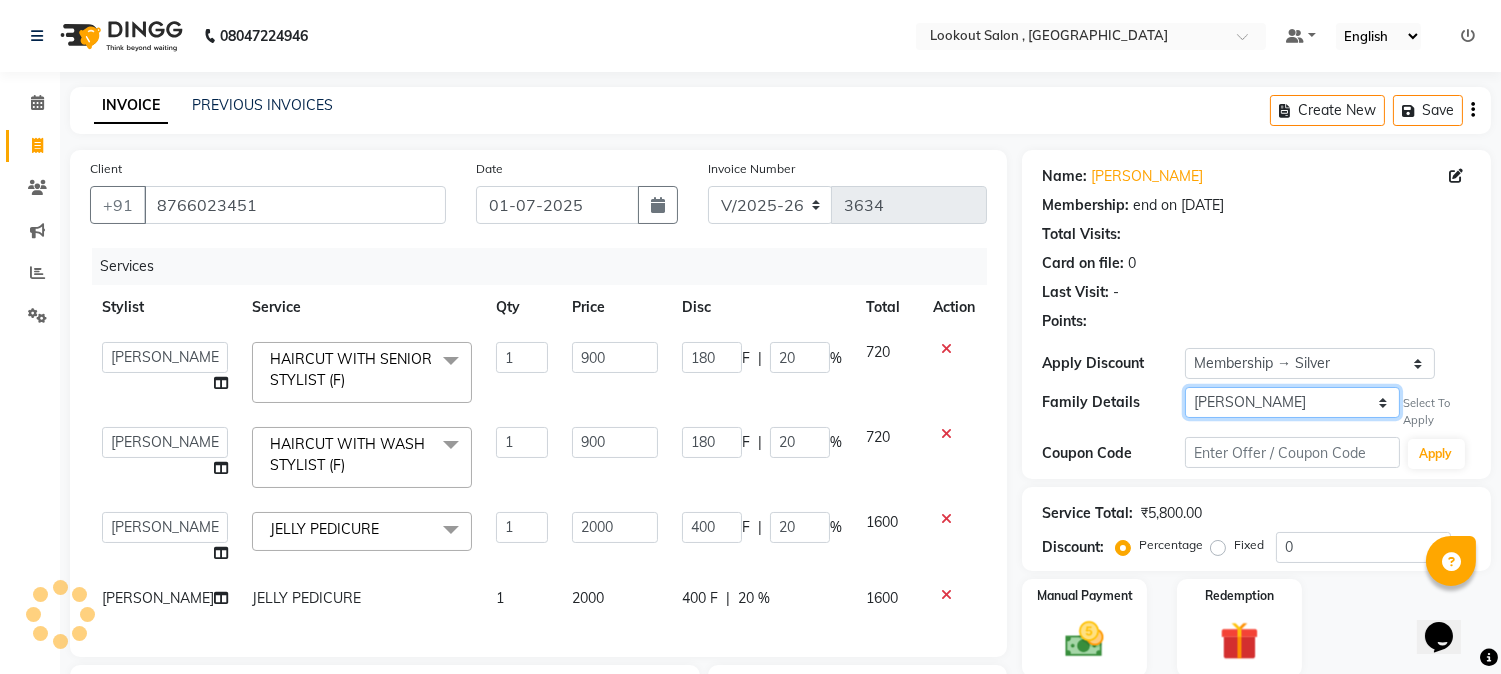 type on "20" 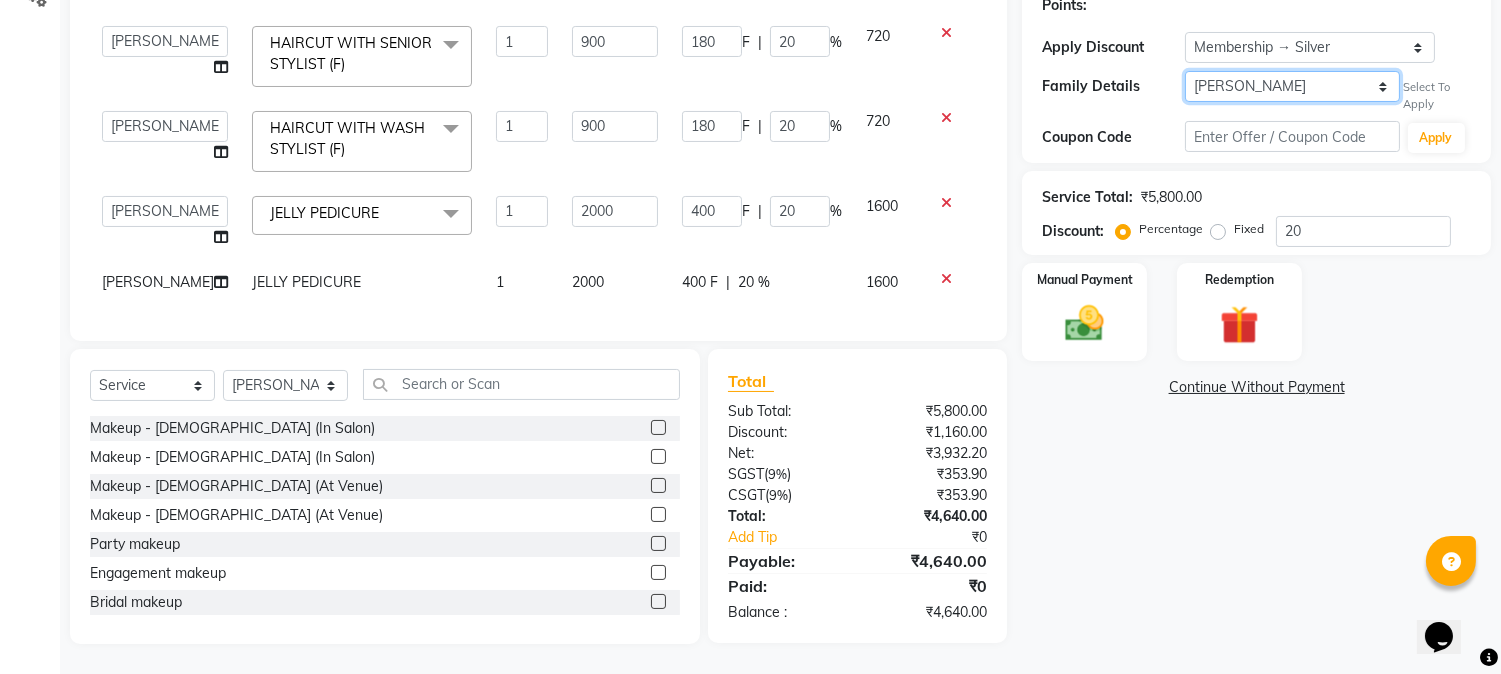 scroll, scrollTop: 222, scrollLeft: 0, axis: vertical 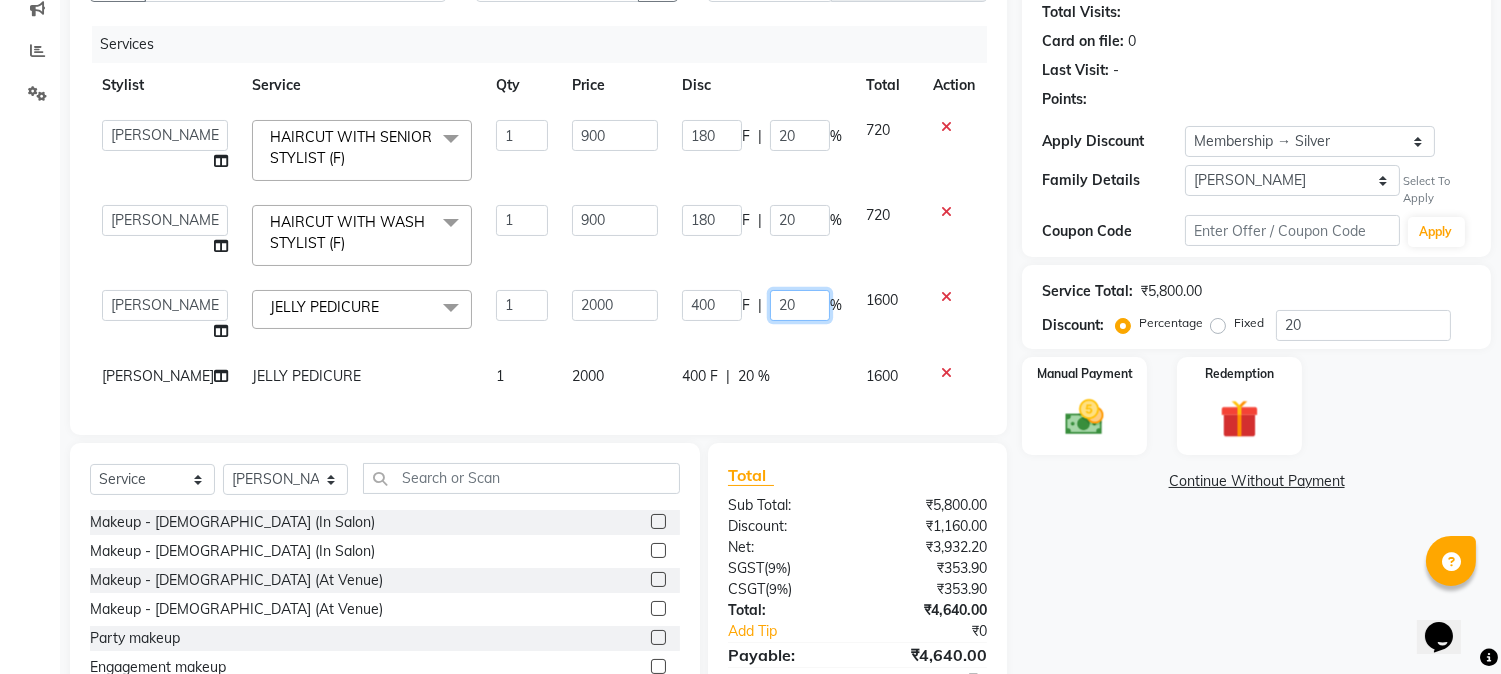 click on "20" 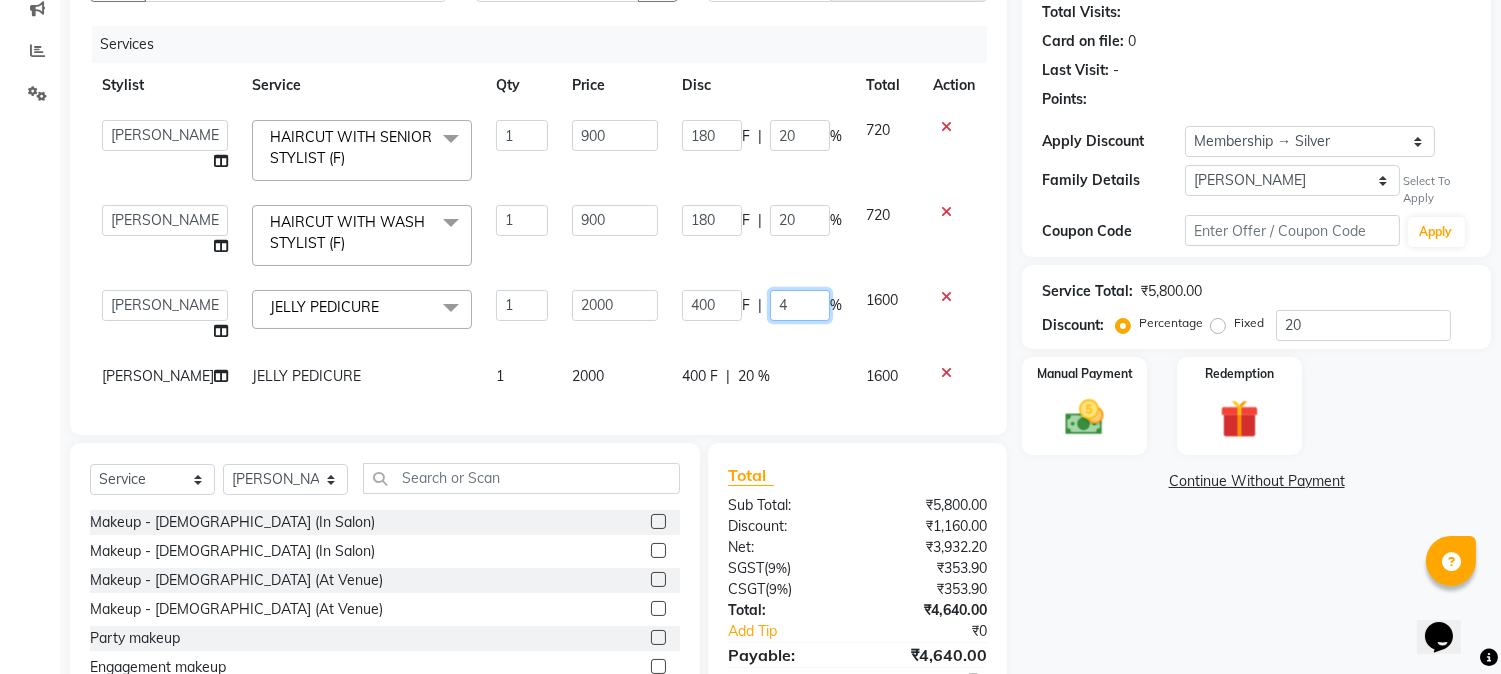type on "40" 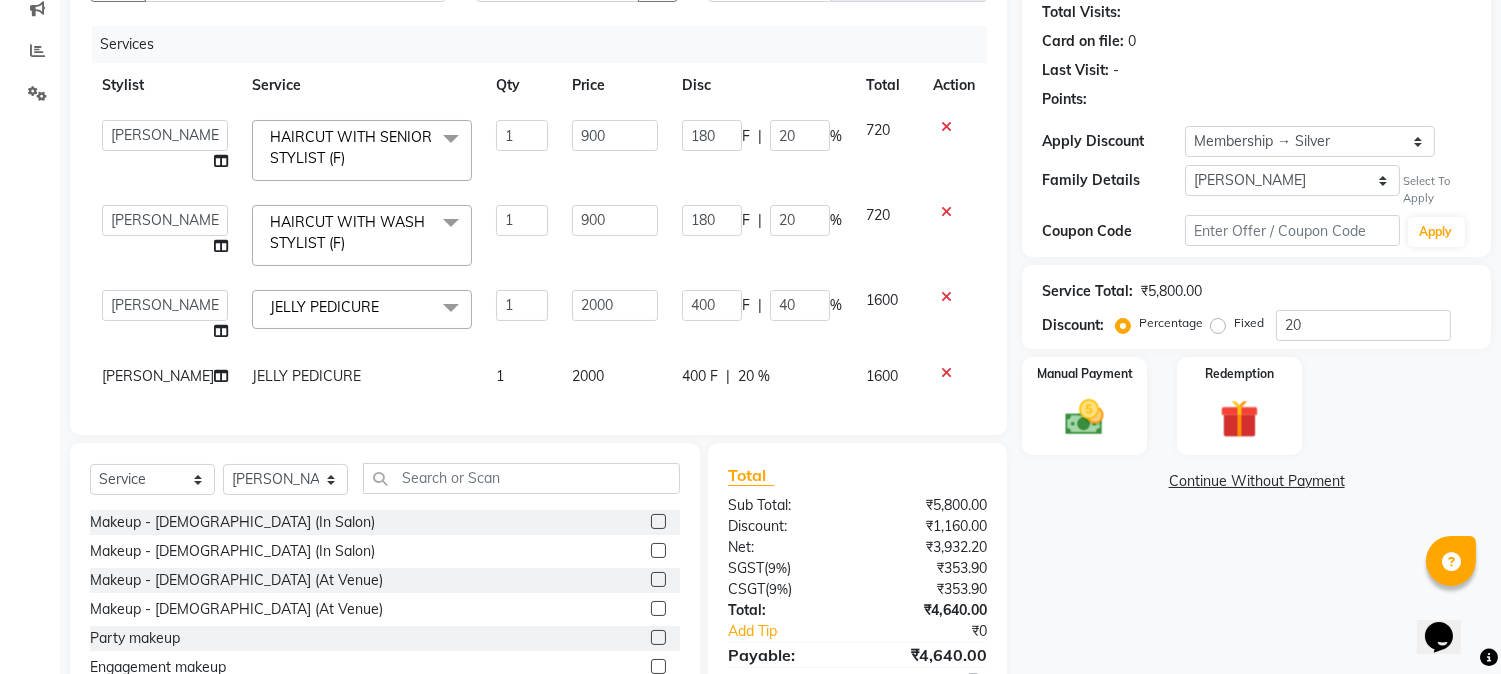 click on "20 %" 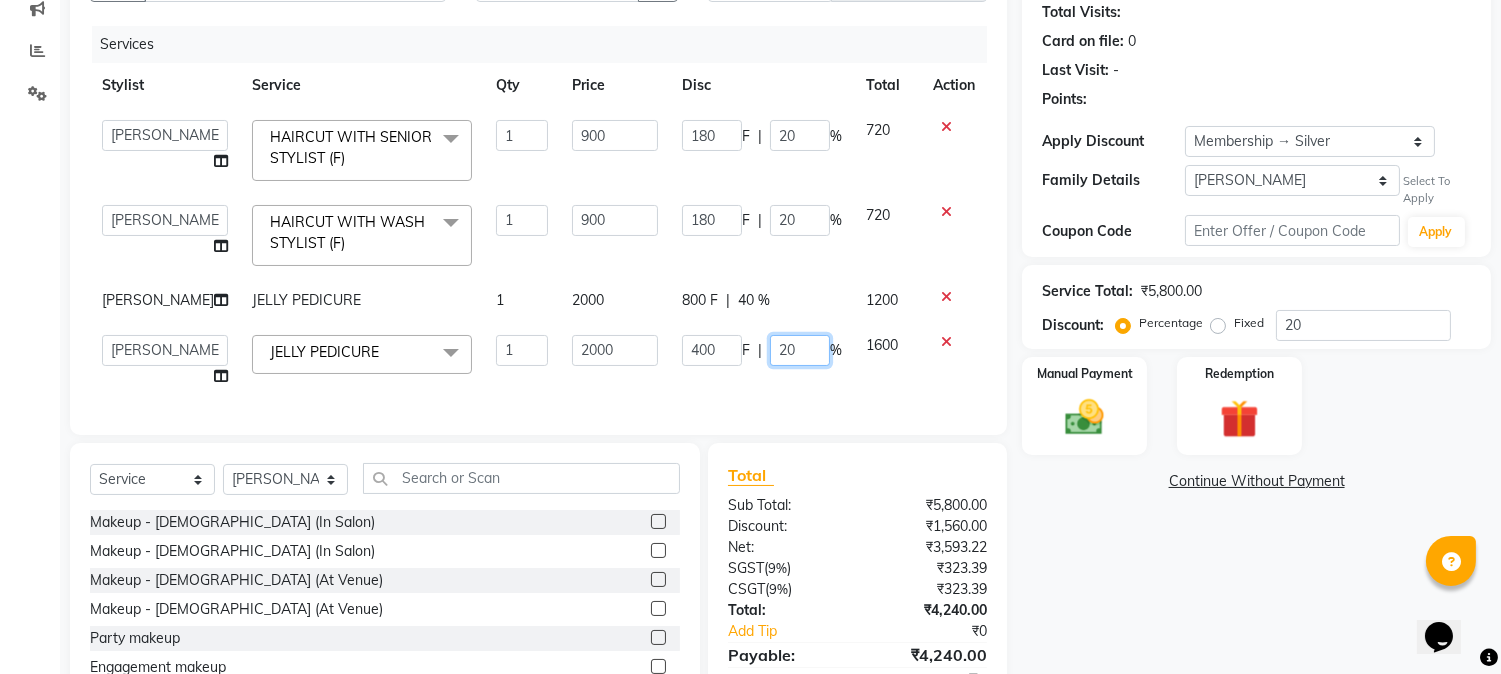 click on "20" 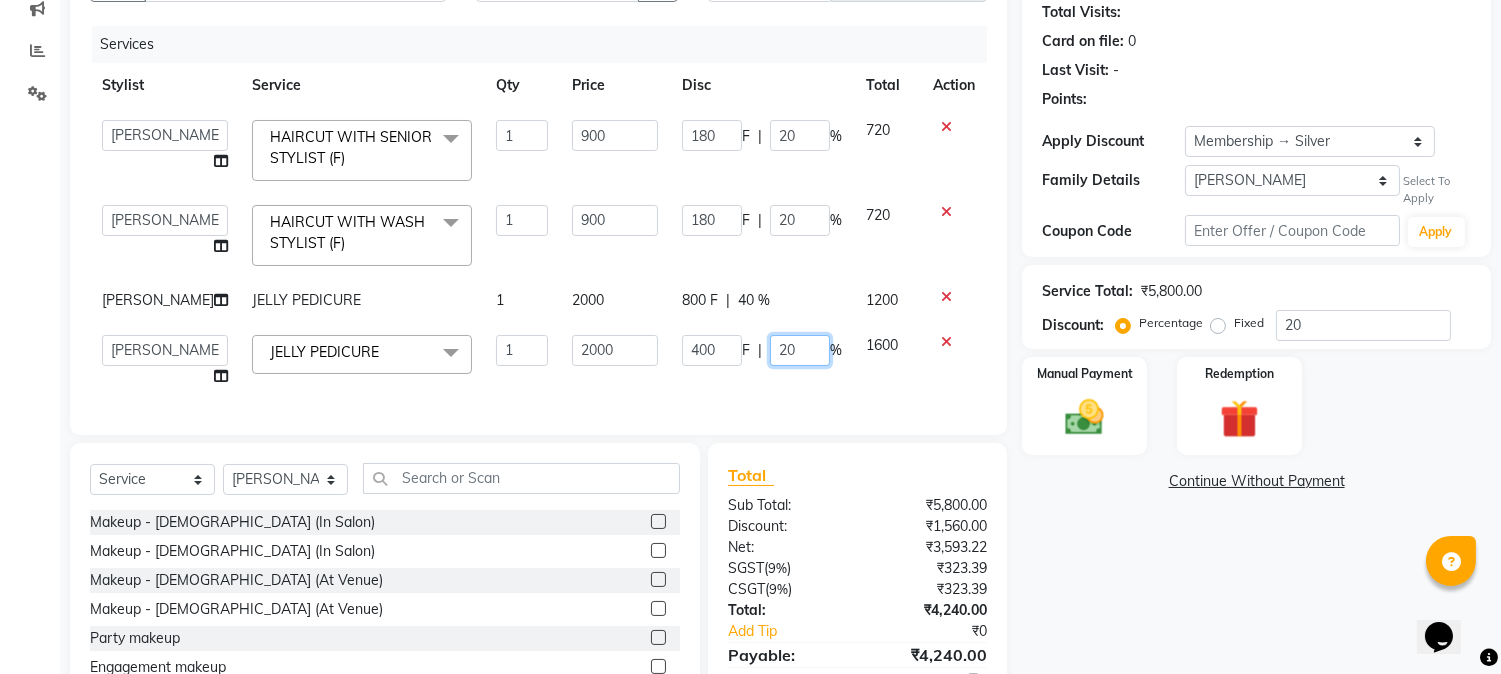 type on "2" 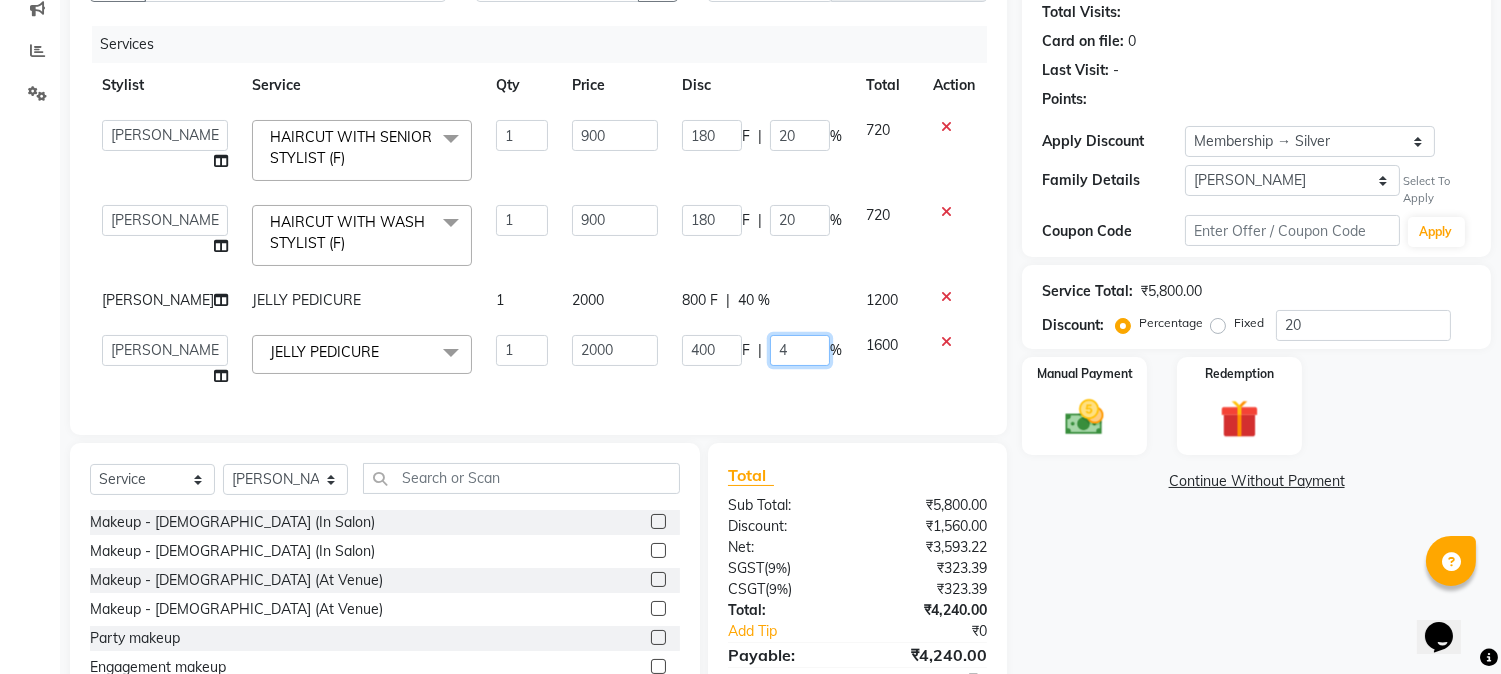 type on "40" 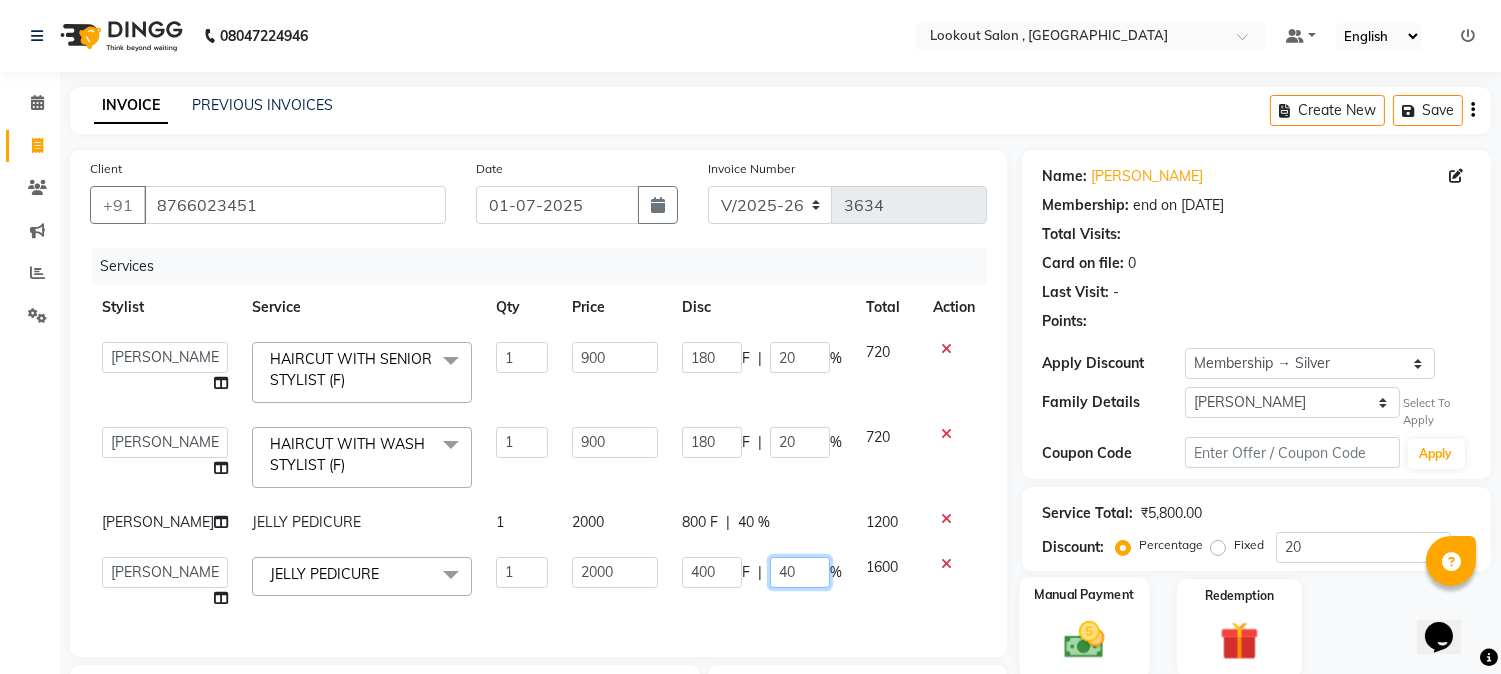 scroll, scrollTop: 353, scrollLeft: 0, axis: vertical 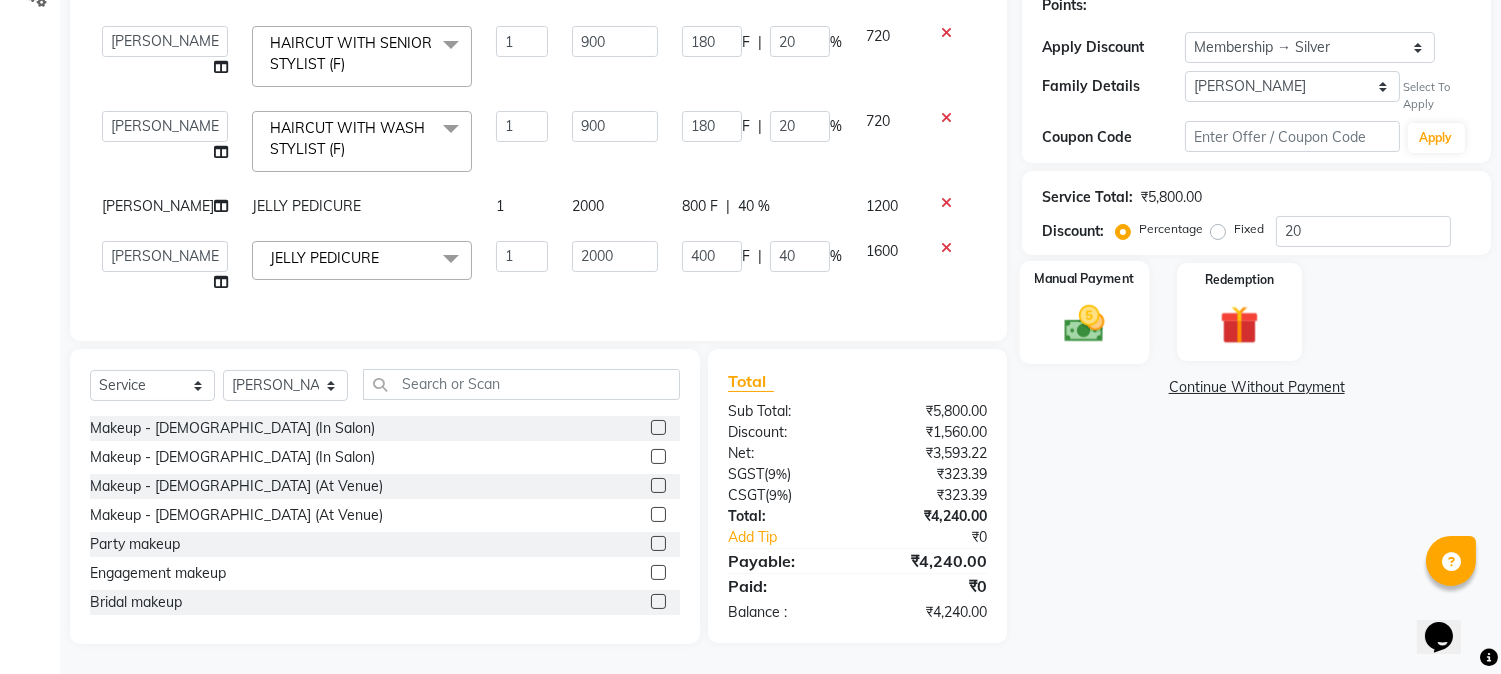 click on "Manual Payment" 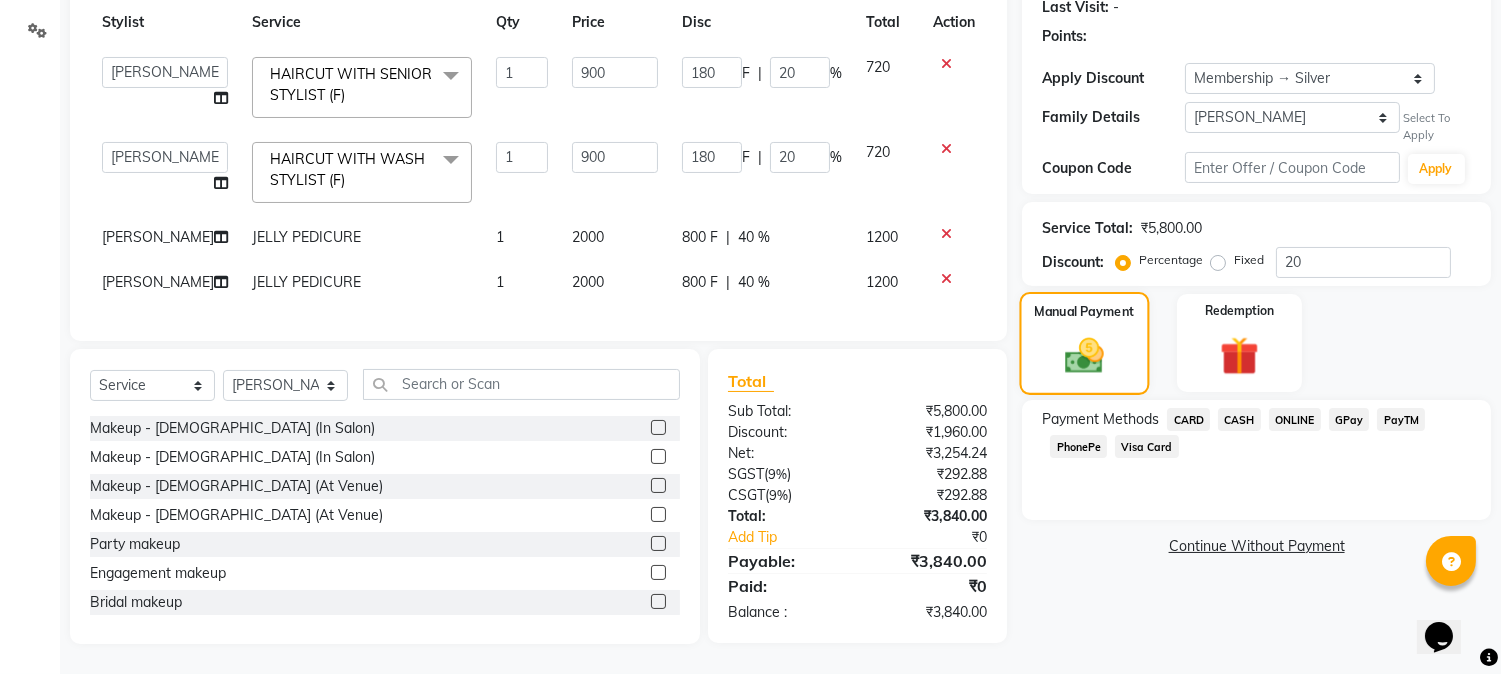 scroll, scrollTop: 343, scrollLeft: 0, axis: vertical 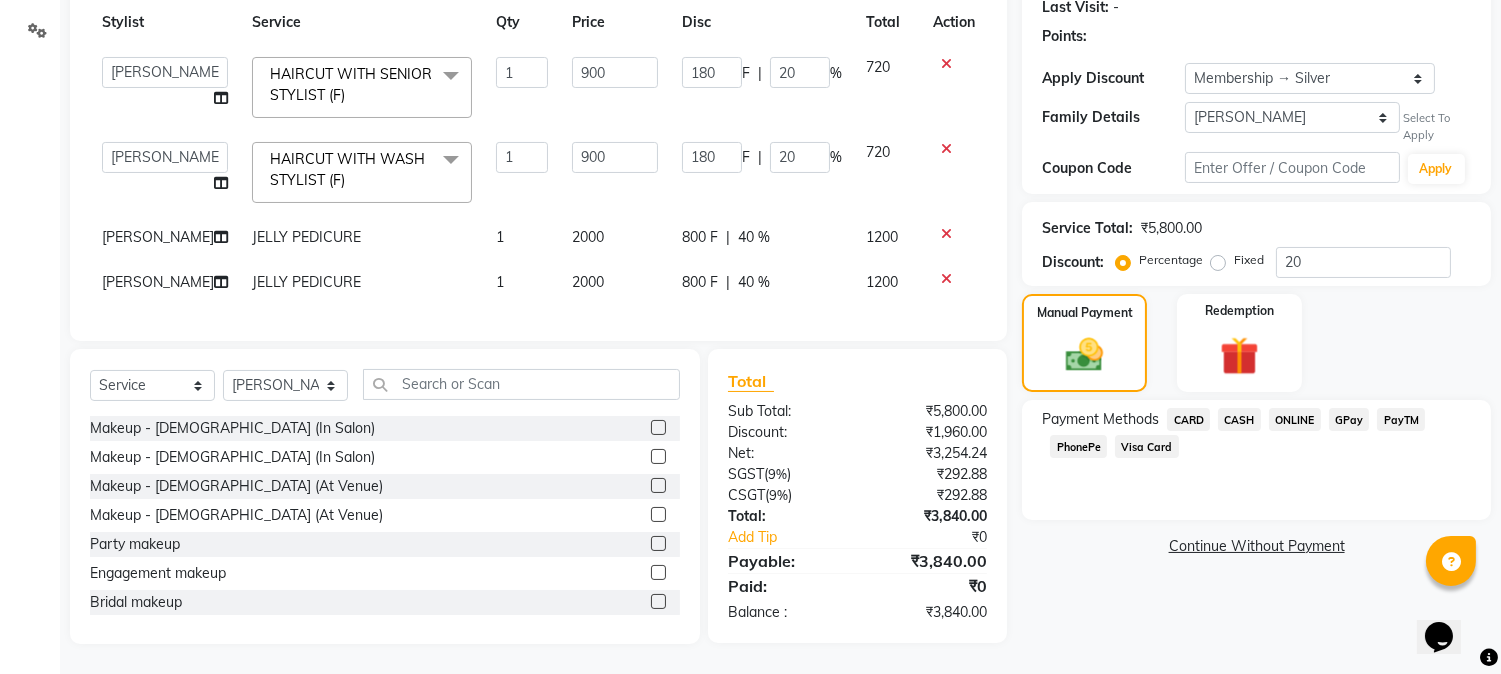 click on "PhonePe" 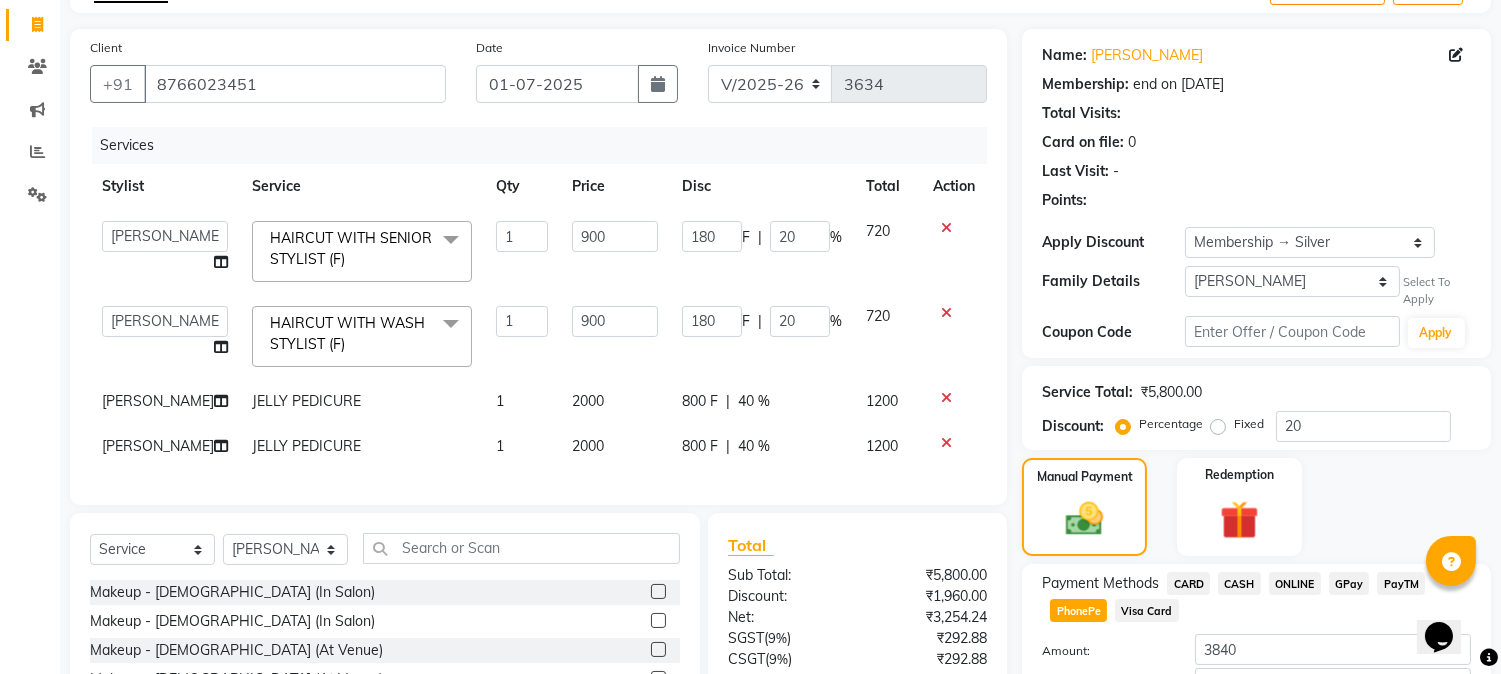 scroll, scrollTop: 343, scrollLeft: 0, axis: vertical 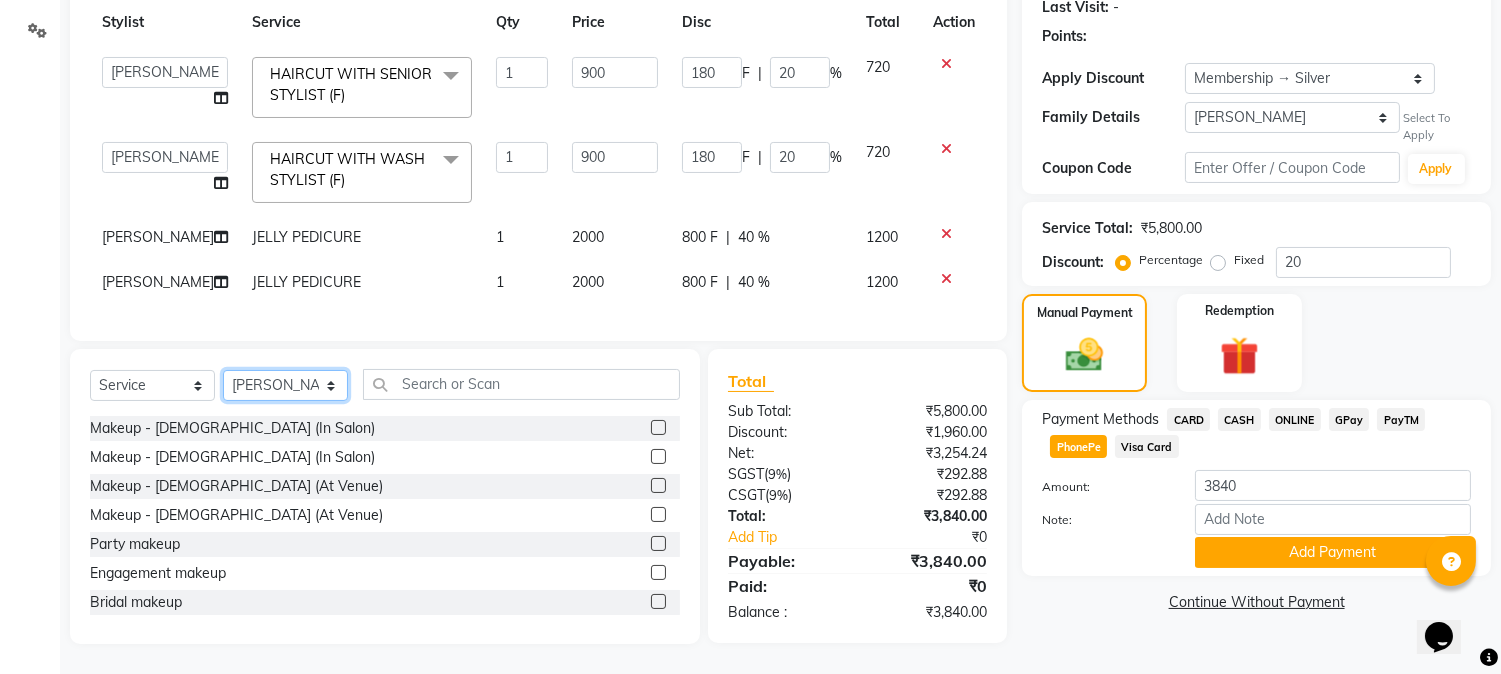 click on "Select Stylist [PERSON_NAME] [PERSON_NAME] kuldeep [PERSON_NAME] [PERSON_NAME] NANDINI [PERSON_NAME] [PERSON_NAME] [PERSON_NAME] [PERSON_NAME] SADAF [PERSON_NAME] TAK shweta kashyap" 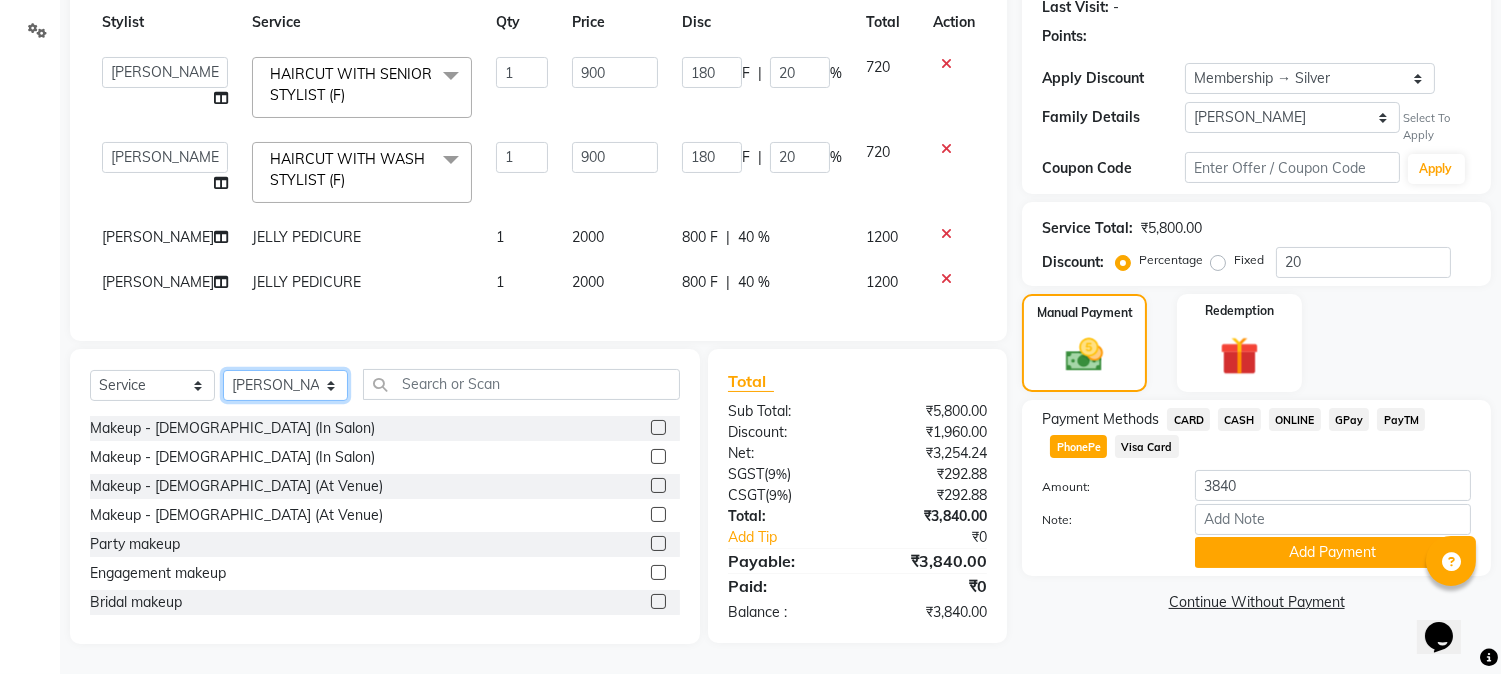 select on "8284" 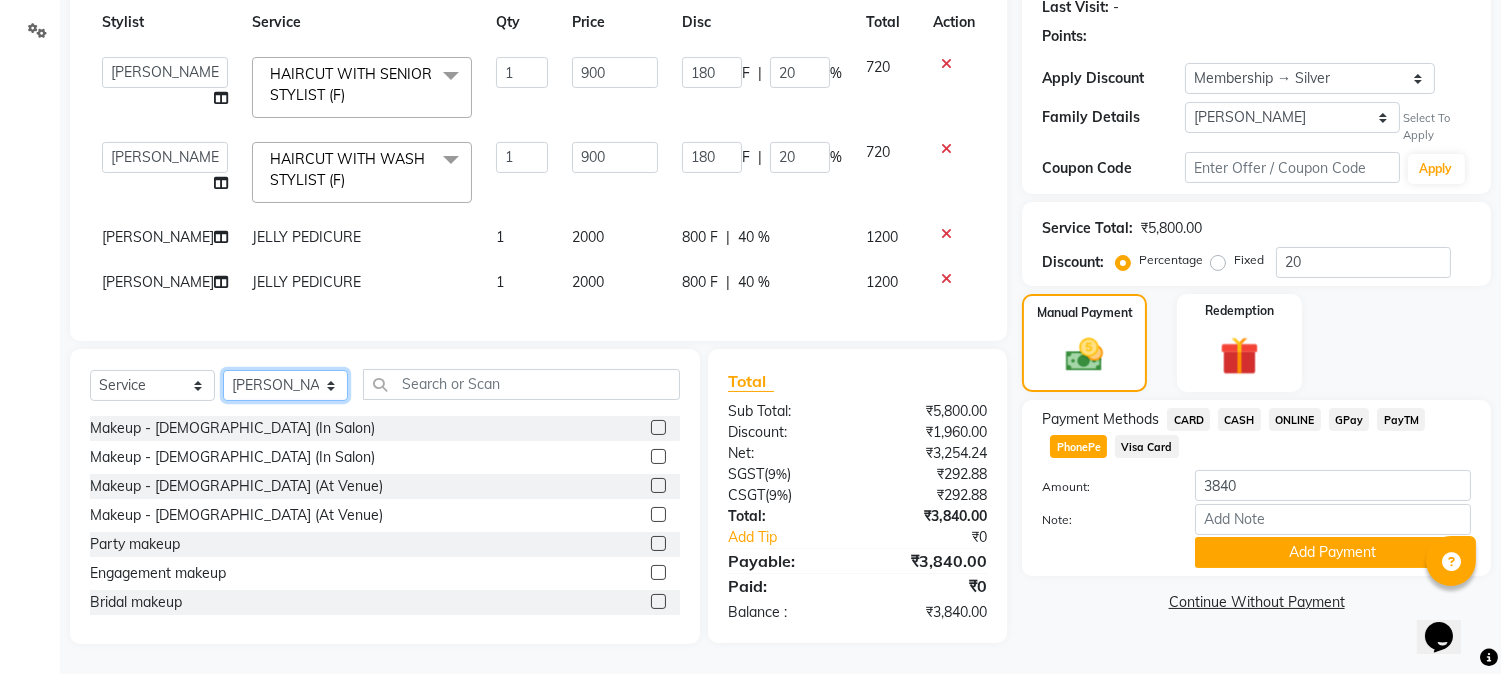 click on "Select Stylist [PERSON_NAME] [PERSON_NAME] kuldeep [PERSON_NAME] [PERSON_NAME] NANDINI [PERSON_NAME] [PERSON_NAME] [PERSON_NAME] [PERSON_NAME] SADAF [PERSON_NAME] TAK shweta kashyap" 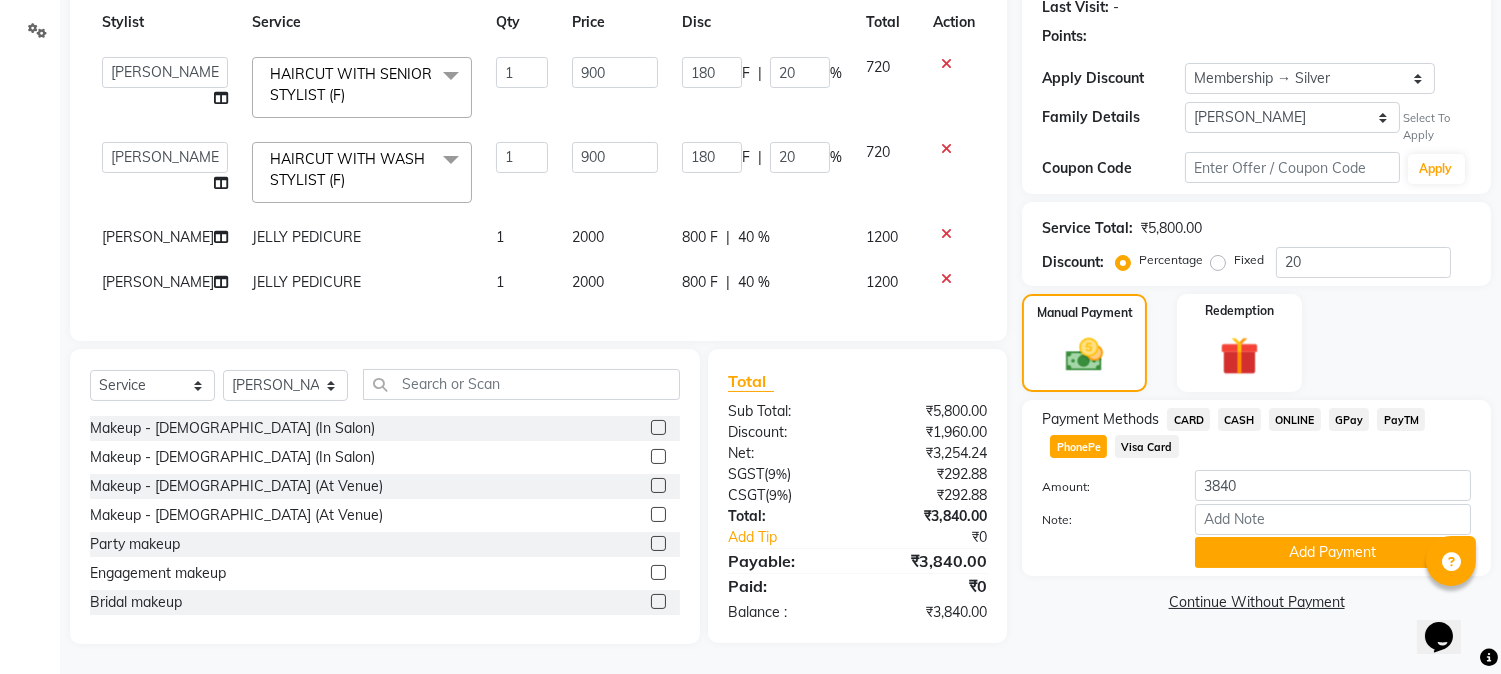 click on "Select  Service  Product  Membership  Package Voucher Prepaid Gift Card  Select Stylist [PERSON_NAME] [PERSON_NAME] kuldeep [PERSON_NAME] [PERSON_NAME] [PERSON_NAME] [PERSON_NAME] [PERSON_NAME] [PERSON_NAME] SADAF [PERSON_NAME] TAK shweta kashyap Makeup - [DEMOGRAPHIC_DATA] (In Salon)  Makeup - [DEMOGRAPHIC_DATA] (In Salon)  Makeup - [DEMOGRAPHIC_DATA] (At Venue)  Makeup - [DEMOGRAPHIC_DATA] (At Venue)  Party makeup  Engagement makeup  Bridal makeup  Sider Makeup  Groom makeup  EAR STUD  [MEDICAL_DATA]  HAIRCUT WITH STYLIST (M)  HAIRCUT WITH WASH STYLIST (M)  HAIRCUT WITH CREATIVE STYLIST (M)  BEAD TRIM  [PERSON_NAME] CRAFTING  BALD  SHAVE  WASH & STYLING (M)  PREMIUM WASH (M)  STYLING (M)  HAIRCUT WITH SENIOR STYLIST(M)  HAIRCUT WITH ART DIRECTOR  HAIR LINE SET  HAIRCUT WITH STYLIST (F)  HAIRCUT WITH WASH STYLIST (F)  HAIRCUT WITH ART DIRECTOR (F)  WASH & BLAST DRY (F)  PREMIUM WASH (F)  BLOWDRY  BELOW SHOULDER  BLOWDRY  UPTO SHOULDER  IRONING BELOW SHOULDER  IRONING UPTO SHOULDER  TONGS  BELOW SHOULDER  TONGS  UPTO SHOULDER  BLOWDRY UPTO WAIST  FACE" 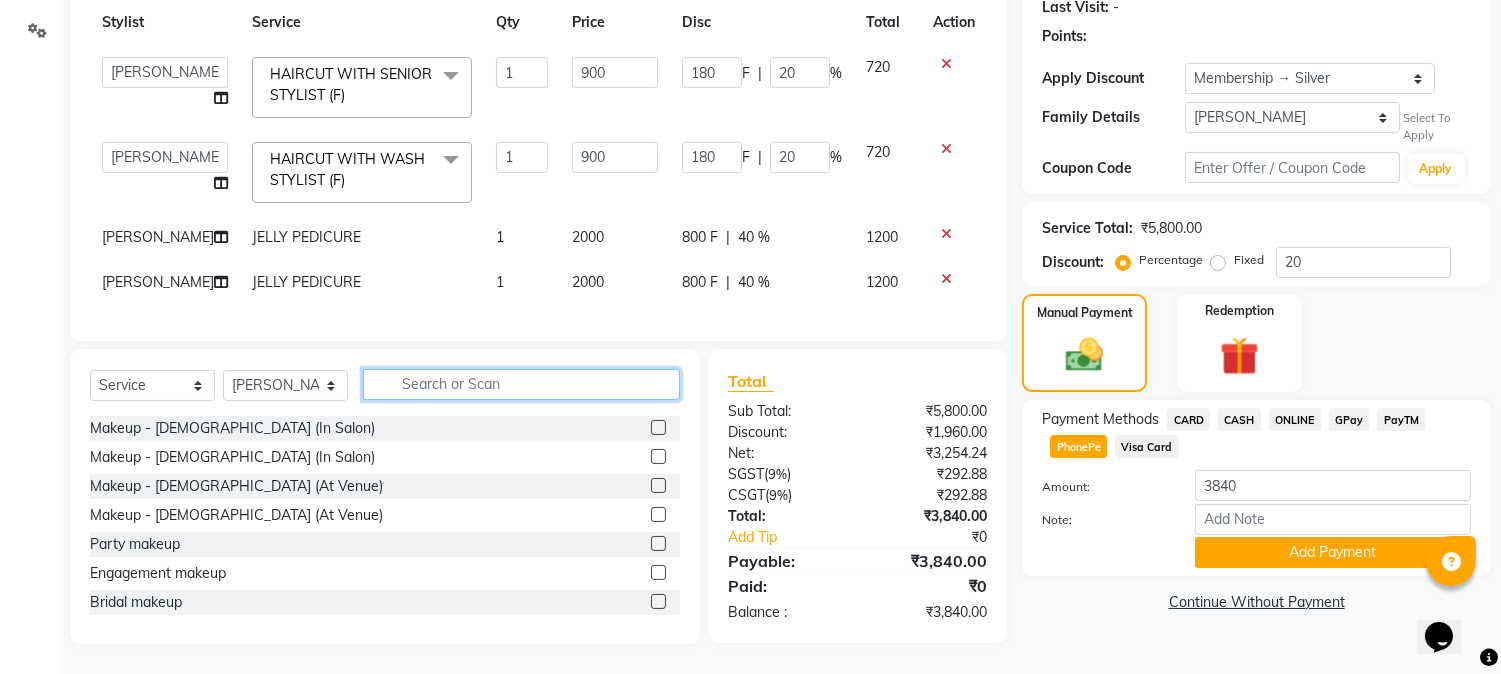 click 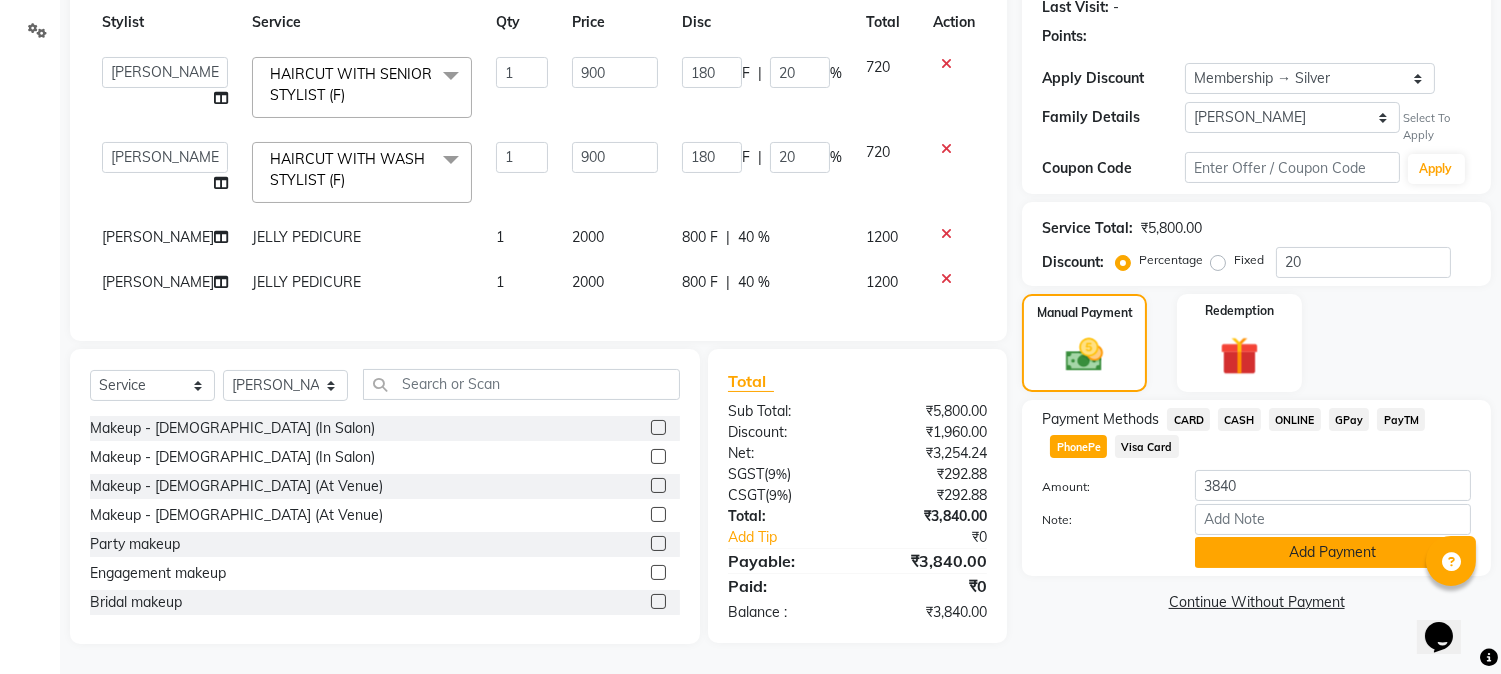 click on "Add Payment" 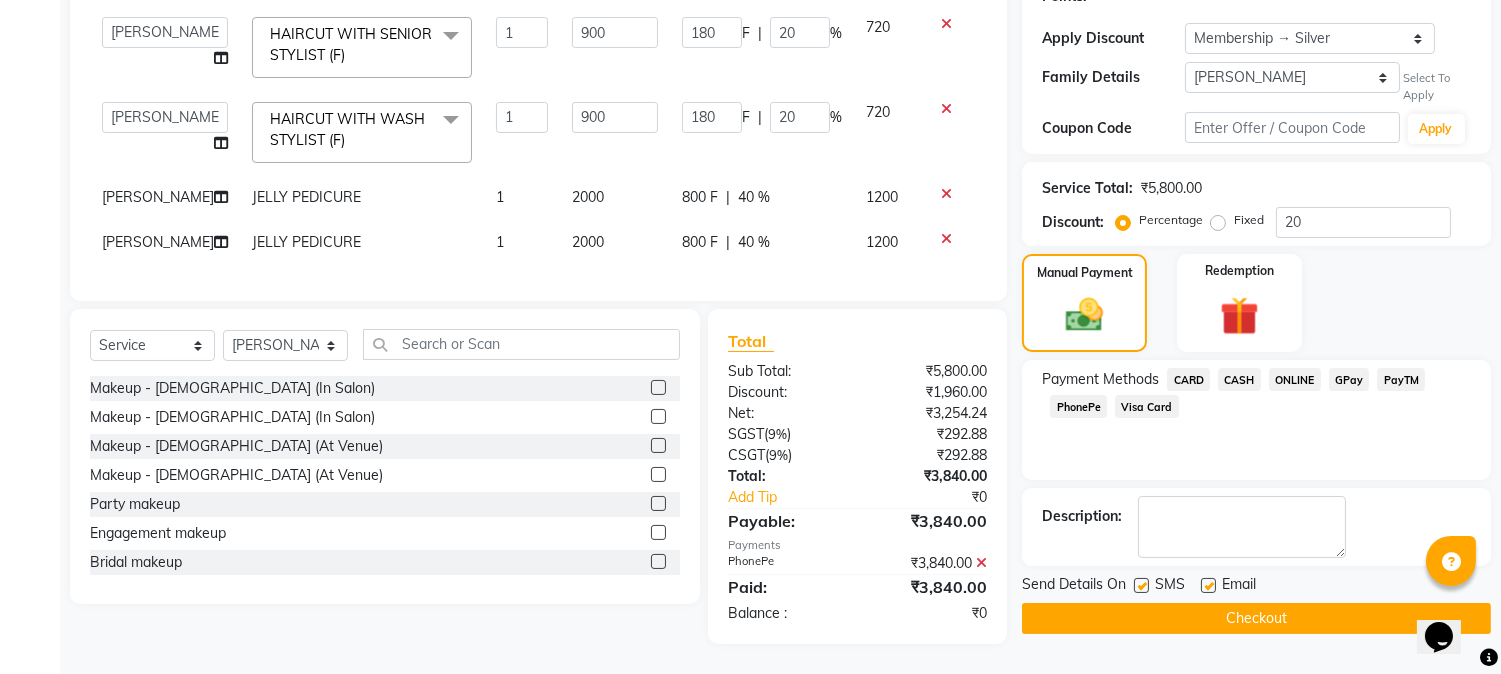 scroll, scrollTop: 384, scrollLeft: 0, axis: vertical 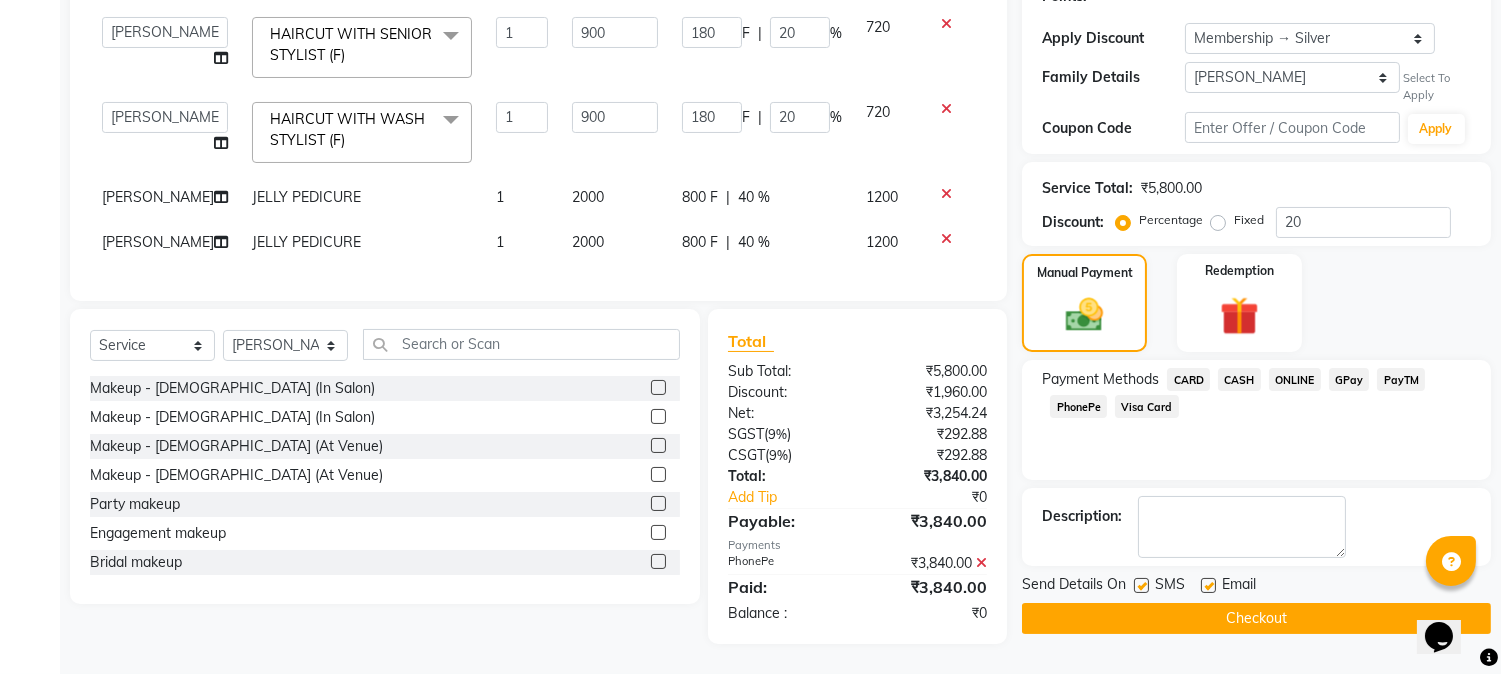 click on "Checkout" 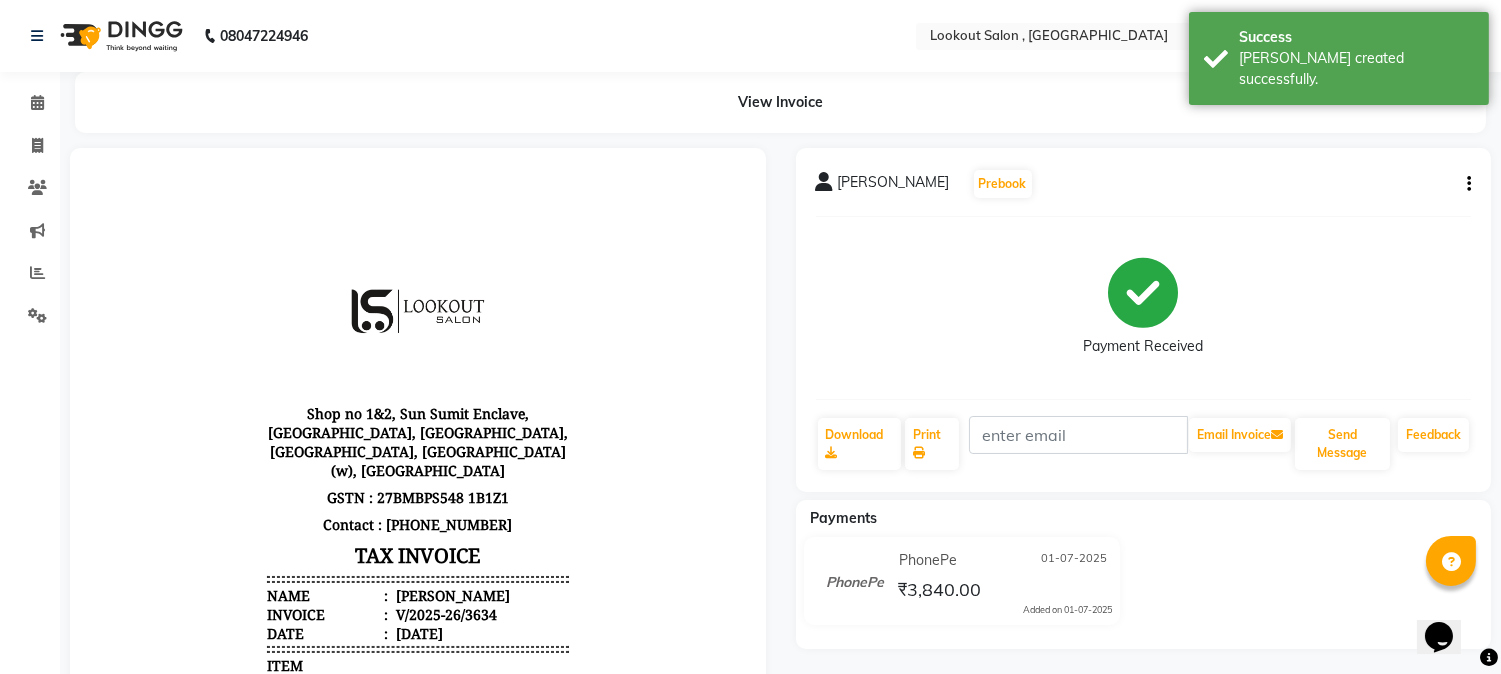 scroll, scrollTop: 0, scrollLeft: 0, axis: both 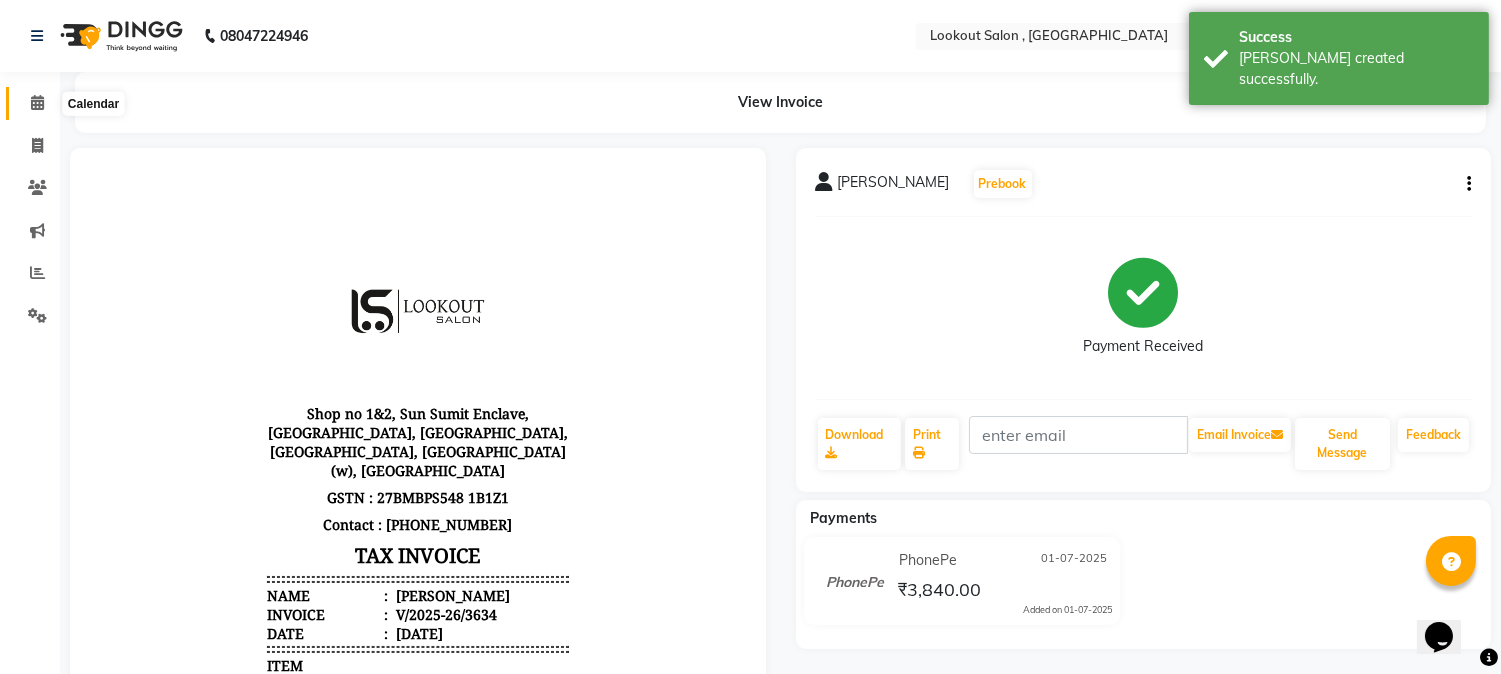 click 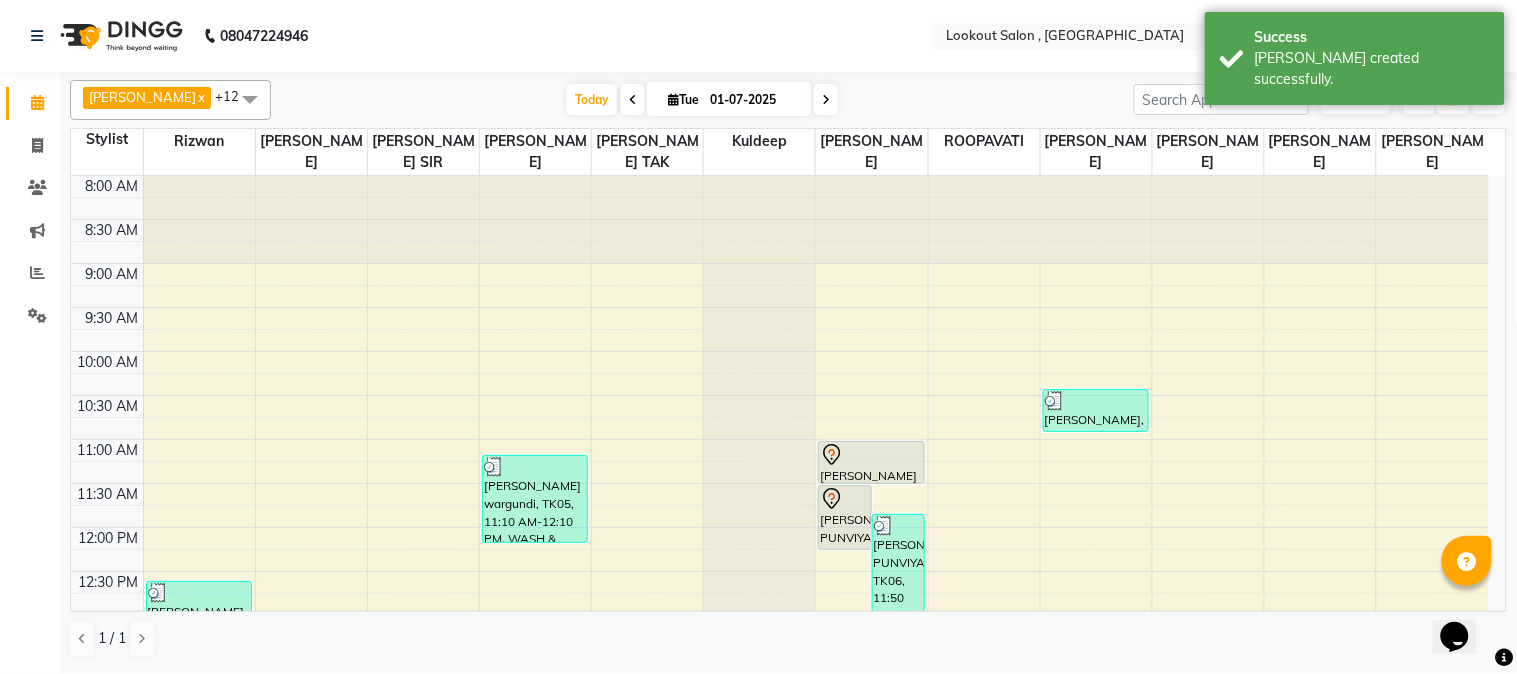 click on "Invoice" 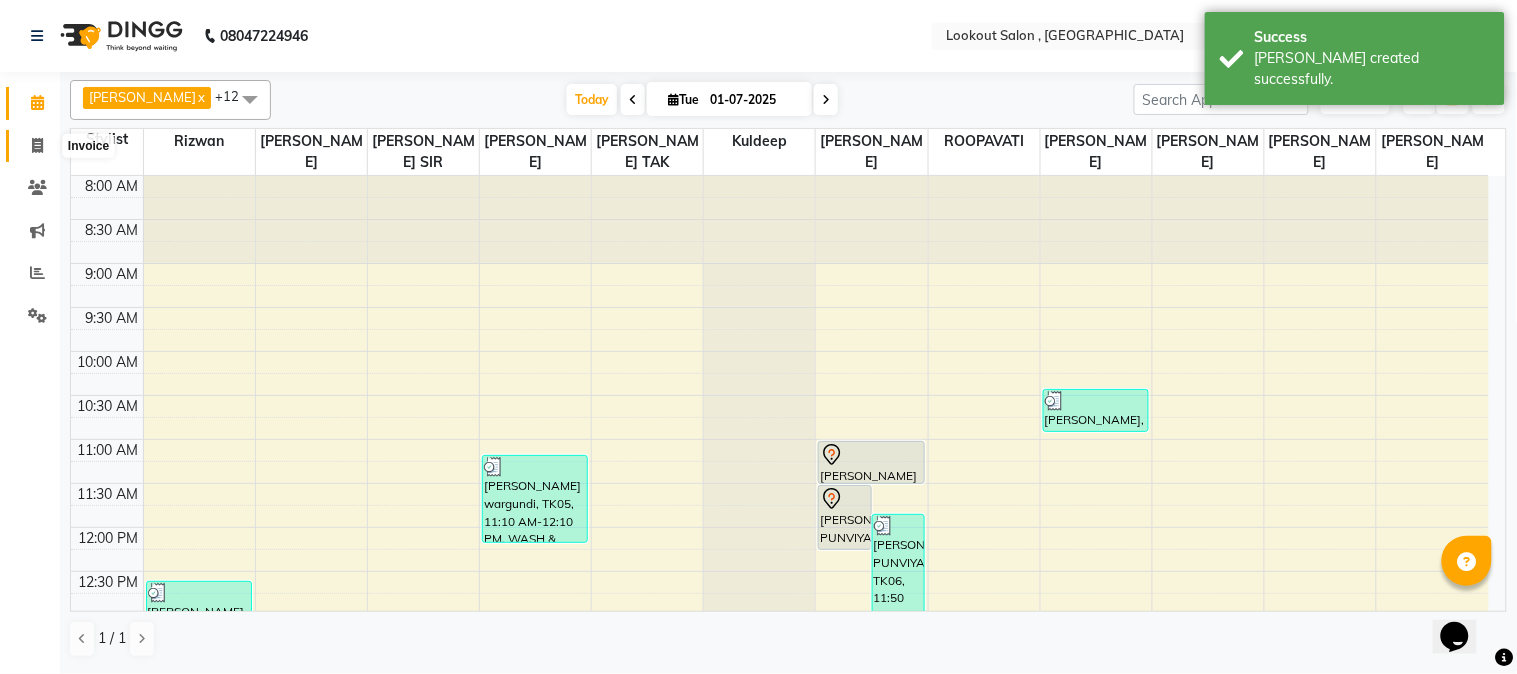 click 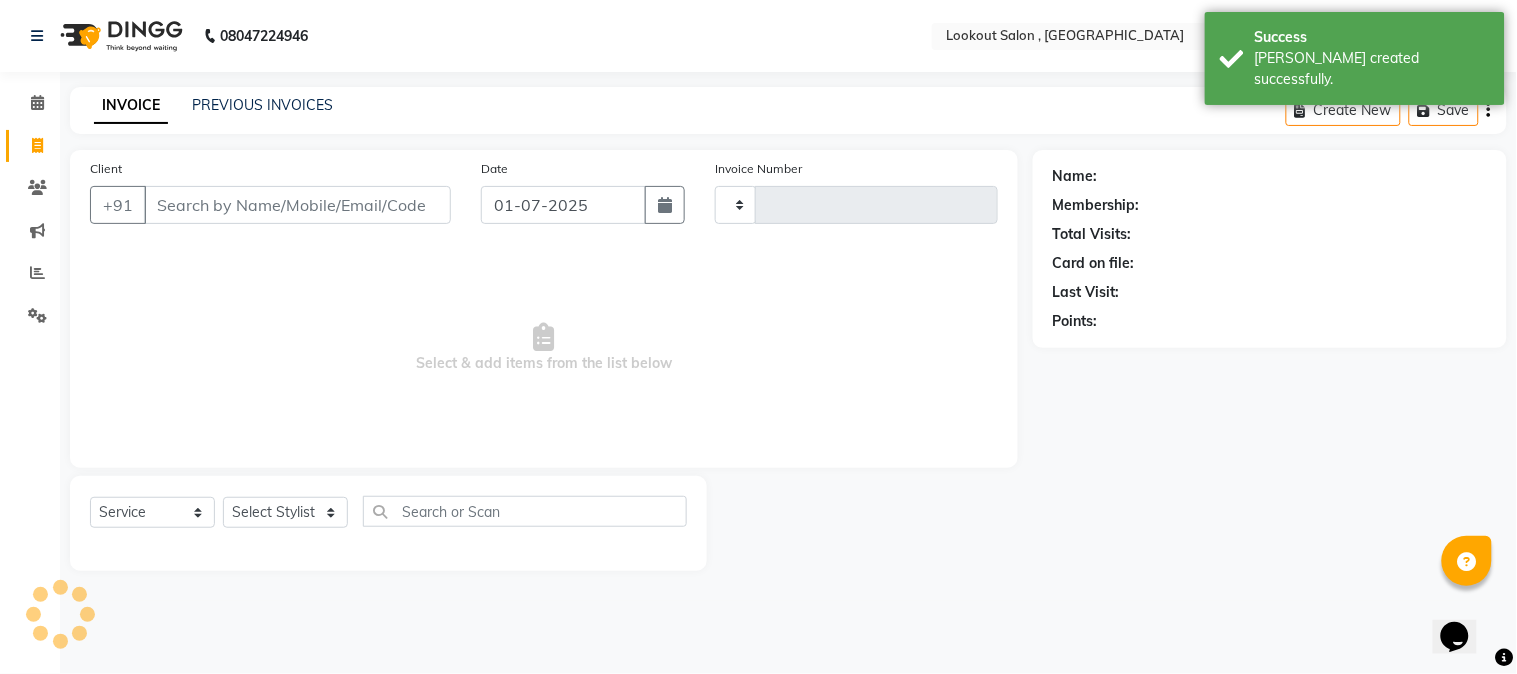 type on "3635" 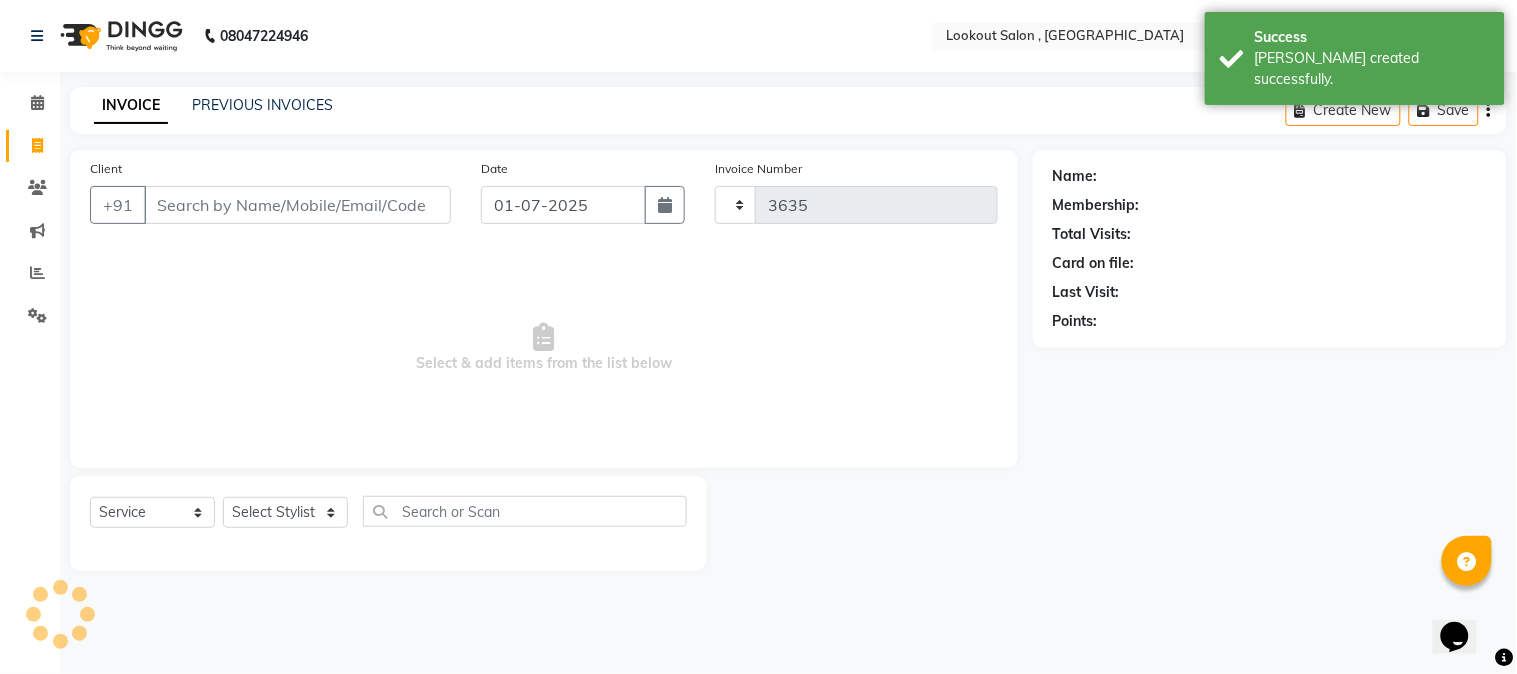 select on "151" 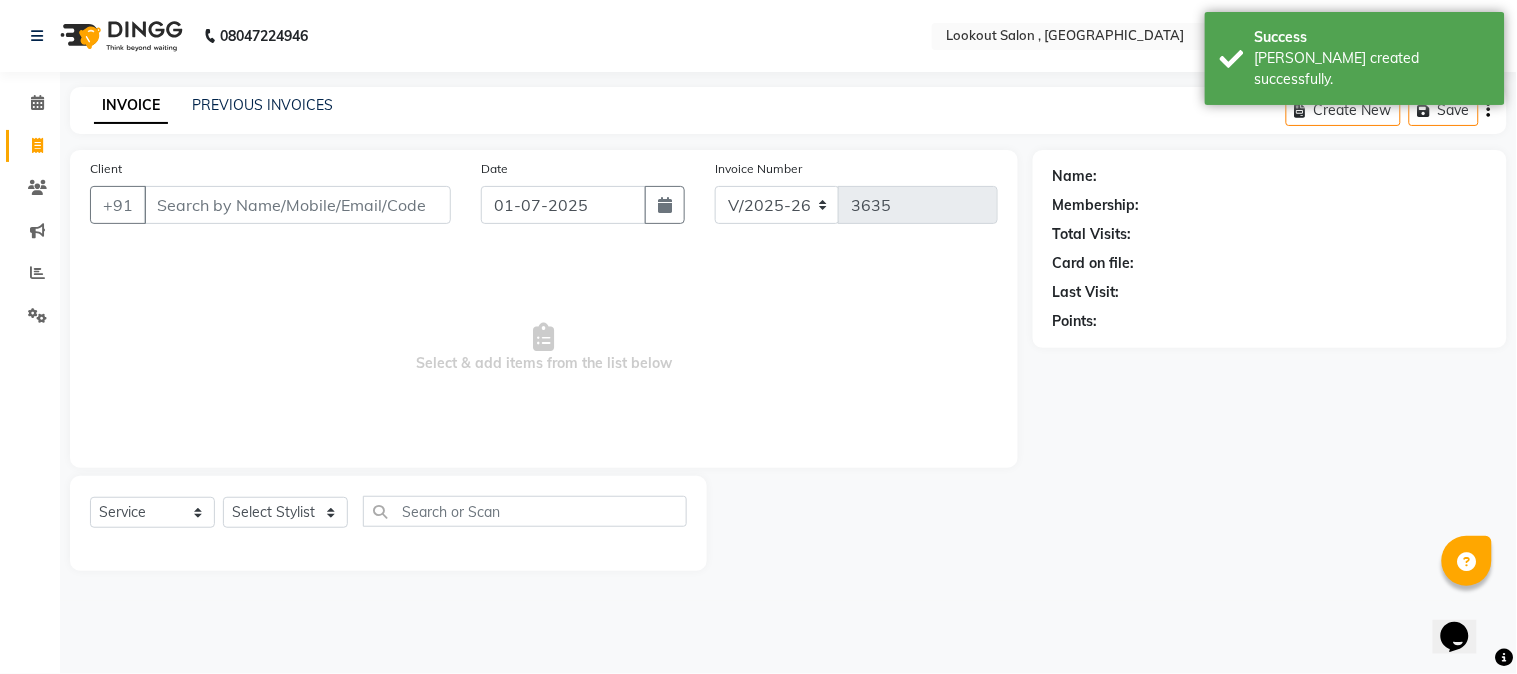click on "Client" at bounding box center [297, 205] 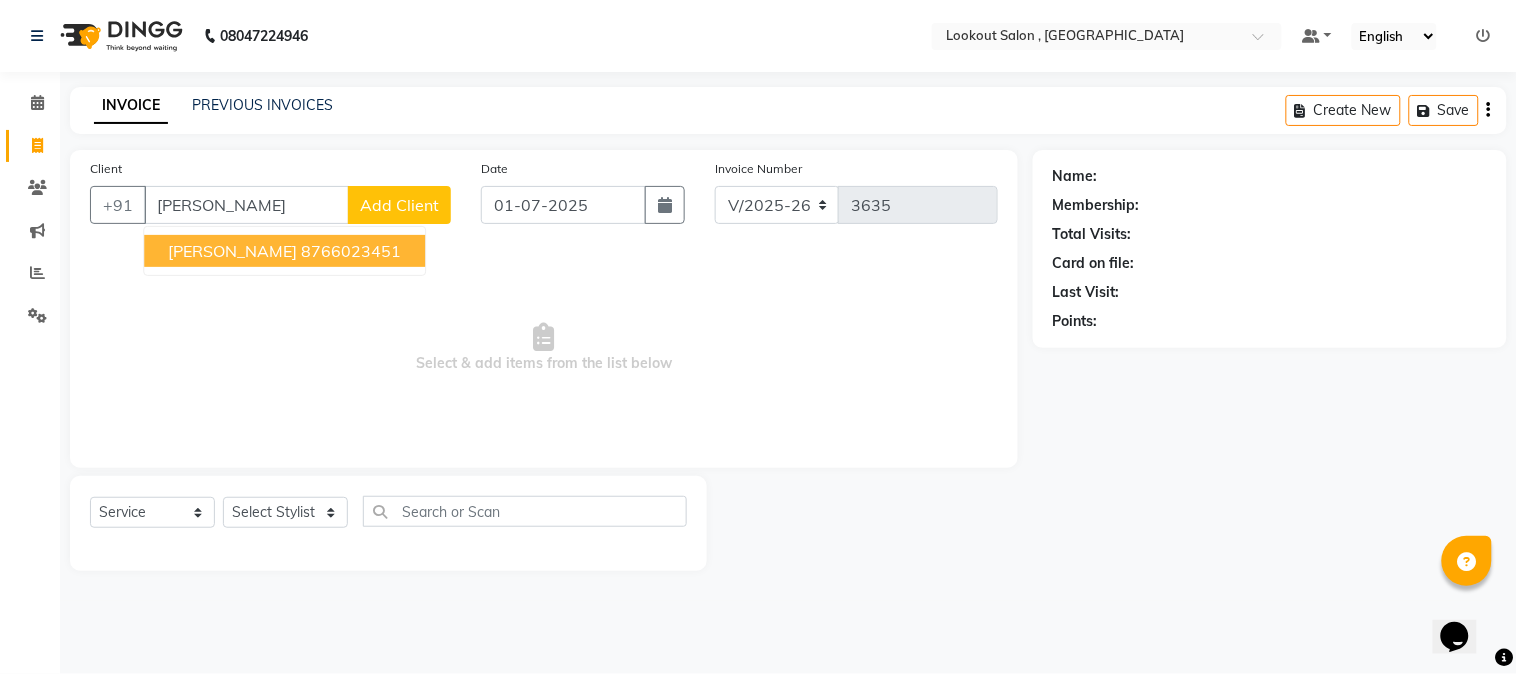 click on "[PERSON_NAME]" at bounding box center (232, 251) 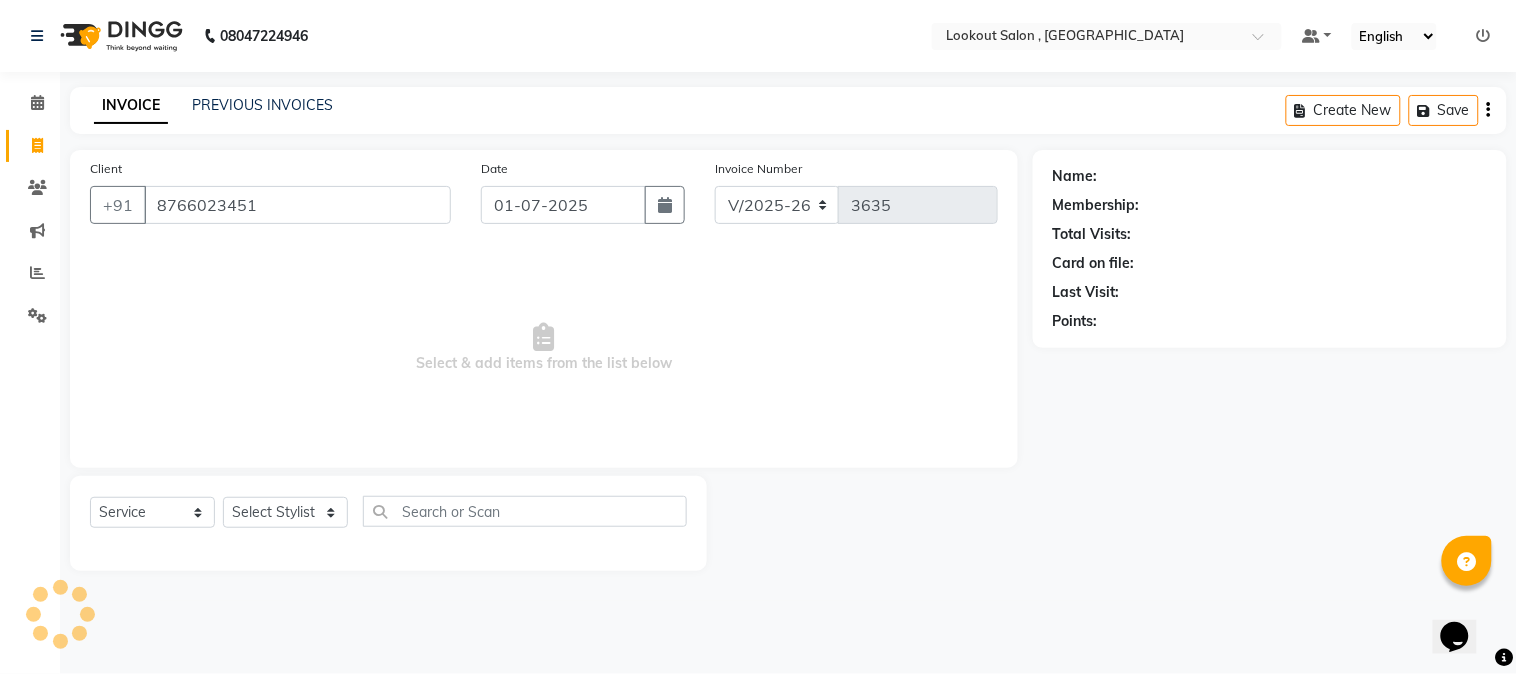 type on "8766023451" 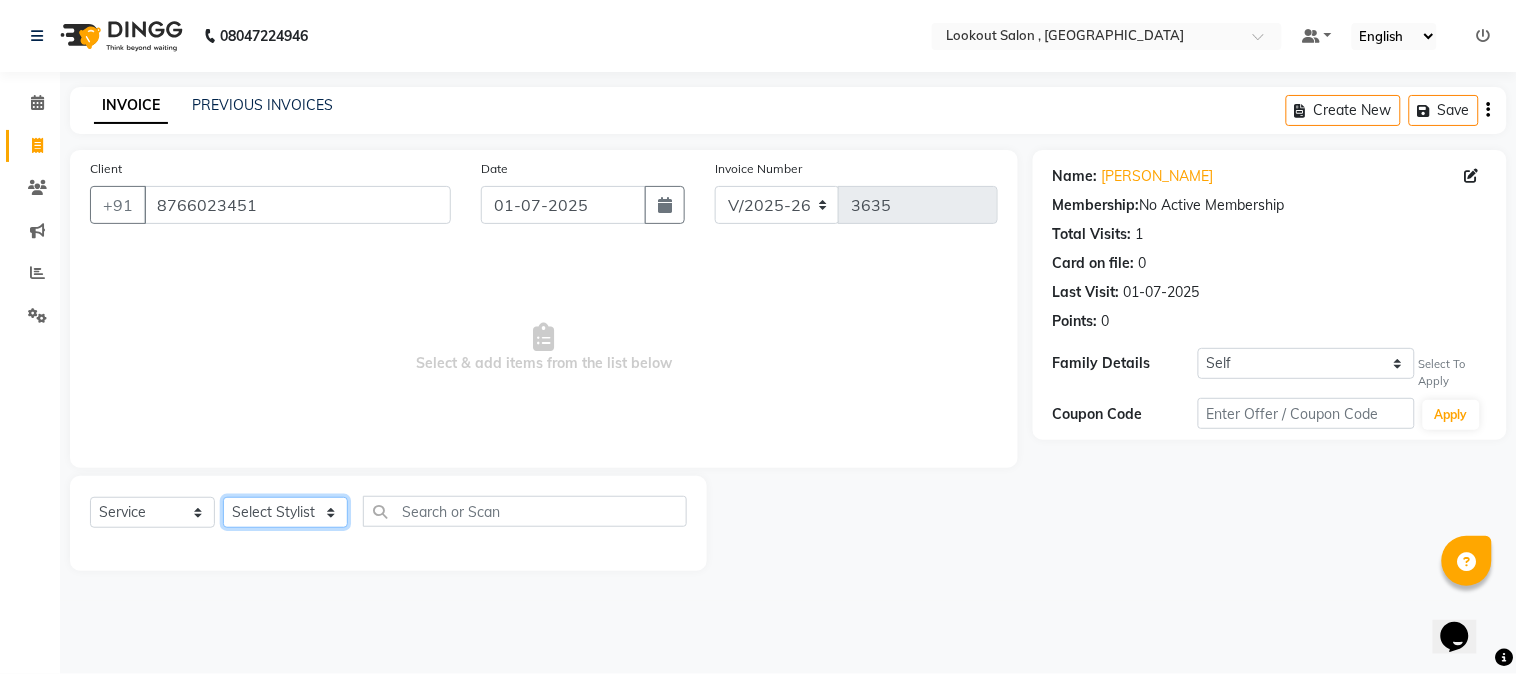 click on "Select Stylist [PERSON_NAME] [PERSON_NAME] kuldeep [PERSON_NAME] [PERSON_NAME] NANDINI [PERSON_NAME] [PERSON_NAME] [PERSON_NAME] [PERSON_NAME] SADAF [PERSON_NAME] TAK shweta kashyap" 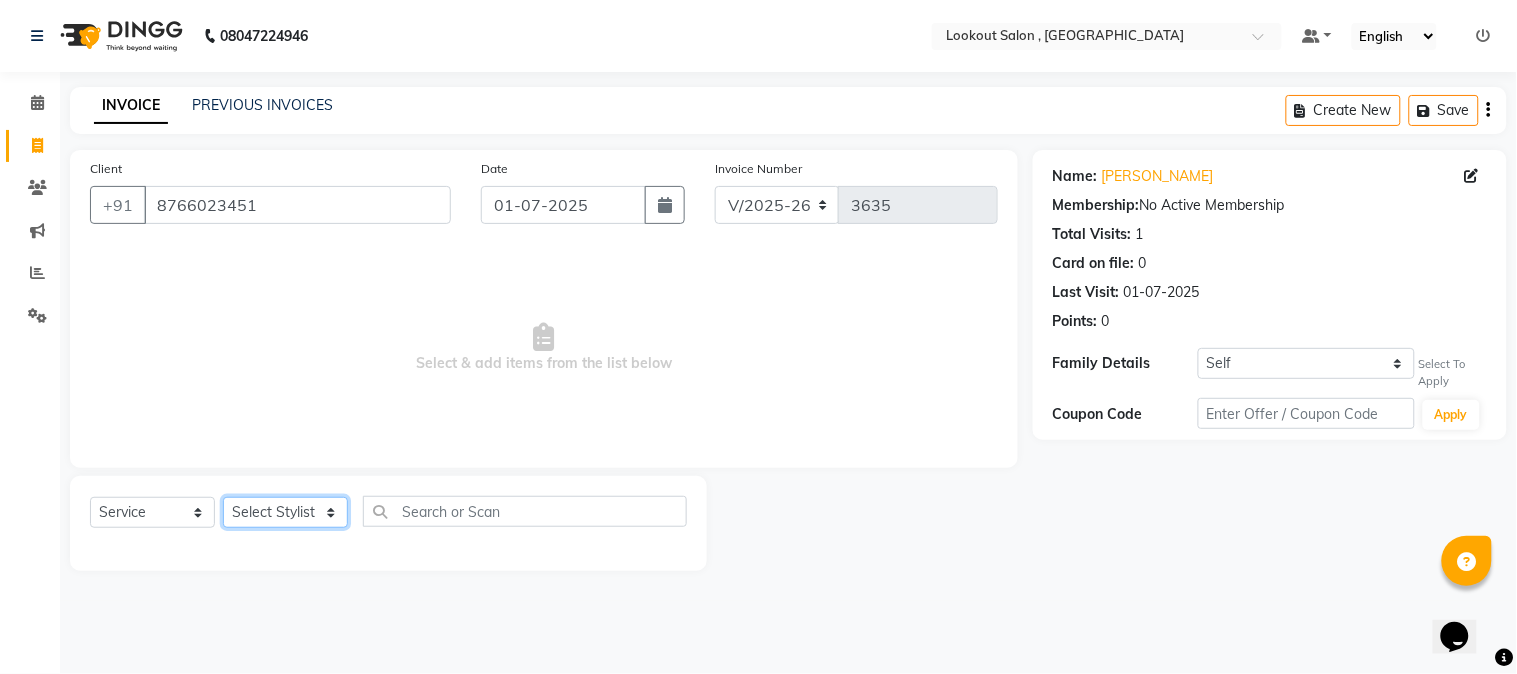 select on "8284" 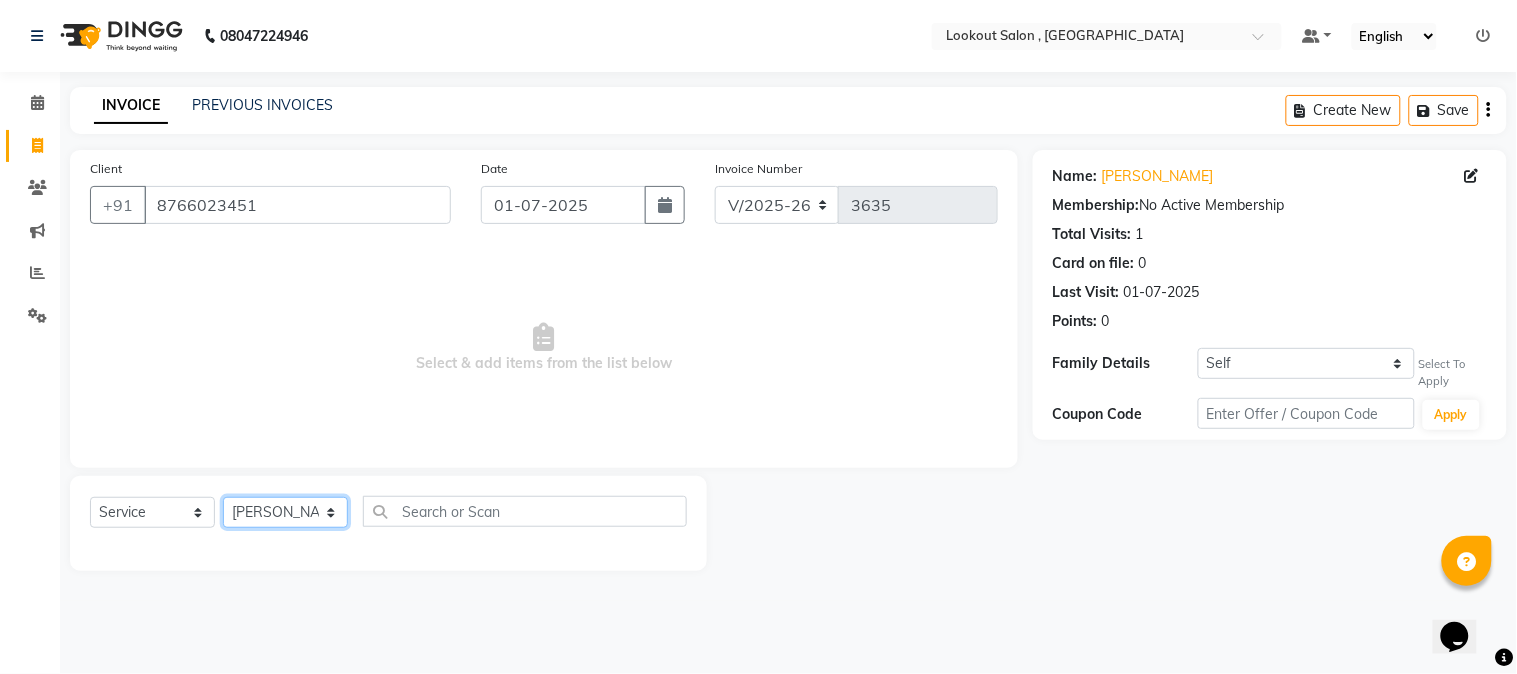 click on "Select Stylist [PERSON_NAME] [PERSON_NAME] kuldeep [PERSON_NAME] [PERSON_NAME] NANDINI [PERSON_NAME] [PERSON_NAME] [PERSON_NAME] [PERSON_NAME] SADAF [PERSON_NAME] TAK shweta kashyap" 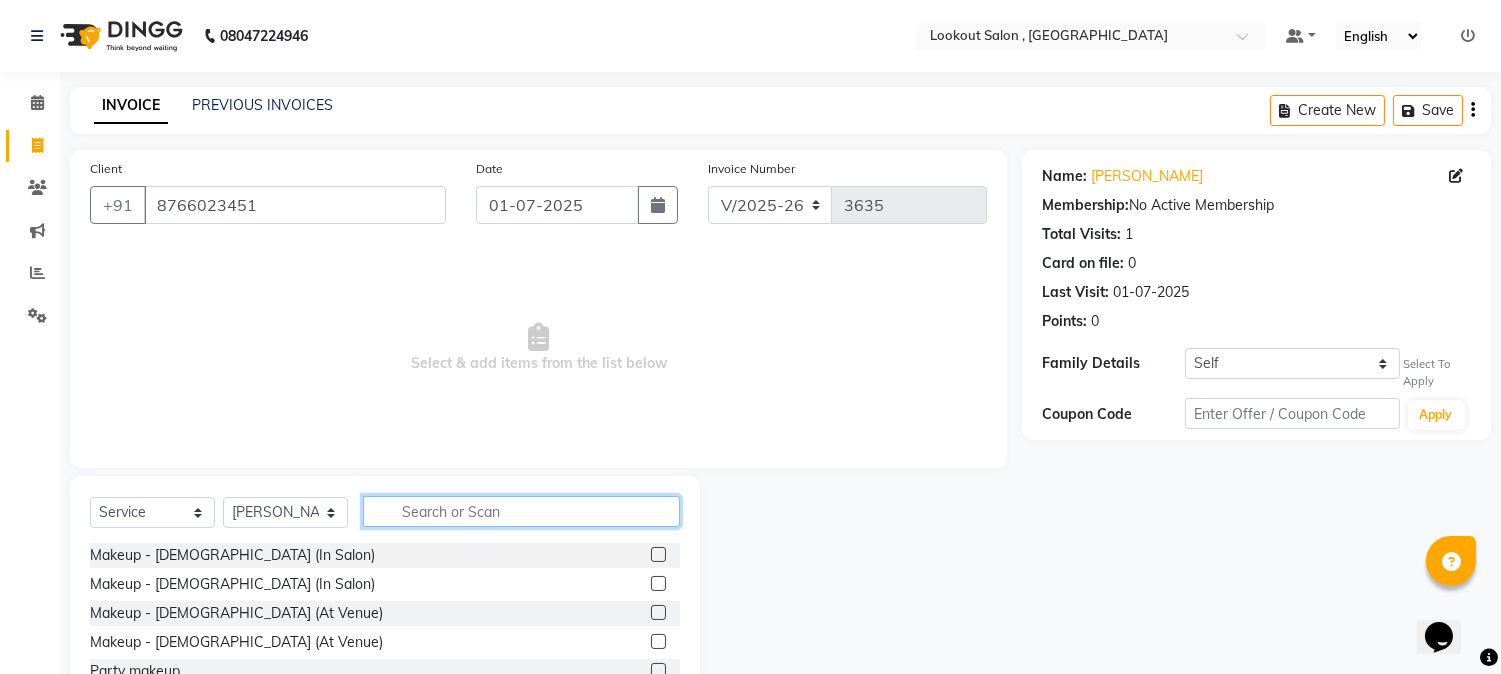 click 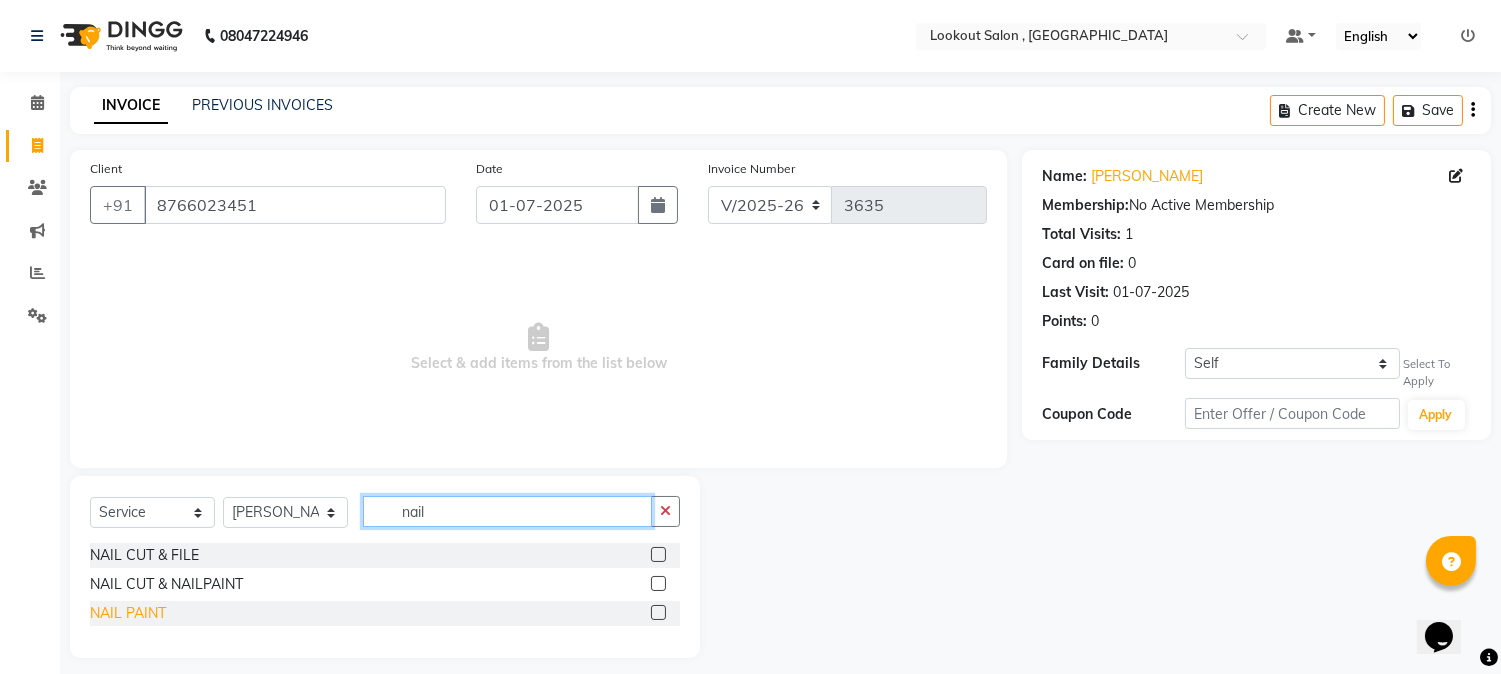 type on "nail" 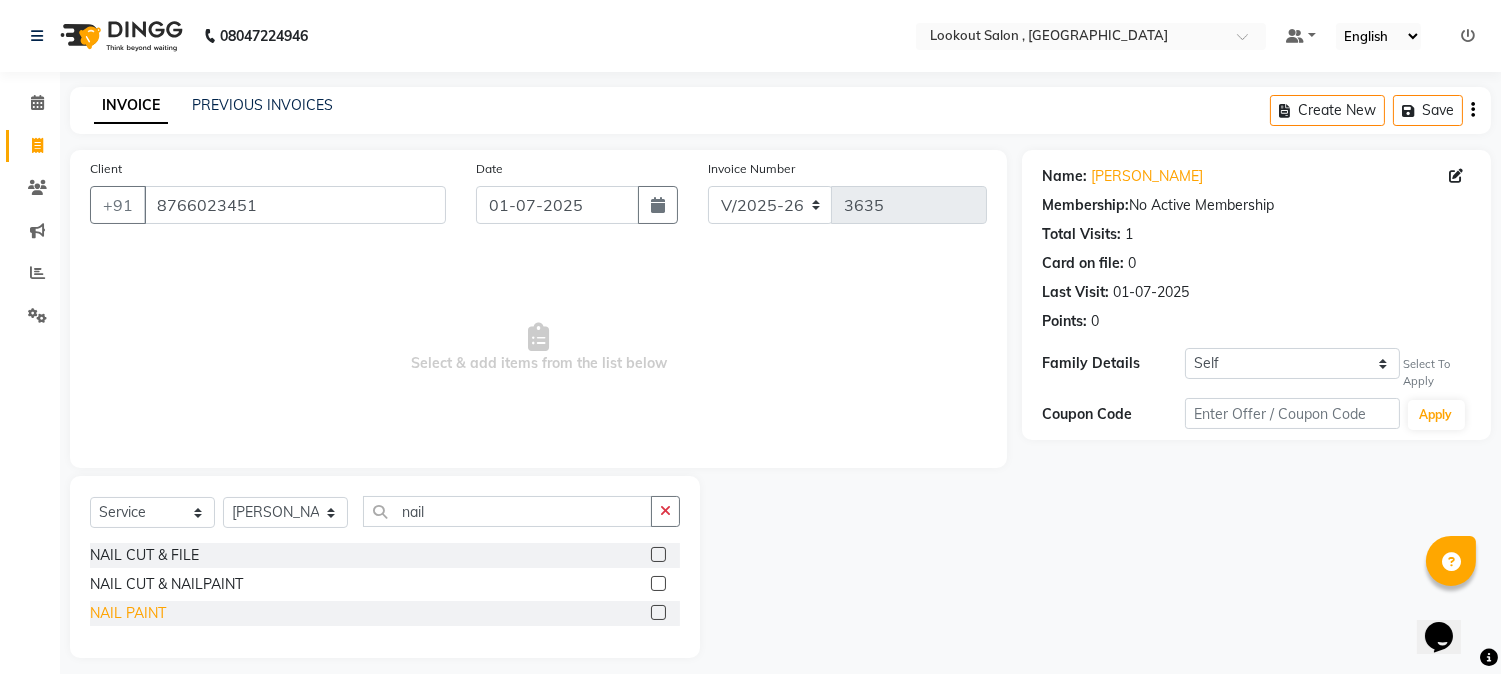click on "NAIL PAINT" 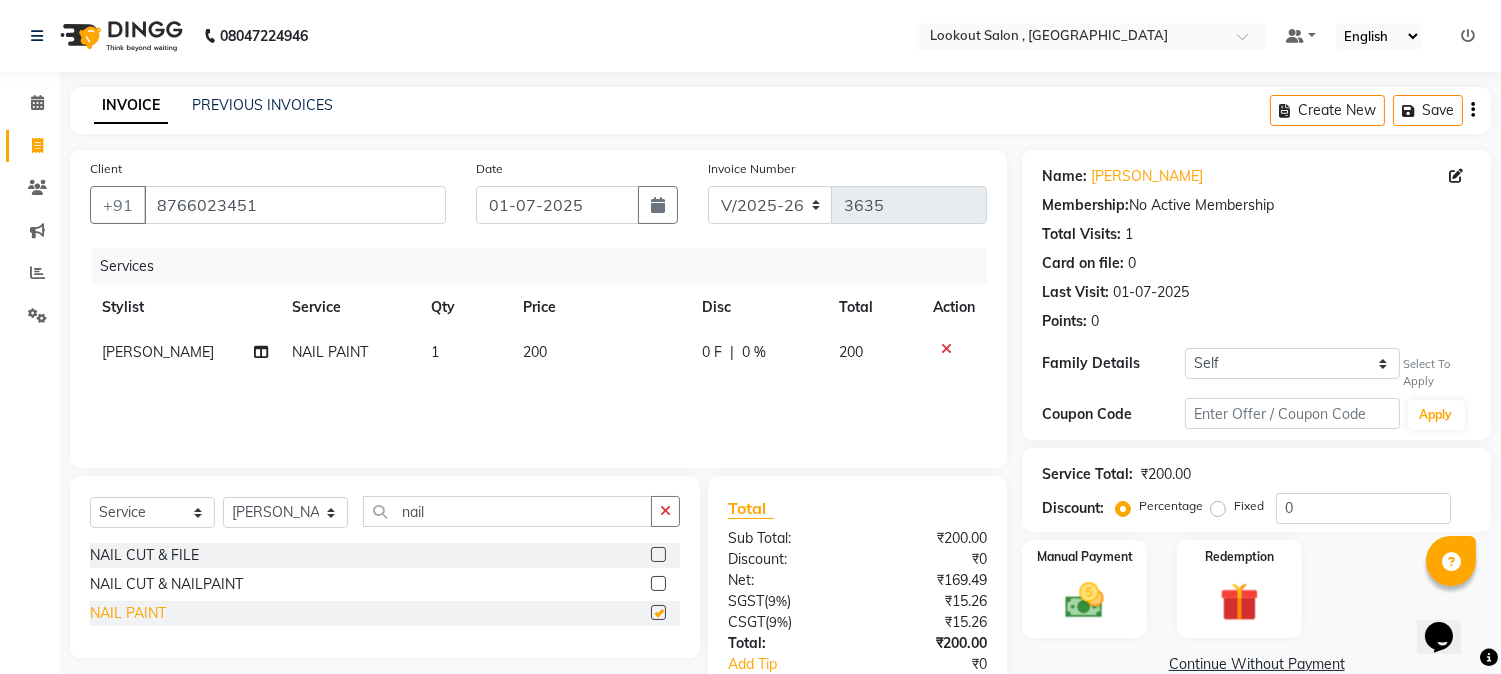 checkbox on "false" 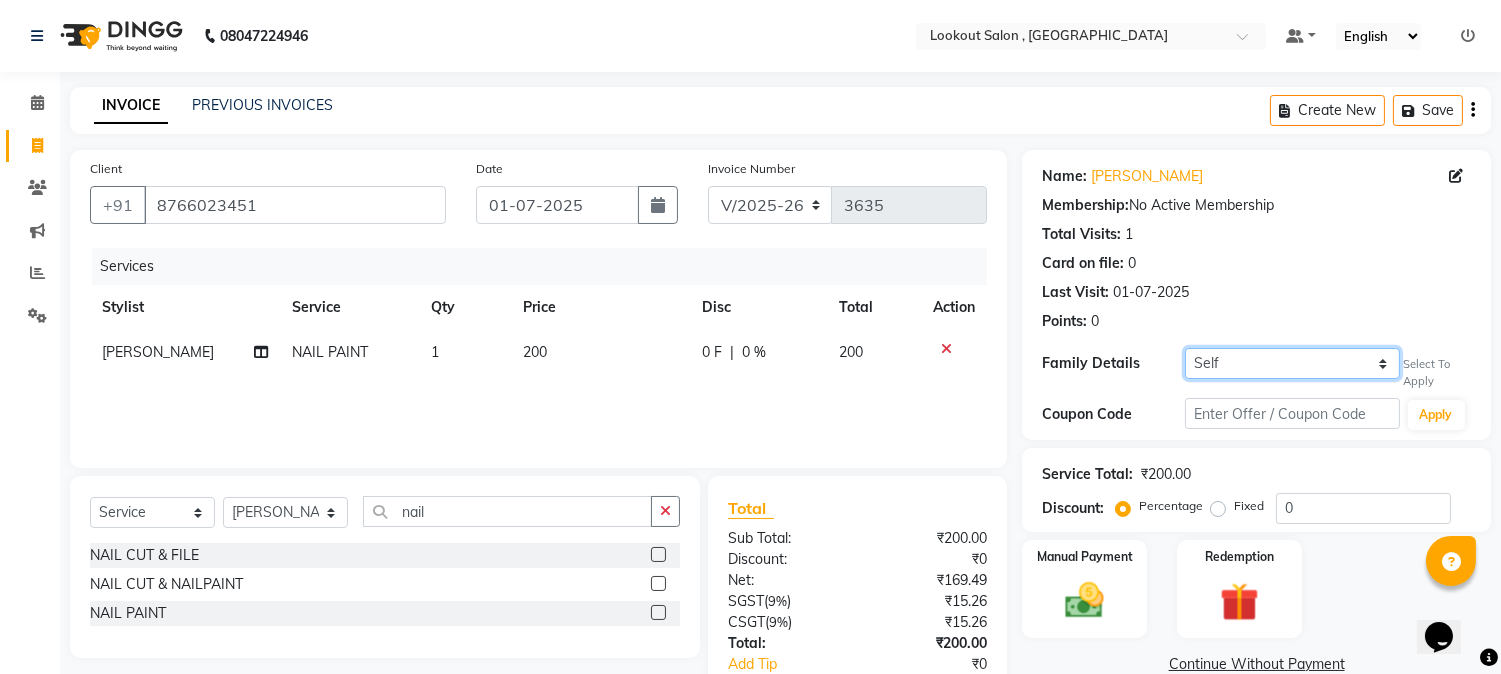 click on "Self [PERSON_NAME]" 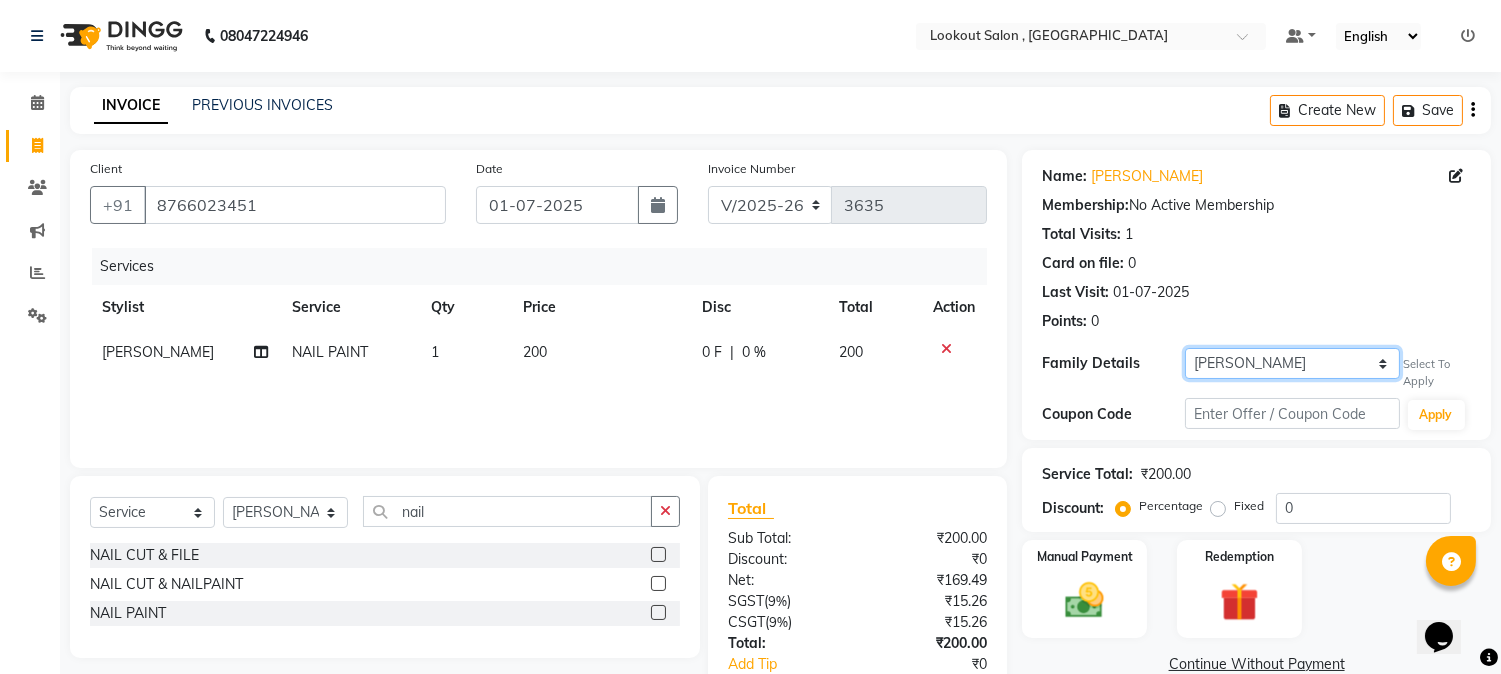 click on "Self [PERSON_NAME]" 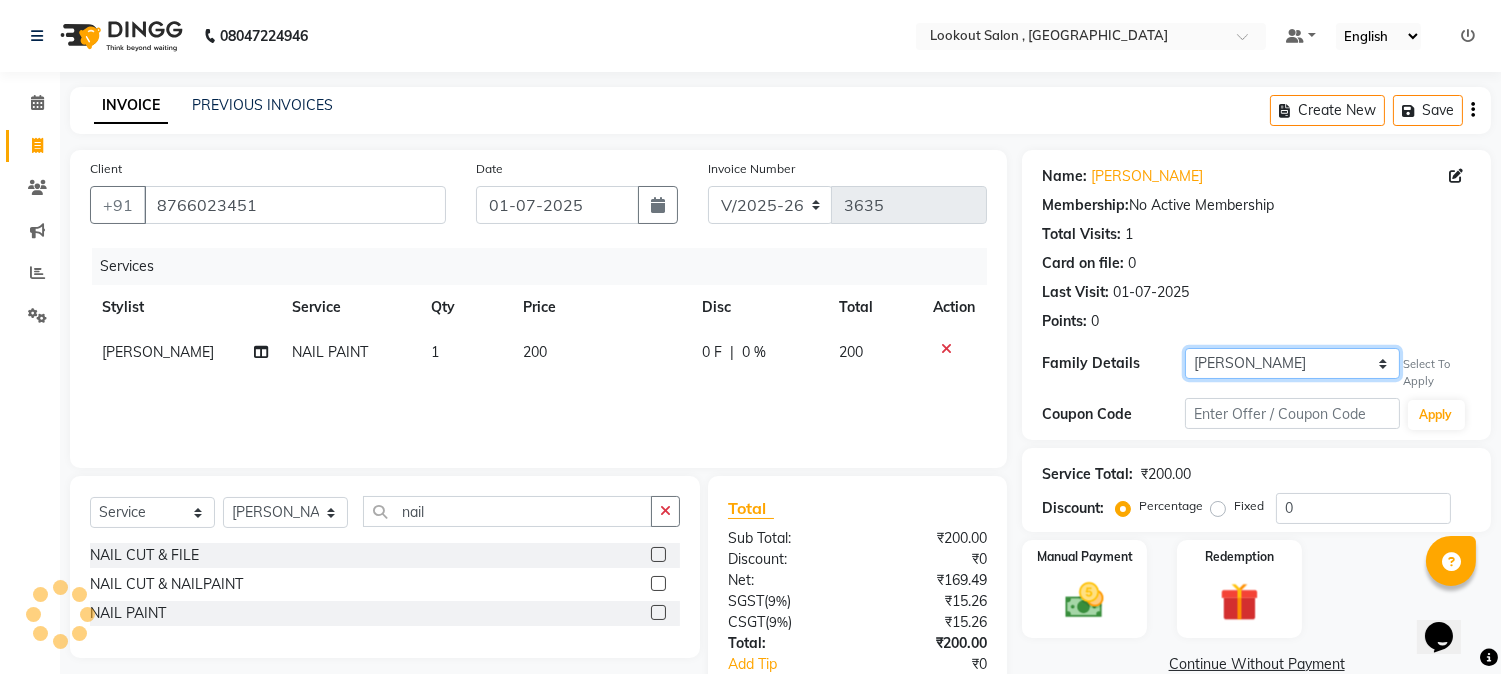 type on "20" 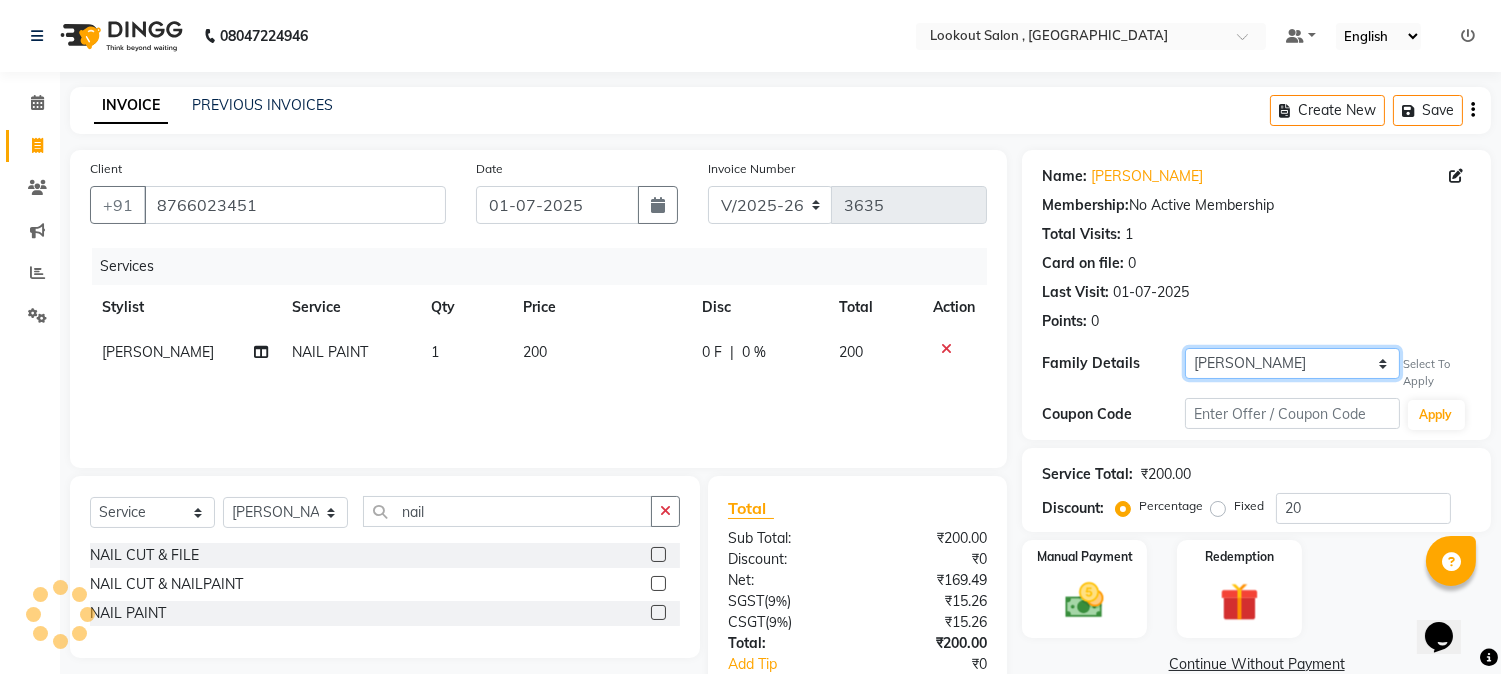 select on "1: Object" 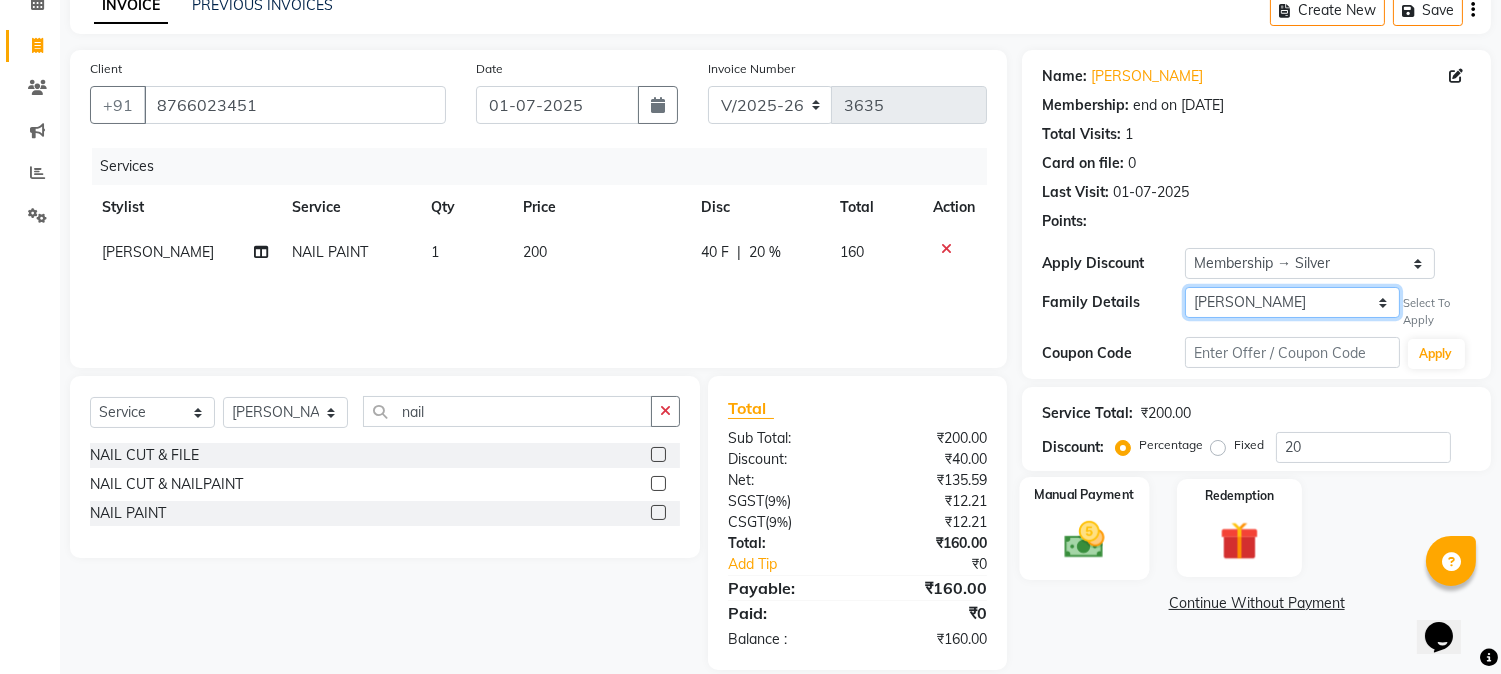 scroll, scrollTop: 125, scrollLeft: 0, axis: vertical 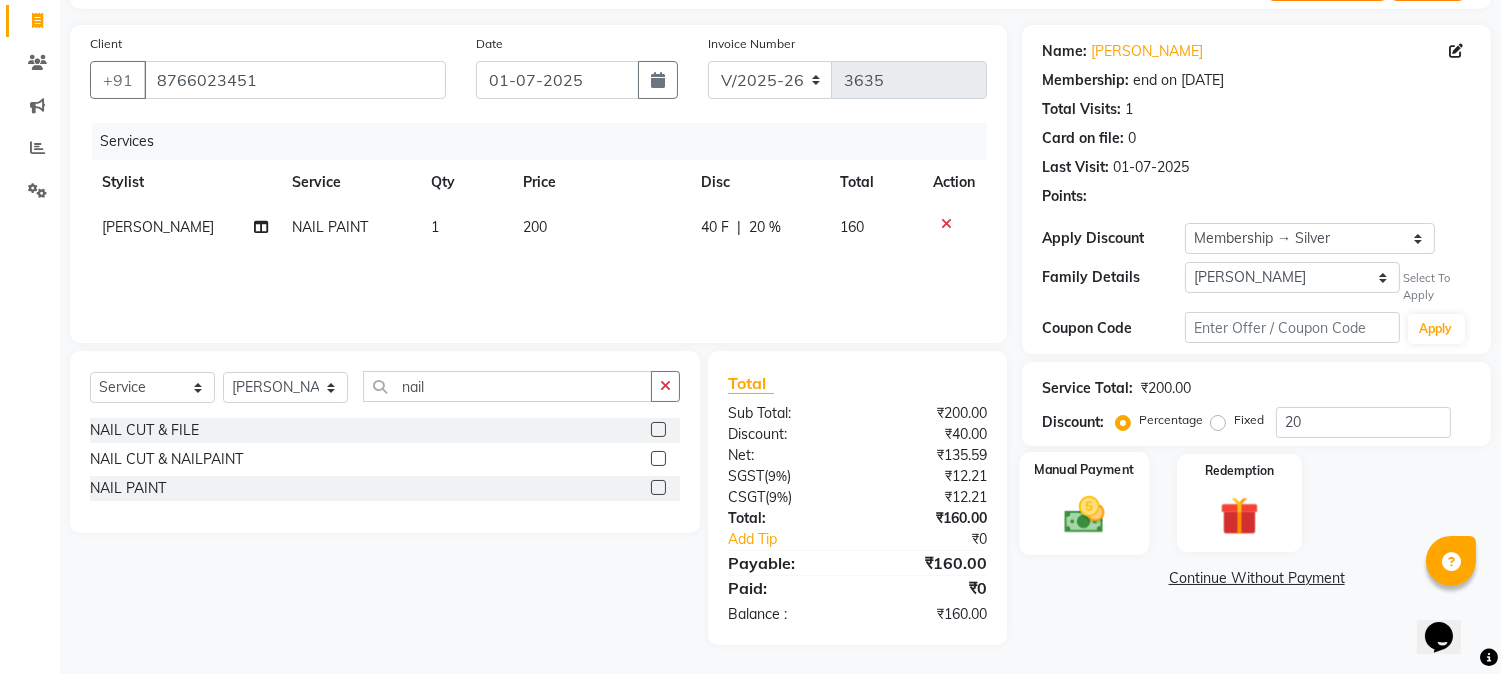click 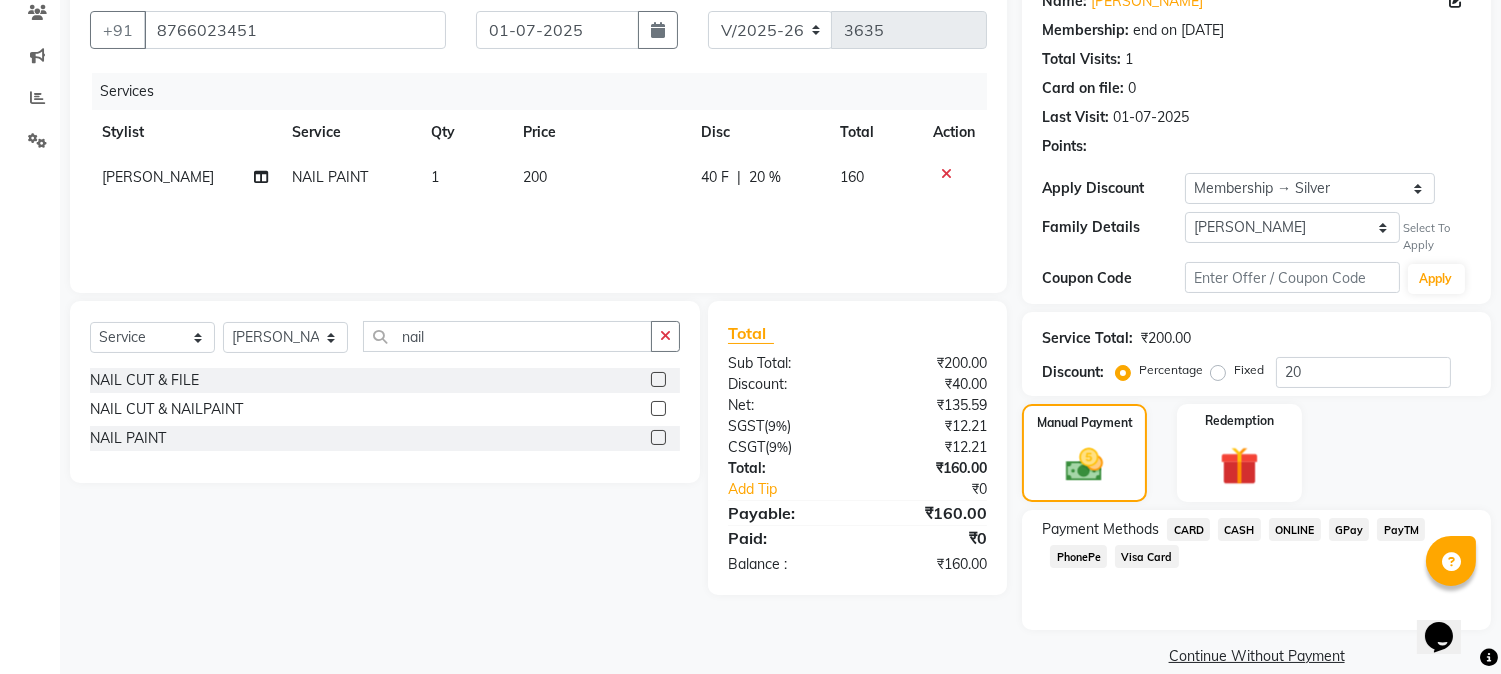 scroll, scrollTop: 202, scrollLeft: 0, axis: vertical 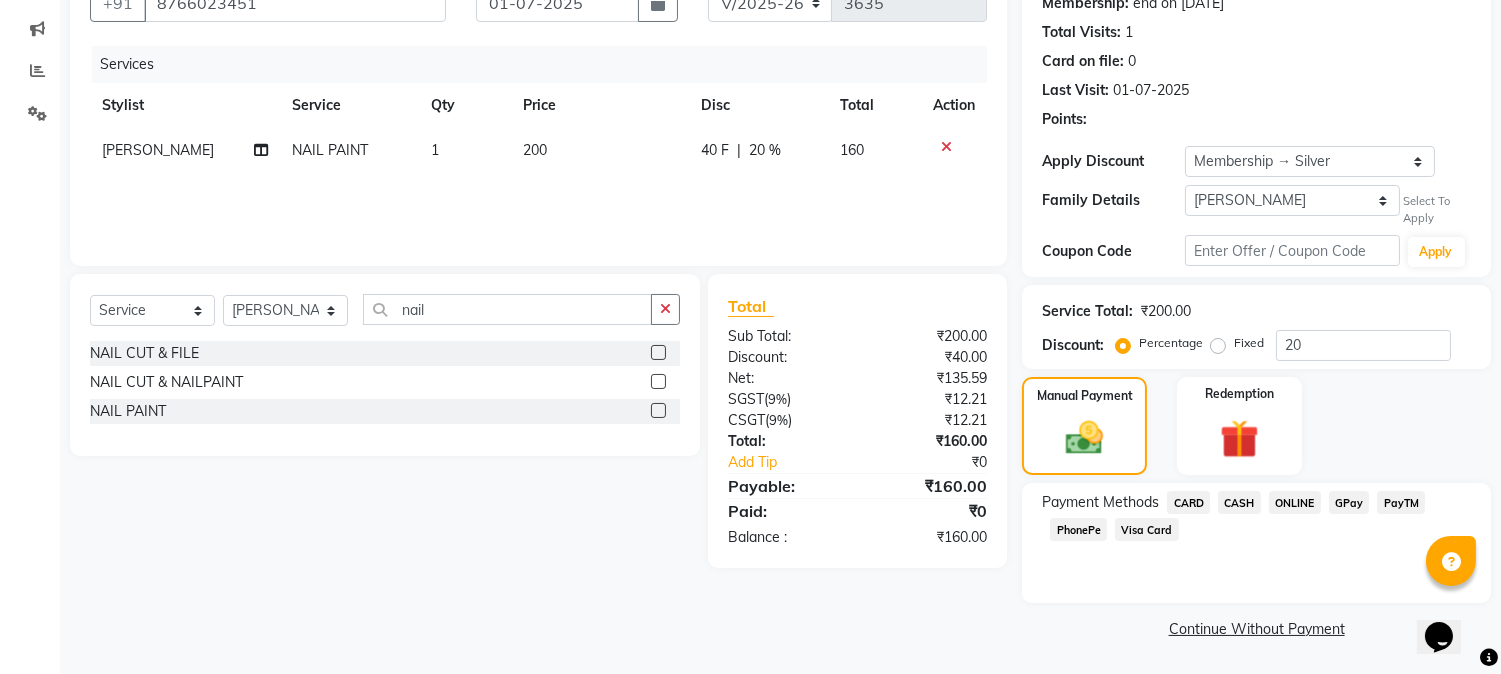 click on "CASH" 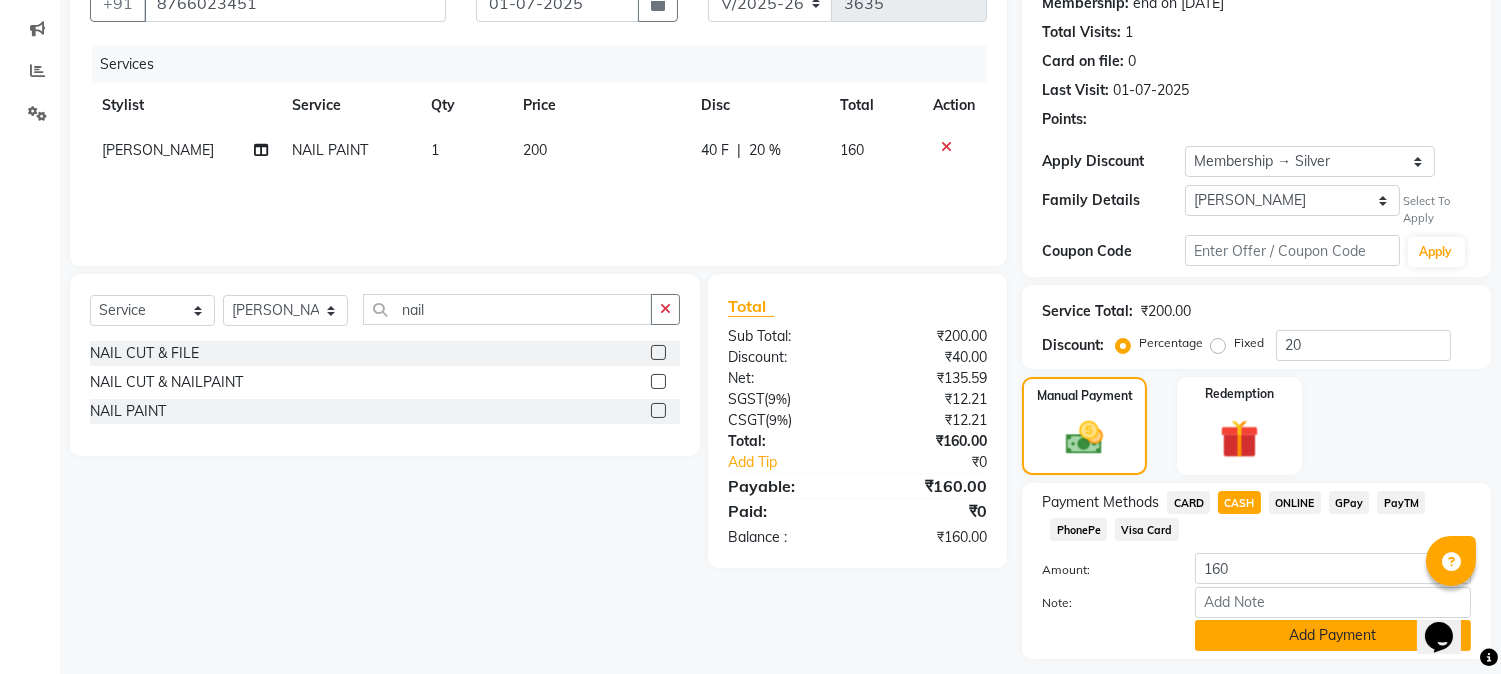 scroll, scrollTop: 258, scrollLeft: 0, axis: vertical 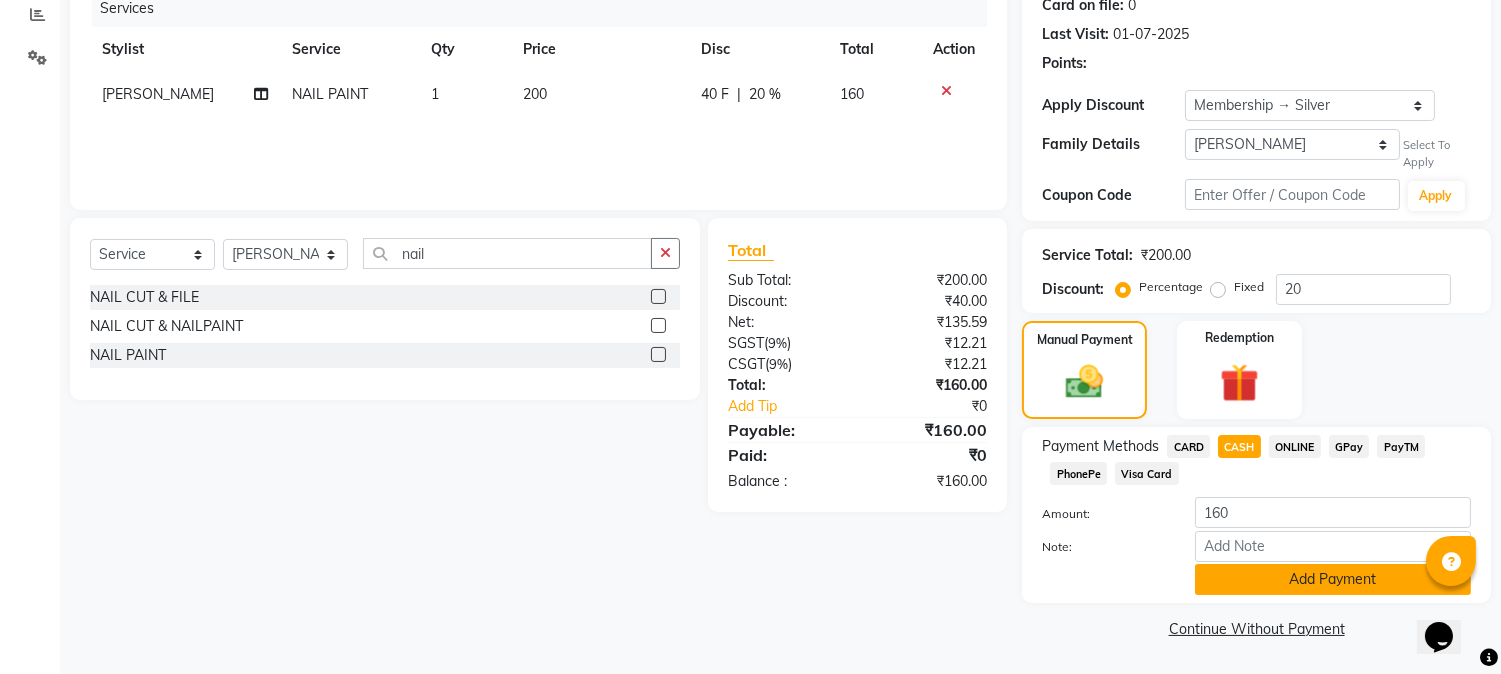 click on "Add Payment" 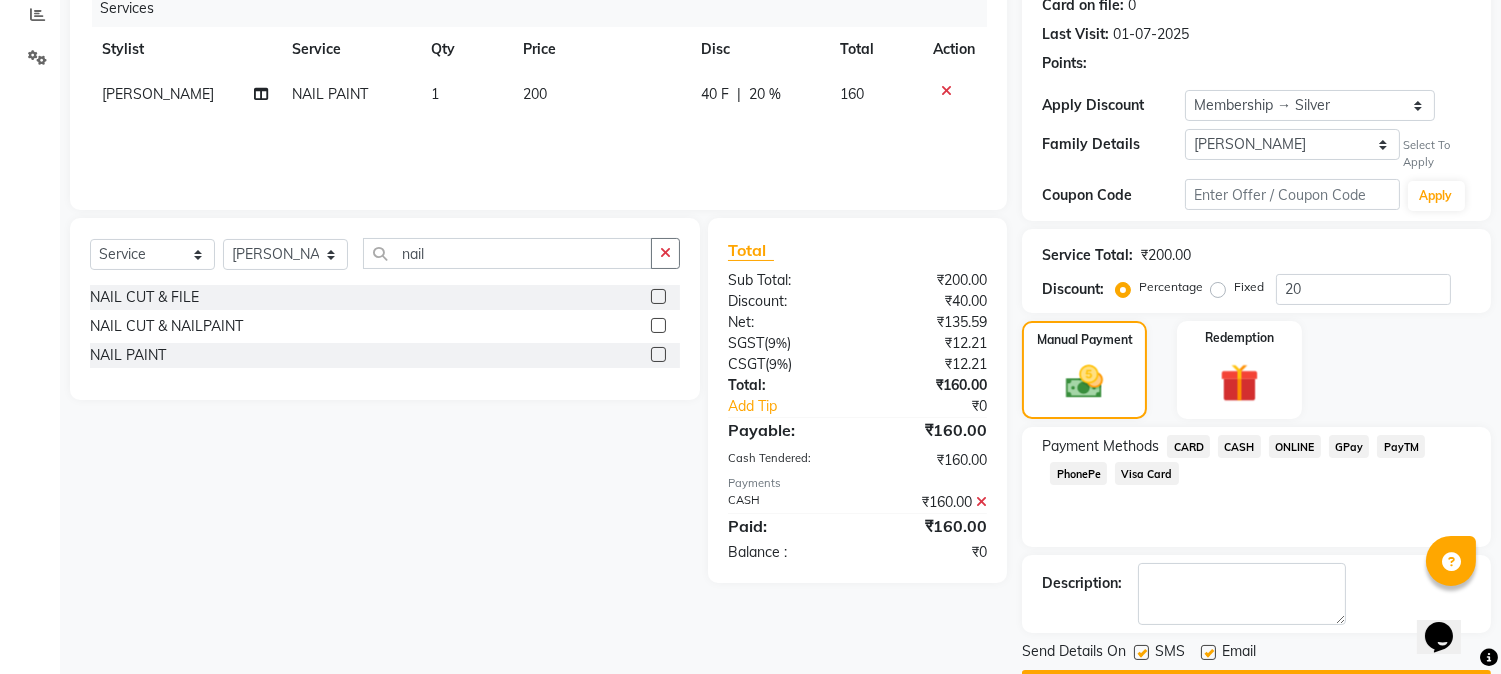 scroll, scrollTop: 315, scrollLeft: 0, axis: vertical 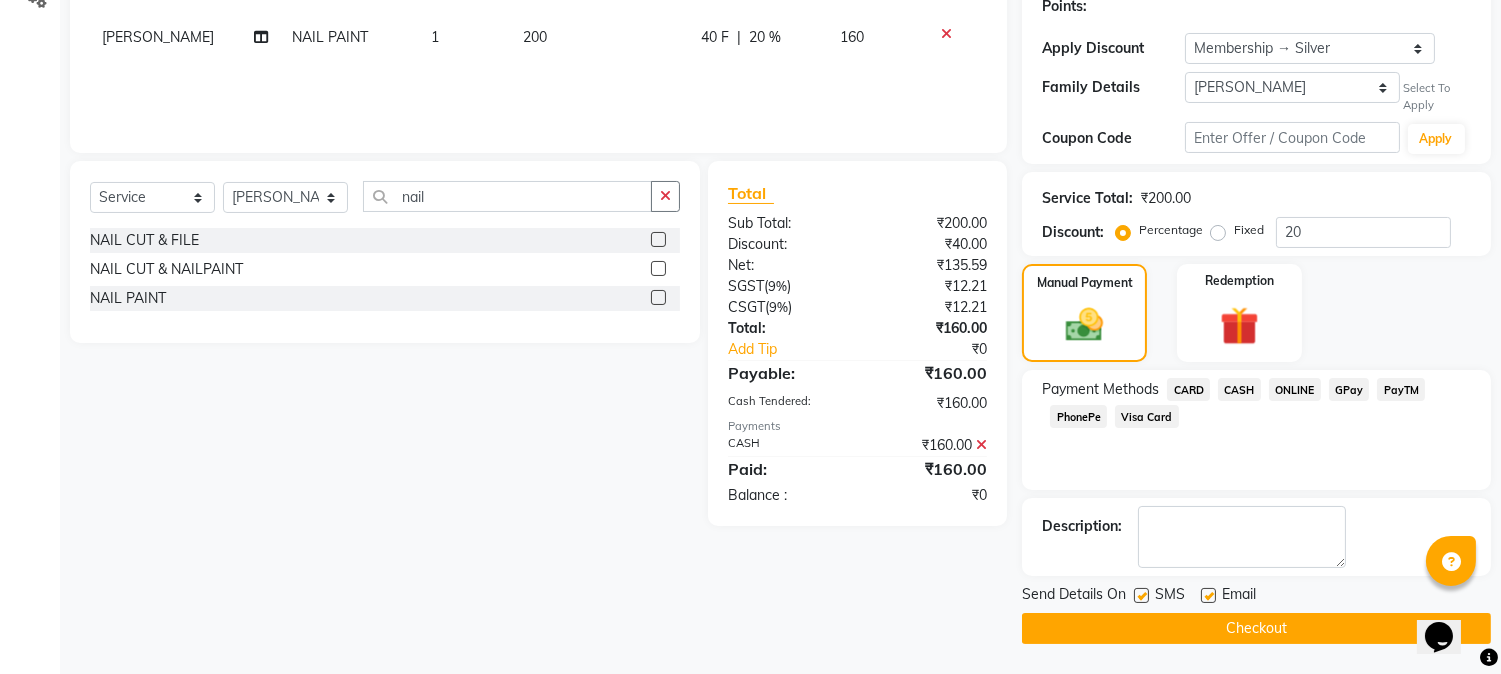 click on "Checkout" 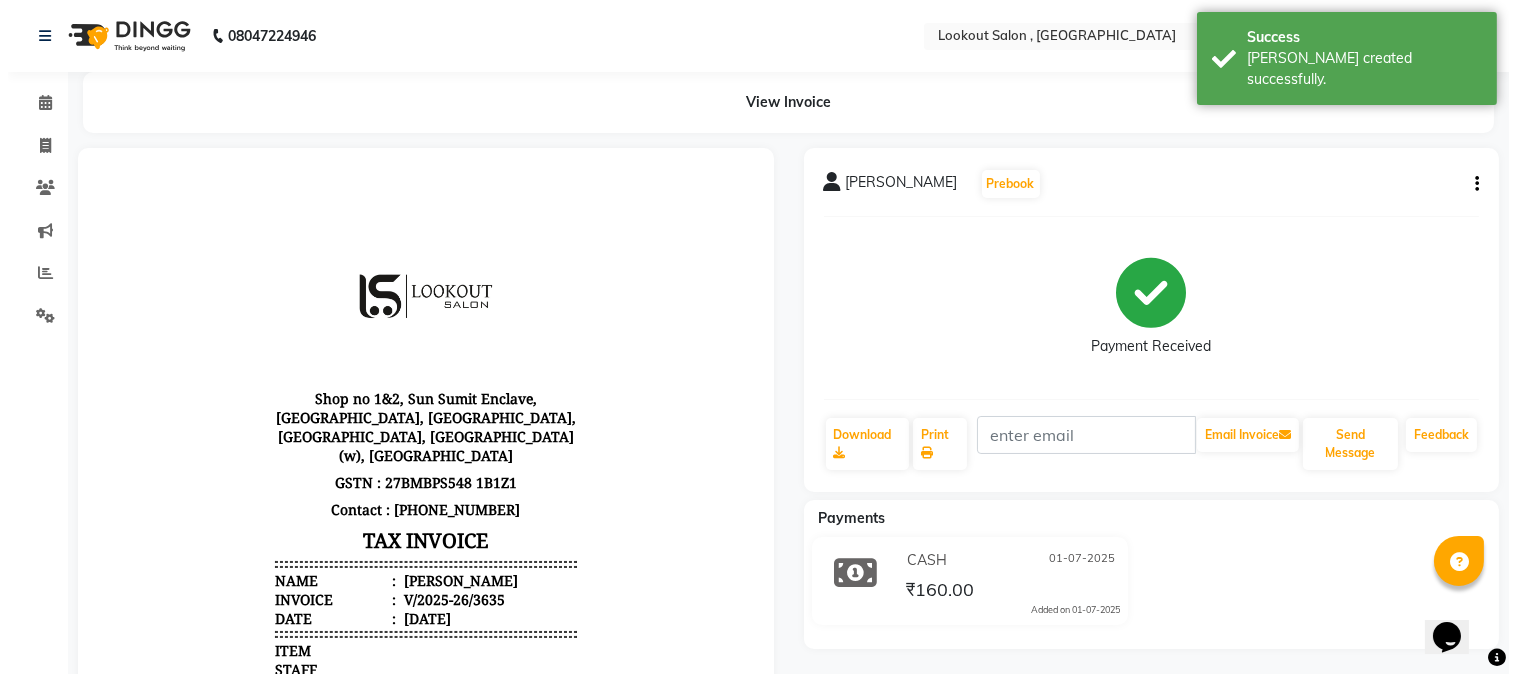 scroll, scrollTop: 0, scrollLeft: 0, axis: both 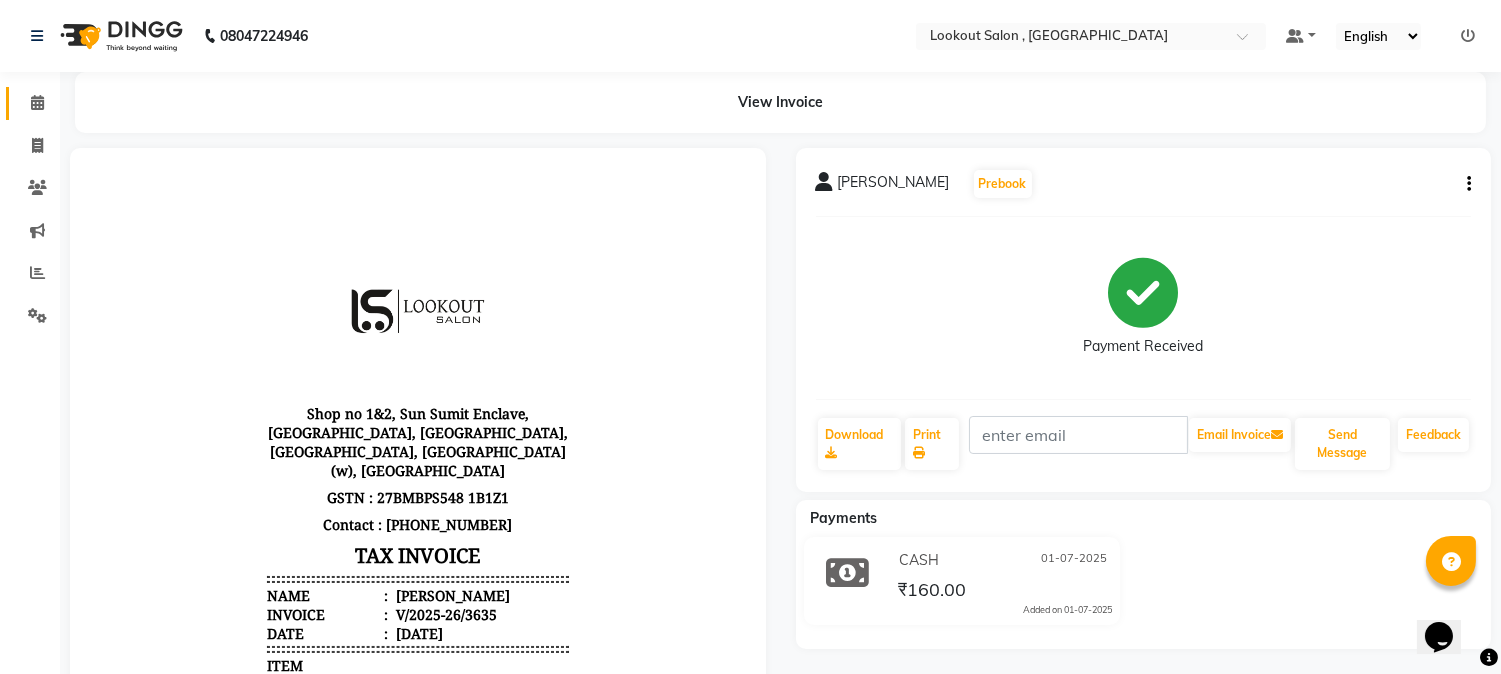 click on "Calendar" 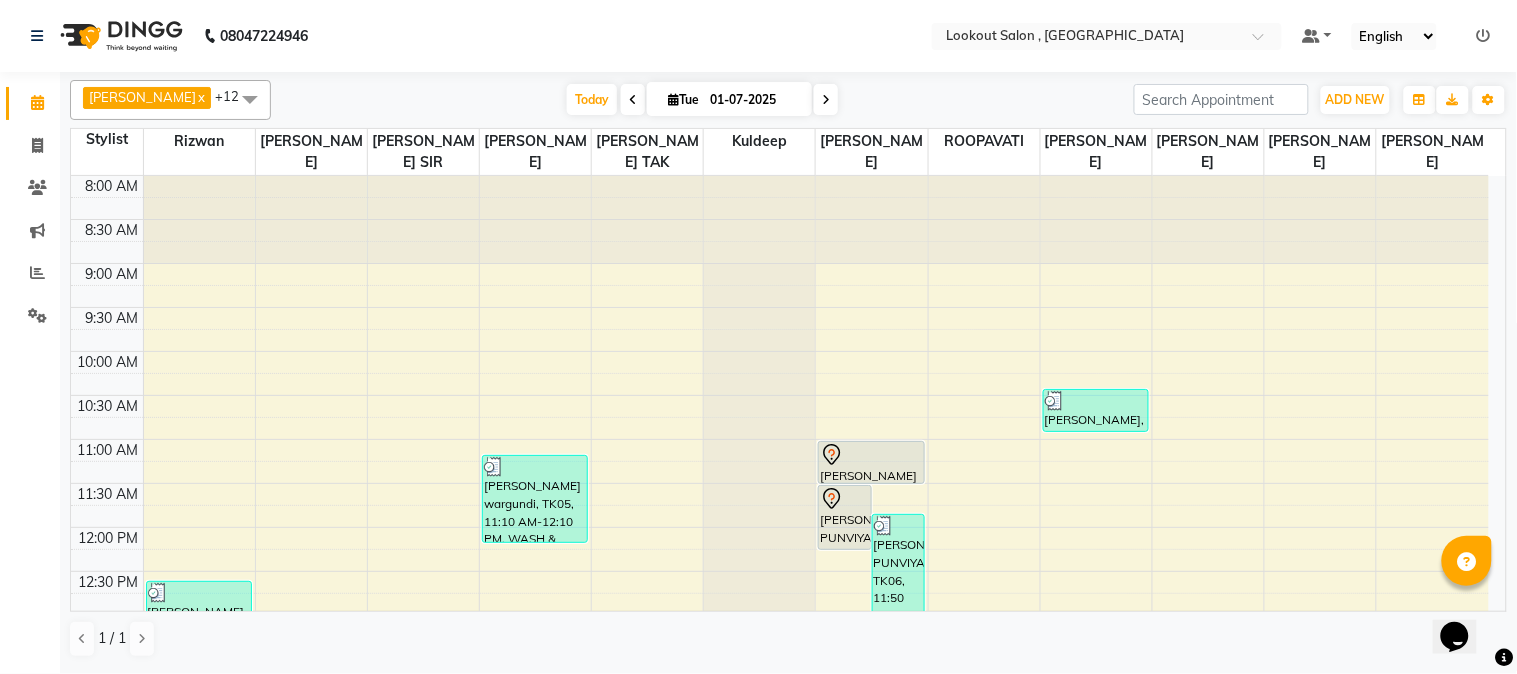scroll, scrollTop: 111, scrollLeft: 0, axis: vertical 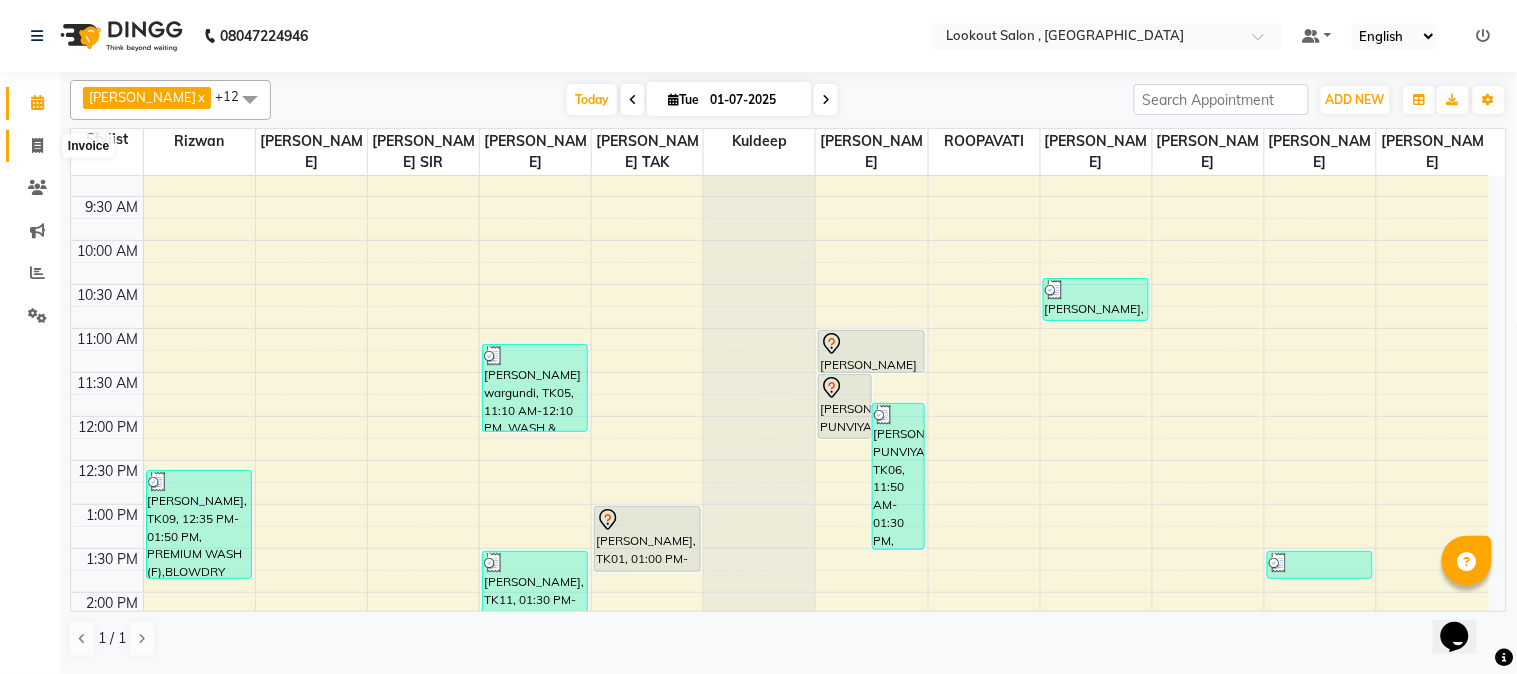 click 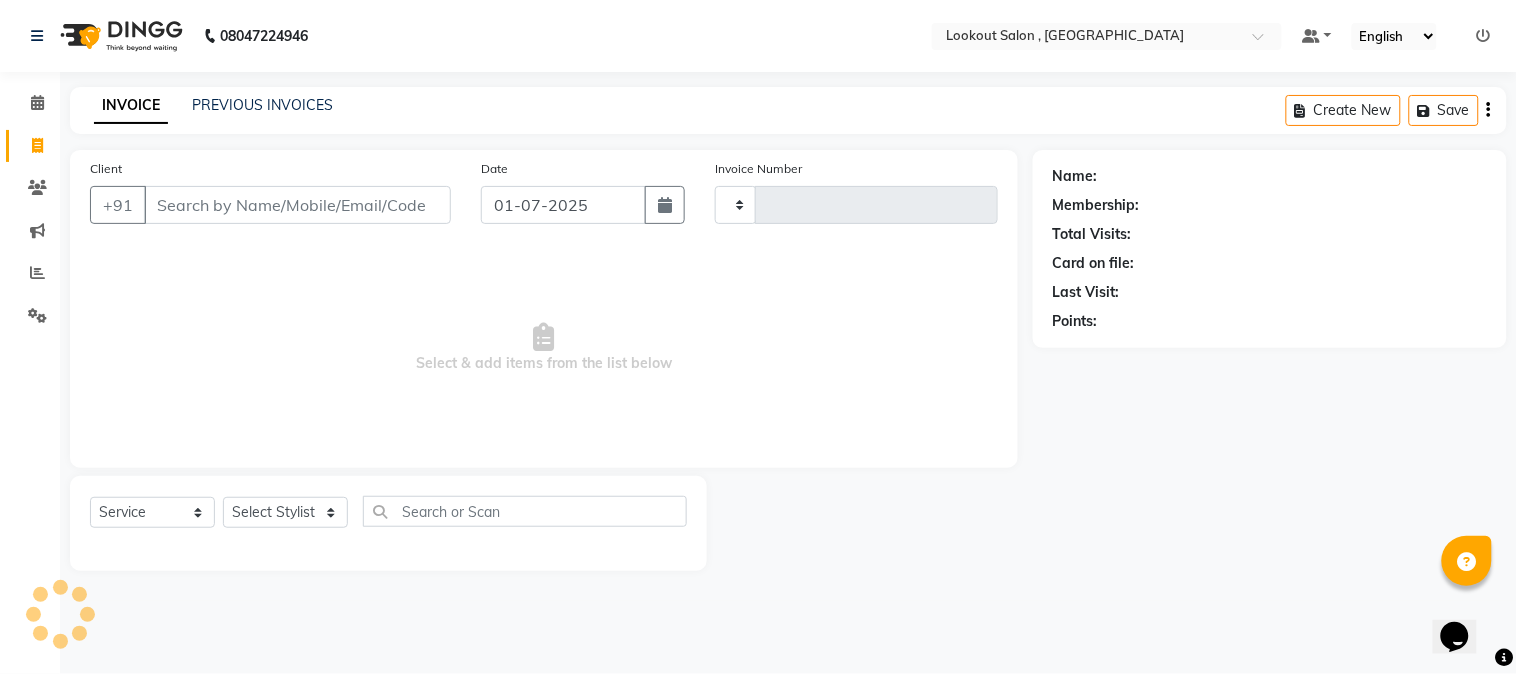 type on "3636" 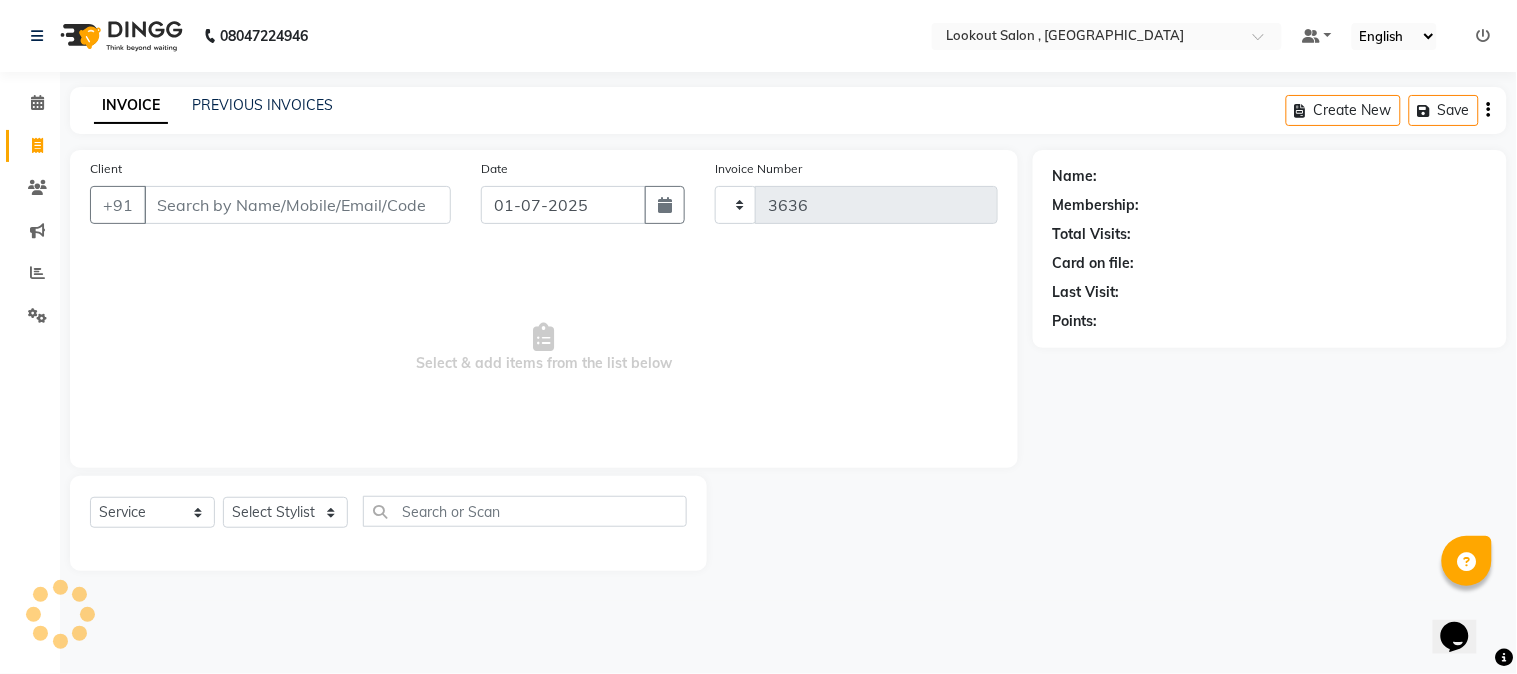 select on "151" 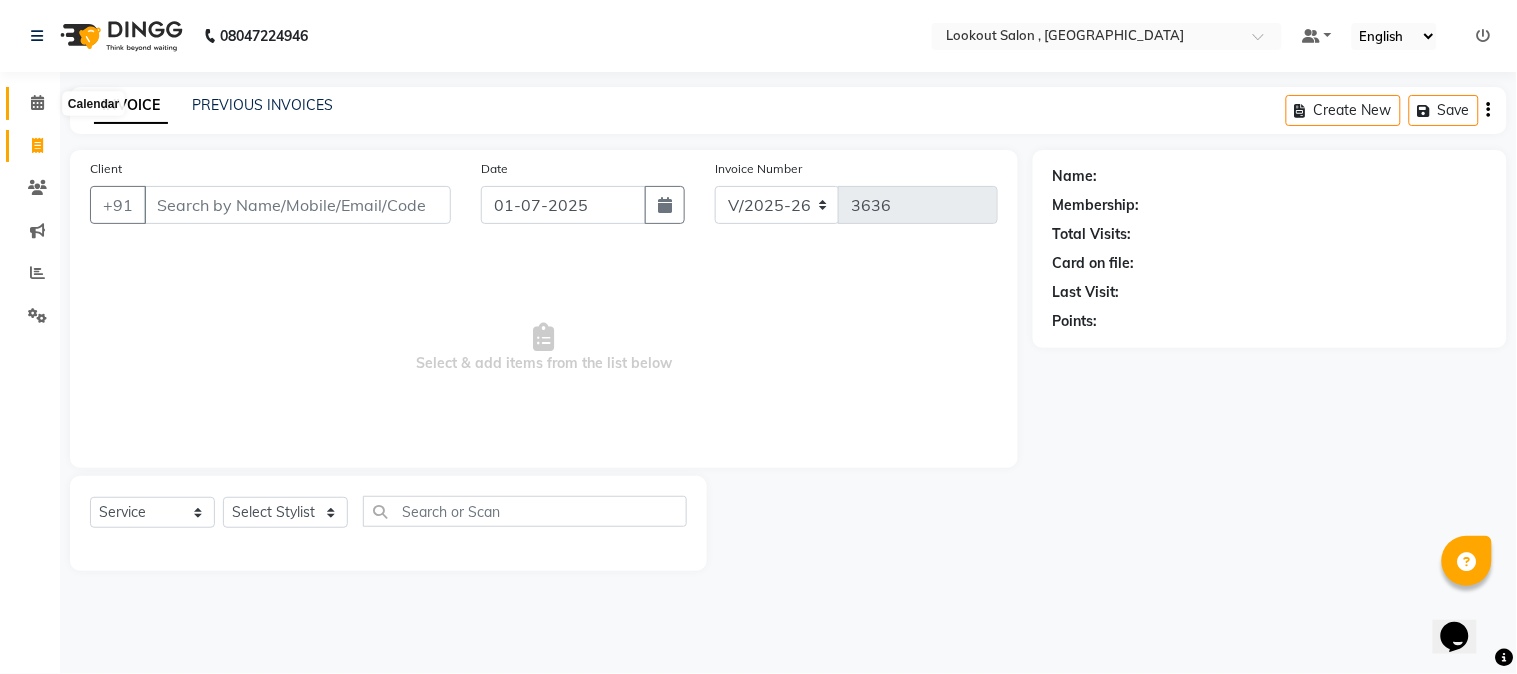 click 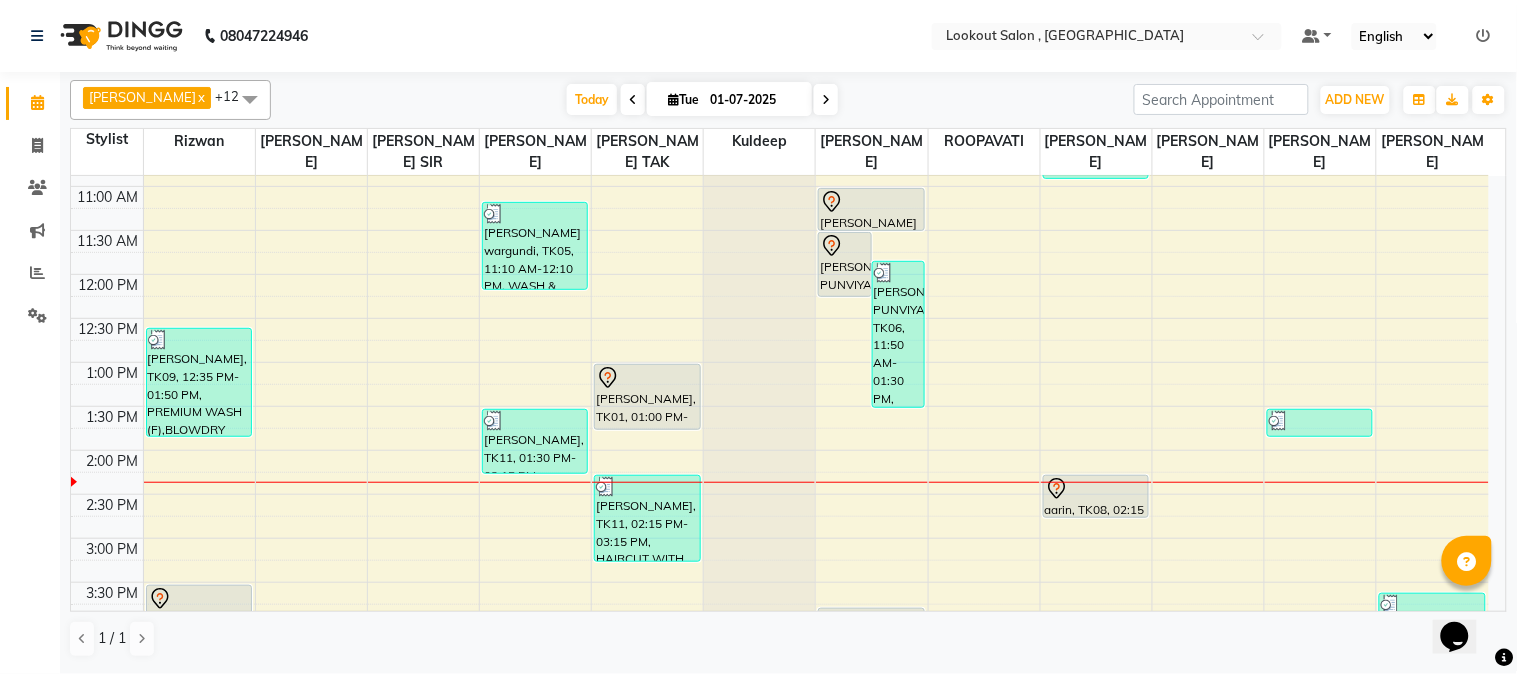 scroll, scrollTop: 333, scrollLeft: 0, axis: vertical 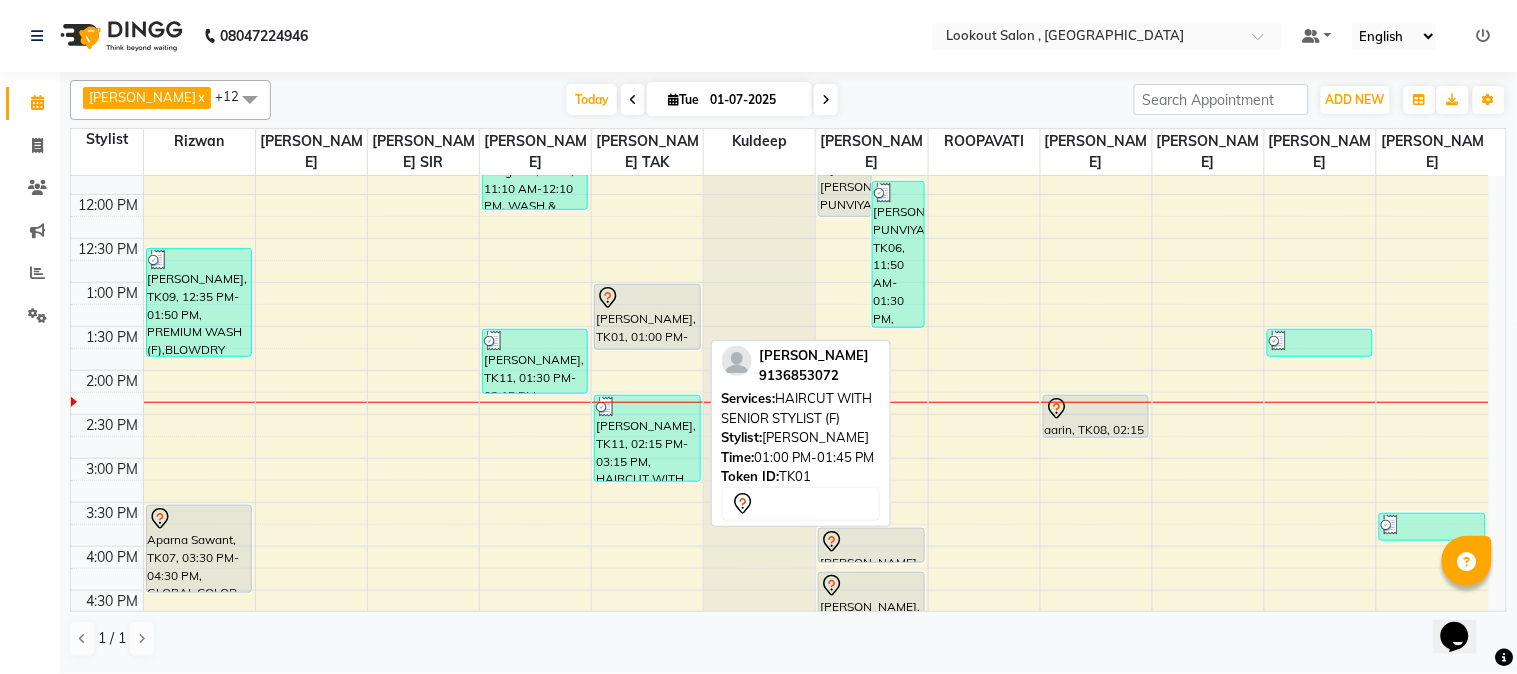 click on "[PERSON_NAME], TK01, 01:00 PM-01:45 PM, HAIRCUT WITH SENIOR STYLIST (F)" at bounding box center [647, 317] 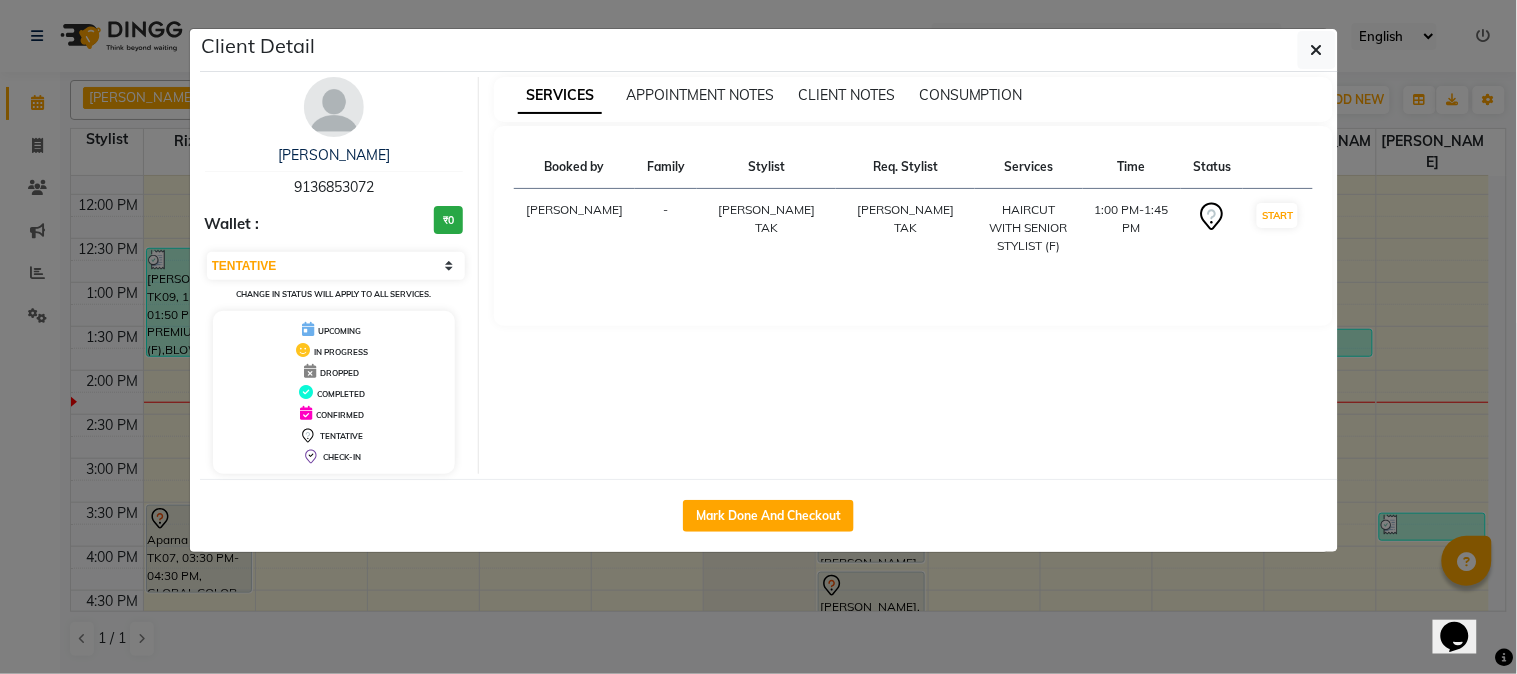 drag, startPoint x: 286, startPoint y: 178, endPoint x: 438, endPoint y: 183, distance: 152.08221 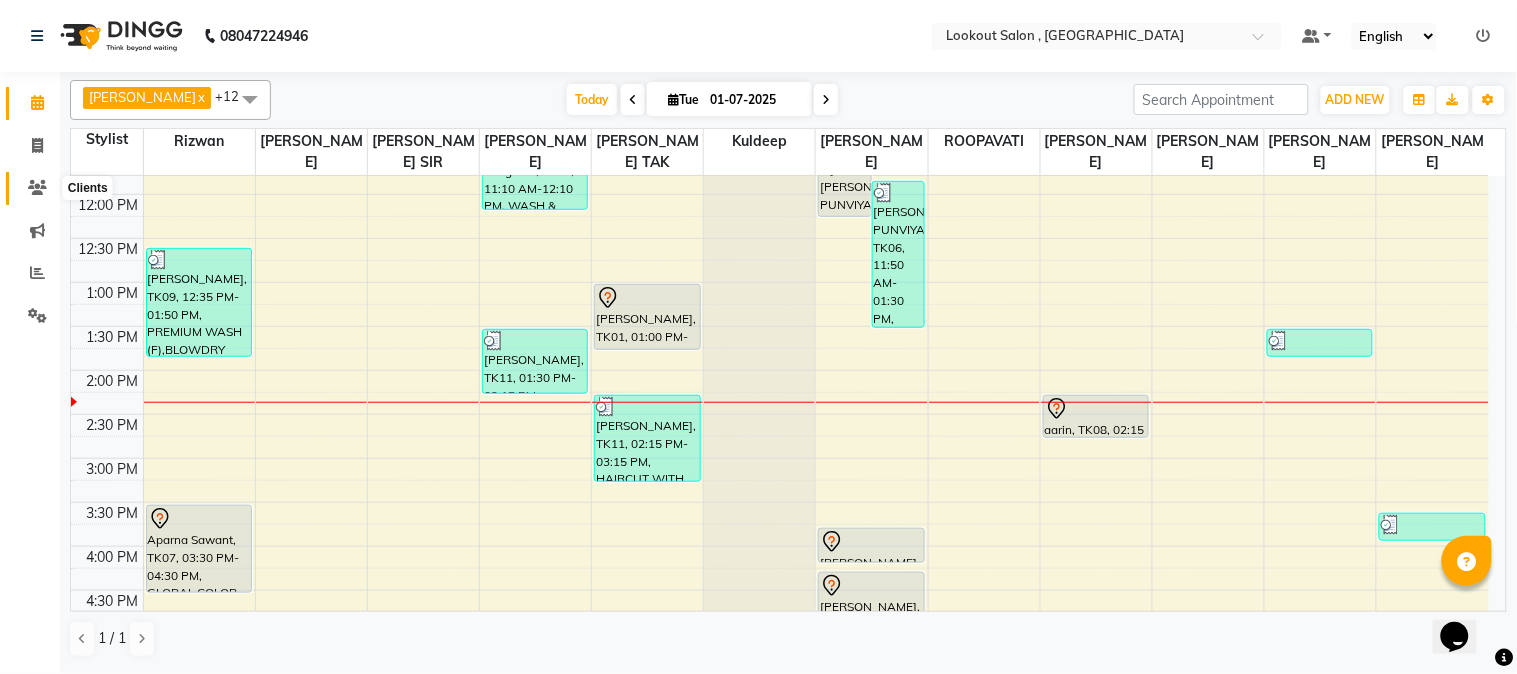 click 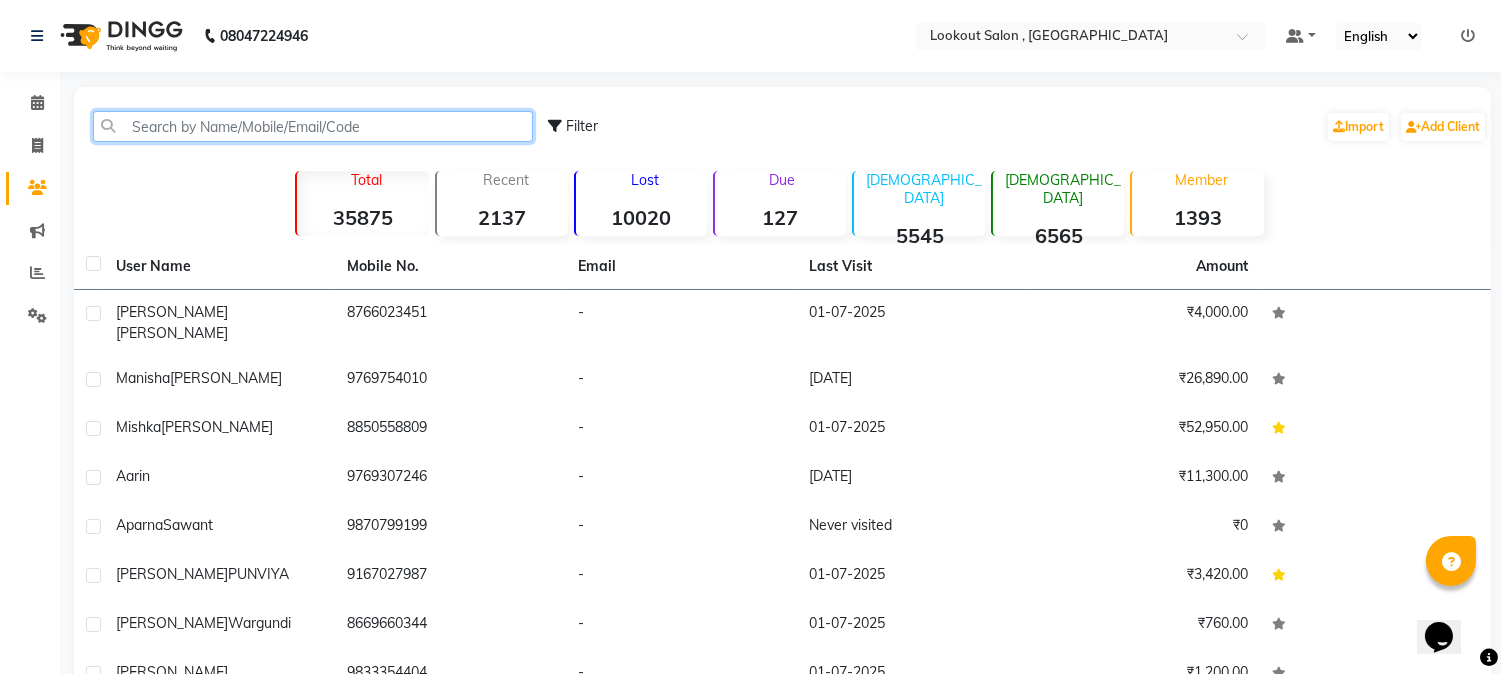 click 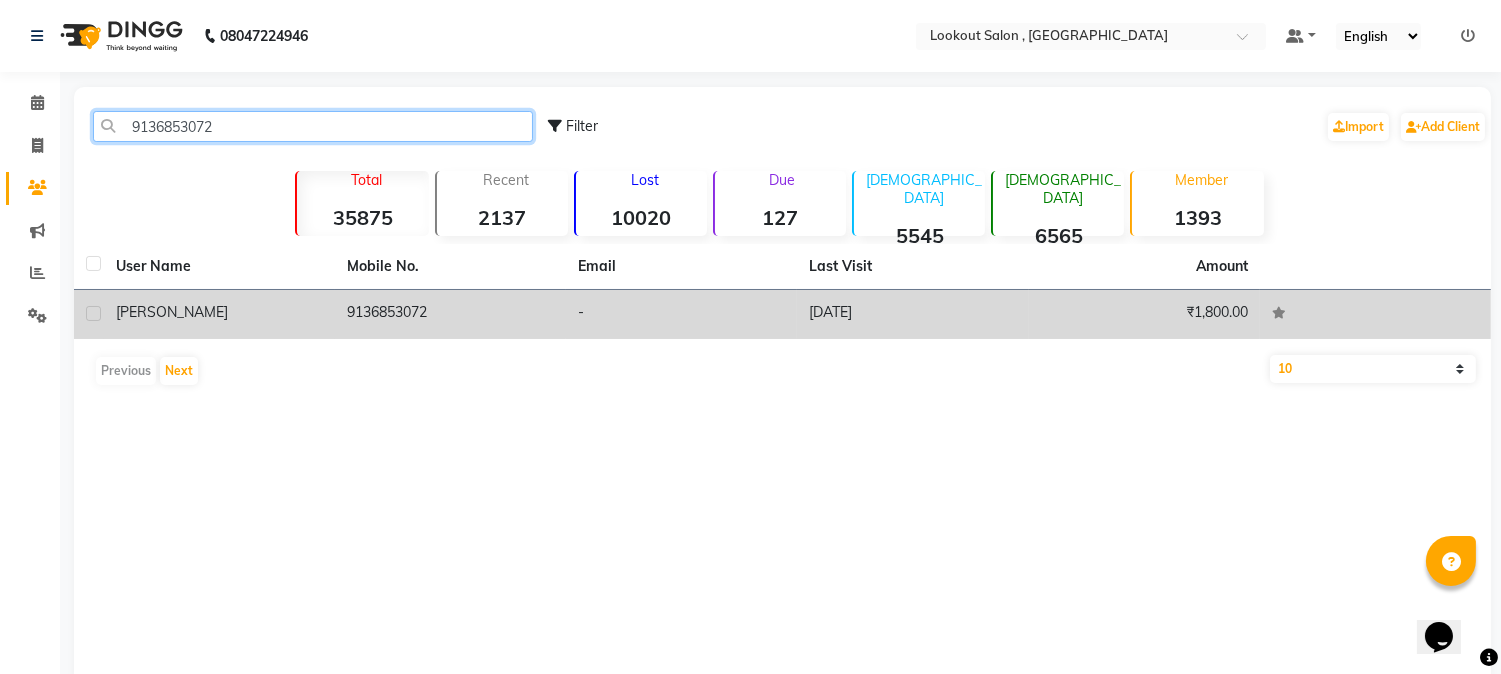type on "9136853072" 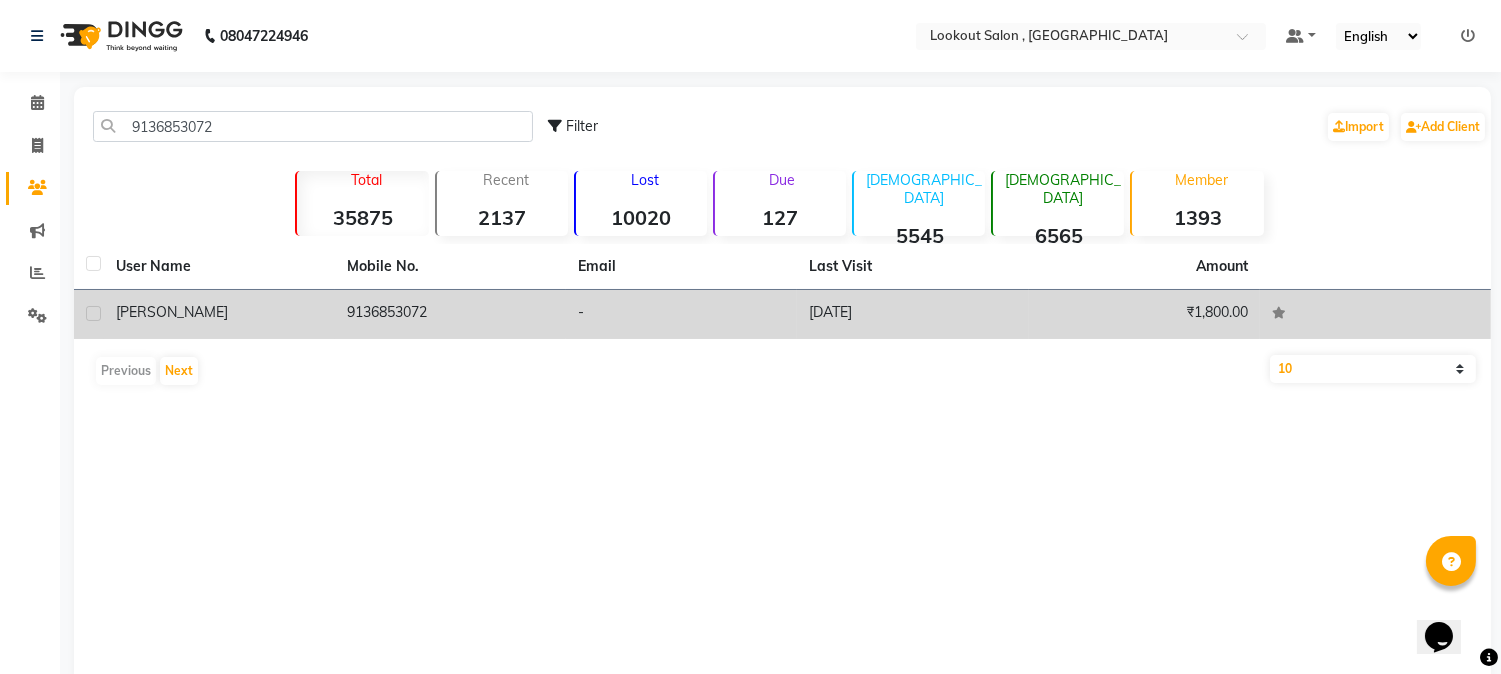 click on "[PERSON_NAME]" 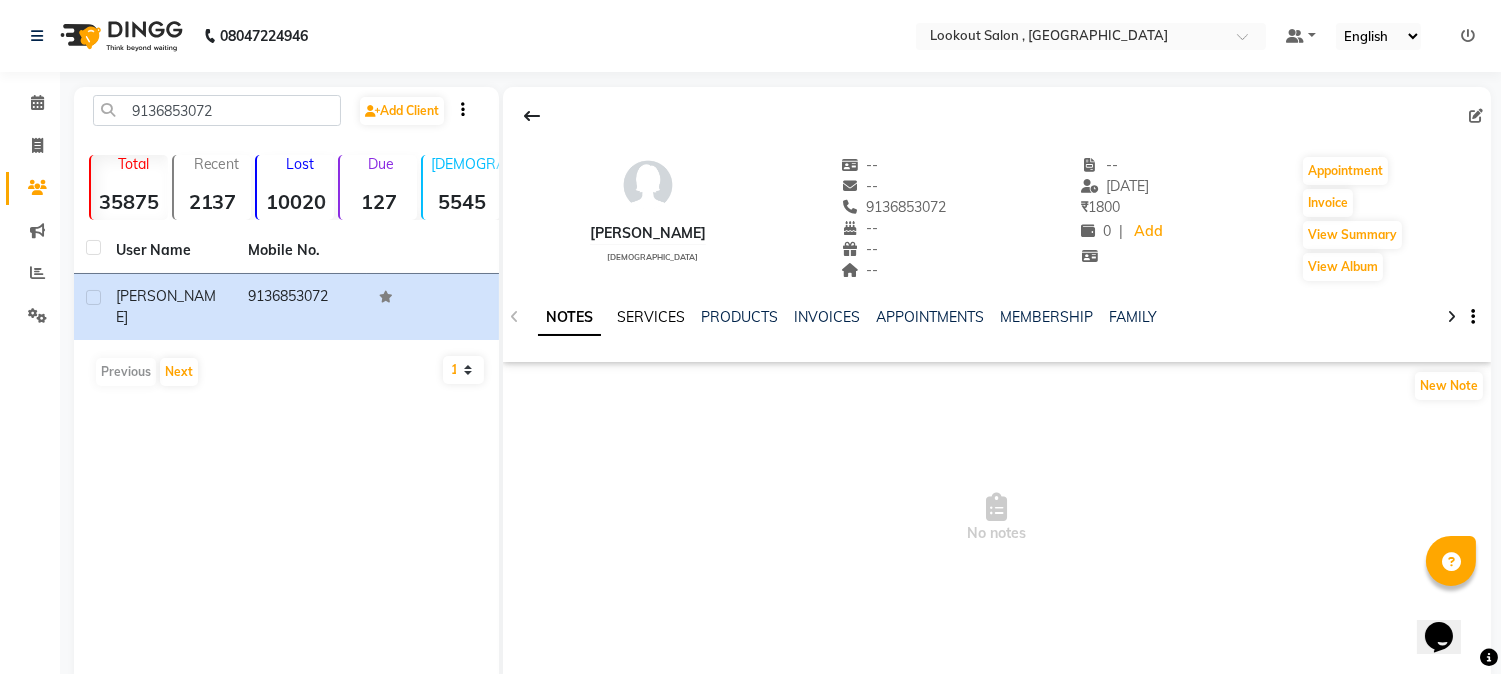 click on "SERVICES" 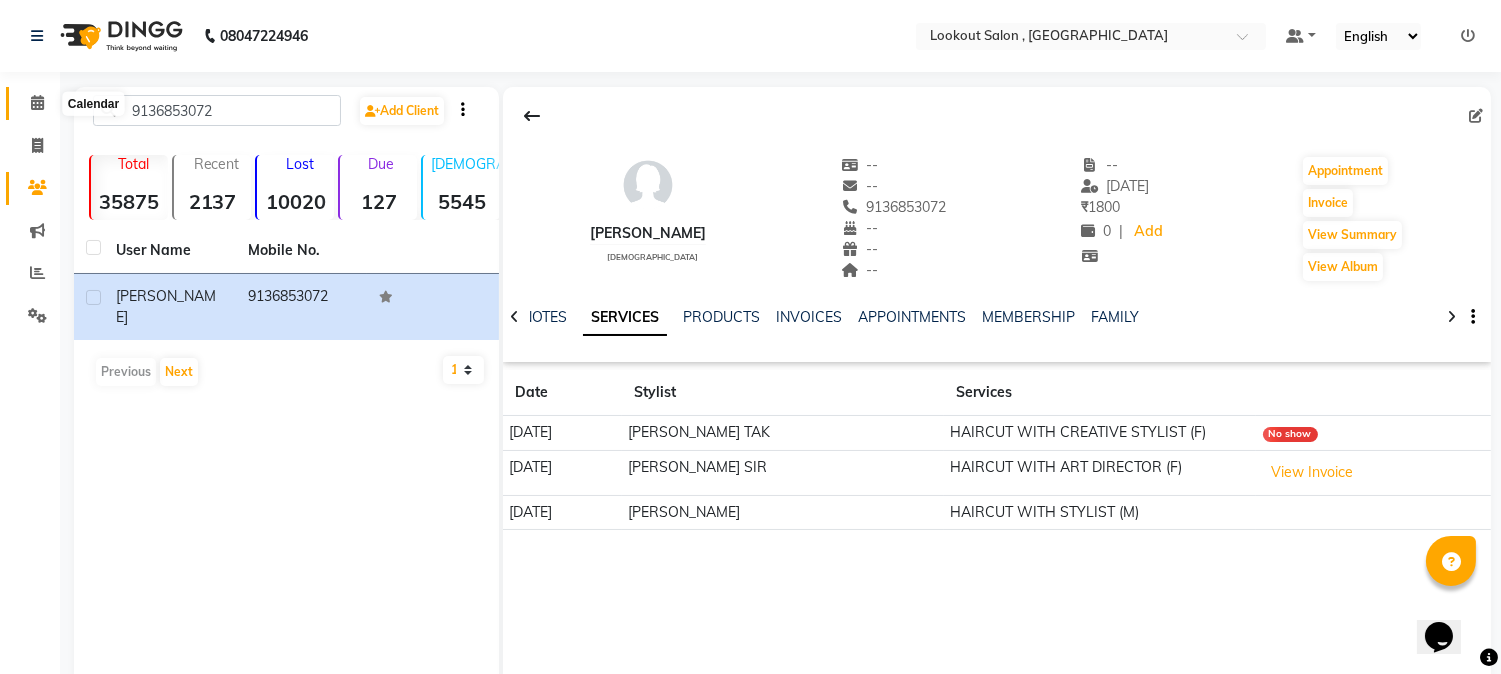 click 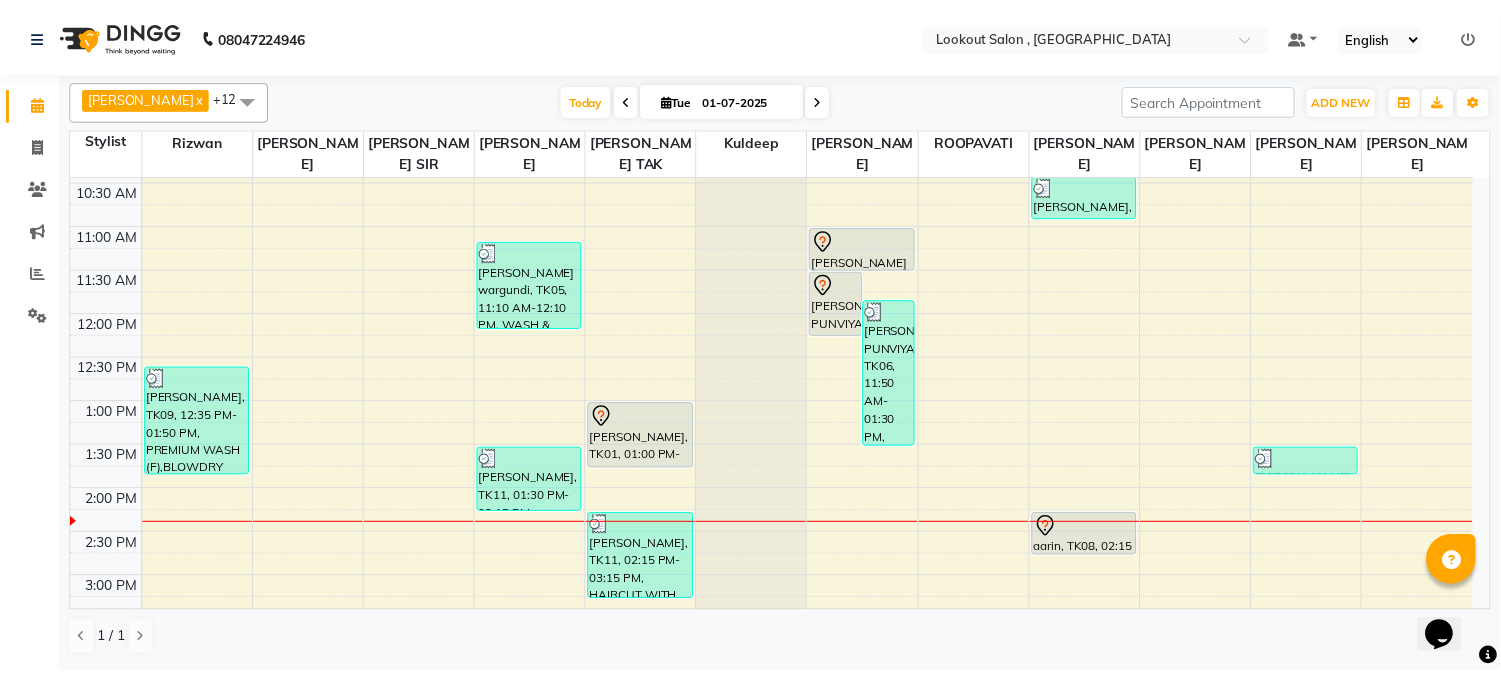 scroll, scrollTop: 222, scrollLeft: 0, axis: vertical 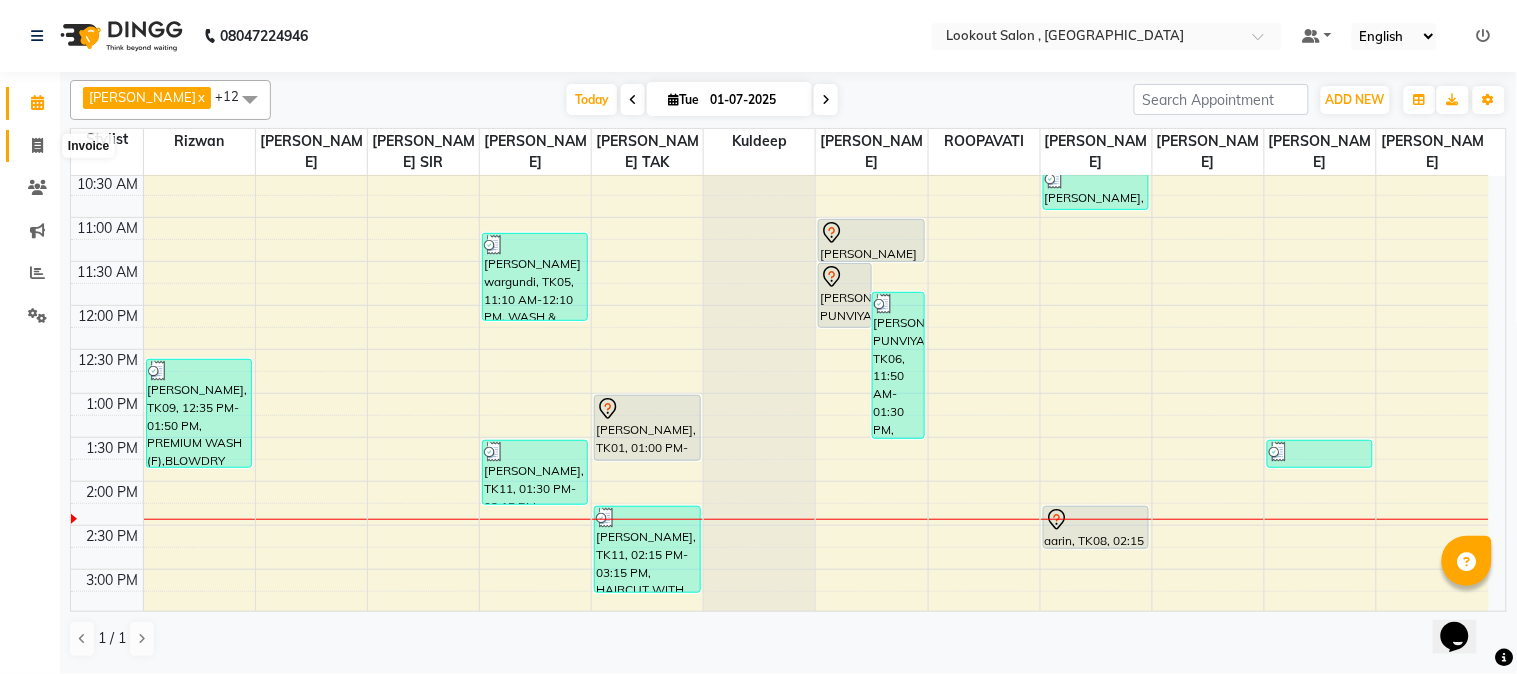 click 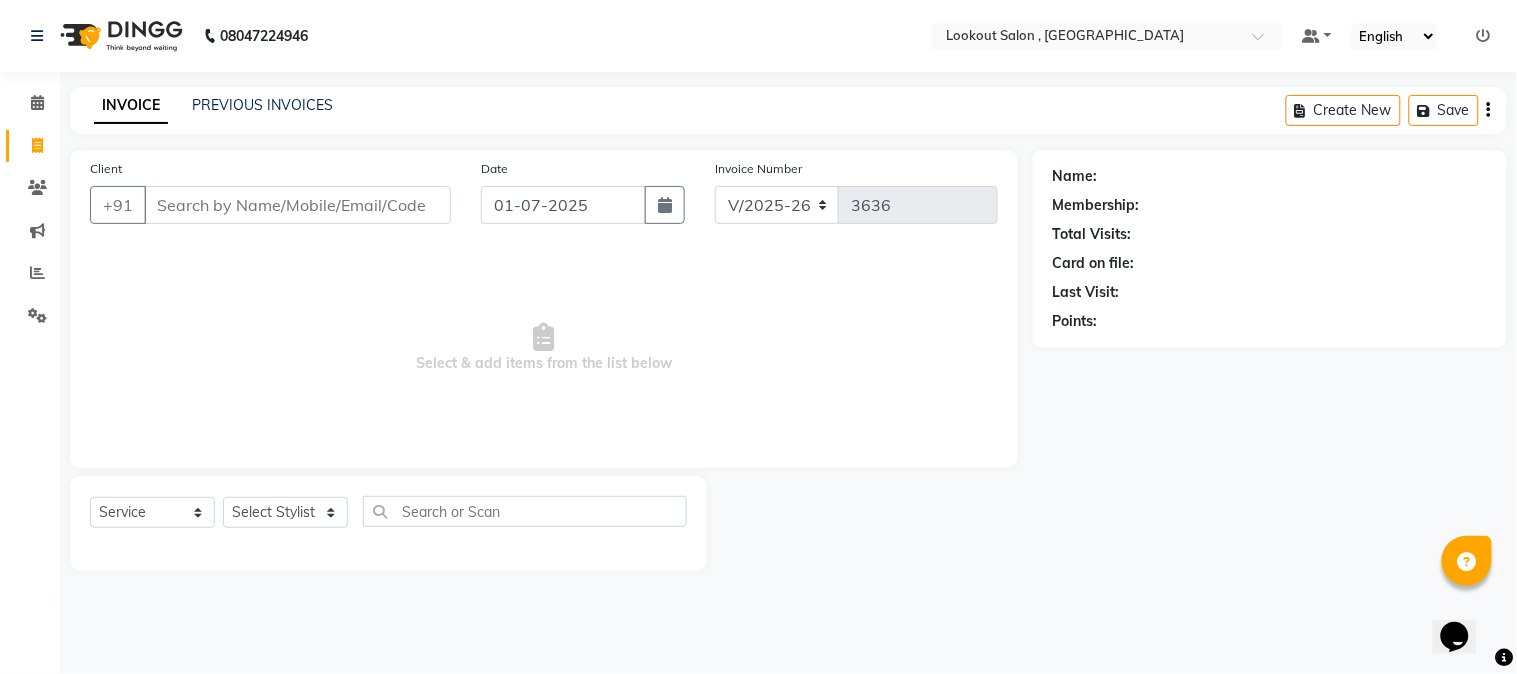 click on "Client" at bounding box center (297, 205) 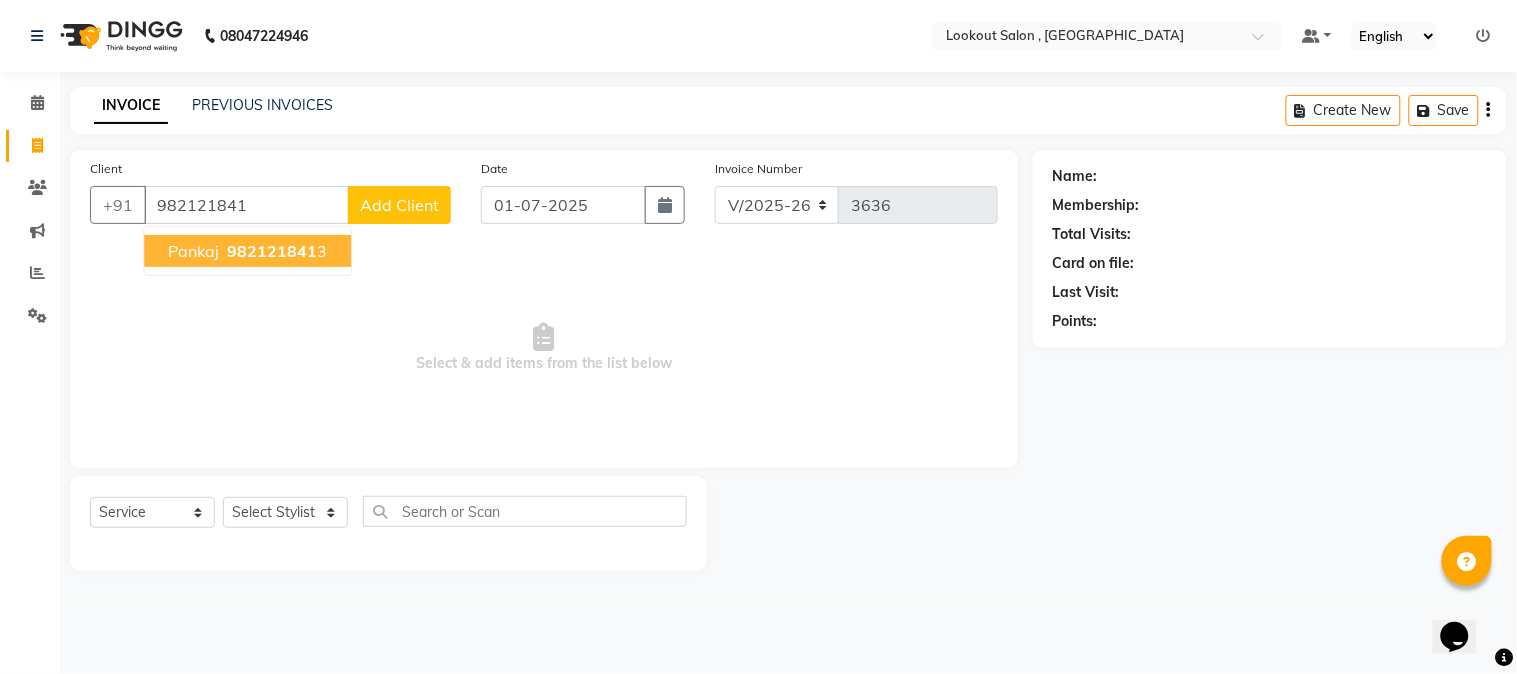 click on "pankaj" at bounding box center [193, 251] 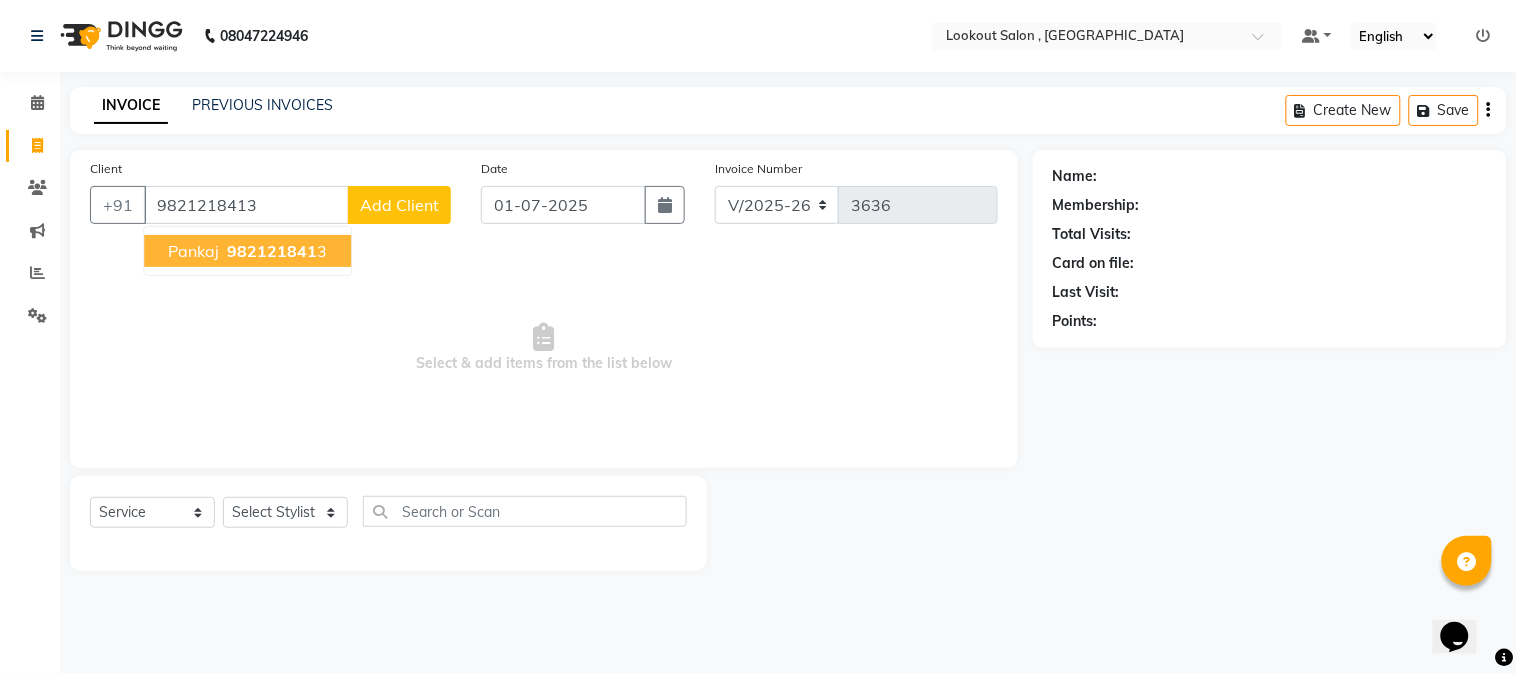 type on "9821218413" 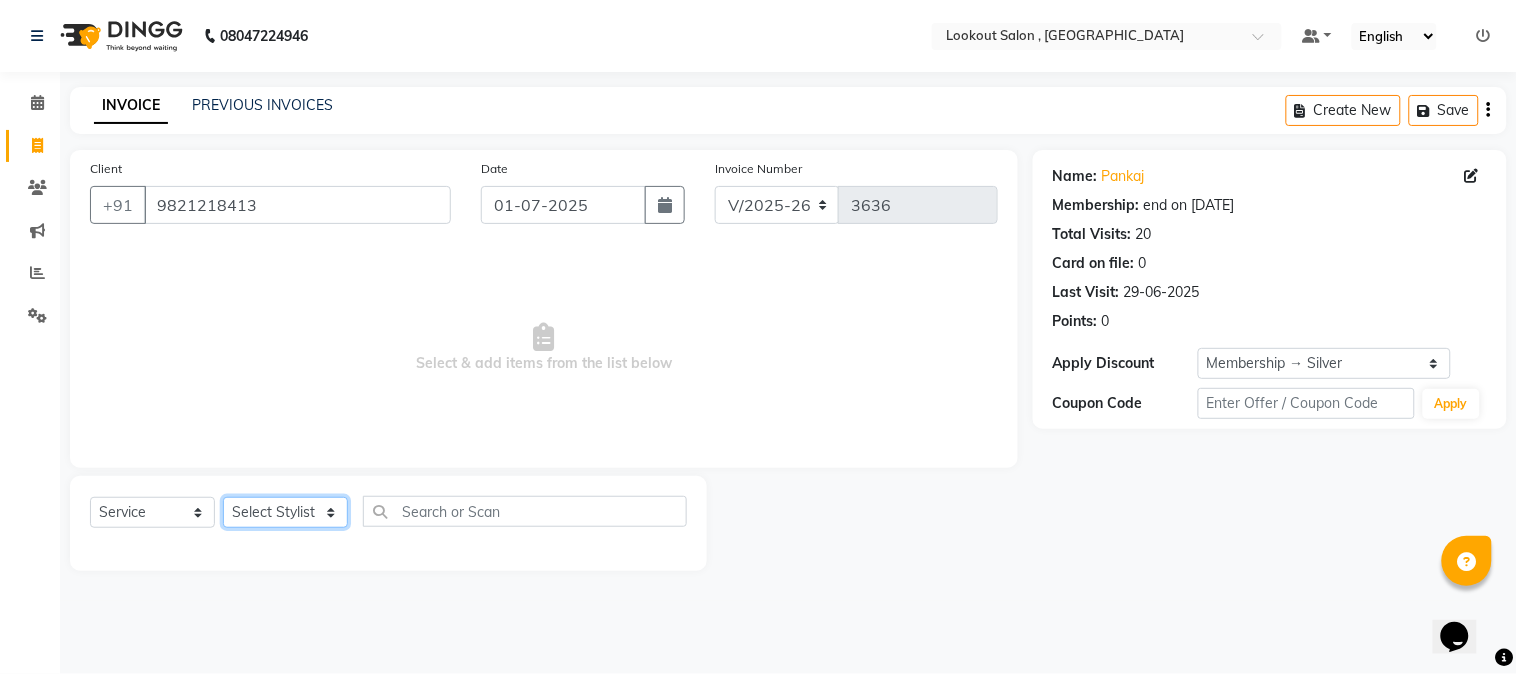 click on "Select Stylist [PERSON_NAME] [PERSON_NAME] kuldeep [PERSON_NAME] [PERSON_NAME] NANDINI [PERSON_NAME] [PERSON_NAME] [PERSON_NAME] [PERSON_NAME] SADAF [PERSON_NAME] TAK shweta kashyap" 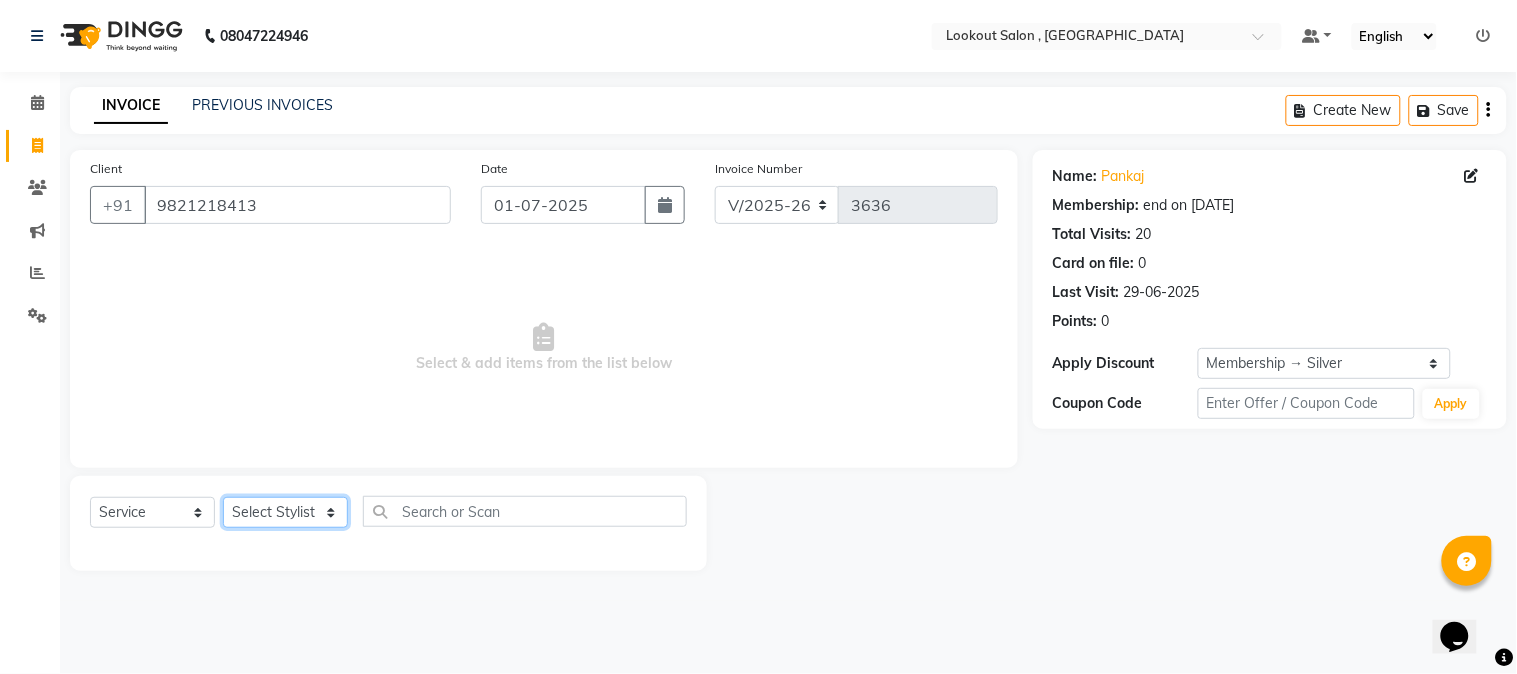 select on "7174" 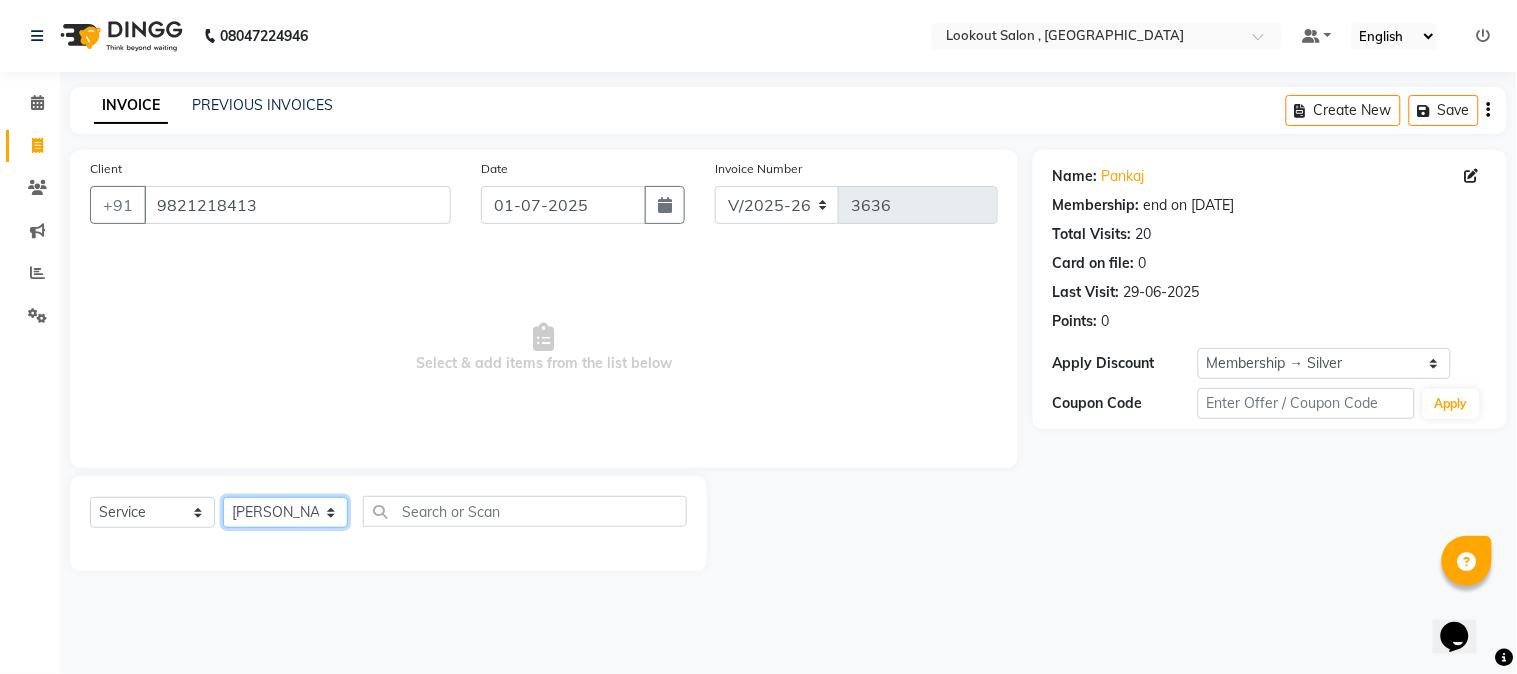 click on "Select Stylist [PERSON_NAME] [PERSON_NAME] kuldeep [PERSON_NAME] [PERSON_NAME] NANDINI [PERSON_NAME] [PERSON_NAME] [PERSON_NAME] [PERSON_NAME] SADAF [PERSON_NAME] TAK shweta kashyap" 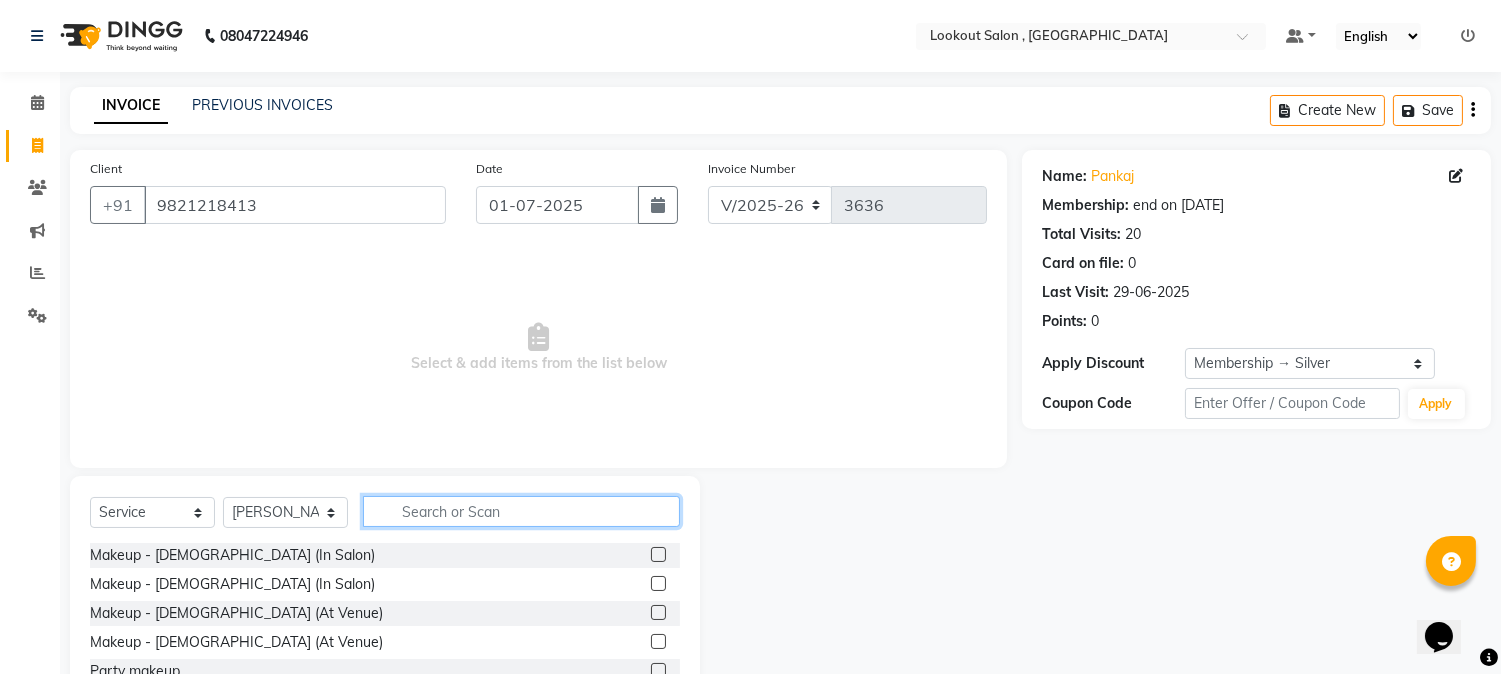 click 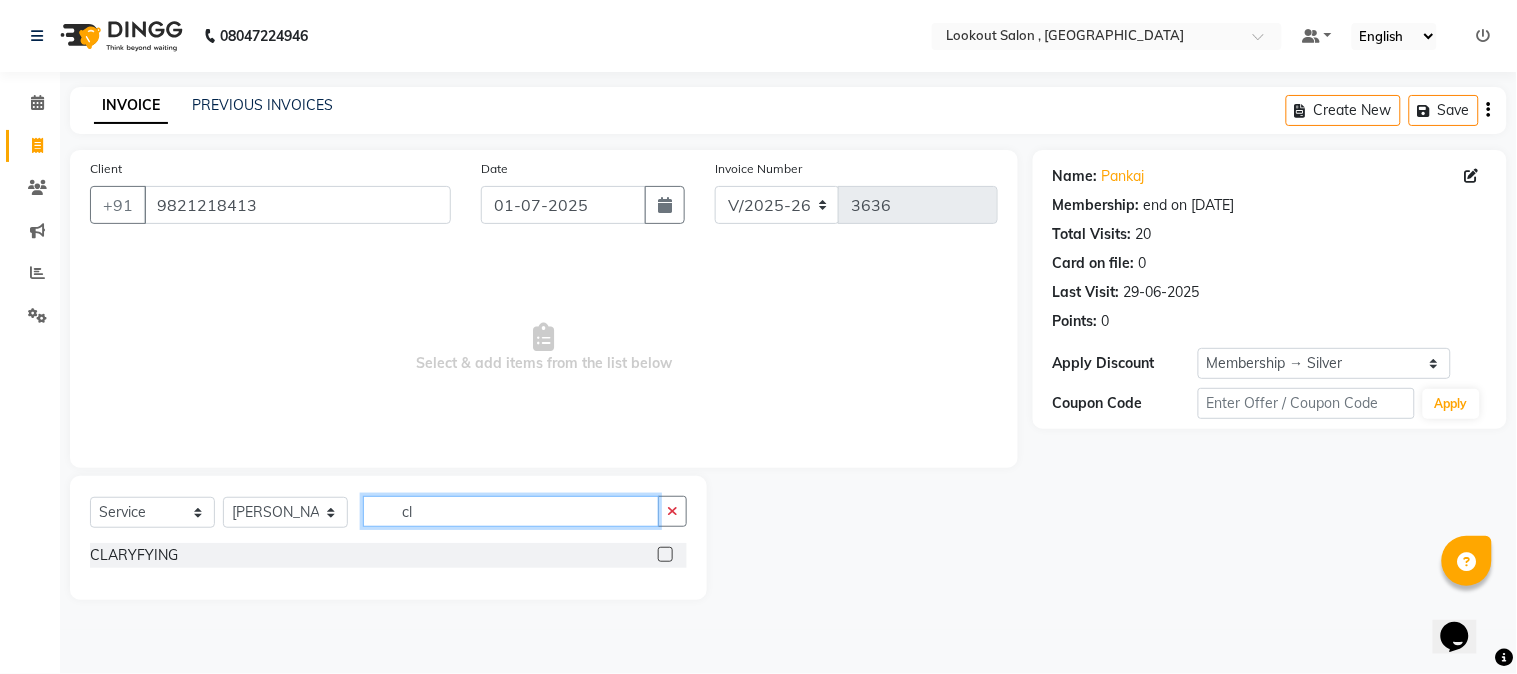 type on "c" 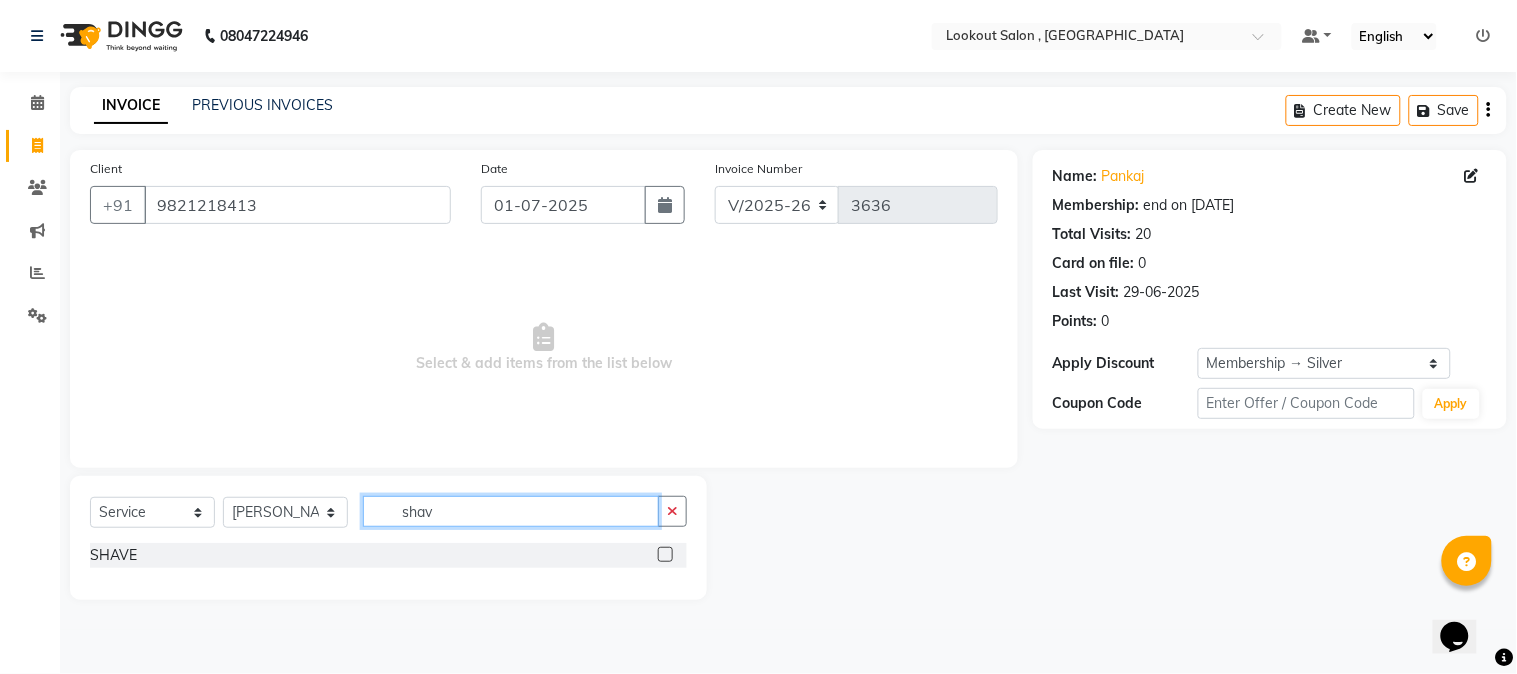 type on "shav" 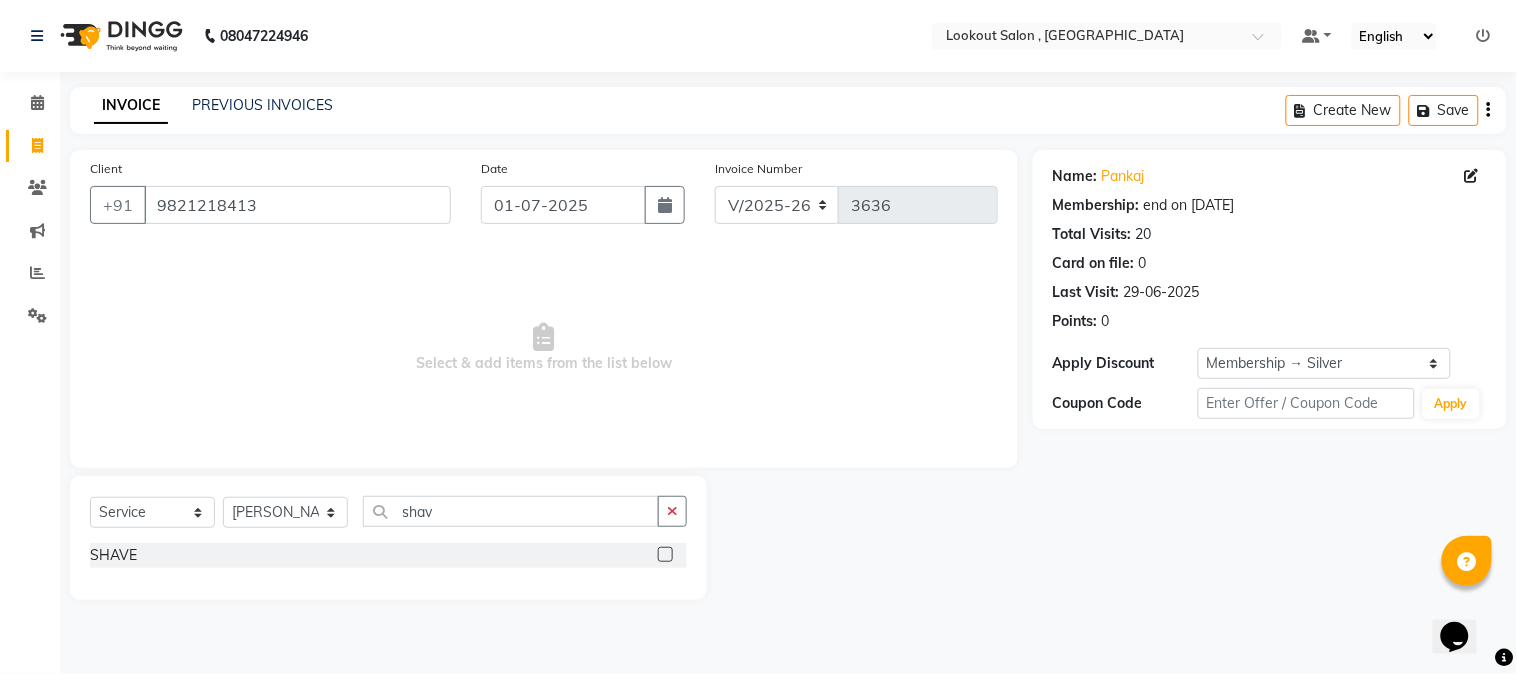 click on "SHAVE" 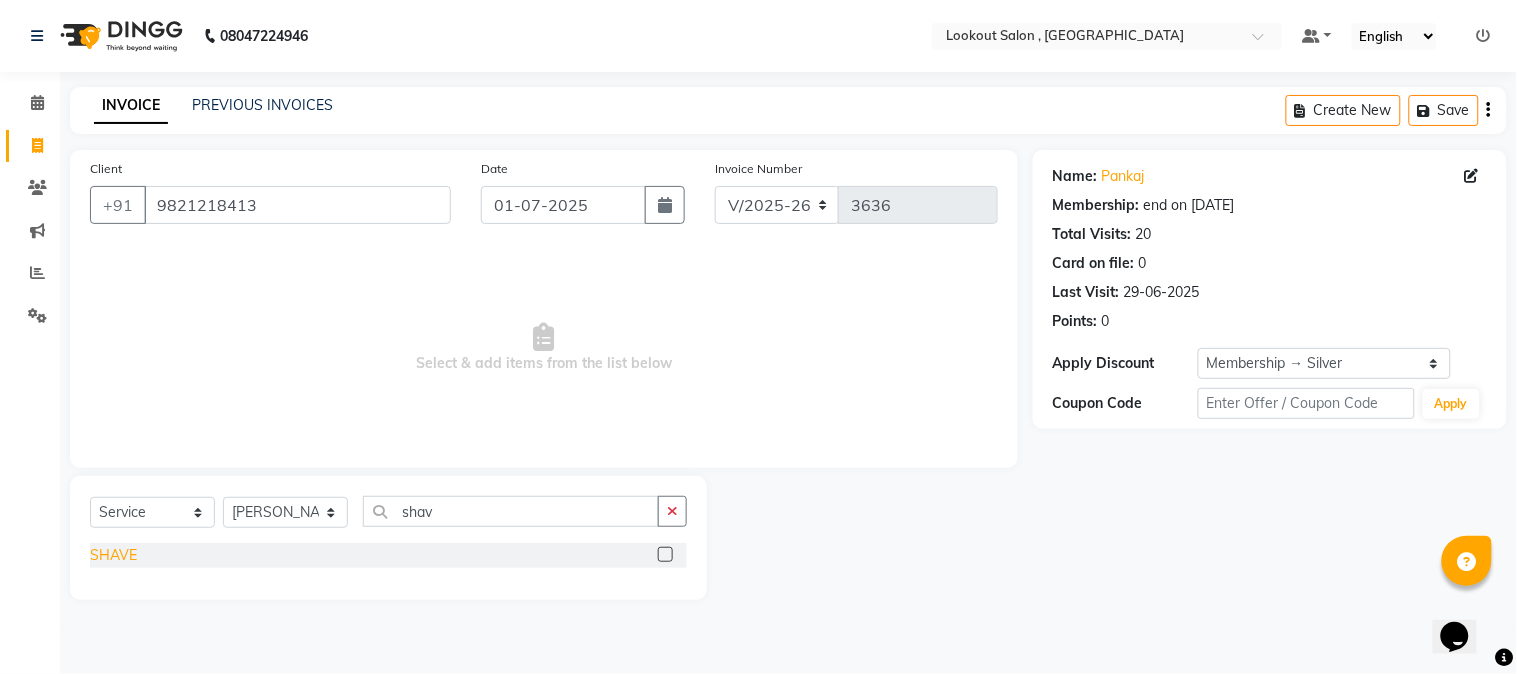 click on "SHAVE" 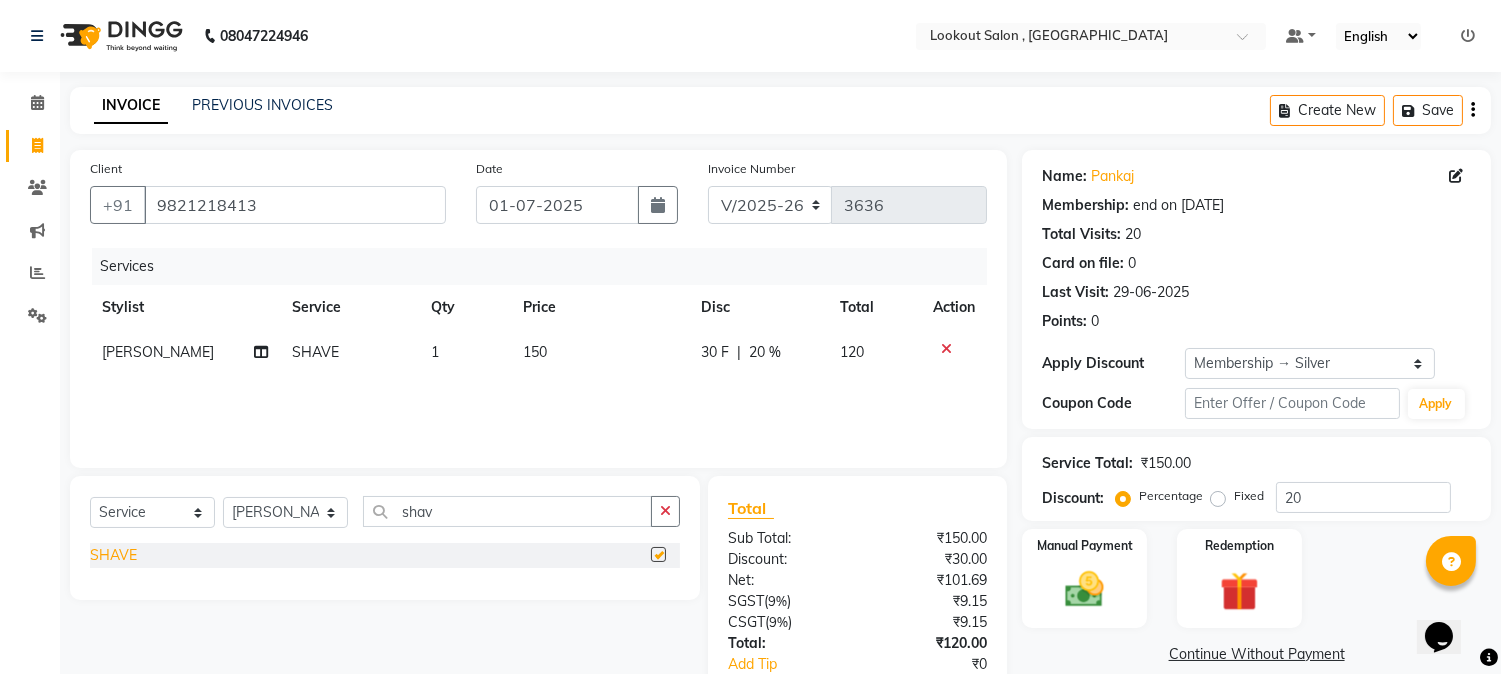checkbox on "false" 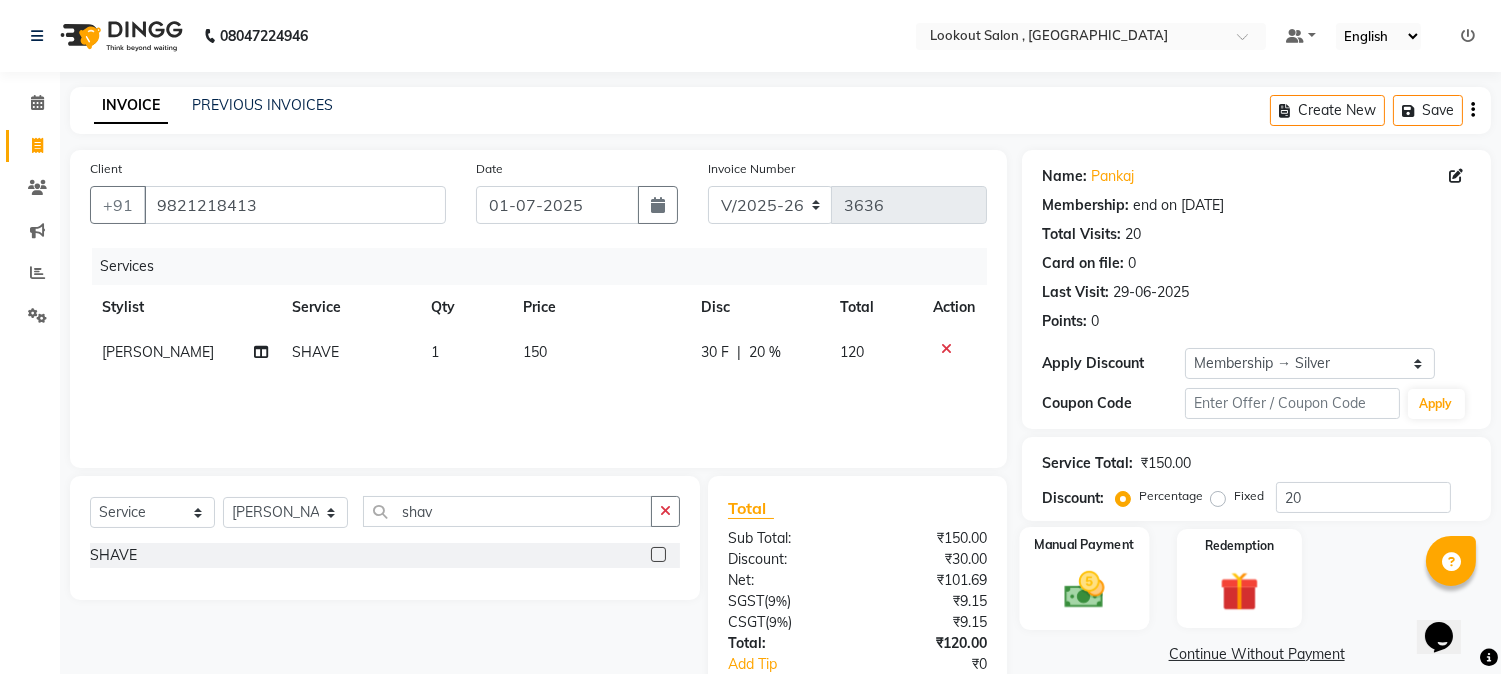 click 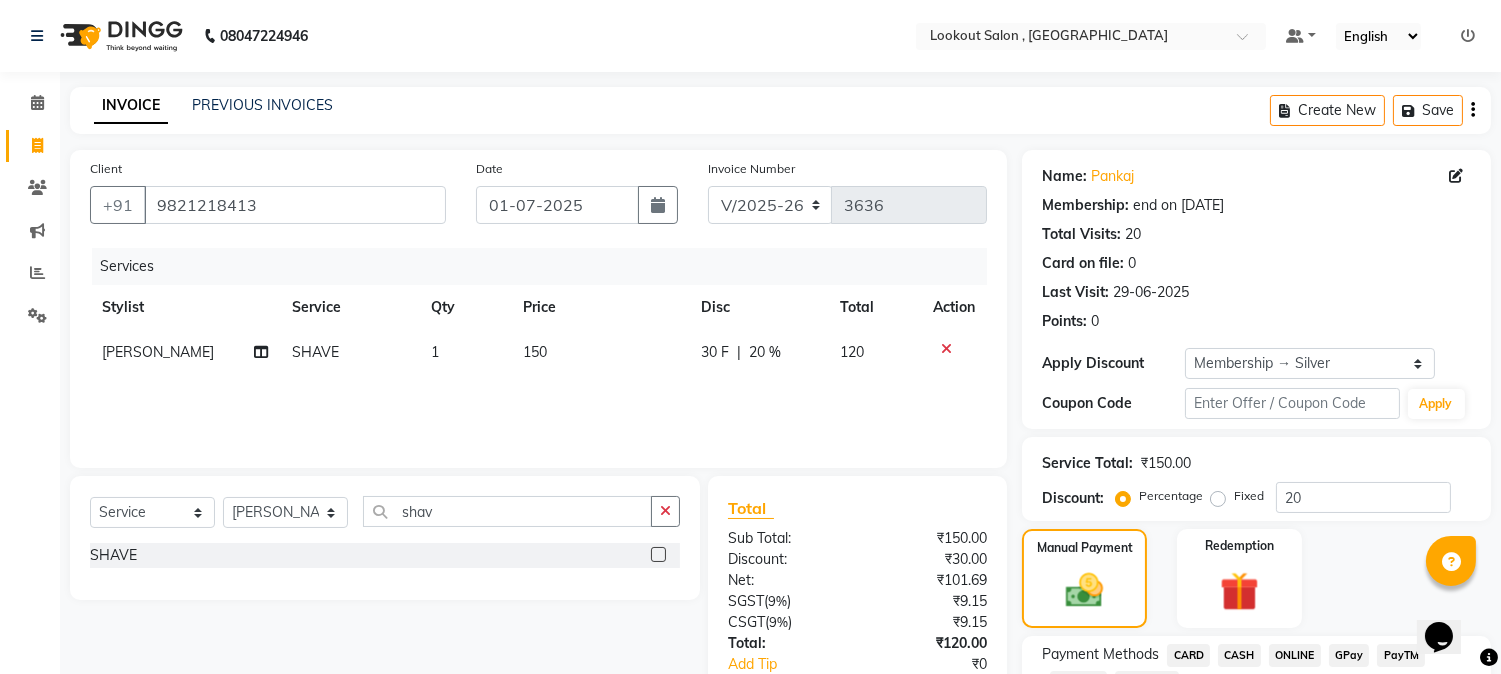 scroll, scrollTop: 152, scrollLeft: 0, axis: vertical 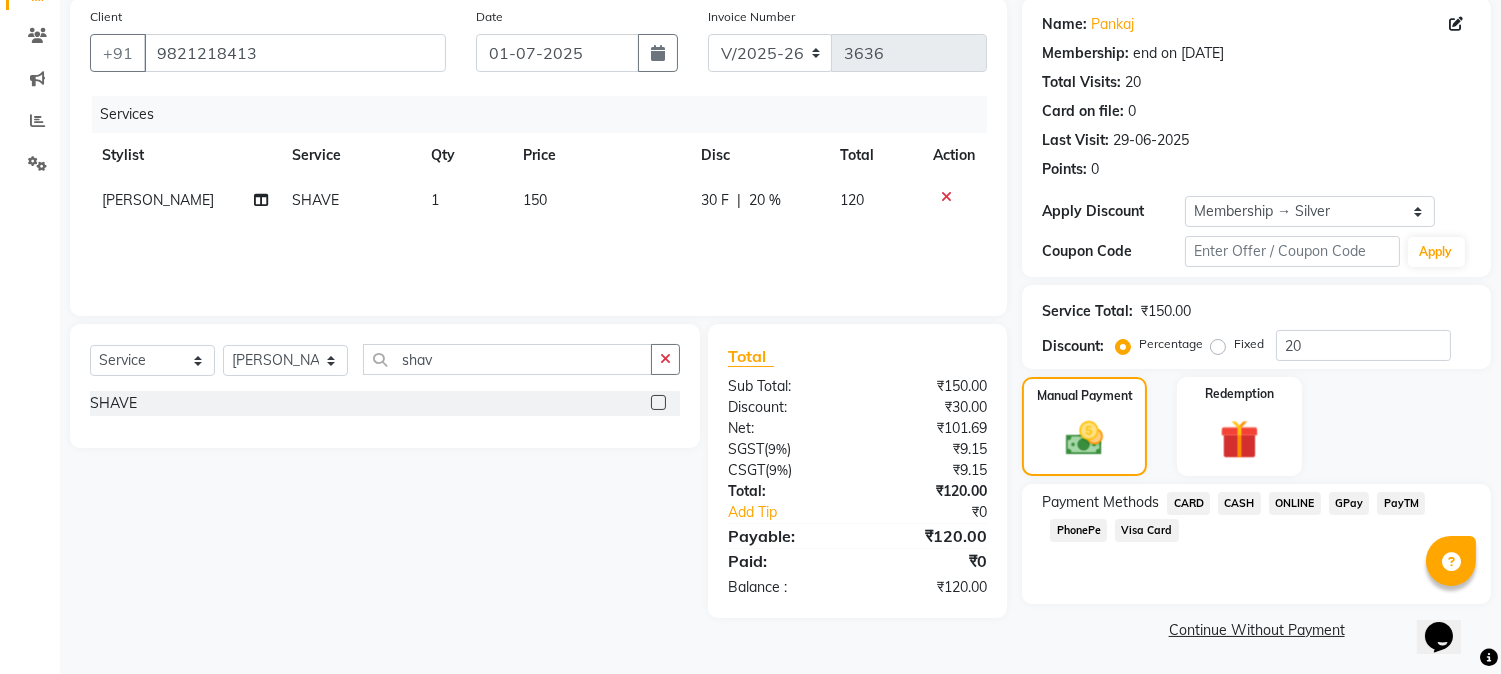 click on "PhonePe" 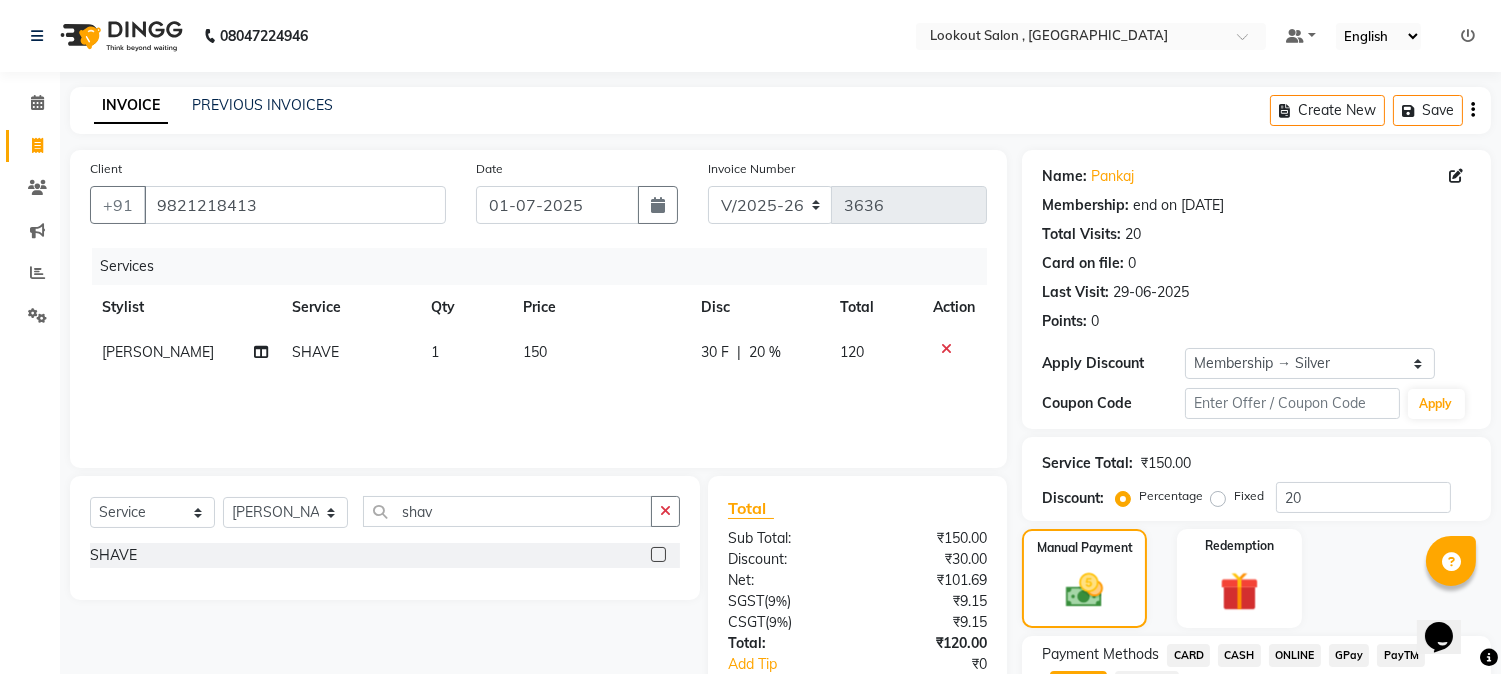 scroll, scrollTop: 208, scrollLeft: 0, axis: vertical 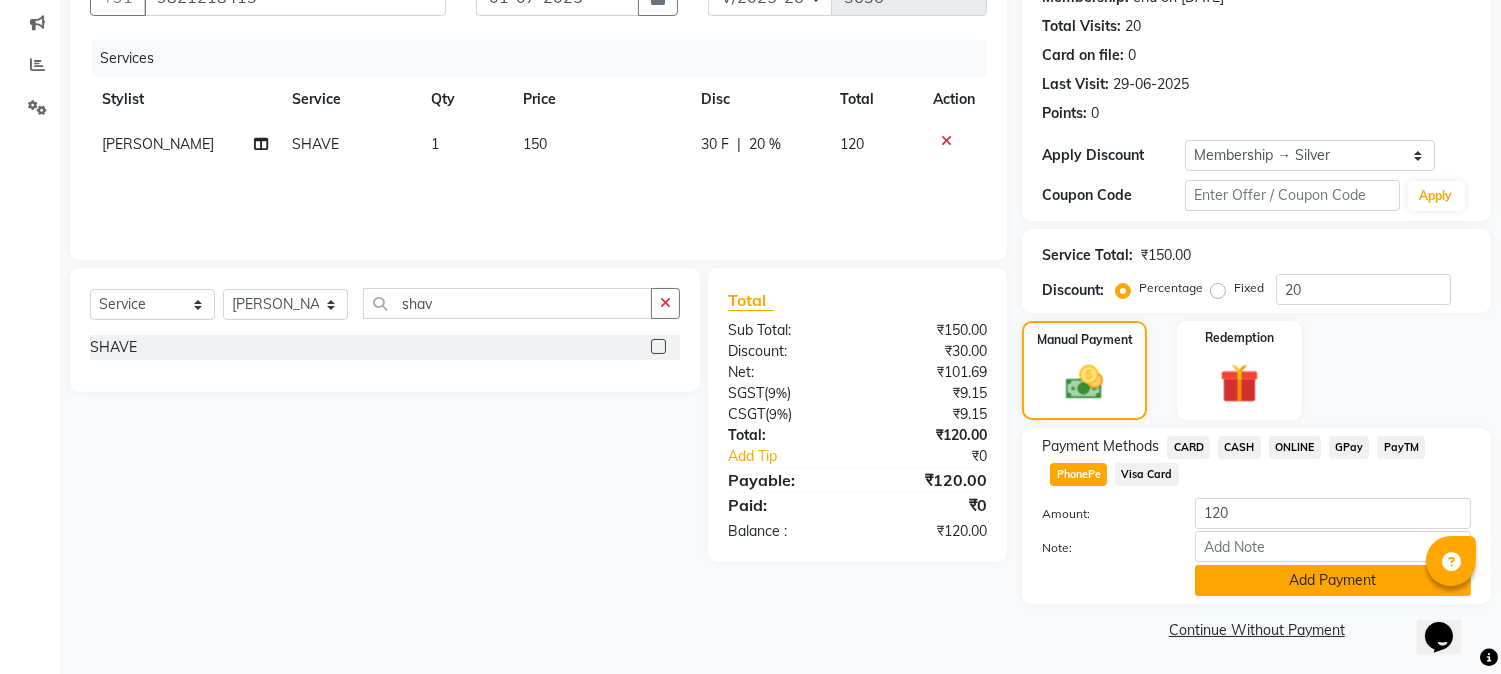 click on "Add Payment" 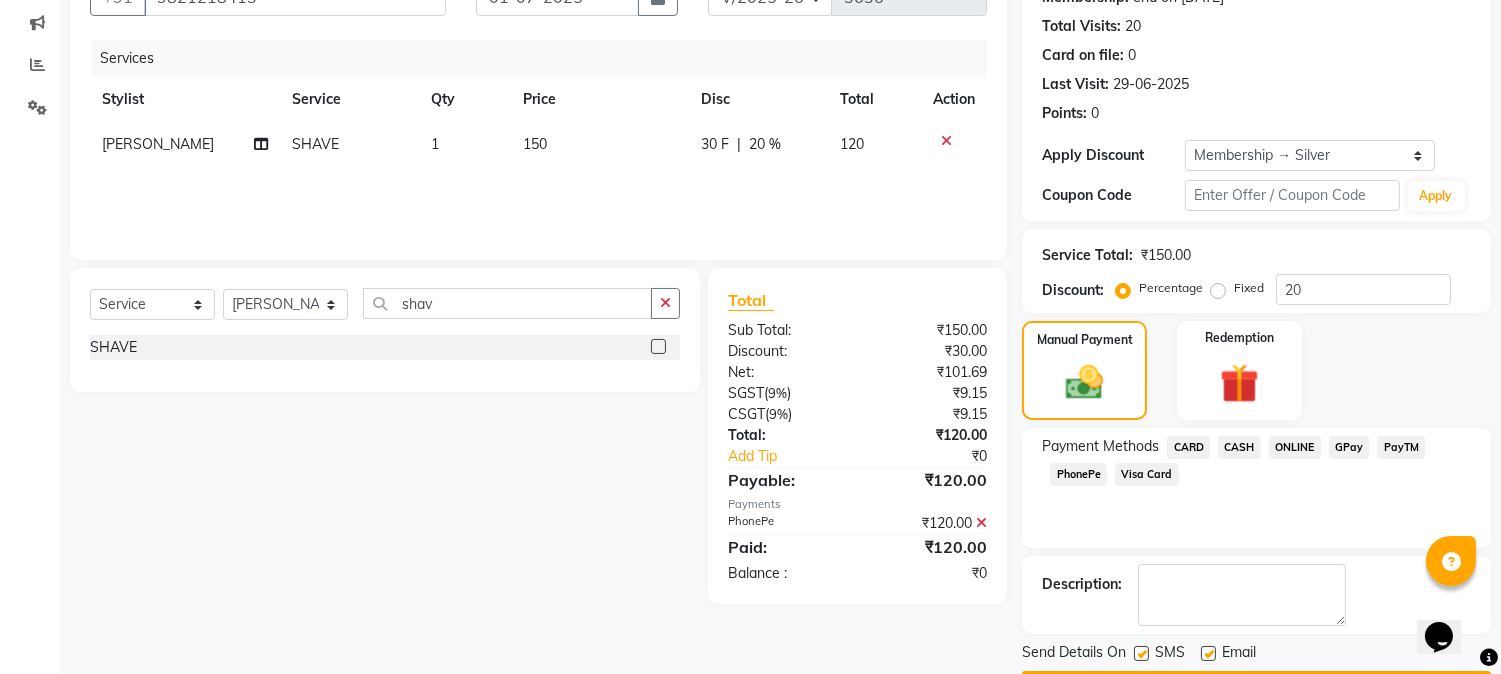 scroll, scrollTop: 265, scrollLeft: 0, axis: vertical 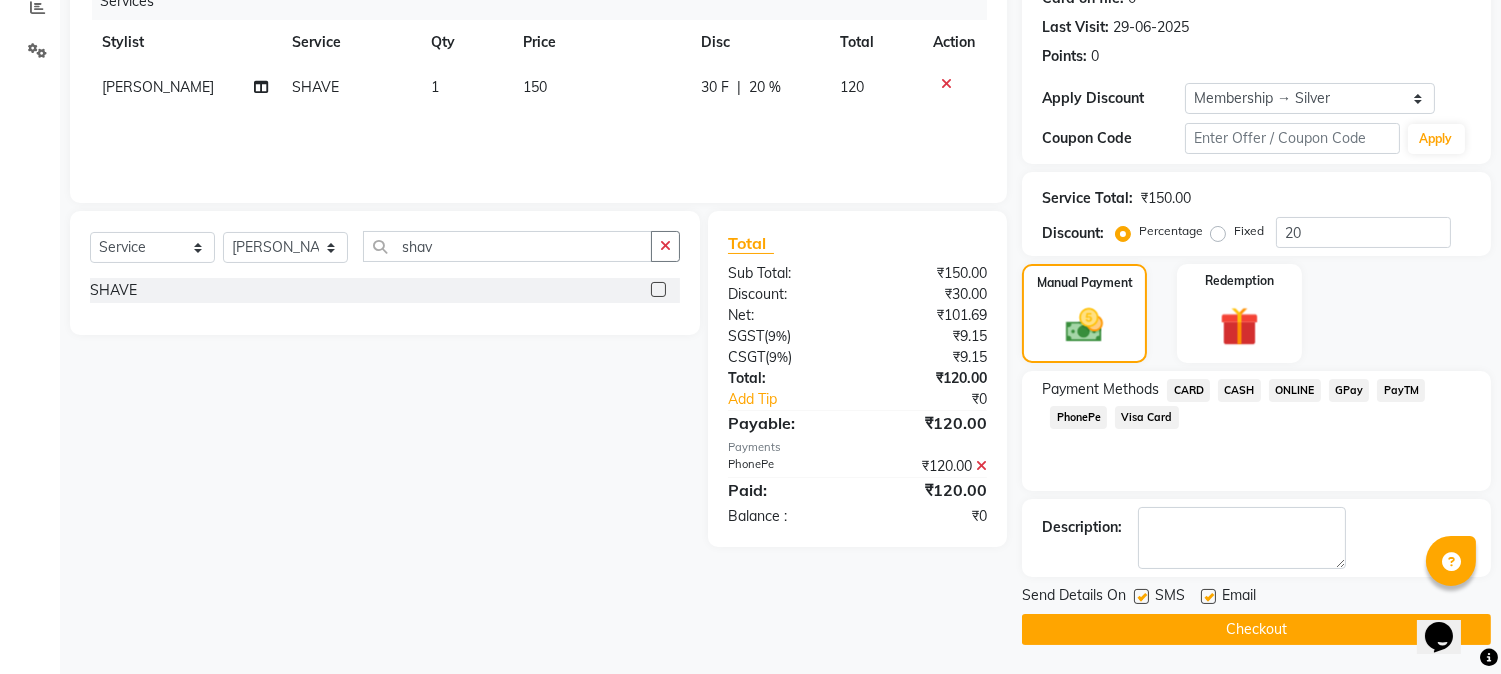 click on "Checkout" 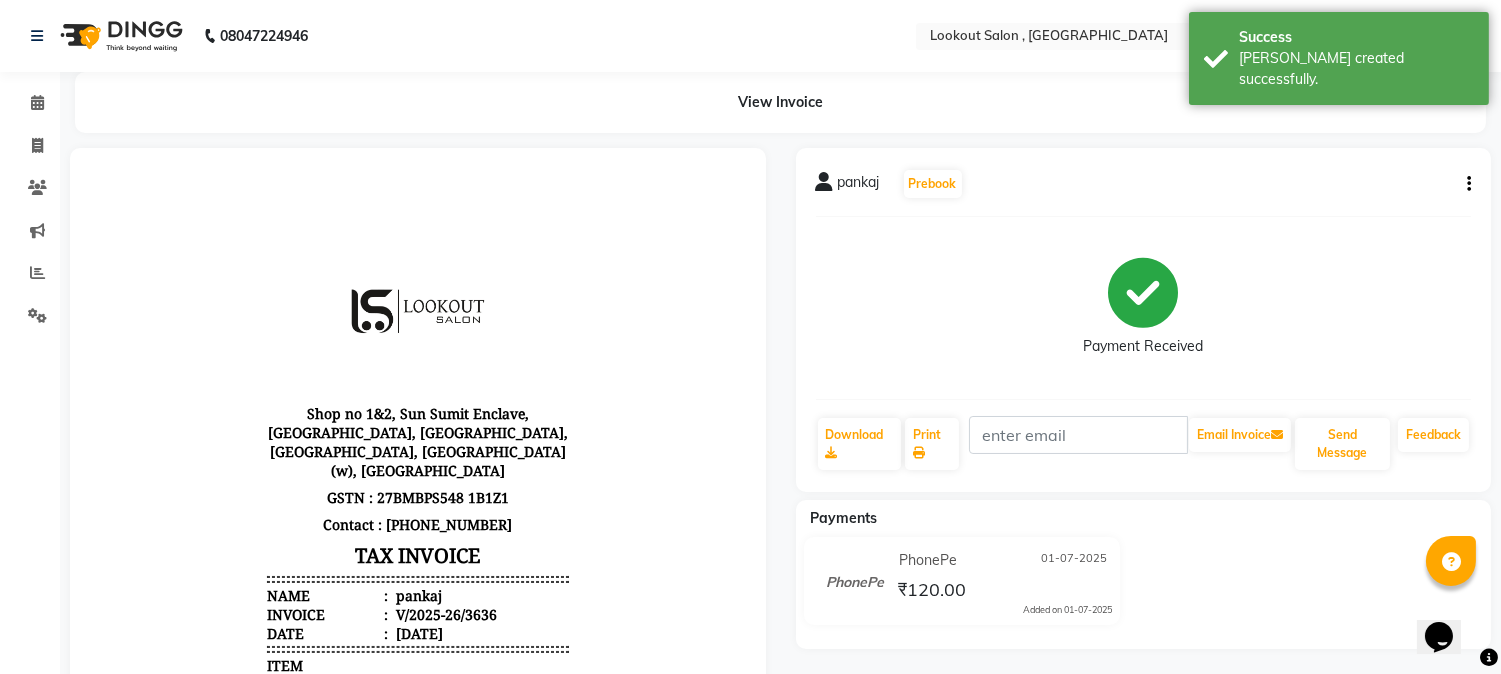 scroll, scrollTop: 0, scrollLeft: 0, axis: both 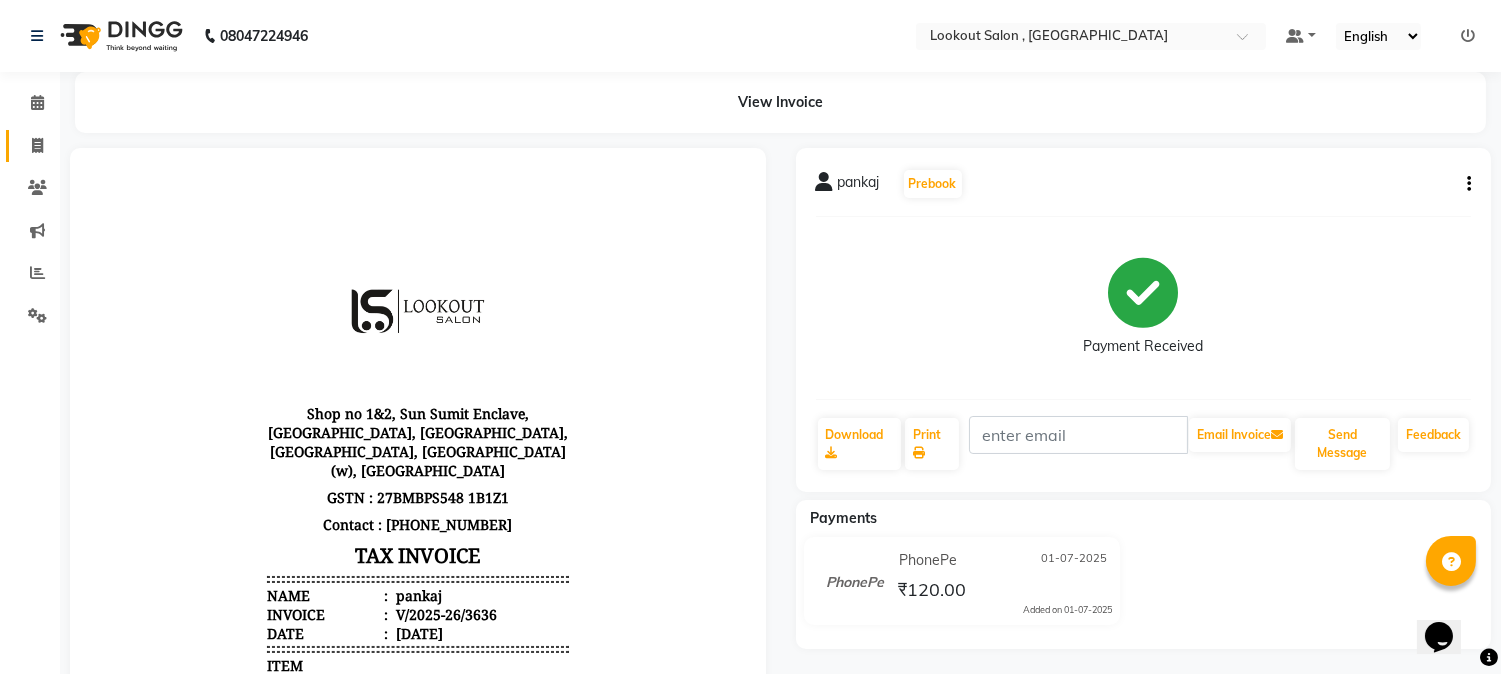 click on "Invoice" 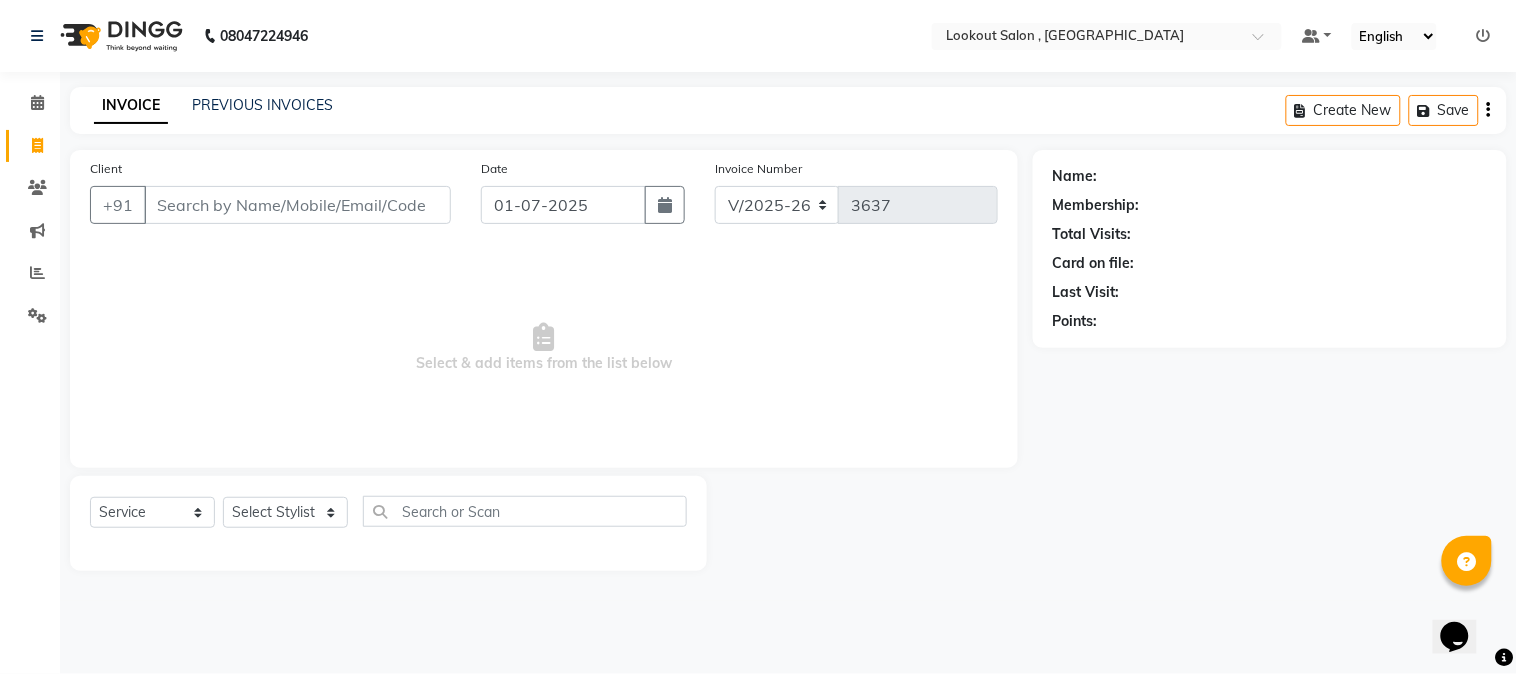 click on "Client" at bounding box center [297, 205] 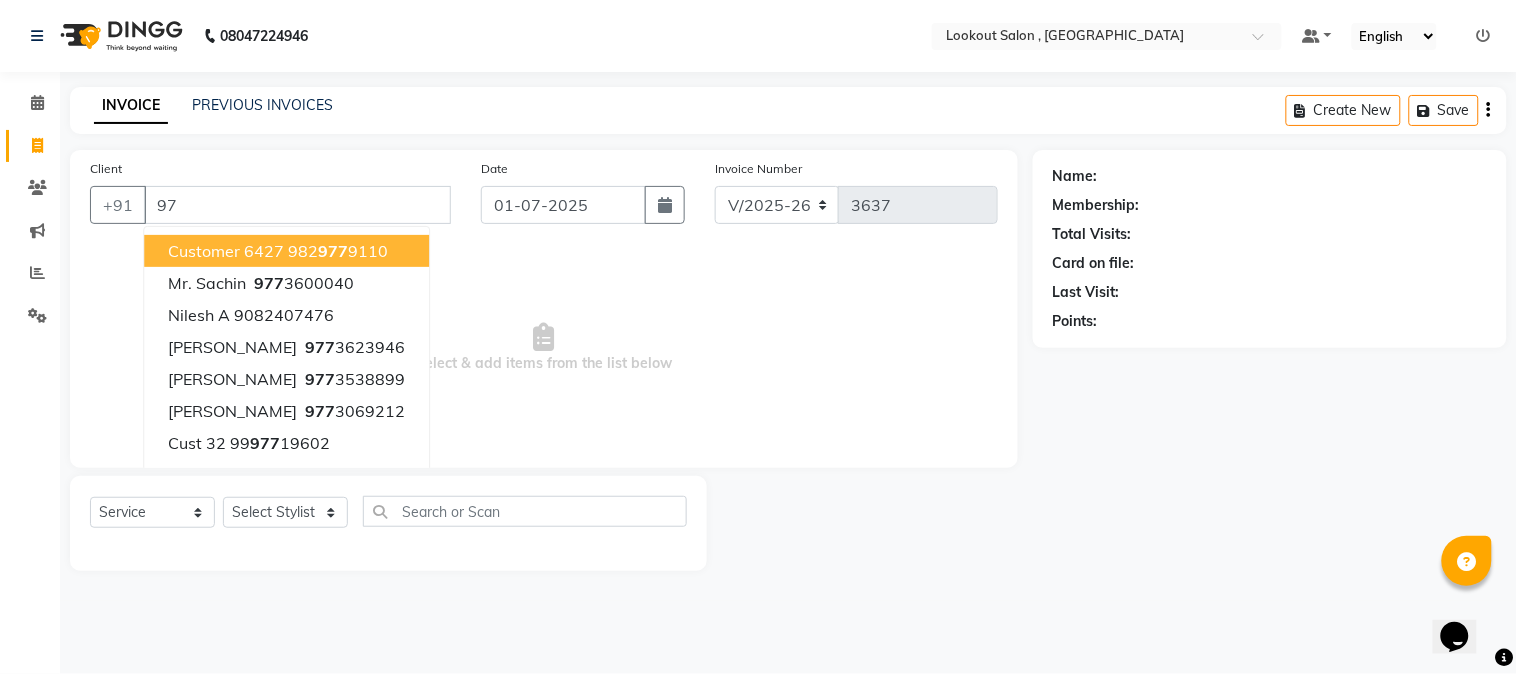 type on "9" 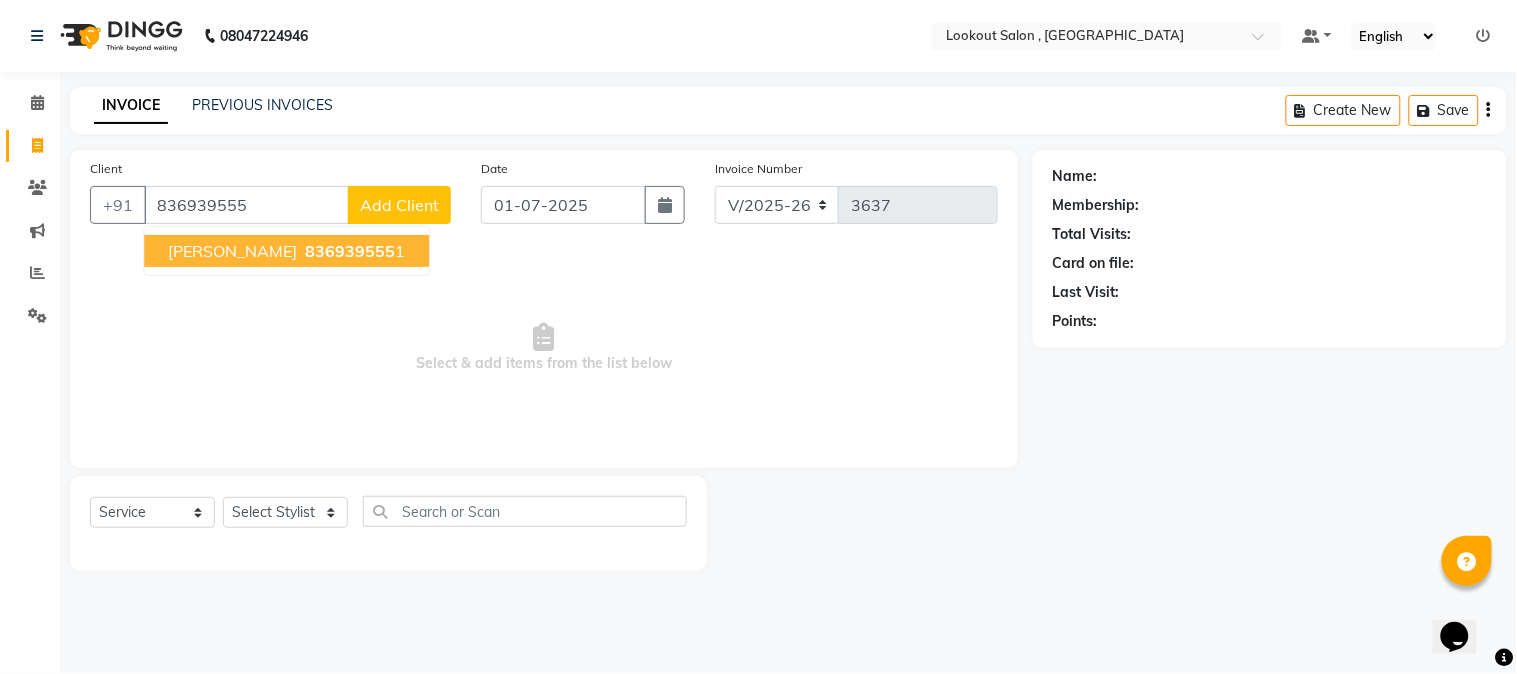 click on "[PERSON_NAME]" at bounding box center (232, 251) 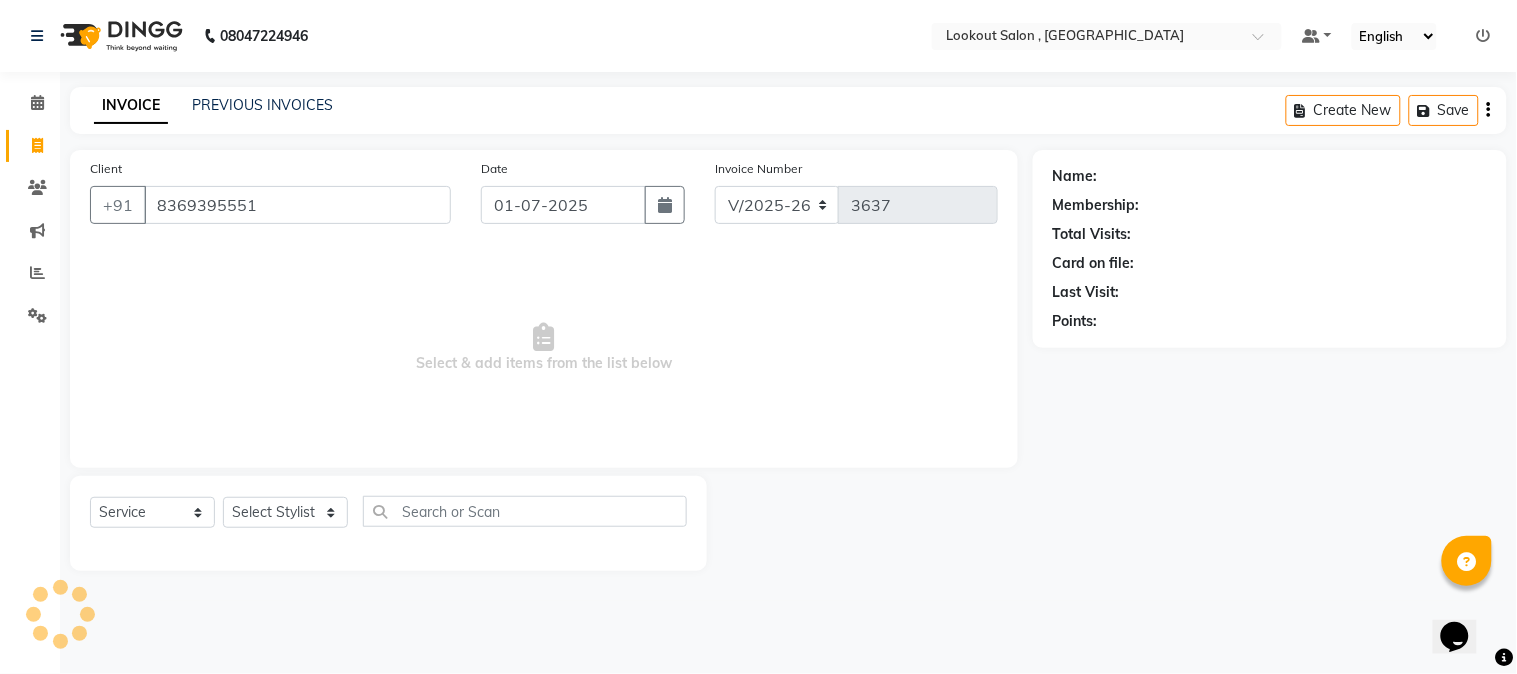 type on "8369395551" 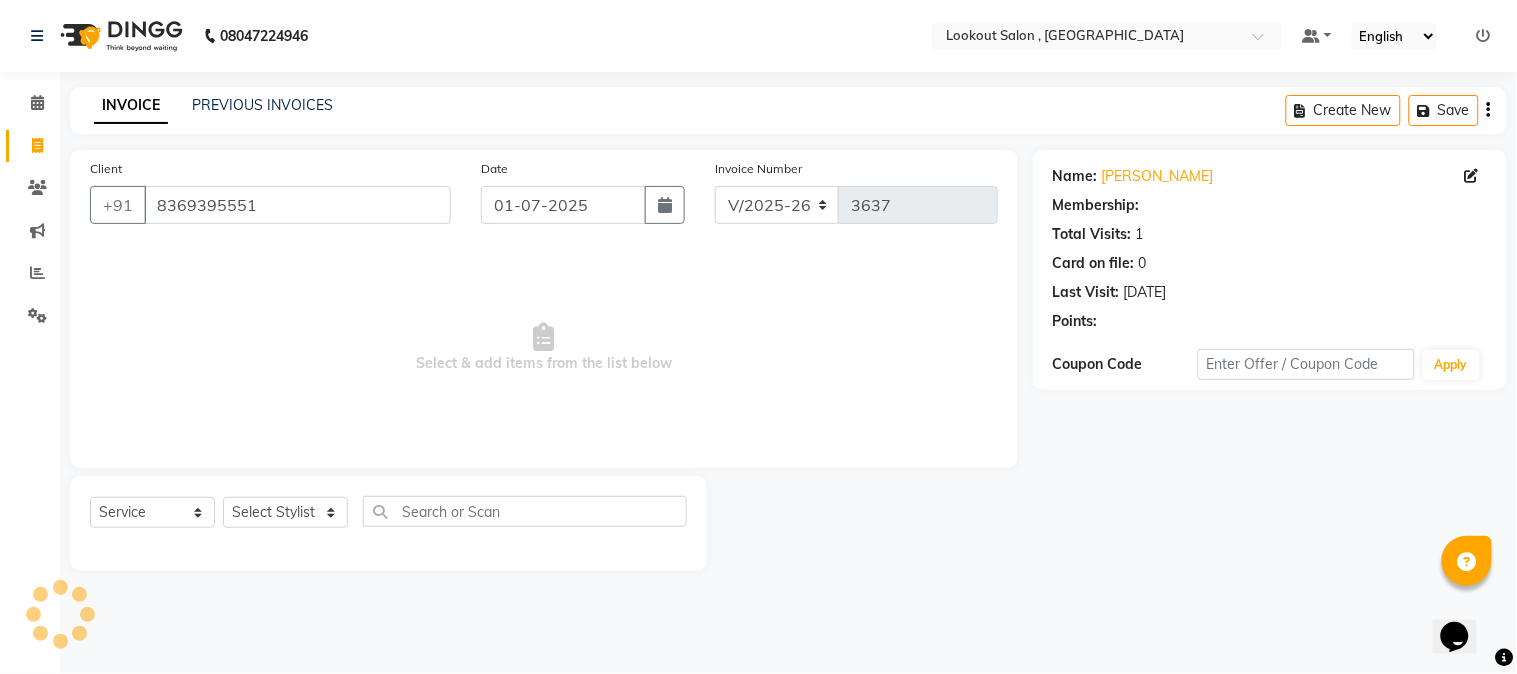 select on "1: Object" 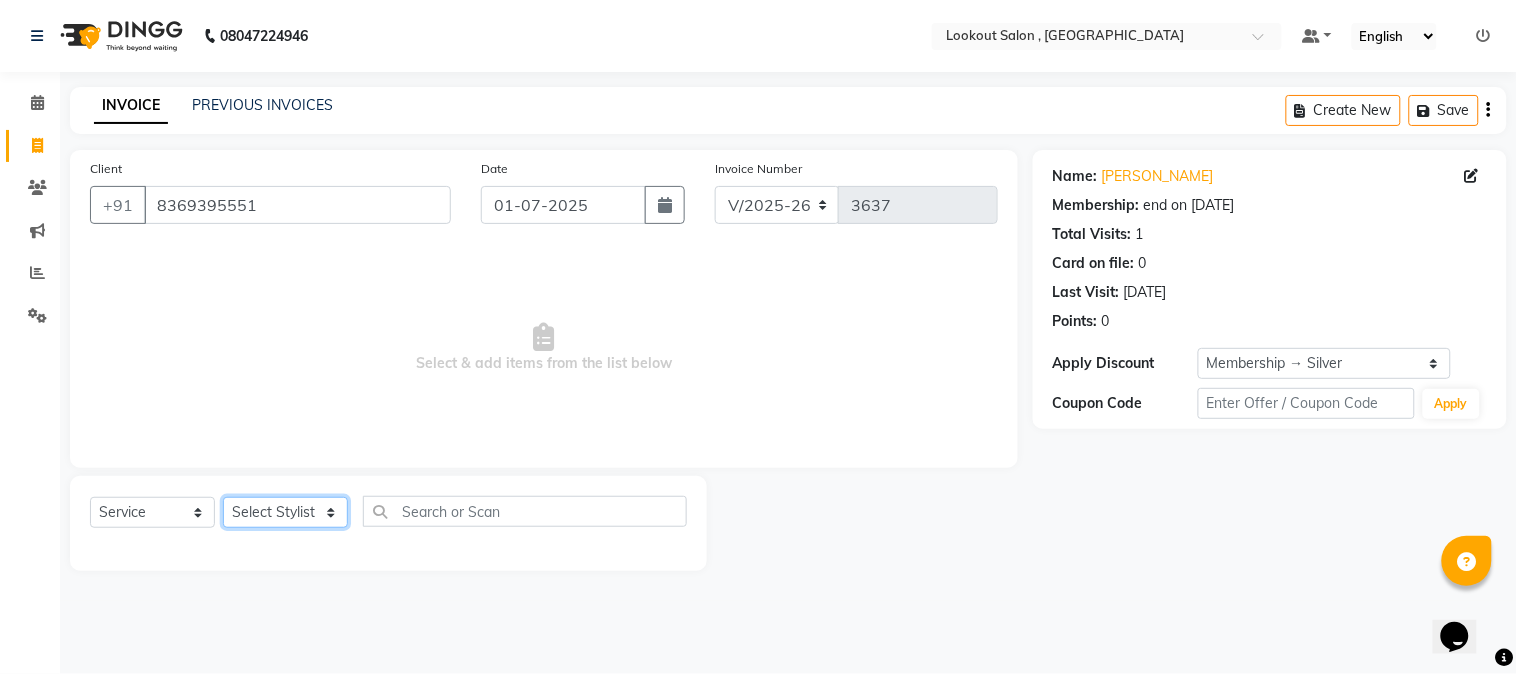 click on "Select Stylist [PERSON_NAME] [PERSON_NAME] kuldeep [PERSON_NAME] [PERSON_NAME] NANDINI [PERSON_NAME] [PERSON_NAME] [PERSON_NAME] [PERSON_NAME] SADAF [PERSON_NAME] TAK shweta kashyap" 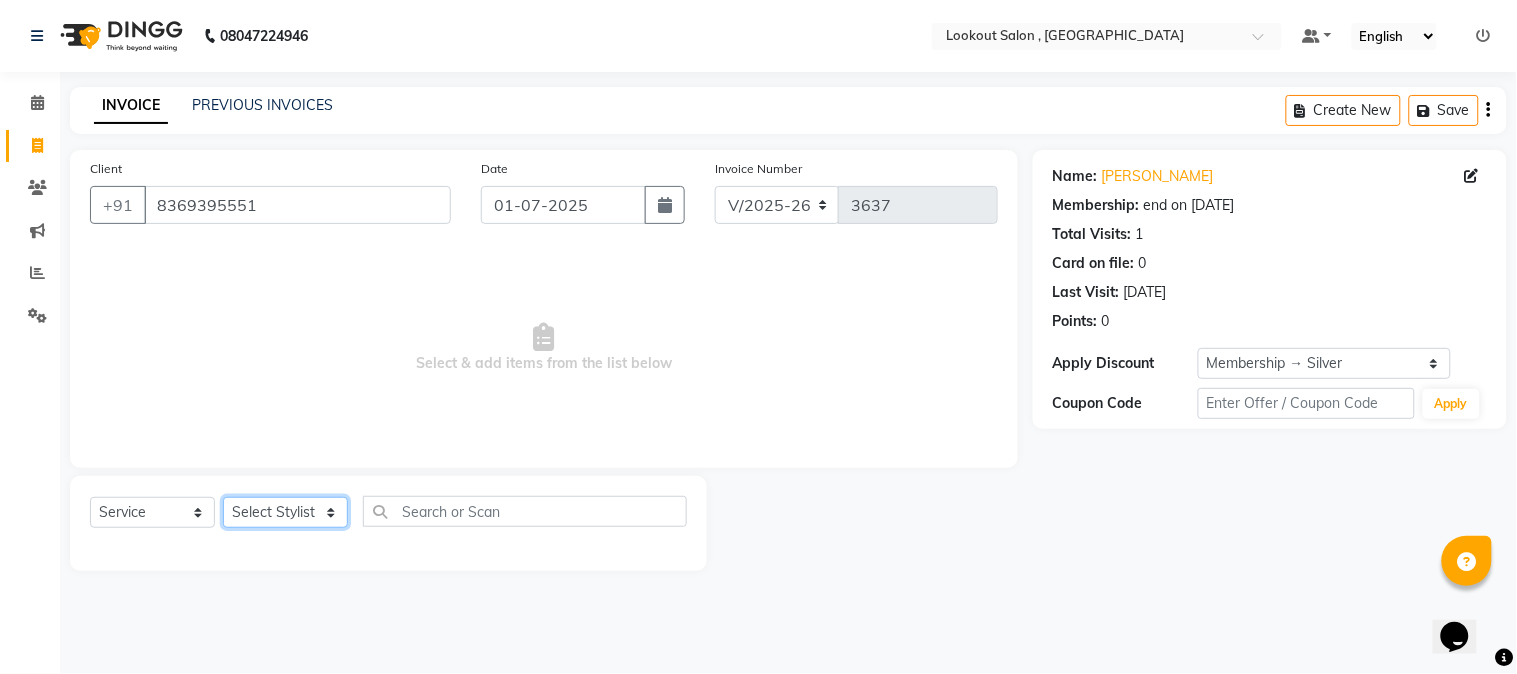 select on "20721" 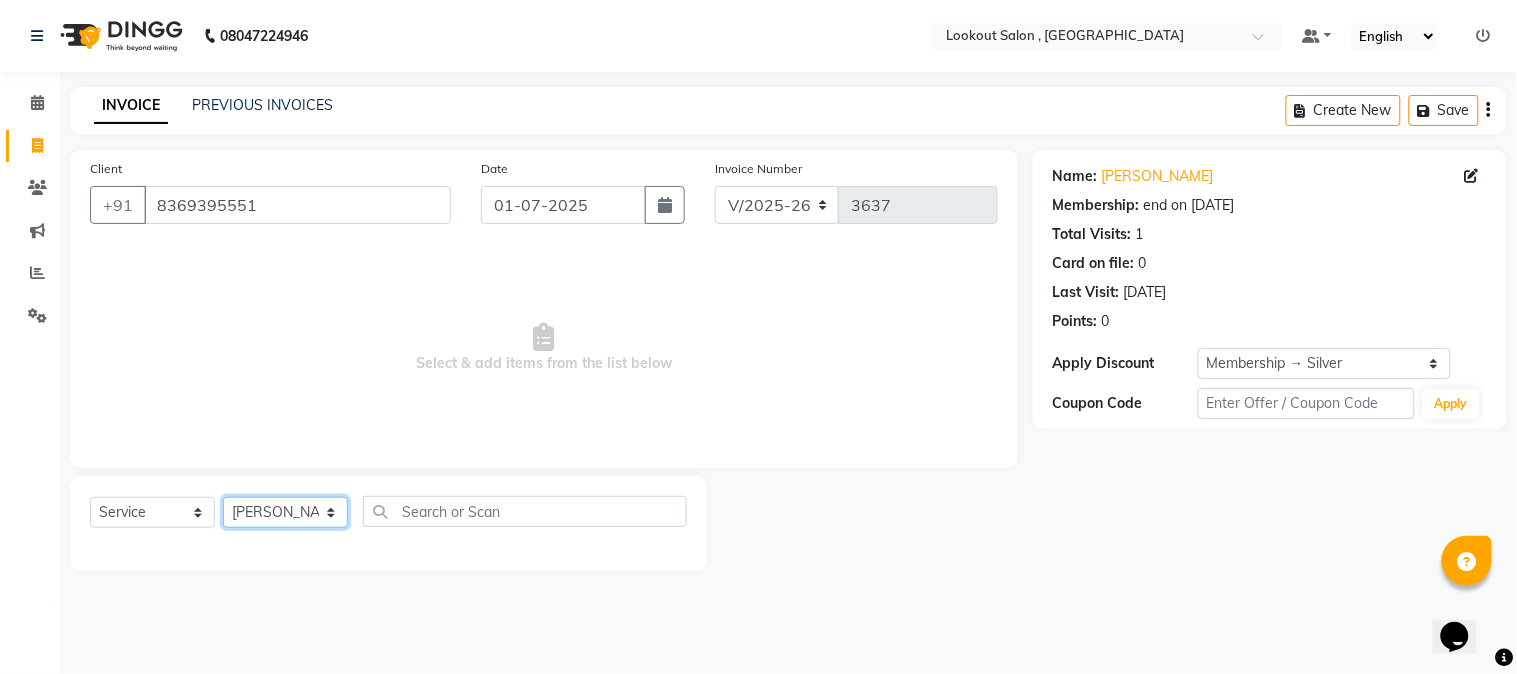 drag, startPoint x: 280, startPoint y: 515, endPoint x: 342, endPoint y: 504, distance: 62.968246 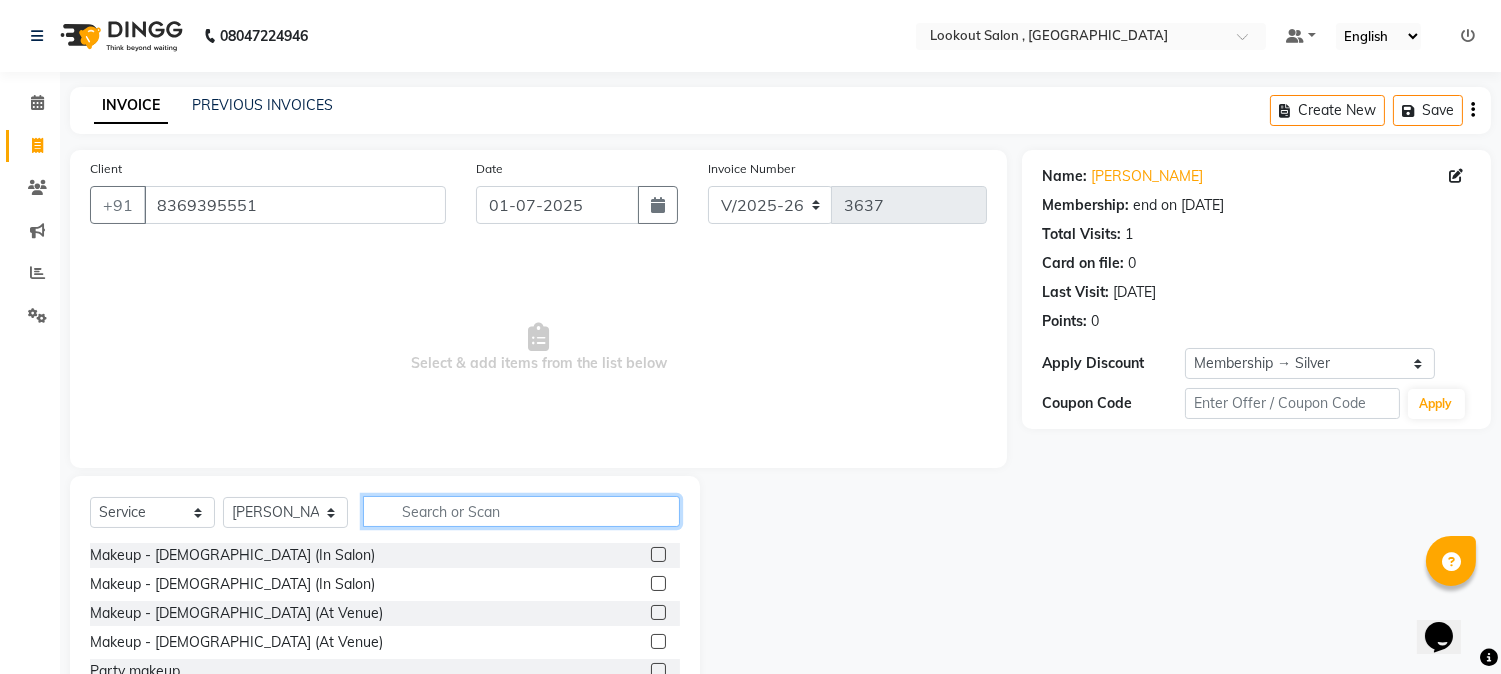 click 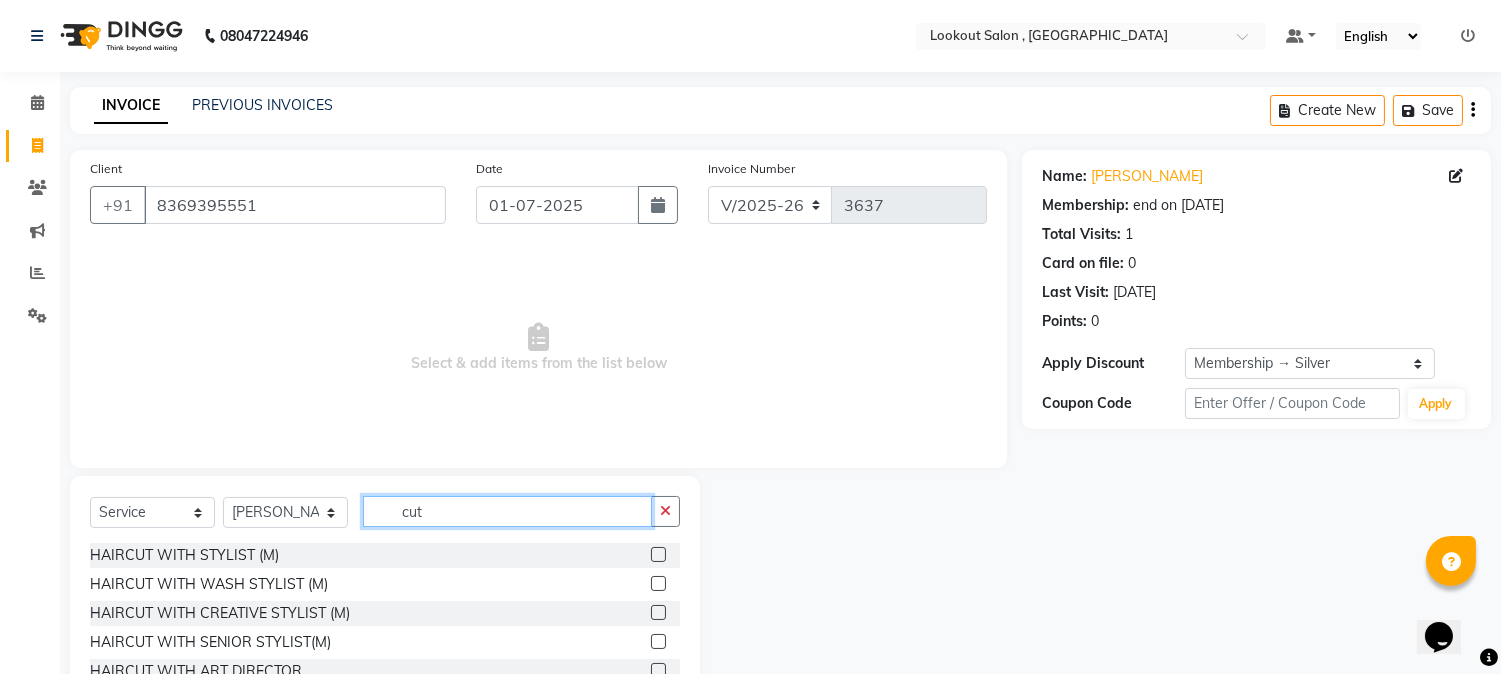 scroll, scrollTop: 126, scrollLeft: 0, axis: vertical 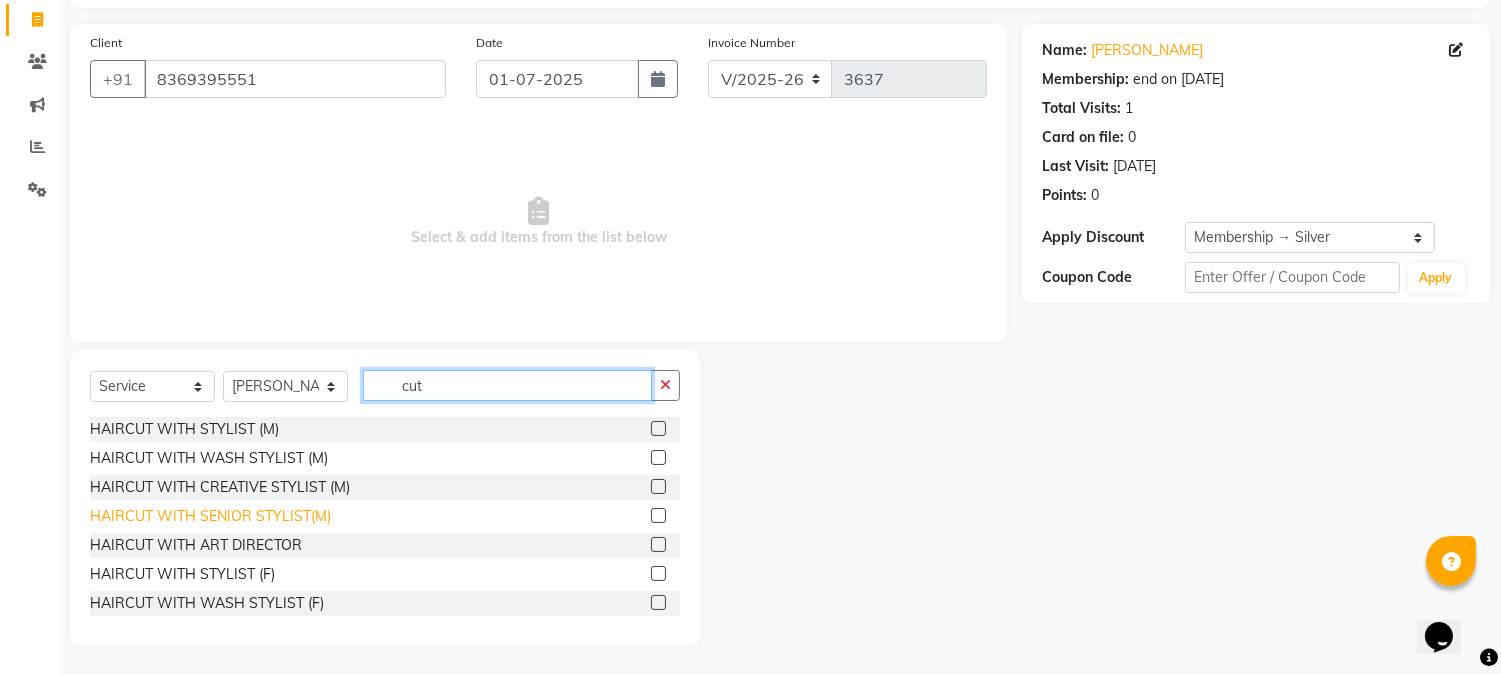 type on "cut" 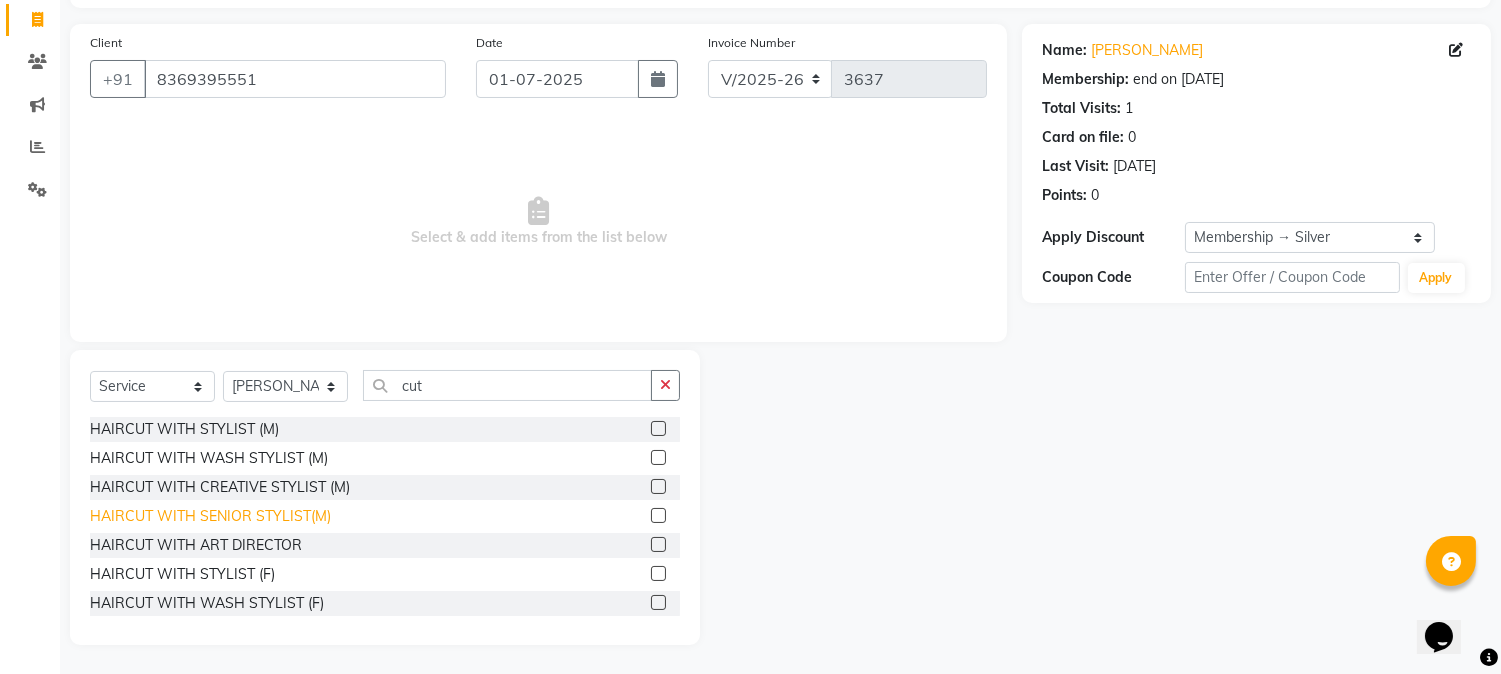 click on "HAIRCUT WITH SENIOR STYLIST(M)" 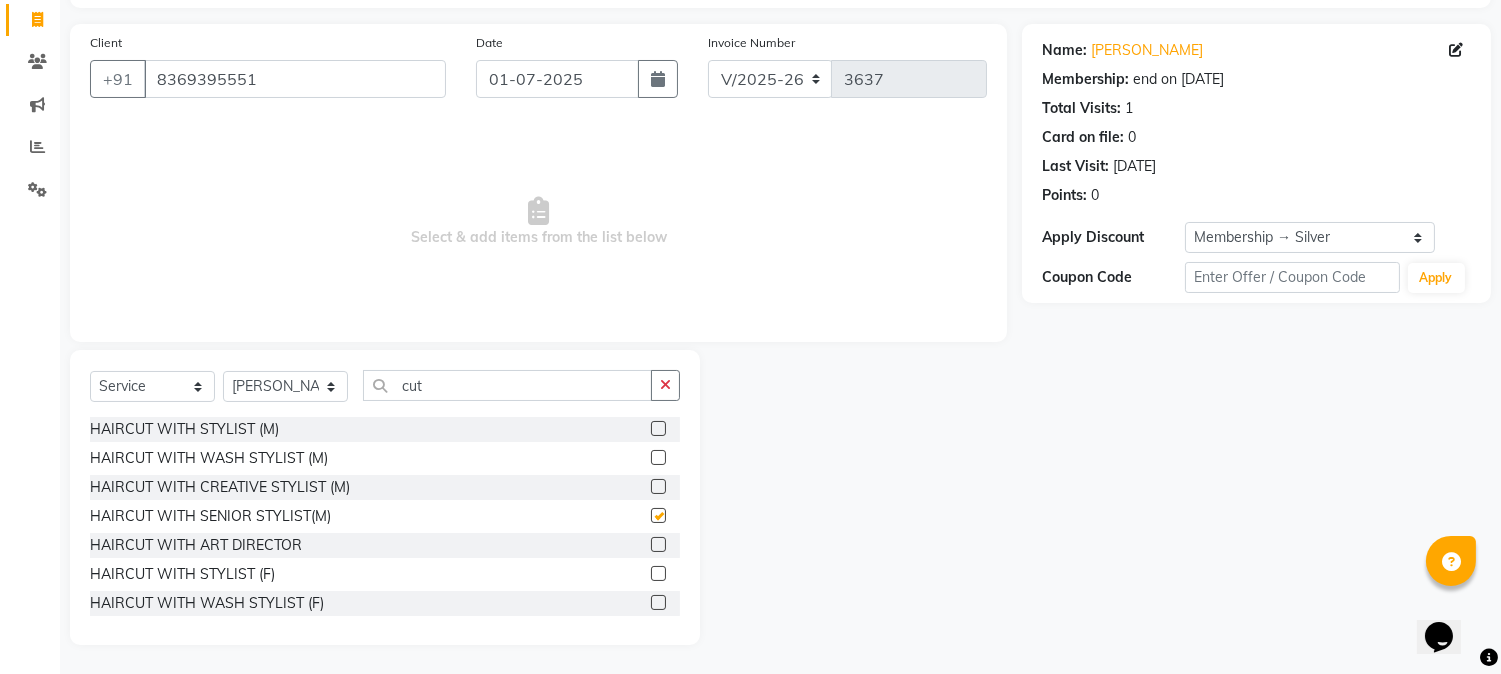 checkbox on "false" 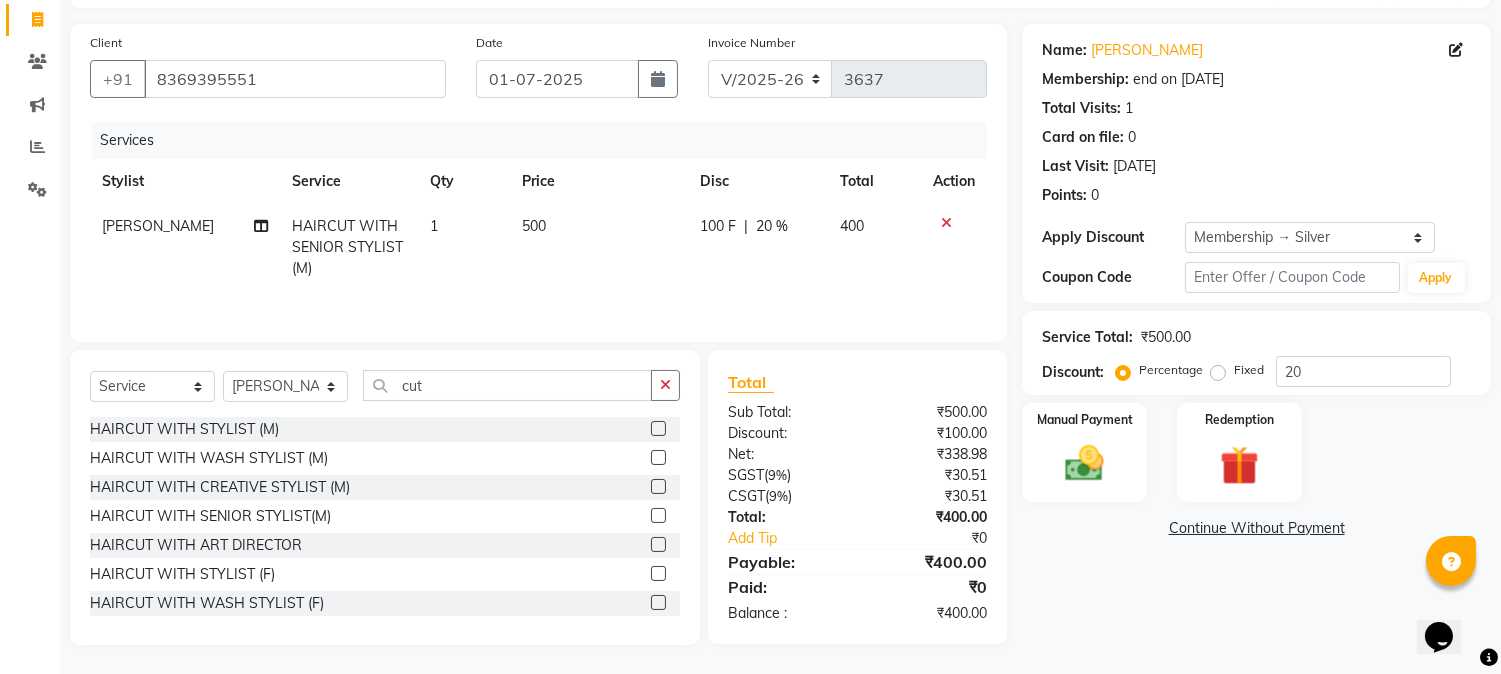 click on "500" 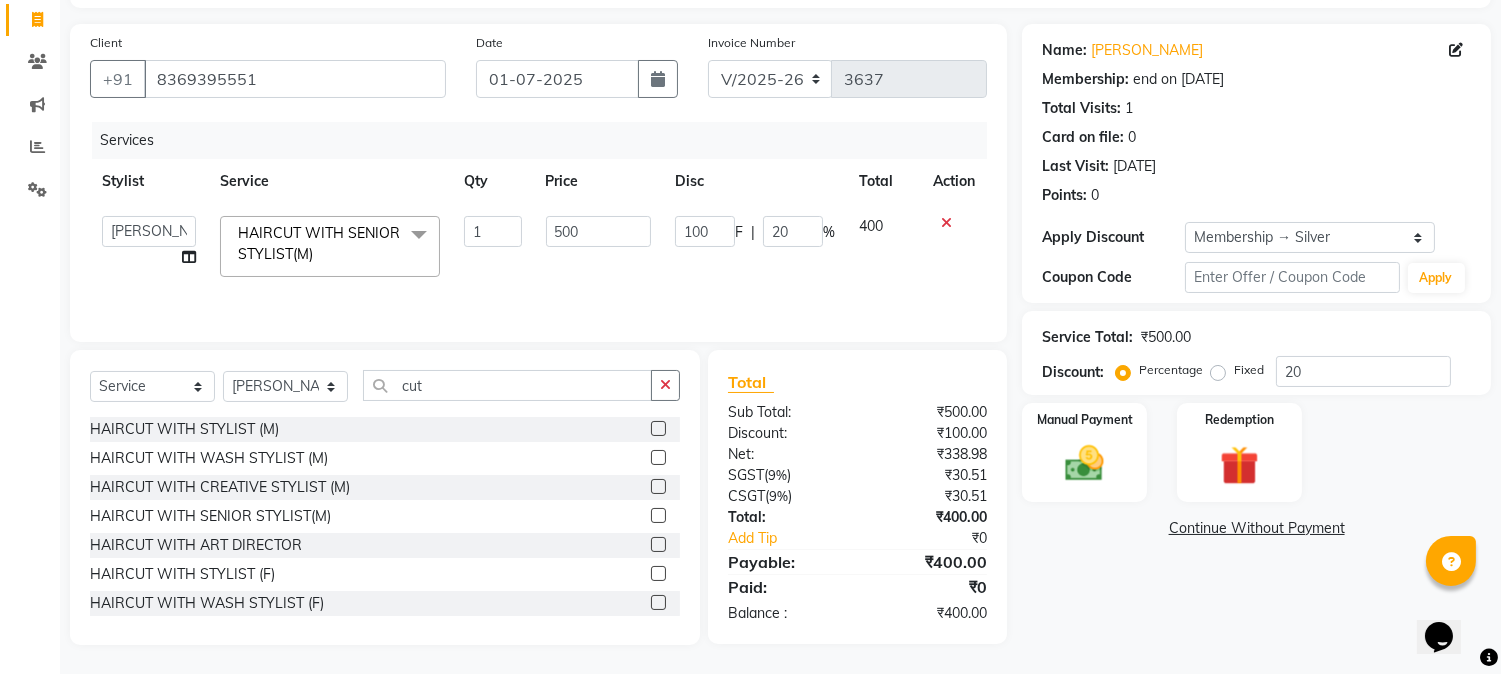click on "500" 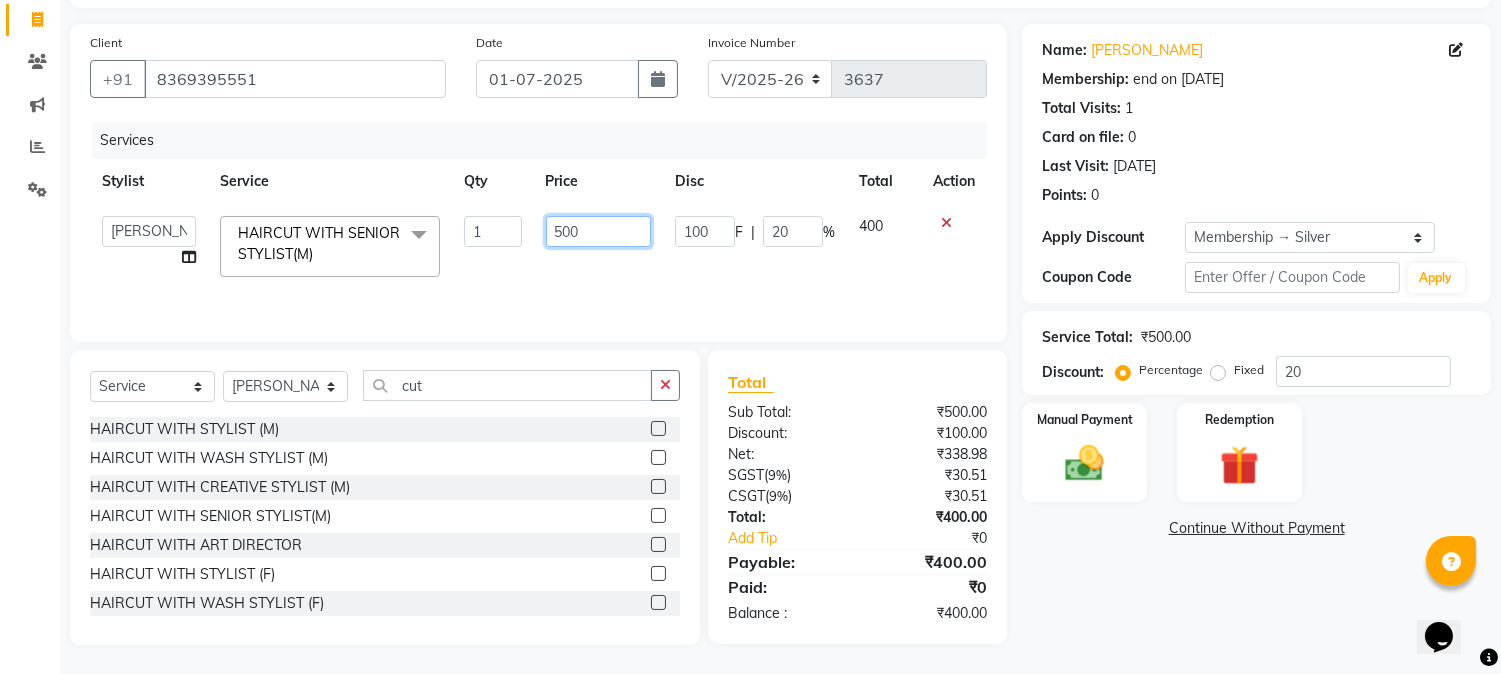 click on "500" 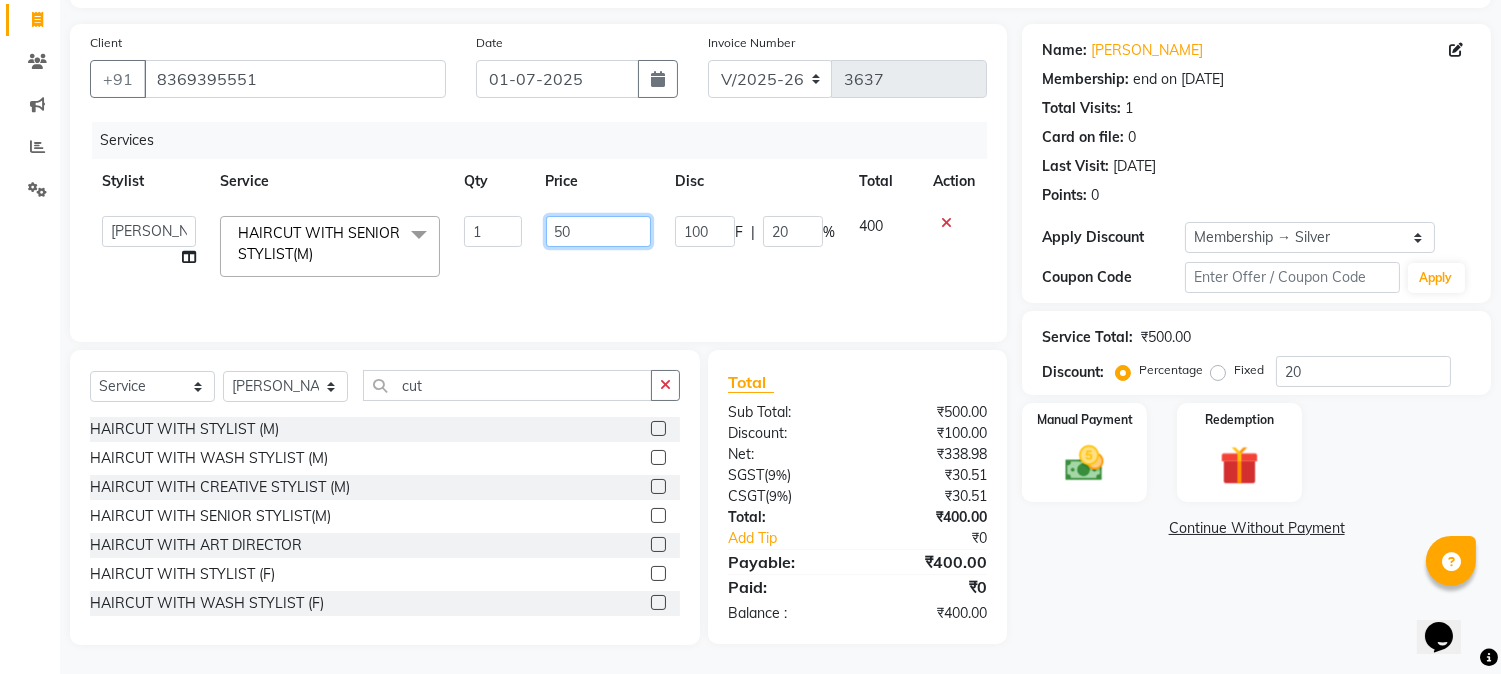 type on "5" 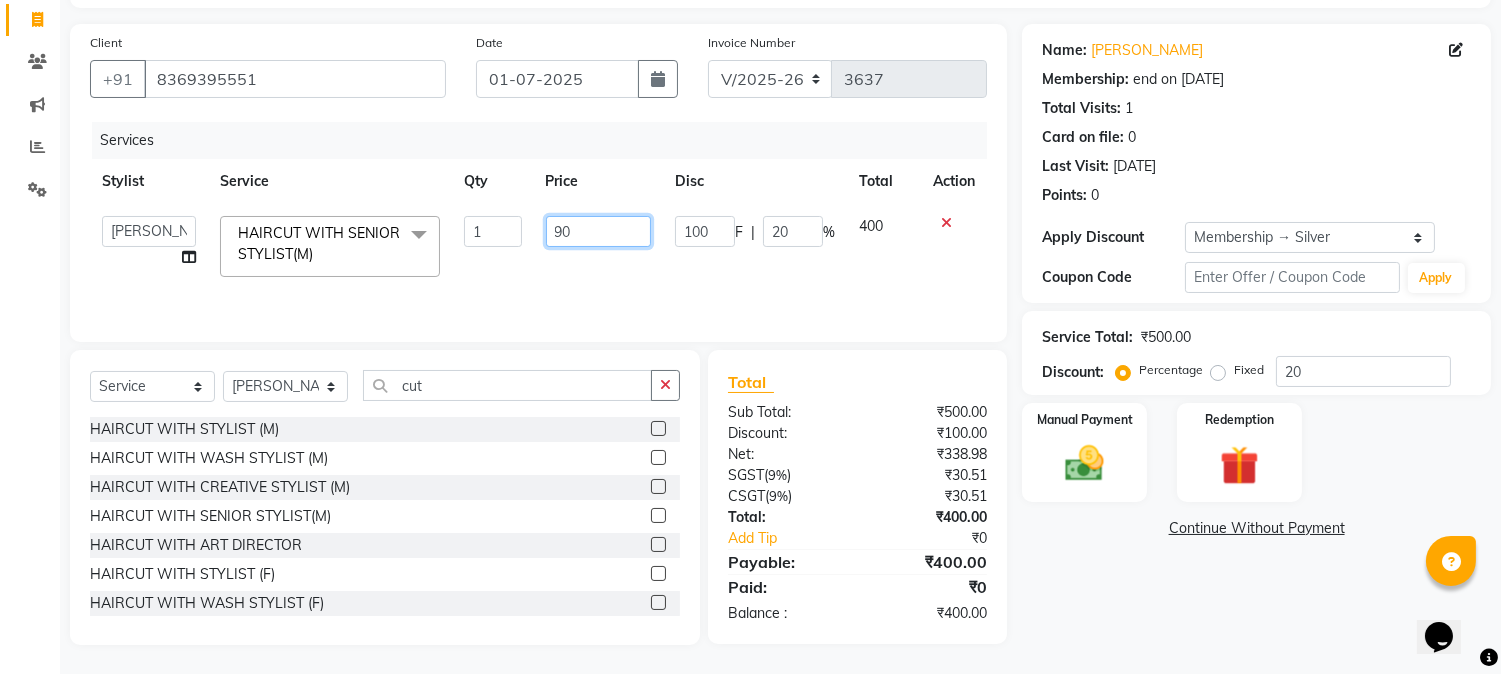 type on "900" 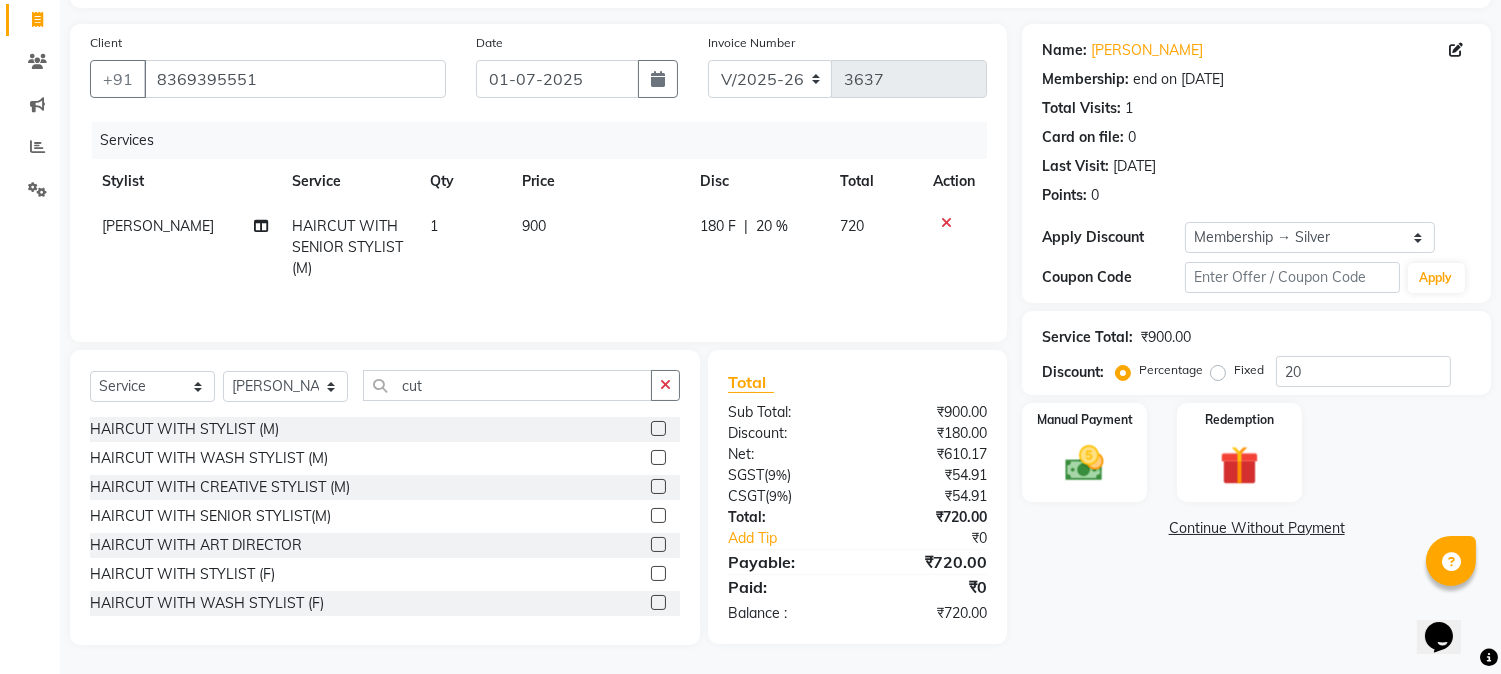 click on "[PERSON_NAME] HAIRCUT WITH SENIOR STYLIST(M) 1 900 180 F | 20 % 720" 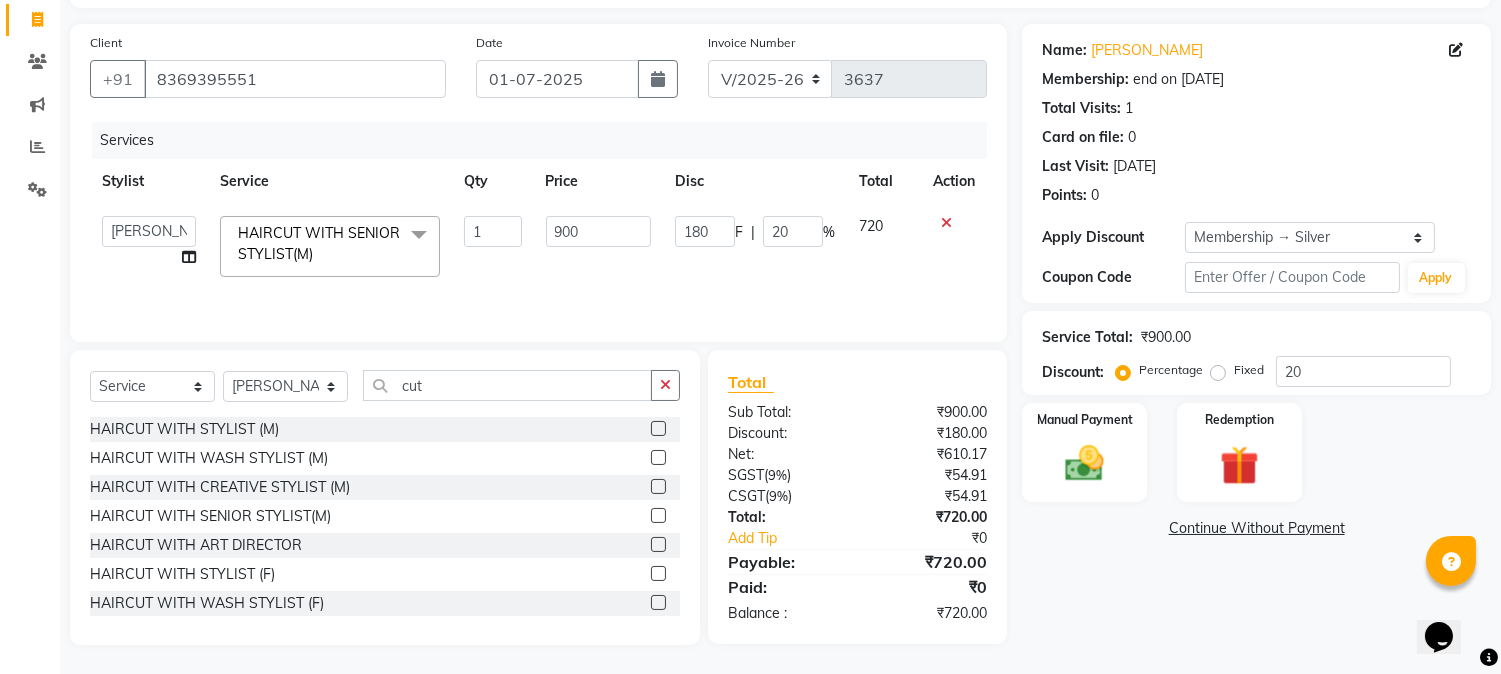 click on "HAIRCUT WITH SENIOR STYLIST(M)  x" 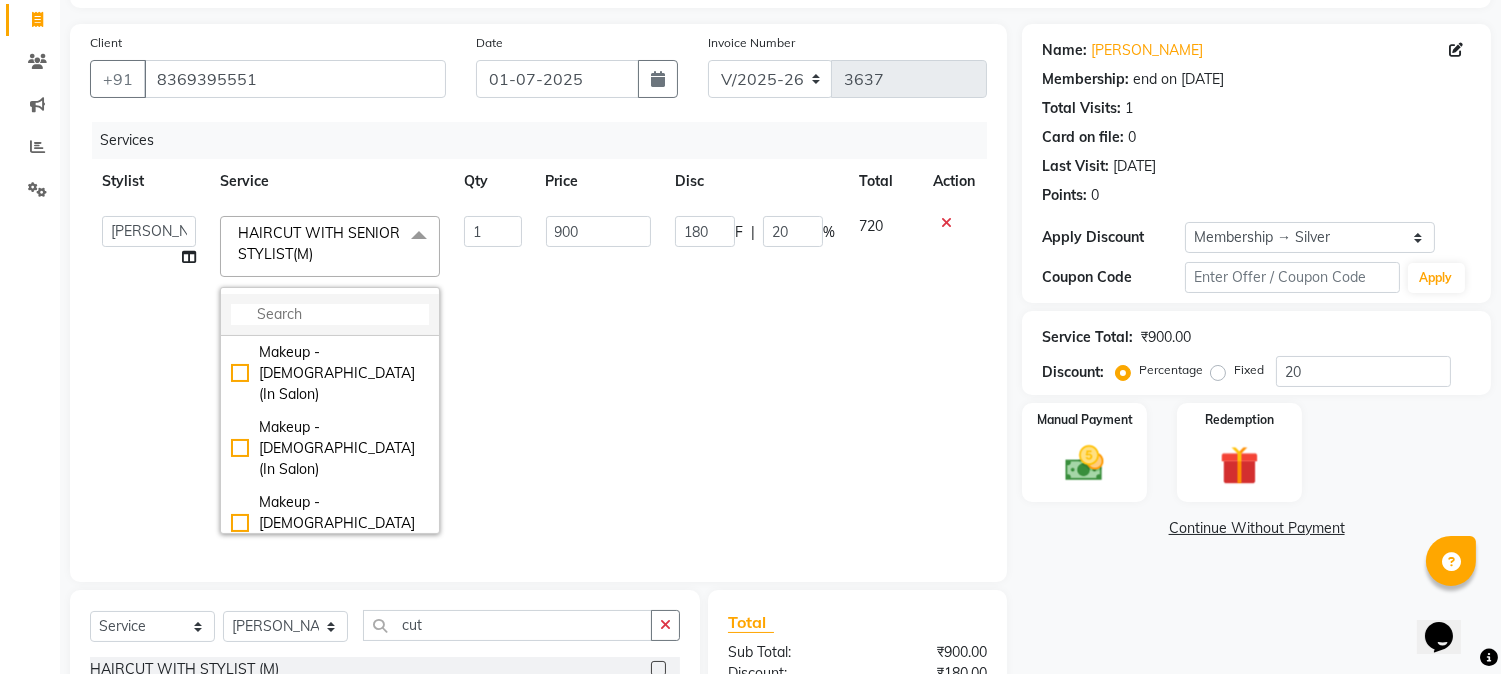 click 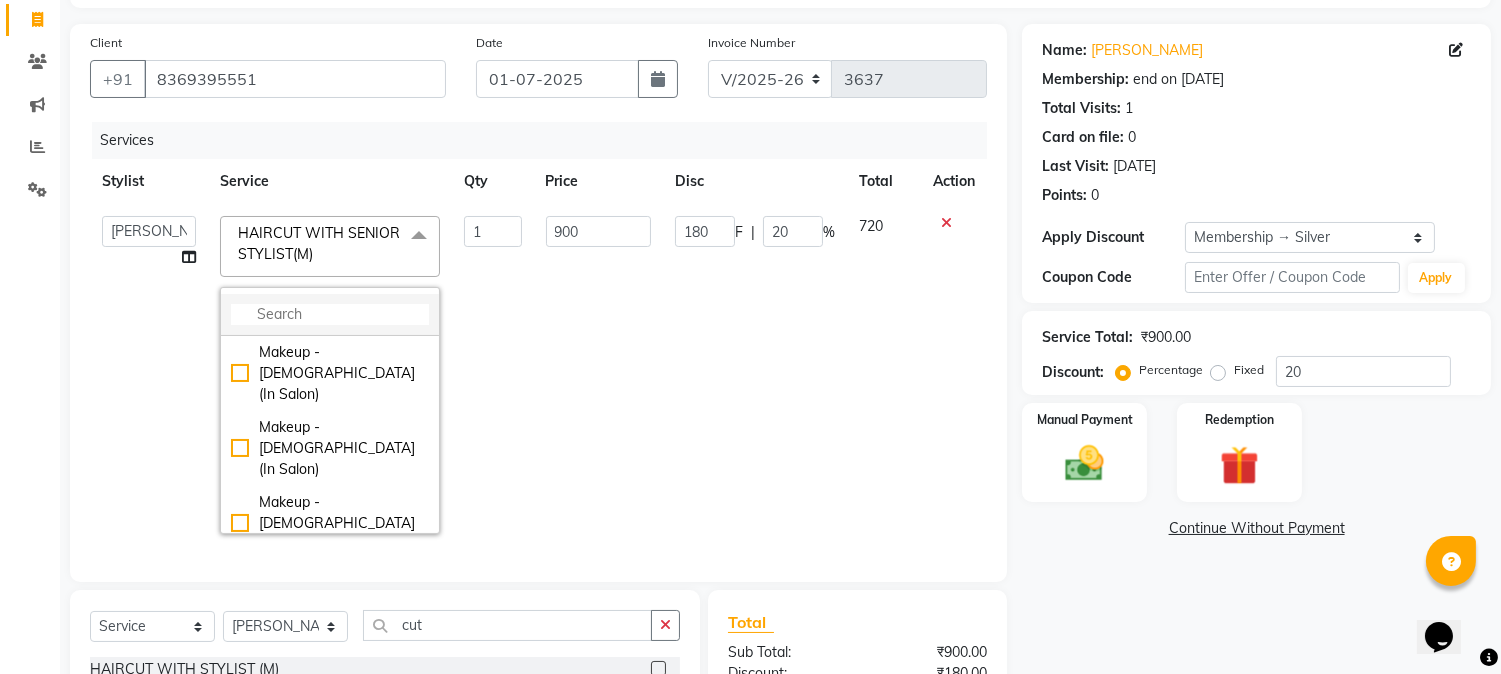 type on "v" 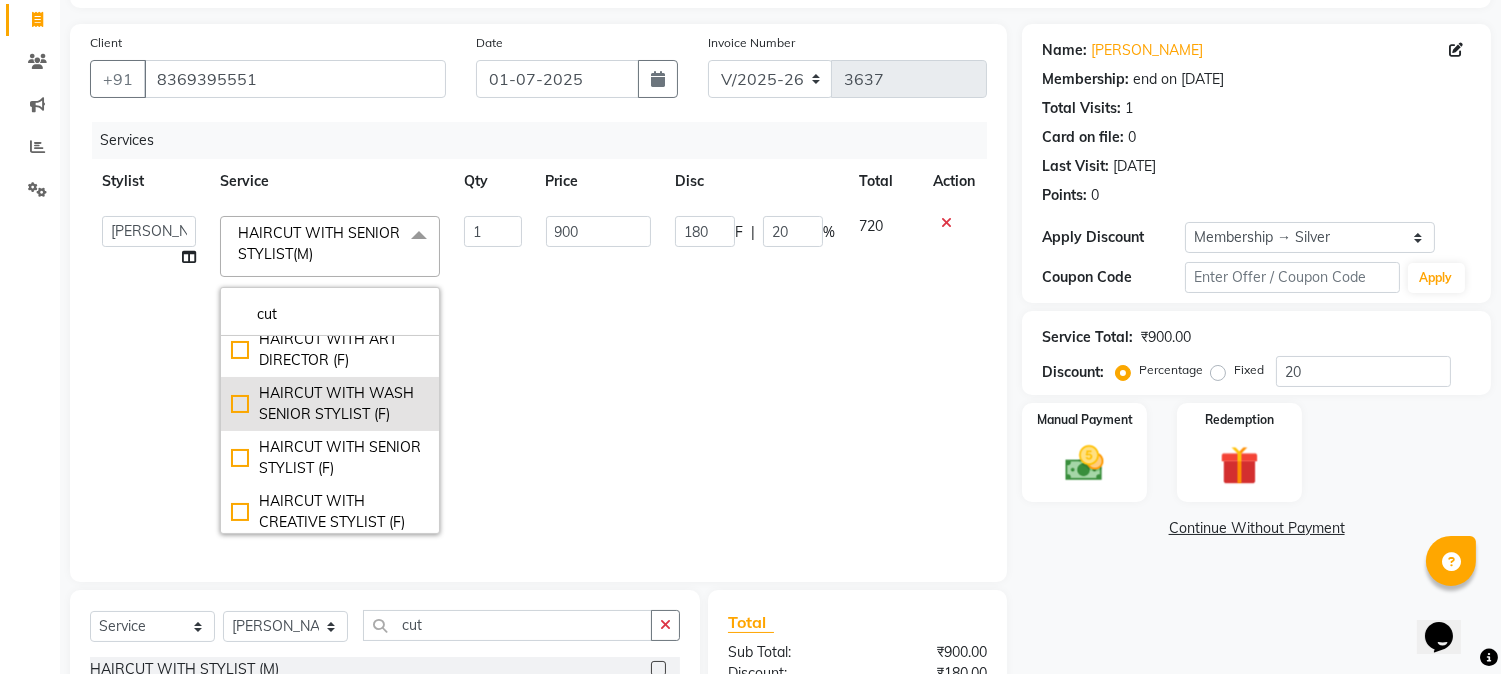 scroll, scrollTop: 444, scrollLeft: 0, axis: vertical 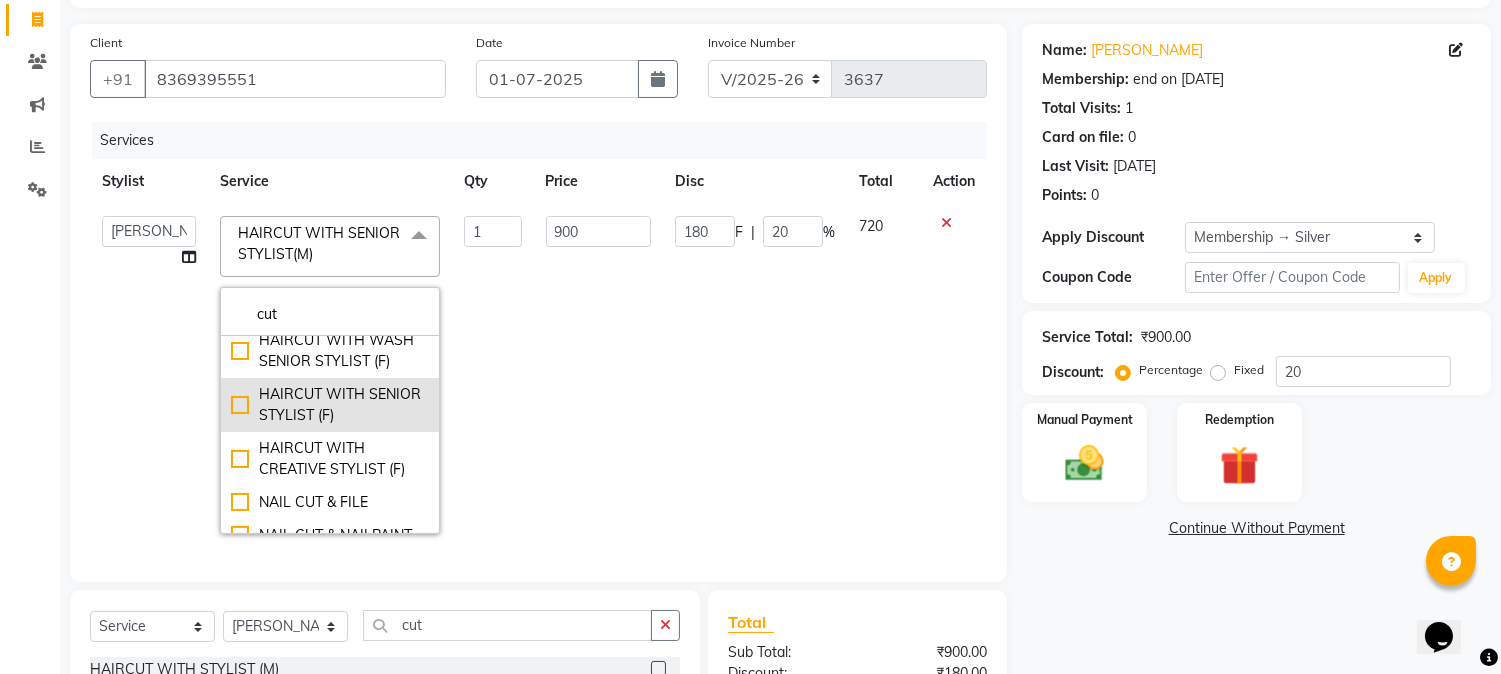 type on "cut" 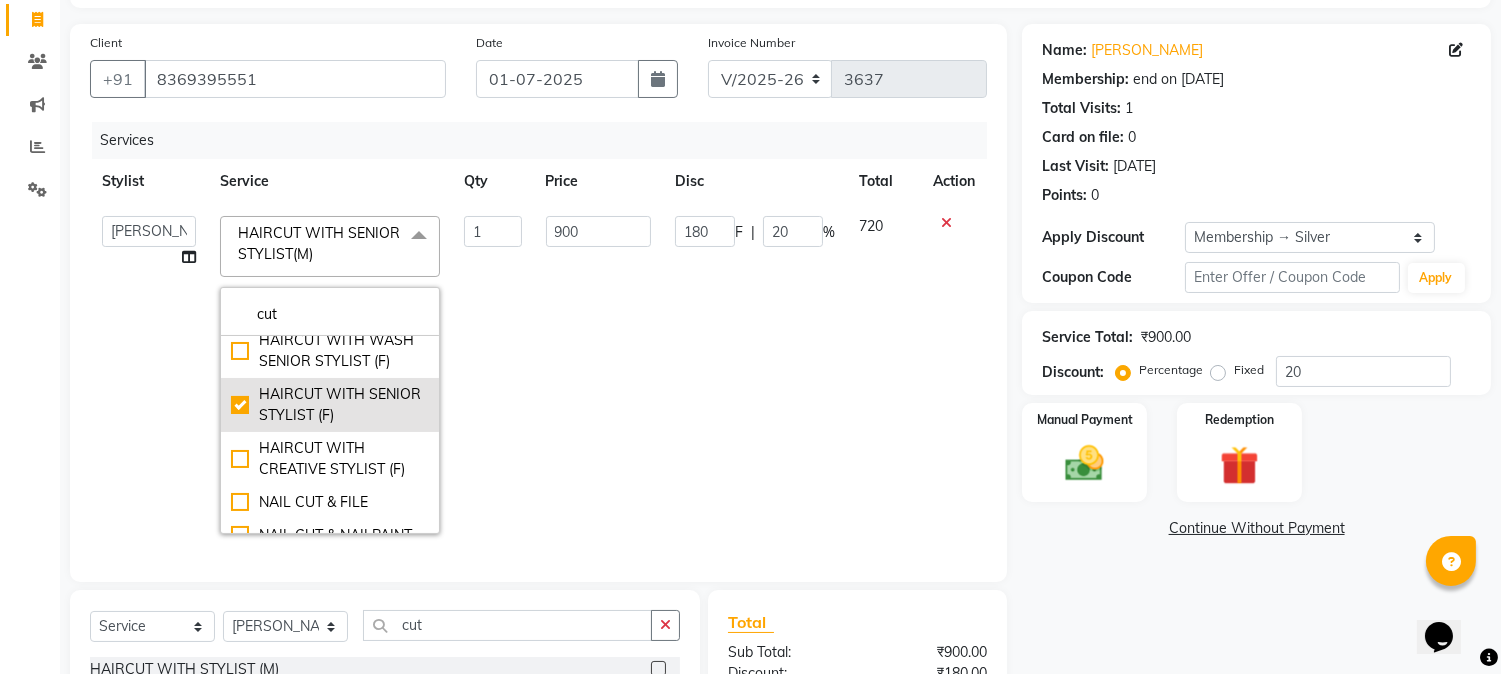 checkbox on "false" 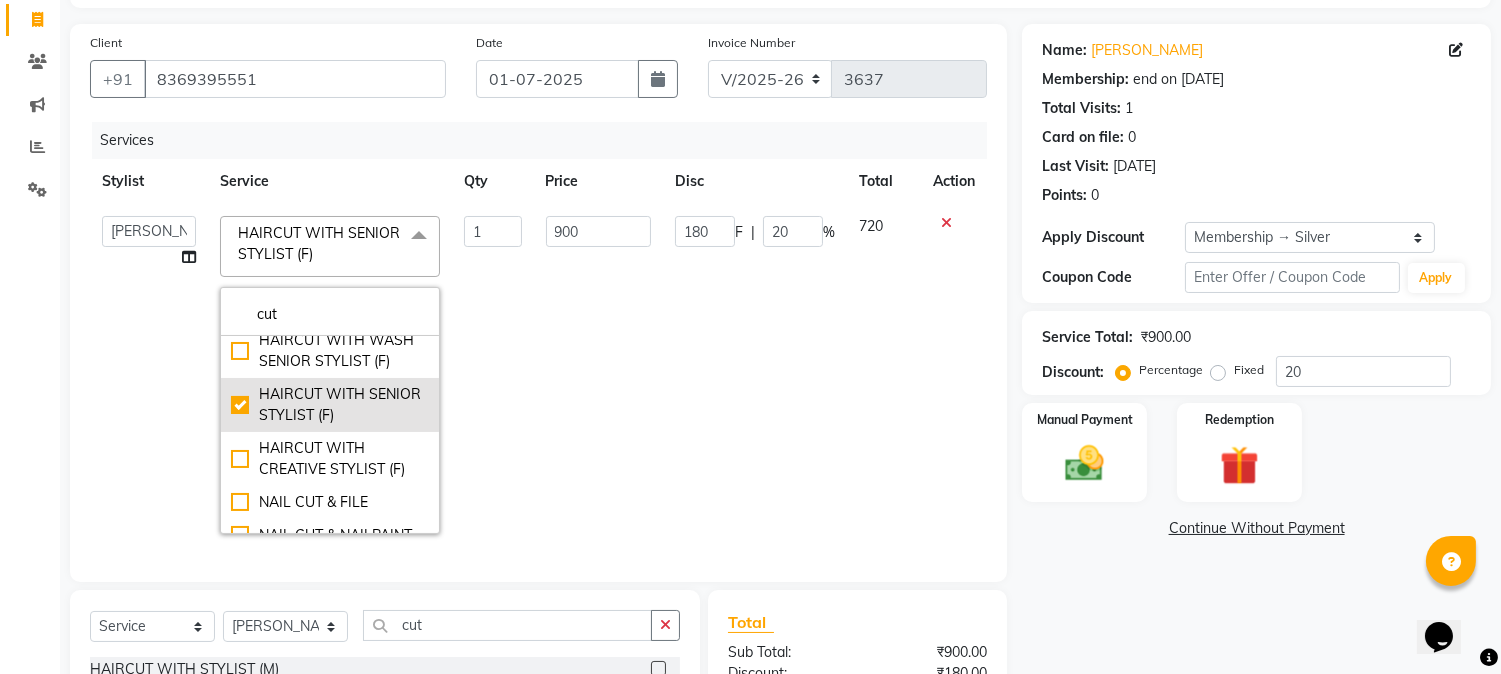 click on "HAIRCUT WITH SENIOR STYLIST (F)" 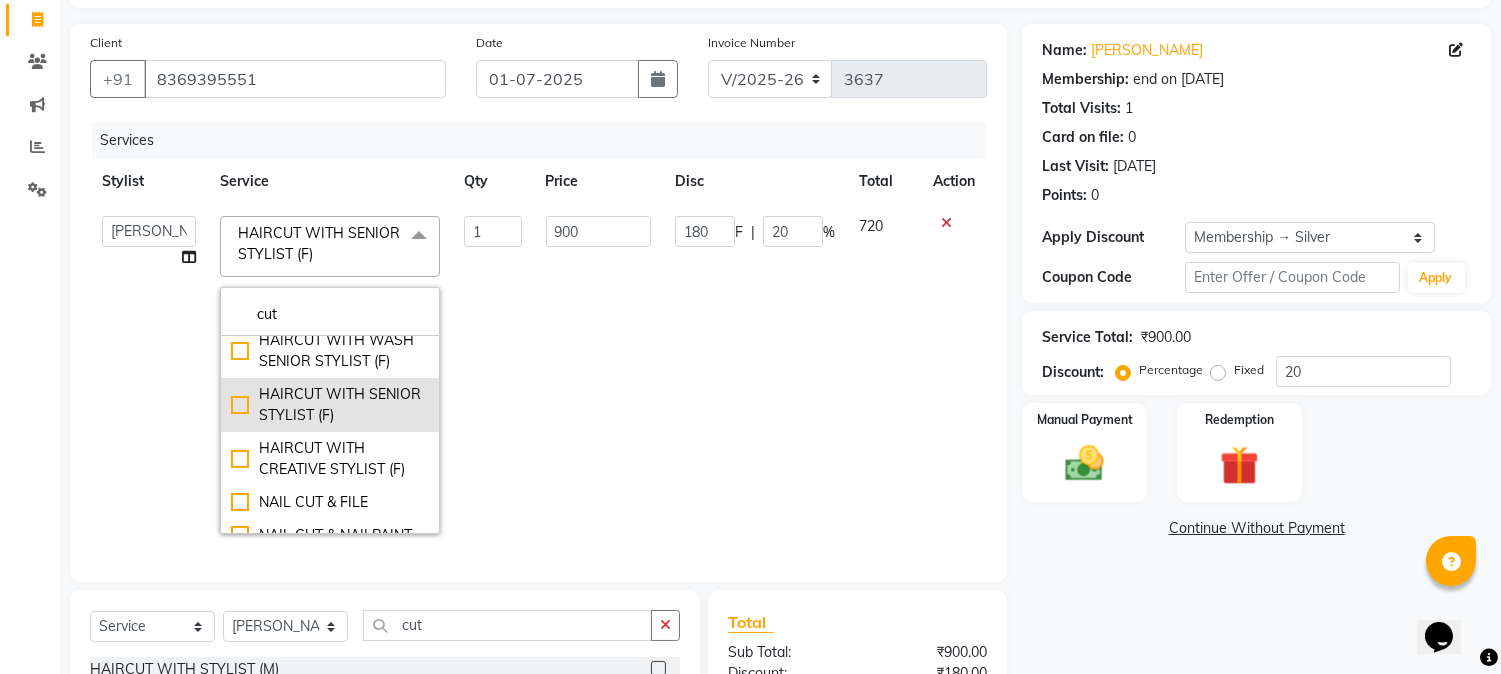 type on "0" 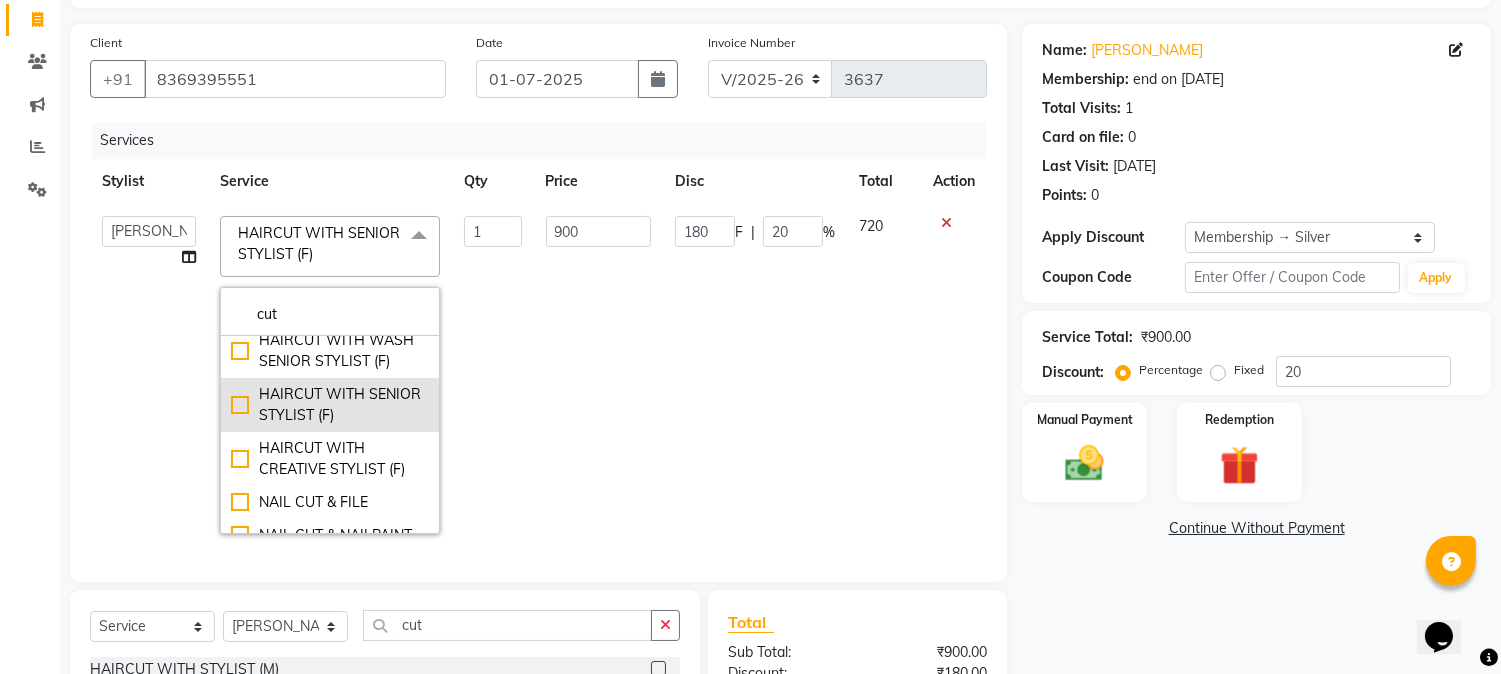 type on "0" 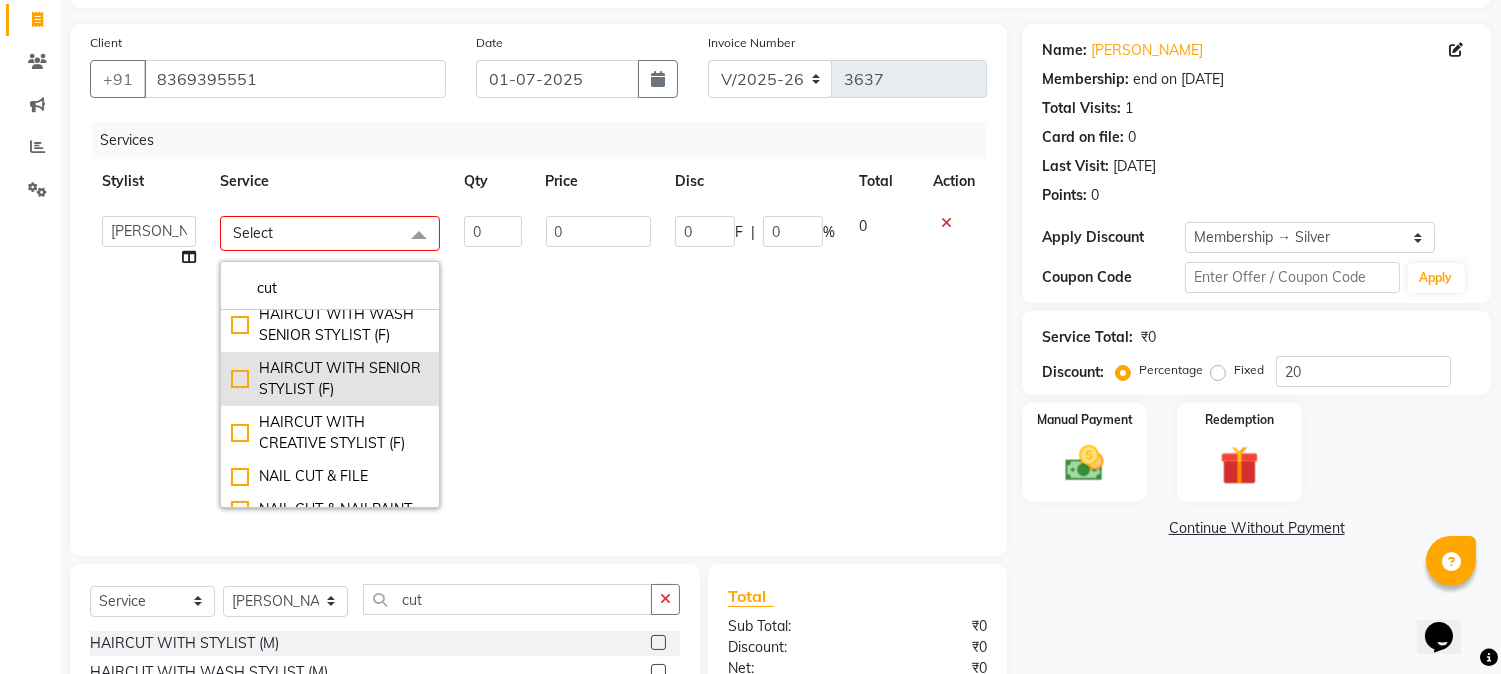 click on "HAIRCUT WITH SENIOR STYLIST (F)" 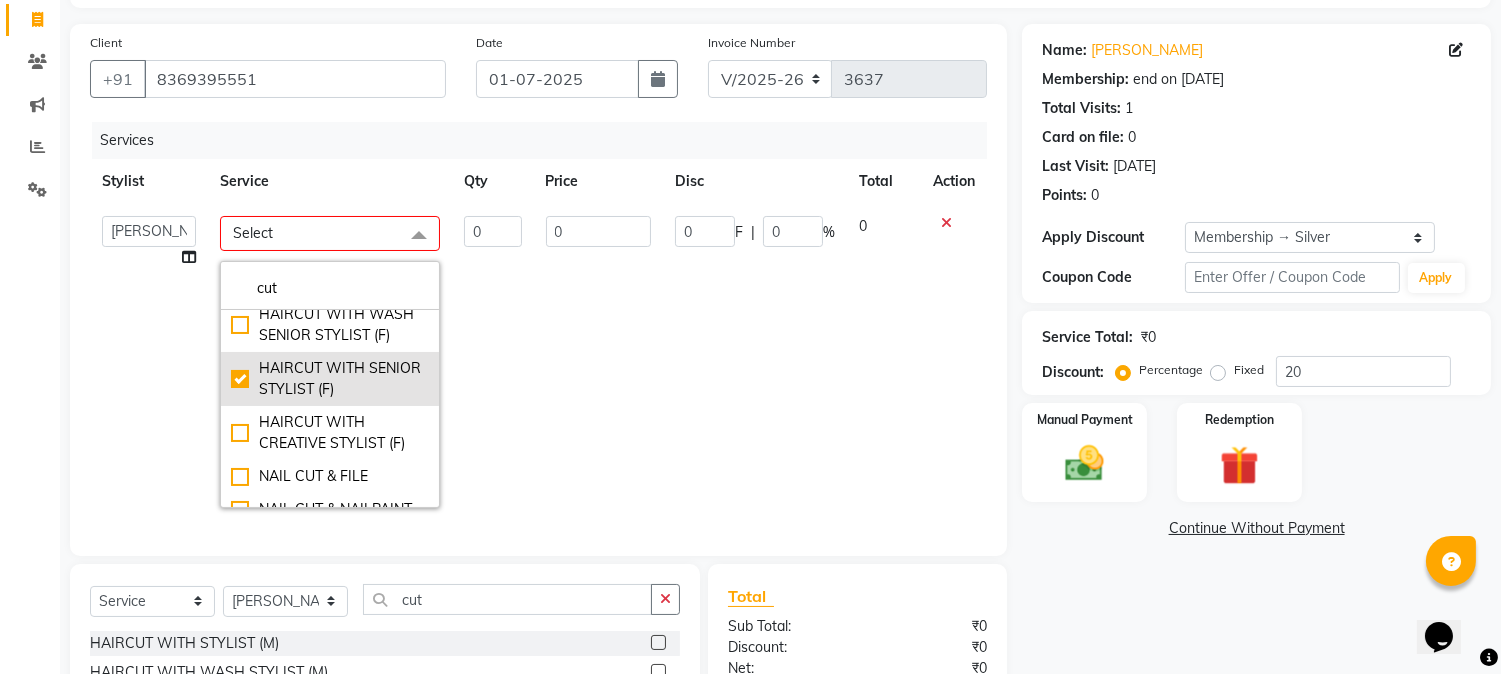 type on "1" 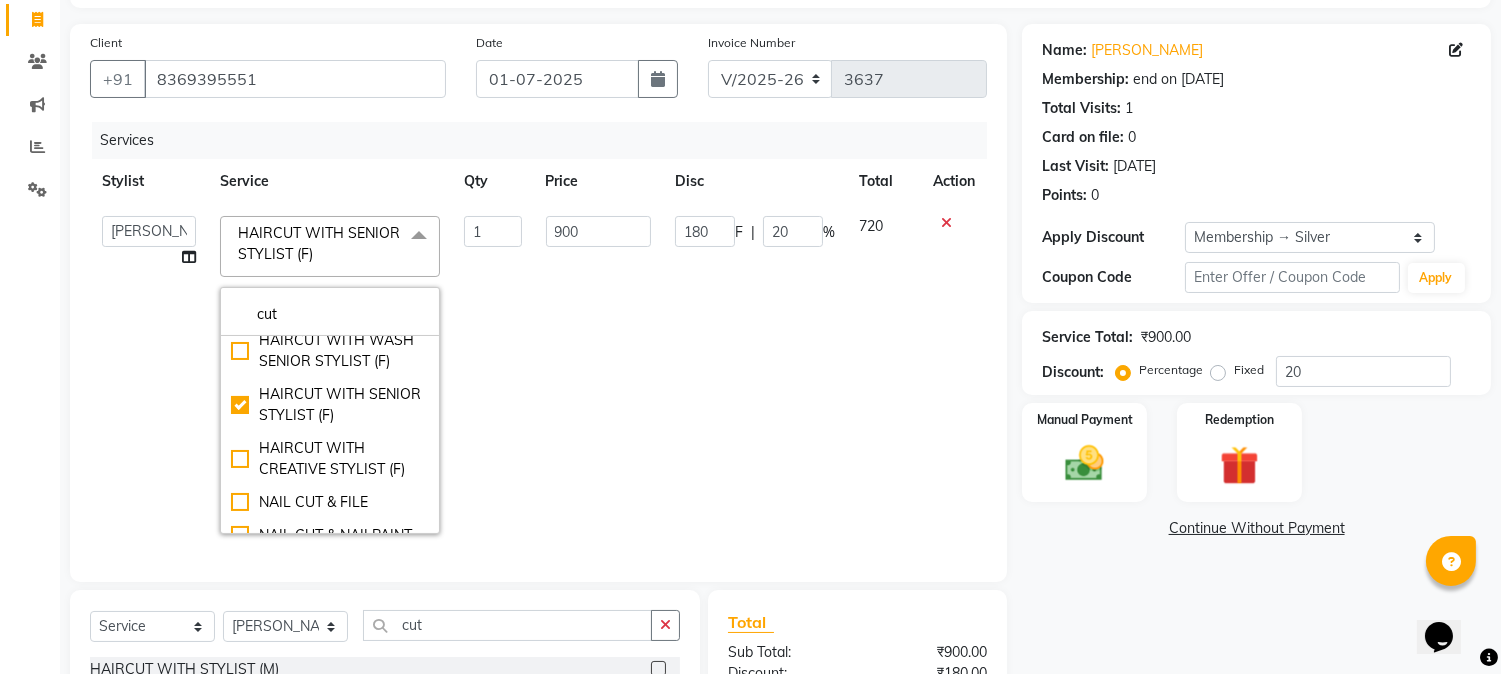 click on "180 F | 20 %" 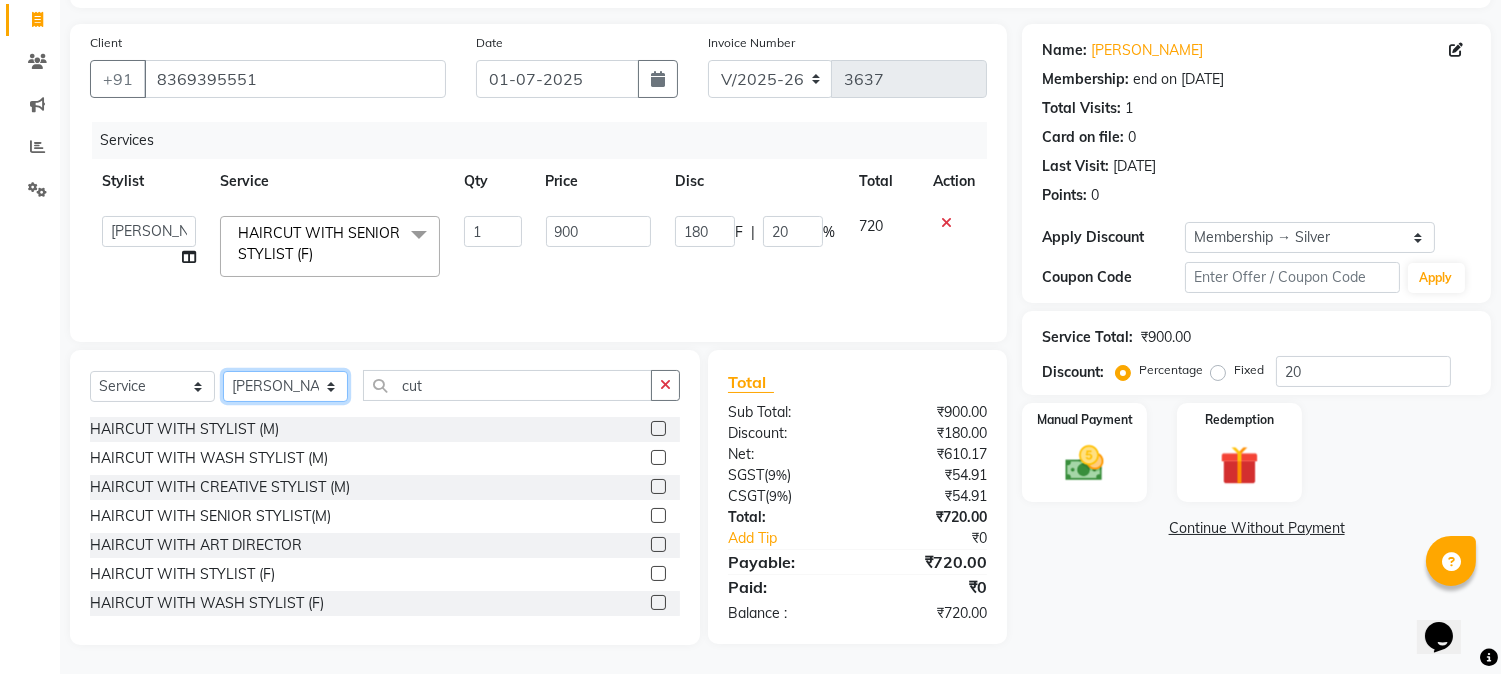 click on "Select Stylist [PERSON_NAME] [PERSON_NAME] kuldeep [PERSON_NAME] [PERSON_NAME] NANDINI [PERSON_NAME] [PERSON_NAME] [PERSON_NAME] [PERSON_NAME] SADAF [PERSON_NAME] TAK shweta kashyap" 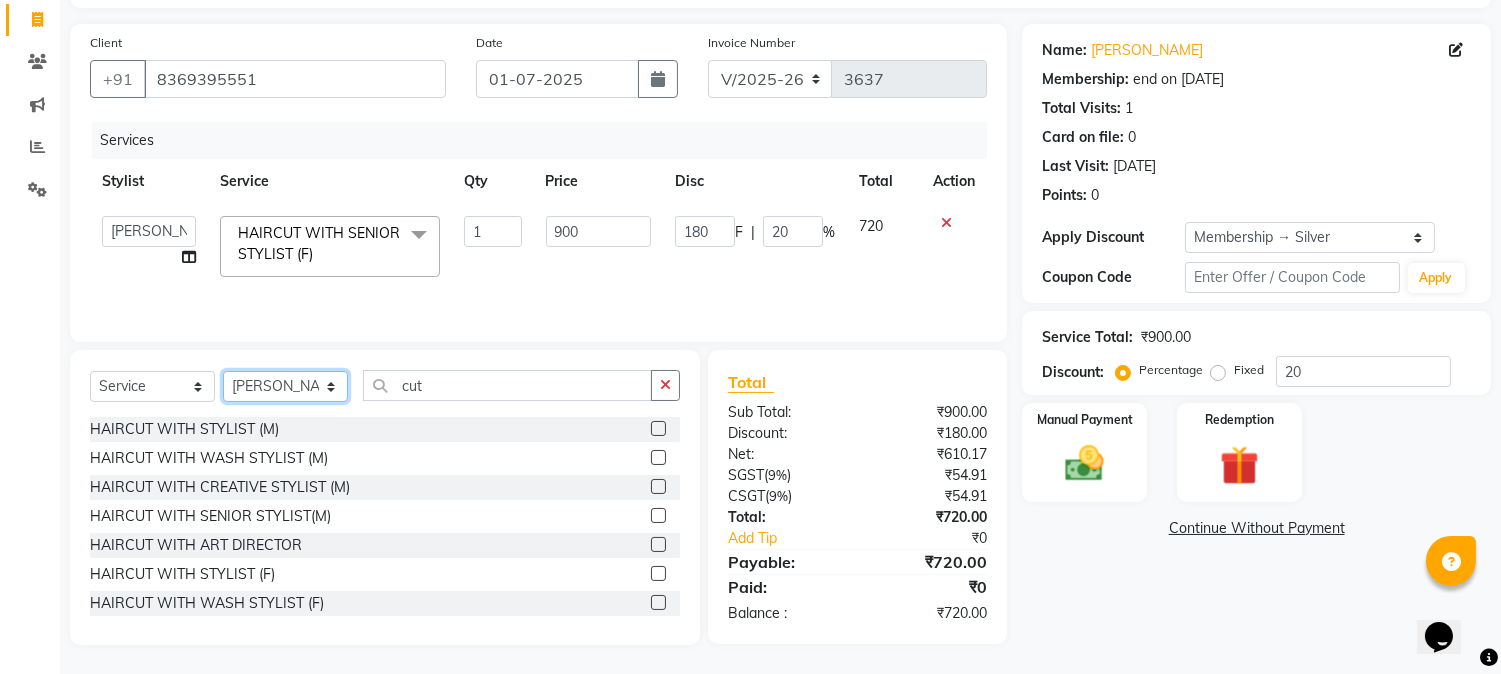 select on "7174" 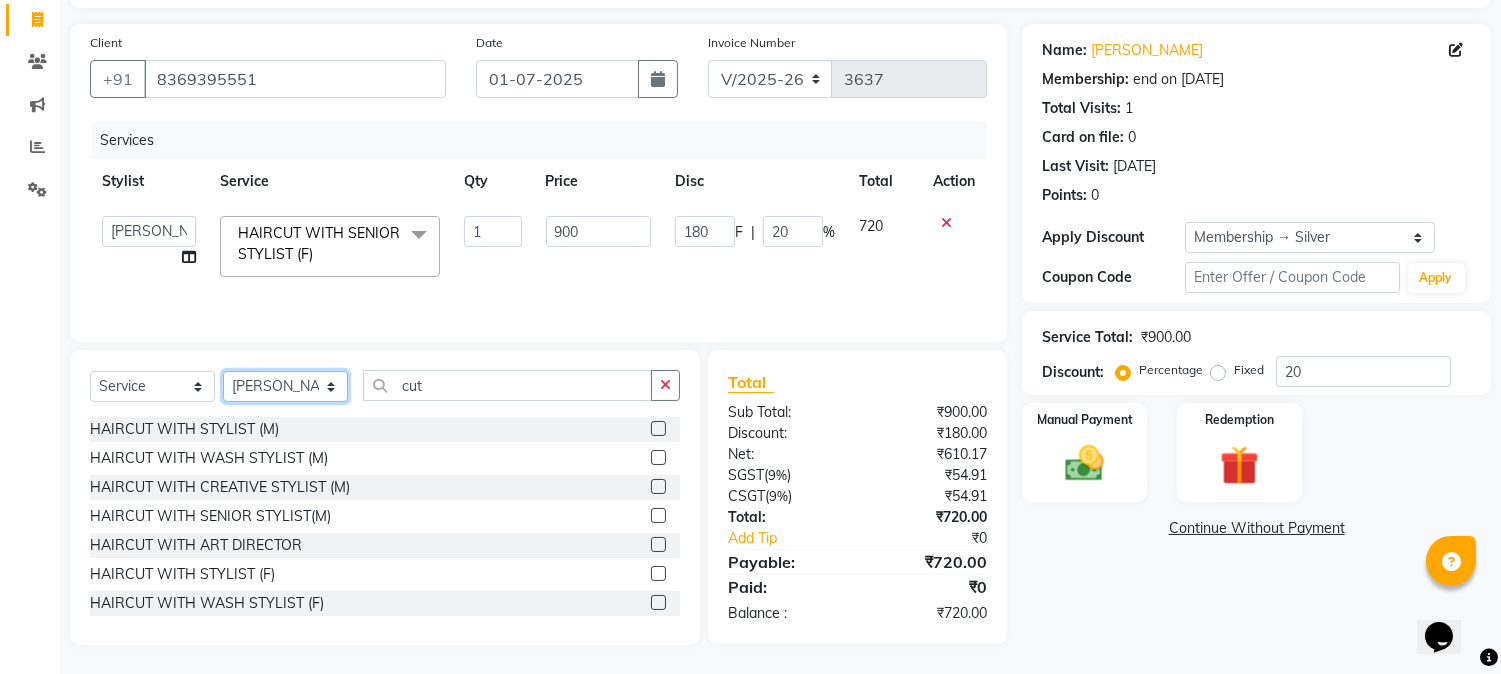 drag, startPoint x: 284, startPoint y: 388, endPoint x: 375, endPoint y: 380, distance: 91.350975 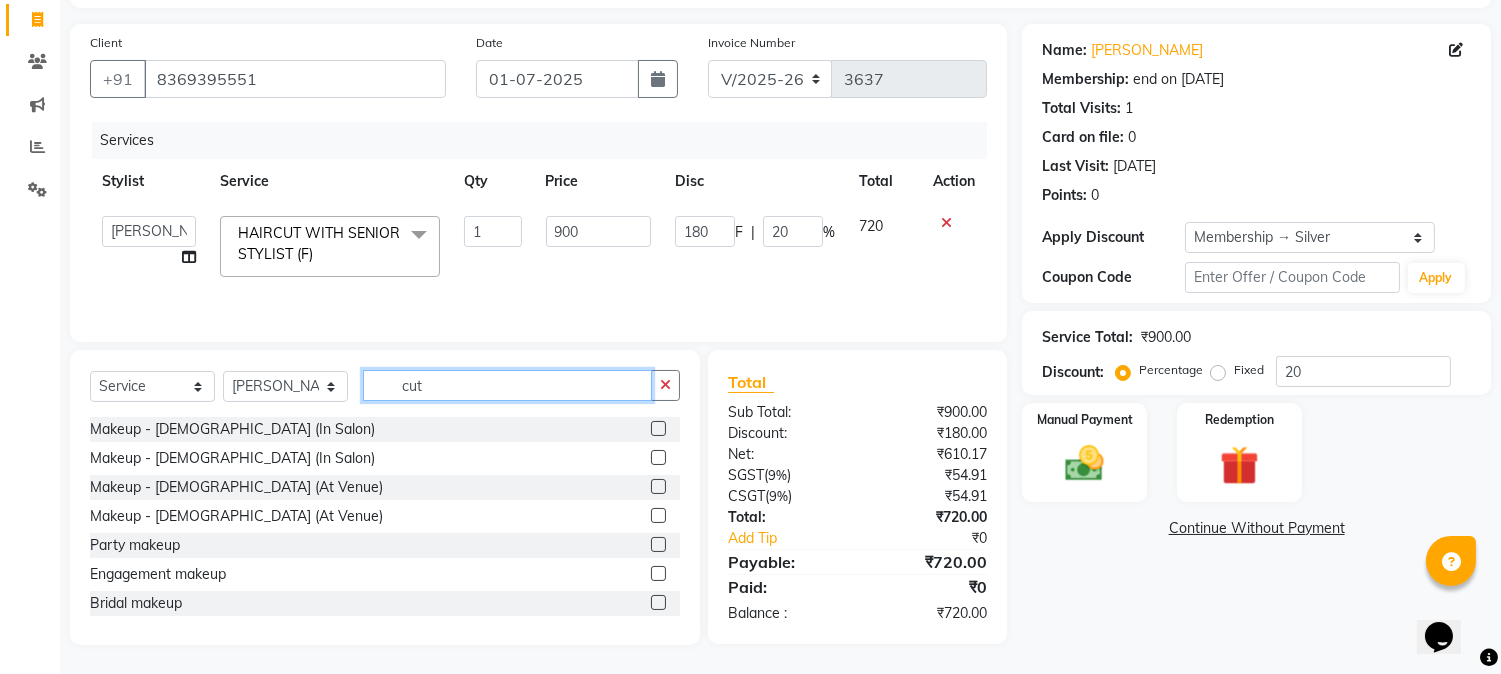 click on "cut" 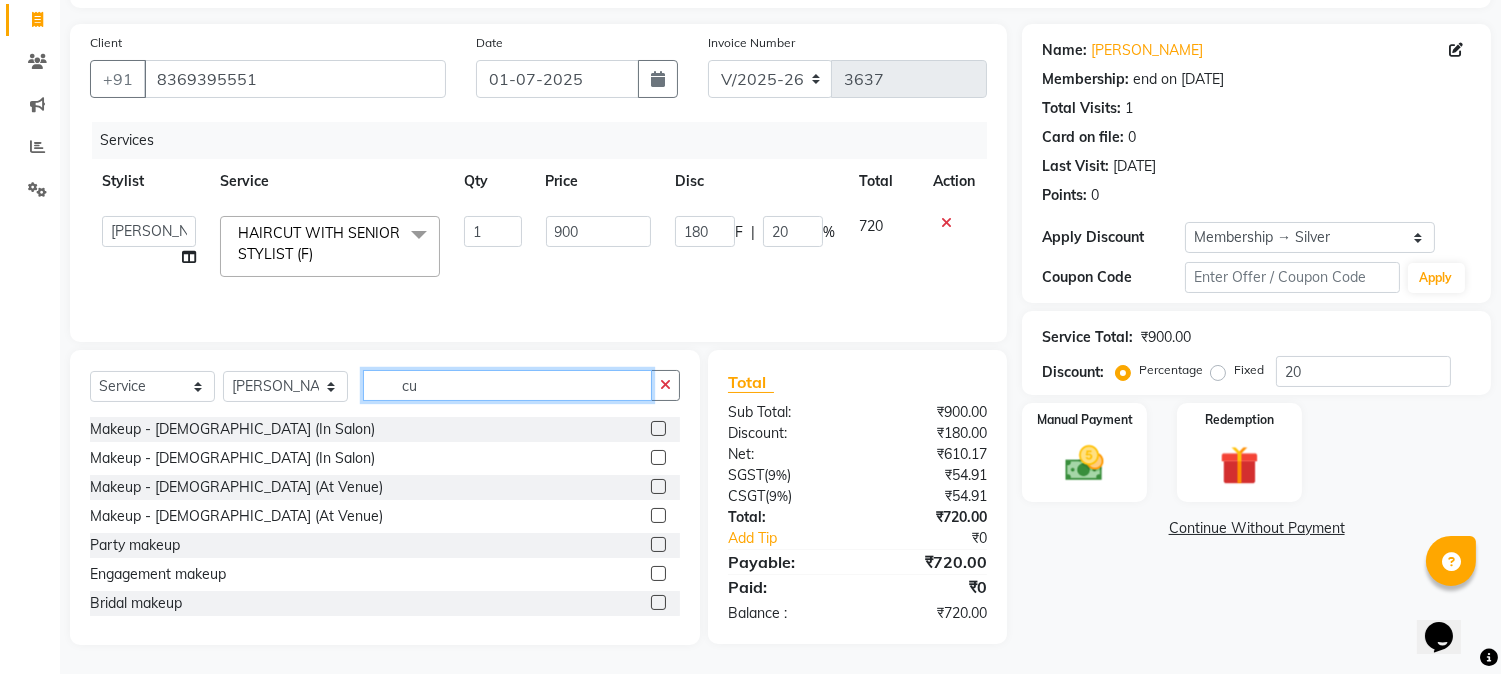 type on "c" 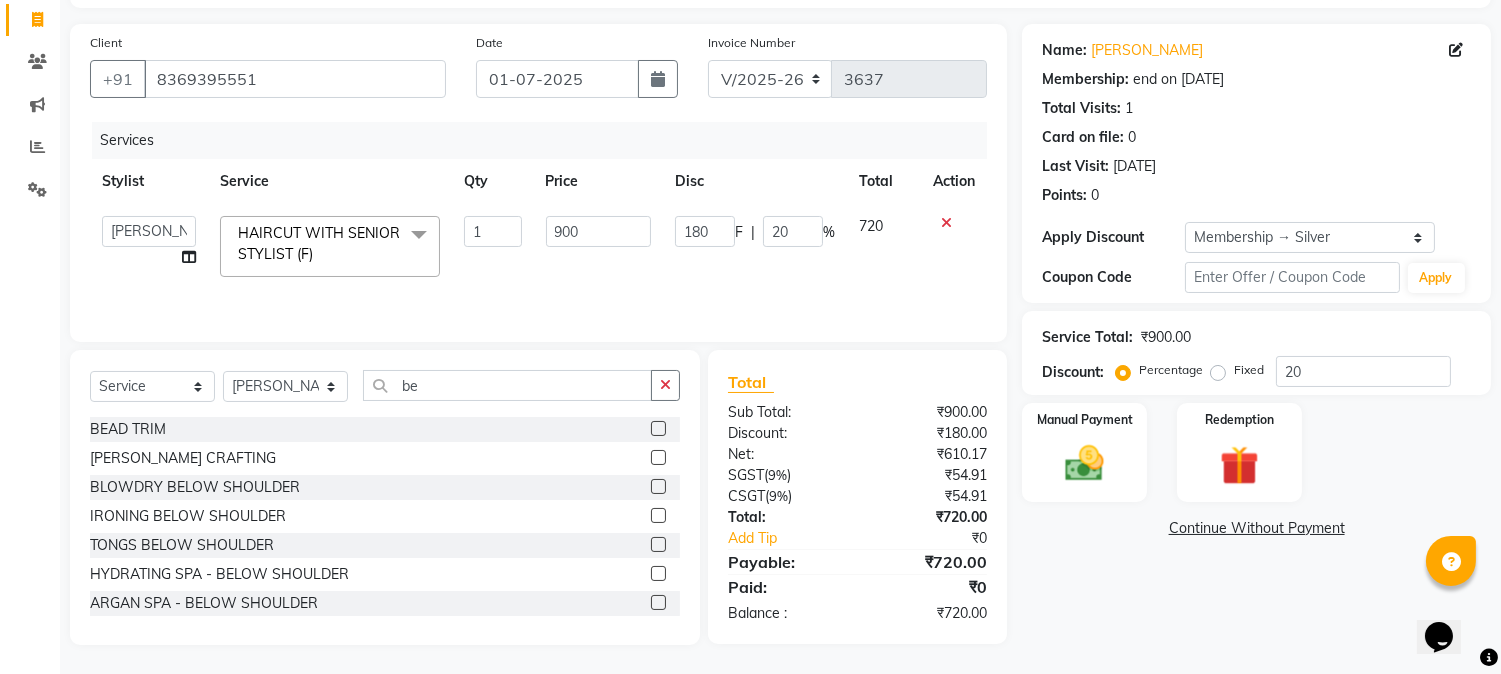 click on "BEAD TRIM" 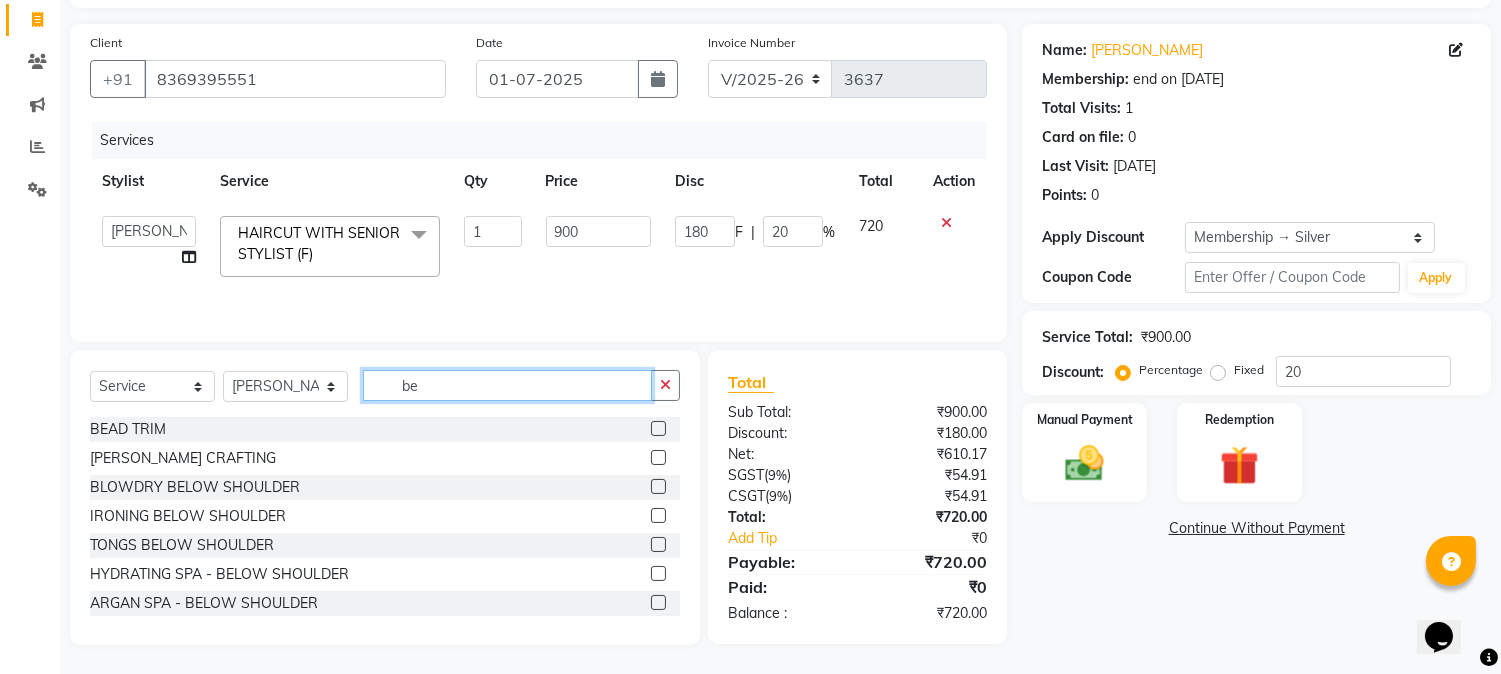 click on "be" 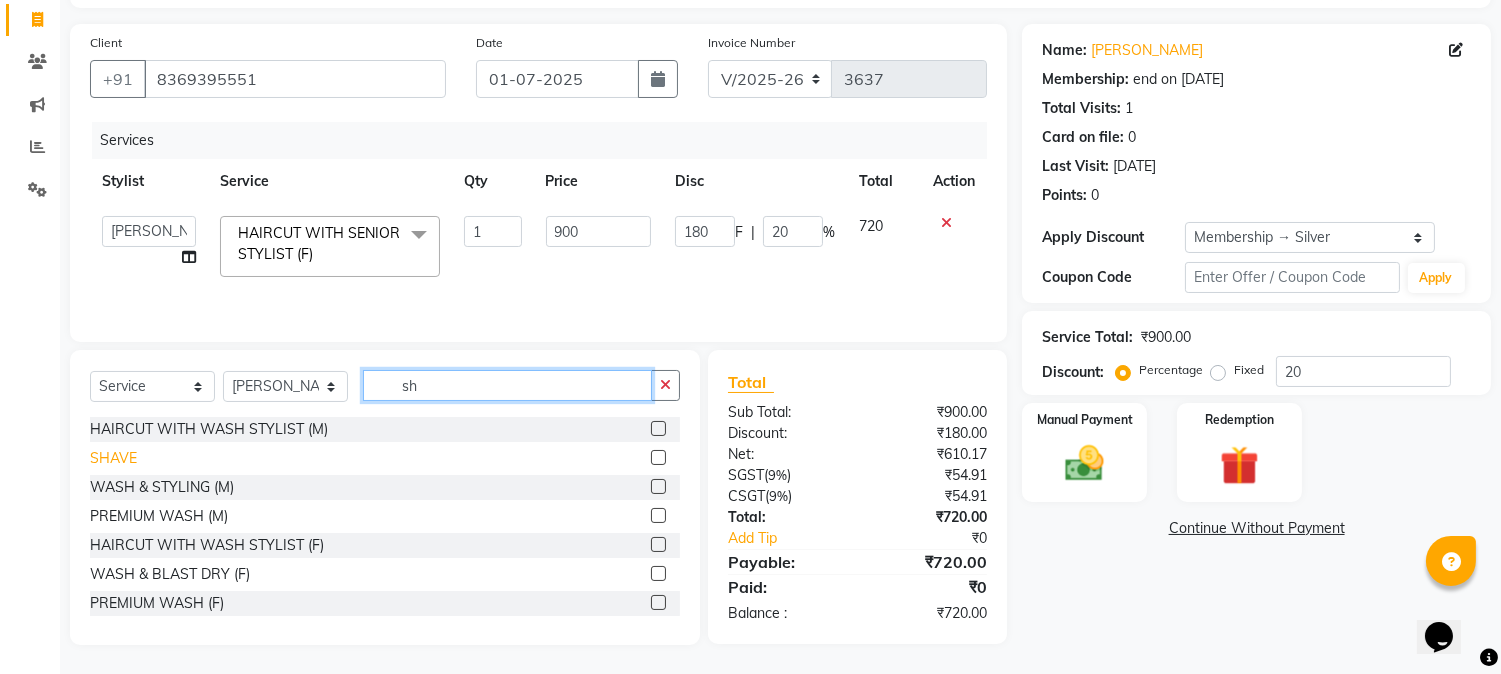 type on "sh" 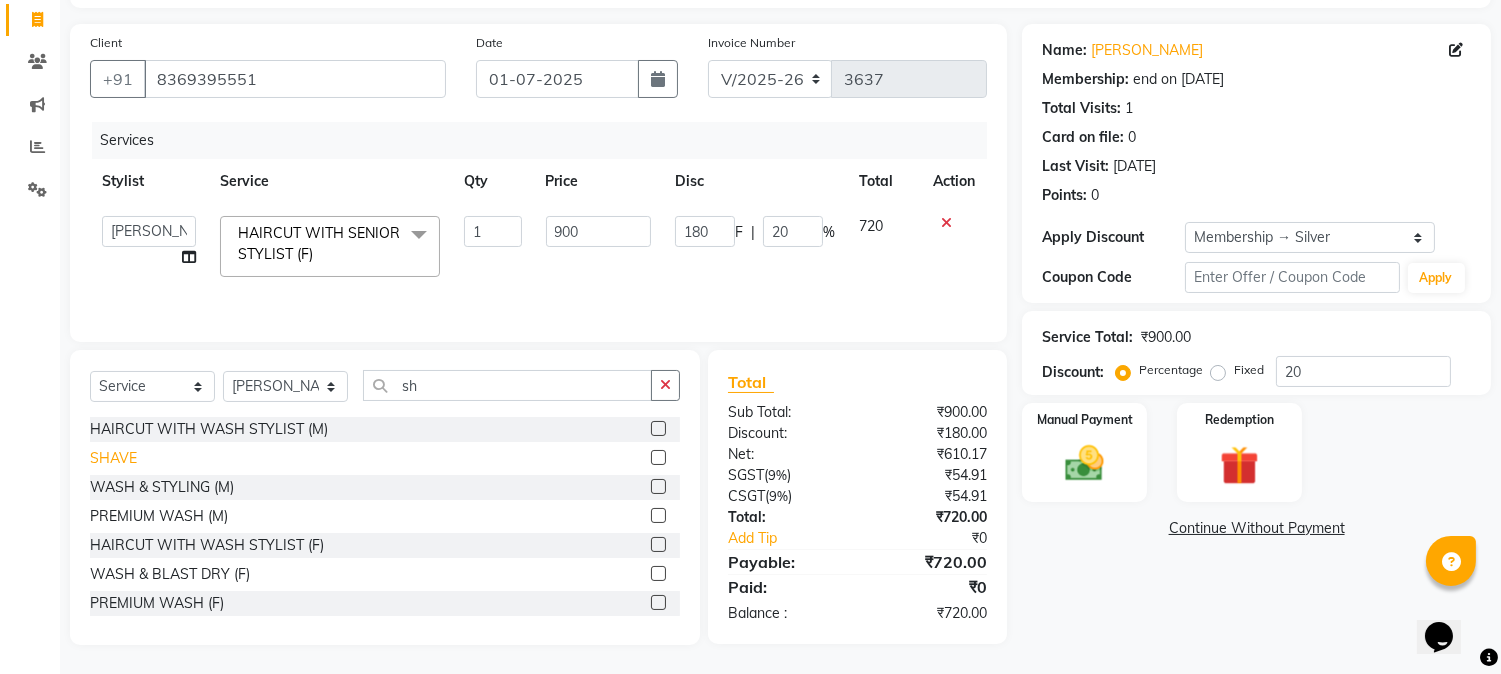 click on "SHAVE" 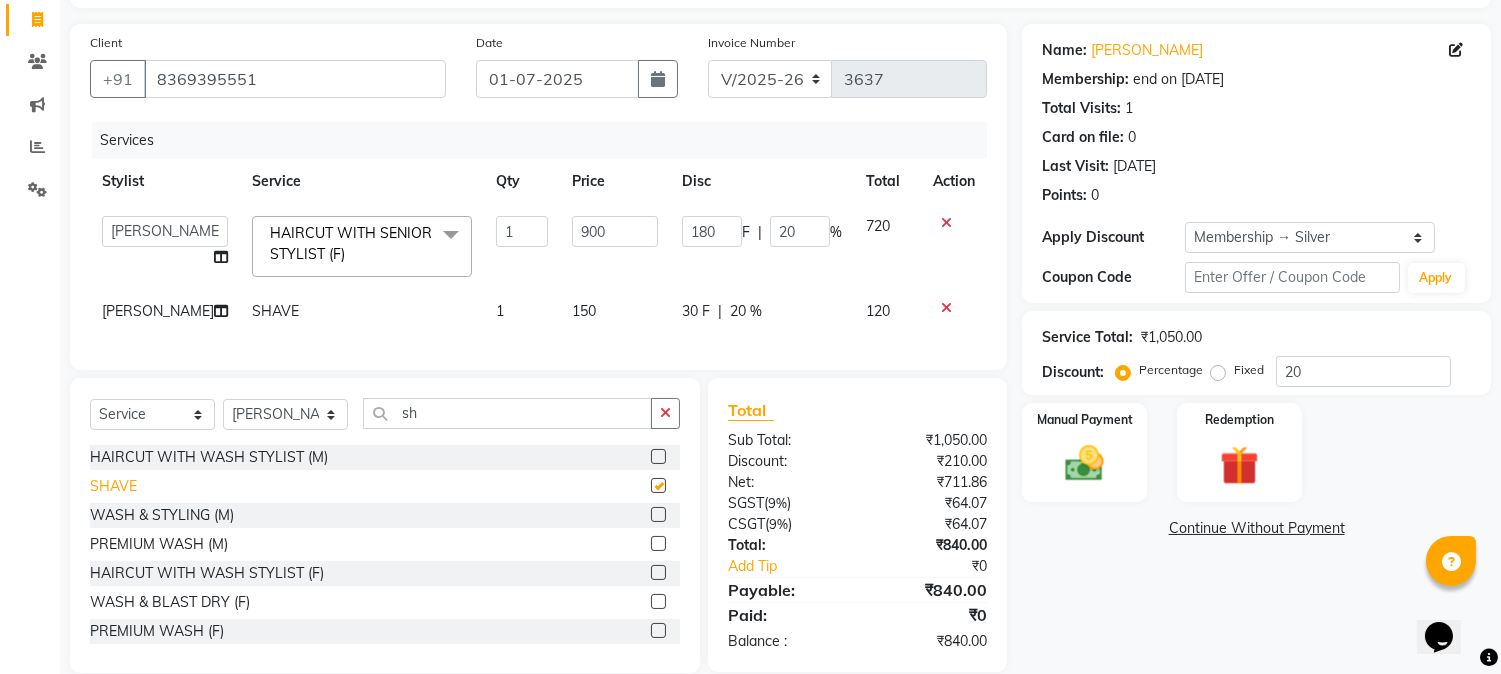 checkbox on "false" 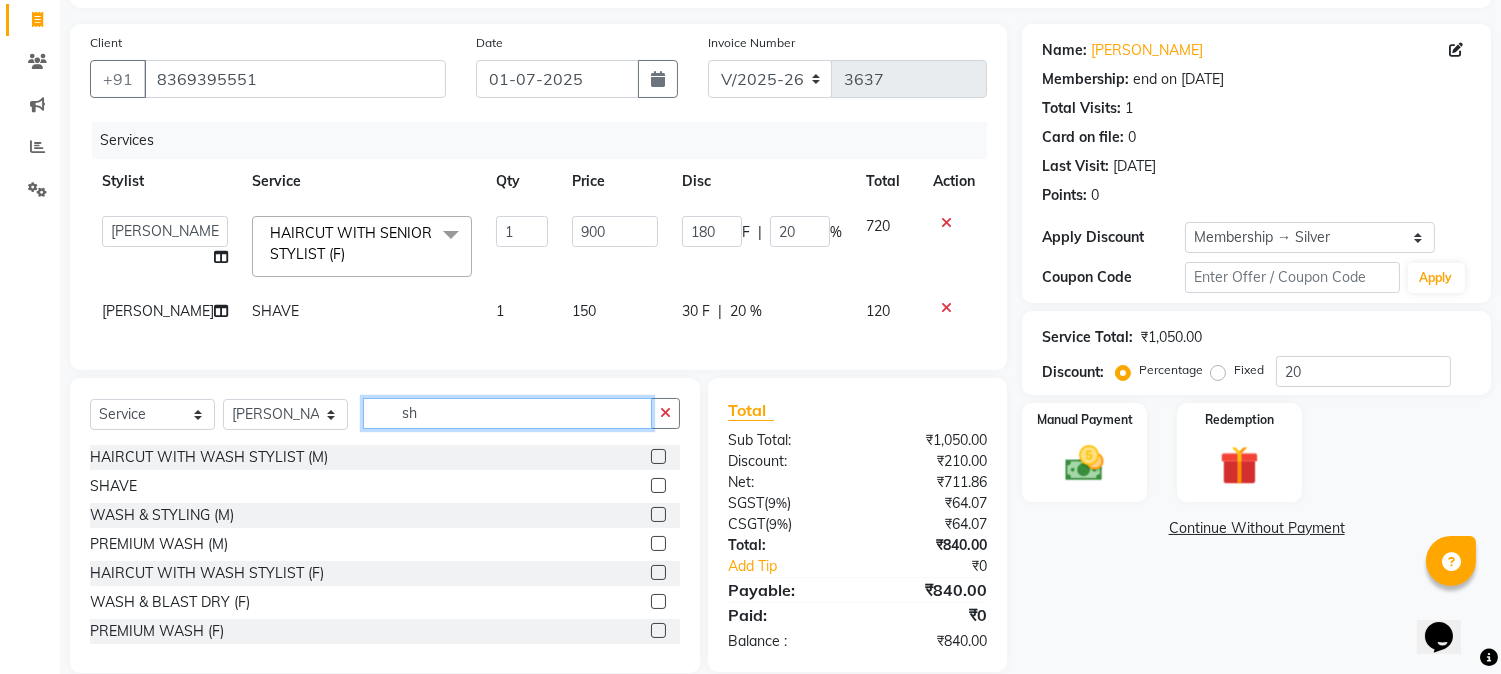 click on "sh" 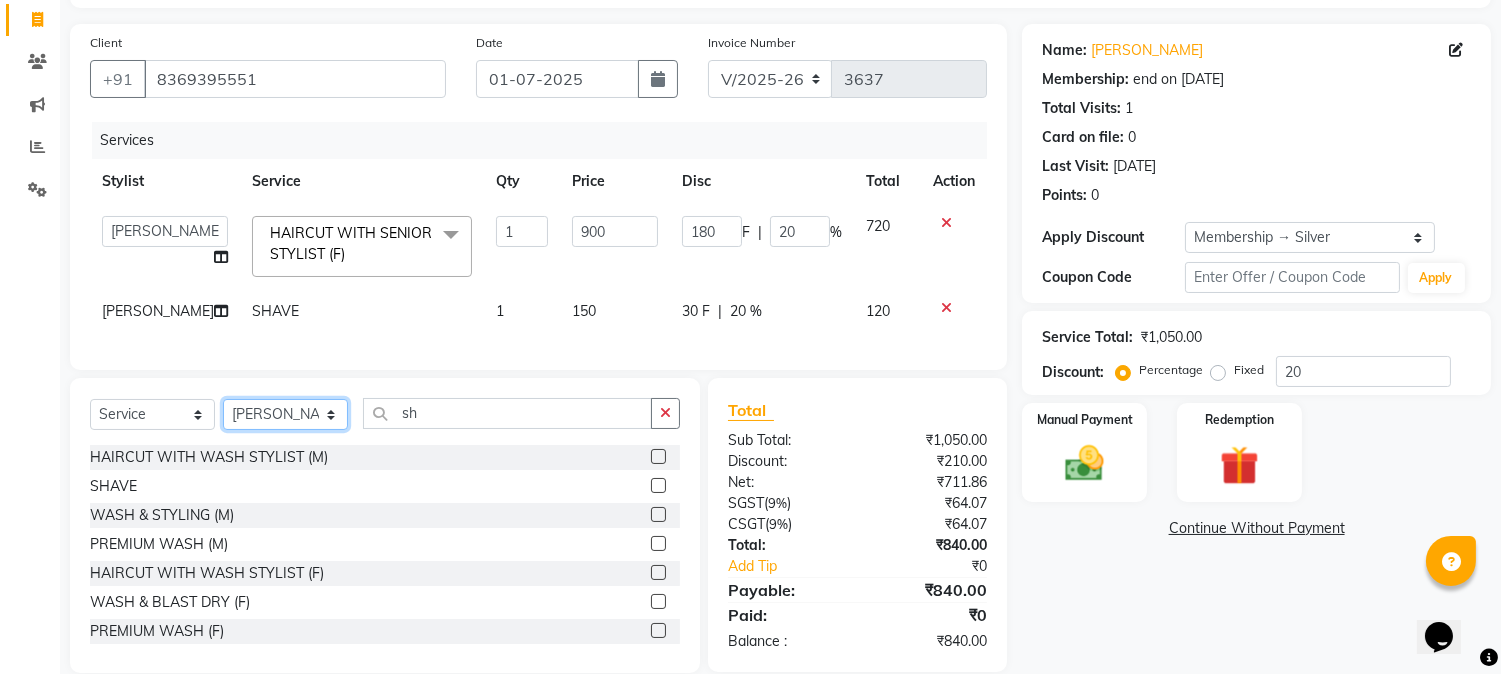 click on "Select Stylist [PERSON_NAME] [PERSON_NAME] kuldeep [PERSON_NAME] [PERSON_NAME] NANDINI [PERSON_NAME] [PERSON_NAME] [PERSON_NAME] [PERSON_NAME] SADAF [PERSON_NAME] TAK shweta kashyap" 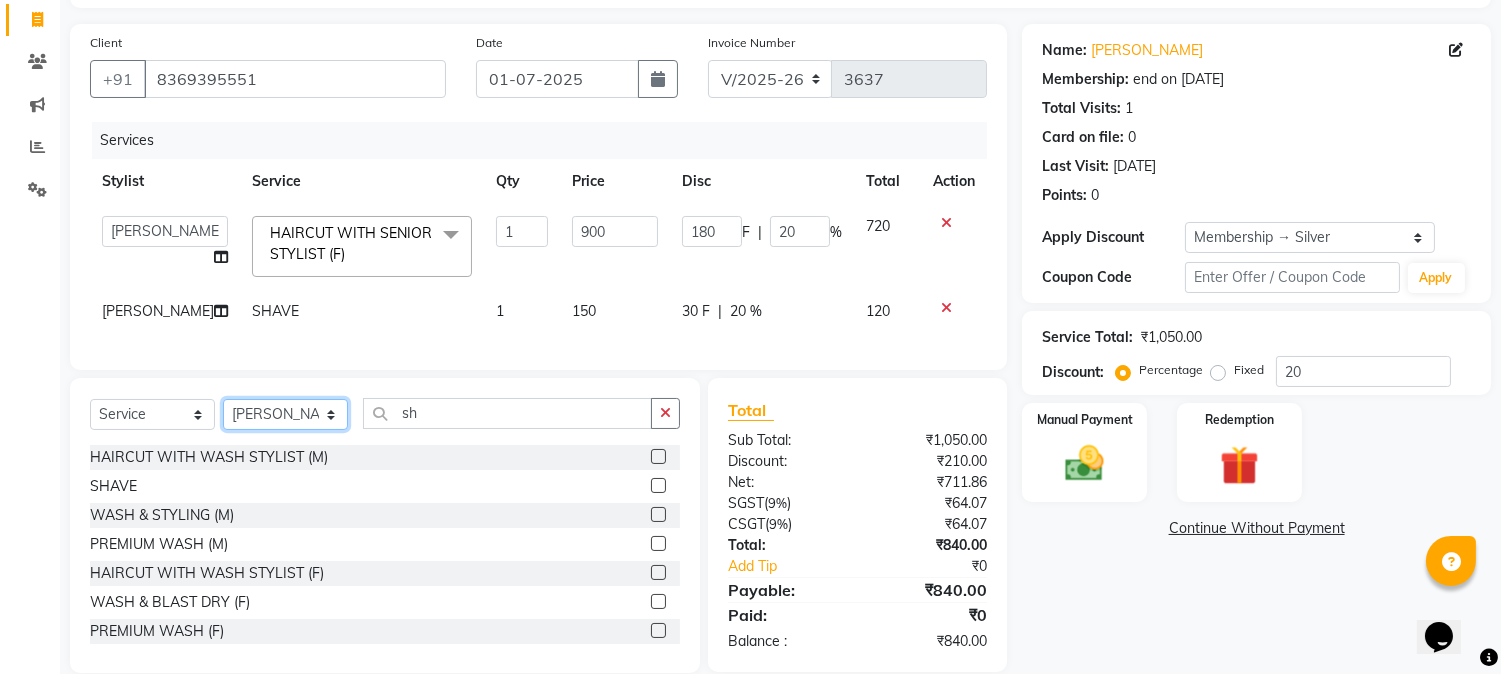 select on "20721" 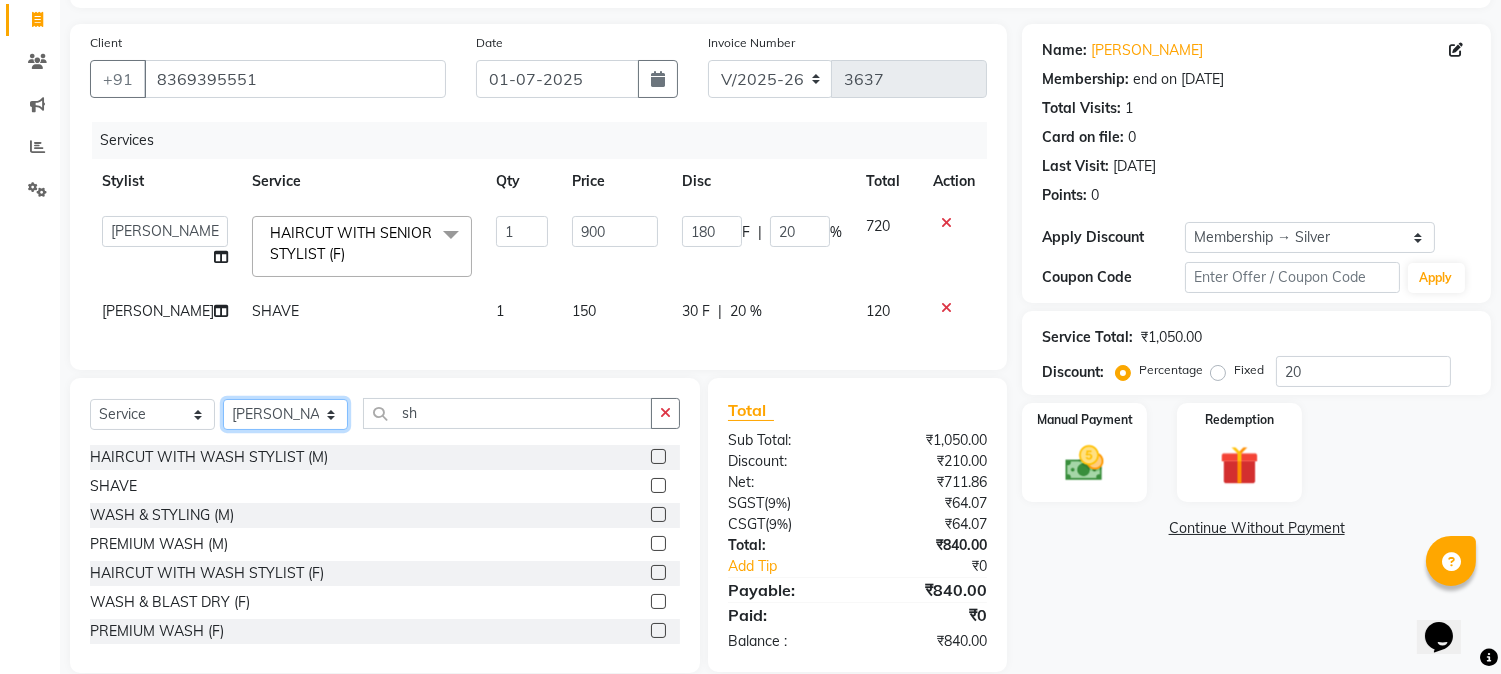 drag, startPoint x: 242, startPoint y: 455, endPoint x: 344, endPoint y: 444, distance: 102.59142 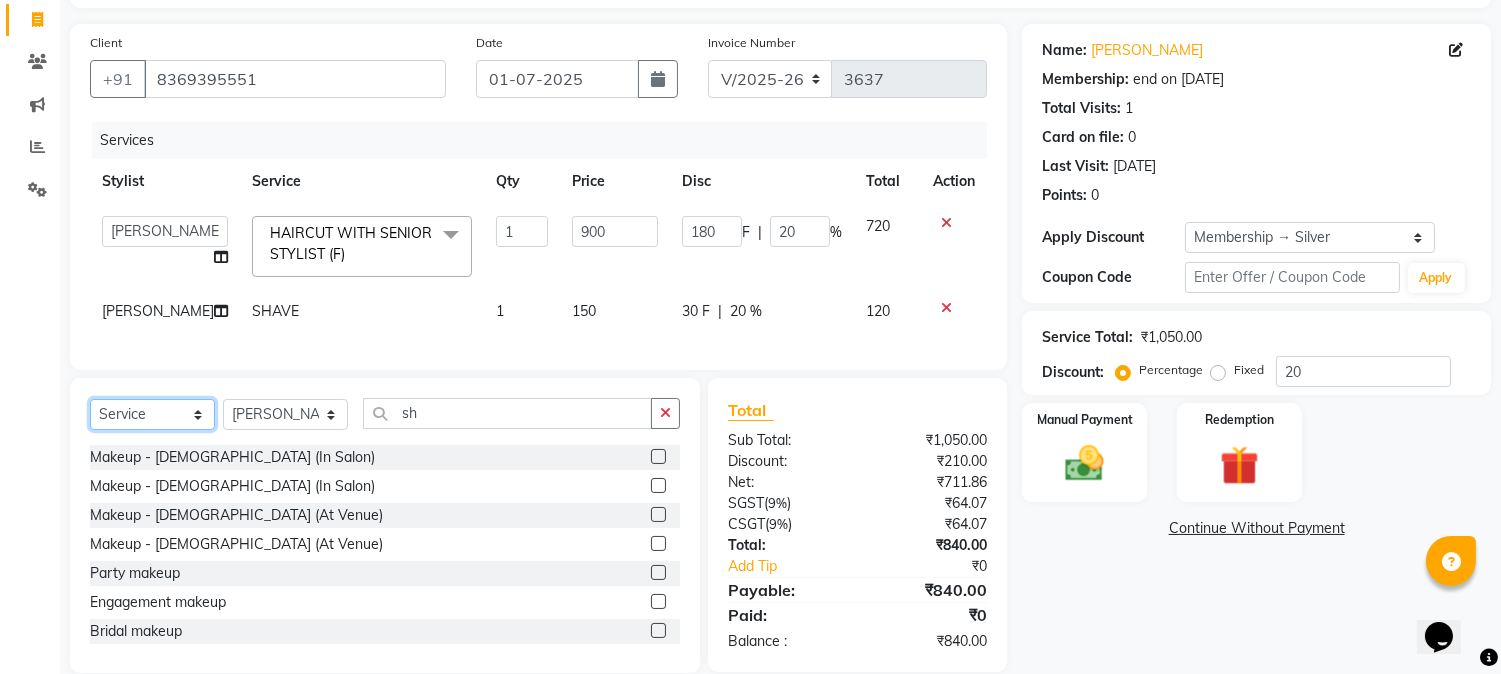 click on "Select  Service  Product  Membership  Package Voucher Prepaid Gift Card" 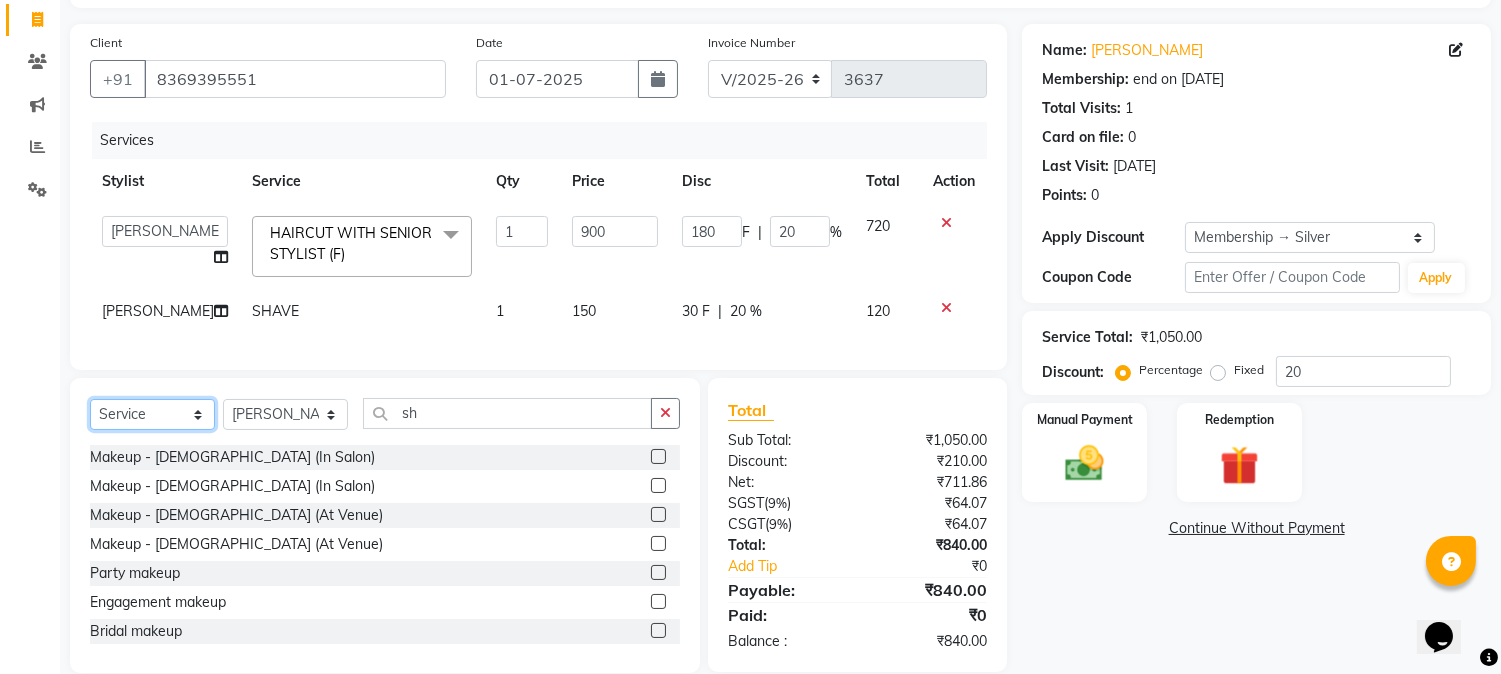 select on "product" 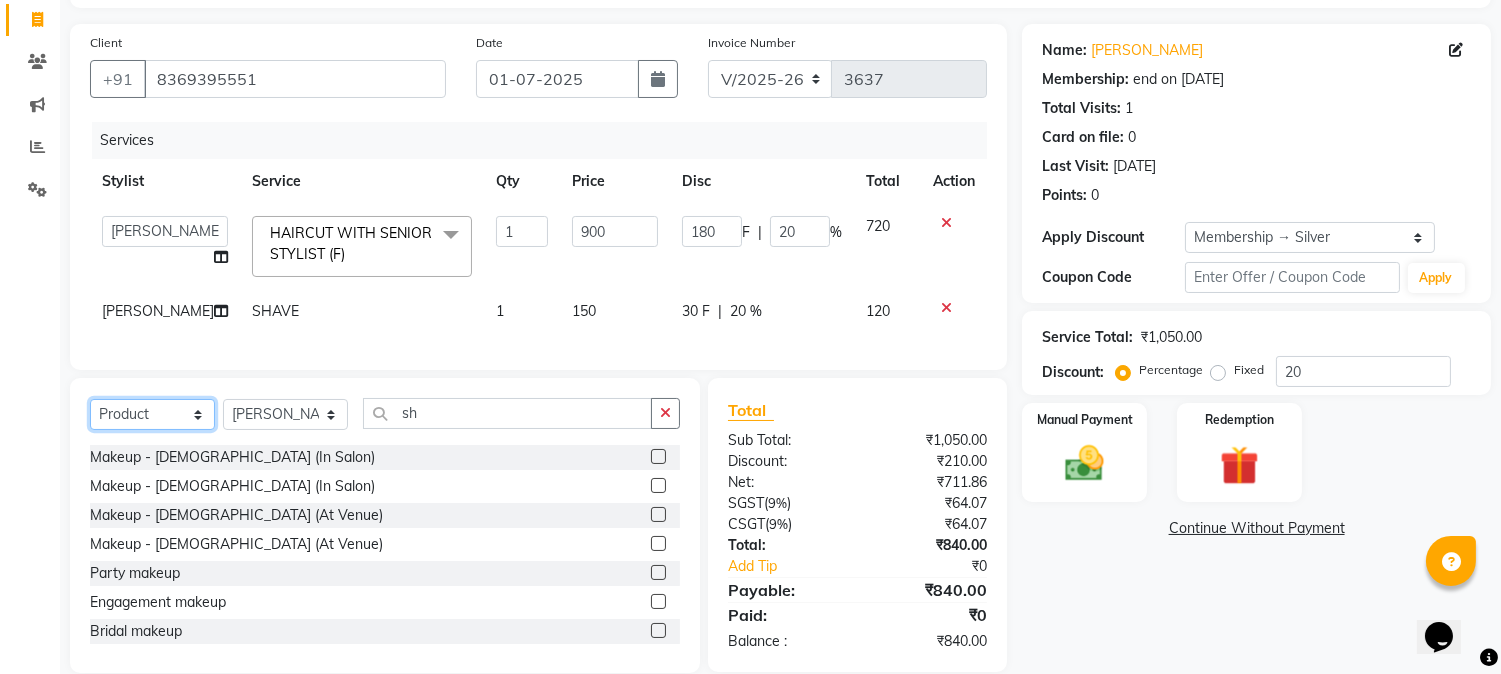 click on "Select  Service  Product  Membership  Package Voucher Prepaid Gift Card" 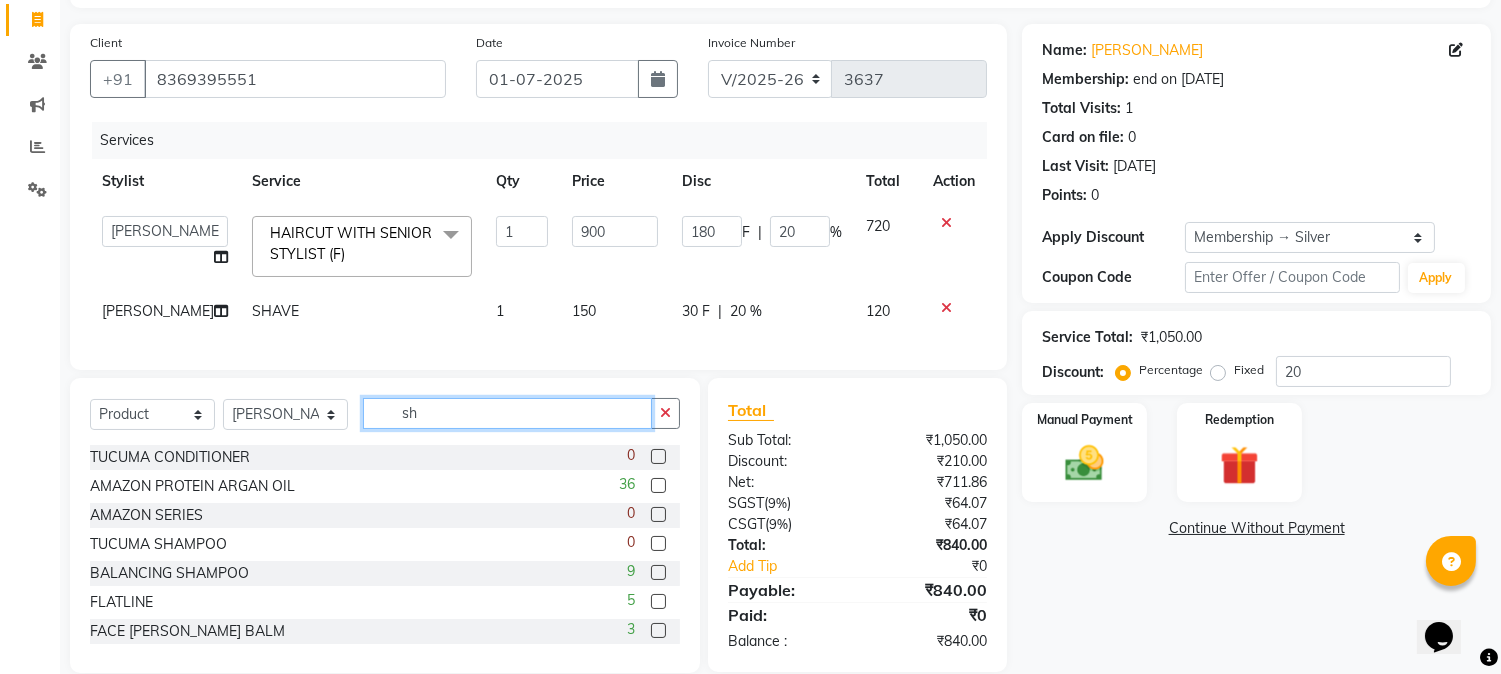 click on "sh" 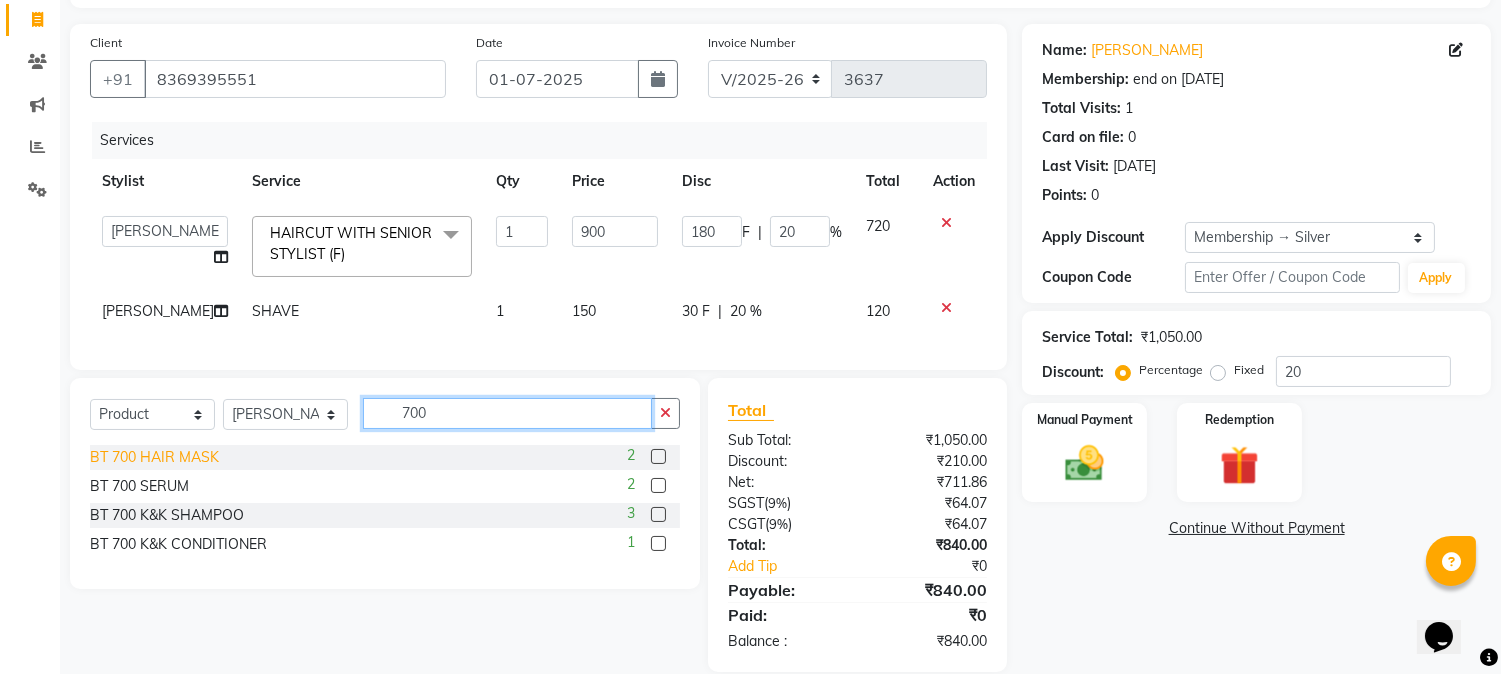 type on "700" 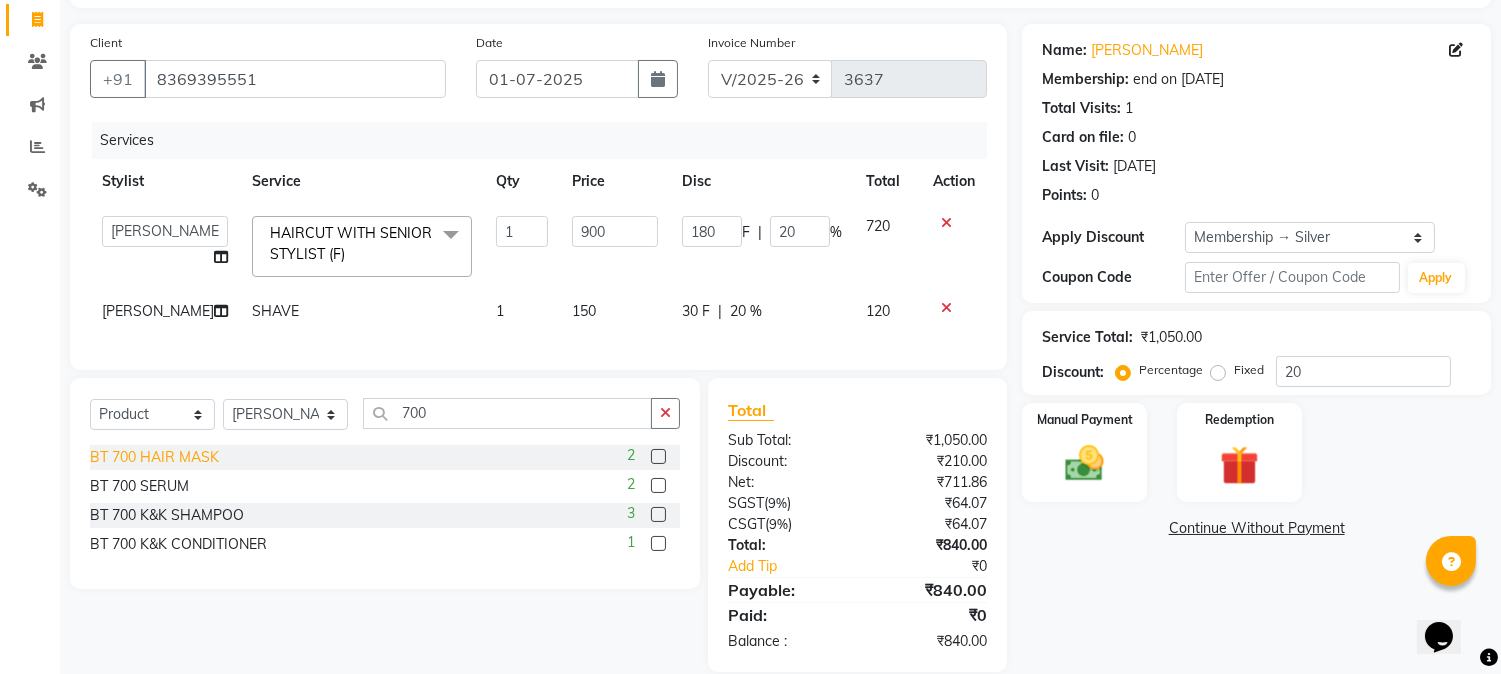 click on "BT 700 HAIR MASK" 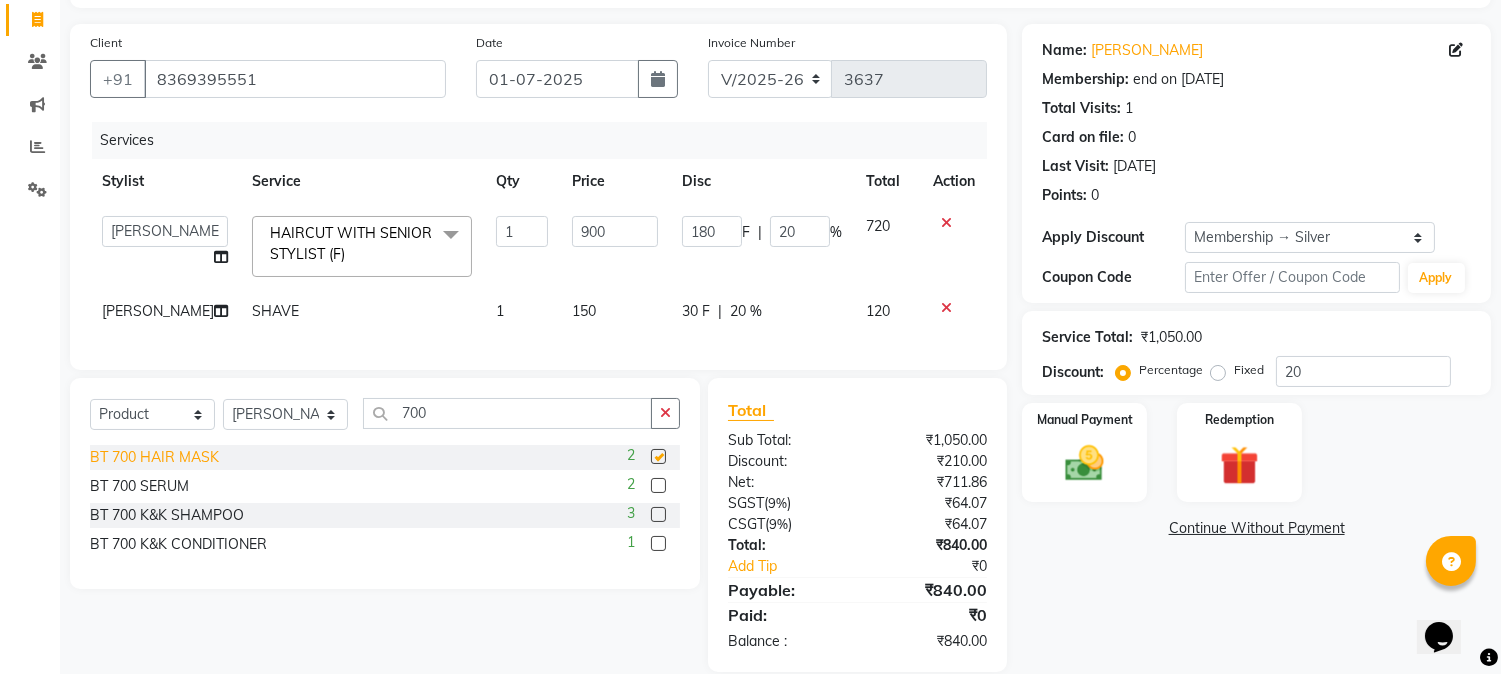 checkbox on "false" 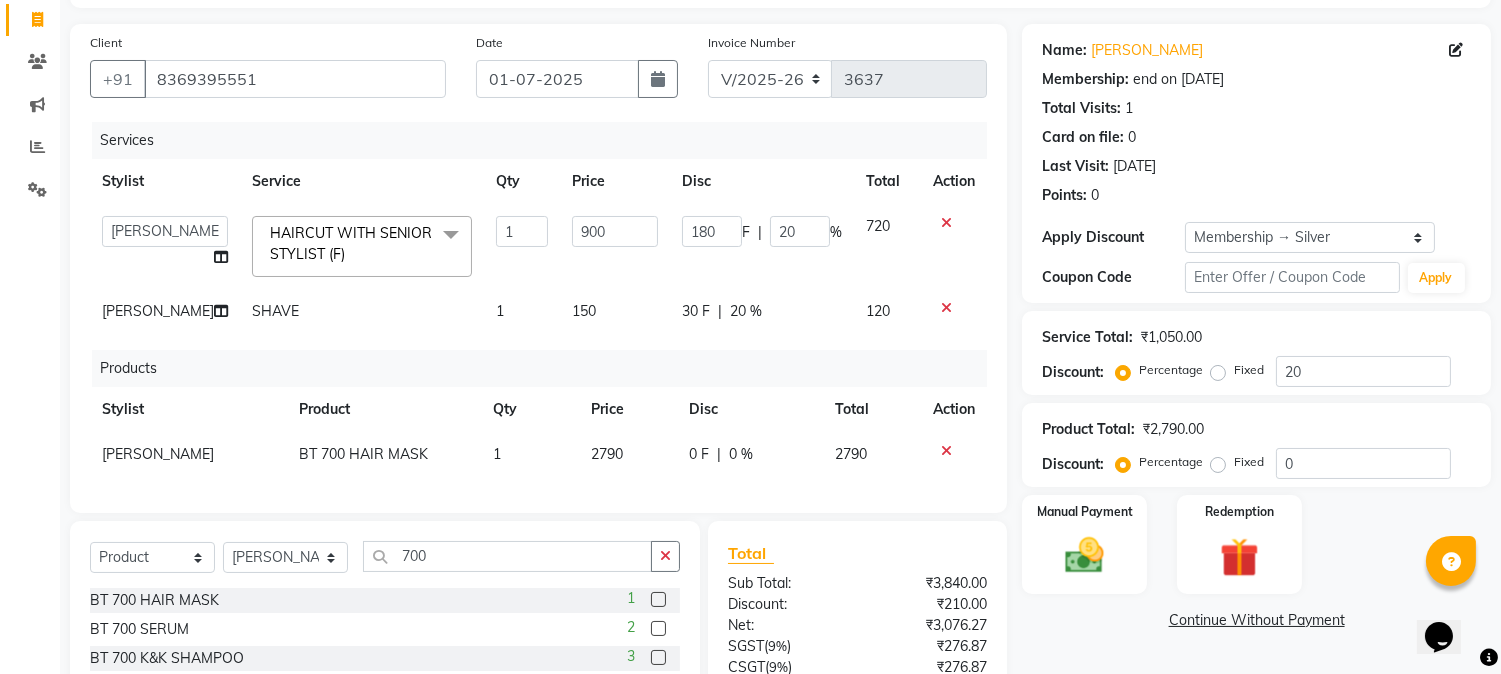scroll, scrollTop: 334, scrollLeft: 0, axis: vertical 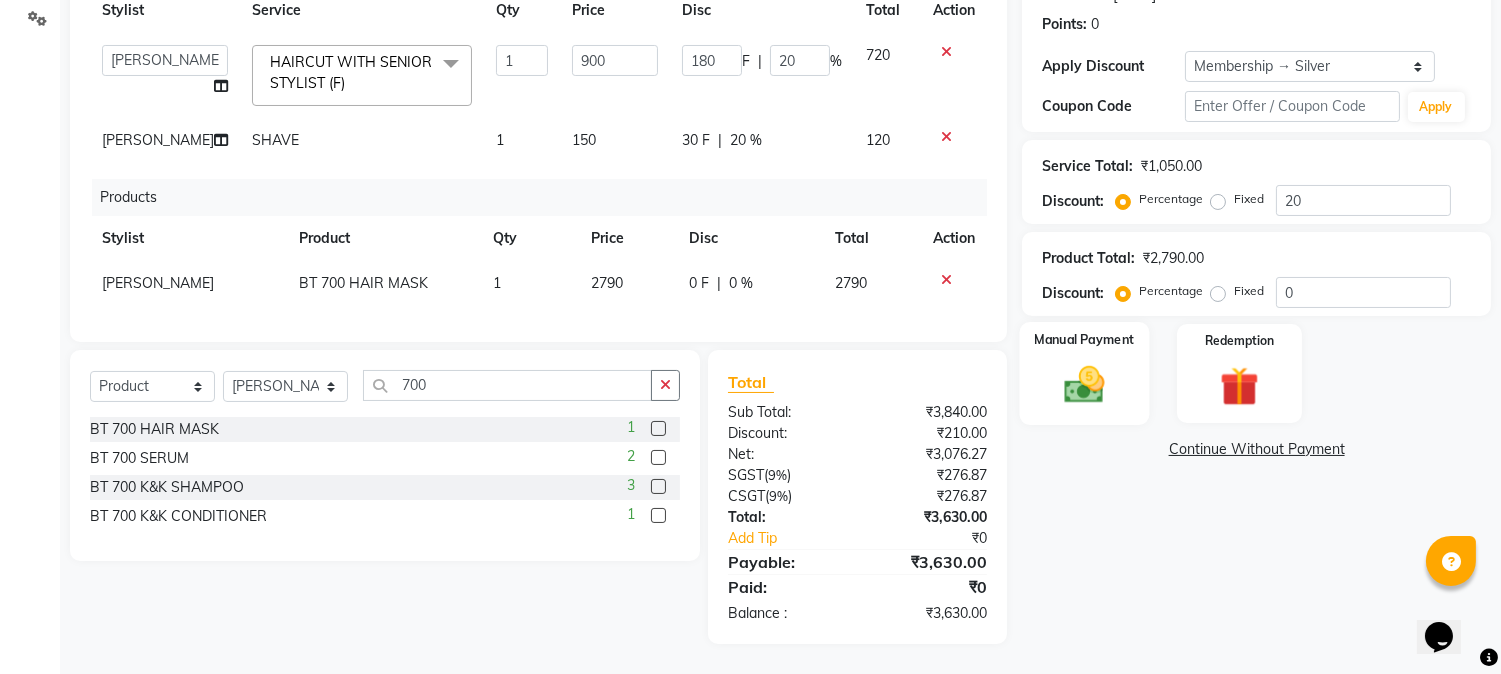 click 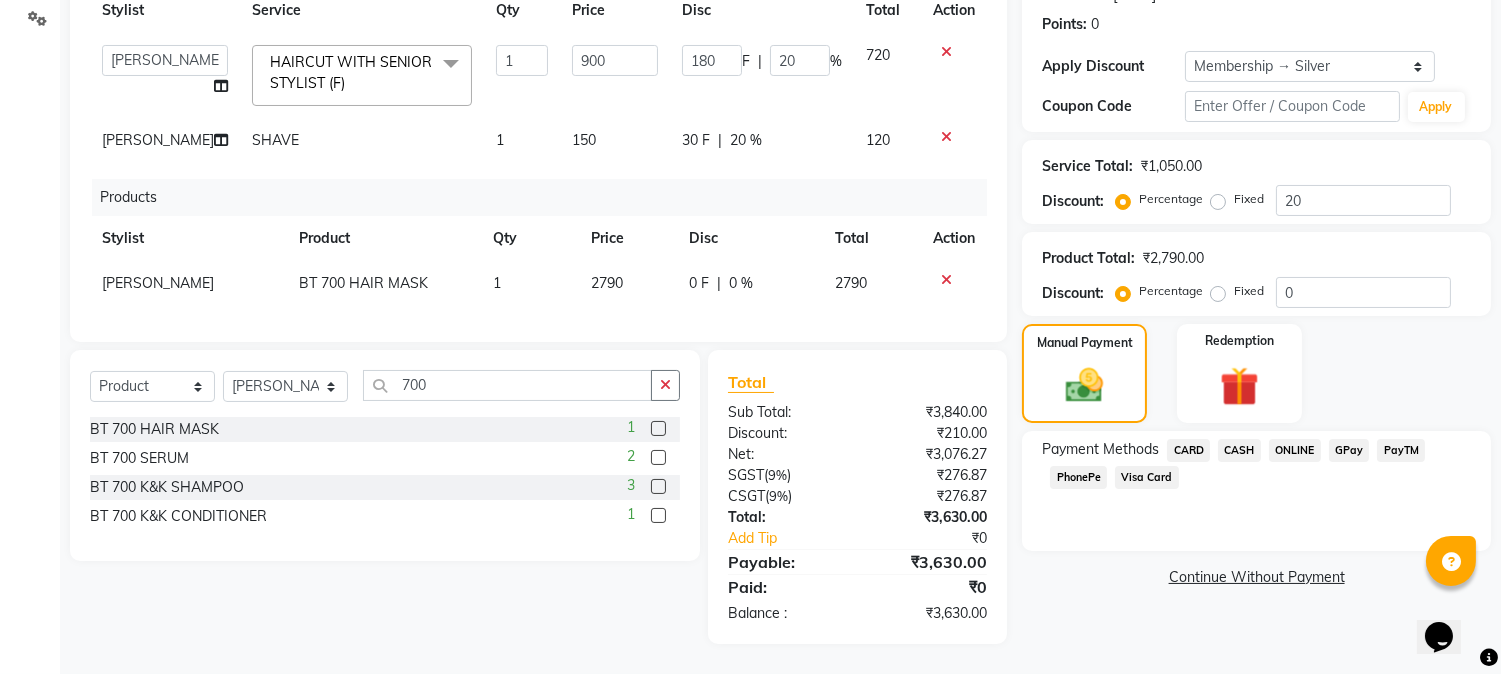 click on "PhonePe" 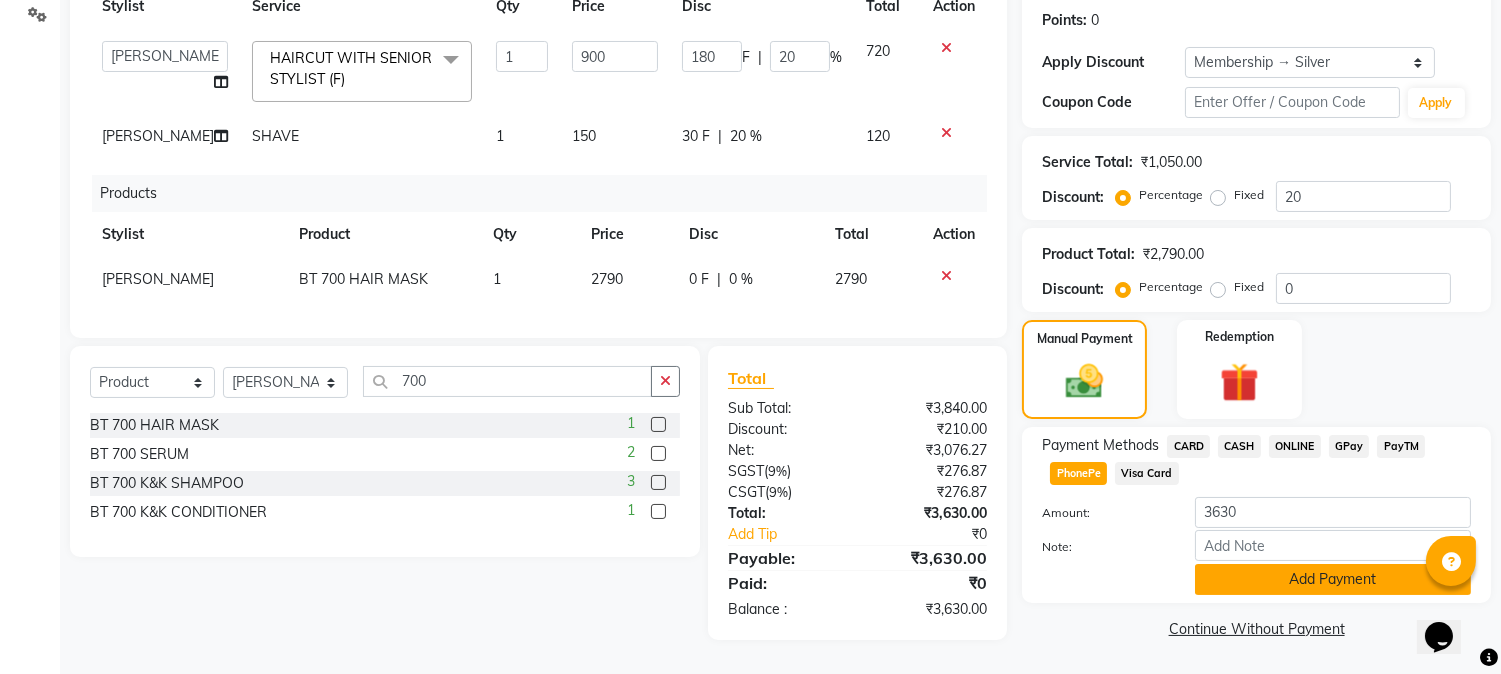 click on "Add Payment" 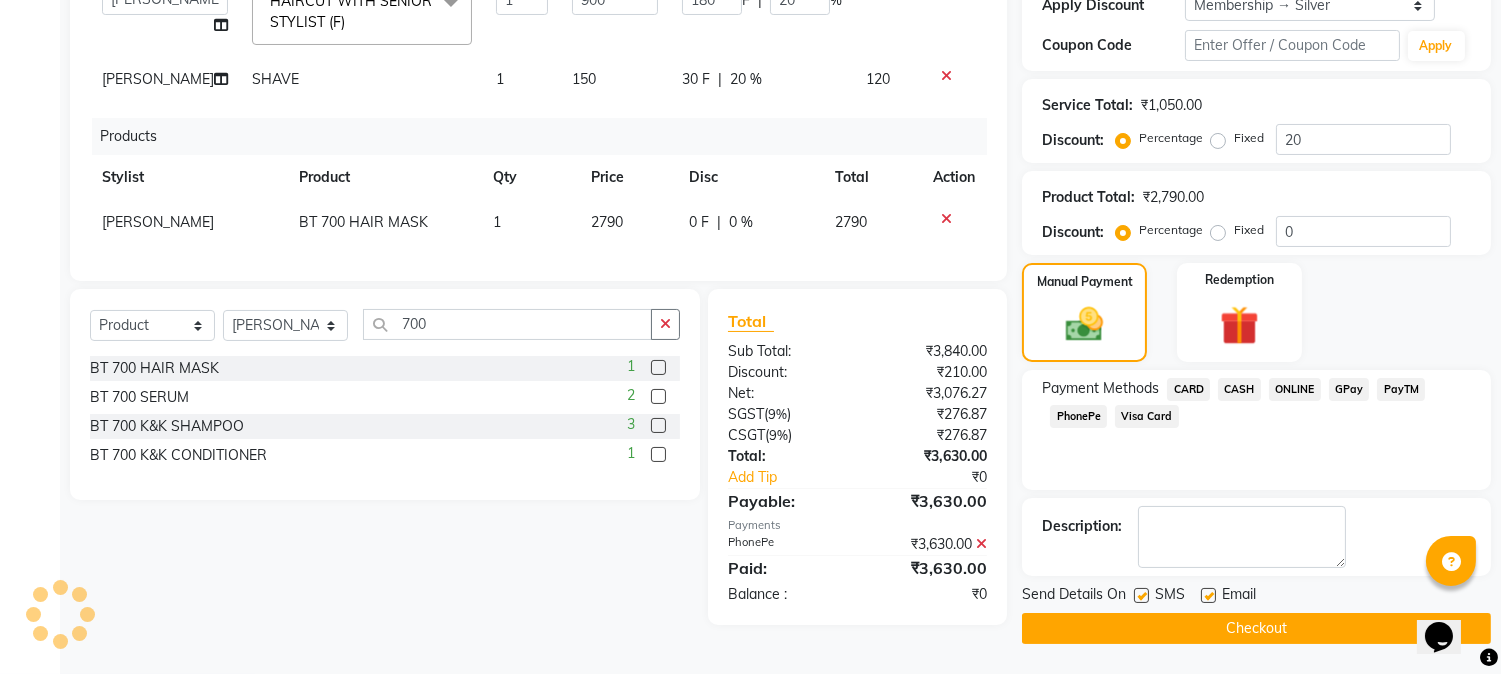 scroll, scrollTop: 376, scrollLeft: 0, axis: vertical 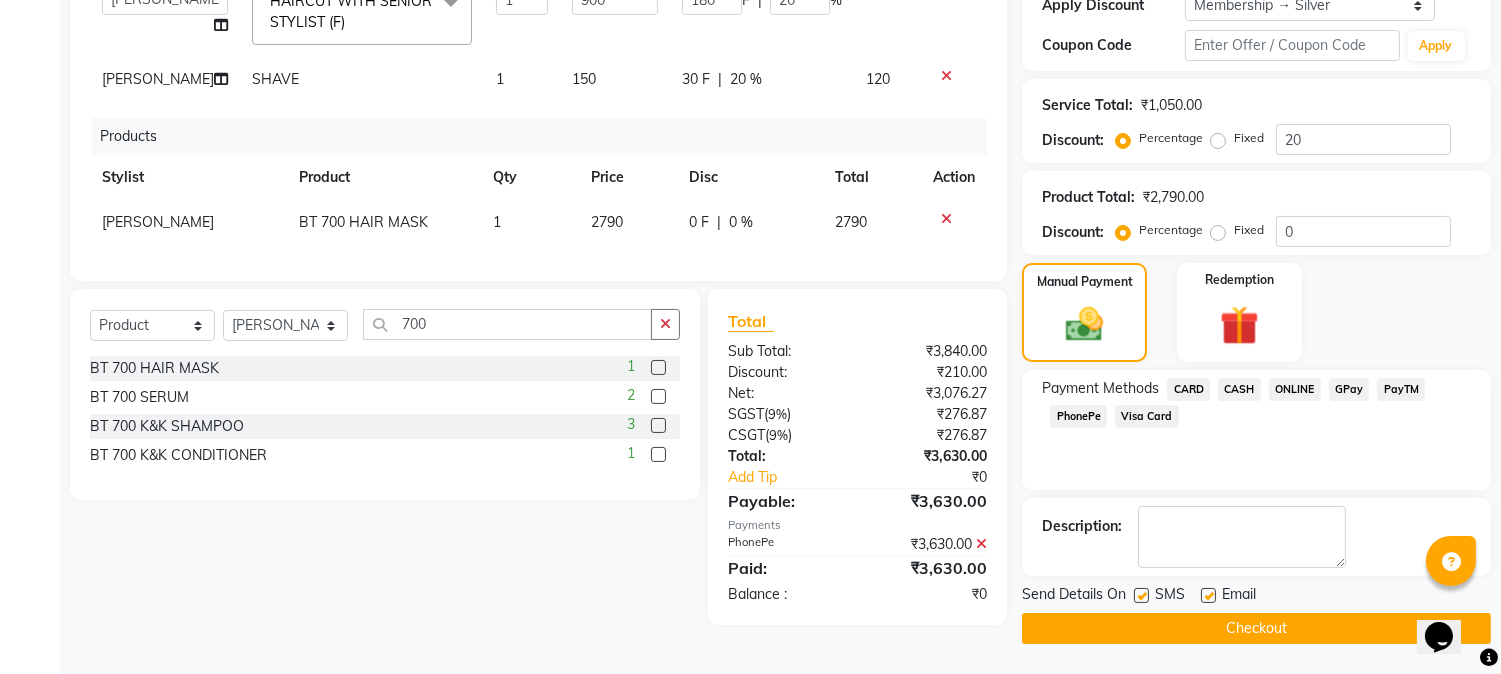 click on "Checkout" 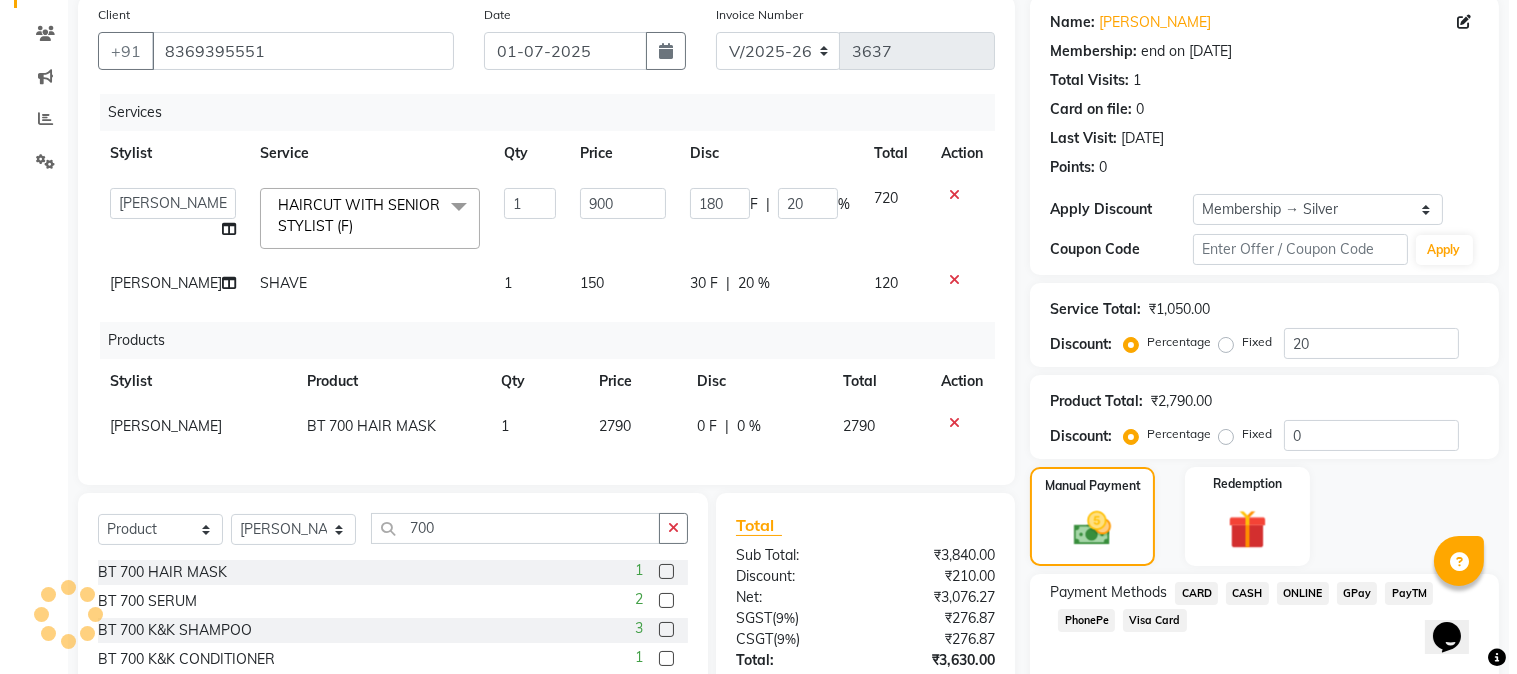 scroll, scrollTop: 0, scrollLeft: 0, axis: both 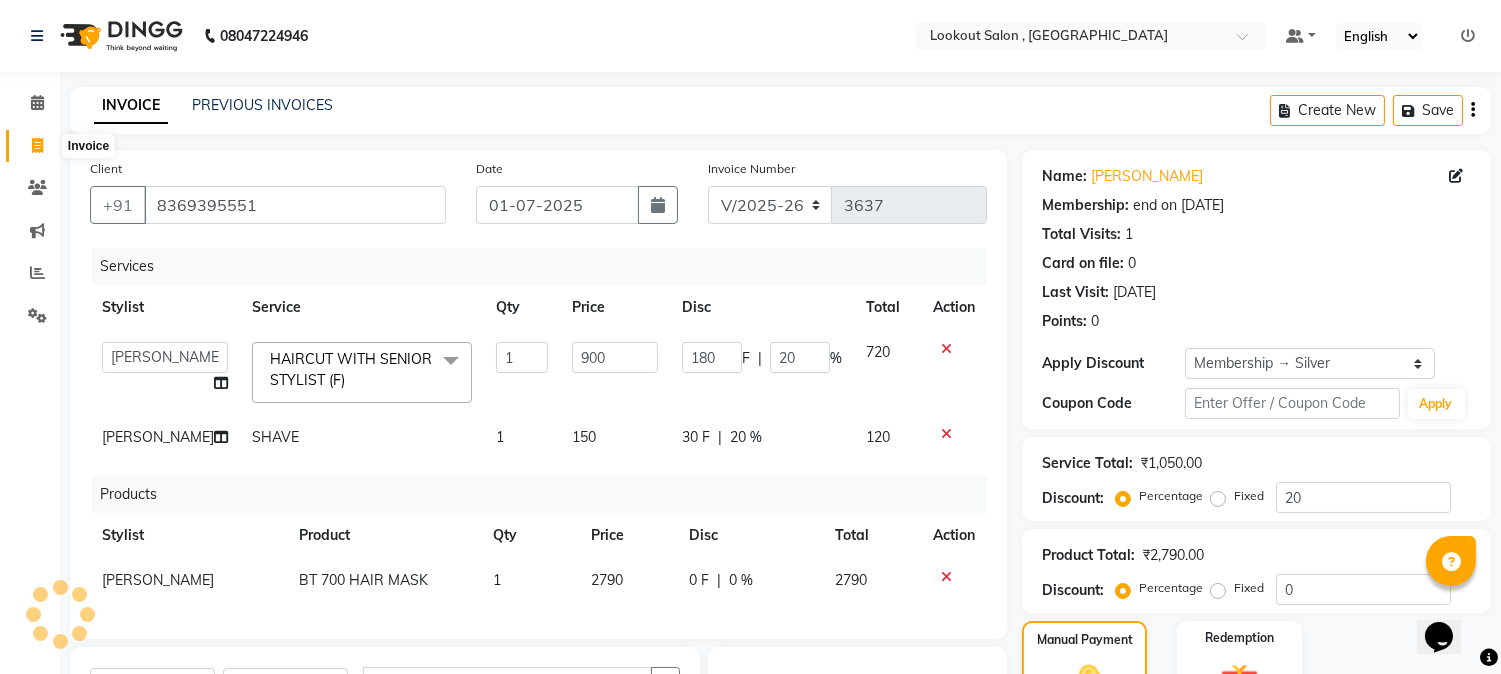 click 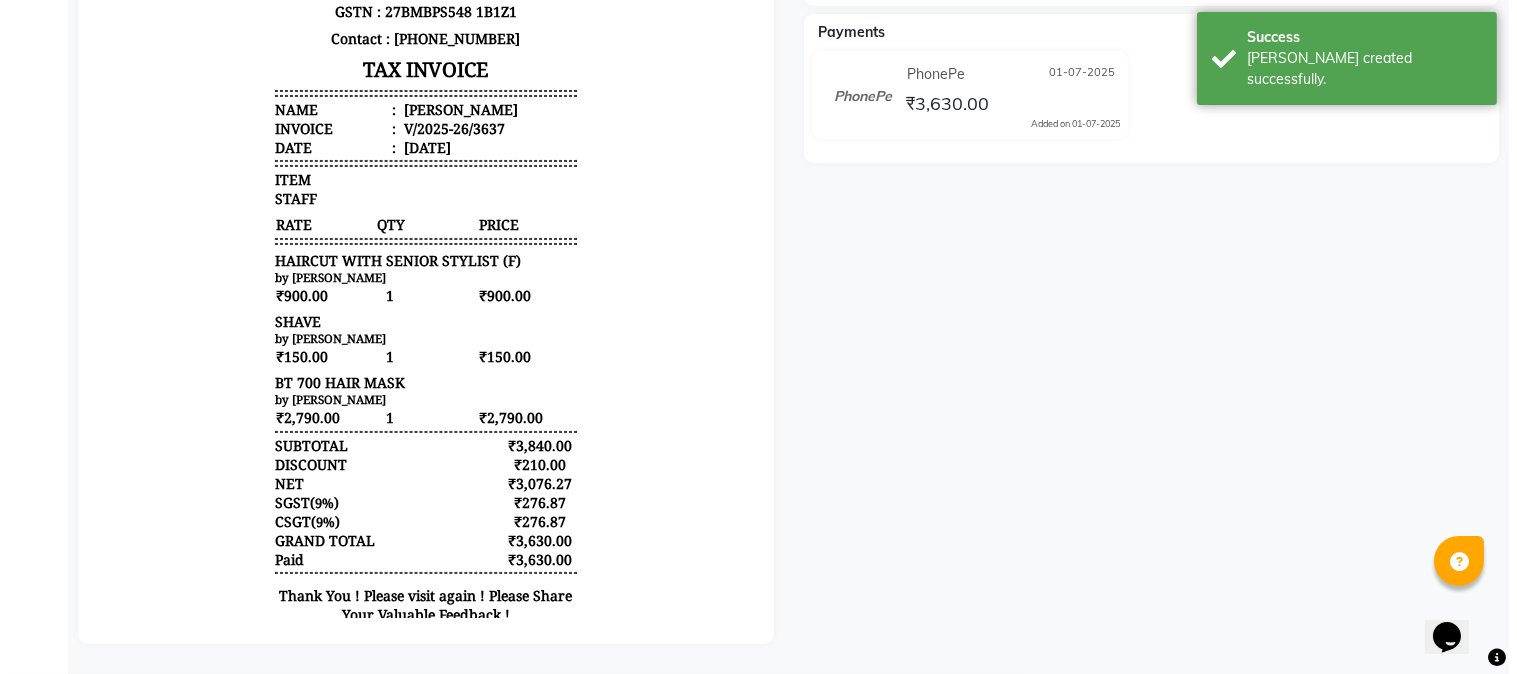 scroll, scrollTop: 0, scrollLeft: 0, axis: both 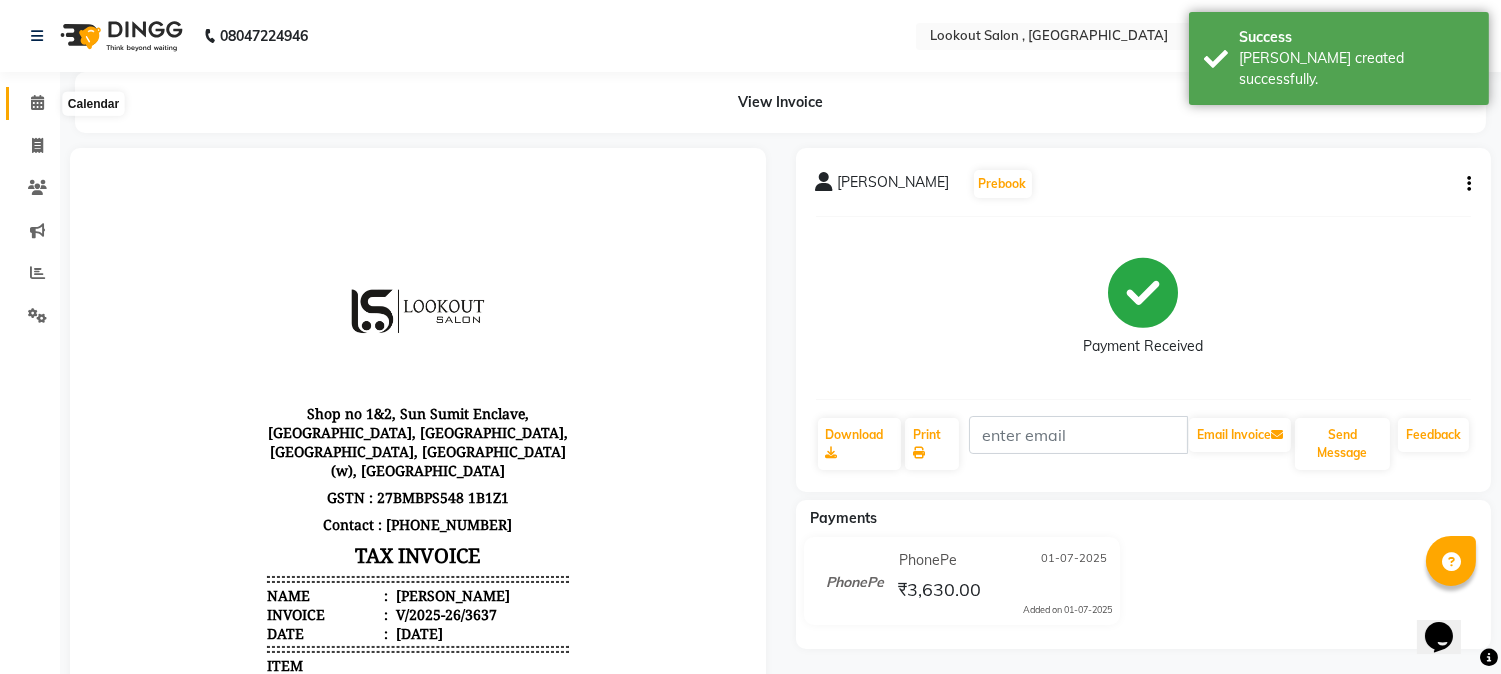 click 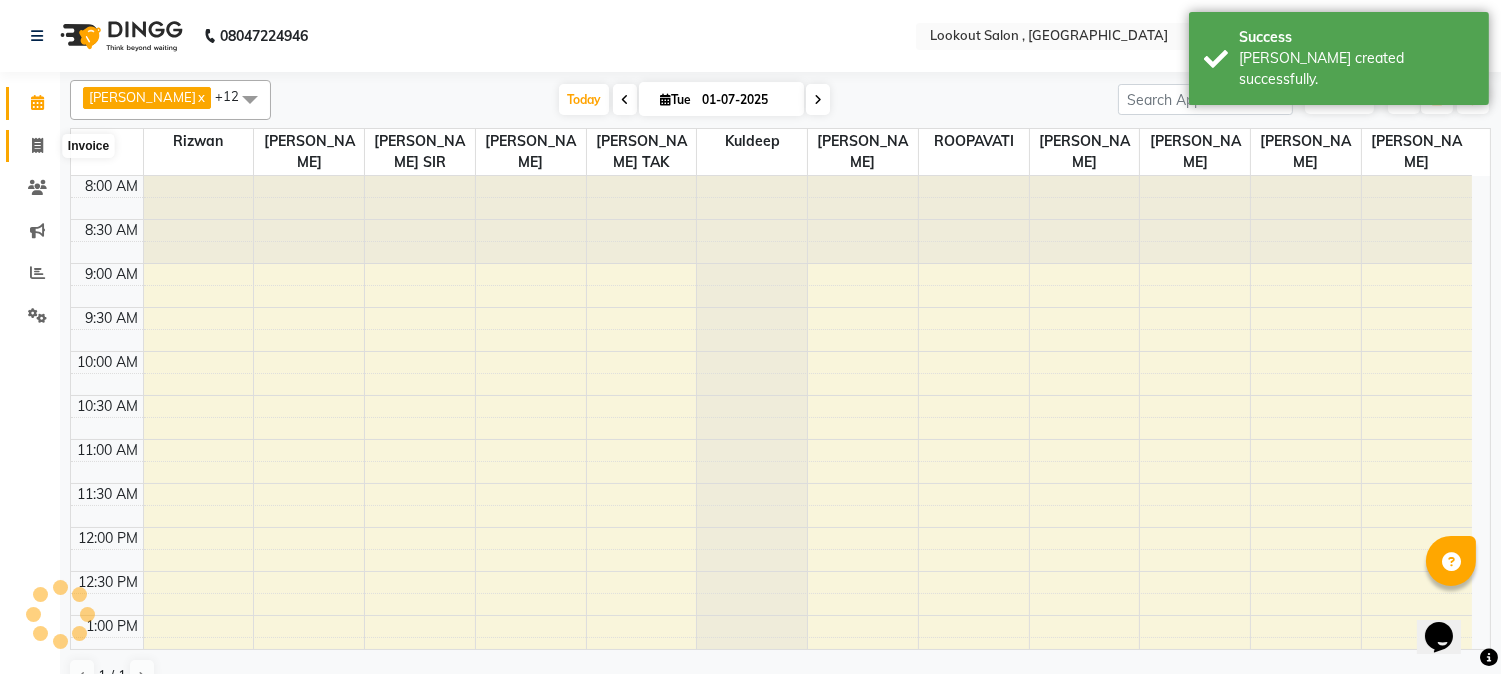 click 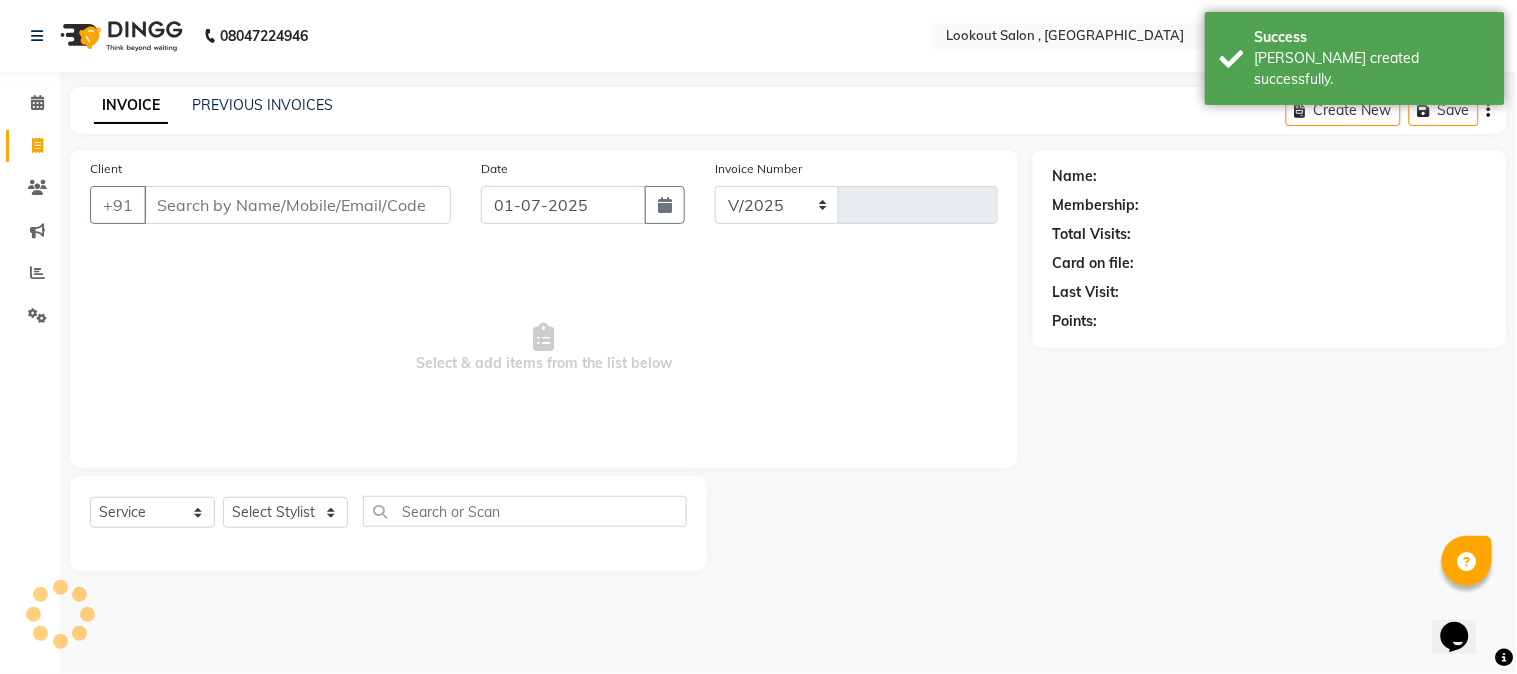 select on "151" 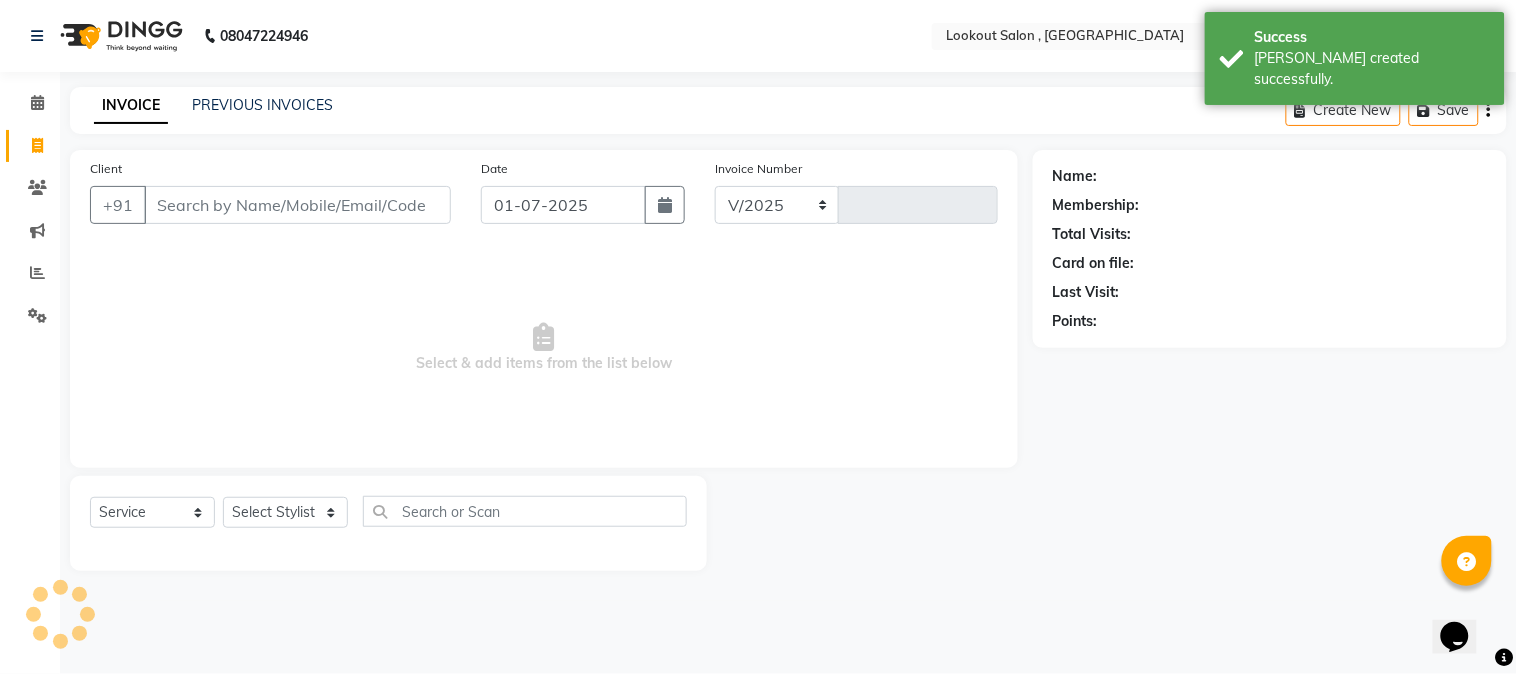 type on "3638" 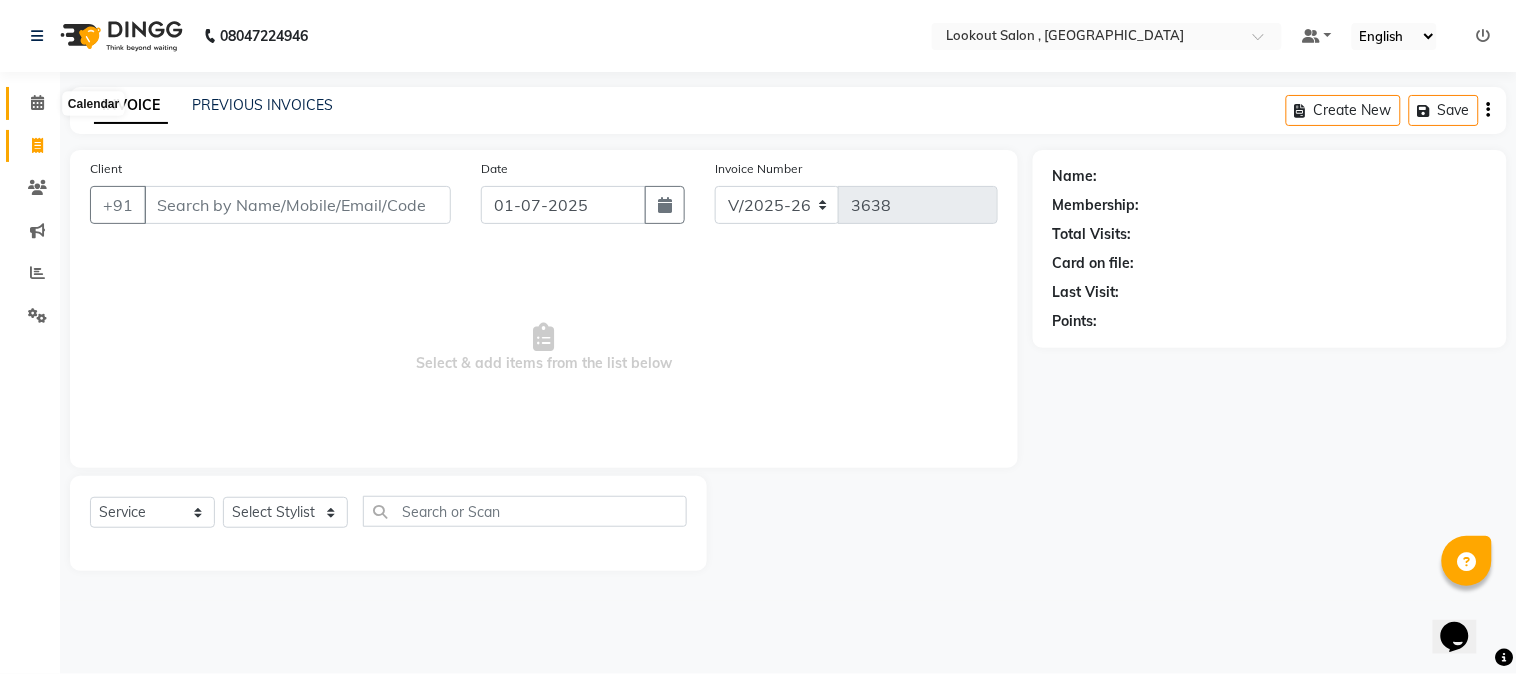 click 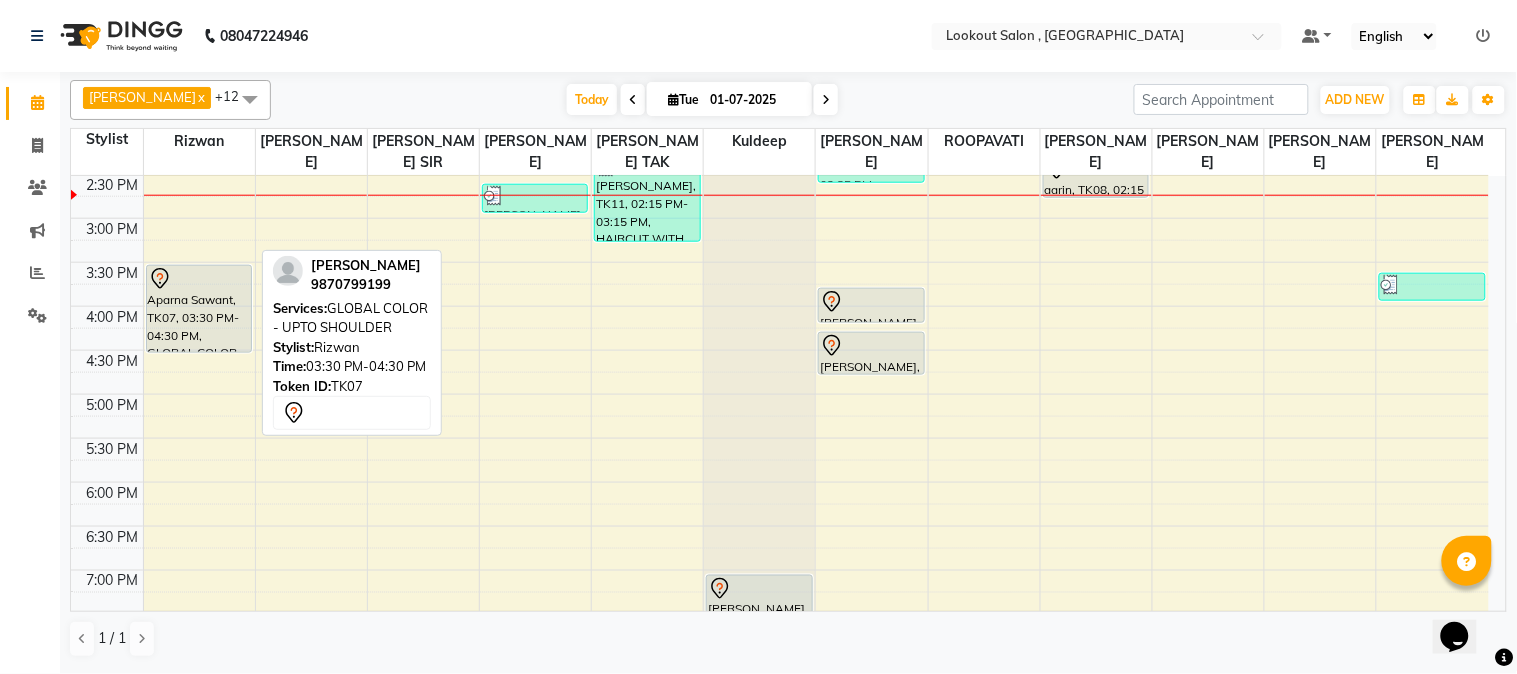scroll, scrollTop: 444, scrollLeft: 0, axis: vertical 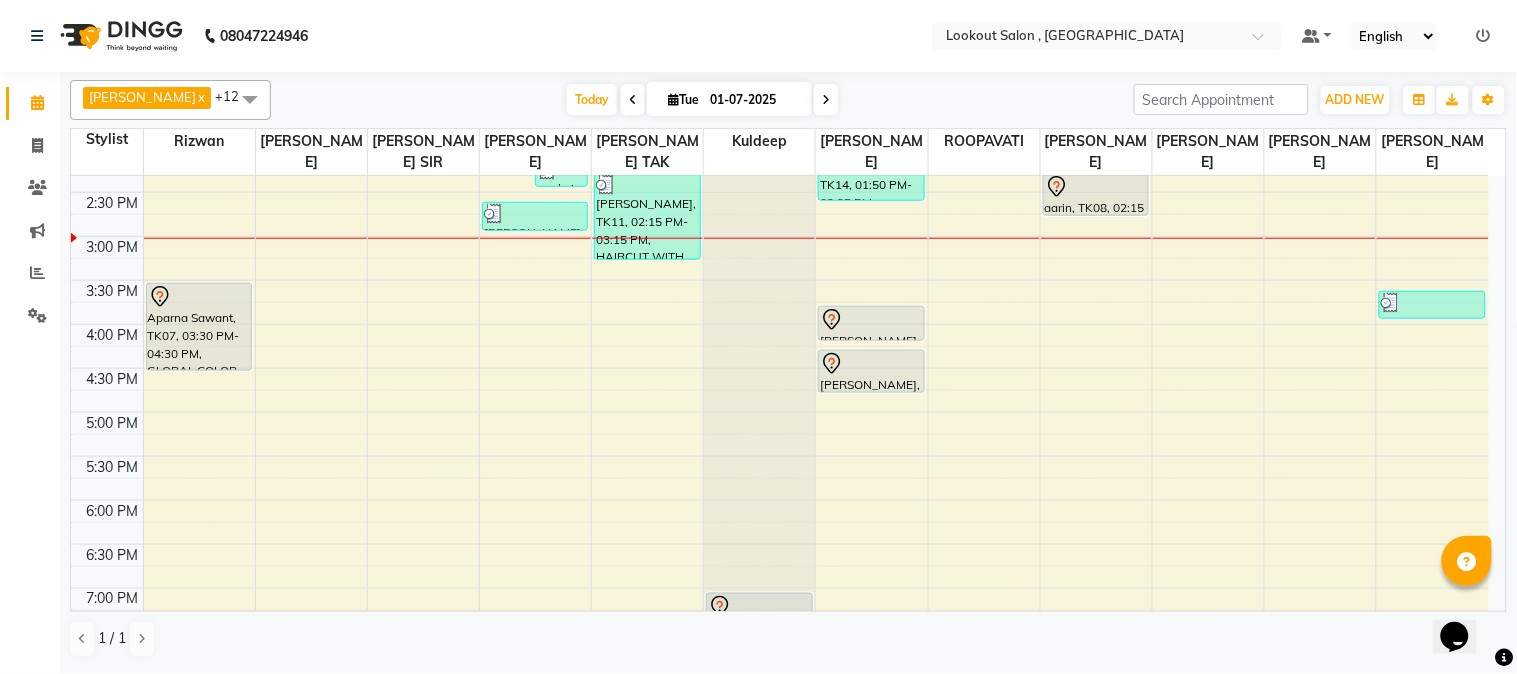 click at bounding box center [826, 99] 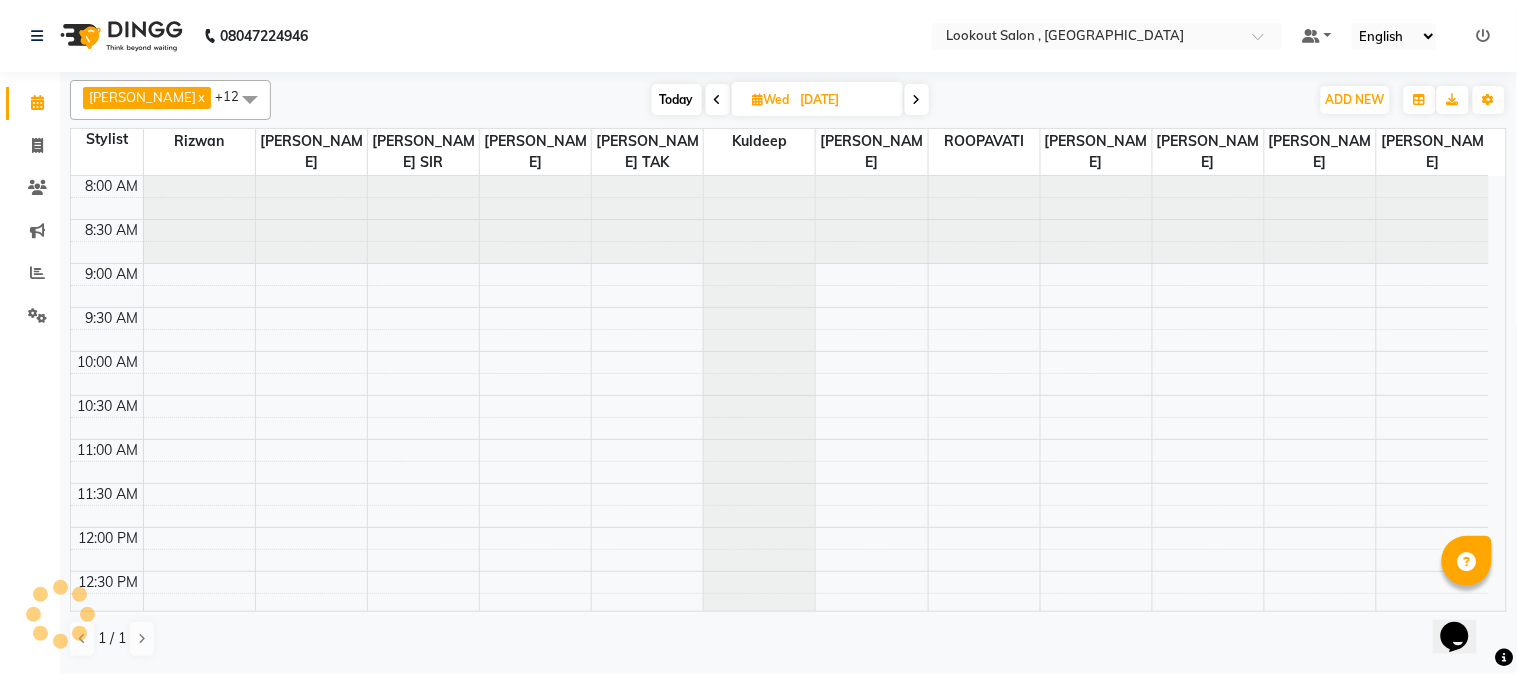 scroll, scrollTop: 531, scrollLeft: 0, axis: vertical 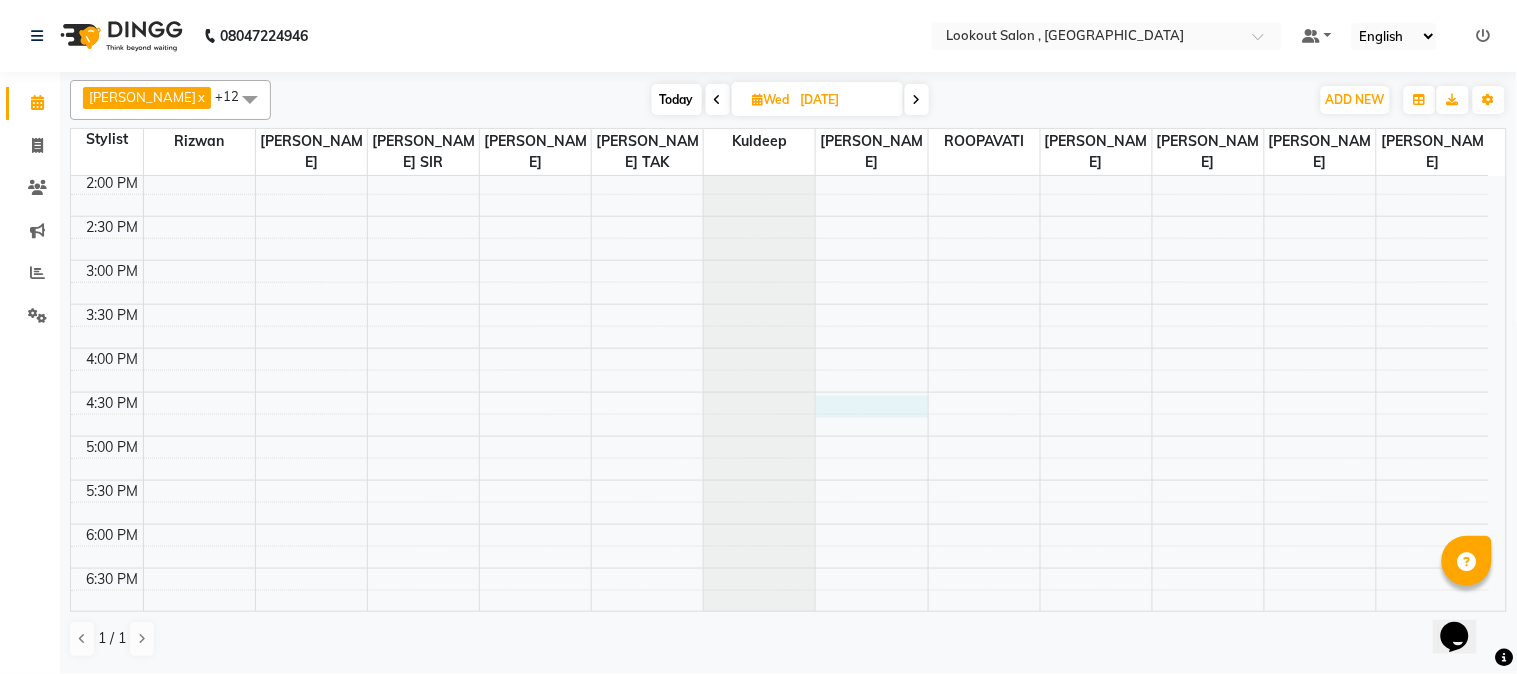 click on "8:00 AM 8:30 AM 9:00 AM 9:30 AM 10:00 AM 10:30 AM 11:00 AM 11:30 AM 12:00 PM 12:30 PM 1:00 PM 1:30 PM 2:00 PM 2:30 PM 3:00 PM 3:30 PM 4:00 PM 4:30 PM 5:00 PM 5:30 PM 6:00 PM 6:30 PM 7:00 PM 7:30 PM 8:00 PM 8:30 PM 9:00 PM 9:30 PM 10:00 PM 10:30 PM" at bounding box center (780, 304) 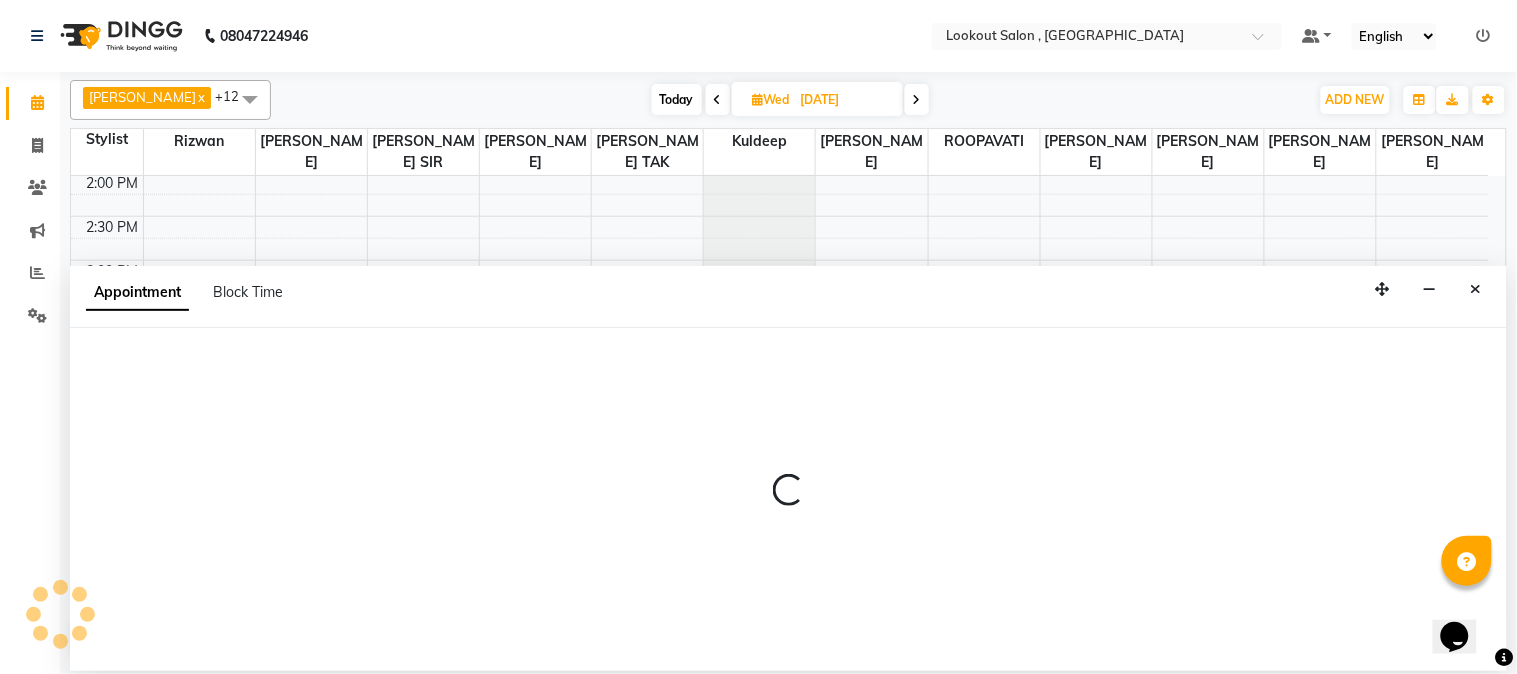 select on "20721" 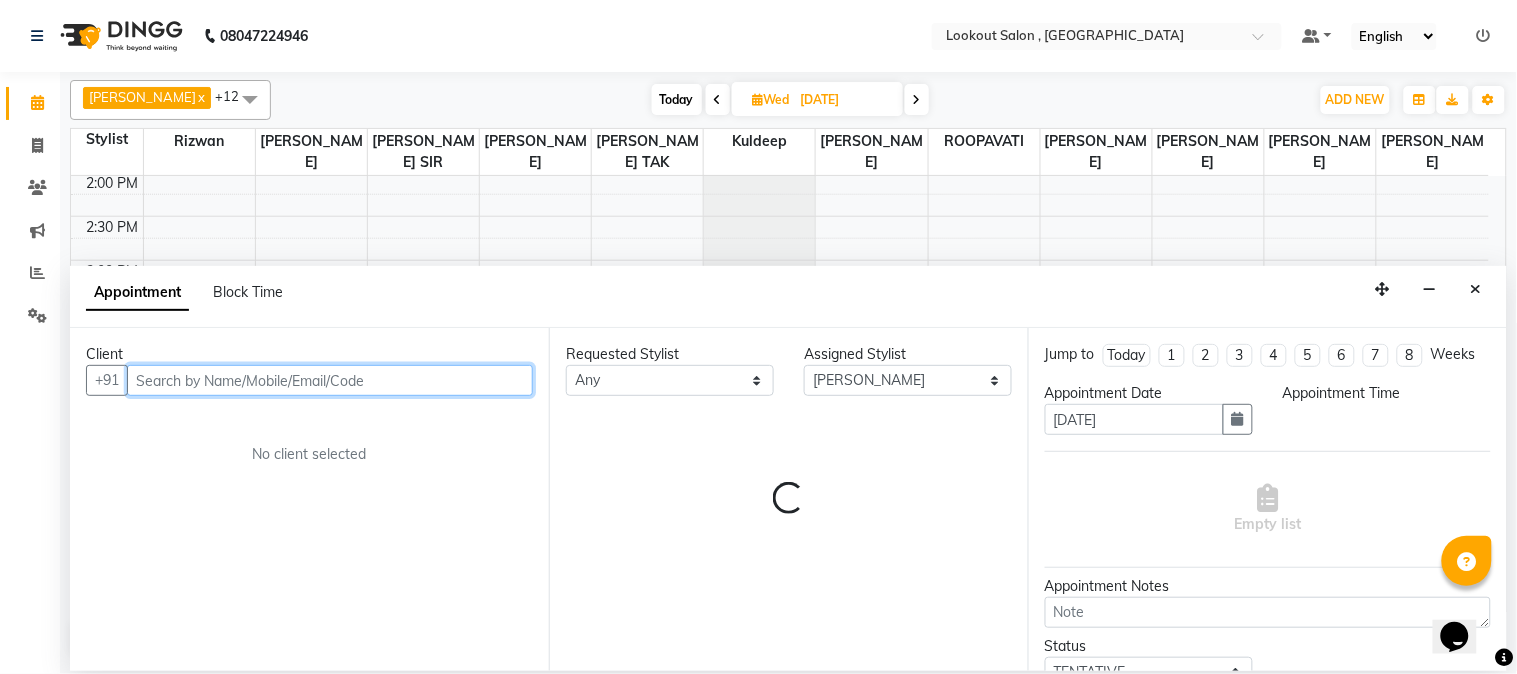 select on "990" 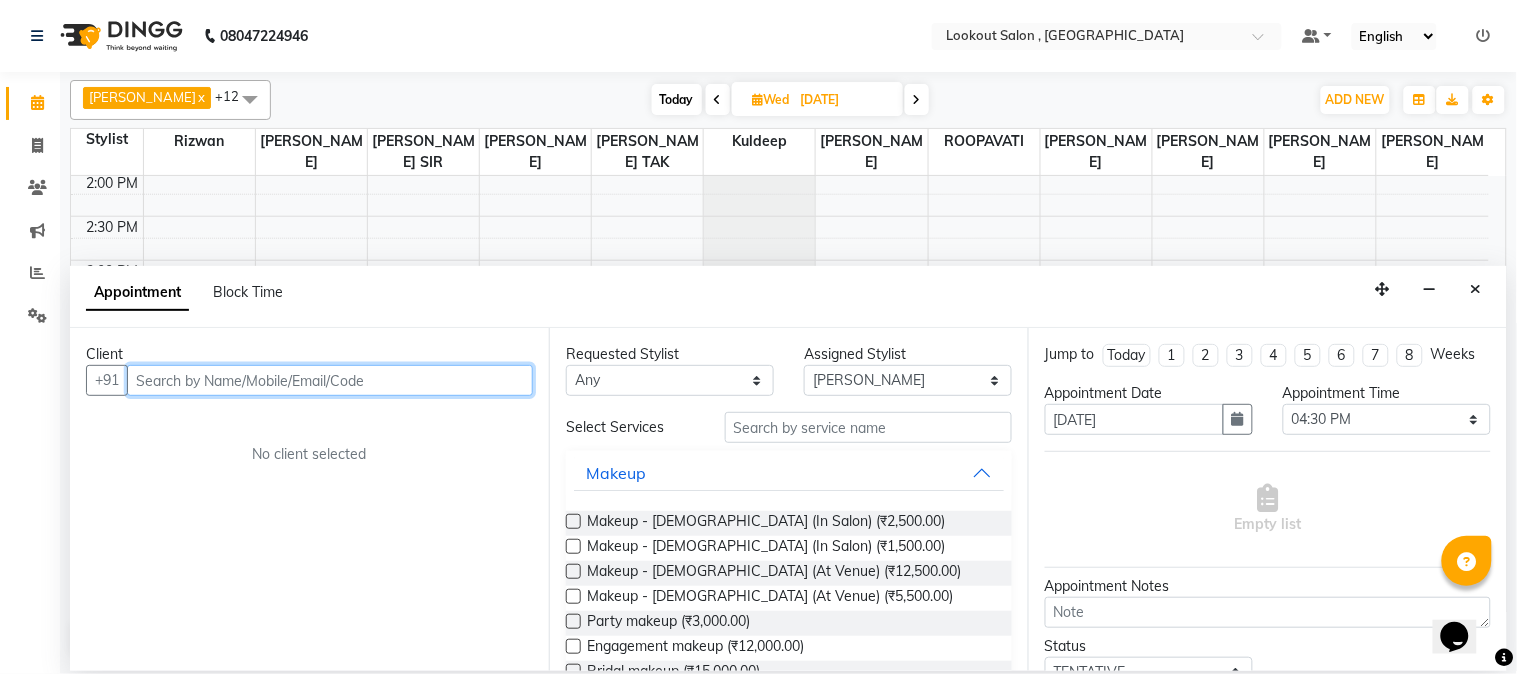 click at bounding box center (330, 380) 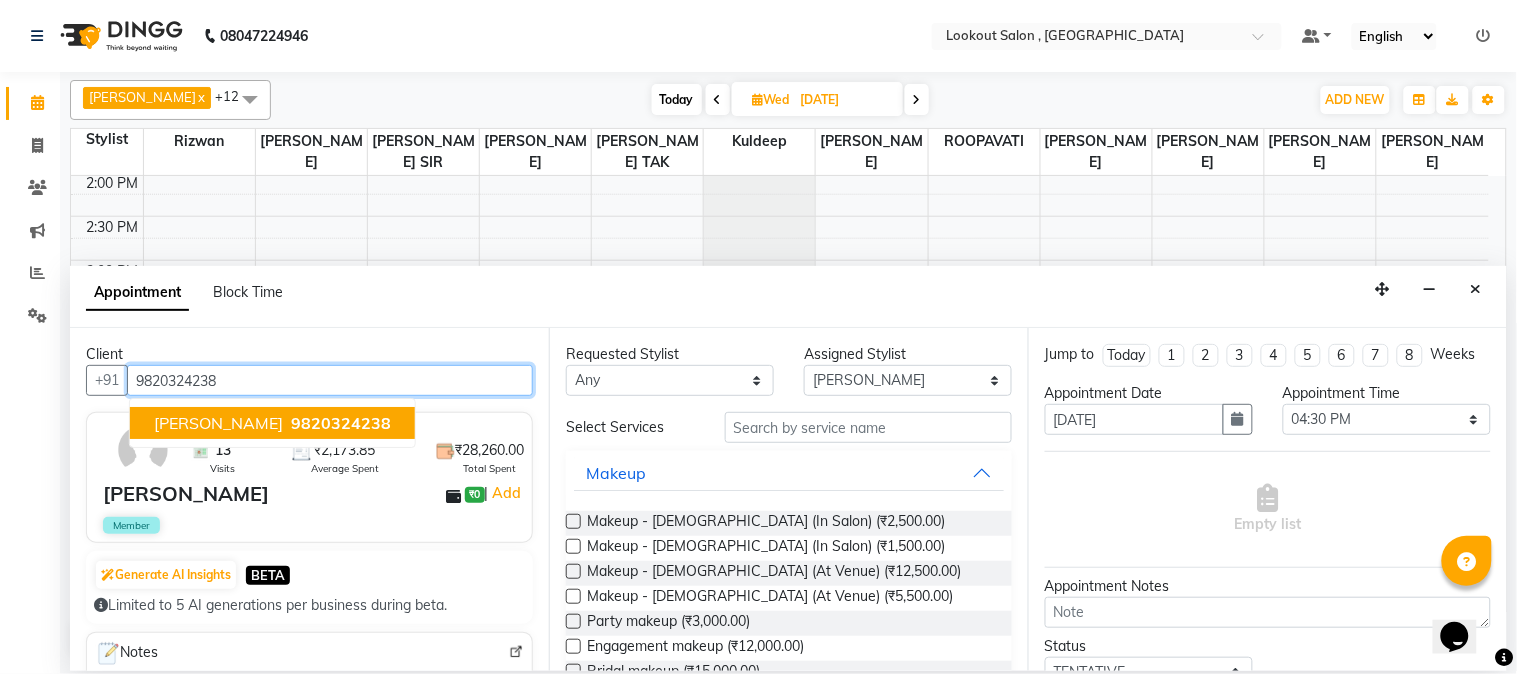 click on "[PERSON_NAME]" at bounding box center (218, 423) 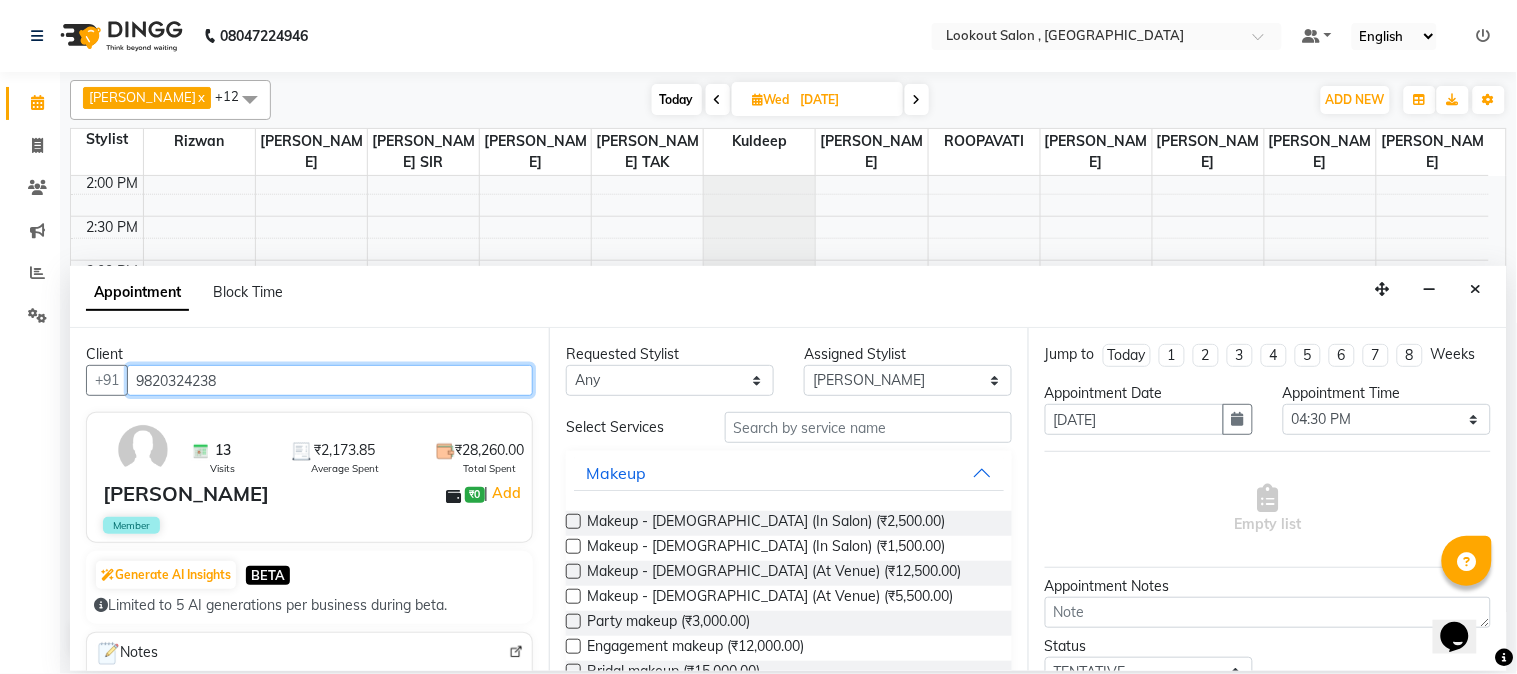 type on "9820324238" 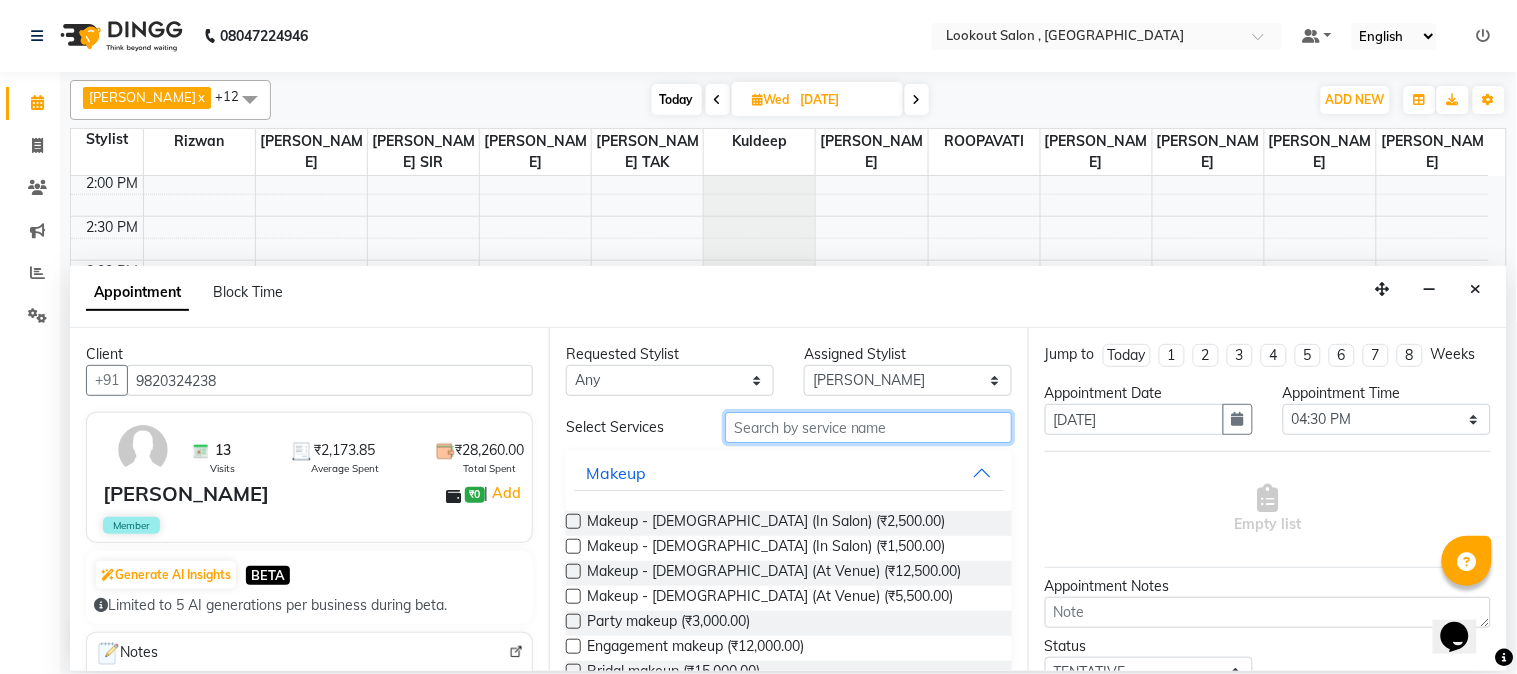 click at bounding box center (868, 427) 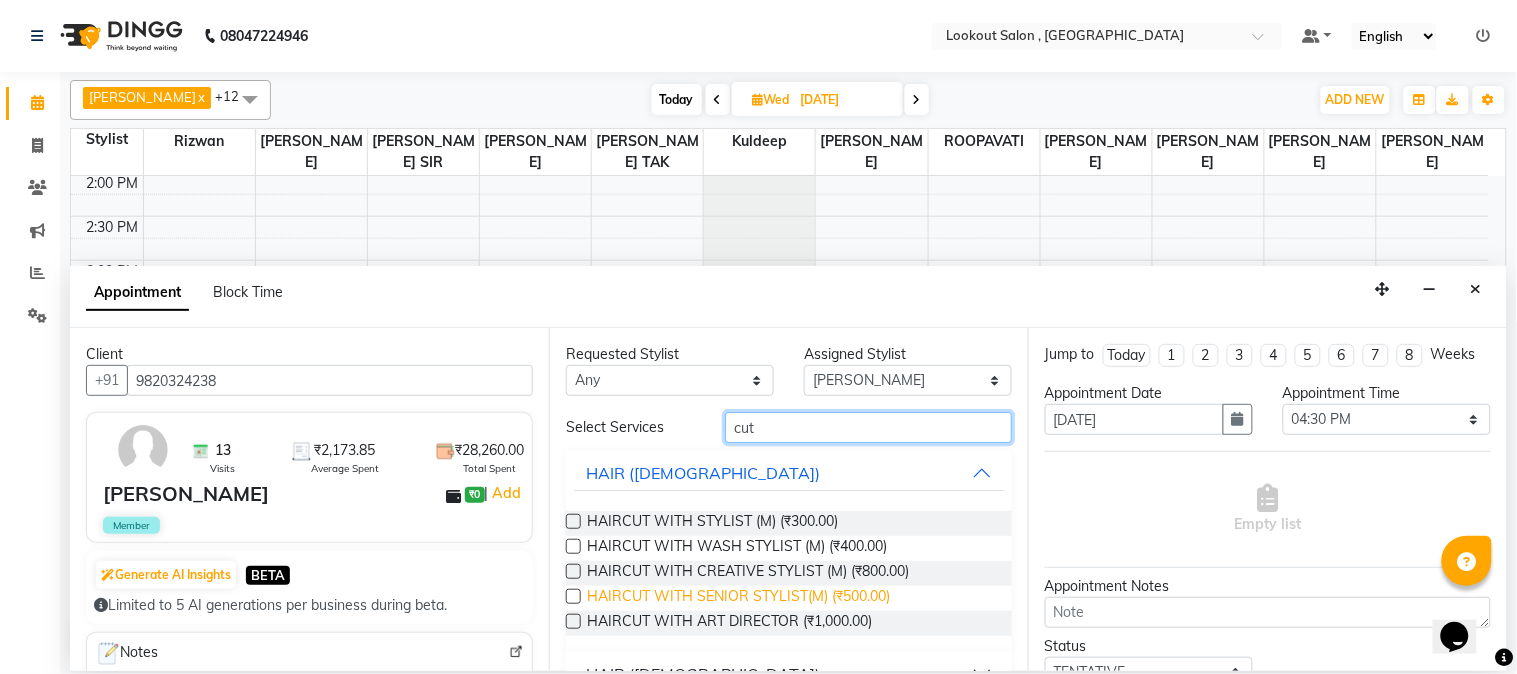 type on "cut" 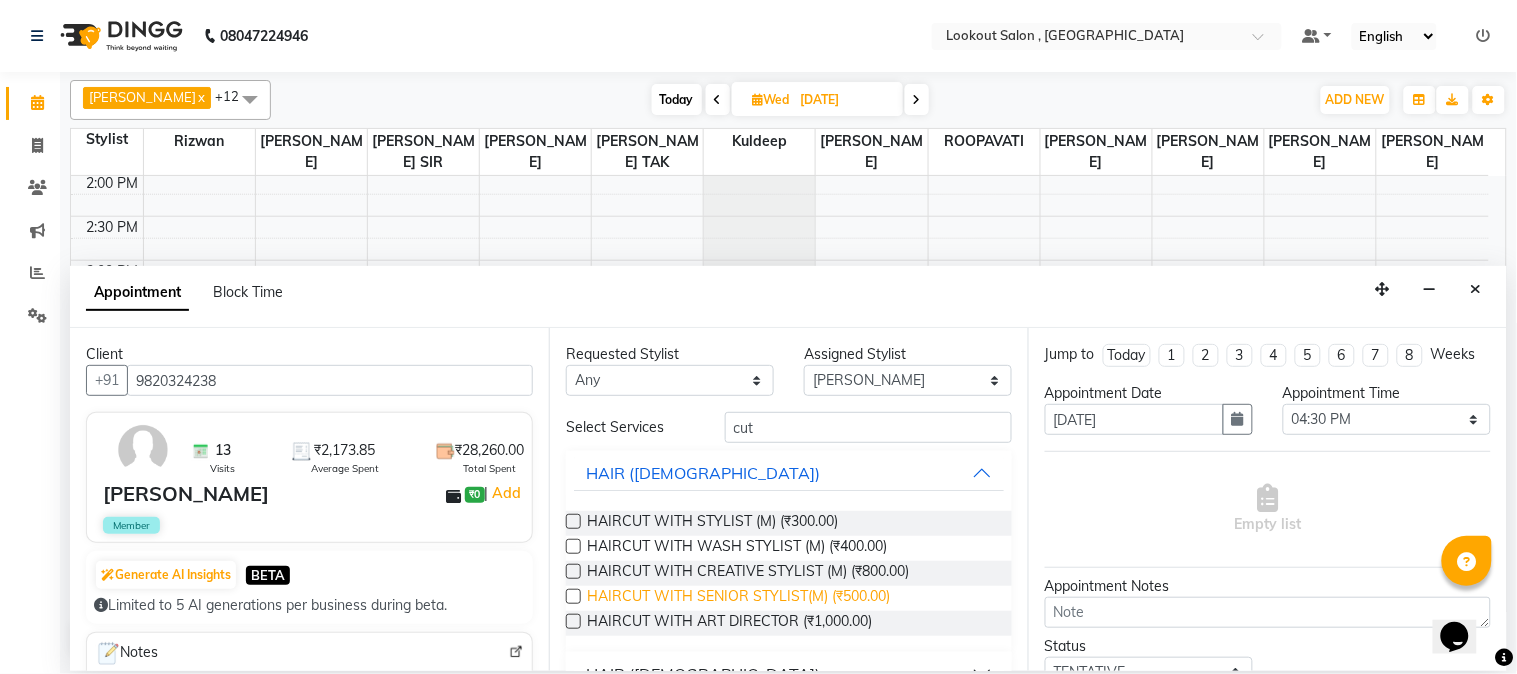 click on "HAIRCUT WITH SENIOR STYLIST(M) (₹500.00)" at bounding box center (738, 598) 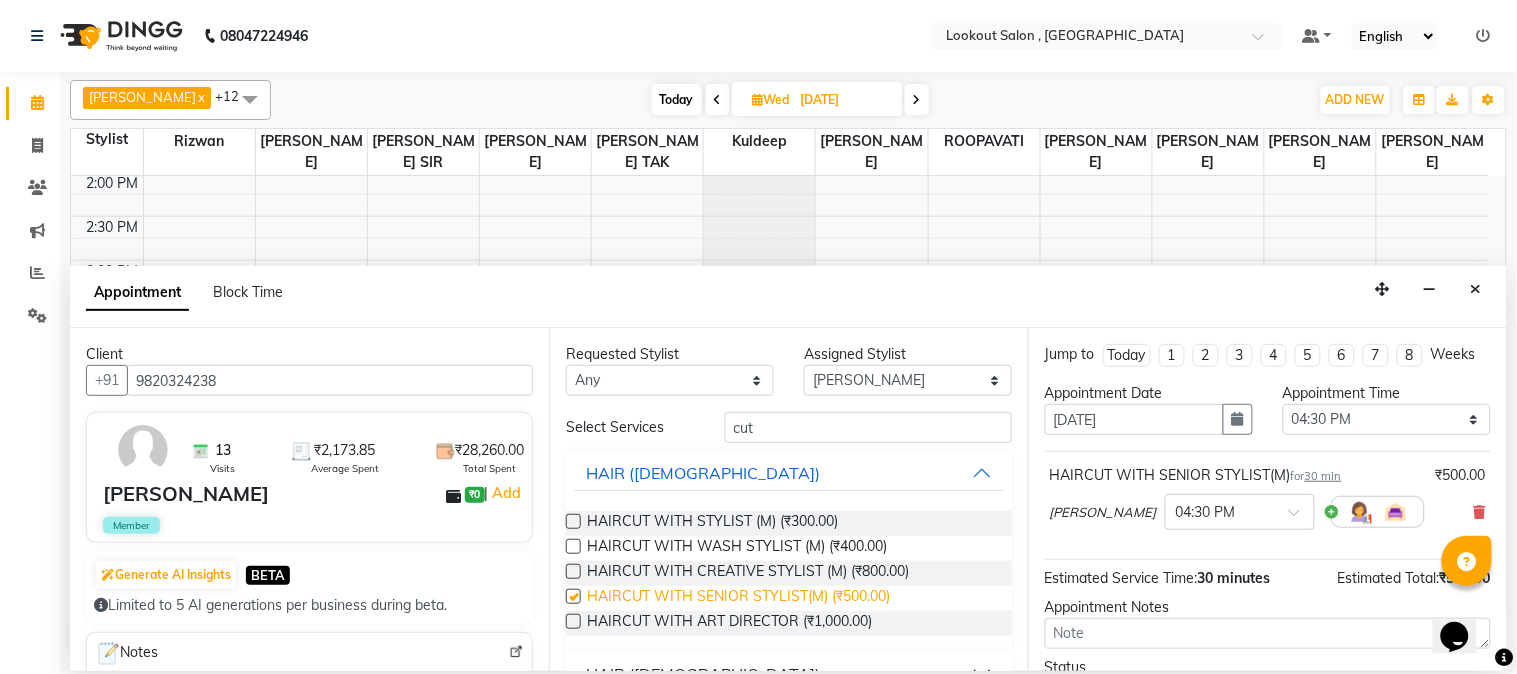 checkbox on "false" 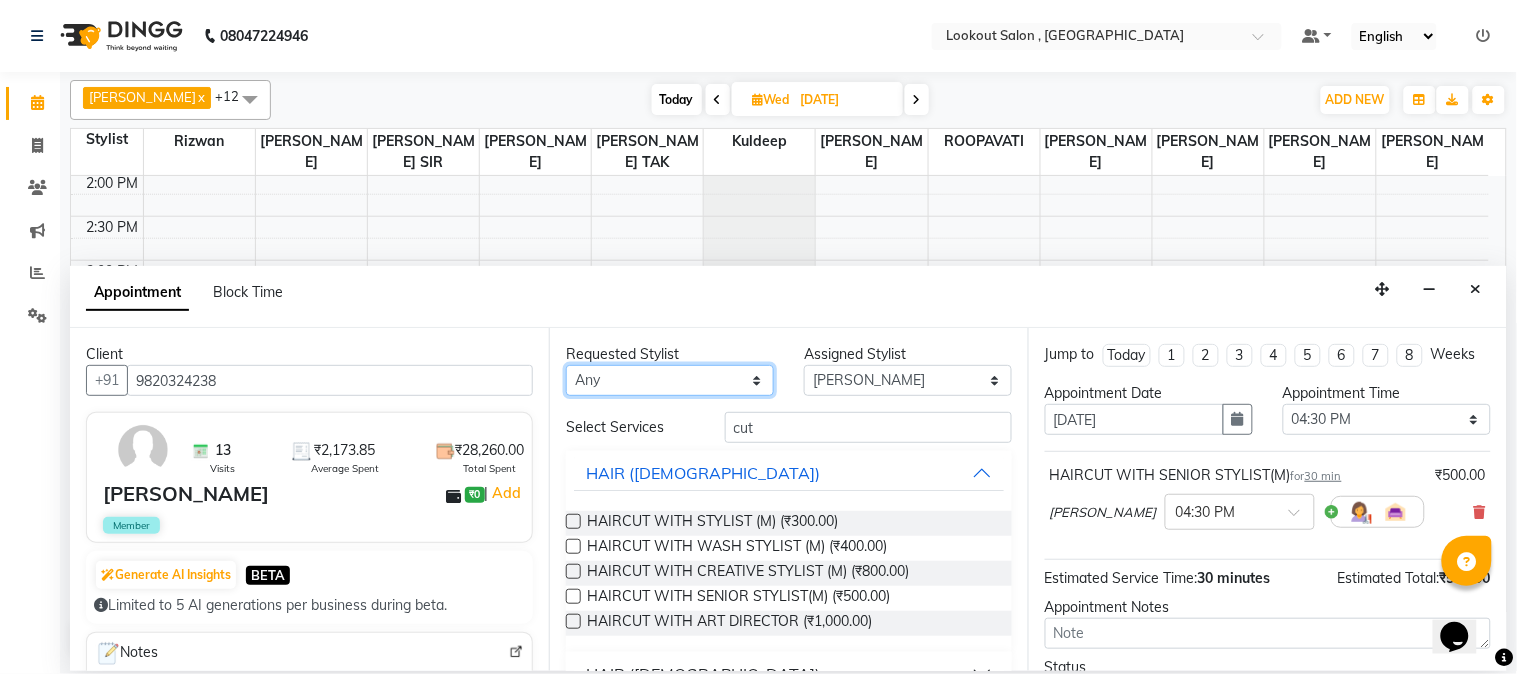 click on "Any [PERSON_NAME] [PERSON_NAME] kuldeep [PERSON_NAME] NANDINI [PERSON_NAME] [PERSON_NAME] [PERSON_NAME] [PERSON_NAME]  [PERSON_NAME] TAK shweta kashyap" at bounding box center [670, 380] 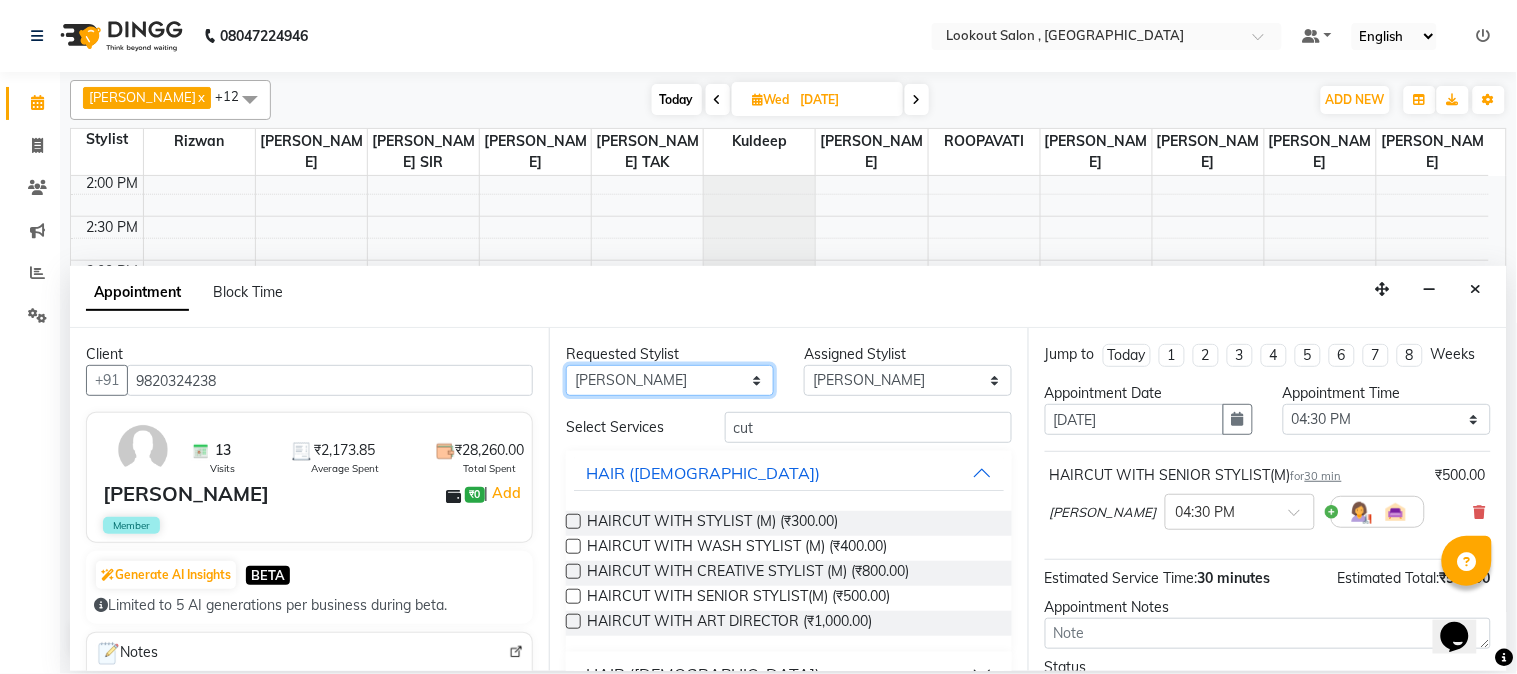 click on "Any [PERSON_NAME] [PERSON_NAME] kuldeep [PERSON_NAME] NANDINI [PERSON_NAME] [PERSON_NAME] [PERSON_NAME] [PERSON_NAME]  [PERSON_NAME] TAK shweta kashyap" at bounding box center [670, 380] 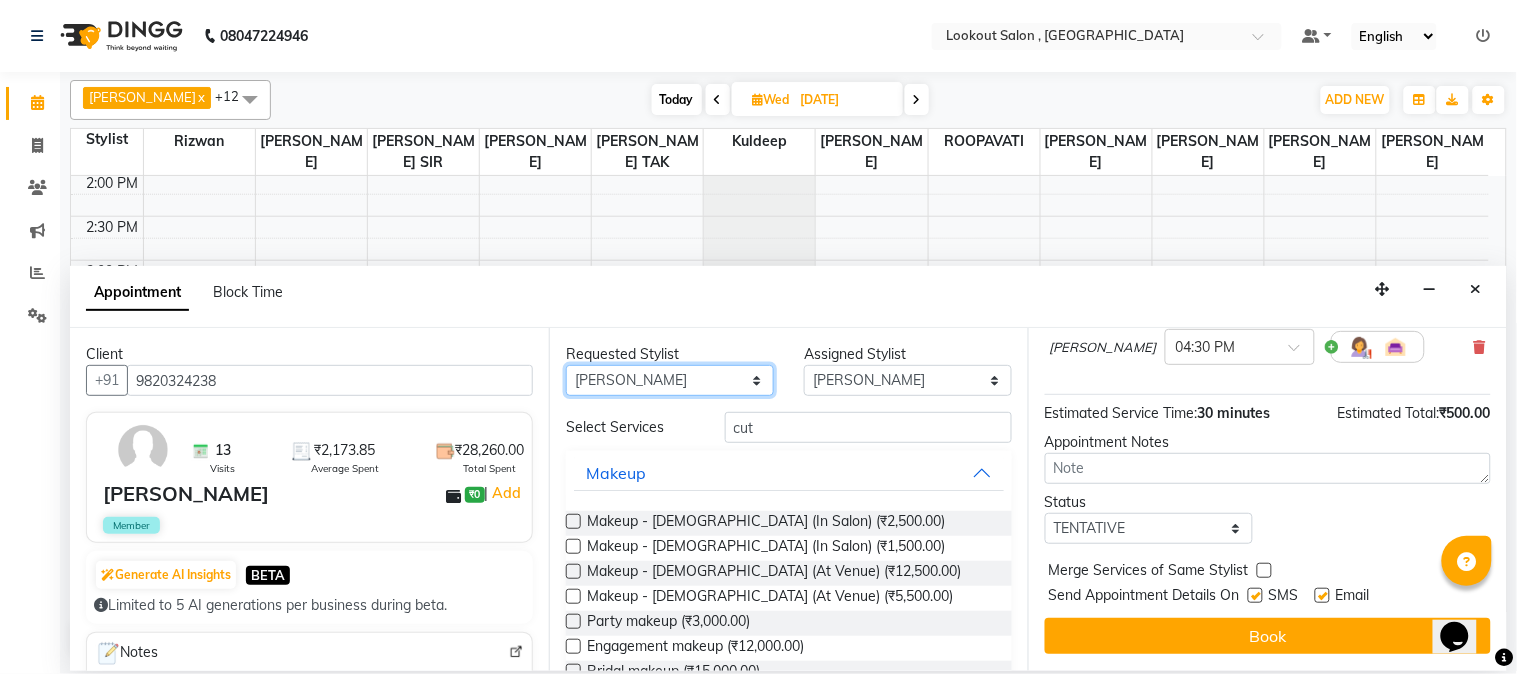 scroll, scrollTop: 183, scrollLeft: 0, axis: vertical 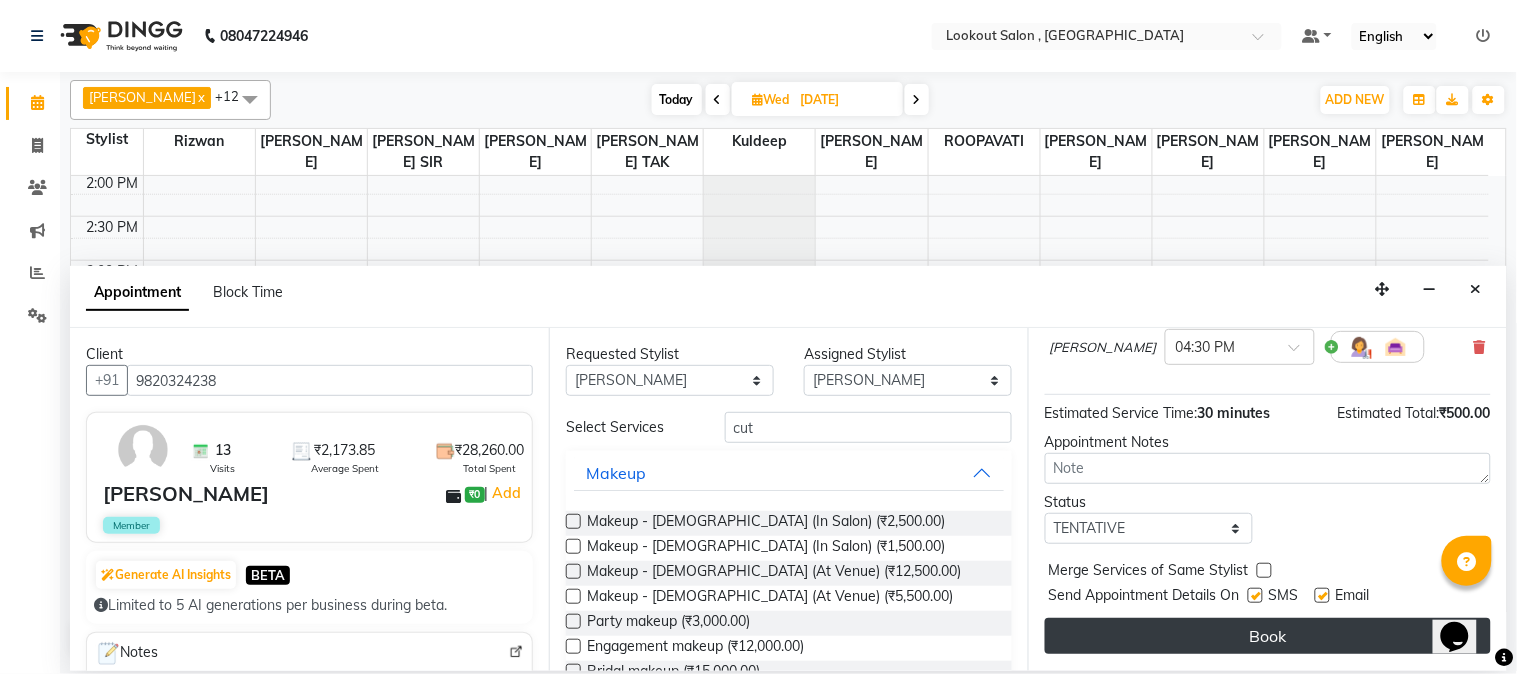 click on "Book" at bounding box center [1268, 636] 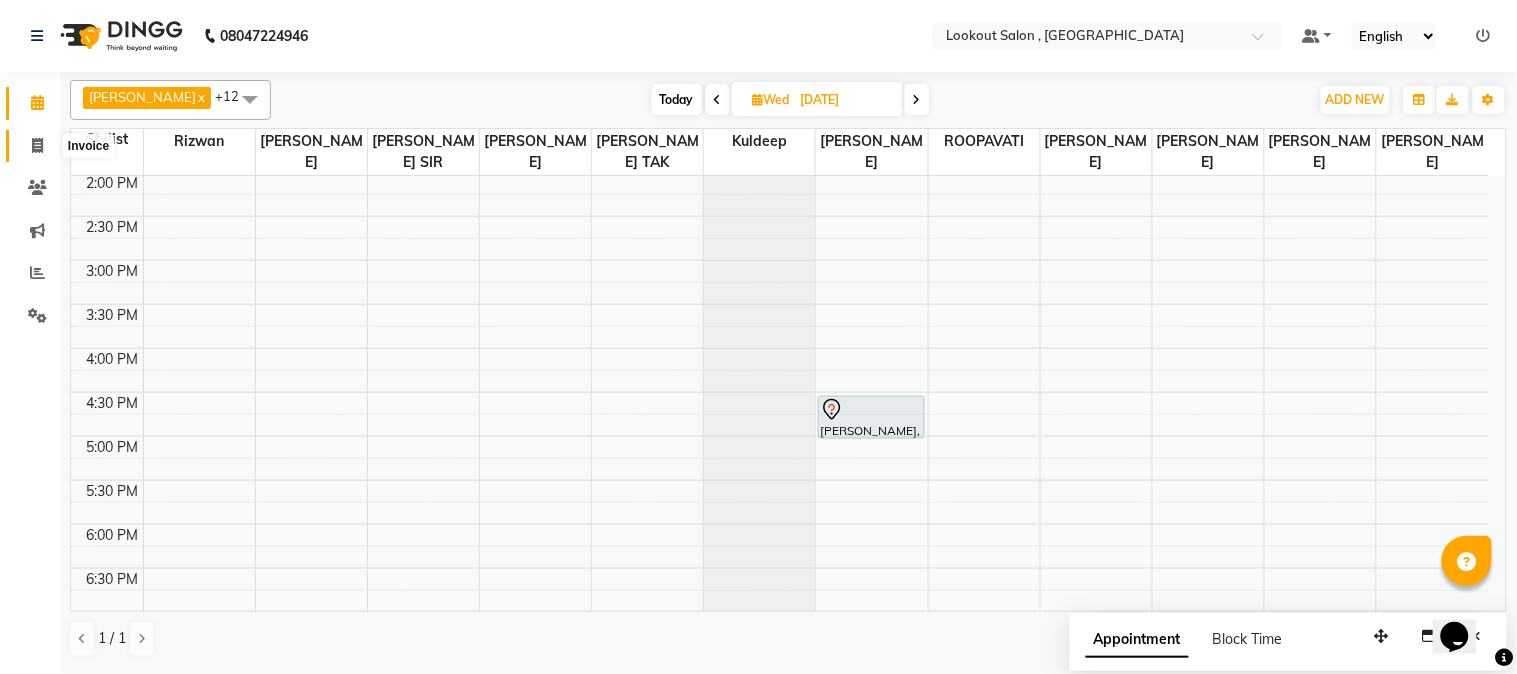 click 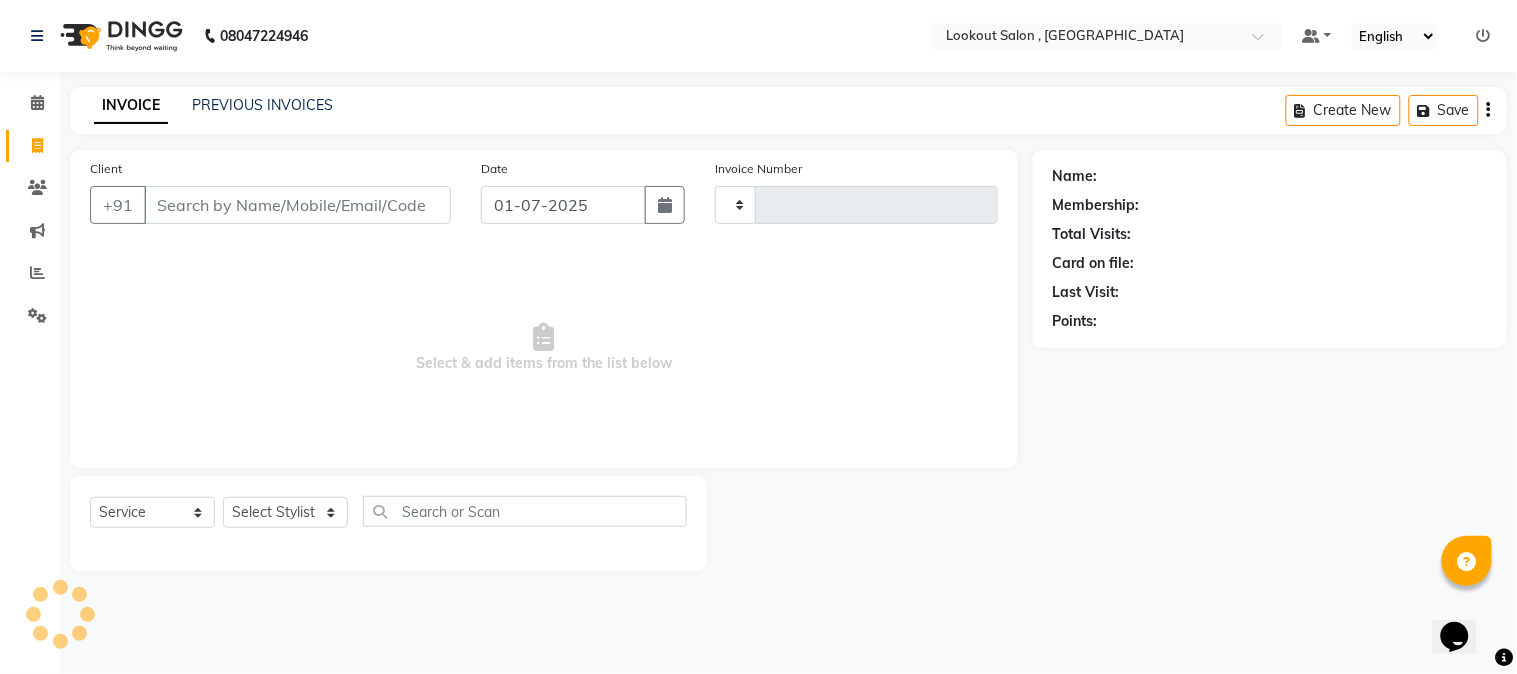 type on "3638" 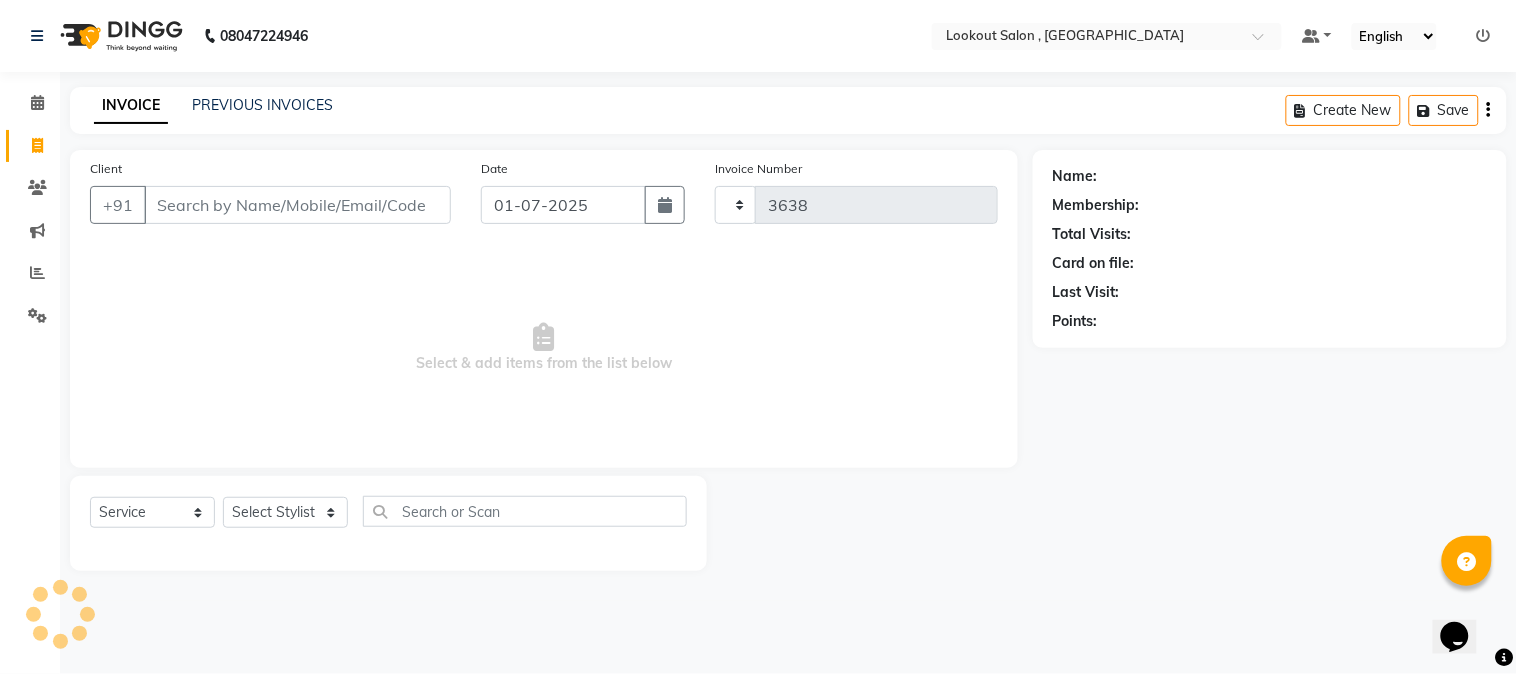 select on "151" 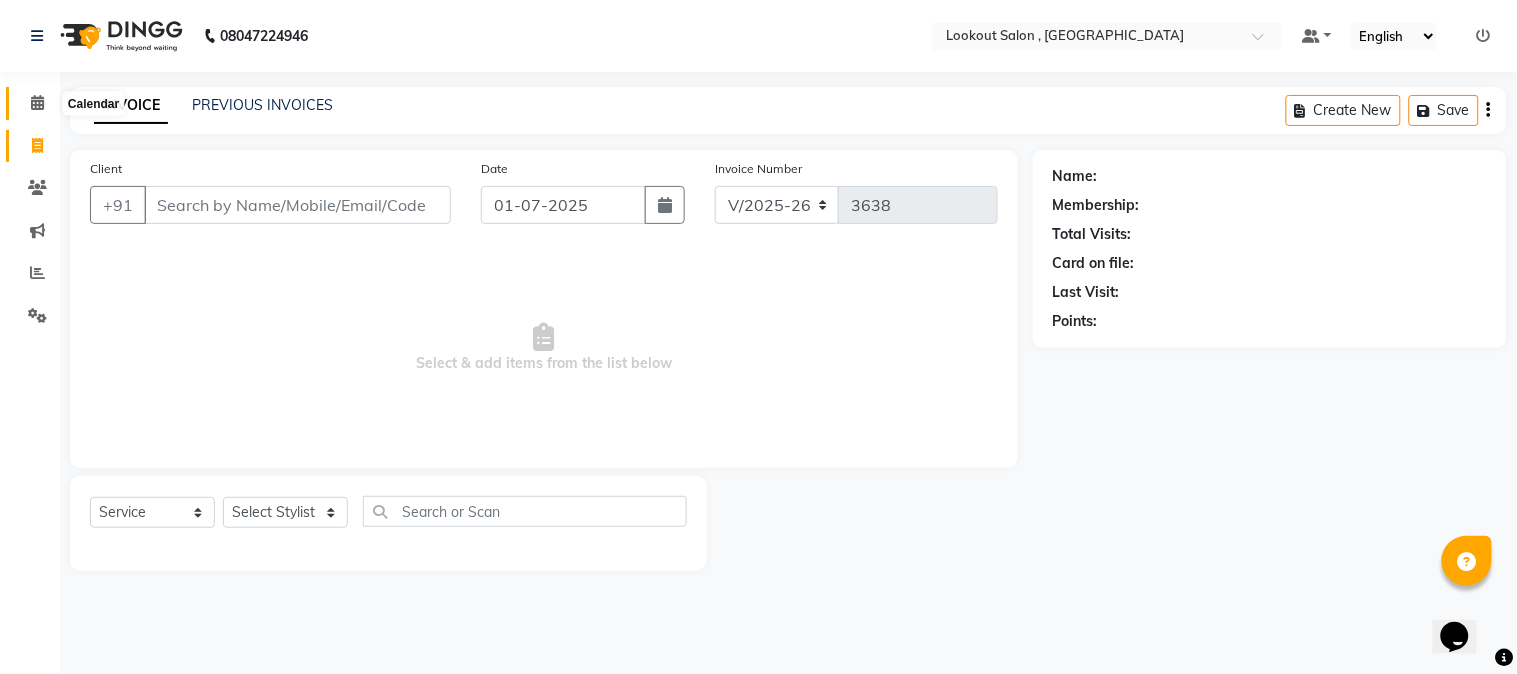 click 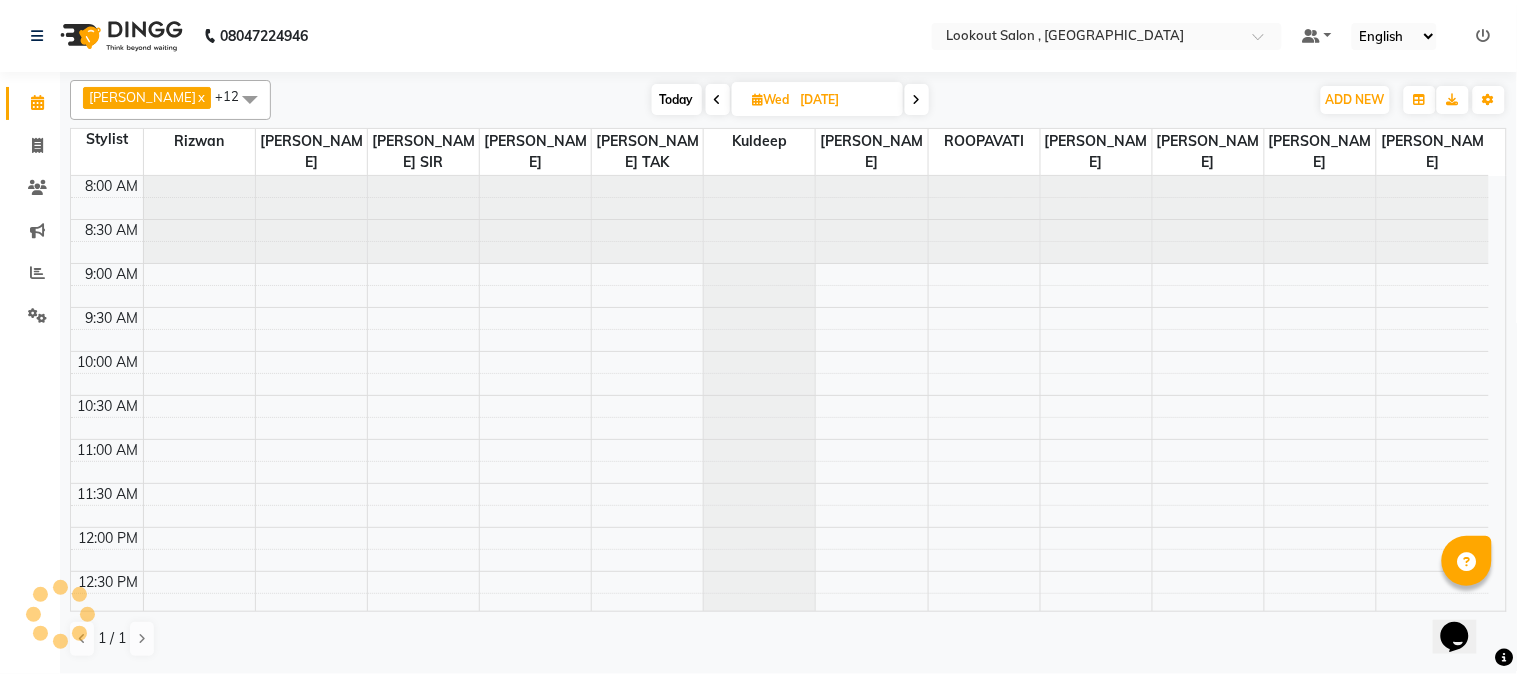 scroll, scrollTop: 0, scrollLeft: 0, axis: both 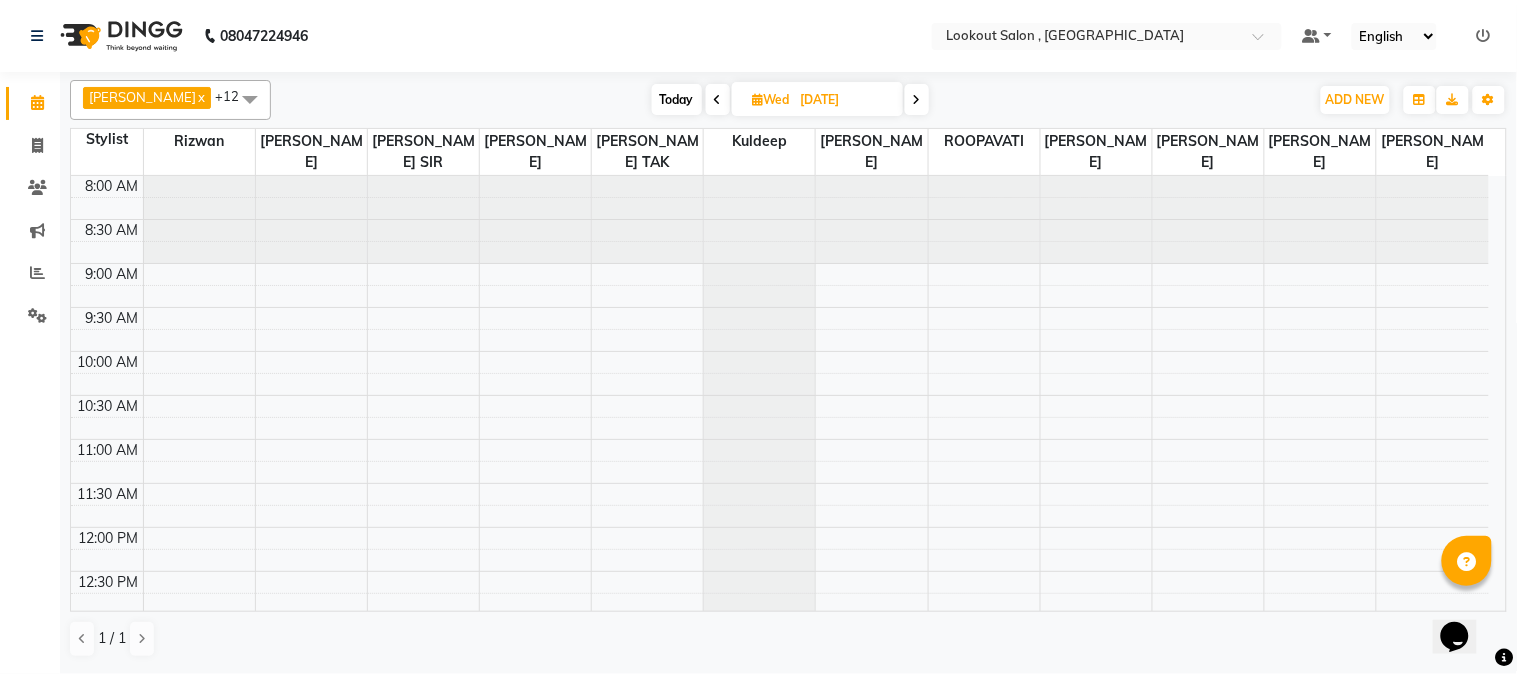 click on "[DATE]" at bounding box center [845, 100] 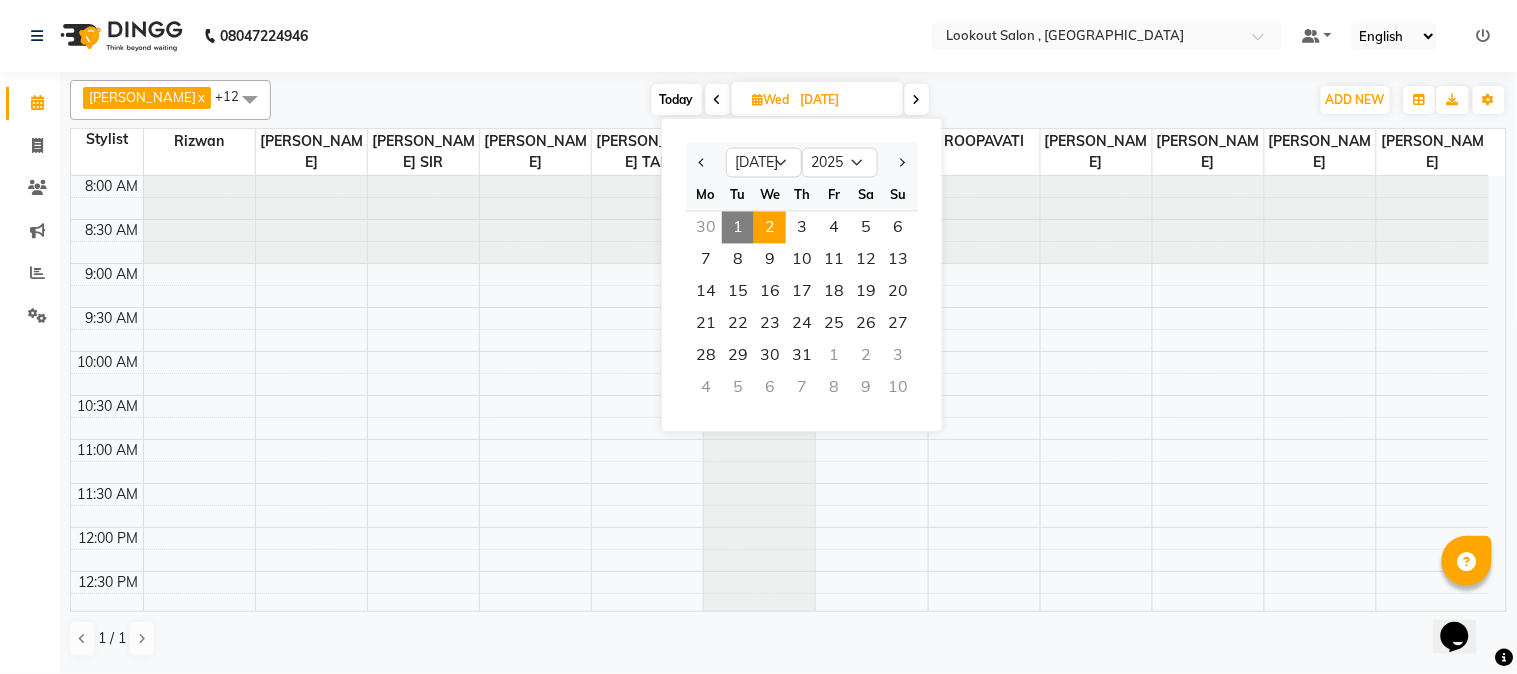click on "8:00 AM 8:30 AM 9:00 AM 9:30 AM 10:00 AM 10:30 AM 11:00 AM 11:30 AM 12:00 PM 12:30 PM 1:00 PM 1:30 PM 2:00 PM 2:30 PM 3:00 PM 3:30 PM 4:00 PM 4:30 PM 5:00 PM 5:30 PM 6:00 PM 6:30 PM 7:00 PM 7:30 PM 8:00 PM 8:30 PM 9:00 PM 9:30 PM 10:00 PM 10:30 PM             [PERSON_NAME], 04:30 PM-05:00 PM, HAIRCUT WITH SENIOR STYLIST(M)" at bounding box center (780, 835) 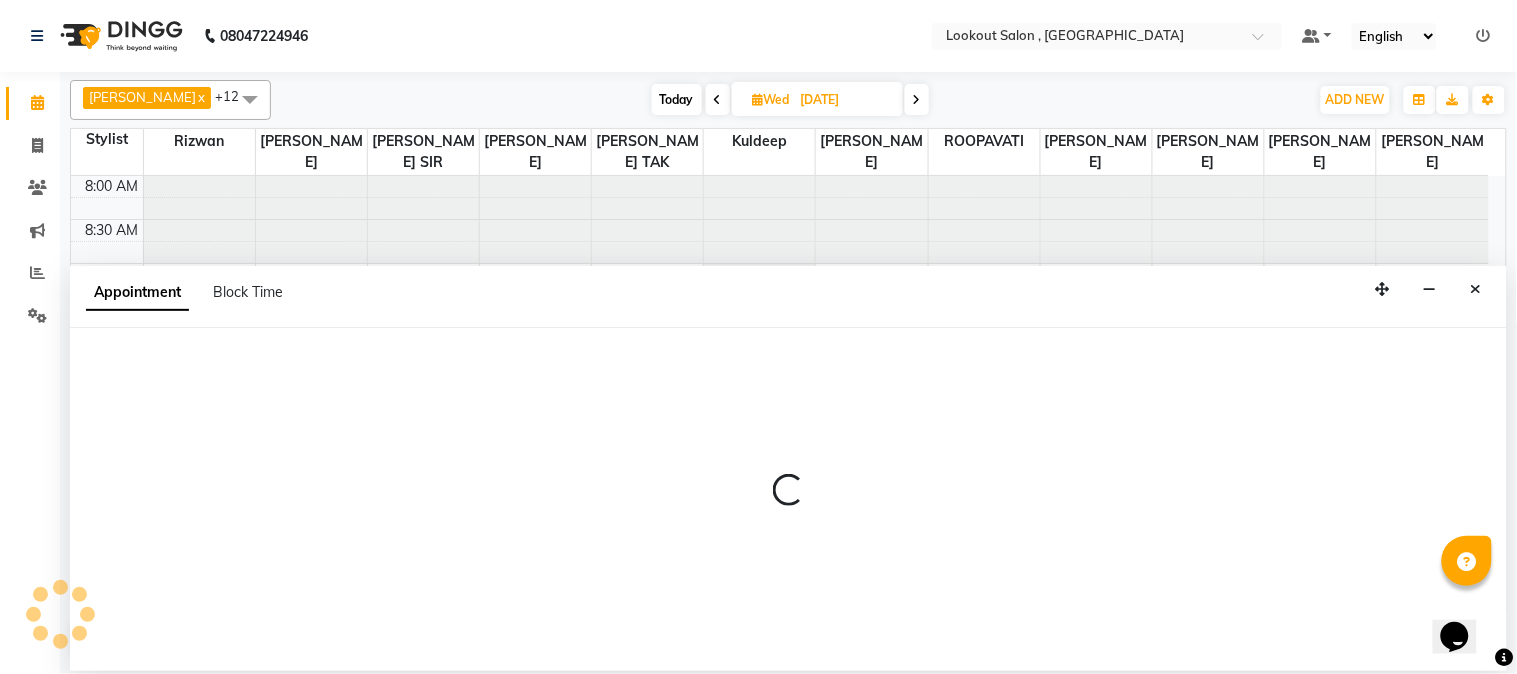 select on "24828" 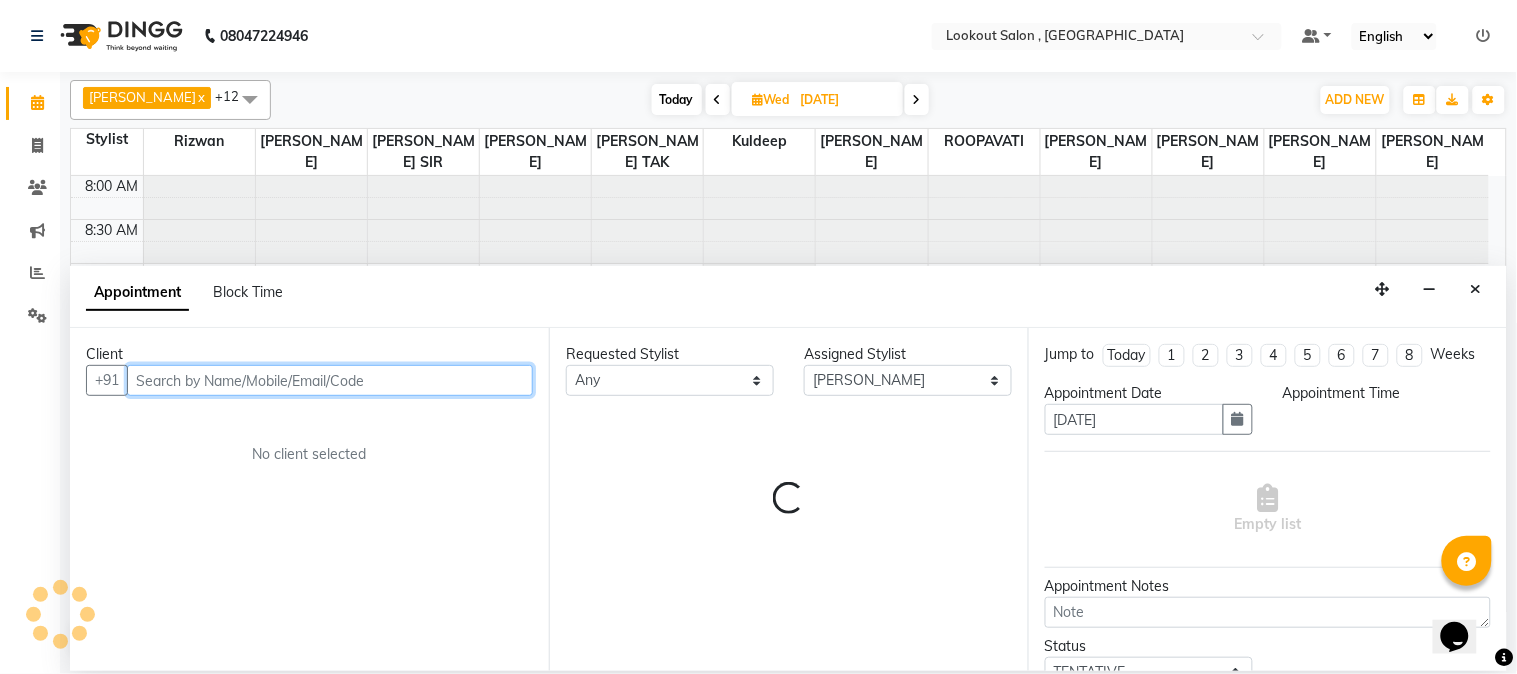 select on "570" 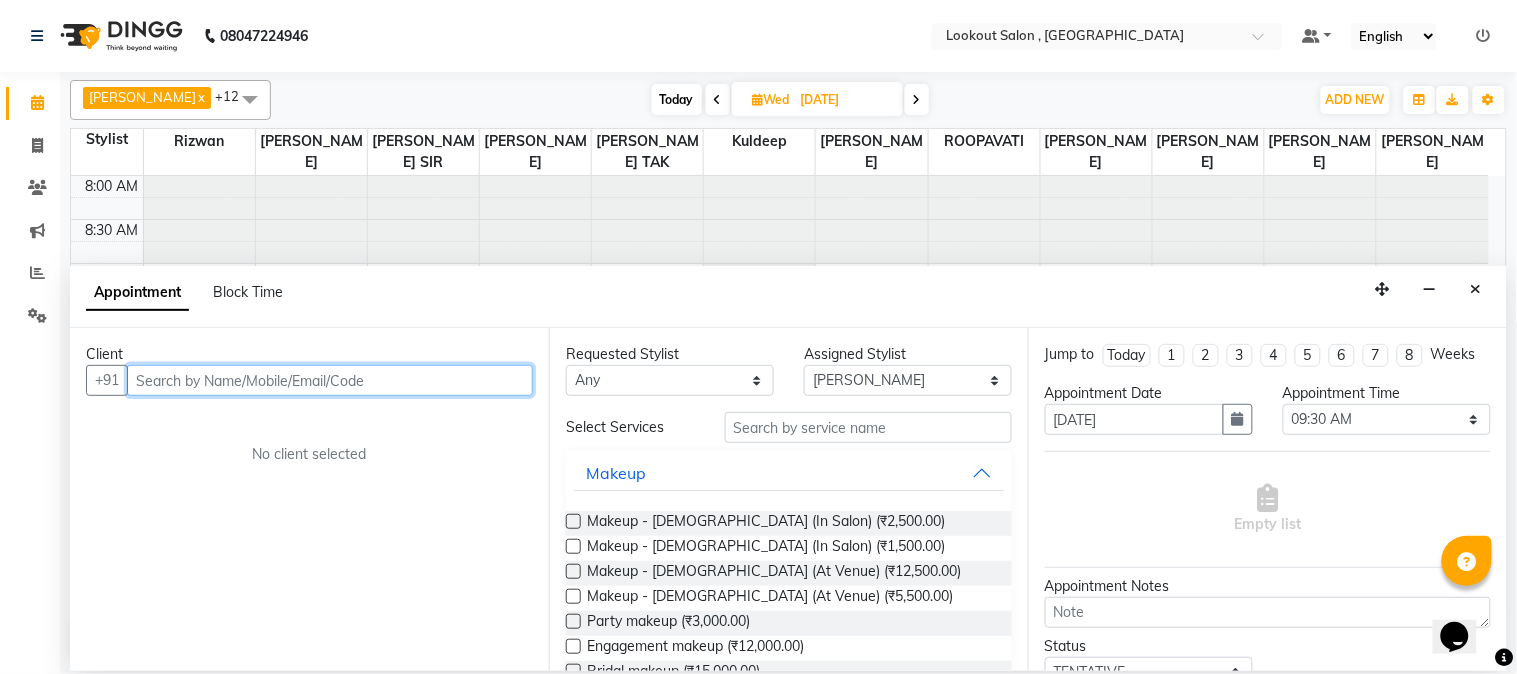 click at bounding box center [535, 220] 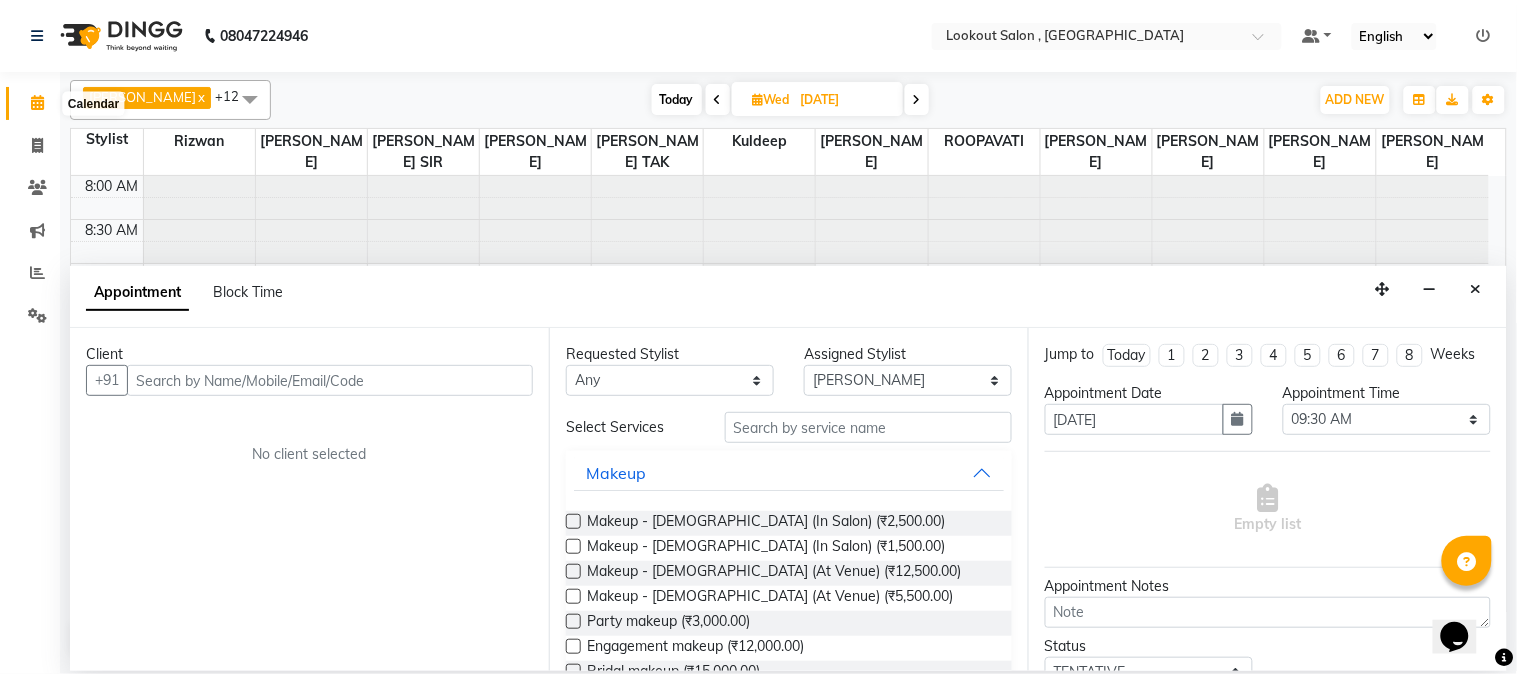 click 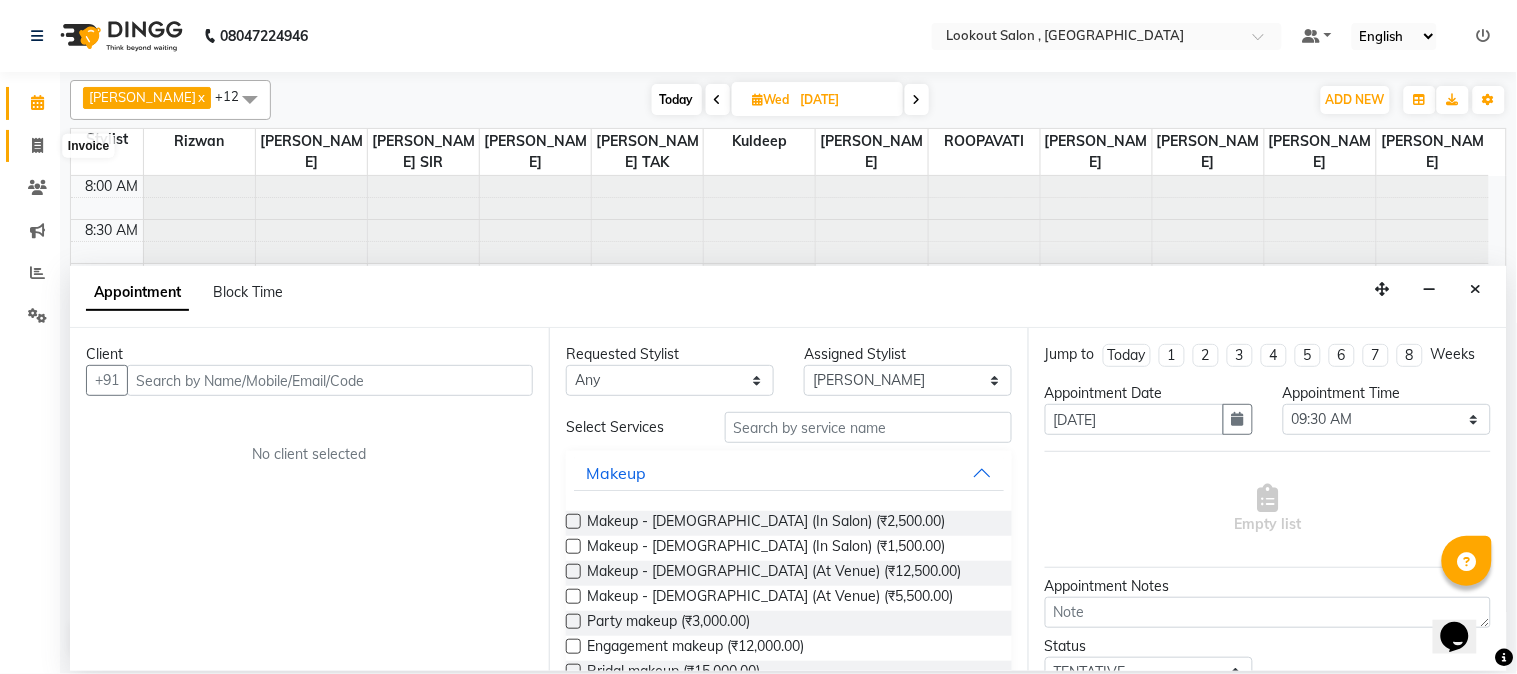 click 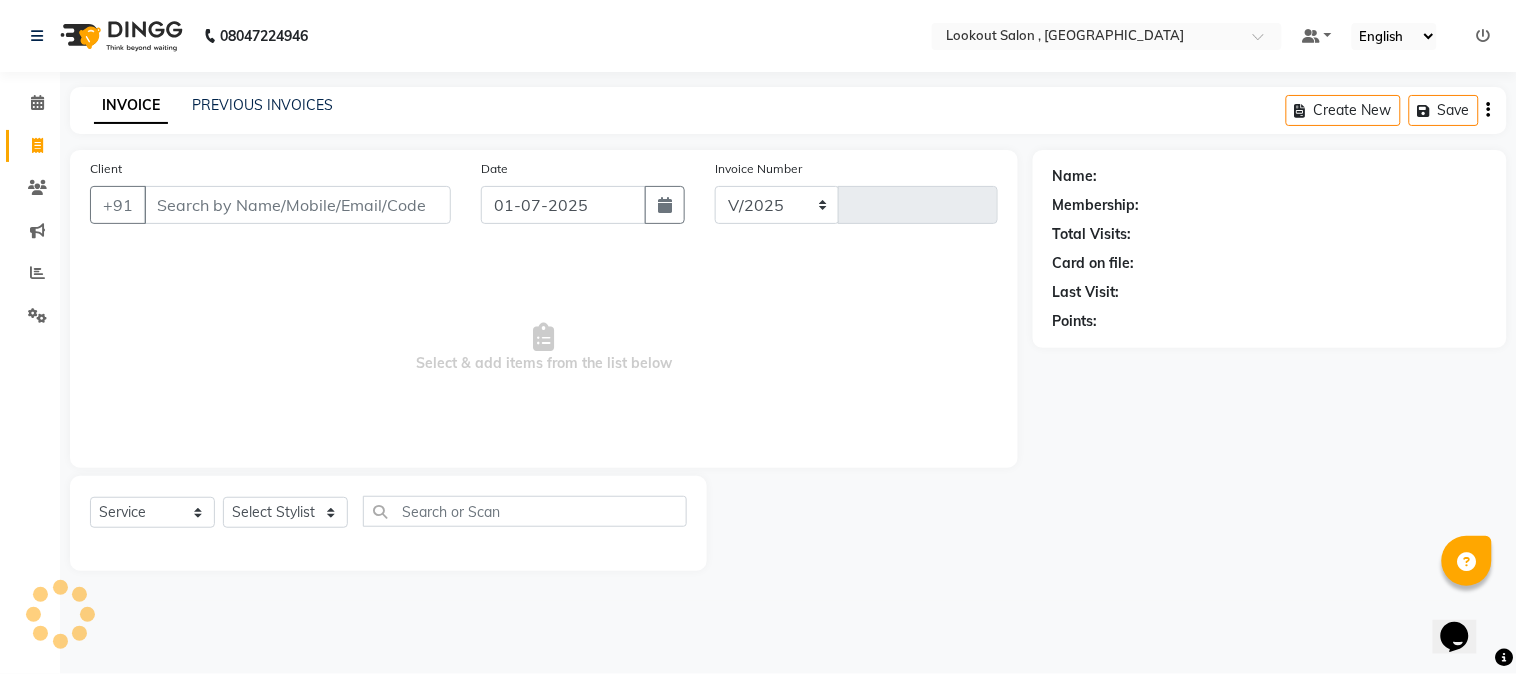 select on "151" 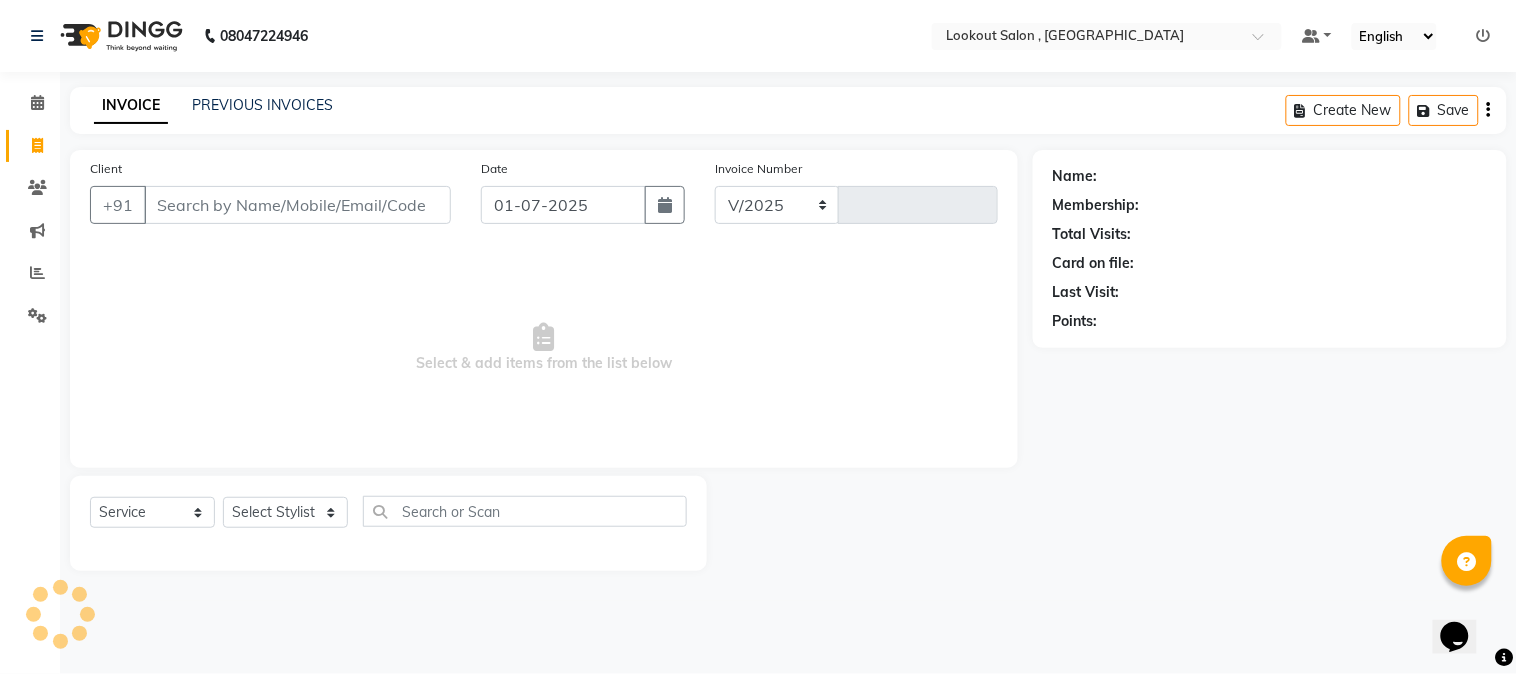 type on "3638" 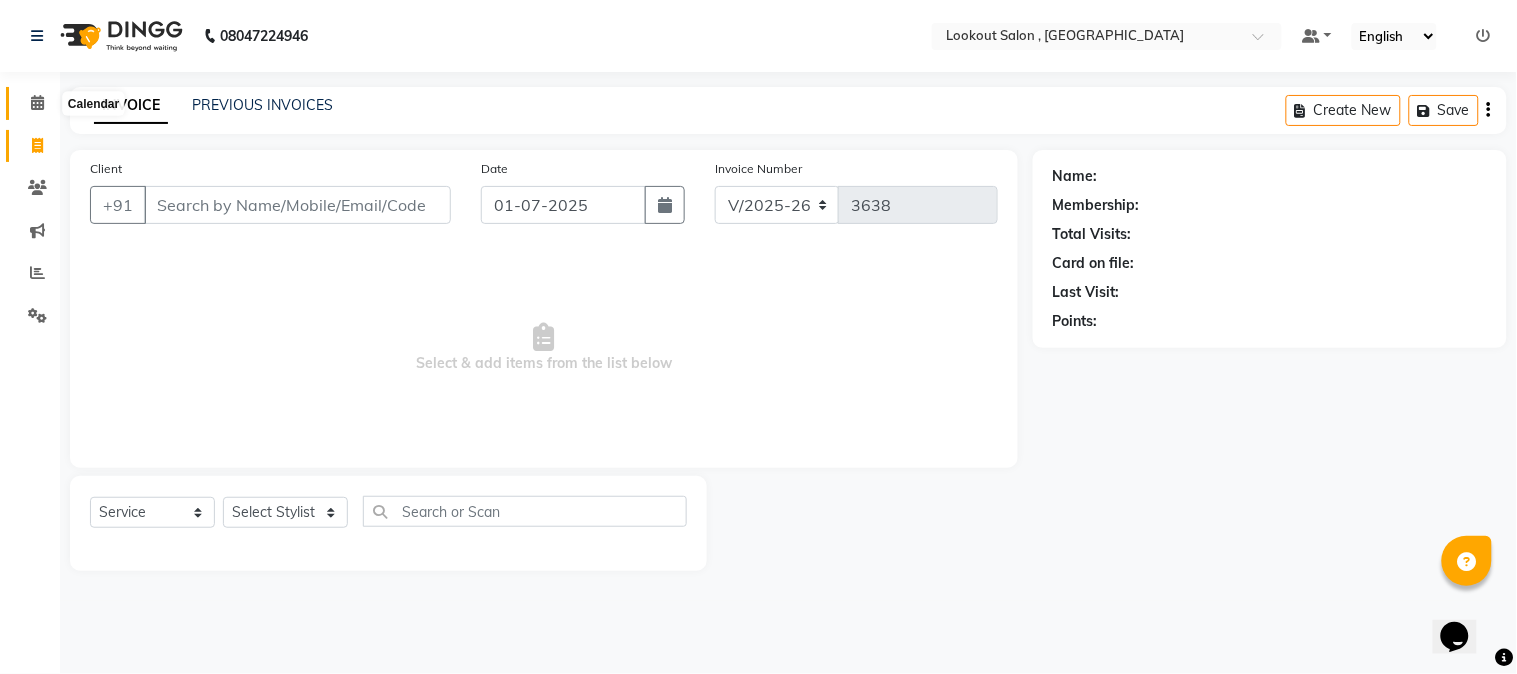 click 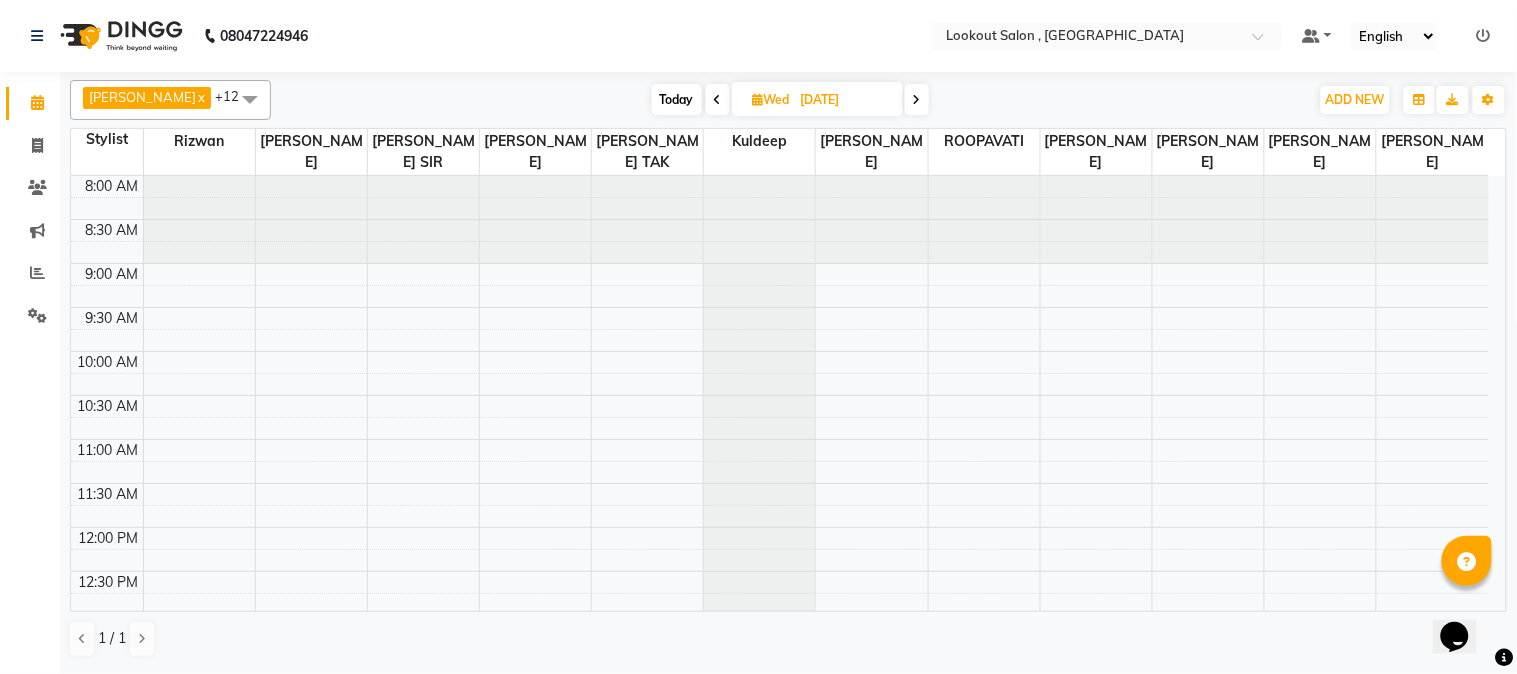 click on "[DATE]" at bounding box center [845, 100] 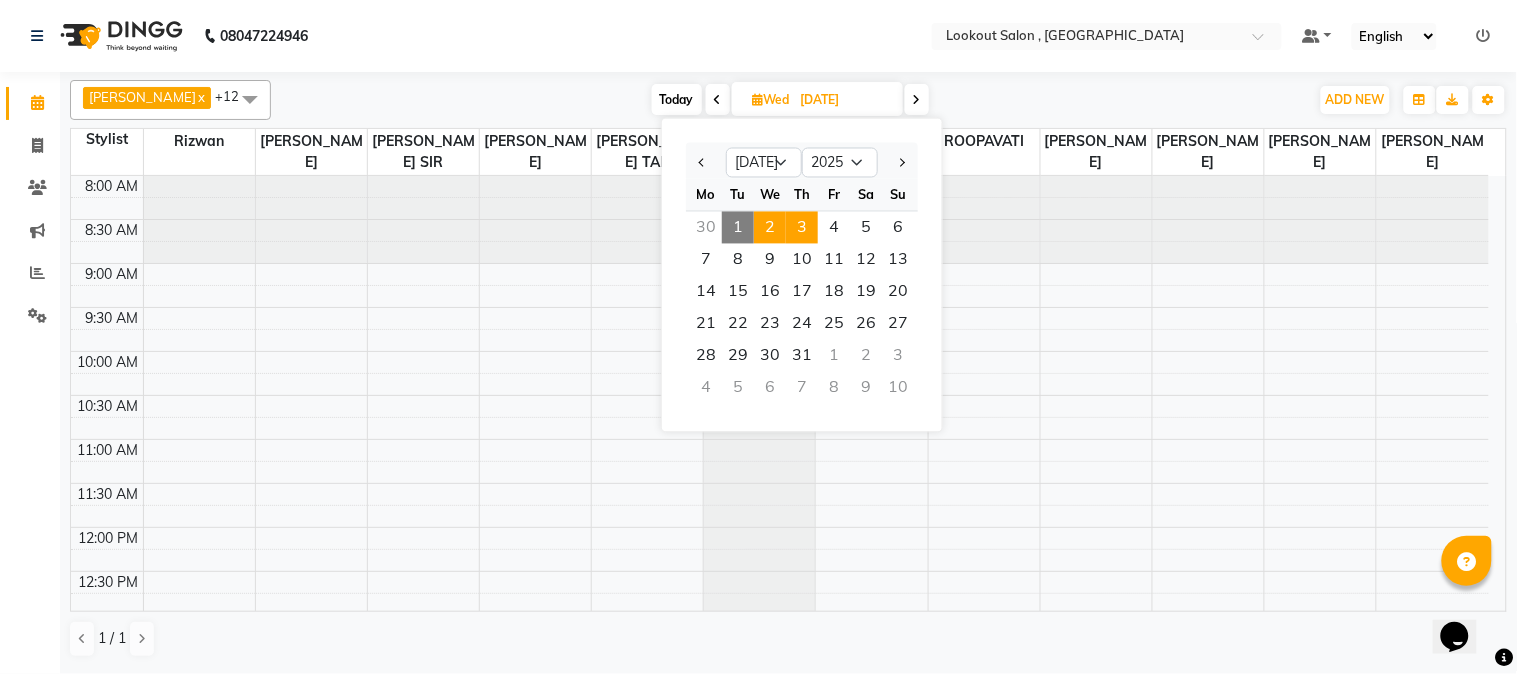 click on "3" at bounding box center [802, 228] 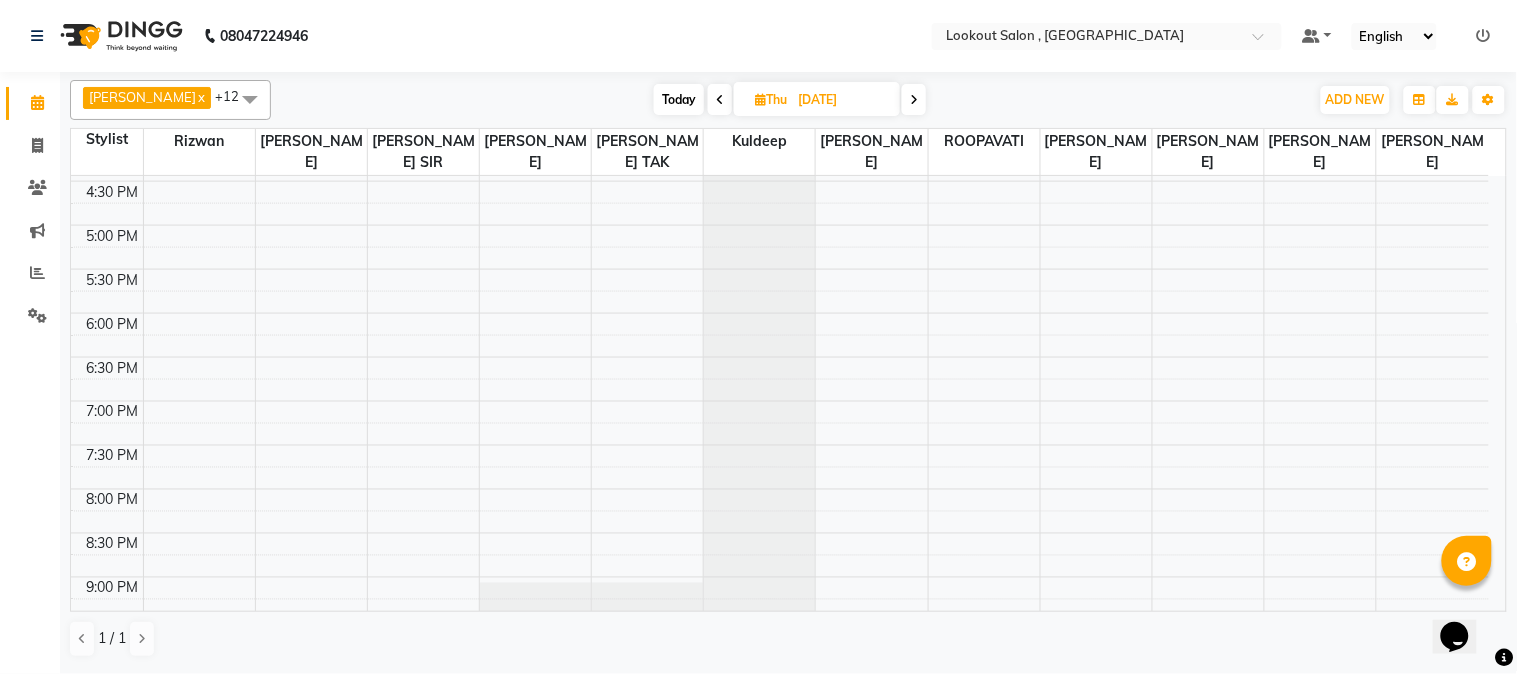 scroll, scrollTop: 620, scrollLeft: 0, axis: vertical 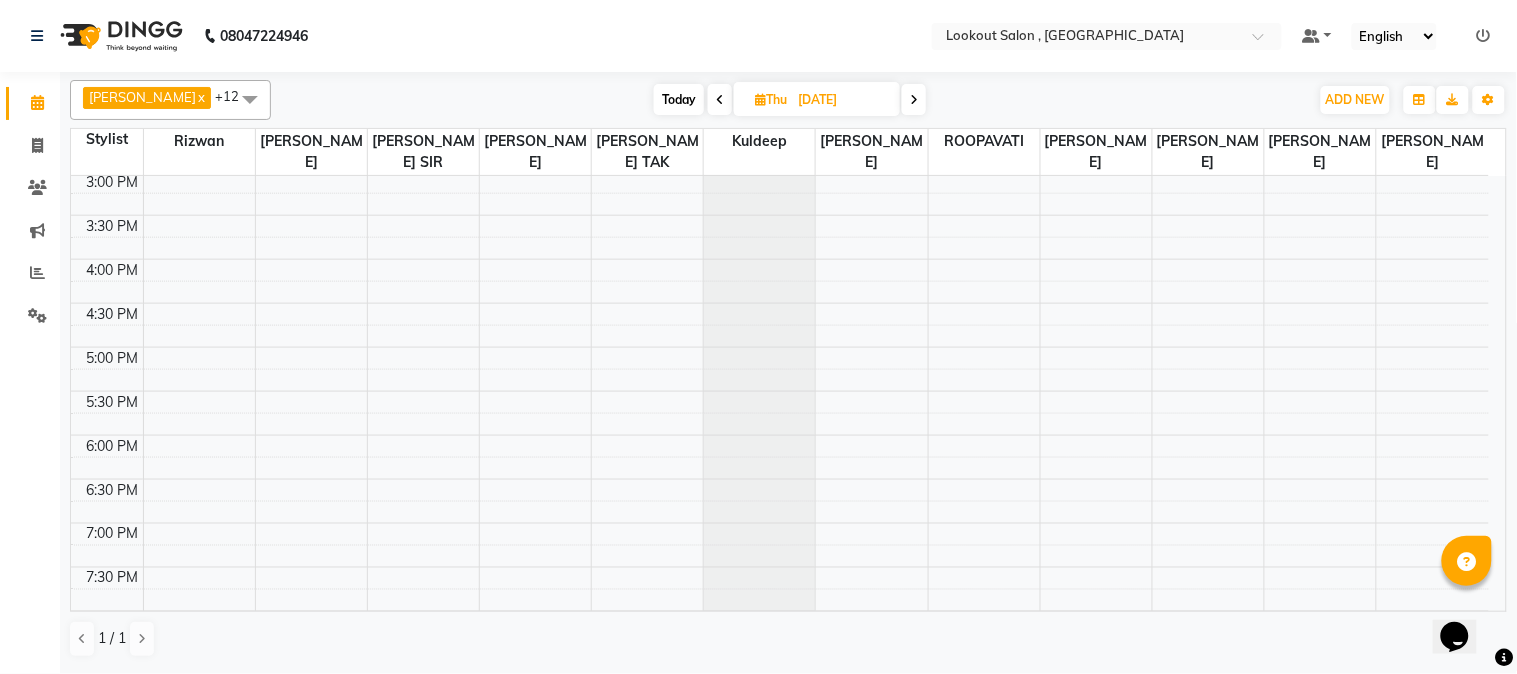 click on "8:00 AM 8:30 AM 9:00 AM 9:30 AM 10:00 AM 10:30 AM 11:00 AM 11:30 AM 12:00 PM 12:30 PM 1:00 PM 1:30 PM 2:00 PM 2:30 PM 3:00 PM 3:30 PM 4:00 PM 4:30 PM 5:00 PM 5:30 PM 6:00 PM 6:30 PM 7:00 PM 7:30 PM 8:00 PM 8:30 PM 9:00 PM 9:30 PM 10:00 PM 10:30 PM" at bounding box center (780, 215) 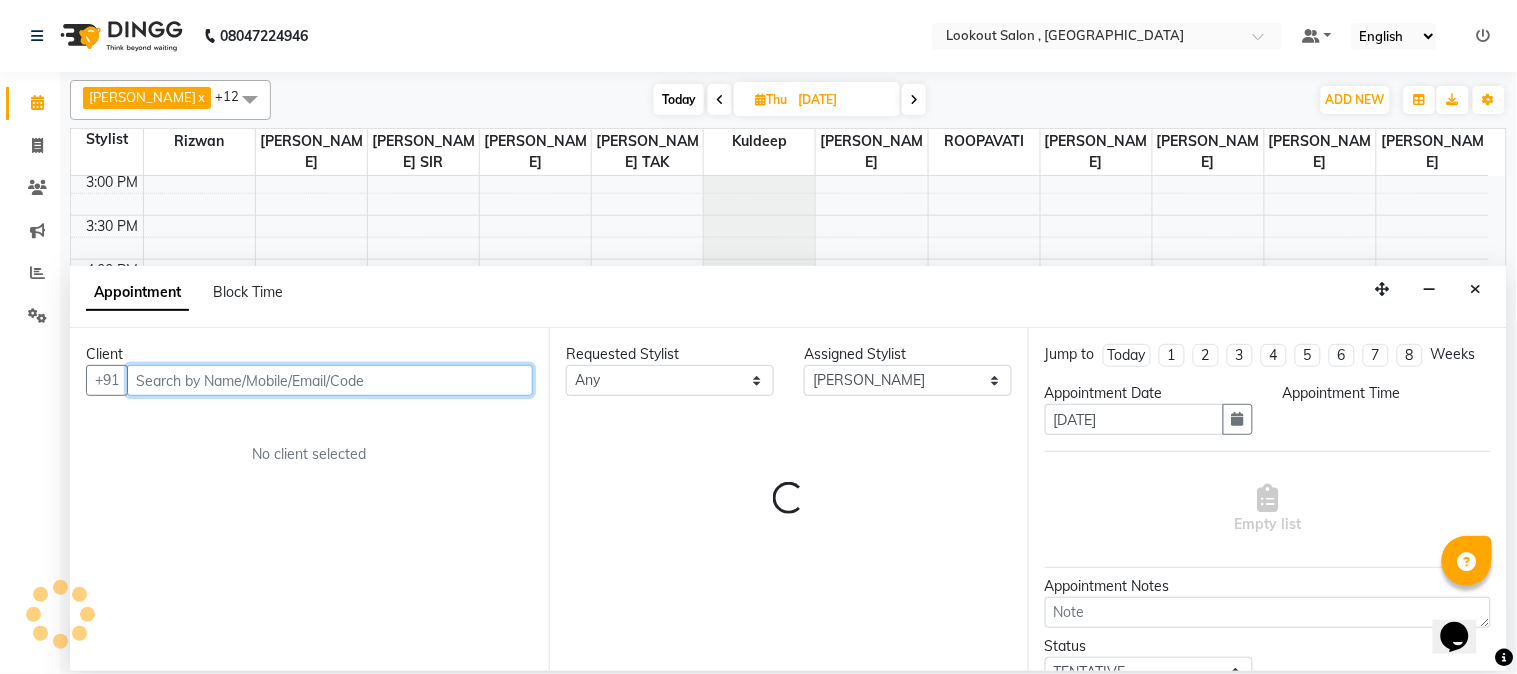 select on "990" 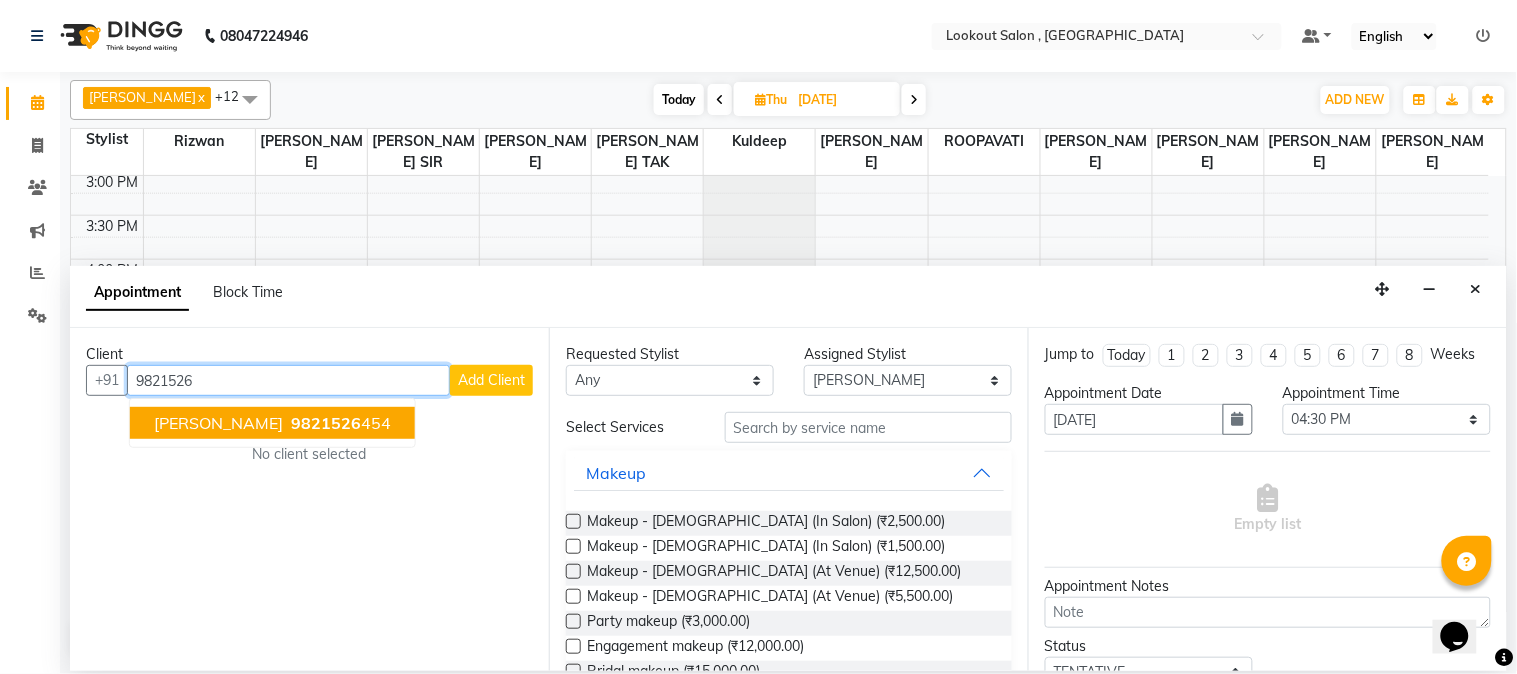 click on "9821526" at bounding box center [326, 423] 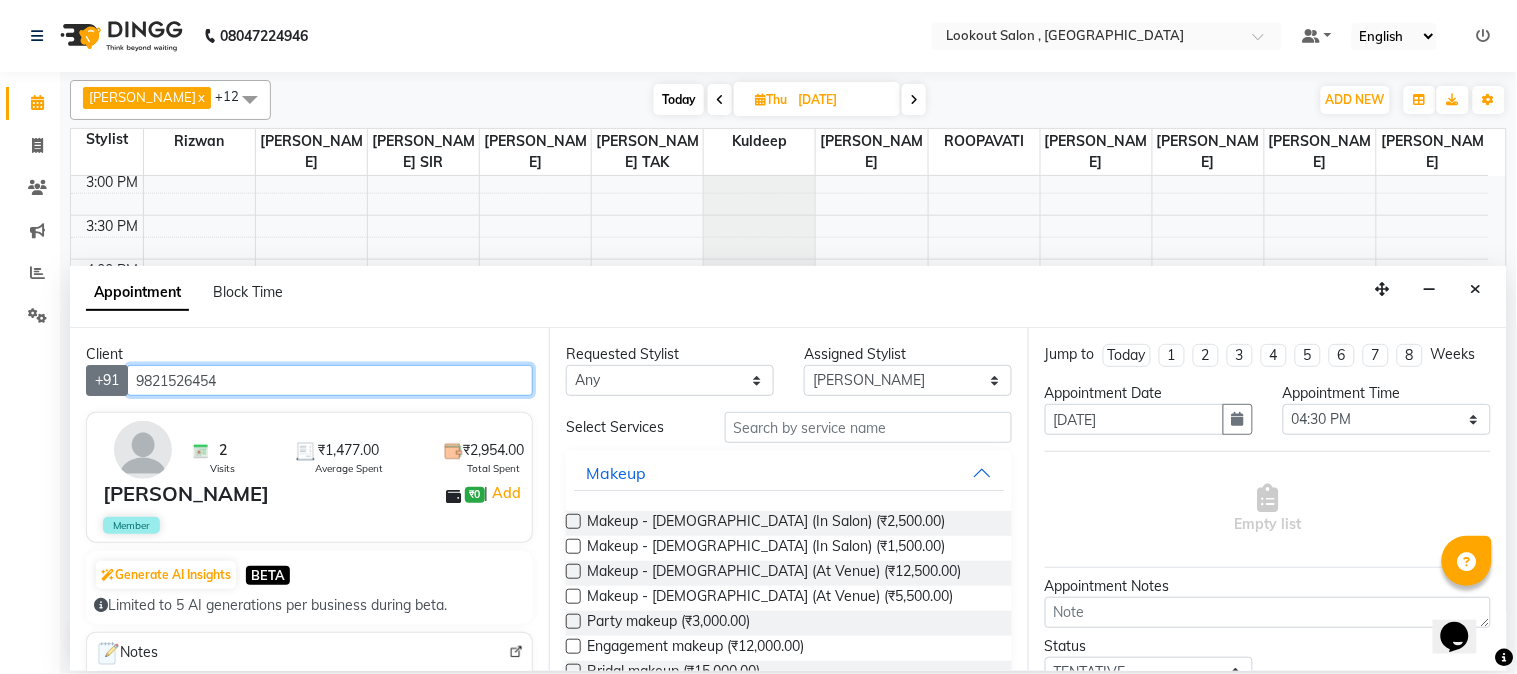 drag, startPoint x: 232, startPoint y: 381, endPoint x: 90, endPoint y: 380, distance: 142.00352 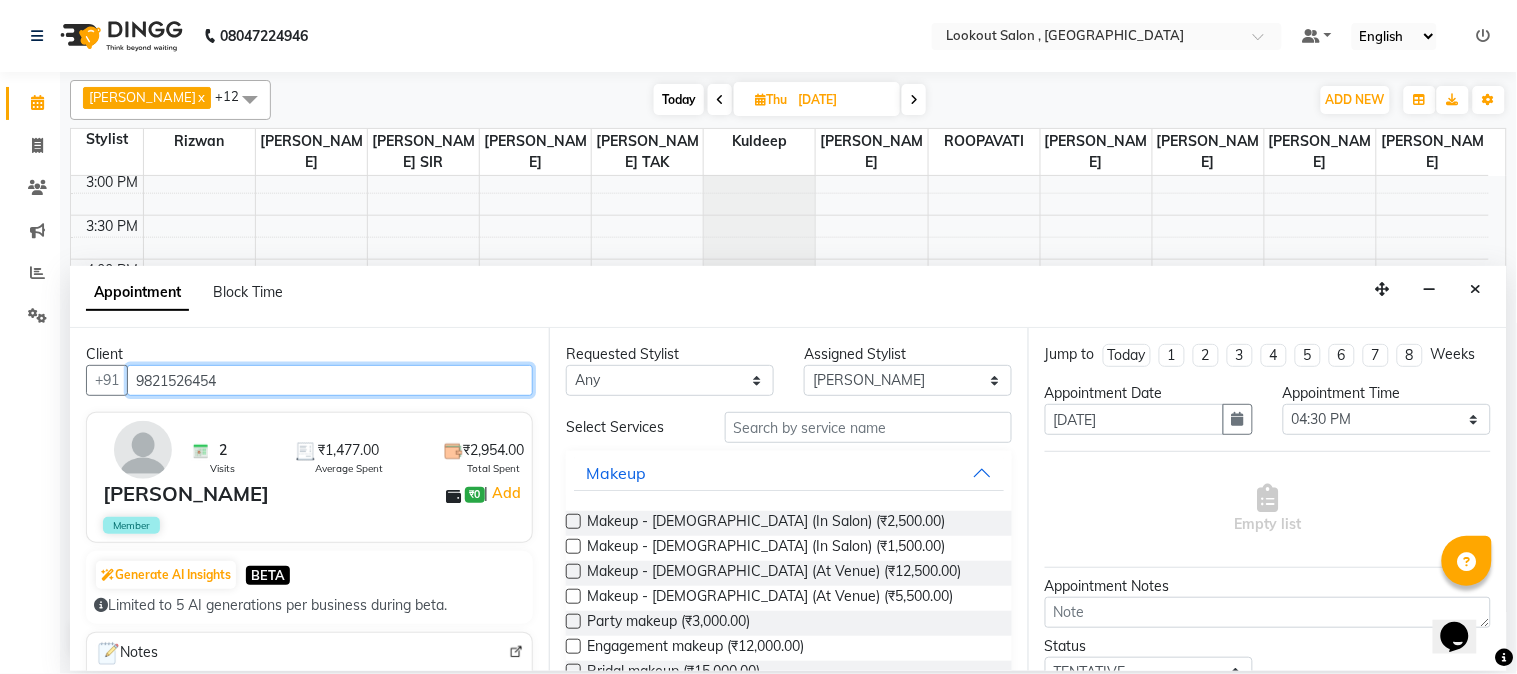 type on "9821526454" 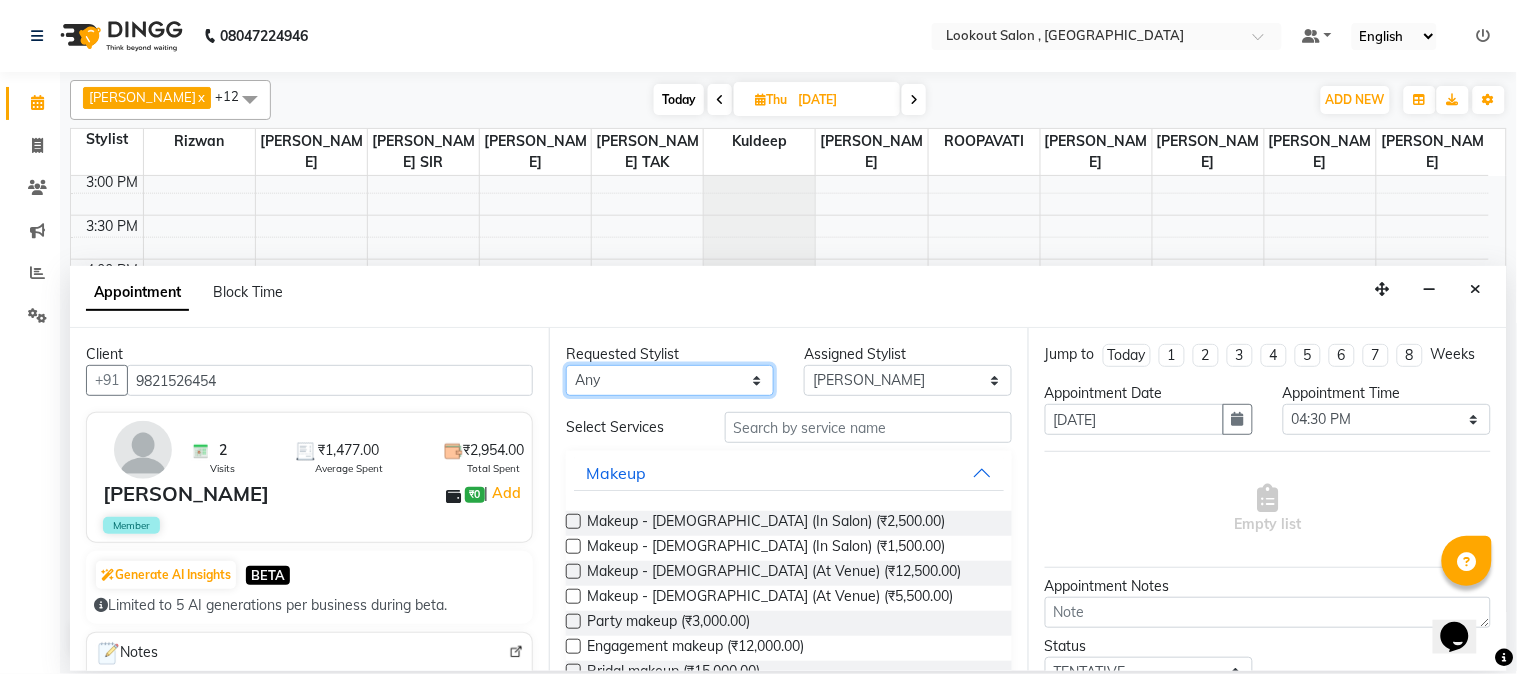 click on "Any [PERSON_NAME] [PERSON_NAME] kuldeep [PERSON_NAME] NANDINI [PERSON_NAME] [PERSON_NAME] [PERSON_NAME] [PERSON_NAME]  [PERSON_NAME] TAK shweta kashyap" at bounding box center [670, 380] 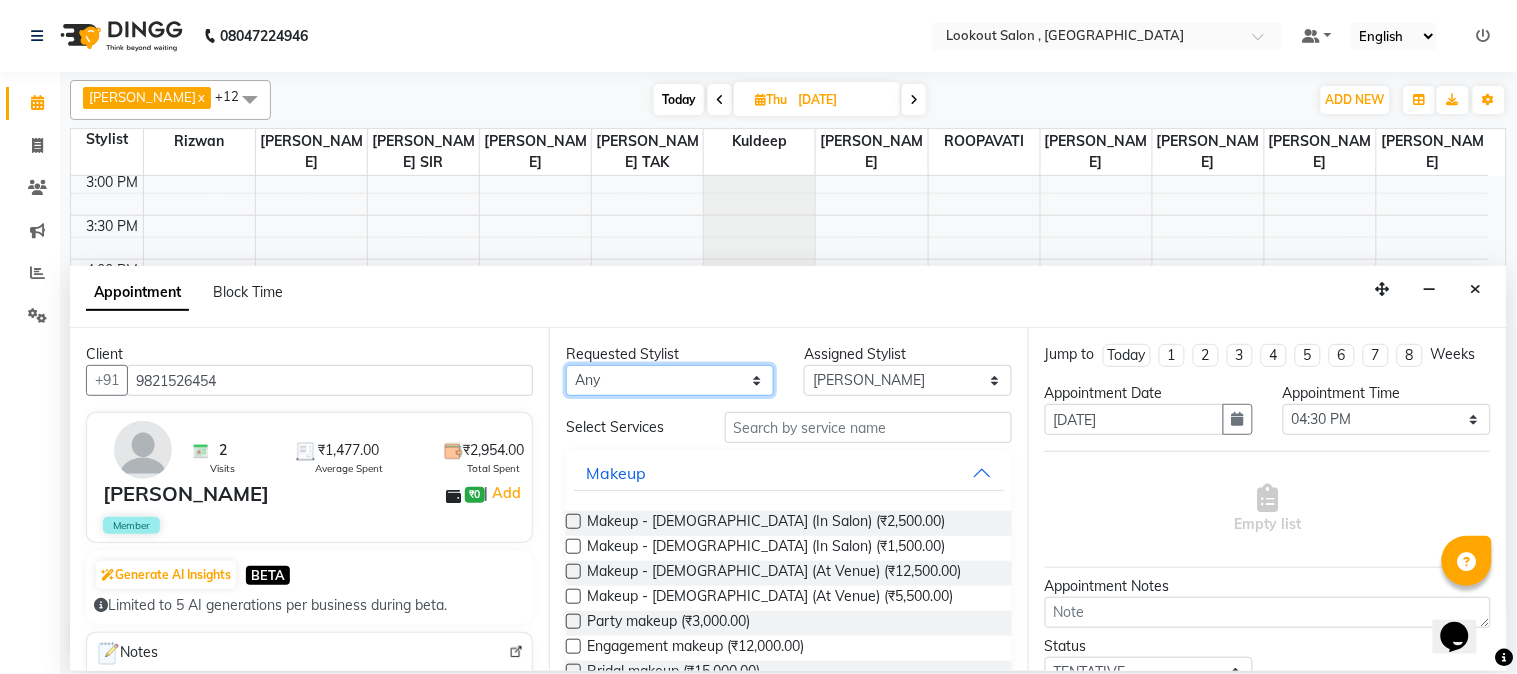 select on "24828" 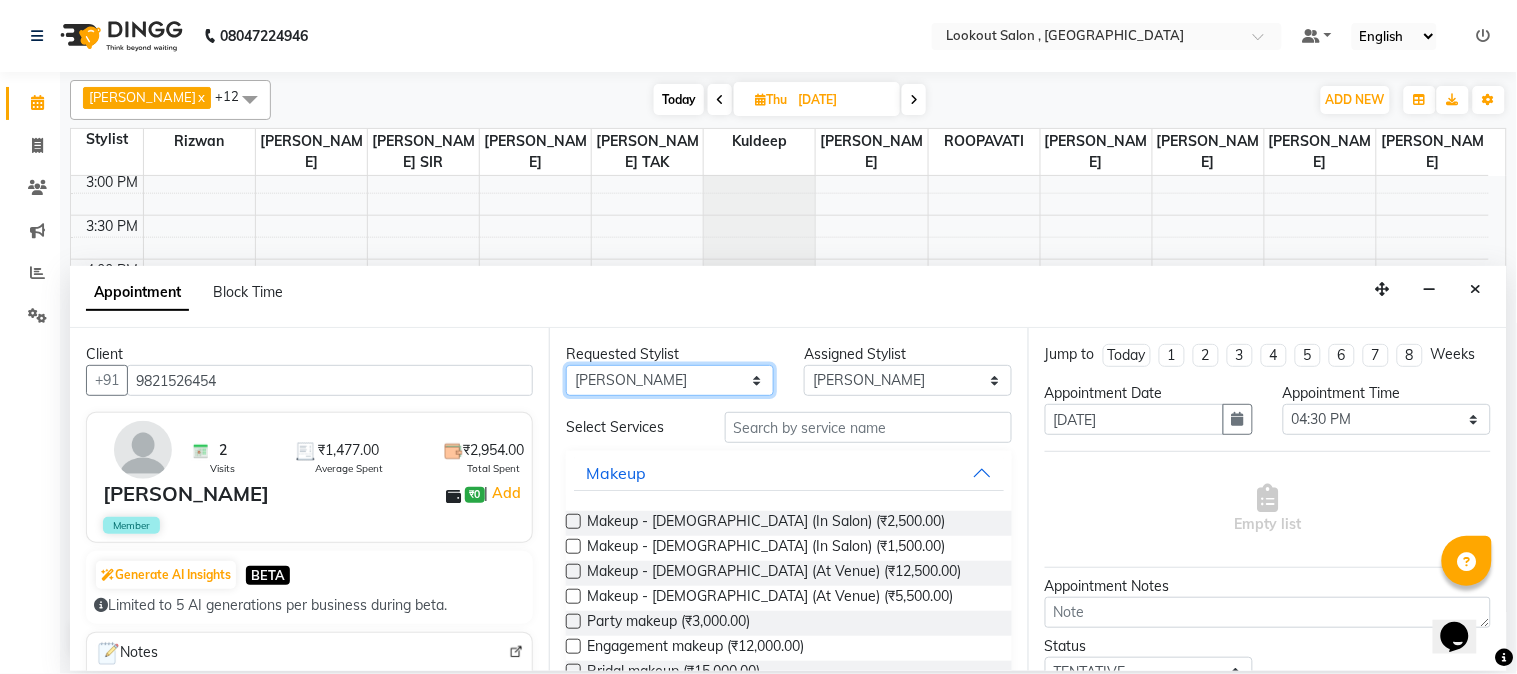 select on "24828" 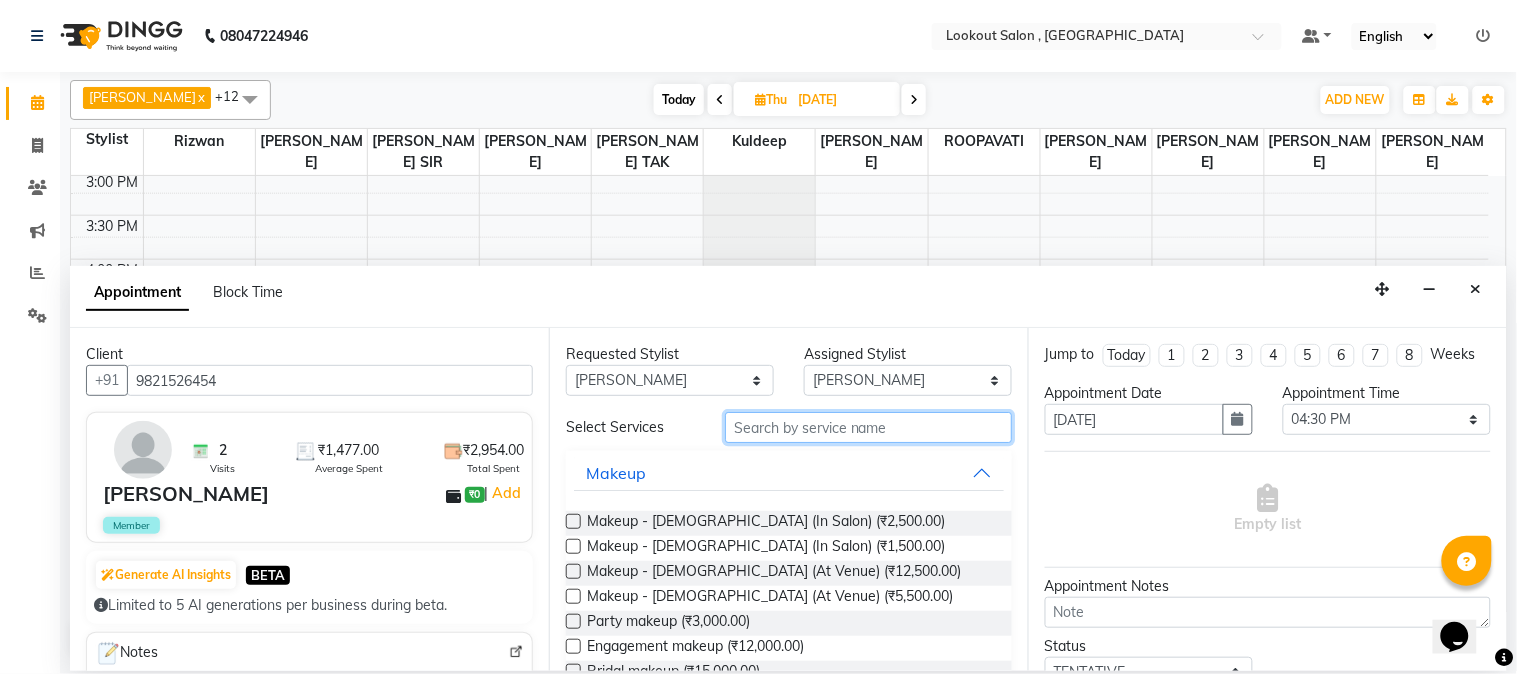 click at bounding box center [868, 427] 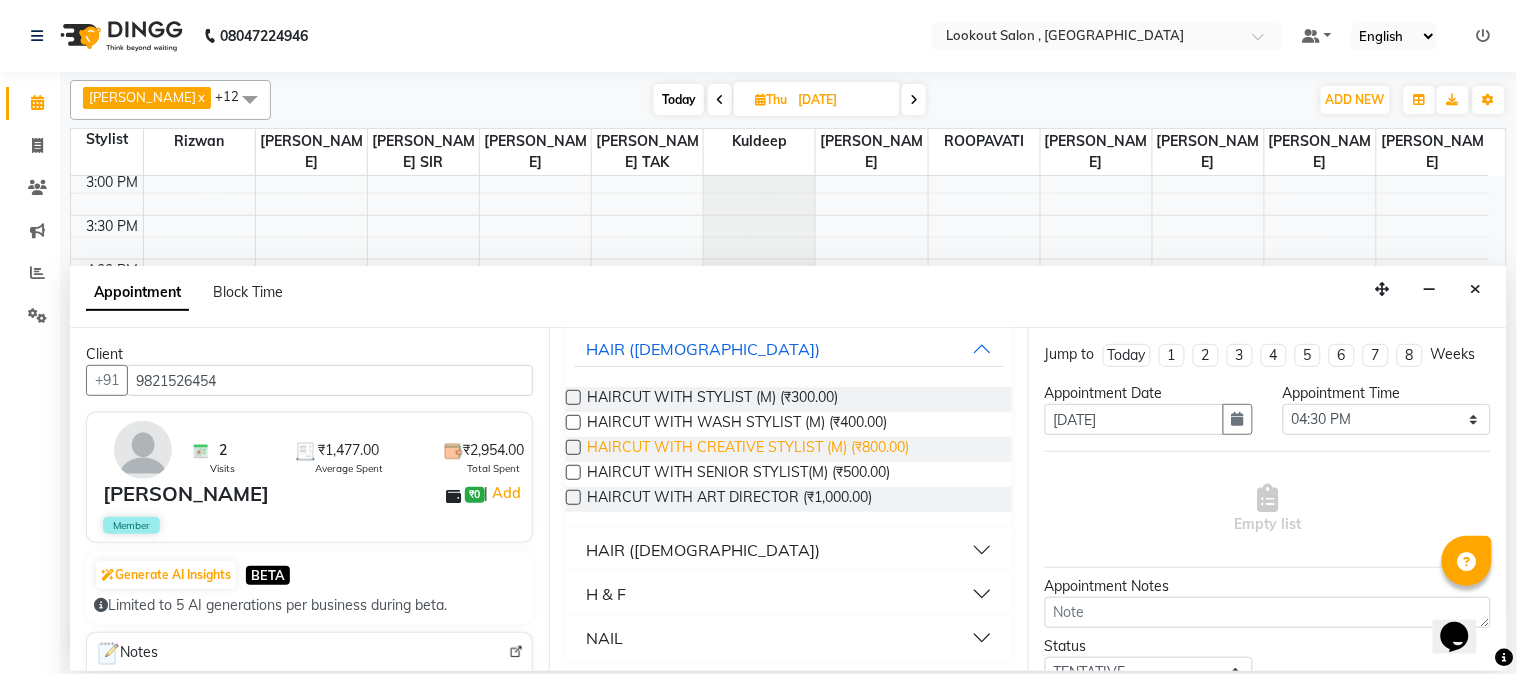 scroll, scrollTop: 128, scrollLeft: 0, axis: vertical 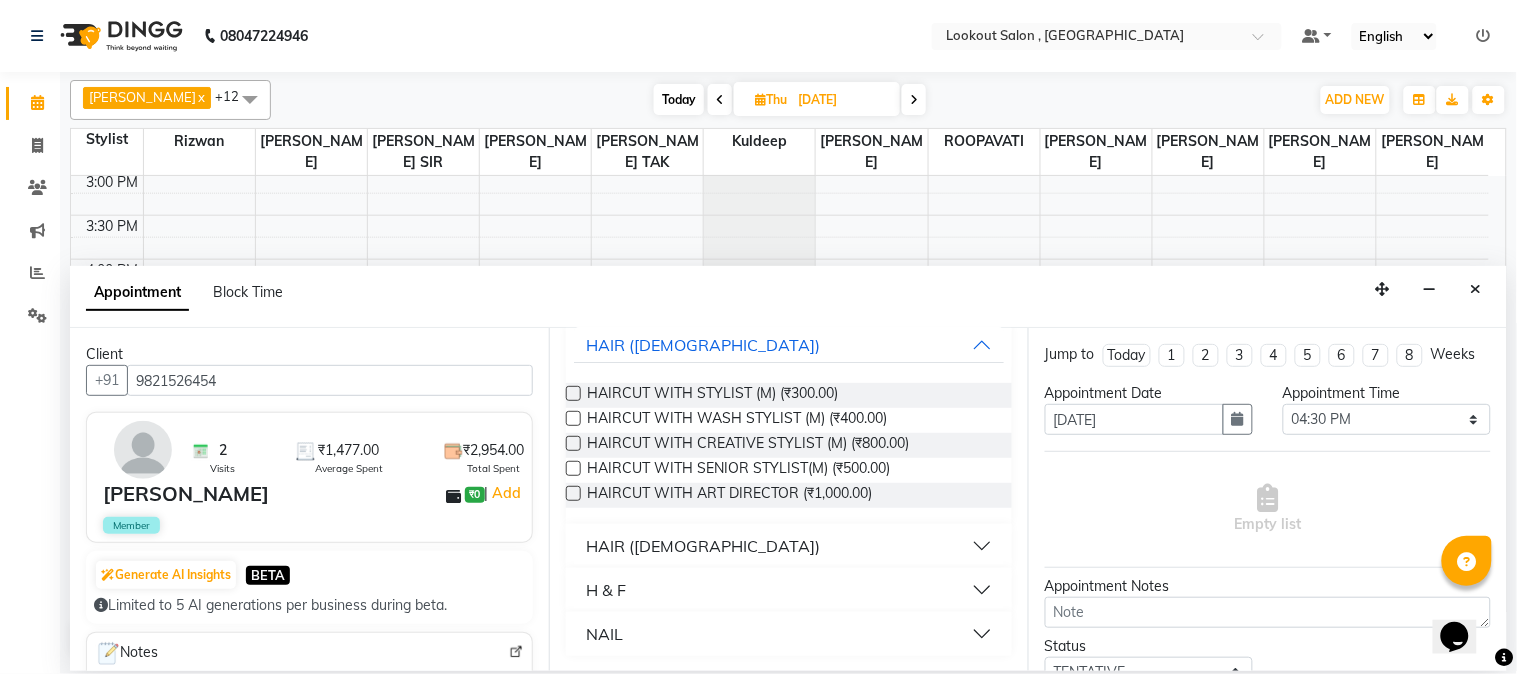 type on "cut" 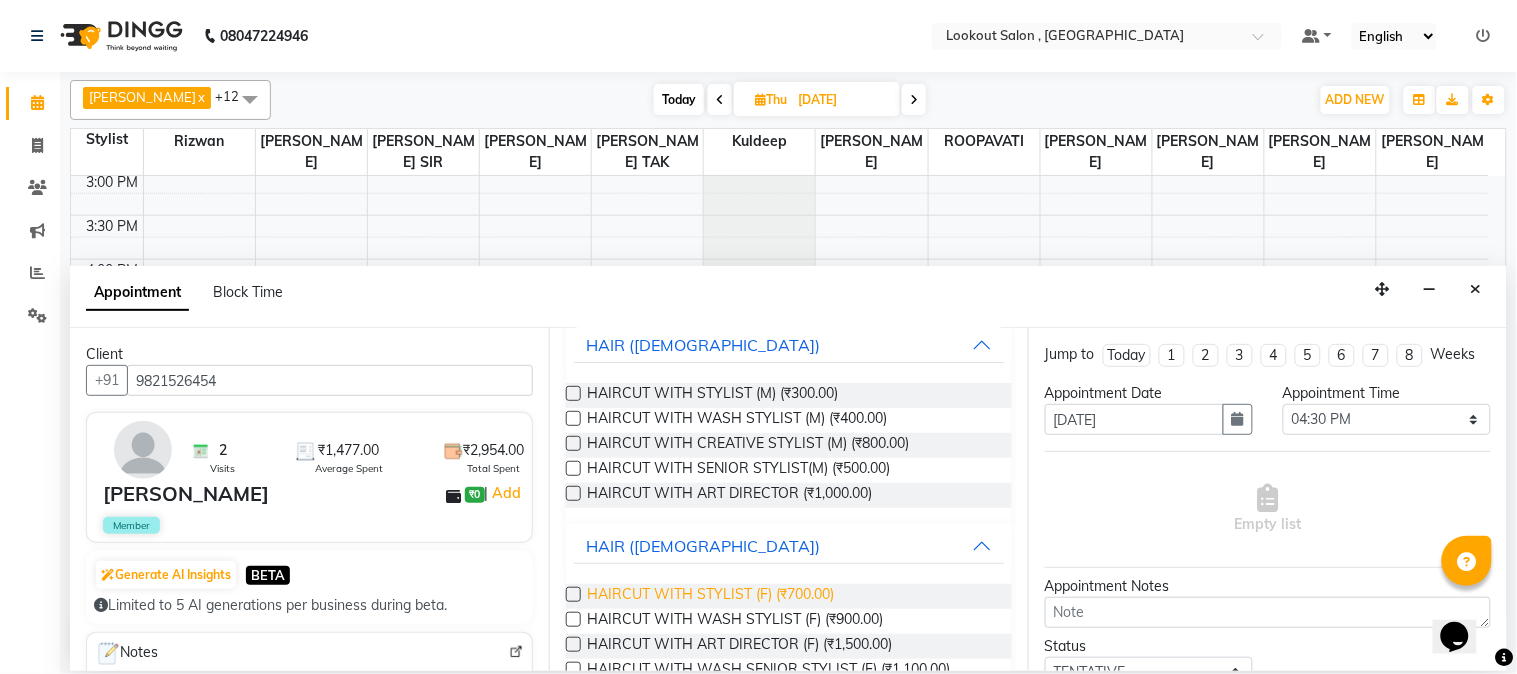 click on "HAIRCUT WITH STYLIST (F) (₹700.00)" at bounding box center (710, 596) 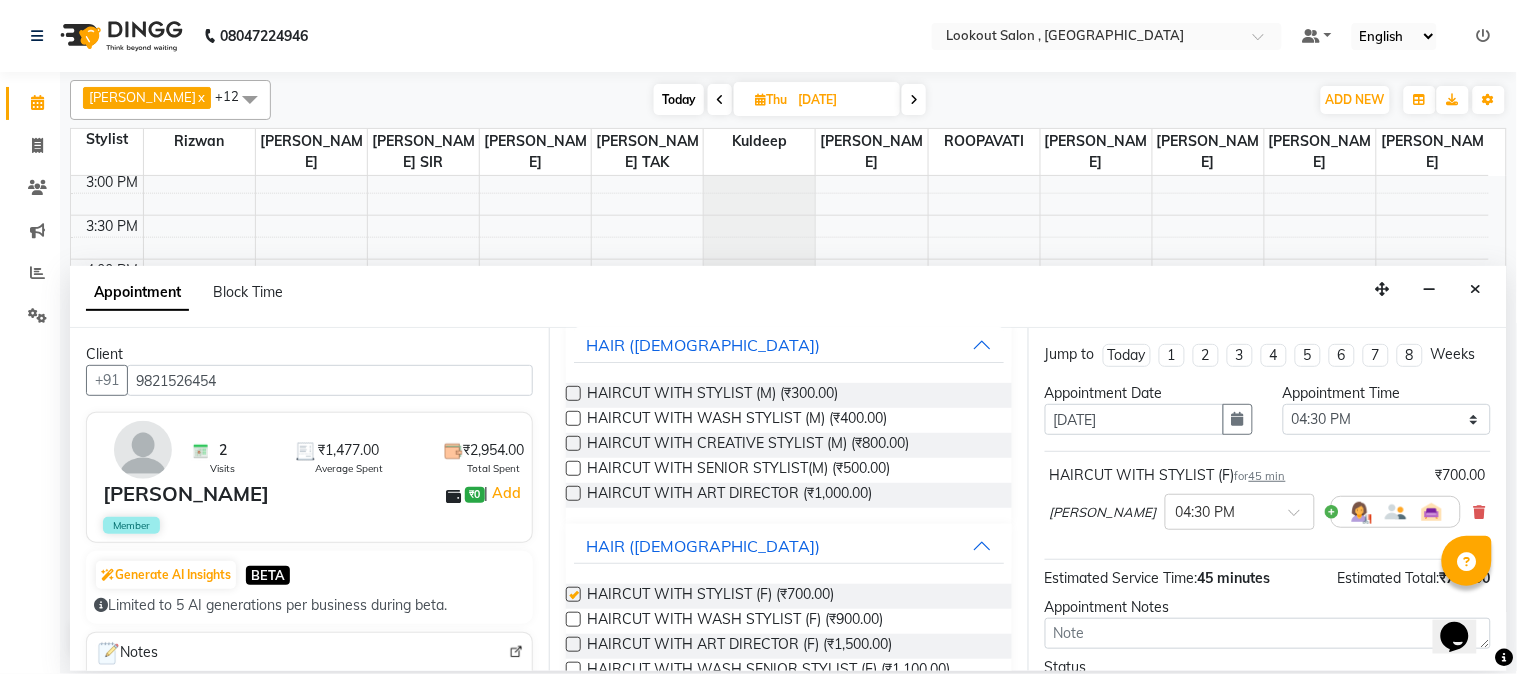 checkbox on "false" 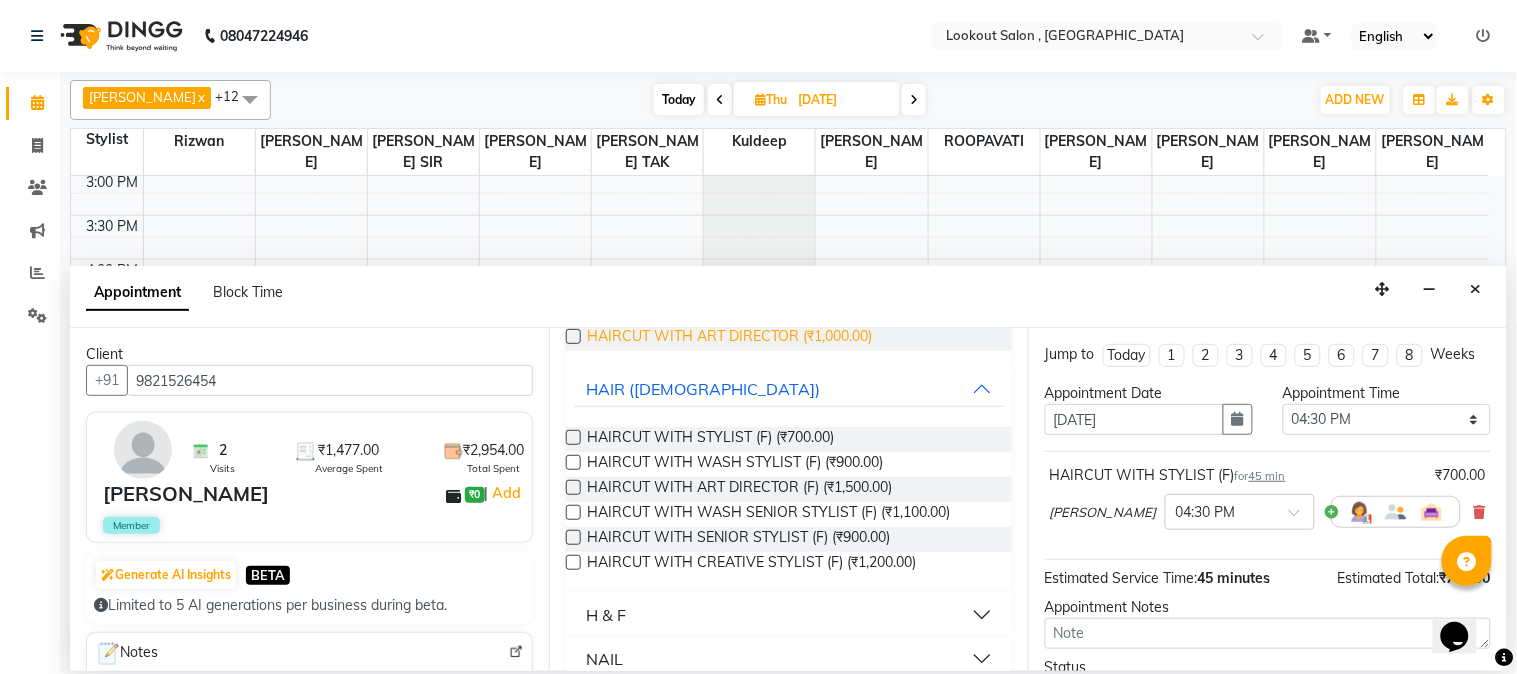 scroll, scrollTop: 311, scrollLeft: 0, axis: vertical 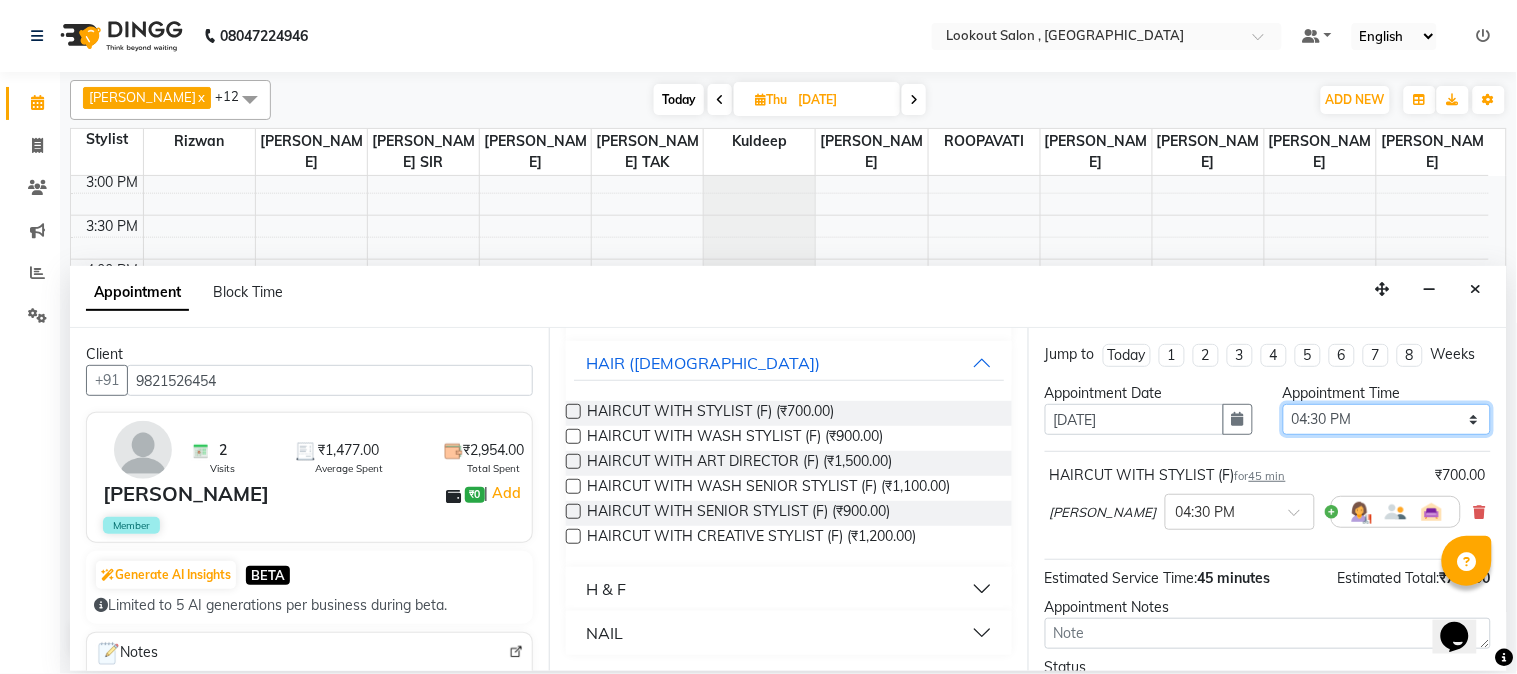 click on "Select 09:00 AM 09:15 AM 09:30 AM 09:45 AM 10:00 AM 10:15 AM 10:30 AM 10:45 AM 11:00 AM 11:15 AM 11:30 AM 11:45 AM 12:00 PM 12:15 PM 12:30 PM 12:45 PM 01:00 PM 01:15 PM 01:30 PM 01:45 PM 02:00 PM 02:15 PM 02:30 PM 02:45 PM 03:00 PM 03:15 PM 03:30 PM 03:45 PM 04:00 PM 04:15 PM 04:30 PM 04:45 PM 05:00 PM 05:15 PM 05:30 PM 05:45 PM 06:00 PM 06:15 PM 06:30 PM 06:45 PM 07:00 PM 07:15 PM 07:30 PM 07:45 PM 08:00 PM 08:15 PM 08:30 PM 08:45 PM 09:00 PM 09:15 PM 09:30 PM 09:45 PM 10:00 PM" at bounding box center (1387, 419) 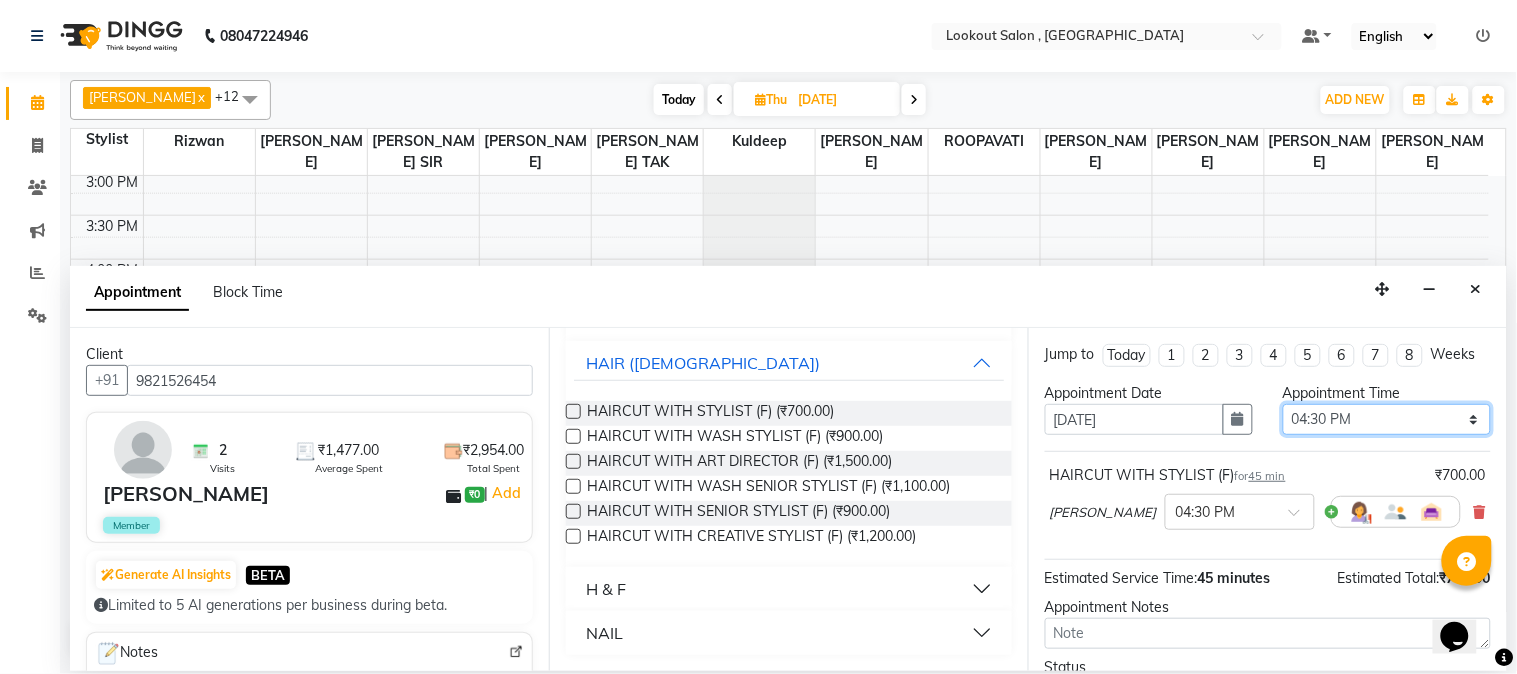 click on "Select 09:00 AM 09:15 AM 09:30 AM 09:45 AM 10:00 AM 10:15 AM 10:30 AM 10:45 AM 11:00 AM 11:15 AM 11:30 AM 11:45 AM 12:00 PM 12:15 PM 12:30 PM 12:45 PM 01:00 PM 01:15 PM 01:30 PM 01:45 PM 02:00 PM 02:15 PM 02:30 PM 02:45 PM 03:00 PM 03:15 PM 03:30 PM 03:45 PM 04:00 PM 04:15 PM 04:30 PM 04:45 PM 05:00 PM 05:15 PM 05:30 PM 05:45 PM 06:00 PM 06:15 PM 06:30 PM 06:45 PM 07:00 PM 07:15 PM 07:30 PM 07:45 PM 08:00 PM 08:15 PM 08:30 PM 08:45 PM 09:00 PM 09:15 PM 09:30 PM 09:45 PM 10:00 PM" at bounding box center [1387, 419] 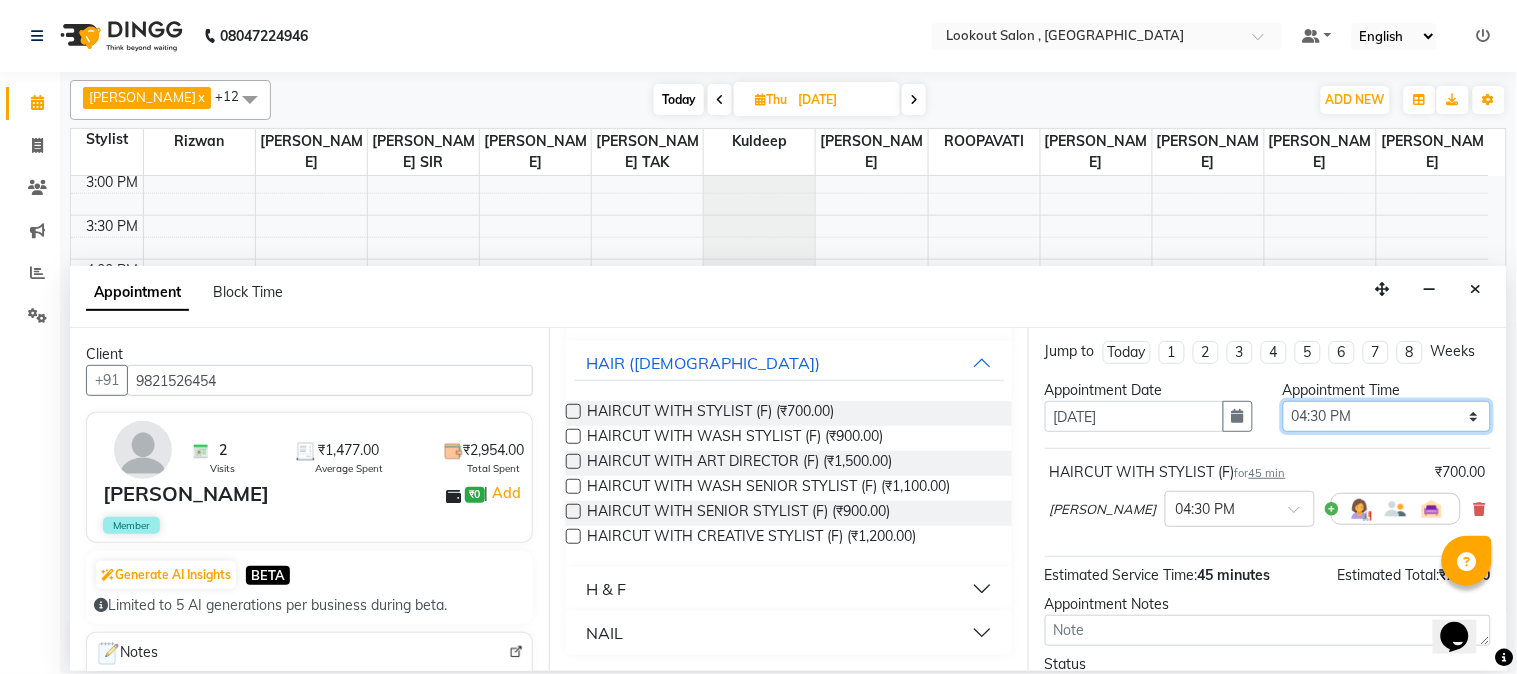 scroll, scrollTop: 0, scrollLeft: 0, axis: both 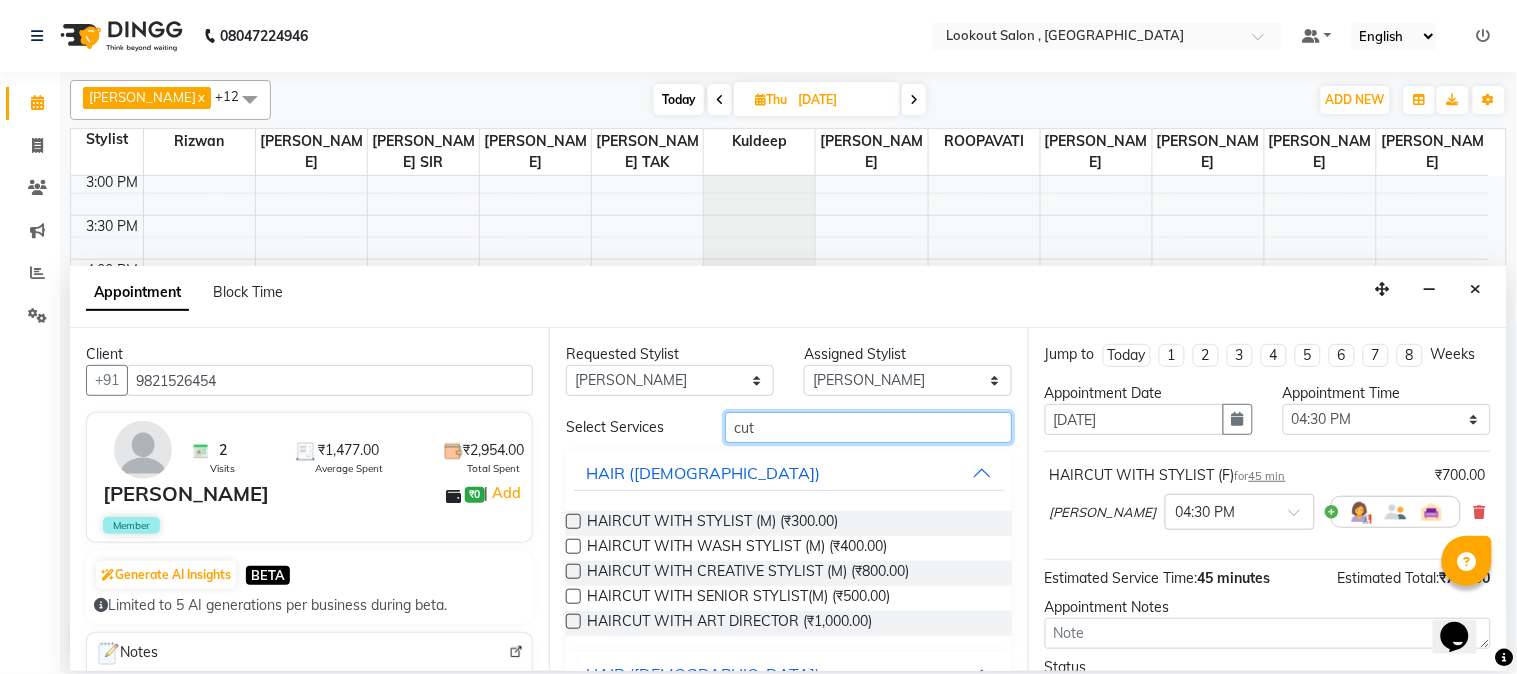 click on "cut" at bounding box center (868, 427) 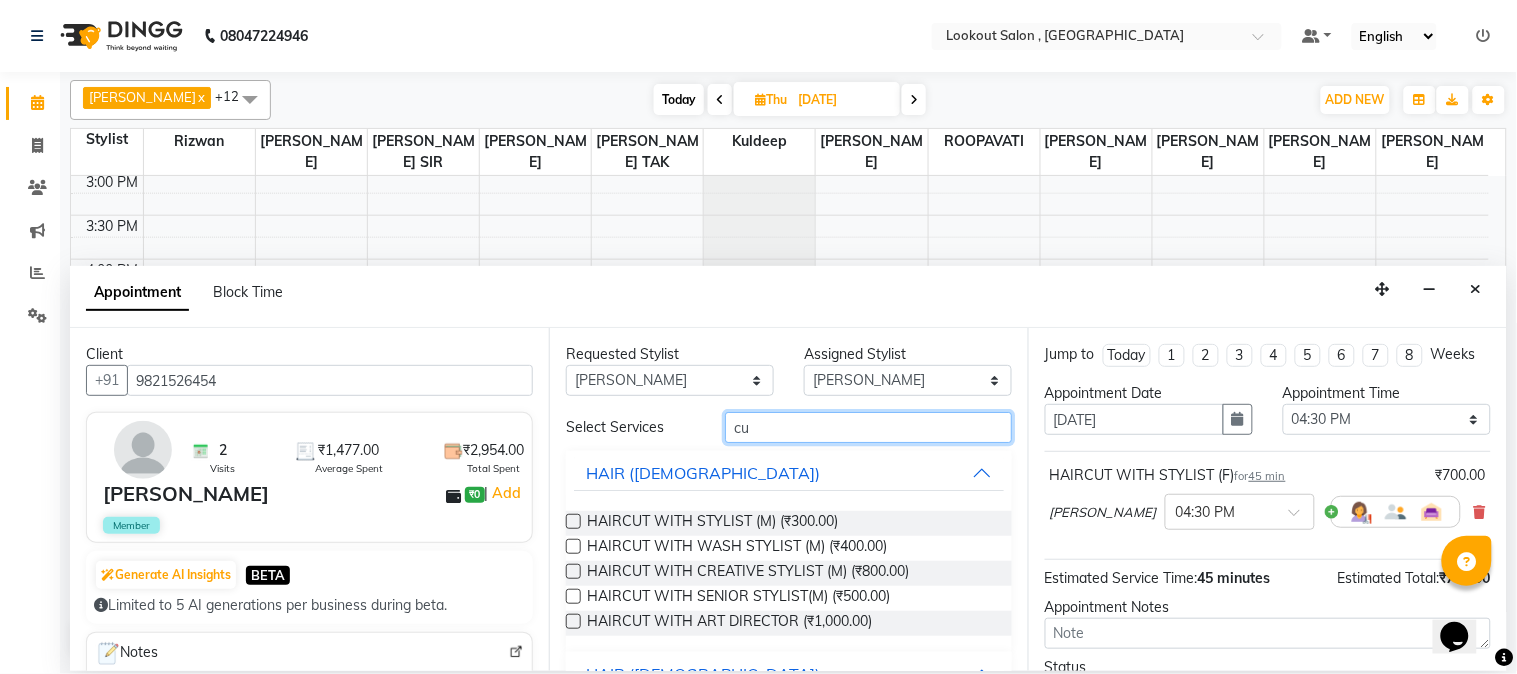 type on "c" 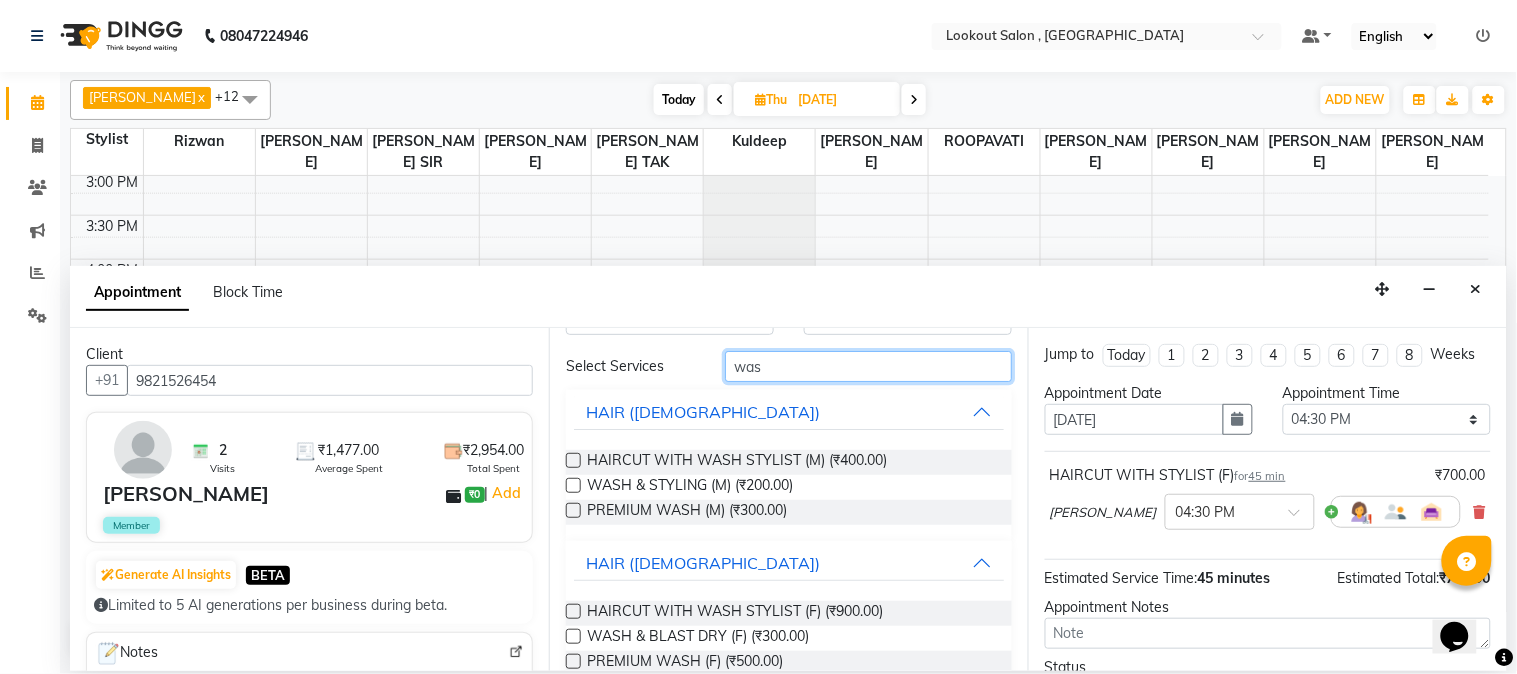 scroll, scrollTop: 111, scrollLeft: 0, axis: vertical 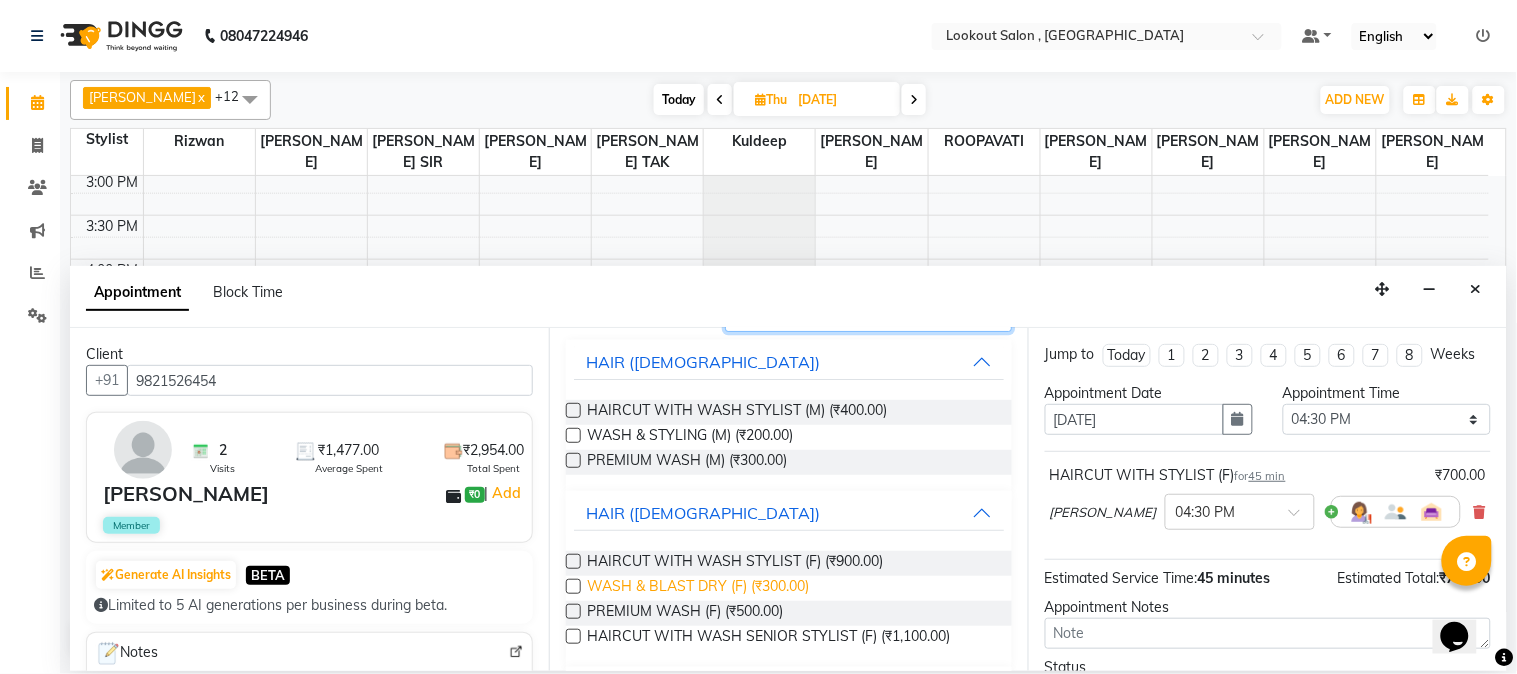 type on "was" 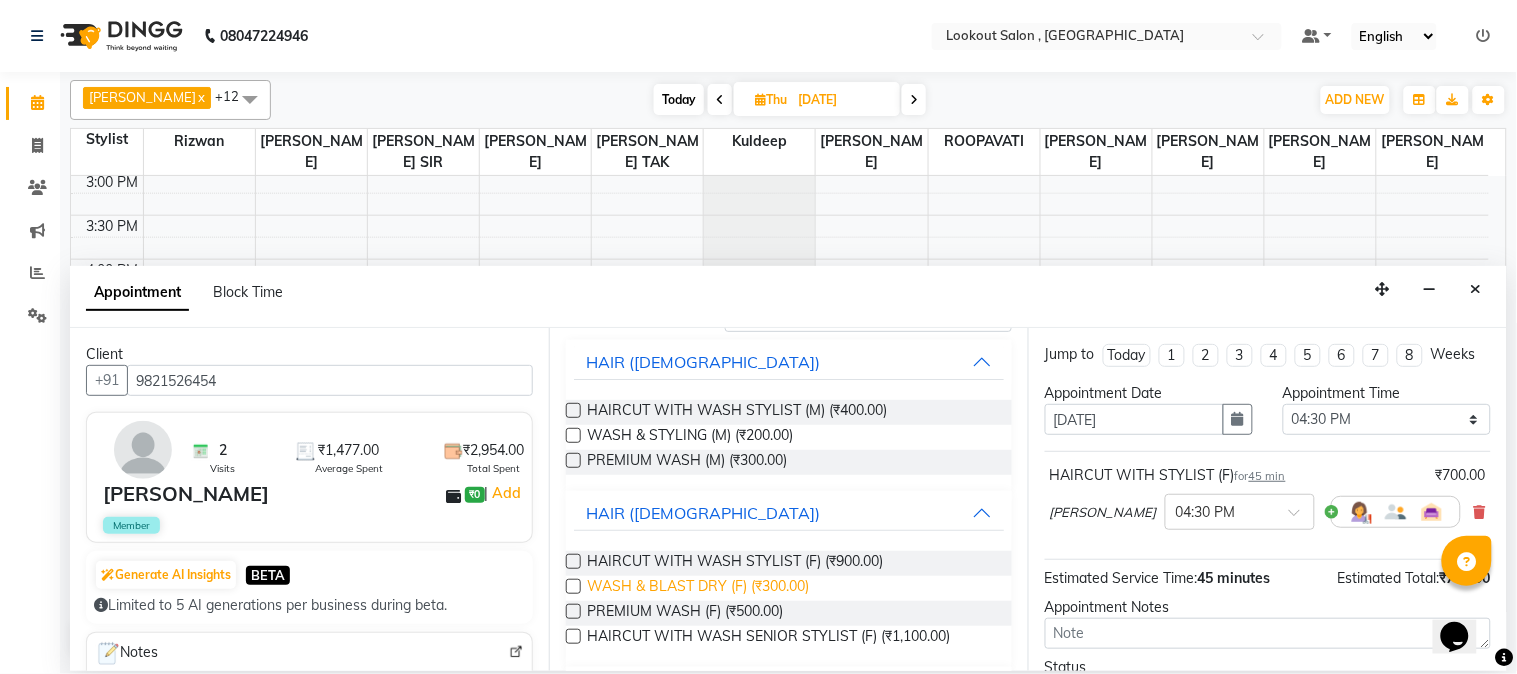 click on "WASH & BLAST DRY (F) (₹300.00)" at bounding box center [698, 588] 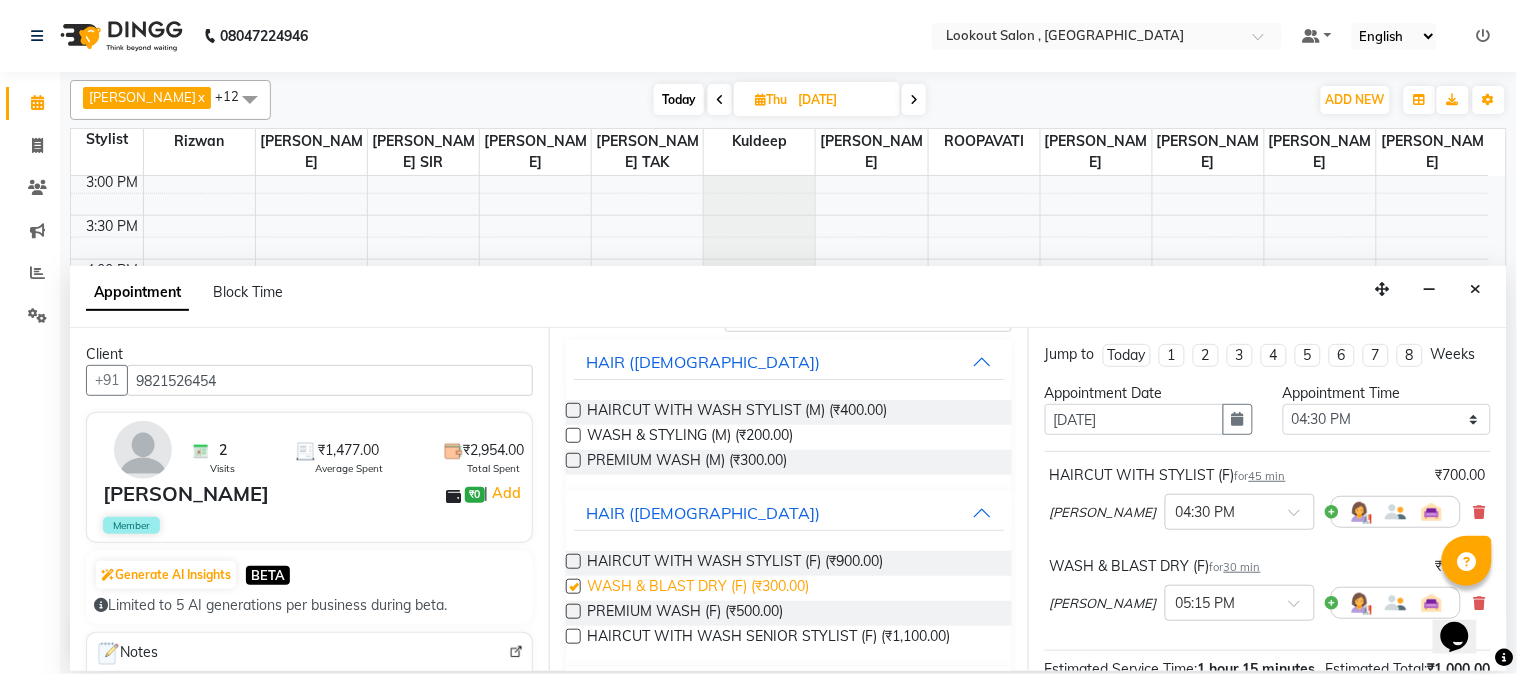 checkbox on "false" 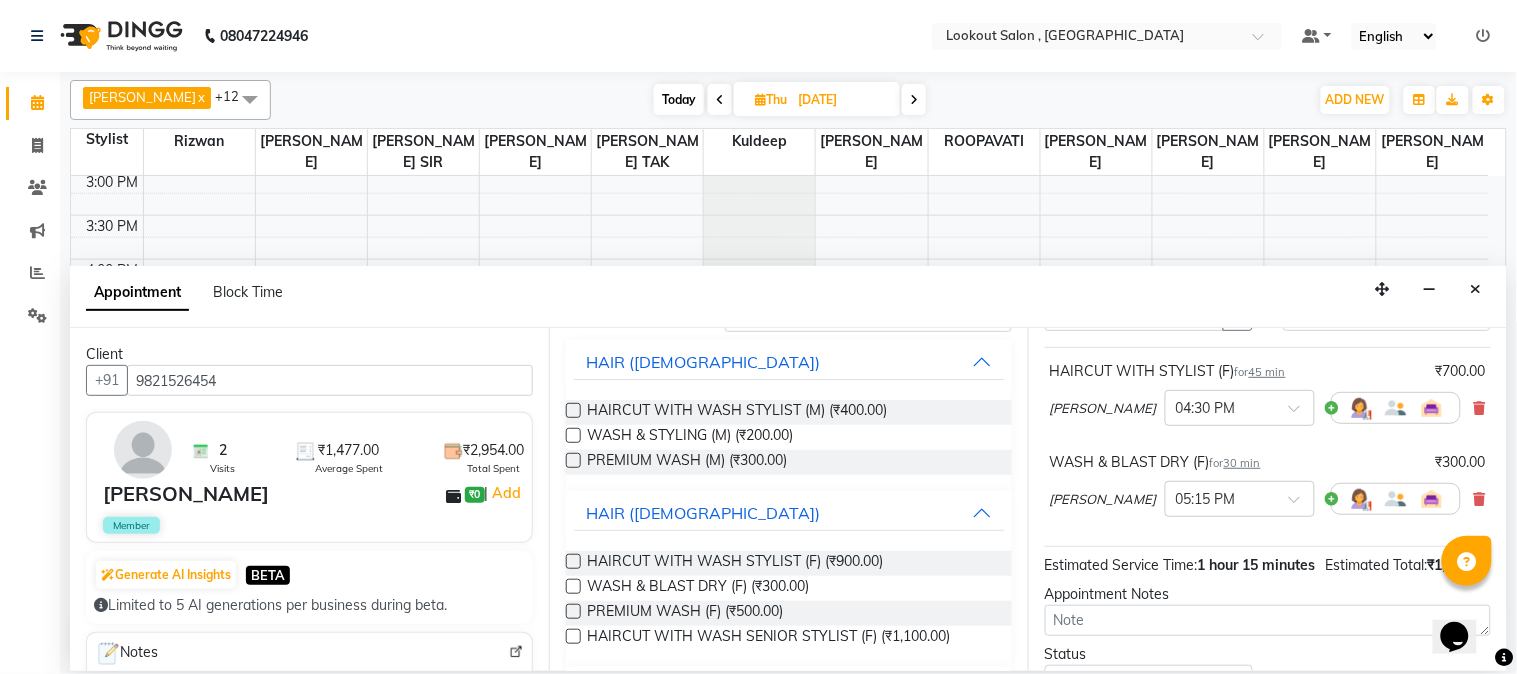 scroll, scrollTop: 295, scrollLeft: 0, axis: vertical 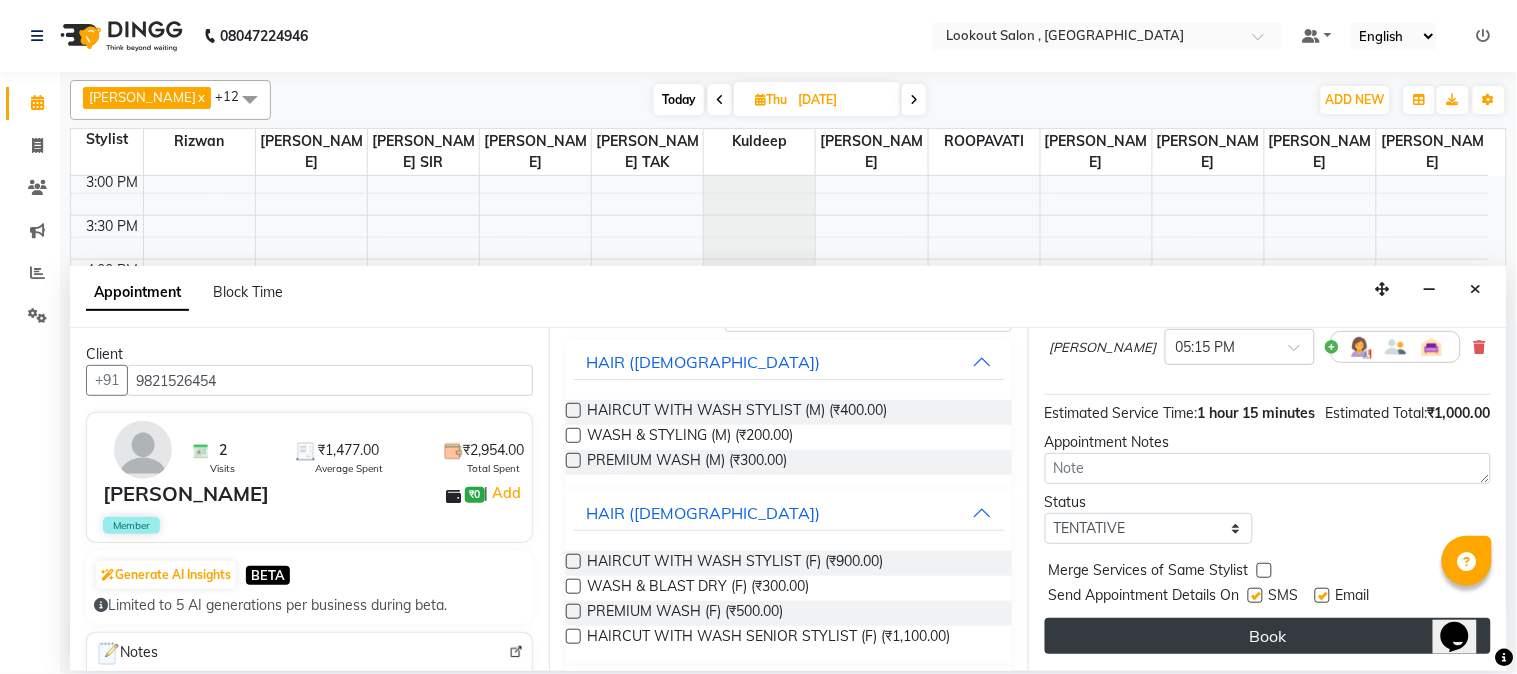 click on "Book" at bounding box center [1268, 636] 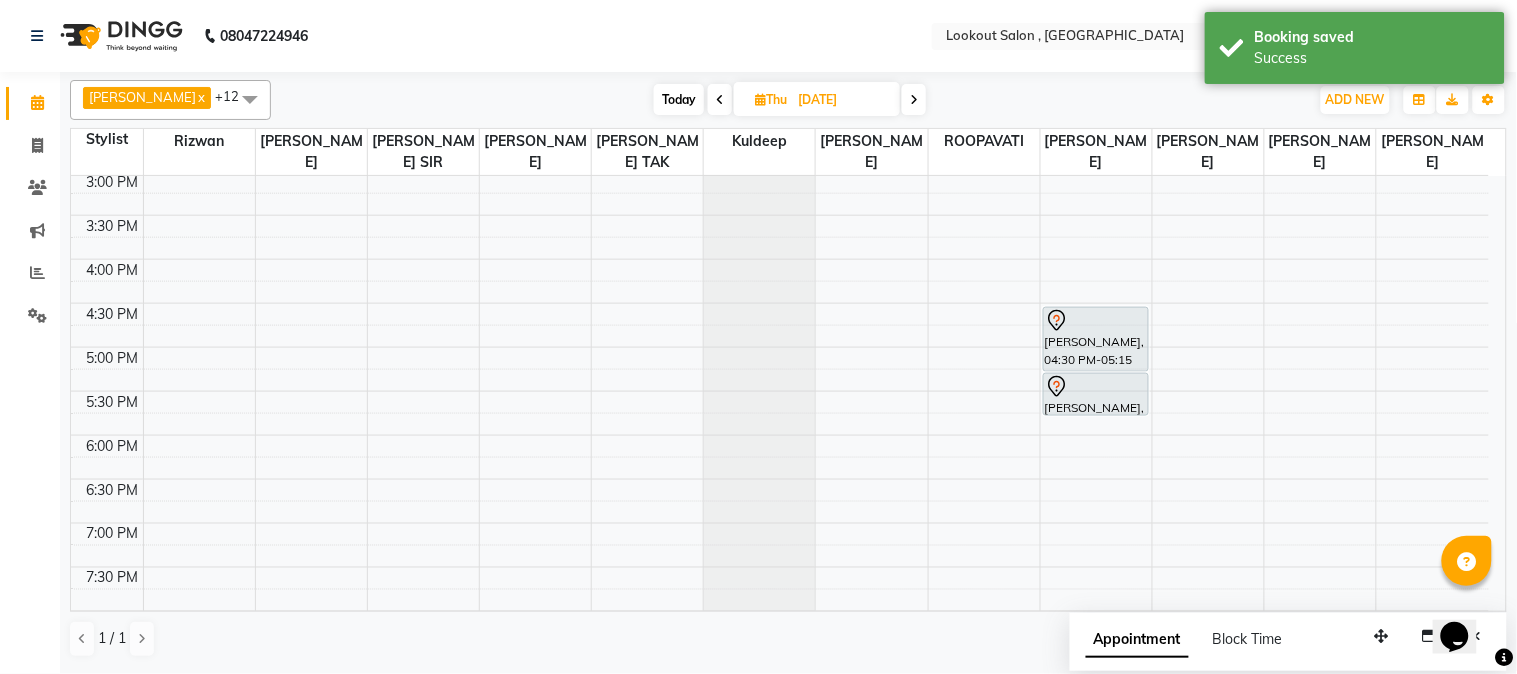 click on "8:00 AM 8:30 AM 9:00 AM 9:30 AM 10:00 AM 10:30 AM 11:00 AM 11:30 AM 12:00 PM 12:30 PM 1:00 PM 1:30 PM 2:00 PM 2:30 PM 3:00 PM 3:30 PM 4:00 PM 4:30 PM 5:00 PM 5:30 PM 6:00 PM 6:30 PM 7:00 PM 7:30 PM 8:00 PM 8:30 PM 9:00 PM 9:30 PM 10:00 PM 10:30 PM             [PERSON_NAME], 04:30 PM-05:15 PM, HAIRCUT WITH STYLIST (F)             [PERSON_NAME], 05:15 PM-05:45 PM, WASH & BLAST DRY (F)" at bounding box center (780, 215) 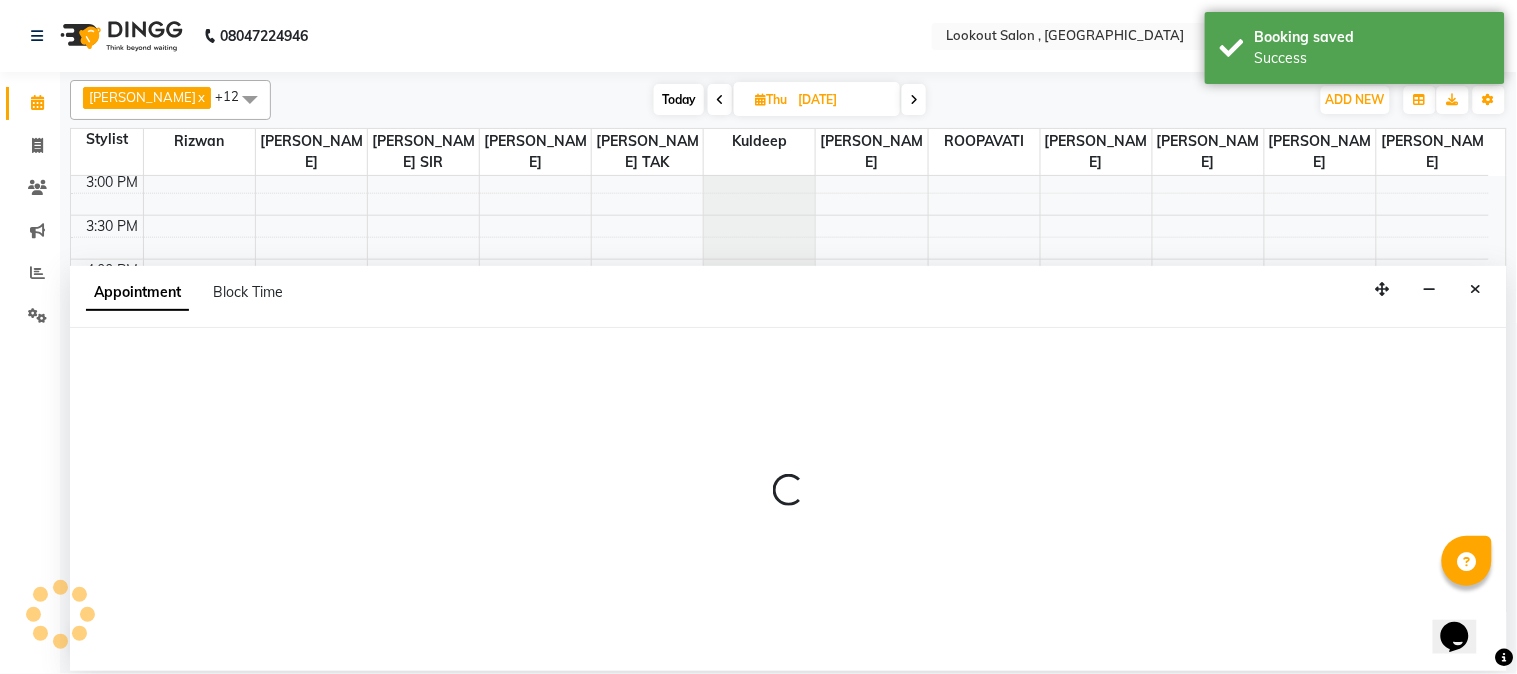 select on "7174" 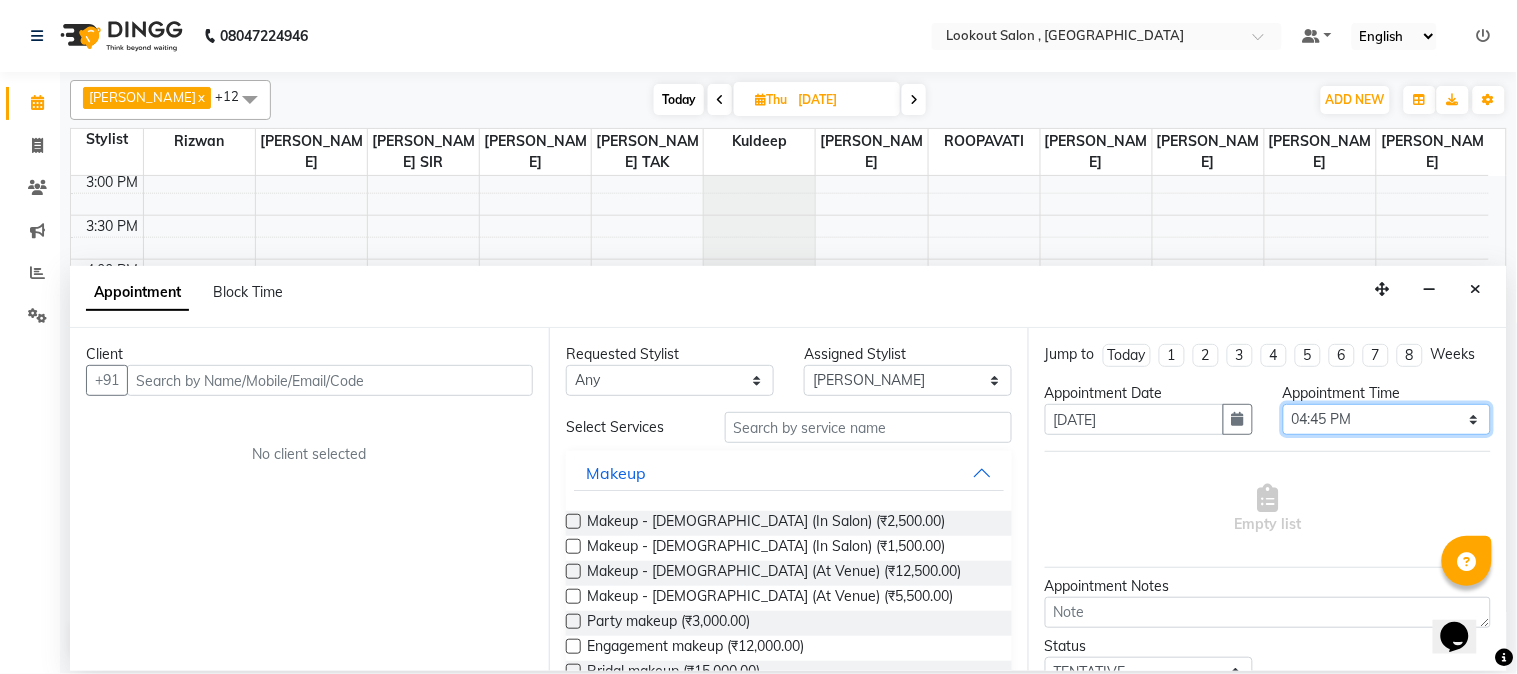 click on "Select 09:00 AM 09:15 AM 09:30 AM 09:45 AM 10:00 AM 10:15 AM 10:30 AM 10:45 AM 11:00 AM 11:15 AM 11:30 AM 11:45 AM 12:00 PM 12:15 PM 12:30 PM 12:45 PM 01:00 PM 01:15 PM 01:30 PM 01:45 PM 02:00 PM 02:15 PM 02:30 PM 02:45 PM 03:00 PM 03:15 PM 03:30 PM 03:45 PM 04:00 PM 04:15 PM 04:30 PM 04:45 PM 05:00 PM 05:15 PM 05:30 PM 05:45 PM 06:00 PM 06:15 PM 06:30 PM 06:45 PM 07:00 PM 07:15 PM 07:30 PM 07:45 PM 08:00 PM 08:15 PM 08:30 PM 08:45 PM 09:00 PM 09:15 PM 09:30 PM 09:45 PM 10:00 PM" at bounding box center (1387, 419) 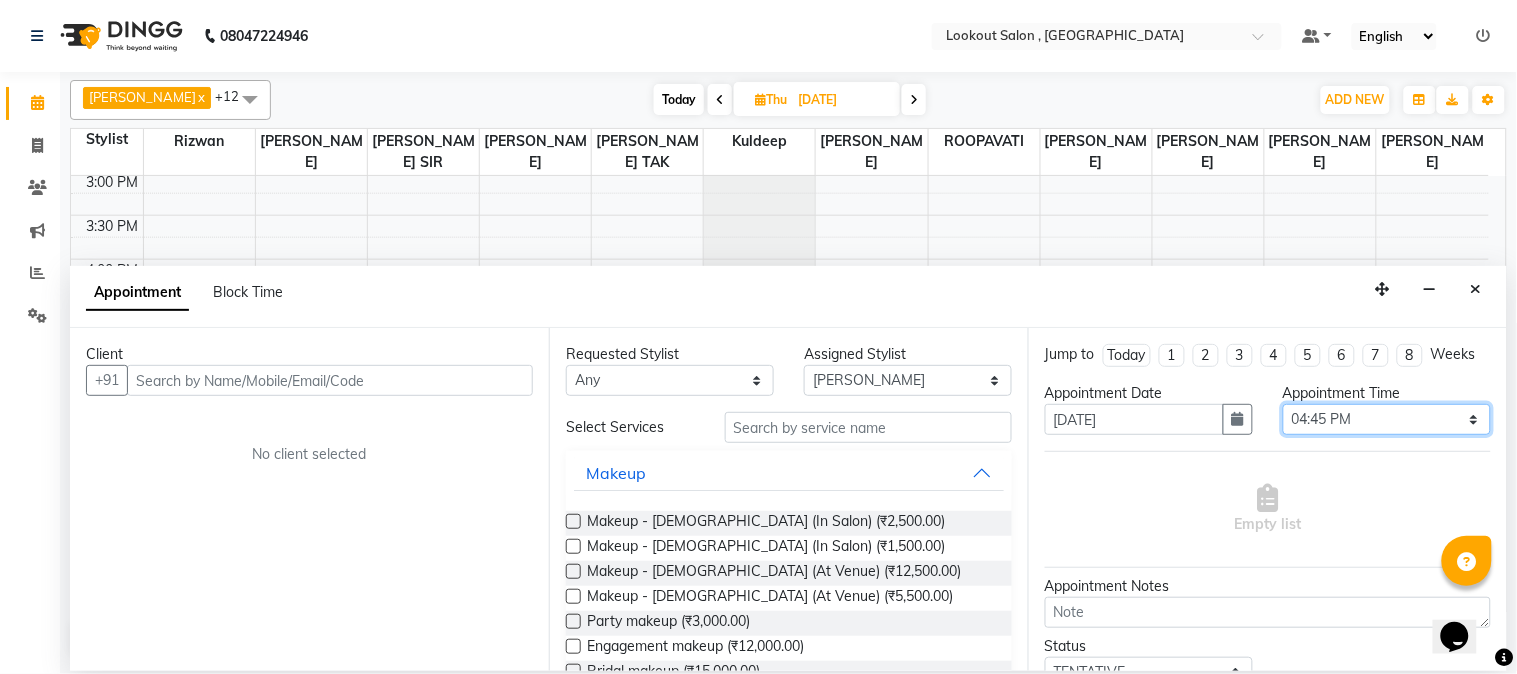 select on "990" 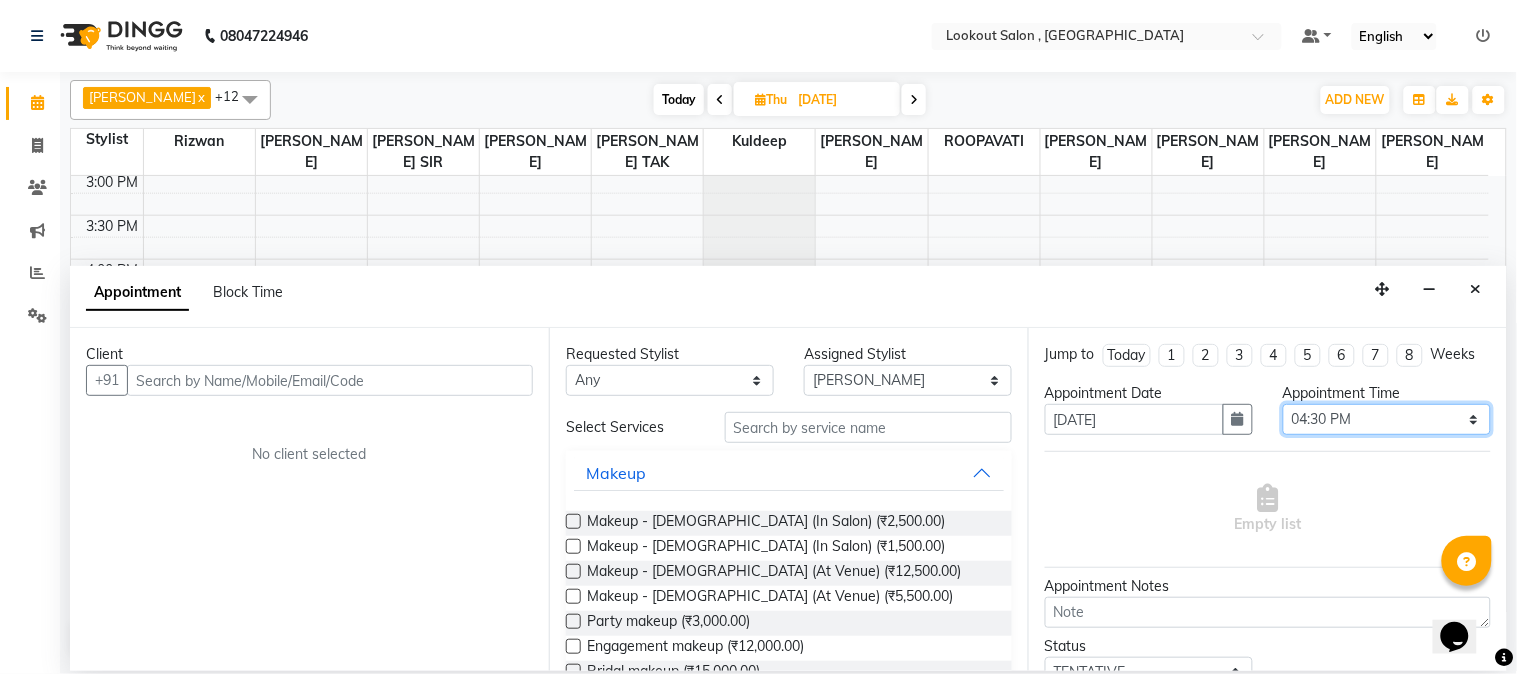 click on "Select 09:00 AM 09:15 AM 09:30 AM 09:45 AM 10:00 AM 10:15 AM 10:30 AM 10:45 AM 11:00 AM 11:15 AM 11:30 AM 11:45 AM 12:00 PM 12:15 PM 12:30 PM 12:45 PM 01:00 PM 01:15 PM 01:30 PM 01:45 PM 02:00 PM 02:15 PM 02:30 PM 02:45 PM 03:00 PM 03:15 PM 03:30 PM 03:45 PM 04:00 PM 04:15 PM 04:30 PM 04:45 PM 05:00 PM 05:15 PM 05:30 PM 05:45 PM 06:00 PM 06:15 PM 06:30 PM 06:45 PM 07:00 PM 07:15 PM 07:30 PM 07:45 PM 08:00 PM 08:15 PM 08:30 PM 08:45 PM 09:00 PM 09:15 PM 09:30 PM 09:45 PM 10:00 PM" at bounding box center [1387, 419] 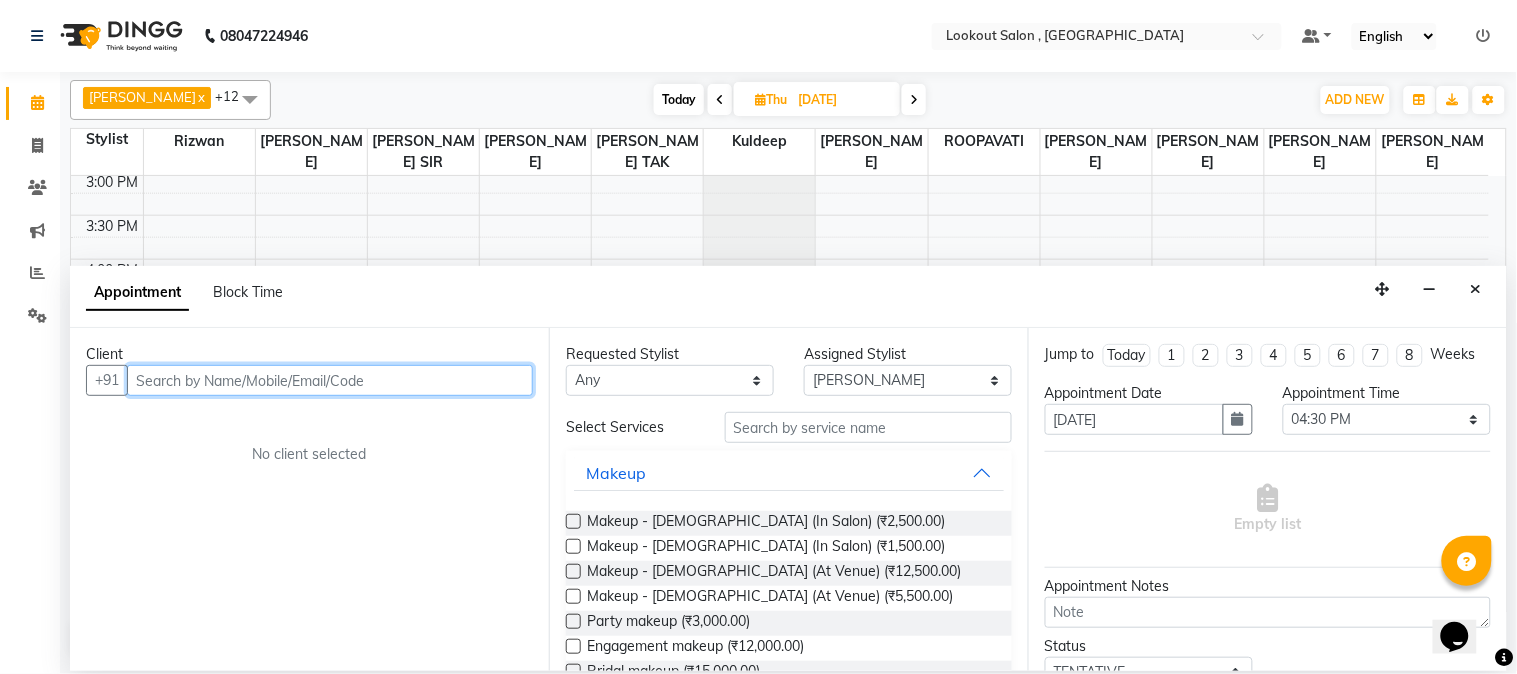 click at bounding box center [330, 380] 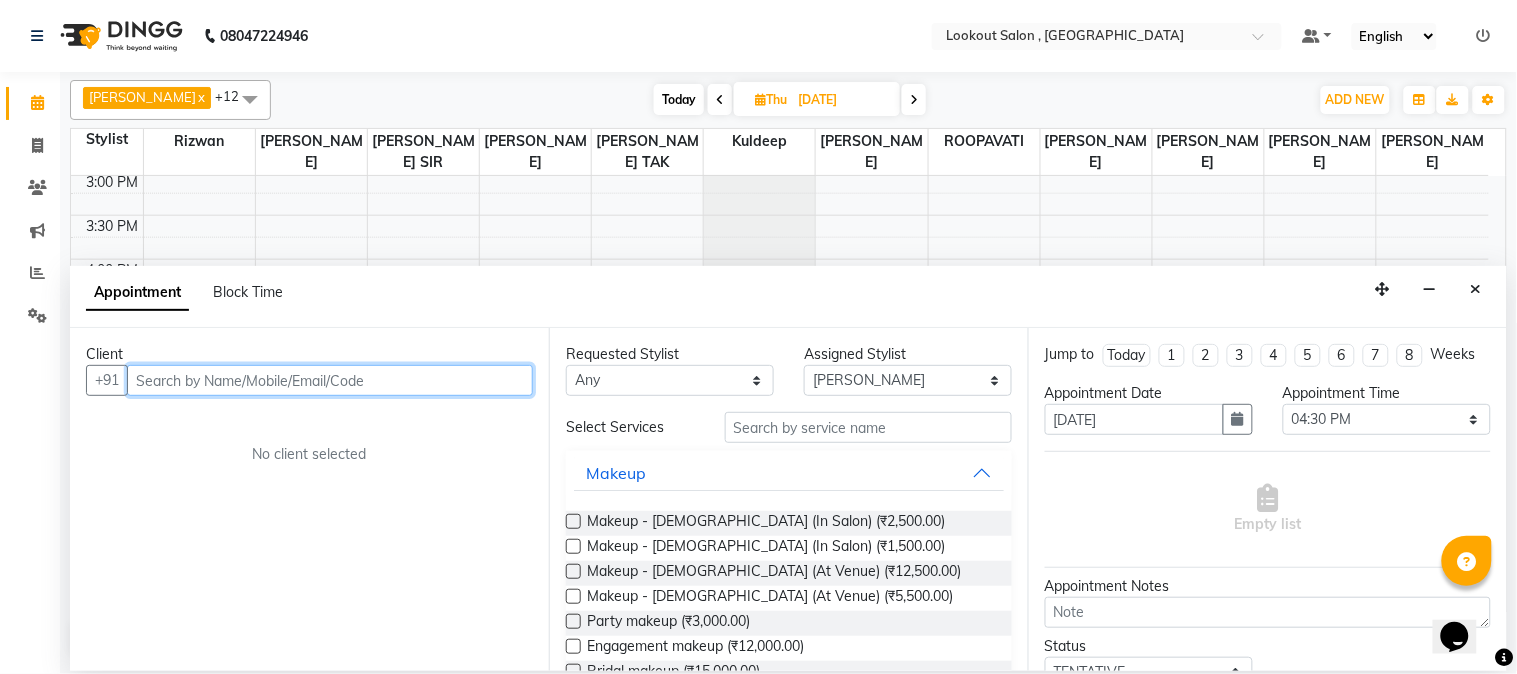 paste on "9821526454" 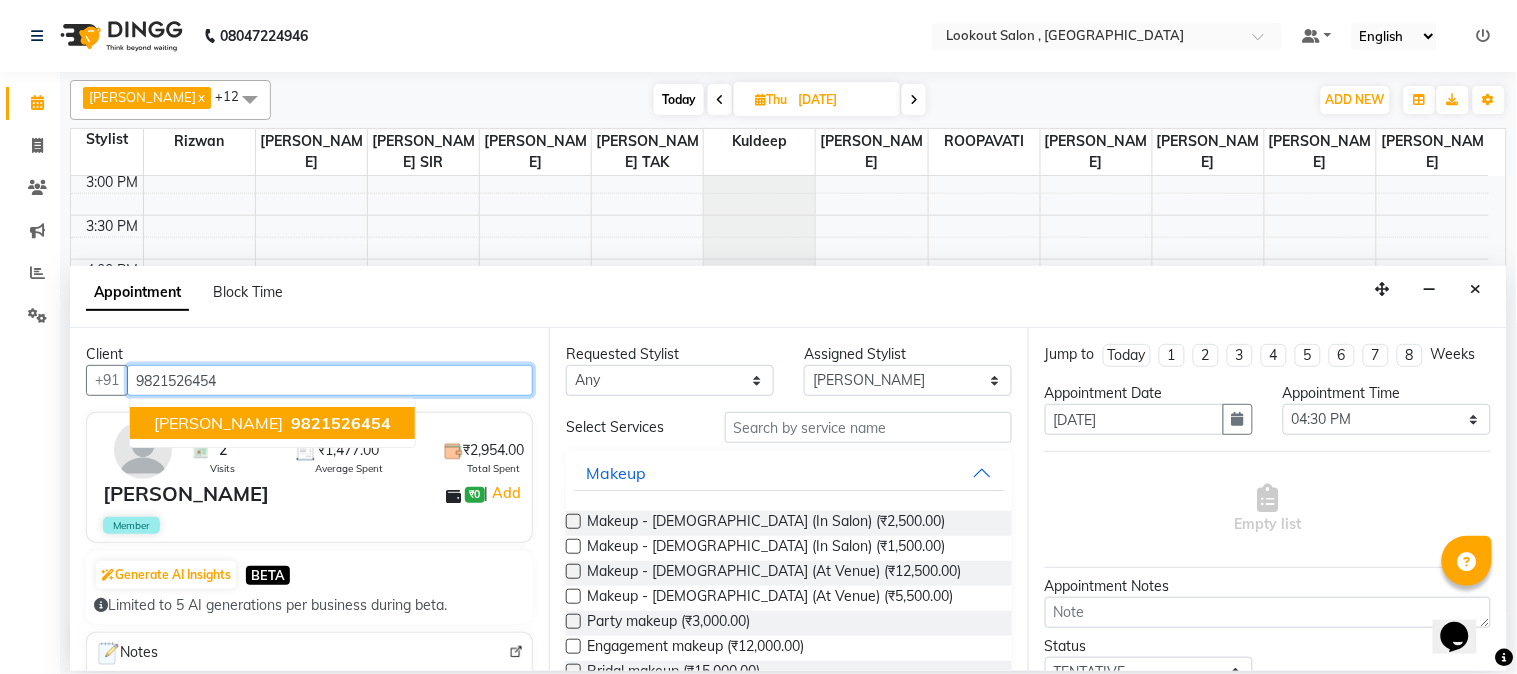 type on "9821526454" 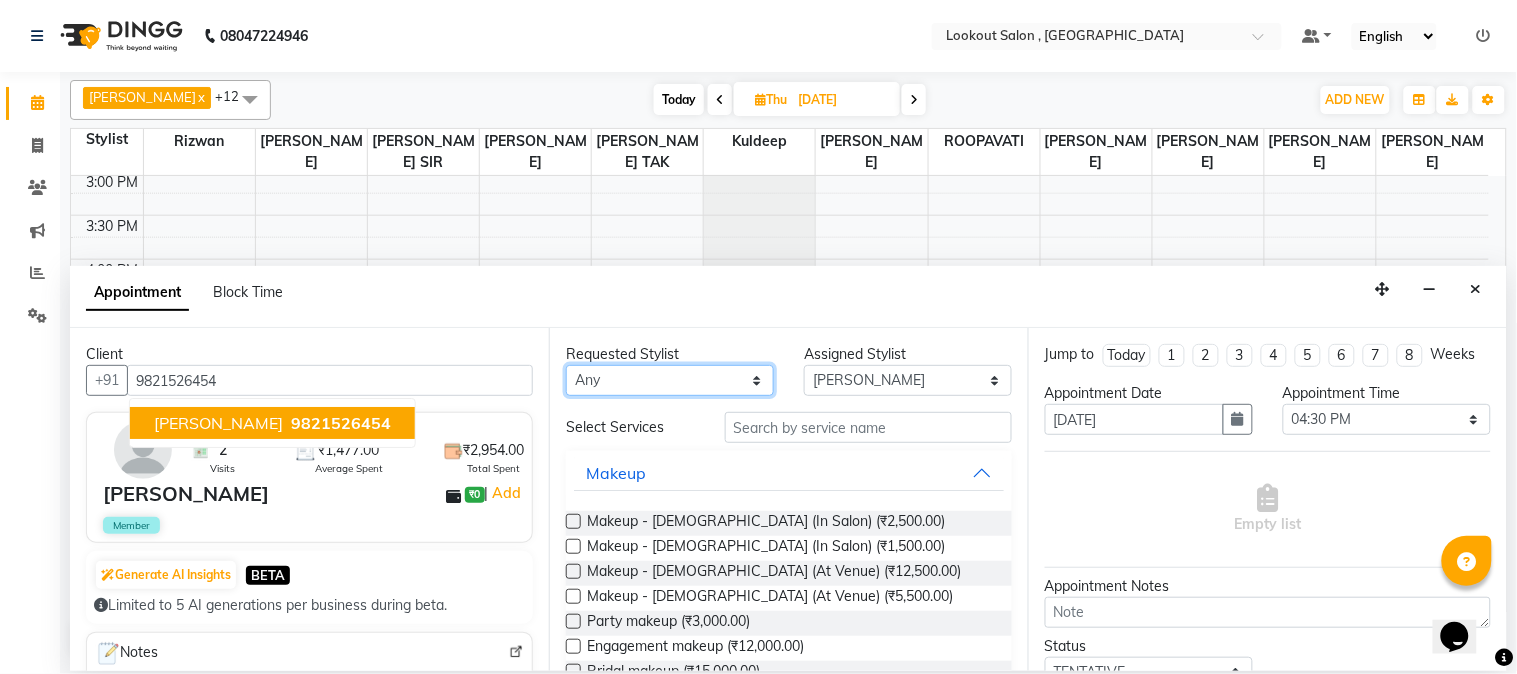 click on "Any [PERSON_NAME] [PERSON_NAME] kuldeep [PERSON_NAME] NANDINI [PERSON_NAME] [PERSON_NAME] [PERSON_NAME] [PERSON_NAME]  [PERSON_NAME] TAK shweta kashyap" at bounding box center (670, 380) 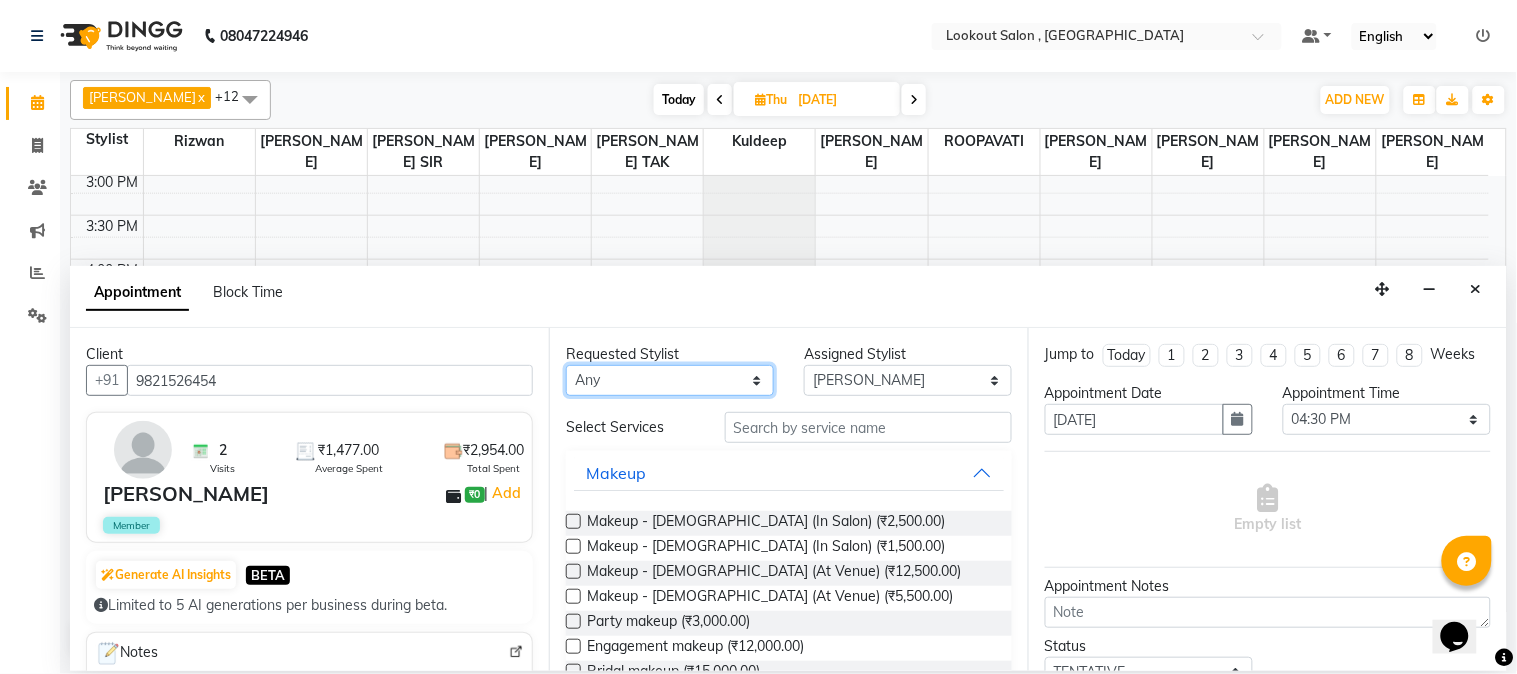 select on "7174" 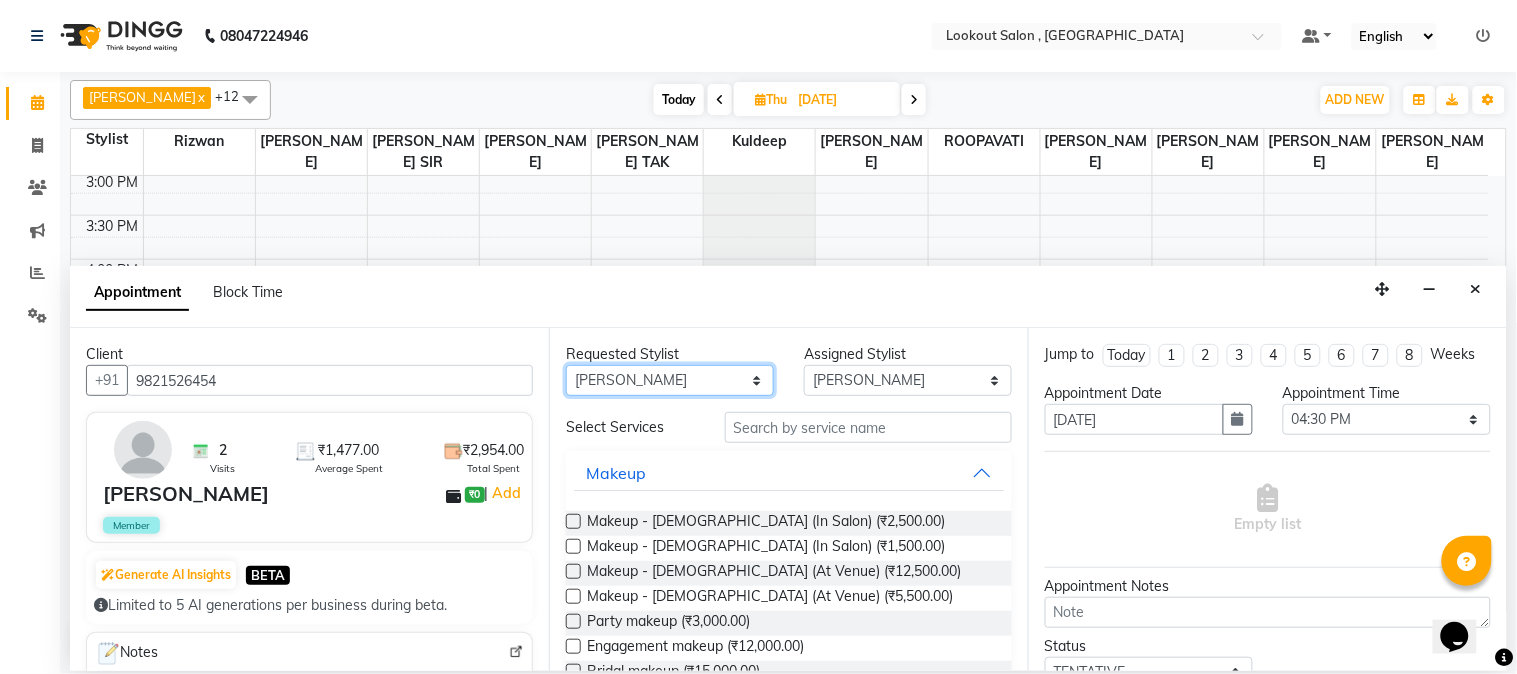 click on "Any [PERSON_NAME] [PERSON_NAME] kuldeep [PERSON_NAME] NANDINI [PERSON_NAME] [PERSON_NAME] [PERSON_NAME] [PERSON_NAME]  [PERSON_NAME] TAK shweta kashyap" at bounding box center [670, 380] 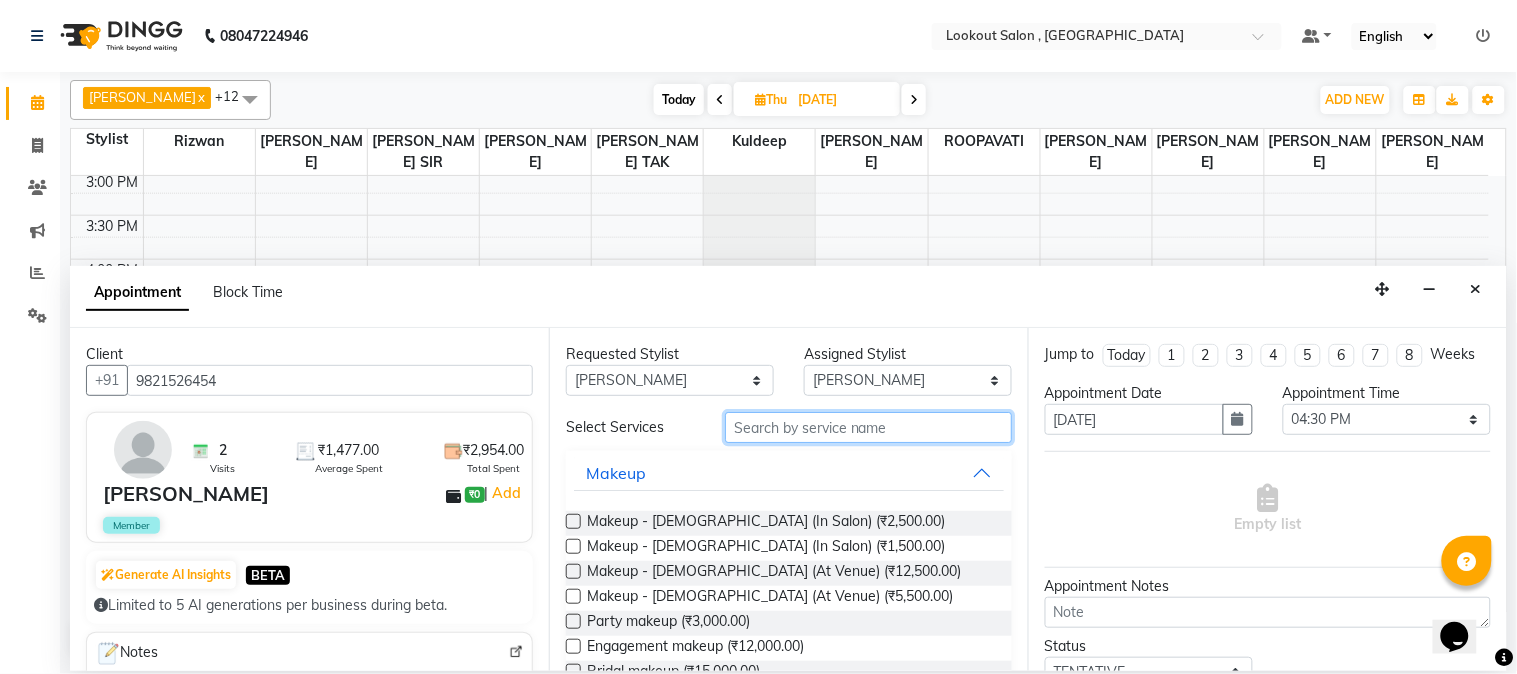 click at bounding box center [868, 427] 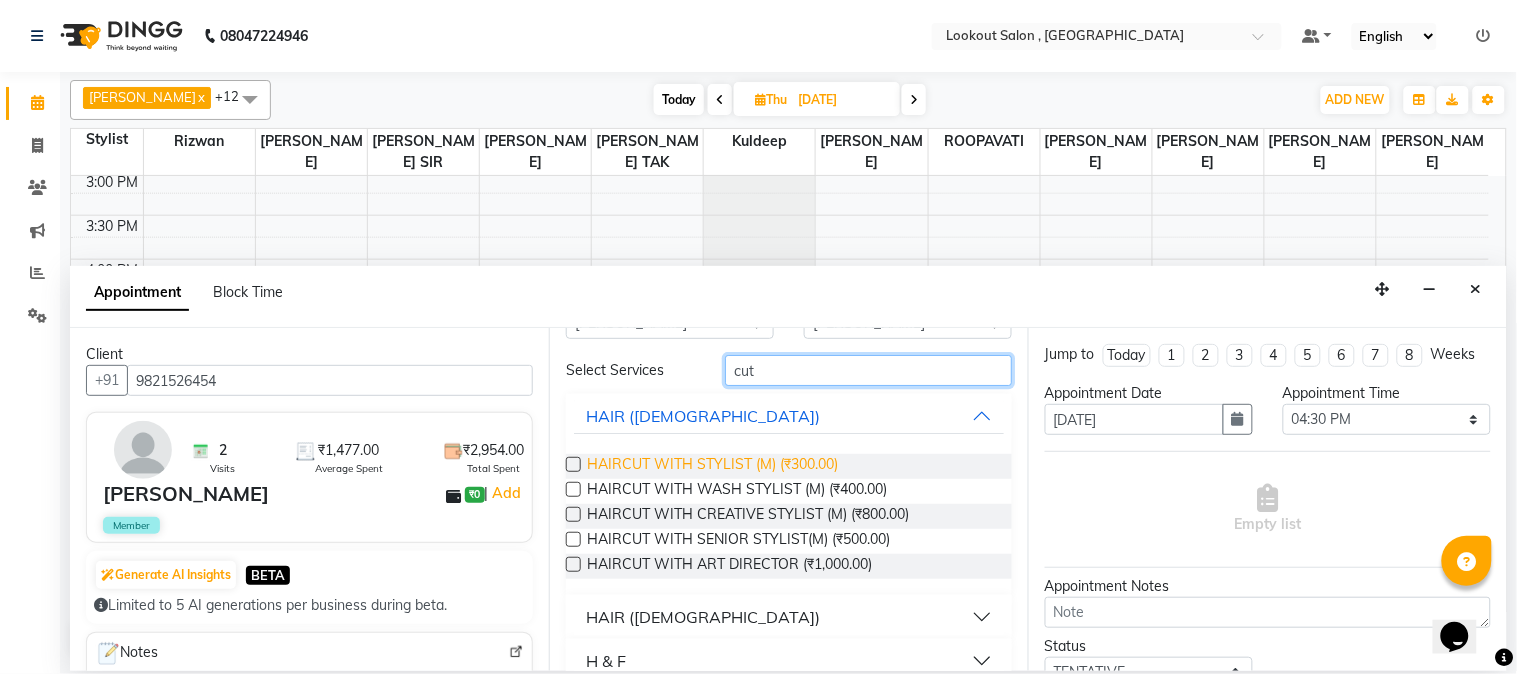 scroll, scrollTop: 111, scrollLeft: 0, axis: vertical 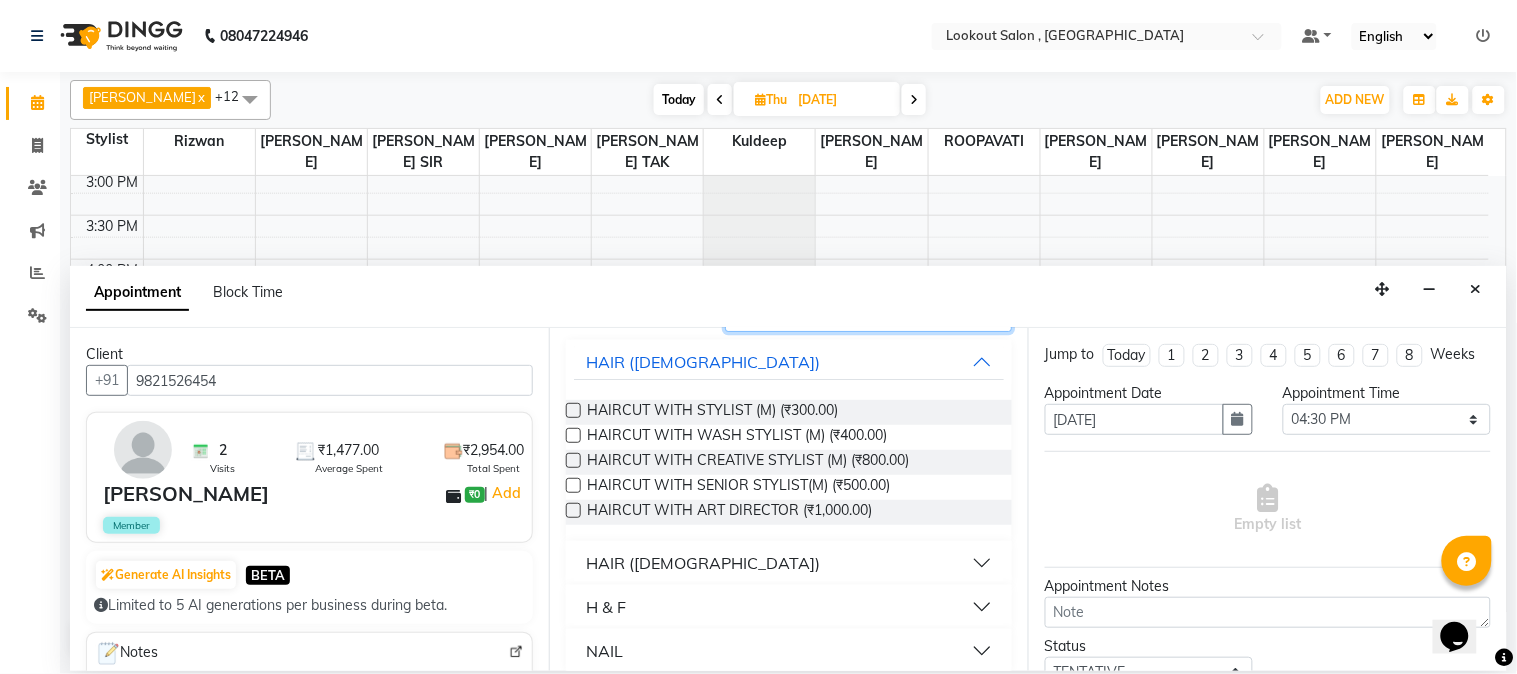 type on "cut" 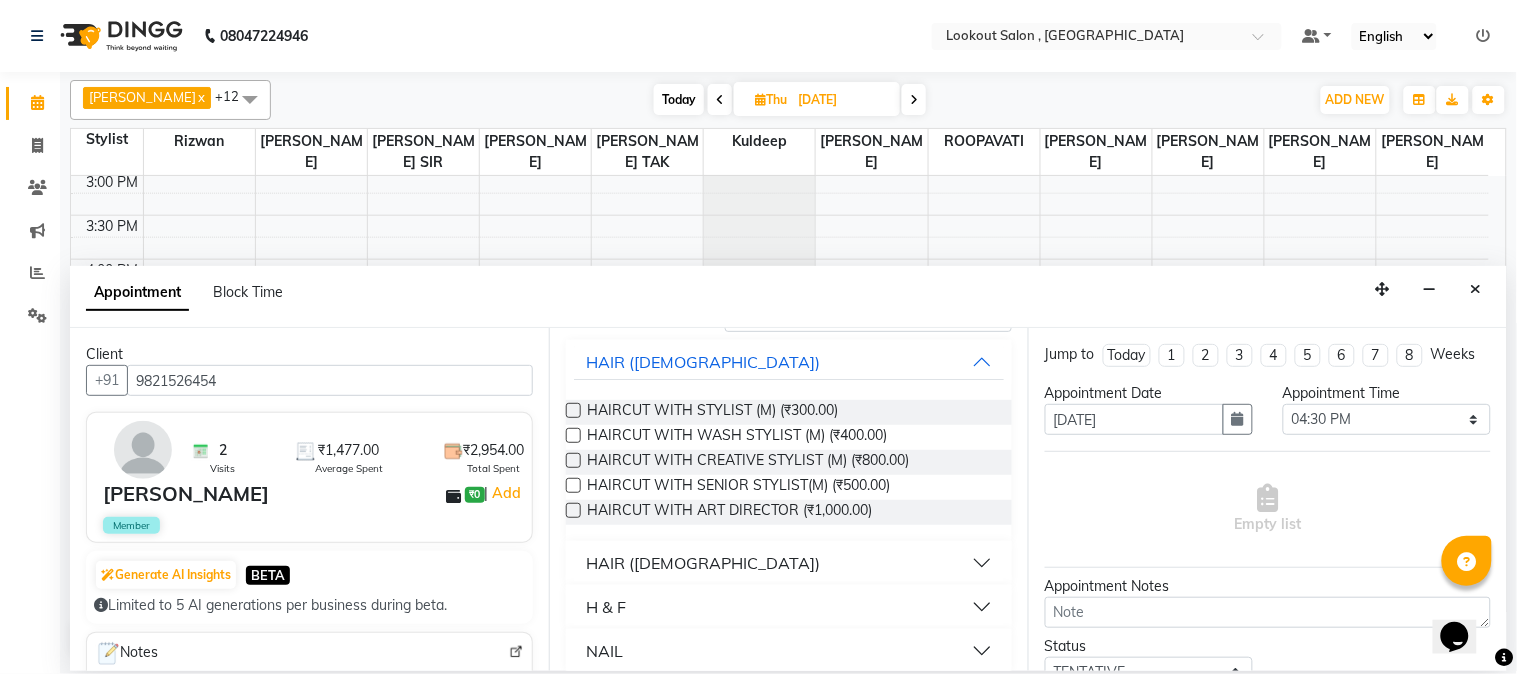 click on "HAIR ([DEMOGRAPHIC_DATA])" at bounding box center [703, 563] 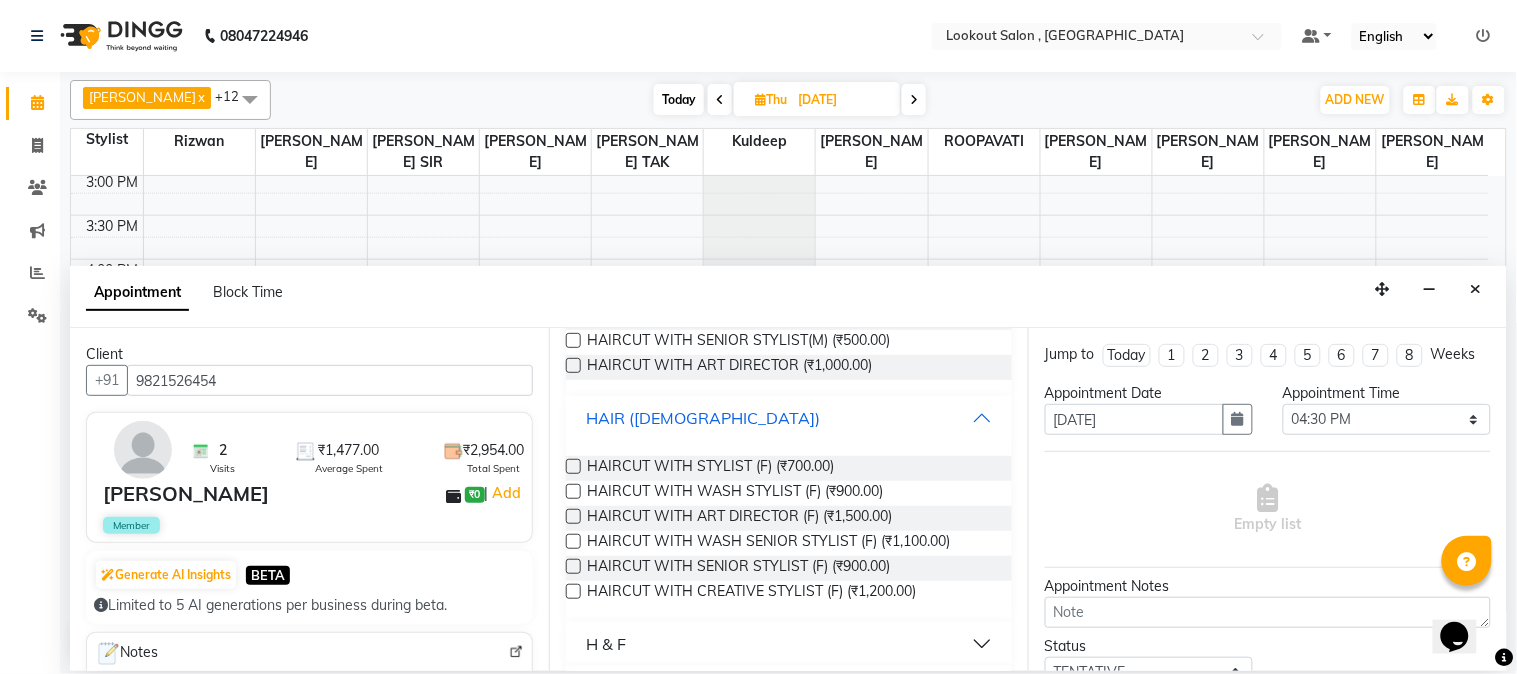 scroll, scrollTop: 311, scrollLeft: 0, axis: vertical 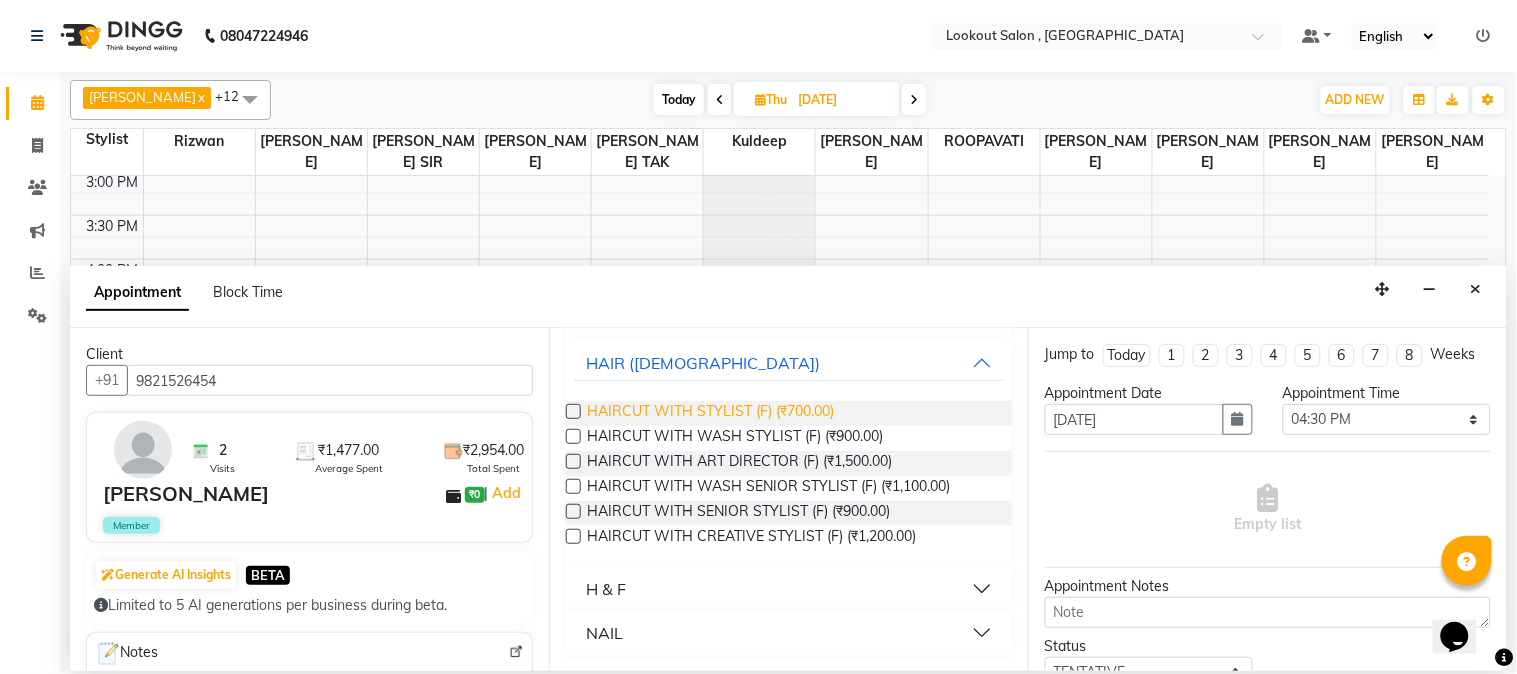 click on "HAIRCUT WITH STYLIST (F) (₹700.00)" at bounding box center [710, 413] 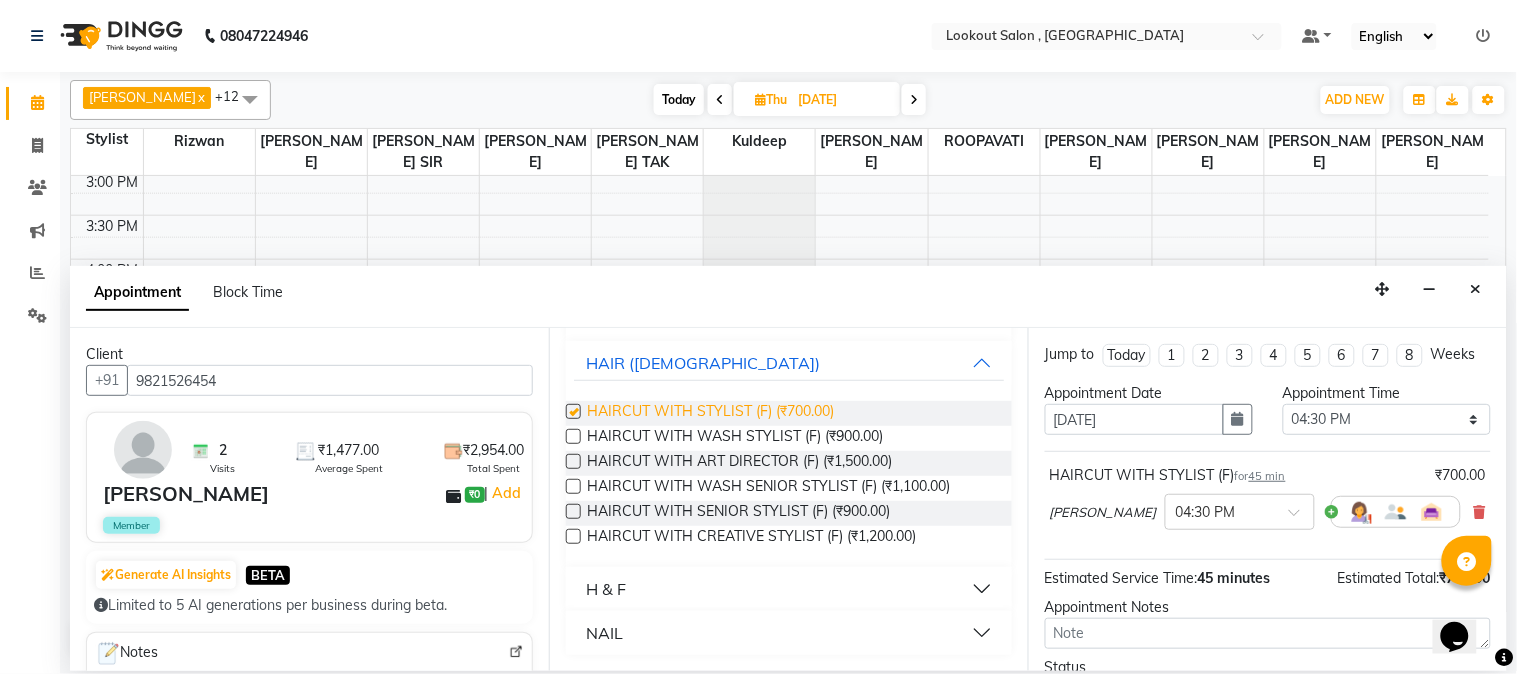 checkbox on "false" 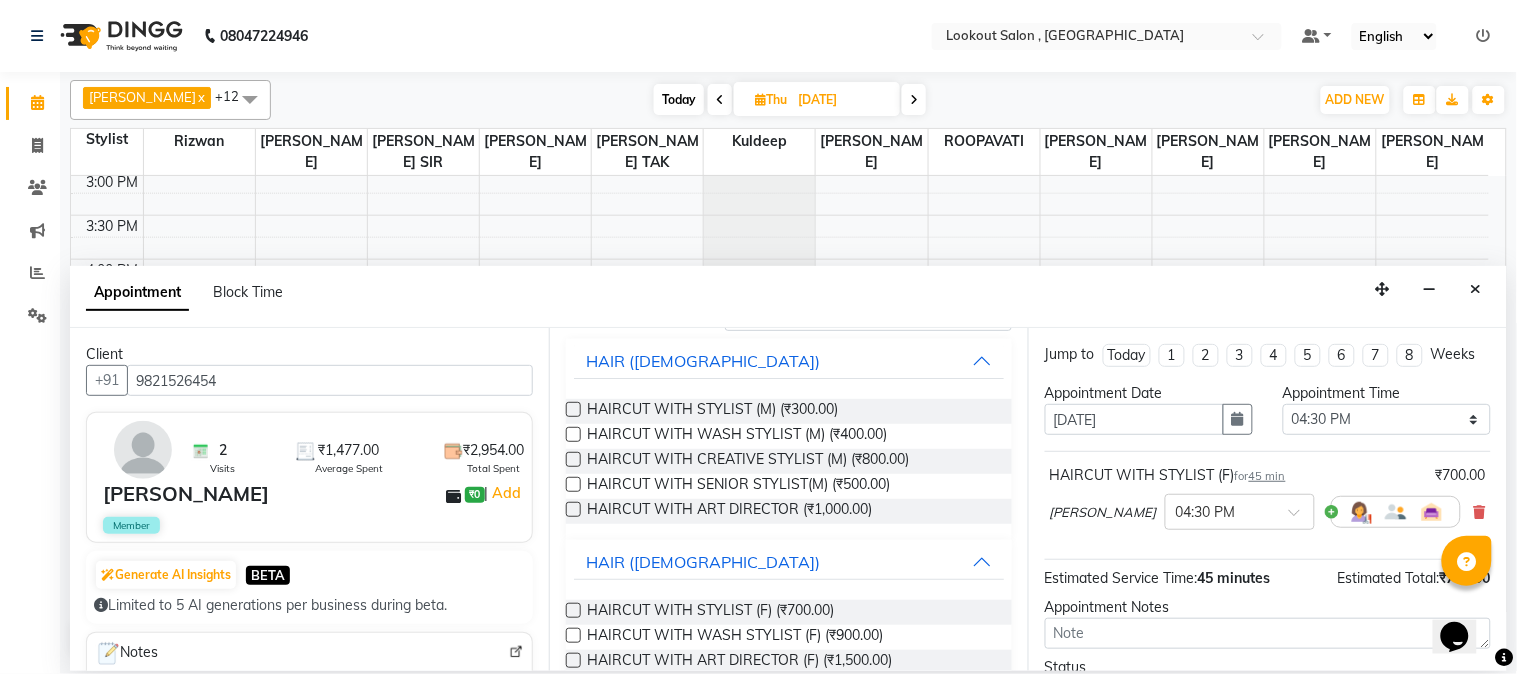 scroll, scrollTop: 88, scrollLeft: 0, axis: vertical 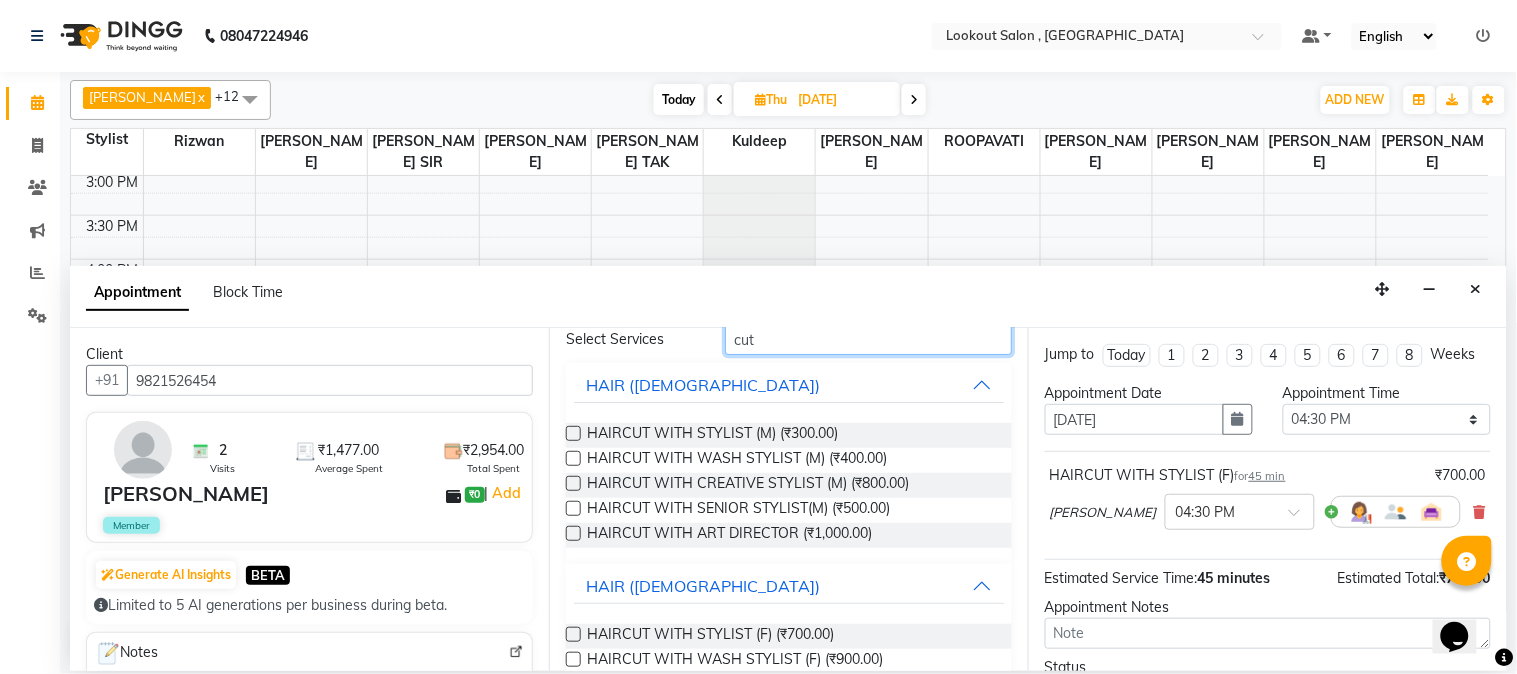 click on "cut" at bounding box center (868, 339) 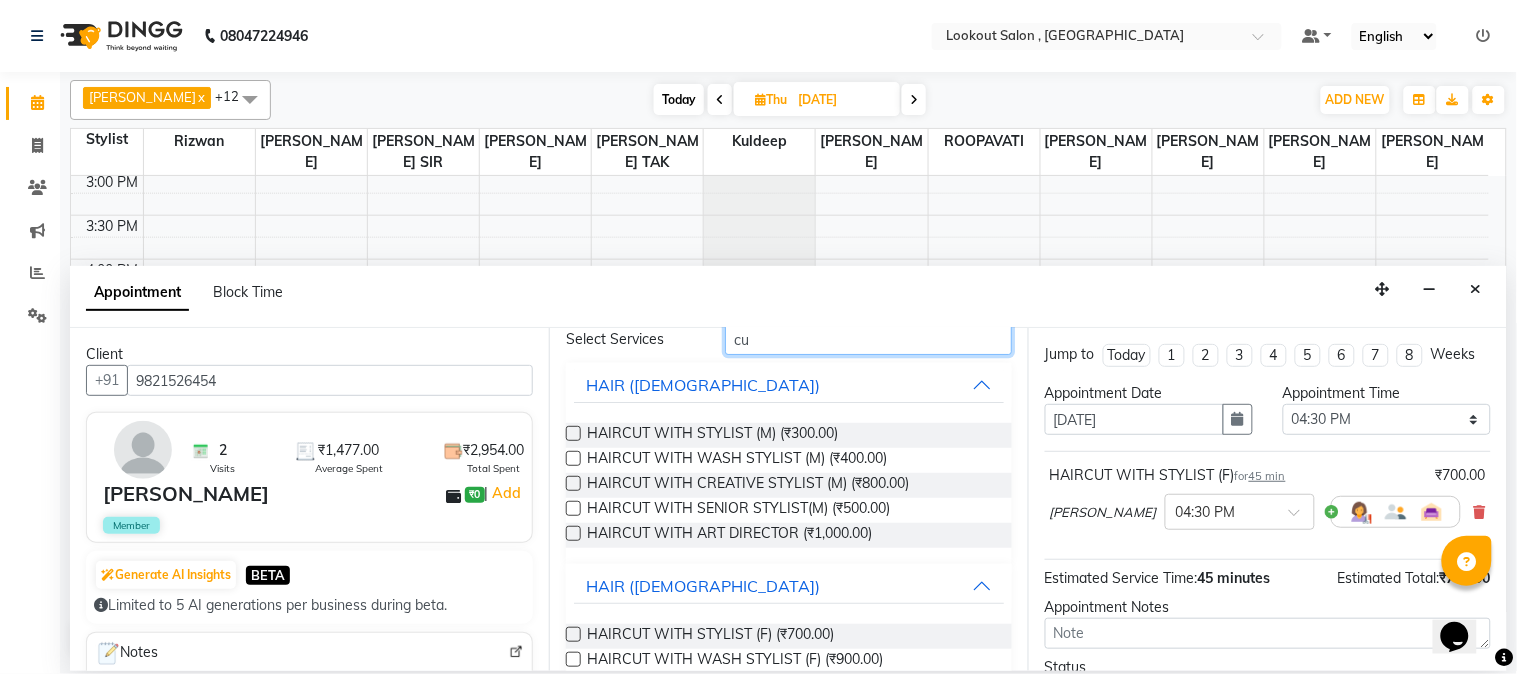 type on "c" 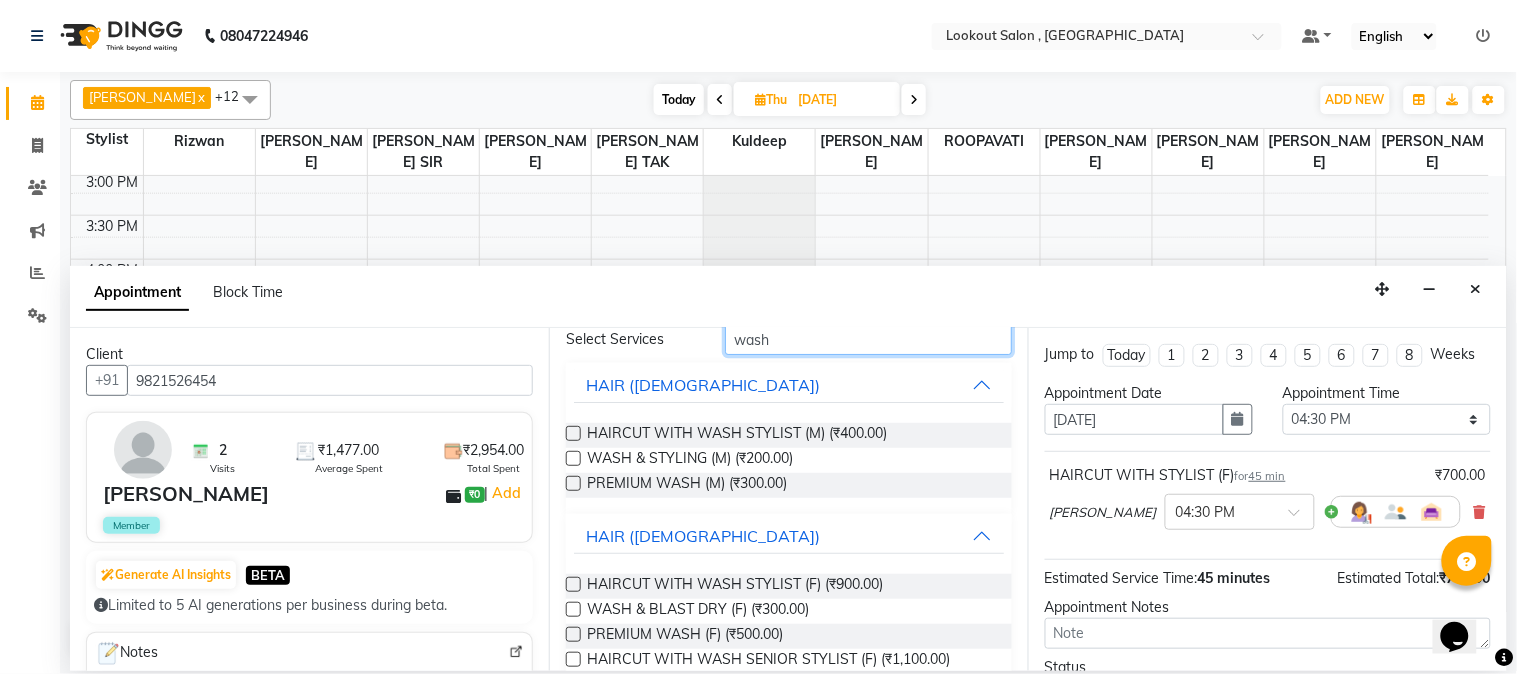 scroll, scrollTop: 200, scrollLeft: 0, axis: vertical 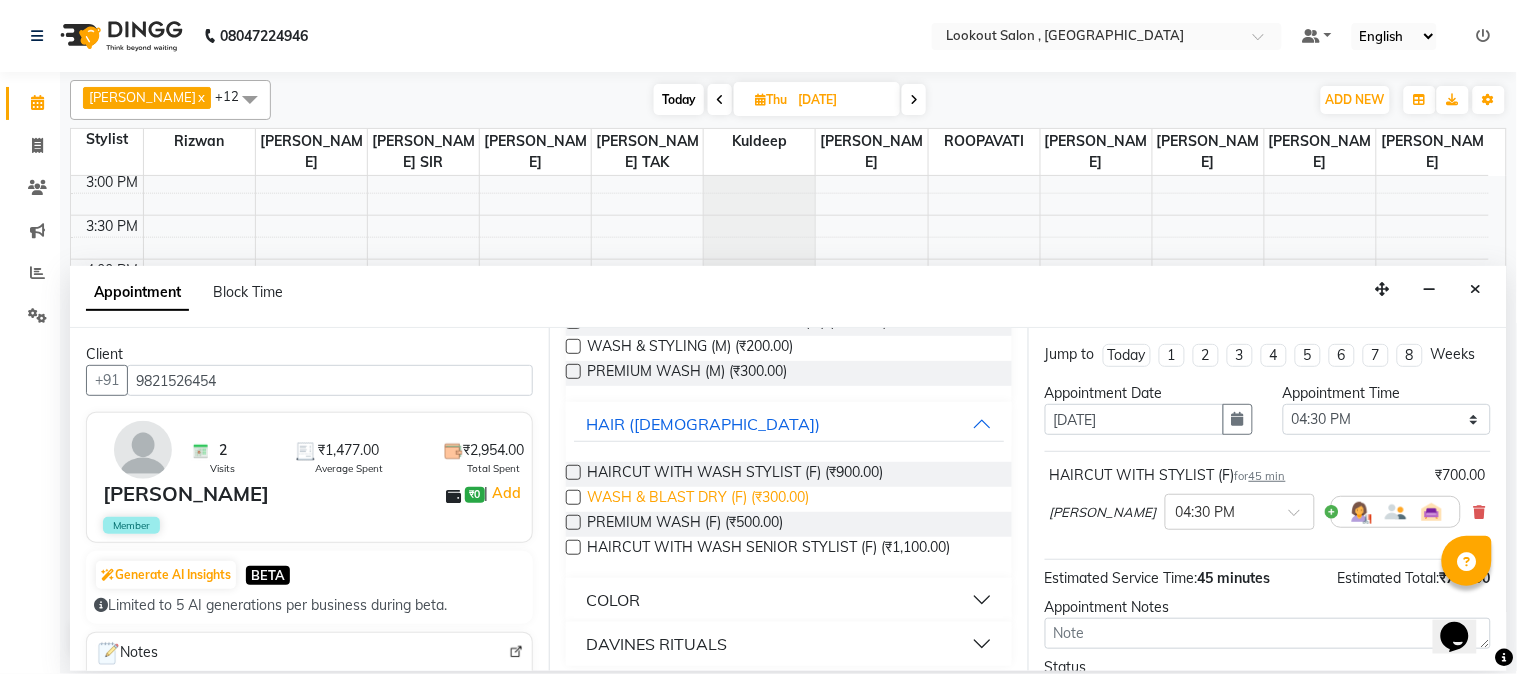 type on "wash" 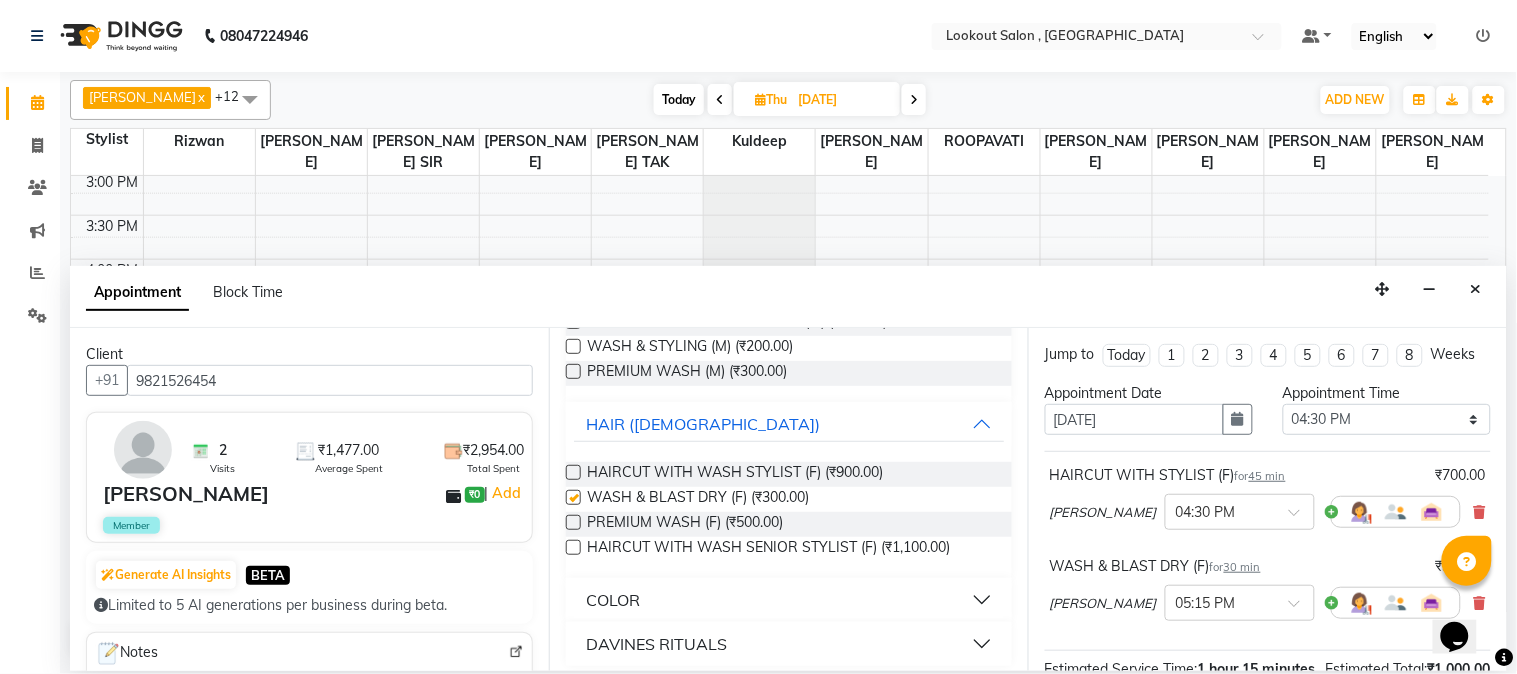 checkbox on "false" 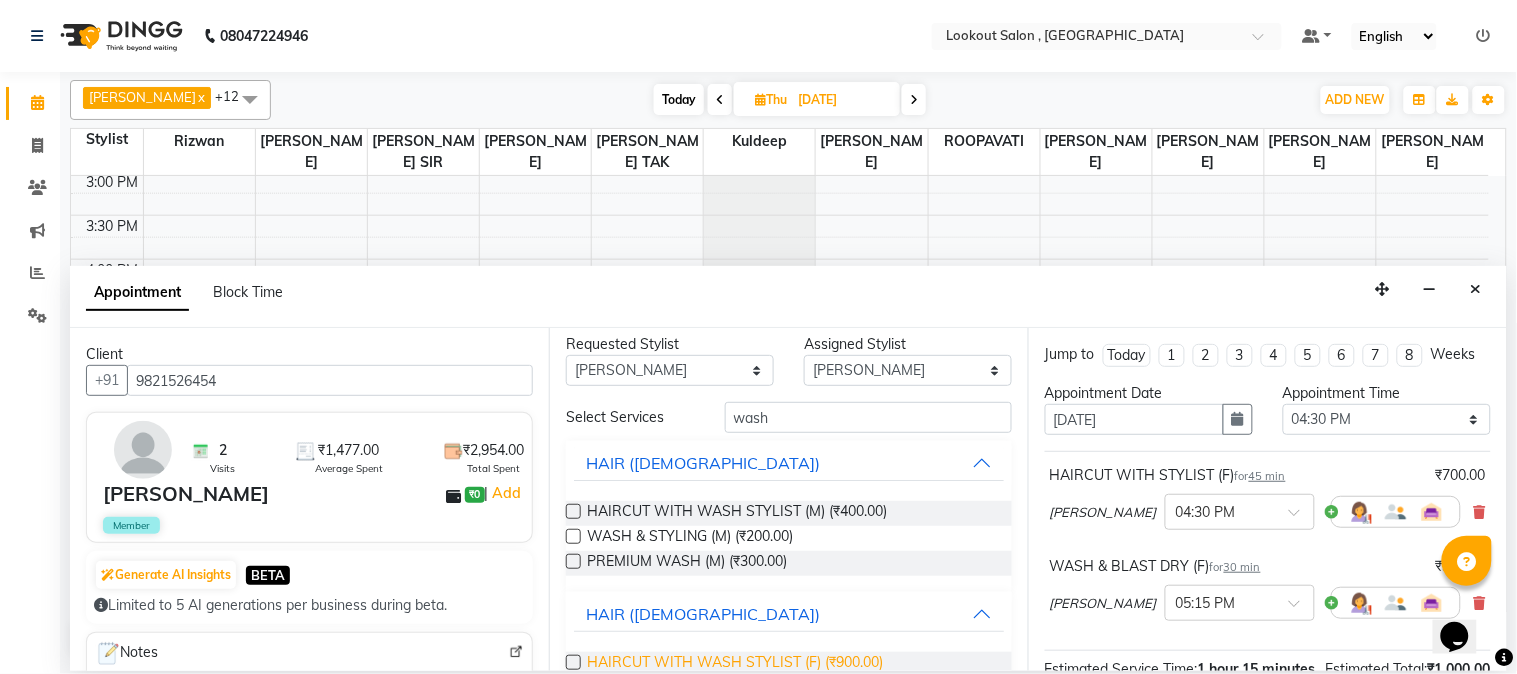 scroll, scrollTop: 0, scrollLeft: 0, axis: both 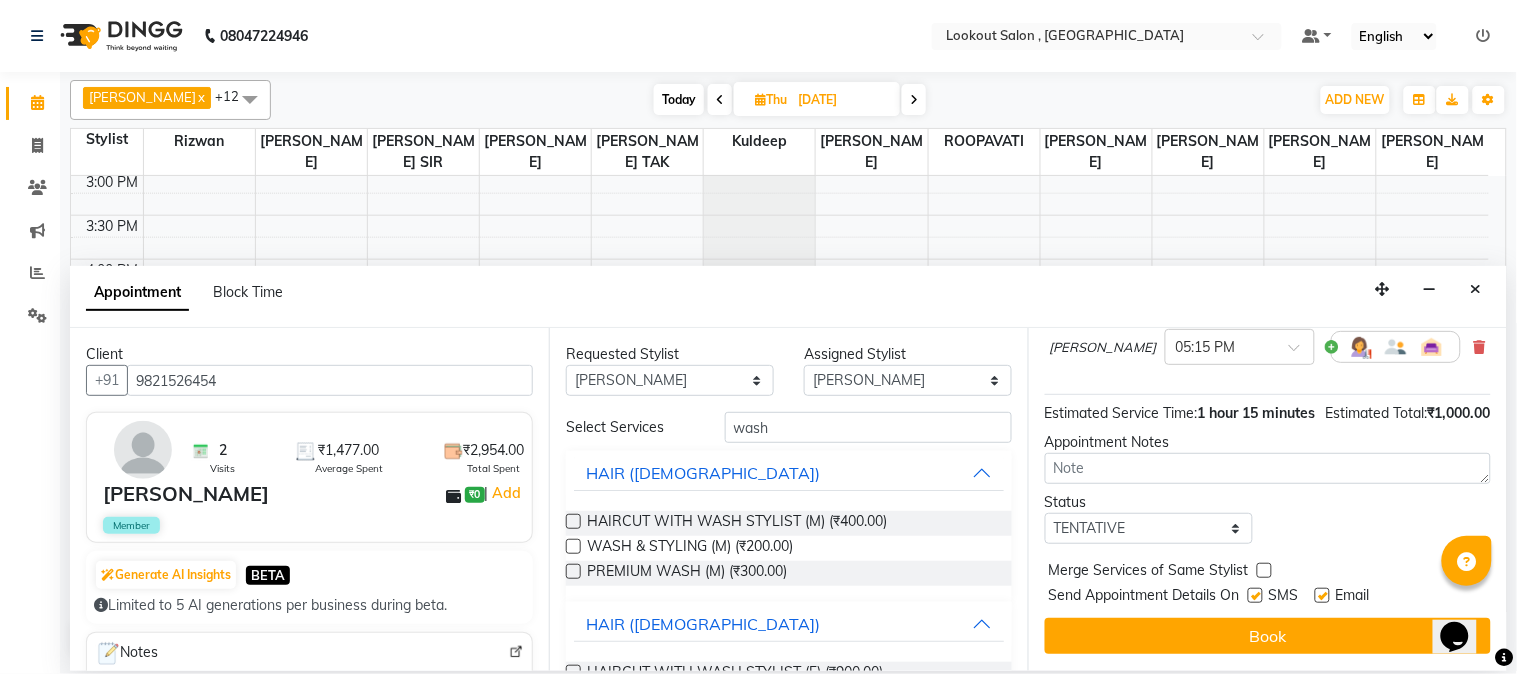 click on "Jump to [DATE] 1 2 3 4 5 6 7 8 Weeks Appointment Date [DATE] Appointment Time Select 09:00 AM 09:15 AM 09:30 AM 09:45 AM 10:00 AM 10:15 AM 10:30 AM 10:45 AM 11:00 AM 11:15 AM 11:30 AM 11:45 AM 12:00 PM 12:15 PM 12:30 PM 12:45 PM 01:00 PM 01:15 PM 01:30 PM 01:45 PM 02:00 PM 02:15 PM 02:30 PM 02:45 PM 03:00 PM 03:15 PM 03:30 PM 03:45 PM 04:00 PM 04:15 PM 04:30 PM 04:45 PM 05:00 PM 05:15 PM 05:30 PM 05:45 PM 06:00 PM 06:15 PM 06:30 PM 06:45 PM 07:00 PM 07:15 PM 07:30 PM 07:45 PM 08:00 PM 08:15 PM 08:30 PM 08:45 PM 09:00 PM 09:15 PM 09:30 PM 09:45 PM 10:00 PM HAIRCUT WITH STYLIST (F)   for  45 min ₹700.00 [PERSON_NAME] × 04:30 PM WASH & BLAST DRY (F)   for  30 min ₹300.00 [PERSON_NAME] × 05:15 PM Estimated Service Time:  1 hour 15 minutes Estimated Total:  ₹1,000.00 Appointment Notes Status Select TENTATIVE CONFIRM UPCOMING Merge Services of Same Stylist Send Appointment Details On SMS Email  Book" at bounding box center [1267, 499] 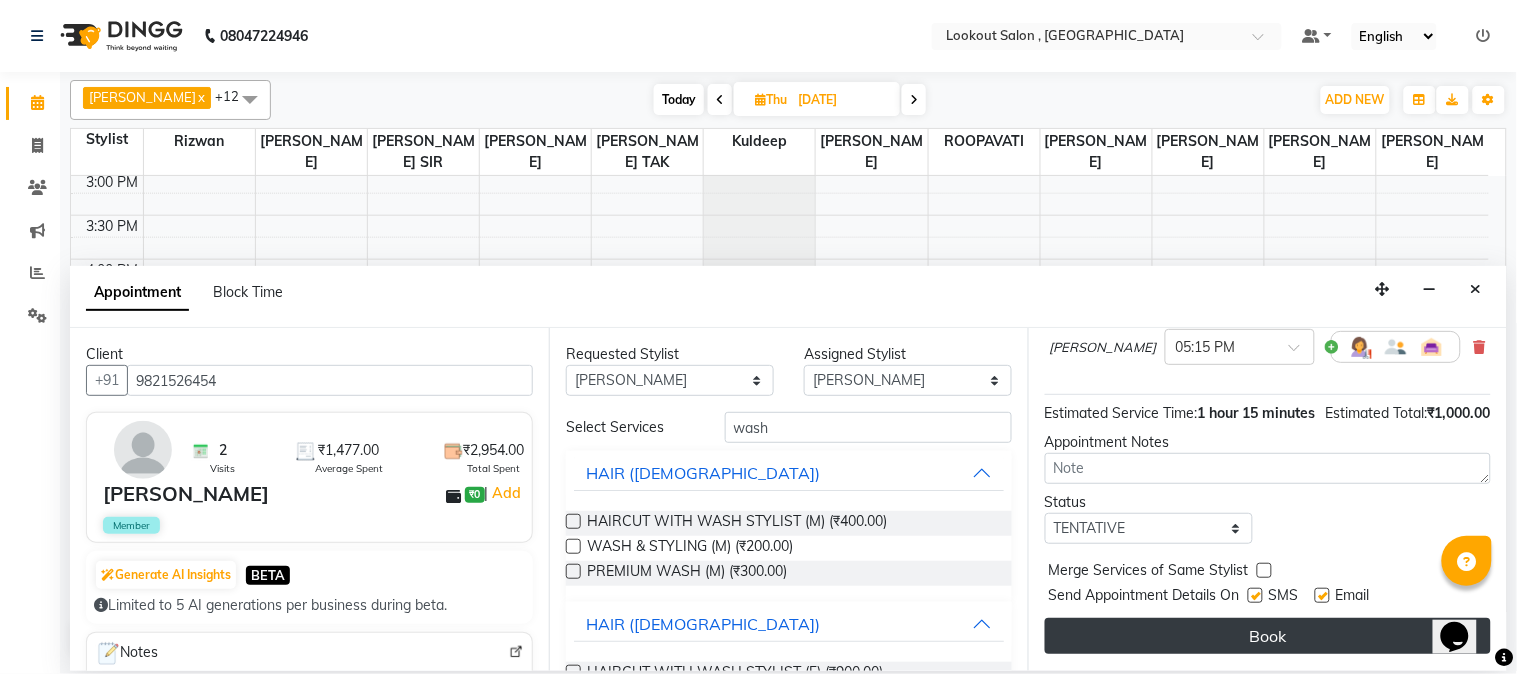 click on "Book" at bounding box center (1268, 636) 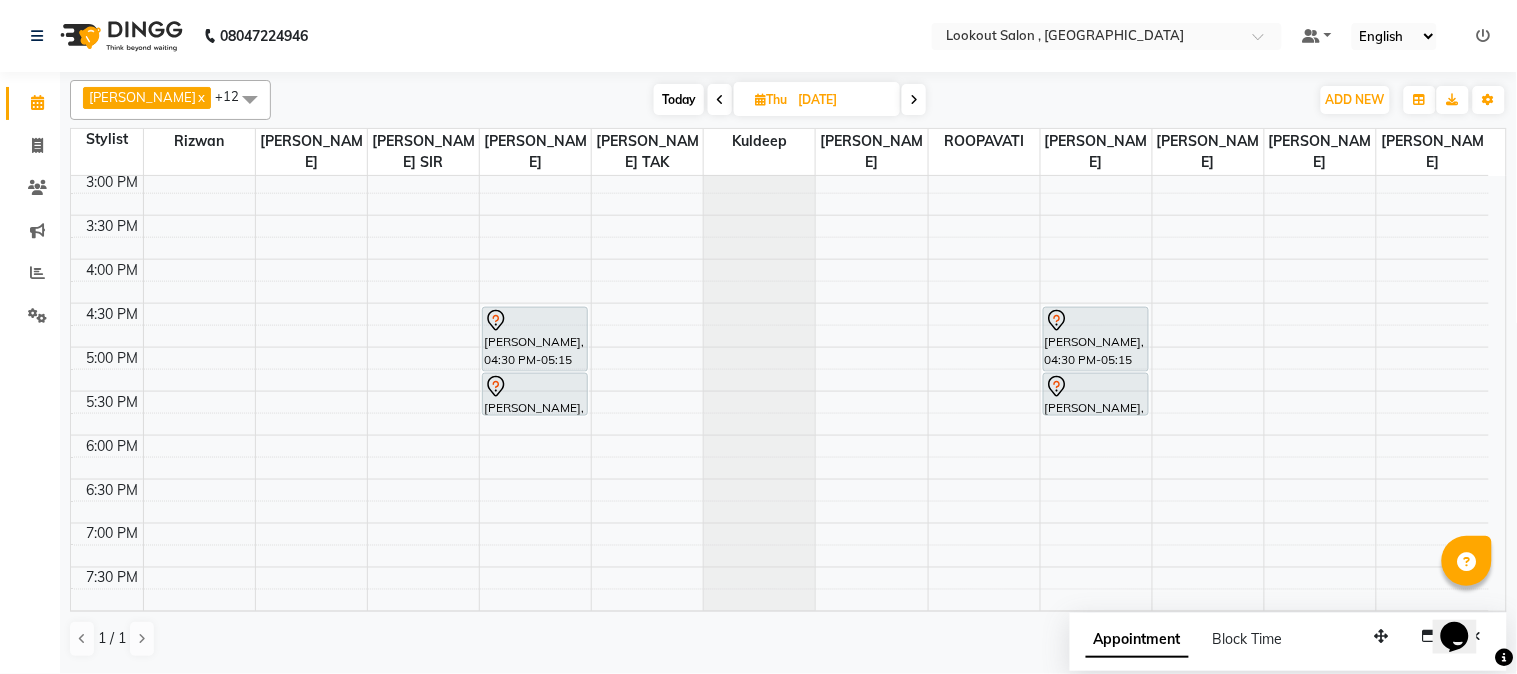 scroll, scrollTop: 731, scrollLeft: 0, axis: vertical 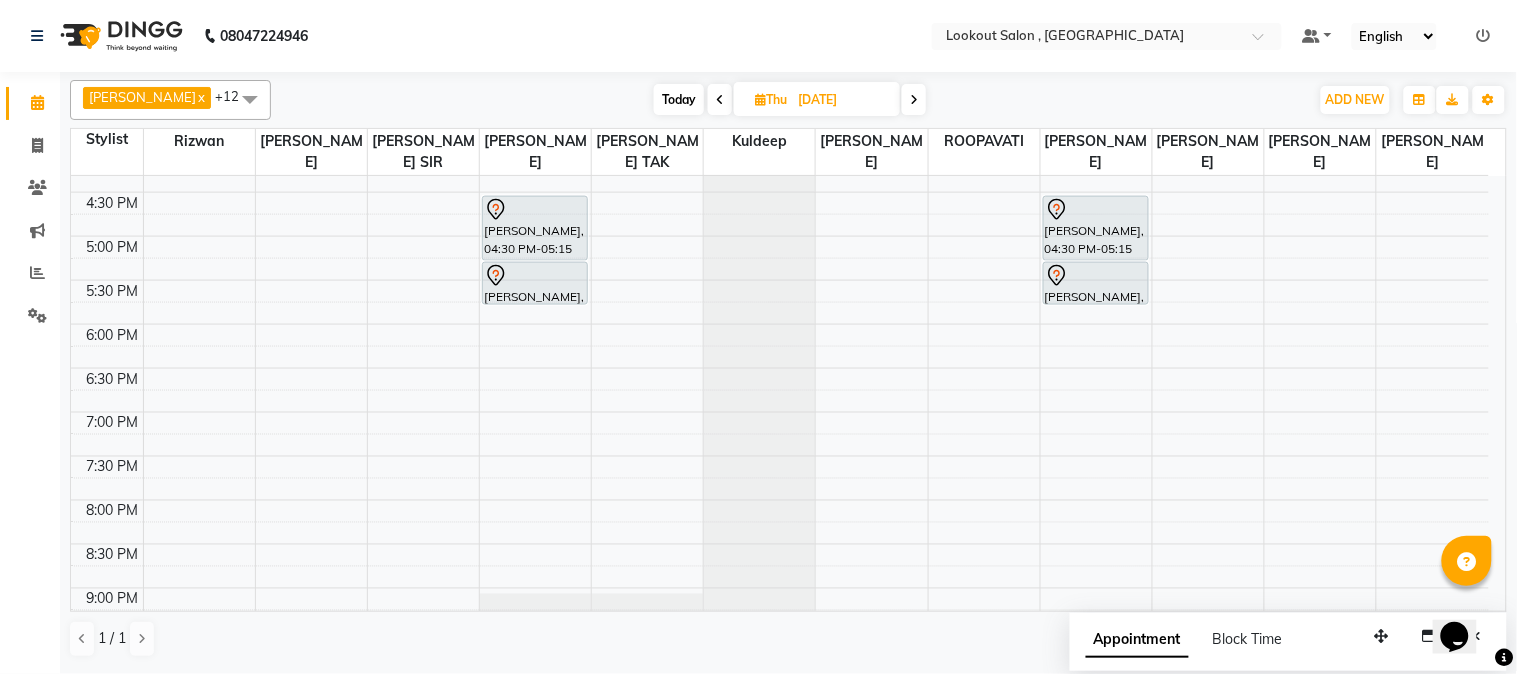 click on "8:00 AM 8:30 AM 9:00 AM 9:30 AM 10:00 AM 10:30 AM 11:00 AM 11:30 AM 12:00 PM 12:30 PM 1:00 PM 1:30 PM 2:00 PM 2:30 PM 3:00 PM 3:30 PM 4:00 PM 4:30 PM 5:00 PM 5:30 PM 6:00 PM 6:30 PM 7:00 PM 7:30 PM 8:00 PM 8:30 PM 9:00 PM 9:30 PM 10:00 PM 10:30 PM             [PERSON_NAME], 04:30 PM-05:15 PM, HAIRCUT WITH STYLIST (F)             [PERSON_NAME], 05:15 PM-05:45 PM, WASH & BLAST DRY (F)             [PERSON_NAME], 04:30 PM-05:15 PM, HAIRCUT WITH STYLIST (F)             [PERSON_NAME], 05:15 PM-05:45 PM, WASH & BLAST DRY (F)" at bounding box center (780, 104) 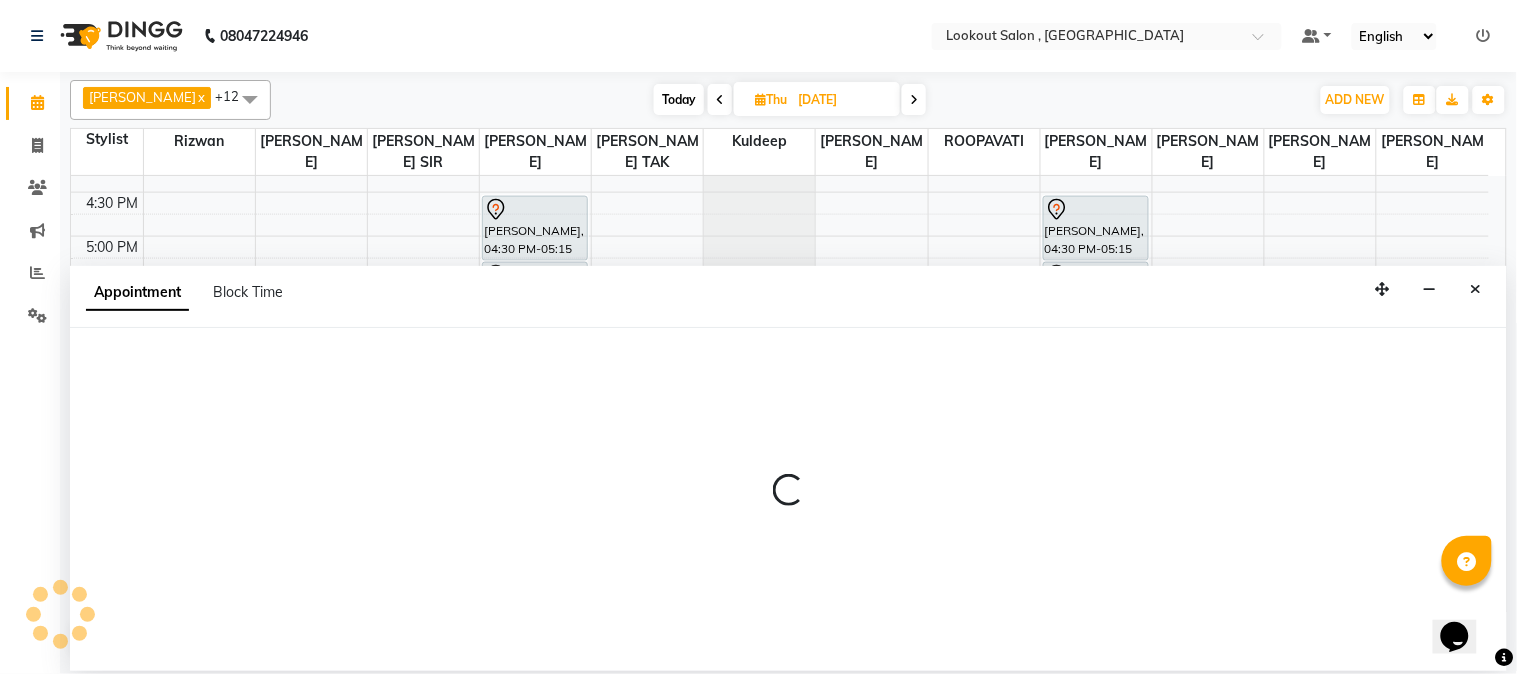 select on "7174" 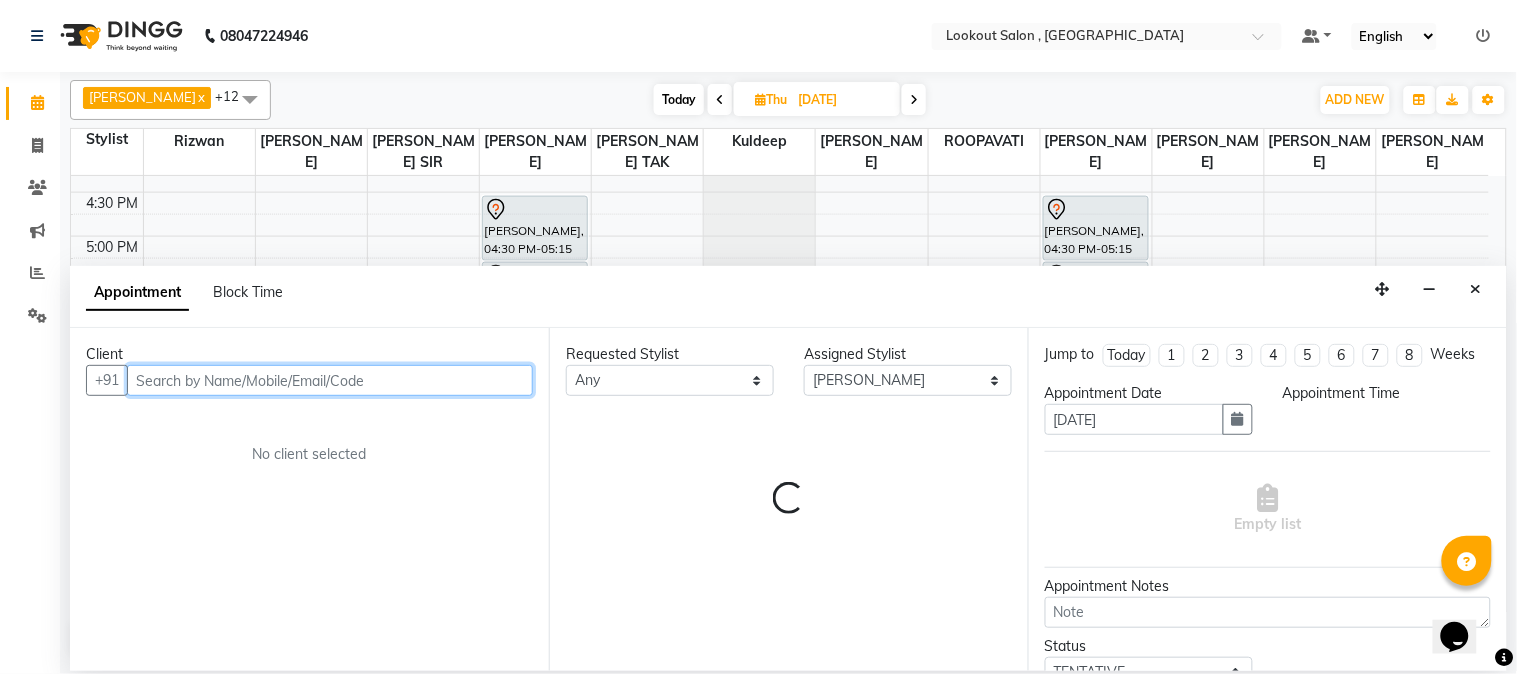 select on "1080" 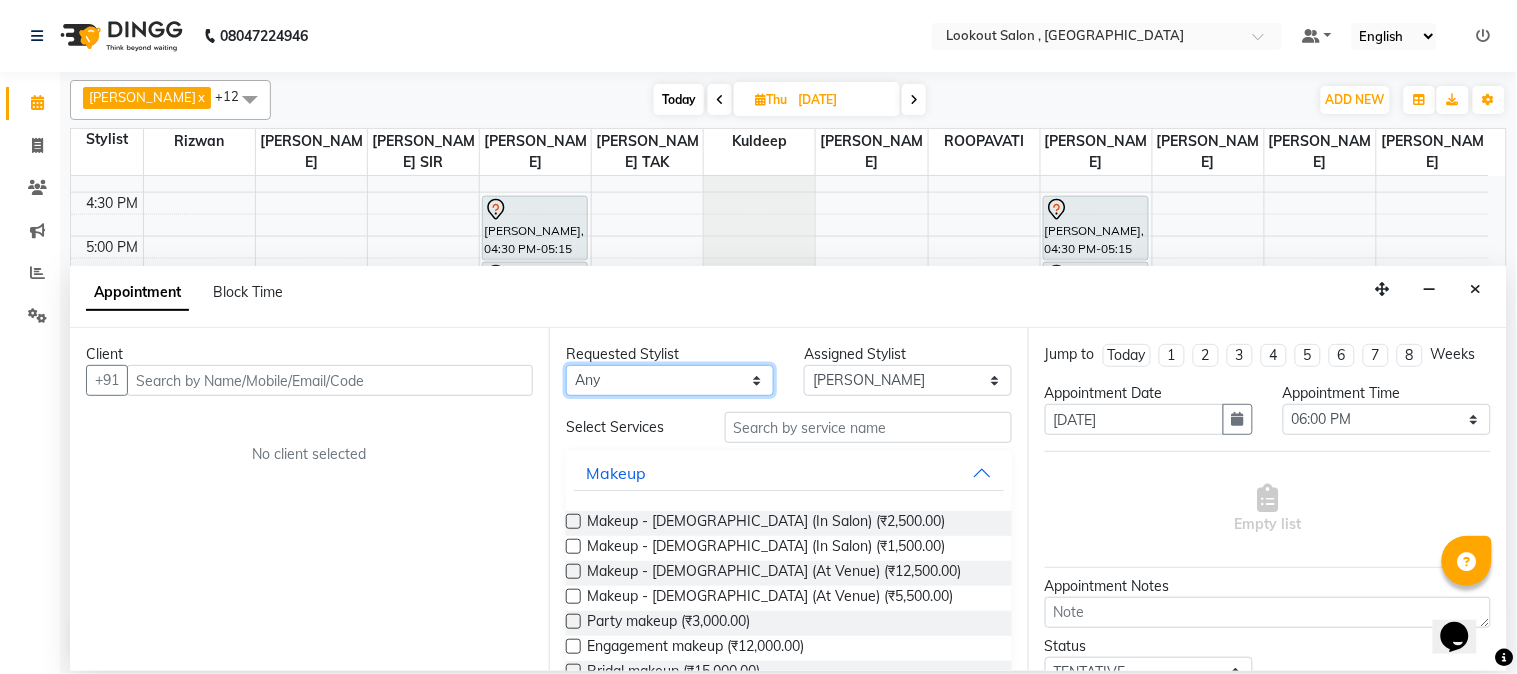 click on "Any [PERSON_NAME] [PERSON_NAME] kuldeep [PERSON_NAME] NANDINI [PERSON_NAME] [PERSON_NAME] [PERSON_NAME] [PERSON_NAME]  [PERSON_NAME] TAK shweta kashyap" at bounding box center (670, 380) 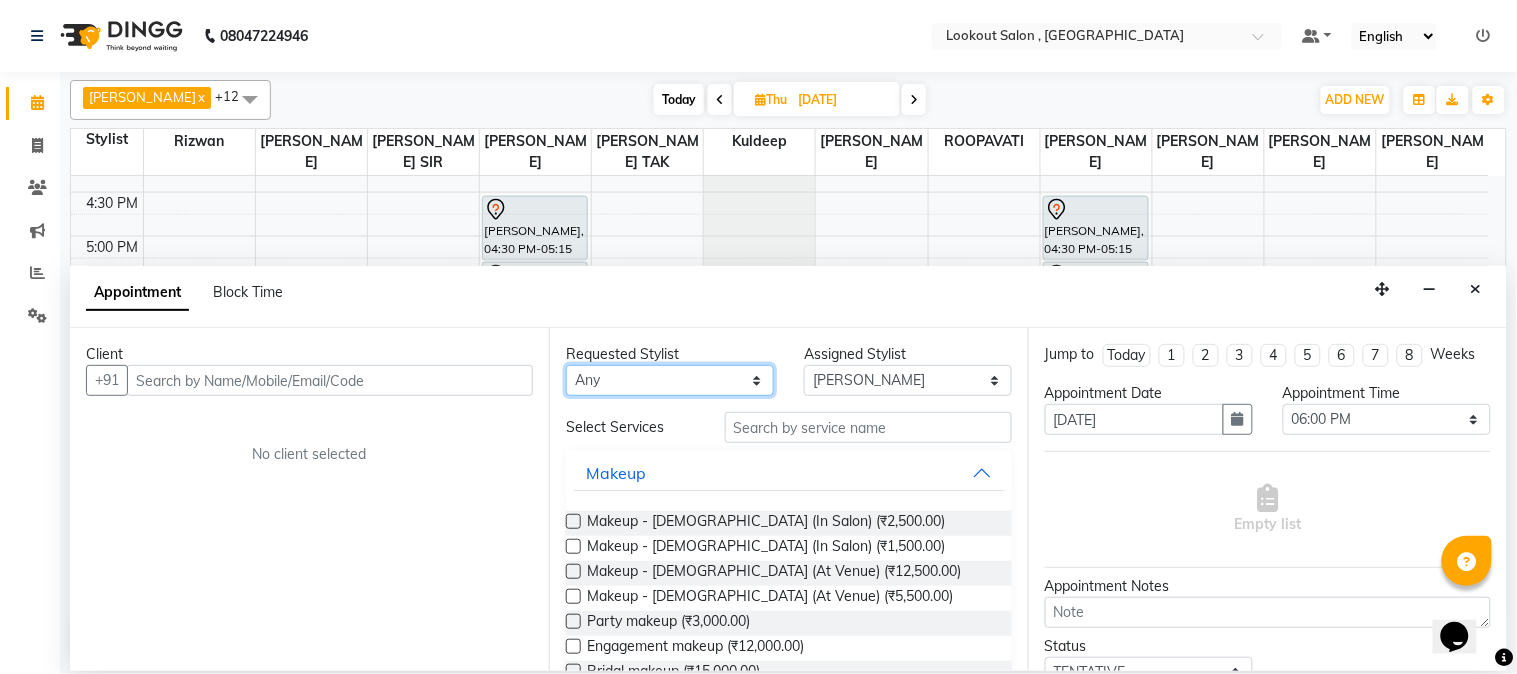 select on "7174" 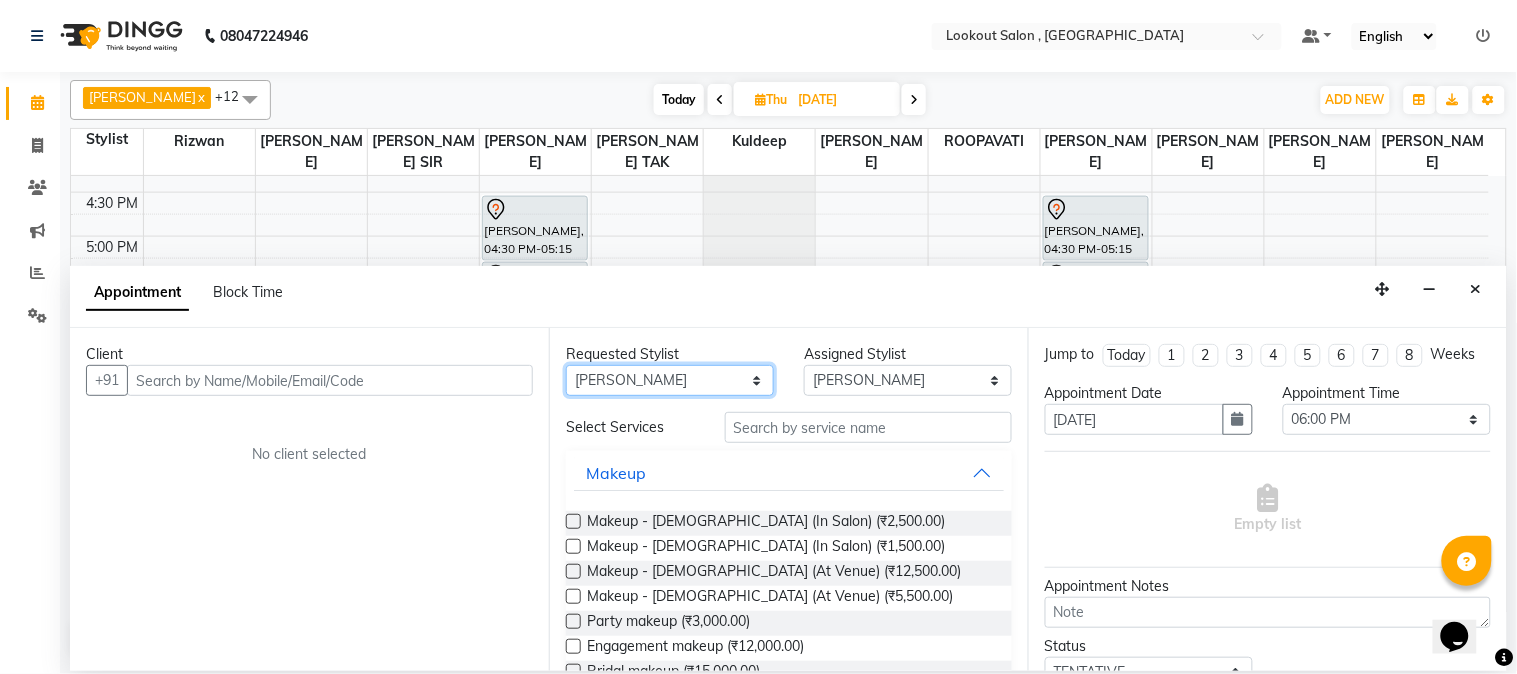 click on "Any [PERSON_NAME] [PERSON_NAME] kuldeep [PERSON_NAME] NANDINI [PERSON_NAME] [PERSON_NAME] [PERSON_NAME] [PERSON_NAME]  [PERSON_NAME] TAK shweta kashyap" at bounding box center (670, 380) 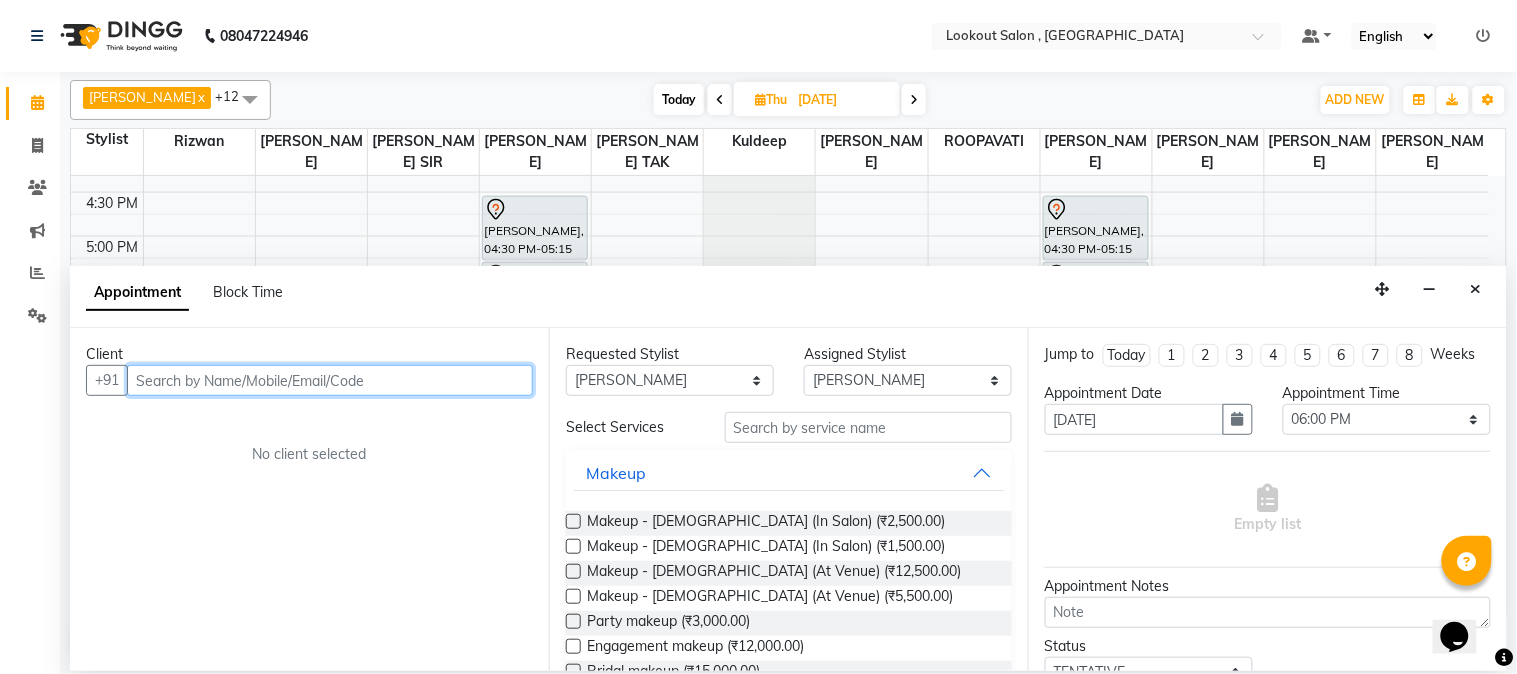 click at bounding box center [330, 380] 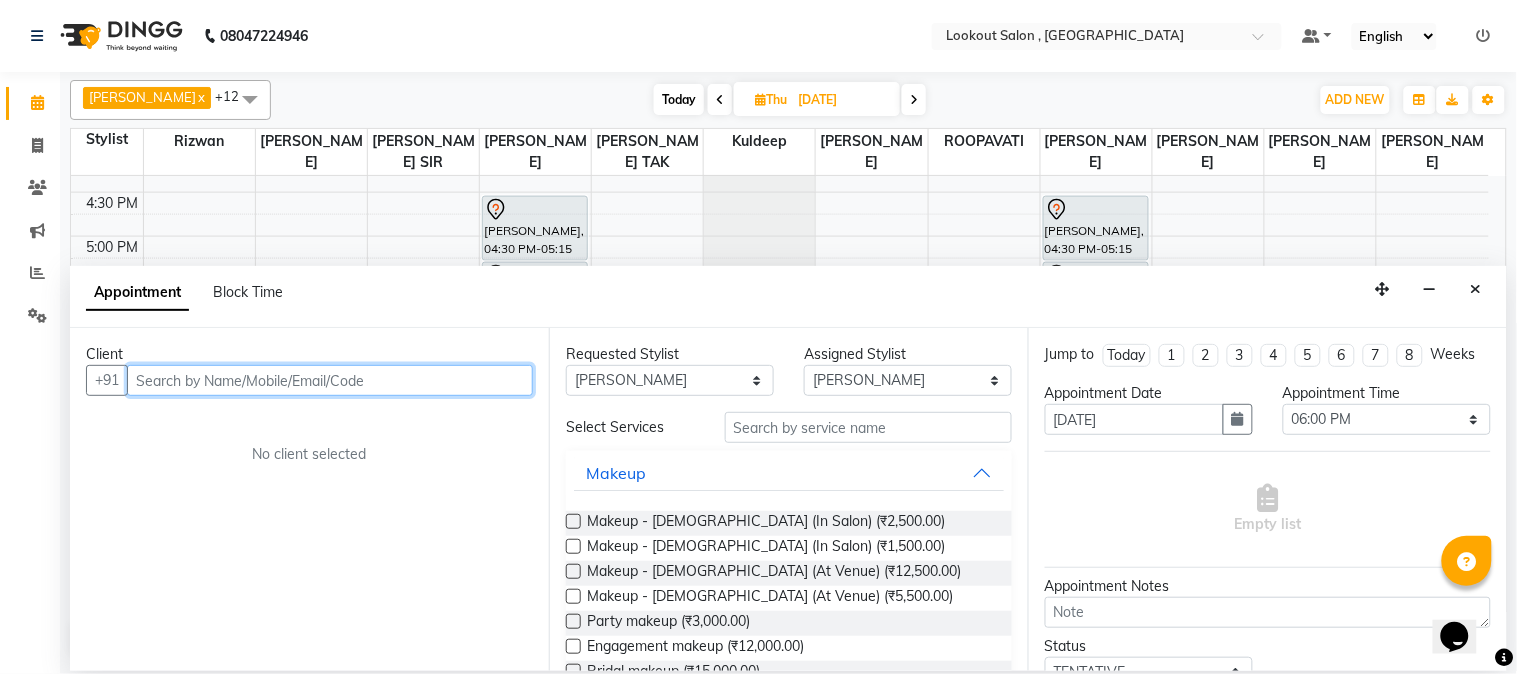 paste on "9821526454" 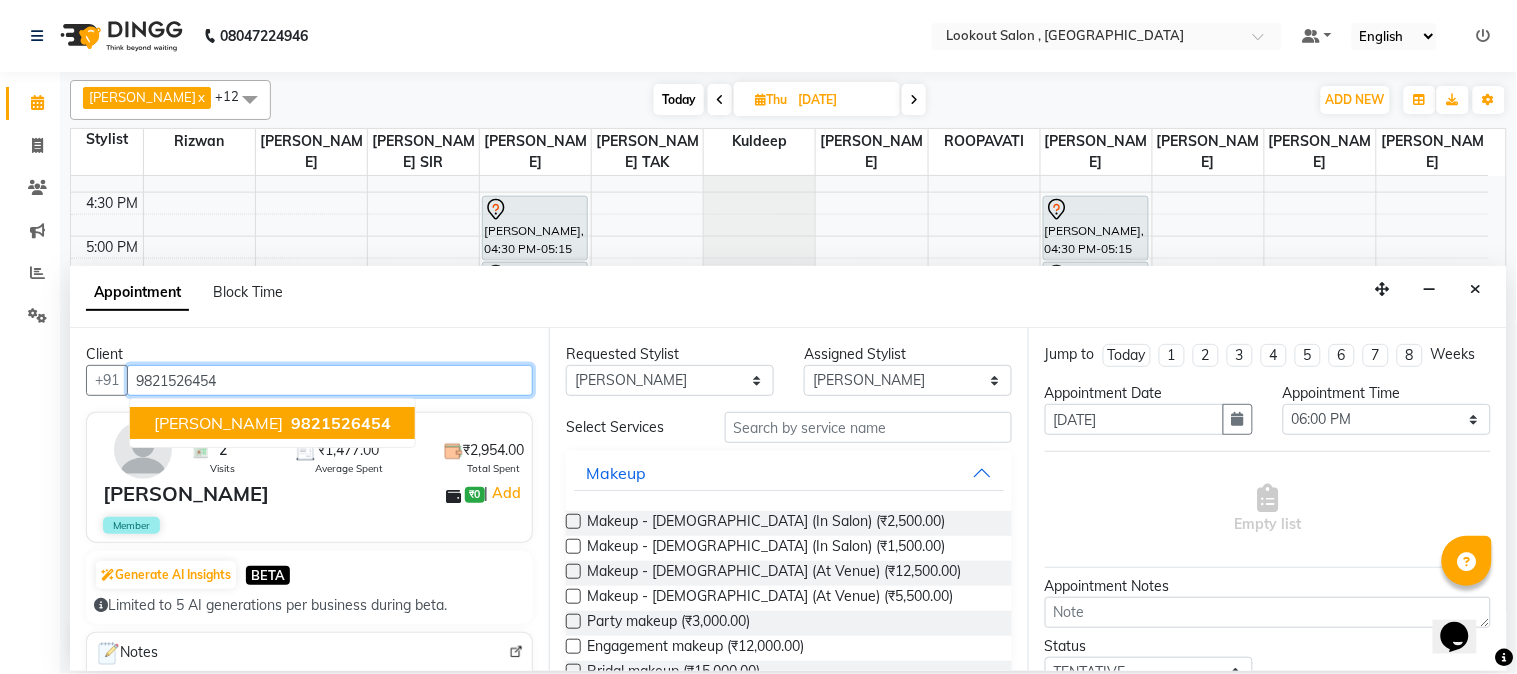 type on "9821526454" 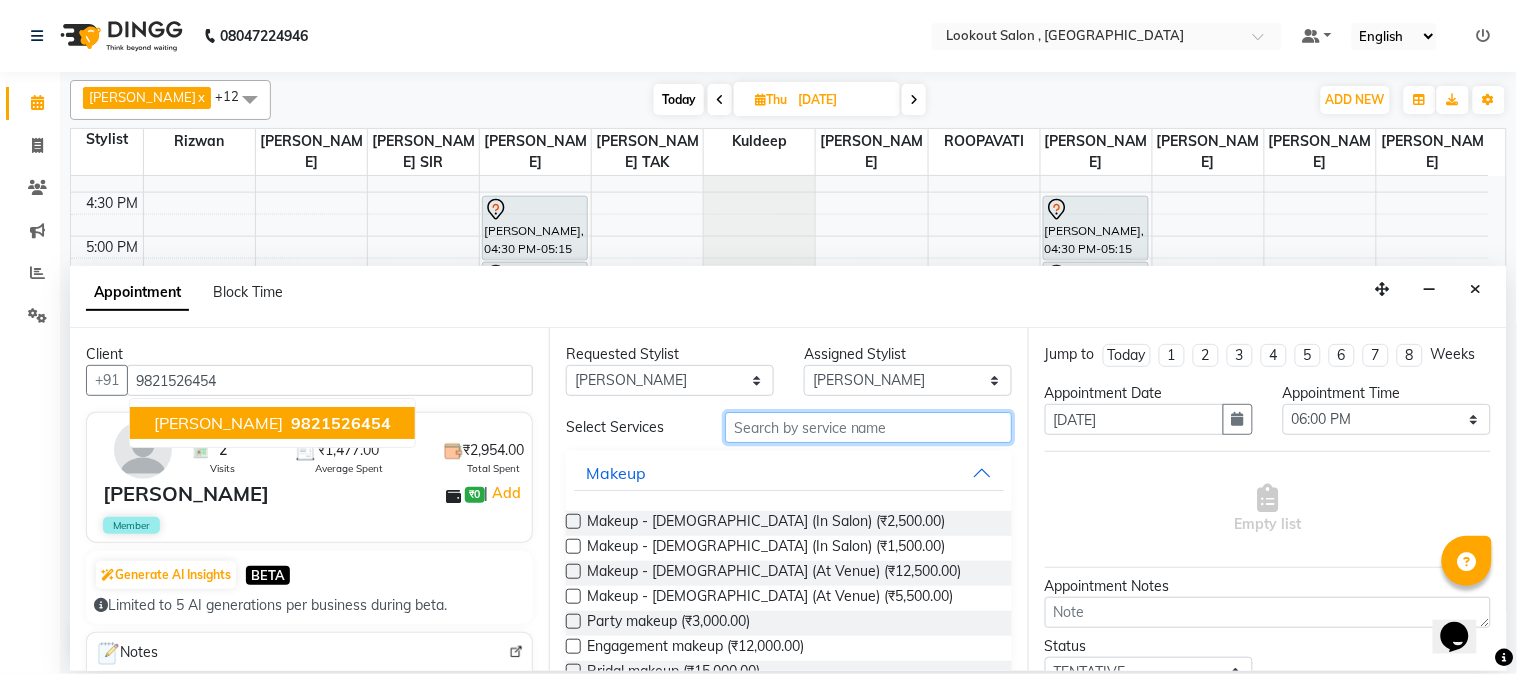 click at bounding box center (868, 427) 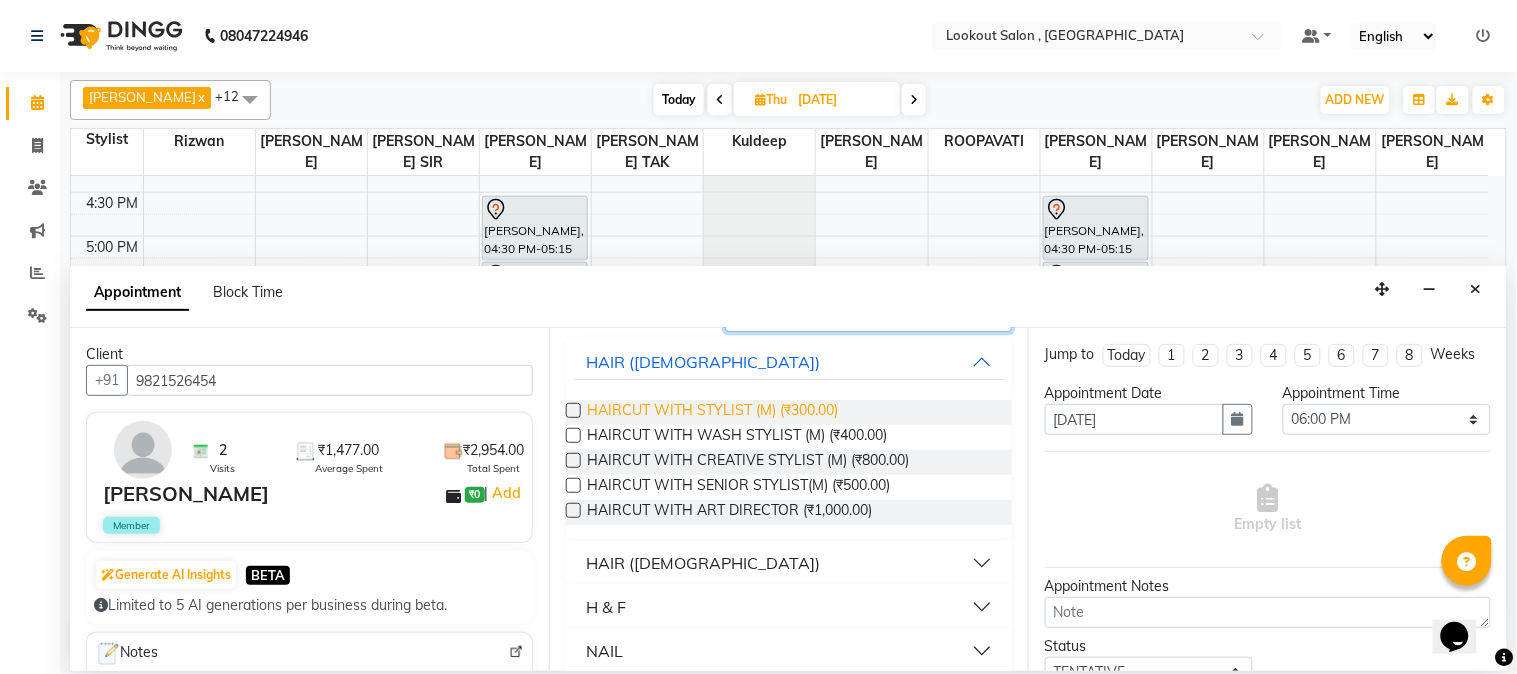 scroll, scrollTop: 128, scrollLeft: 0, axis: vertical 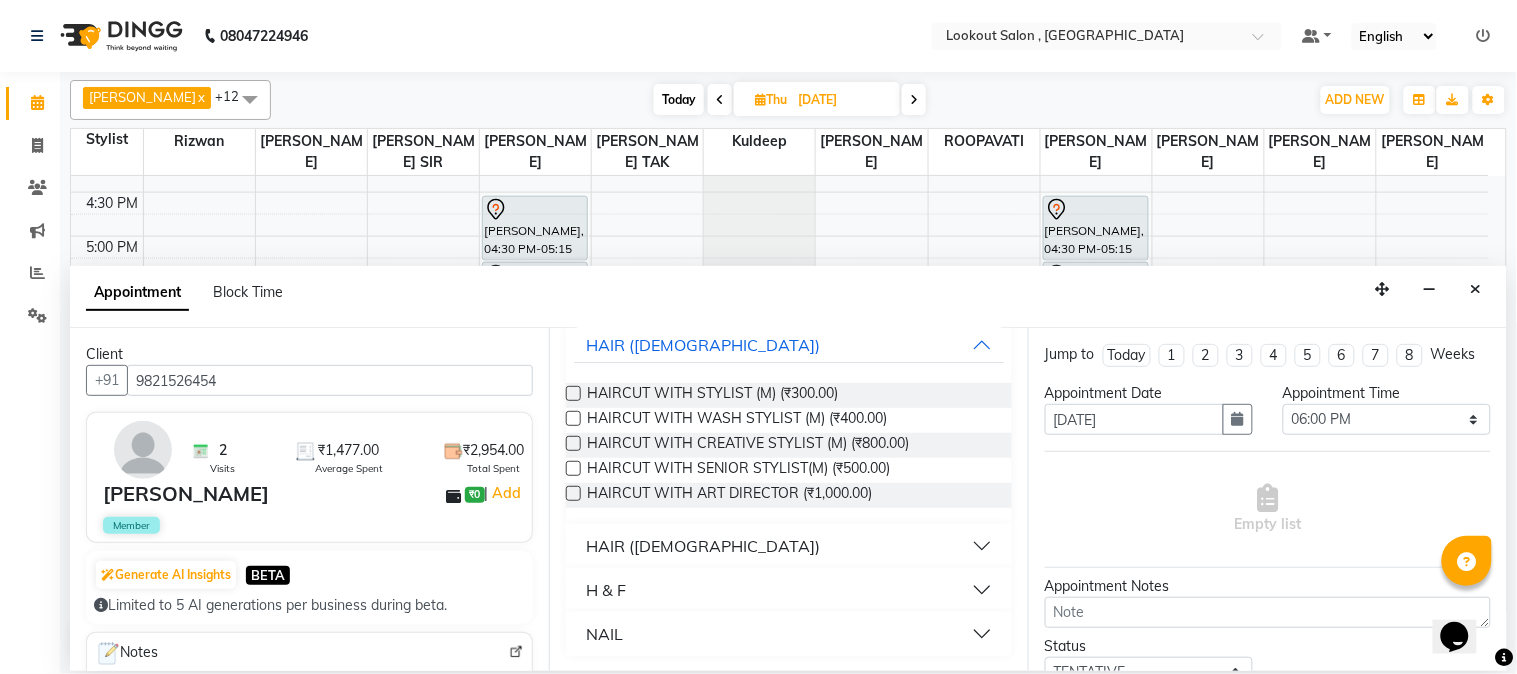 type on "cut" 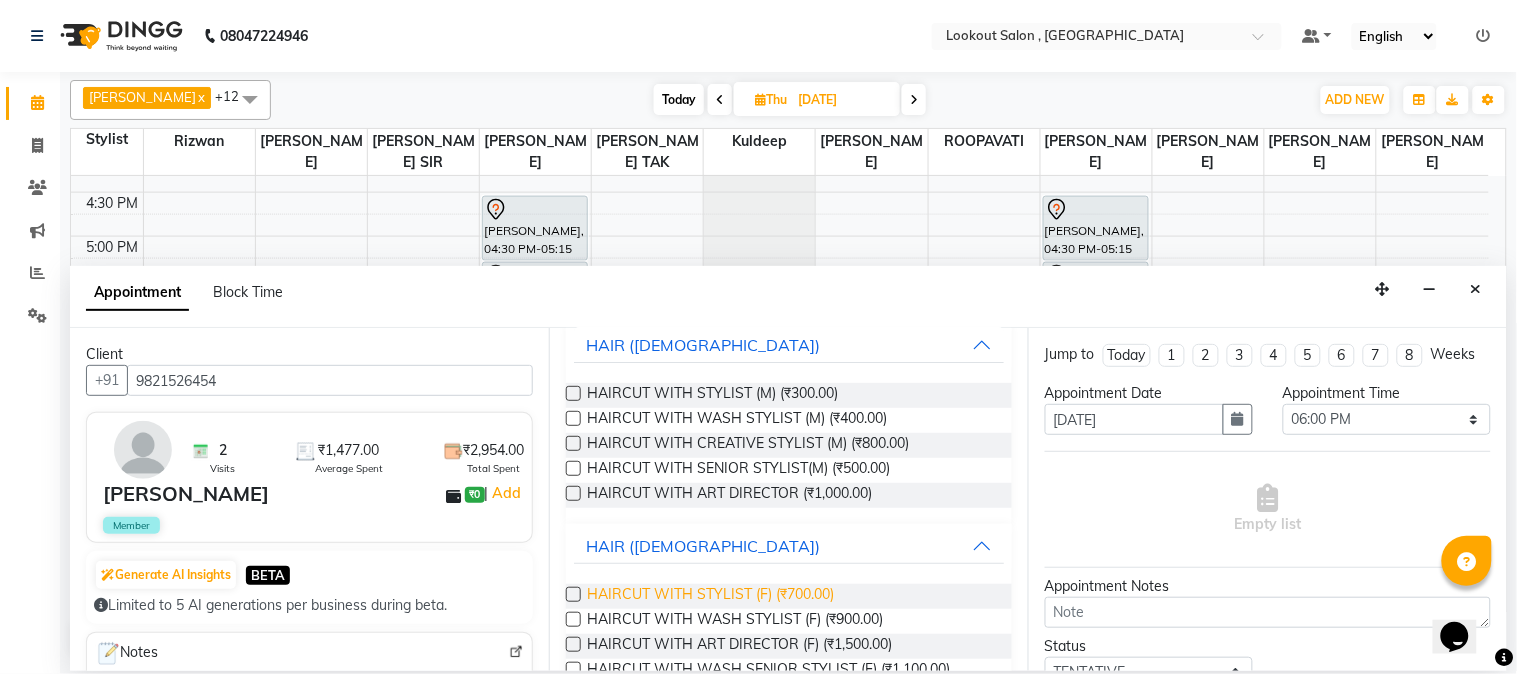 click on "HAIRCUT WITH STYLIST (F) (₹700.00)" at bounding box center (710, 596) 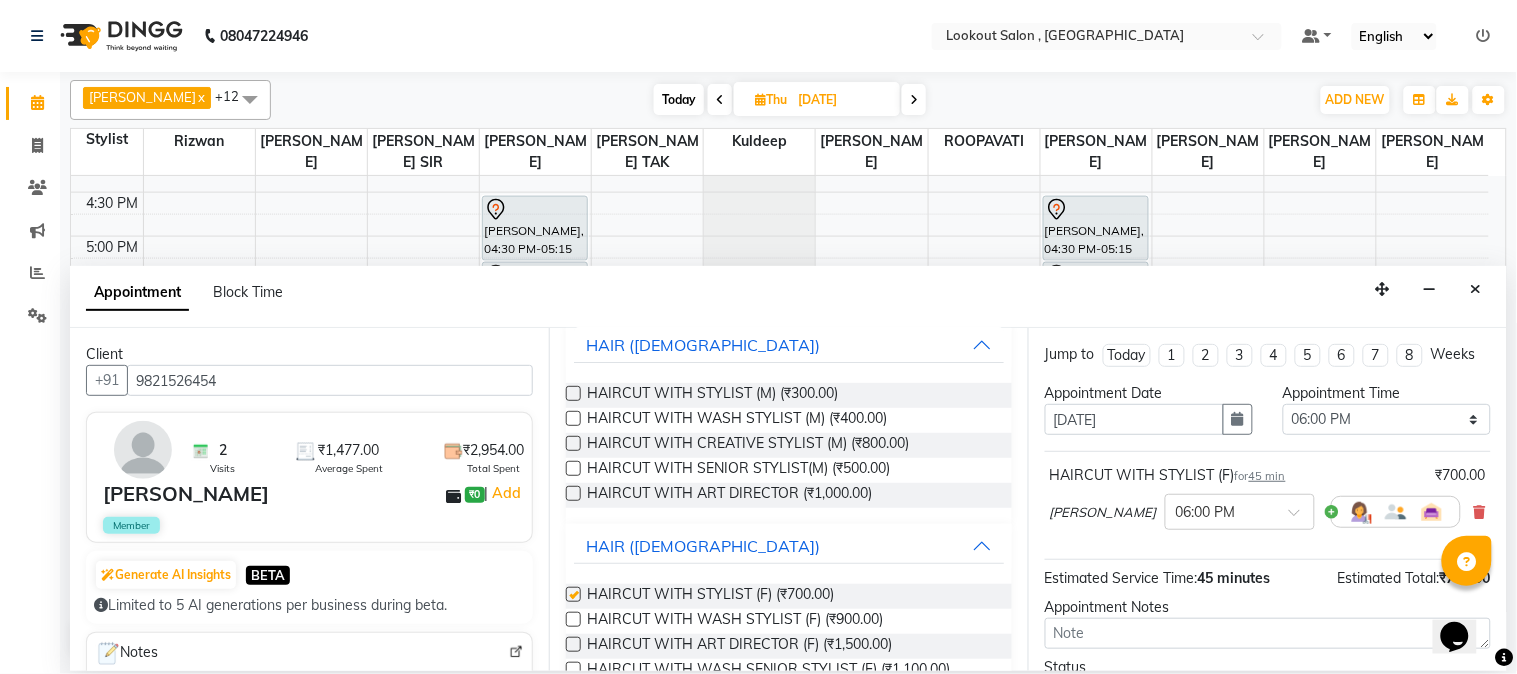 checkbox on "false" 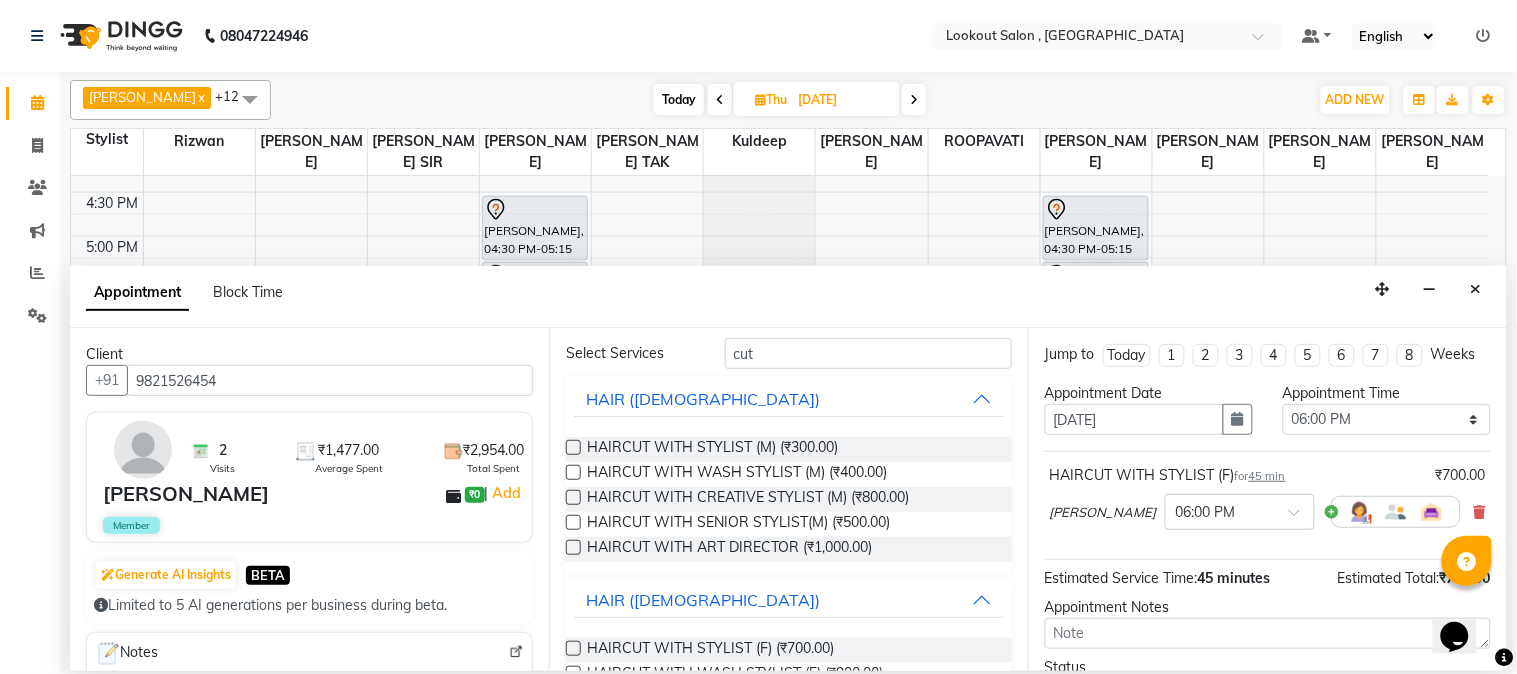 scroll, scrollTop: 0, scrollLeft: 0, axis: both 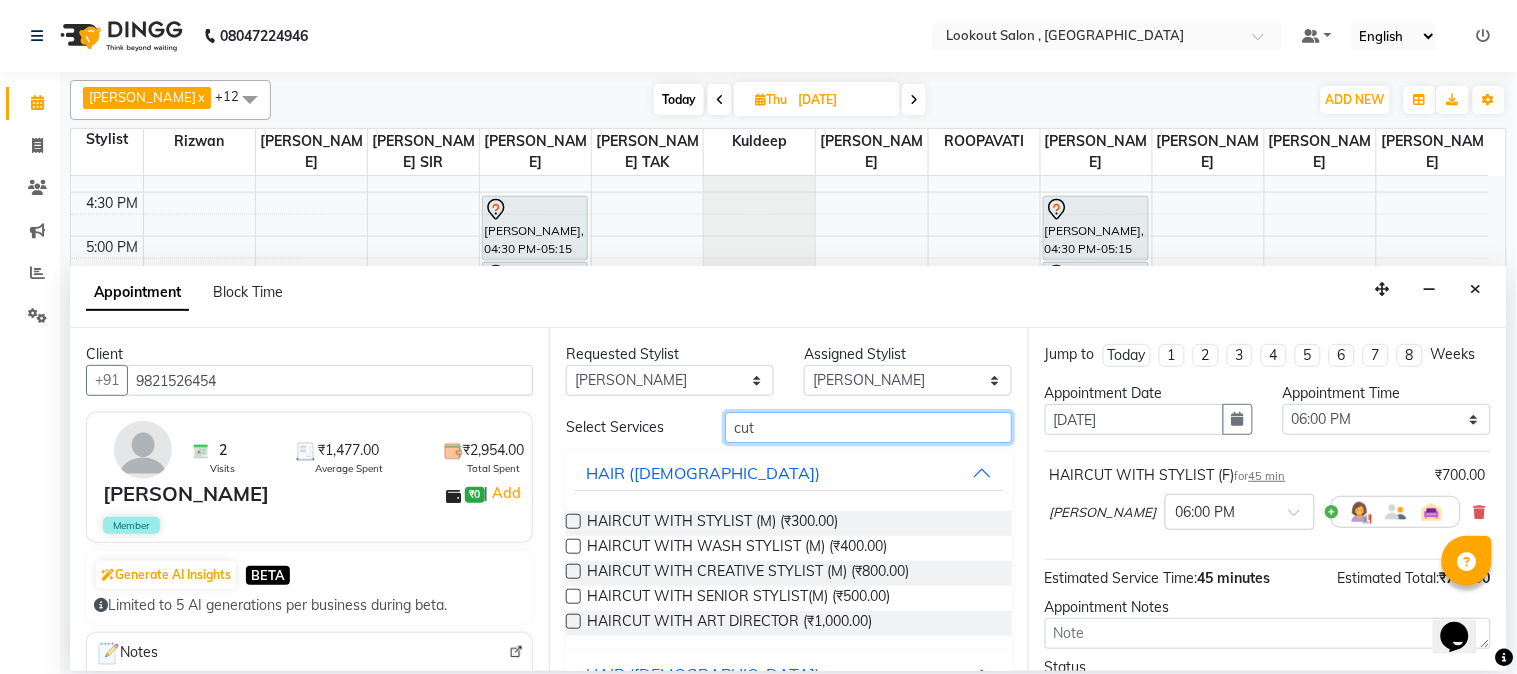 click on "cut" at bounding box center [868, 427] 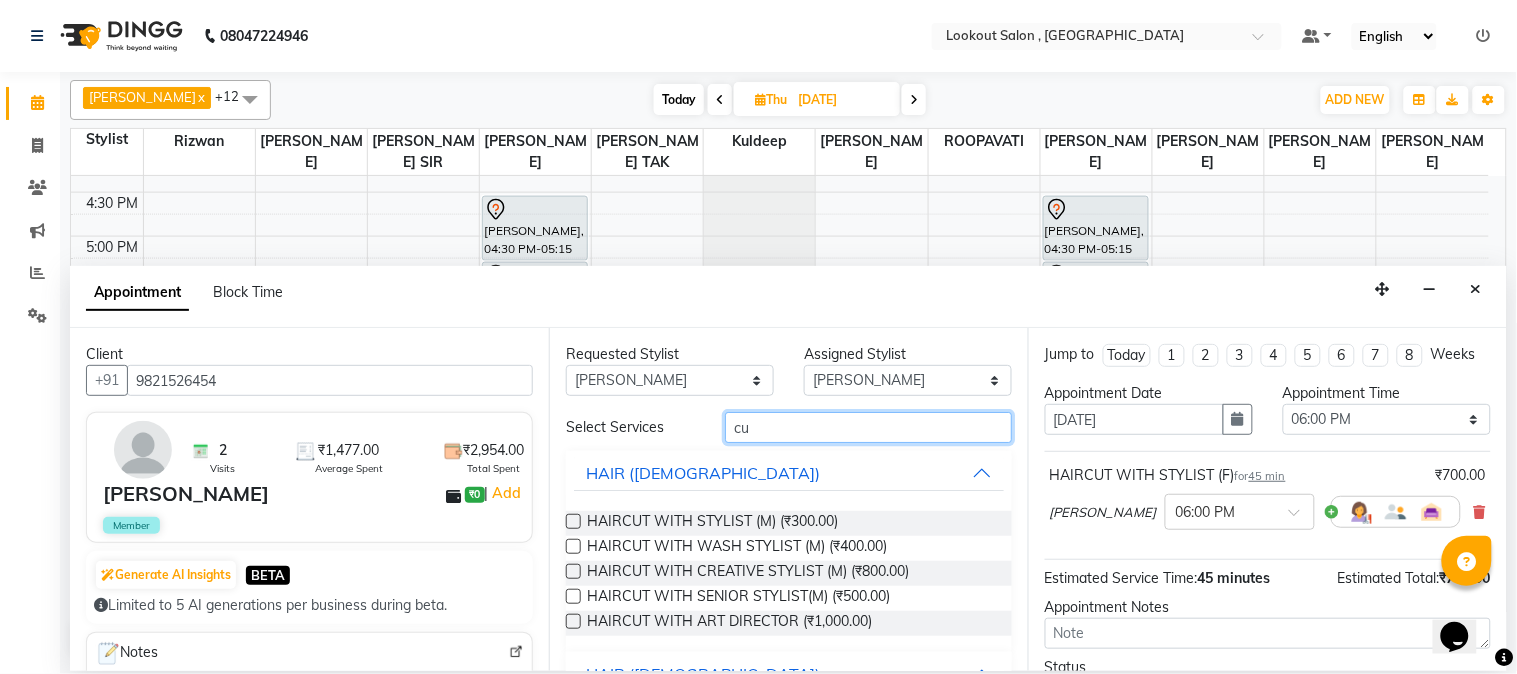 type on "c" 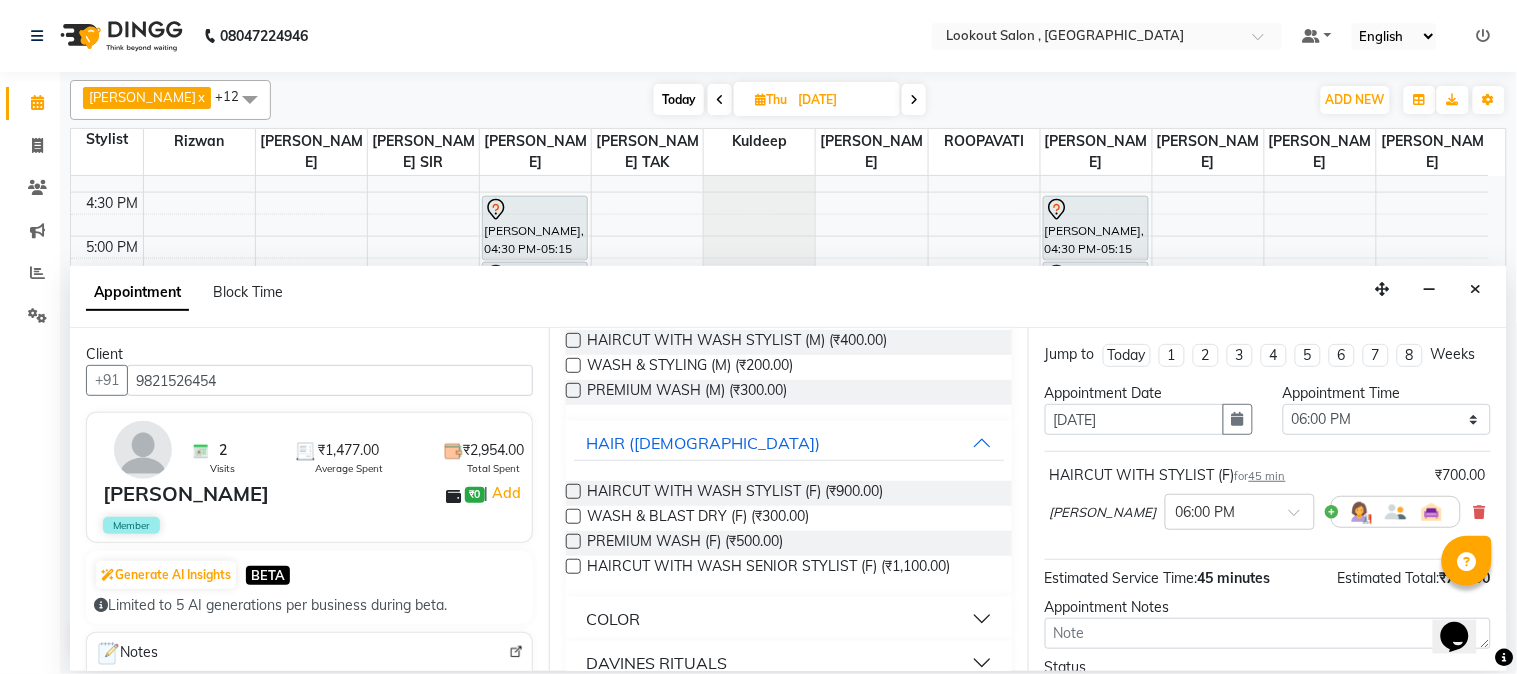 scroll, scrollTop: 211, scrollLeft: 0, axis: vertical 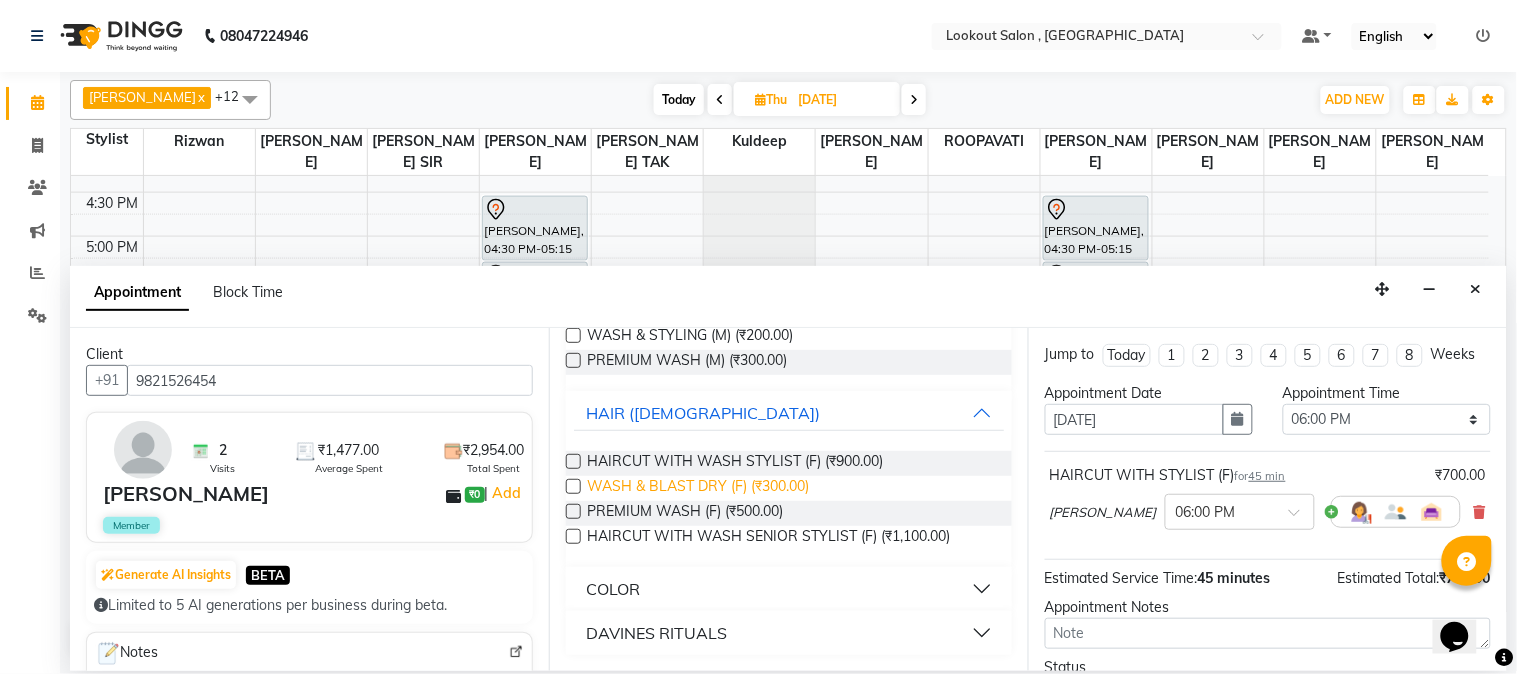 type on "wash" 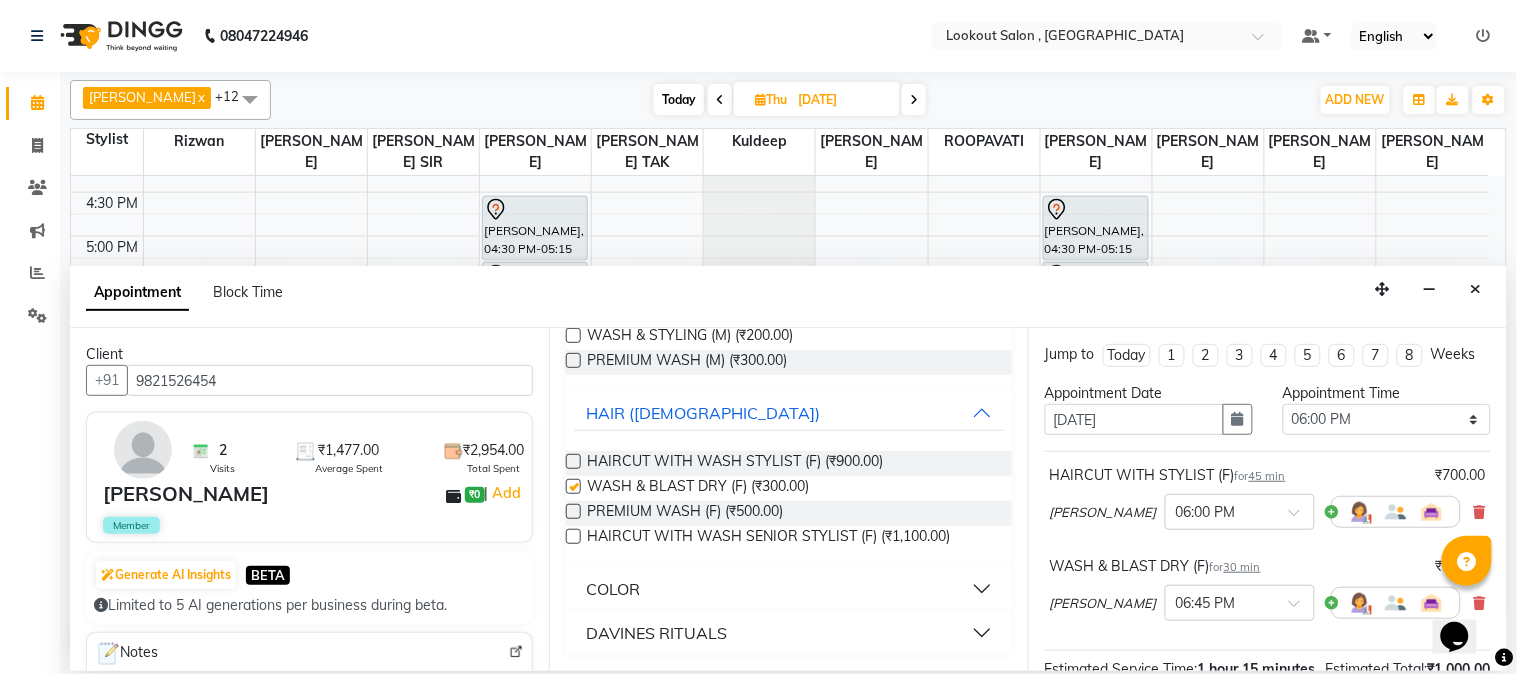 checkbox on "false" 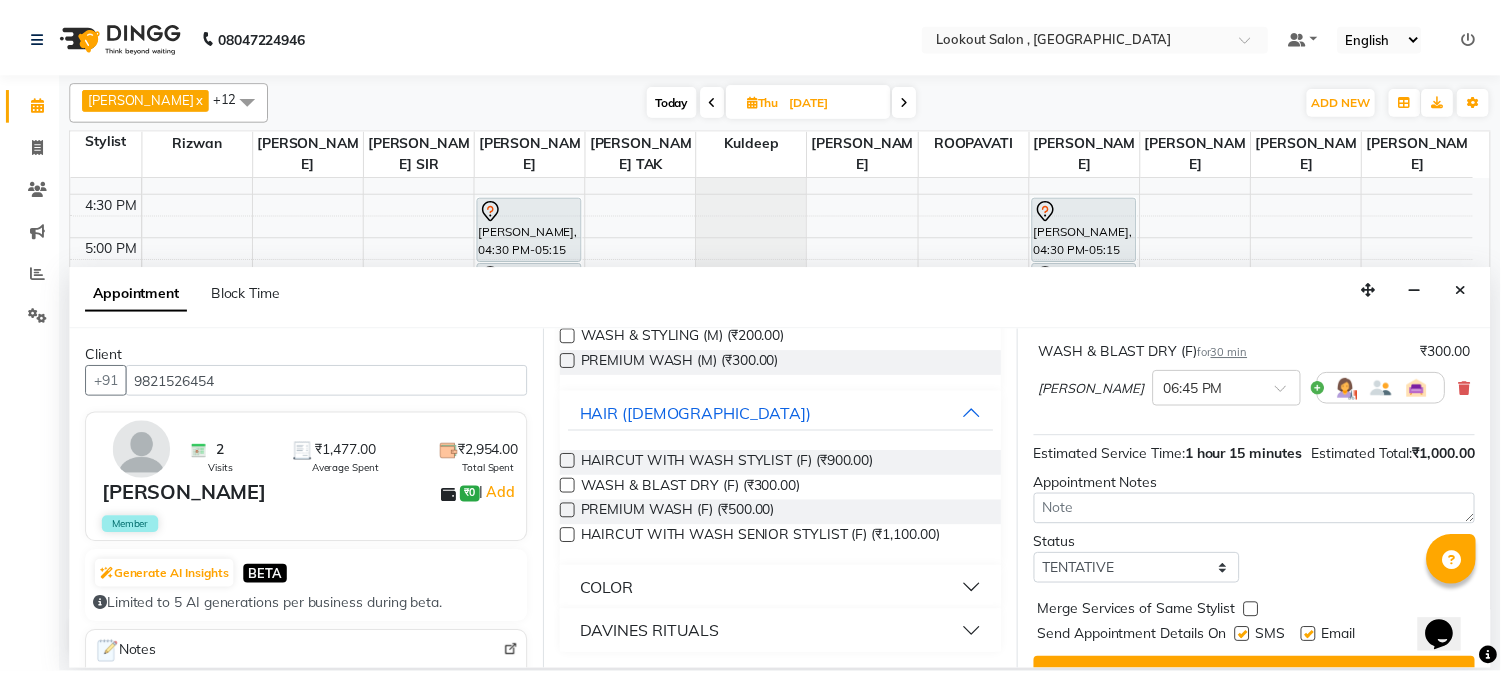 scroll, scrollTop: 295, scrollLeft: 0, axis: vertical 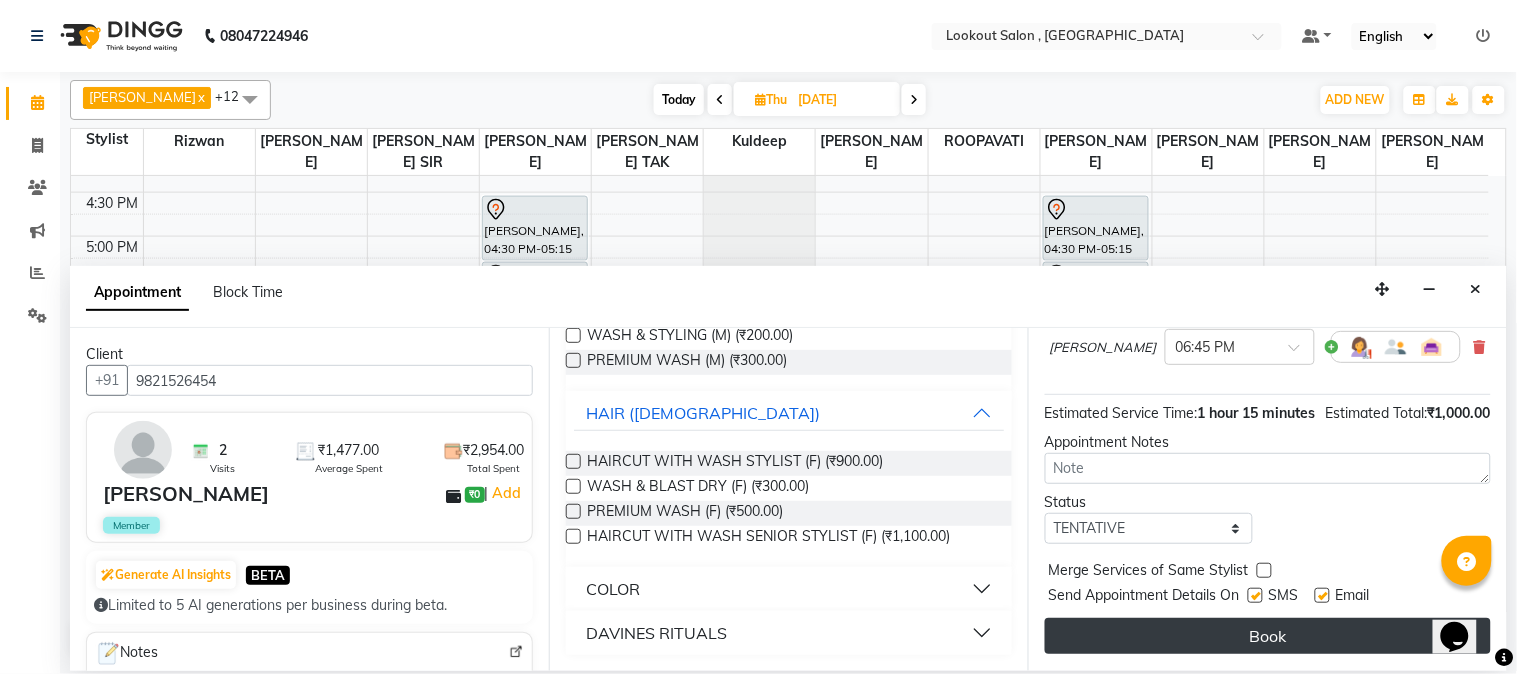 click on "Book" at bounding box center (1268, 636) 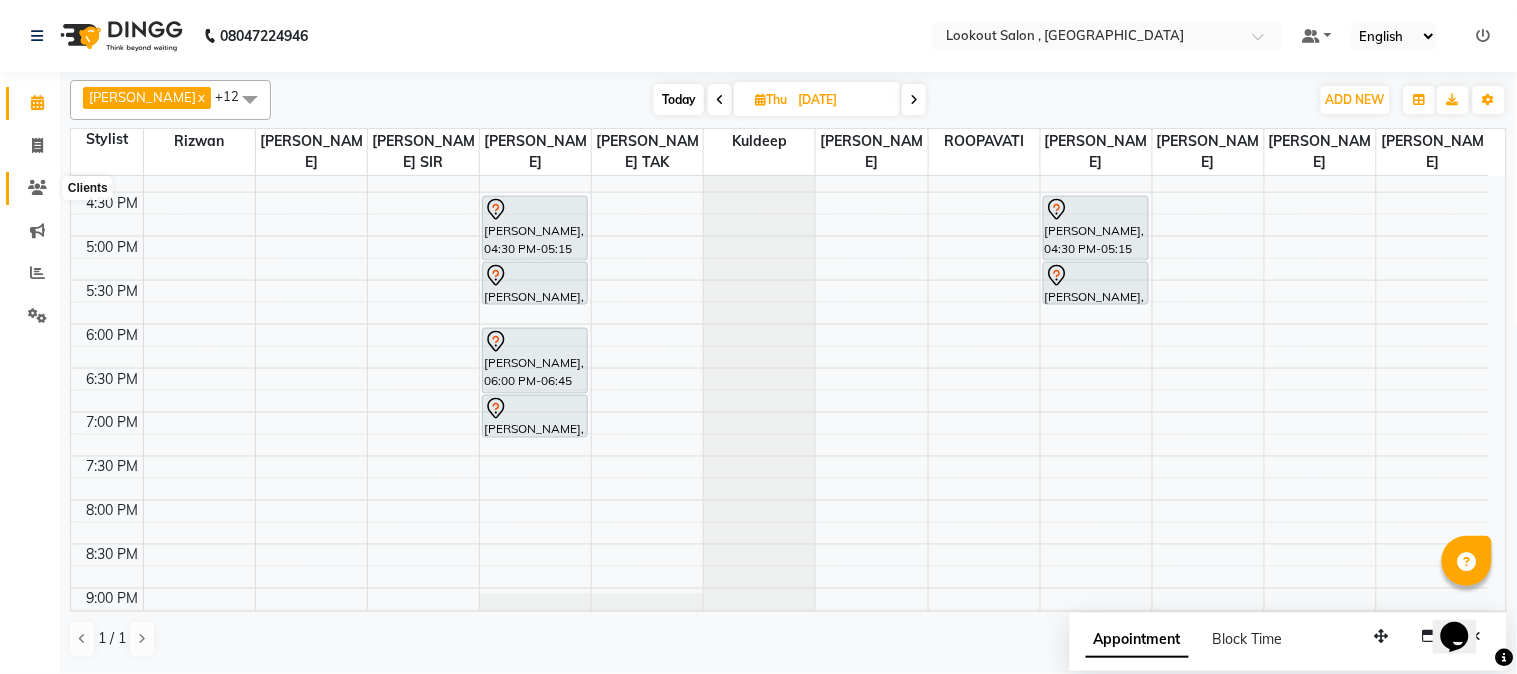 drag, startPoint x: 31, startPoint y: 186, endPoint x: 42, endPoint y: 193, distance: 13.038404 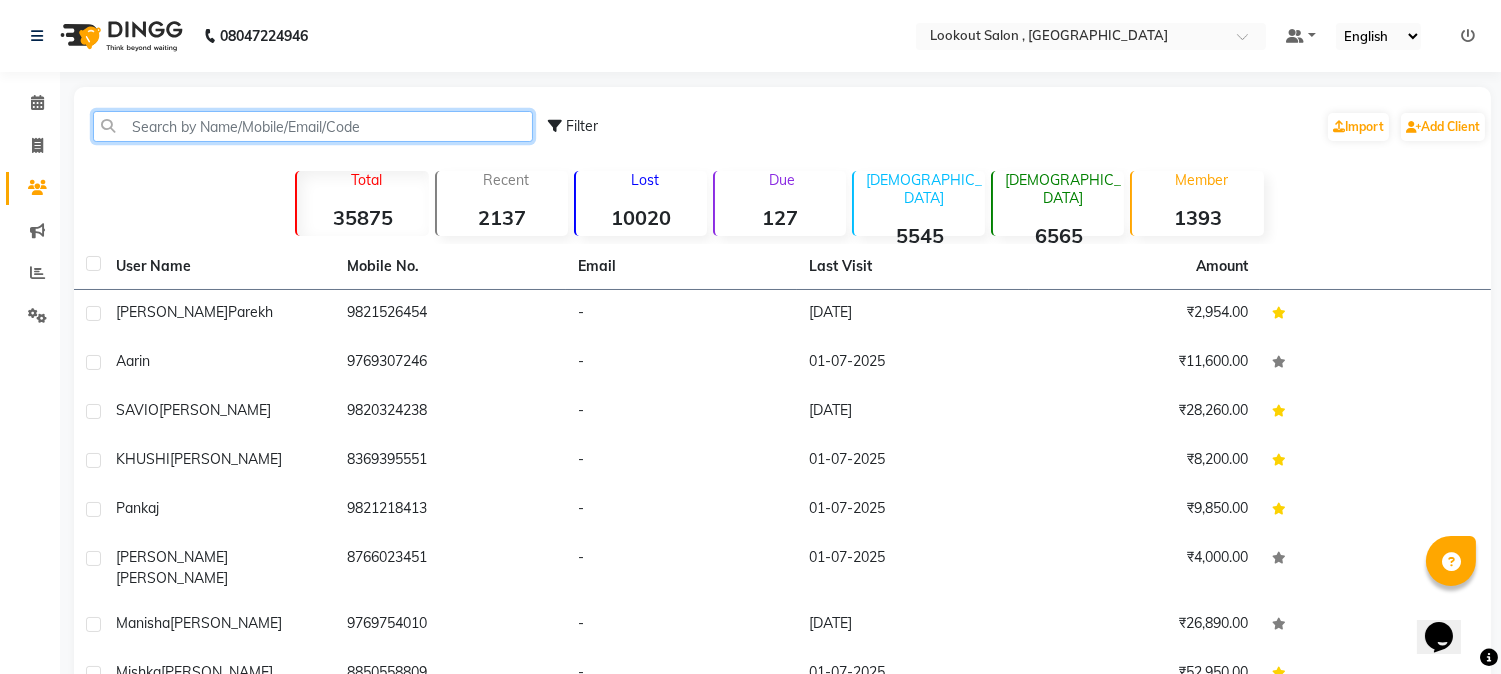 click 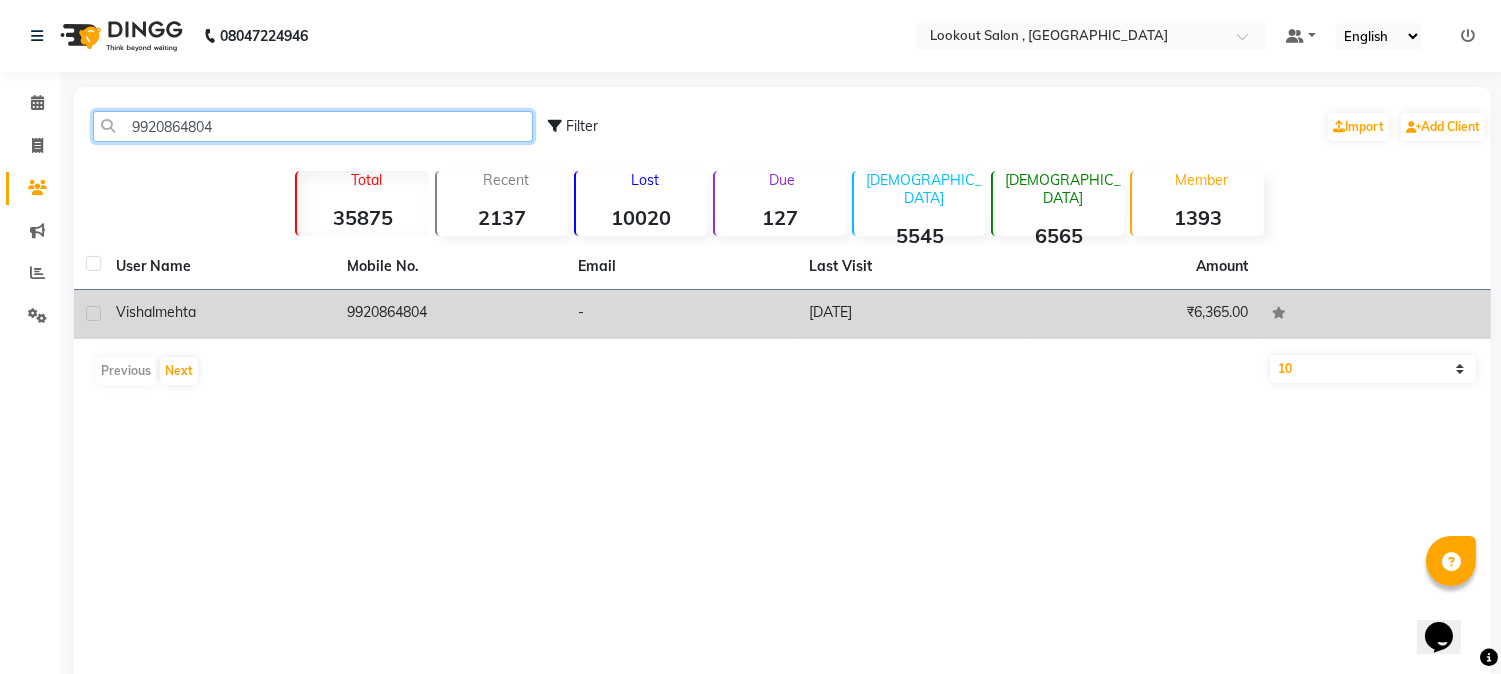 type on "9920864804" 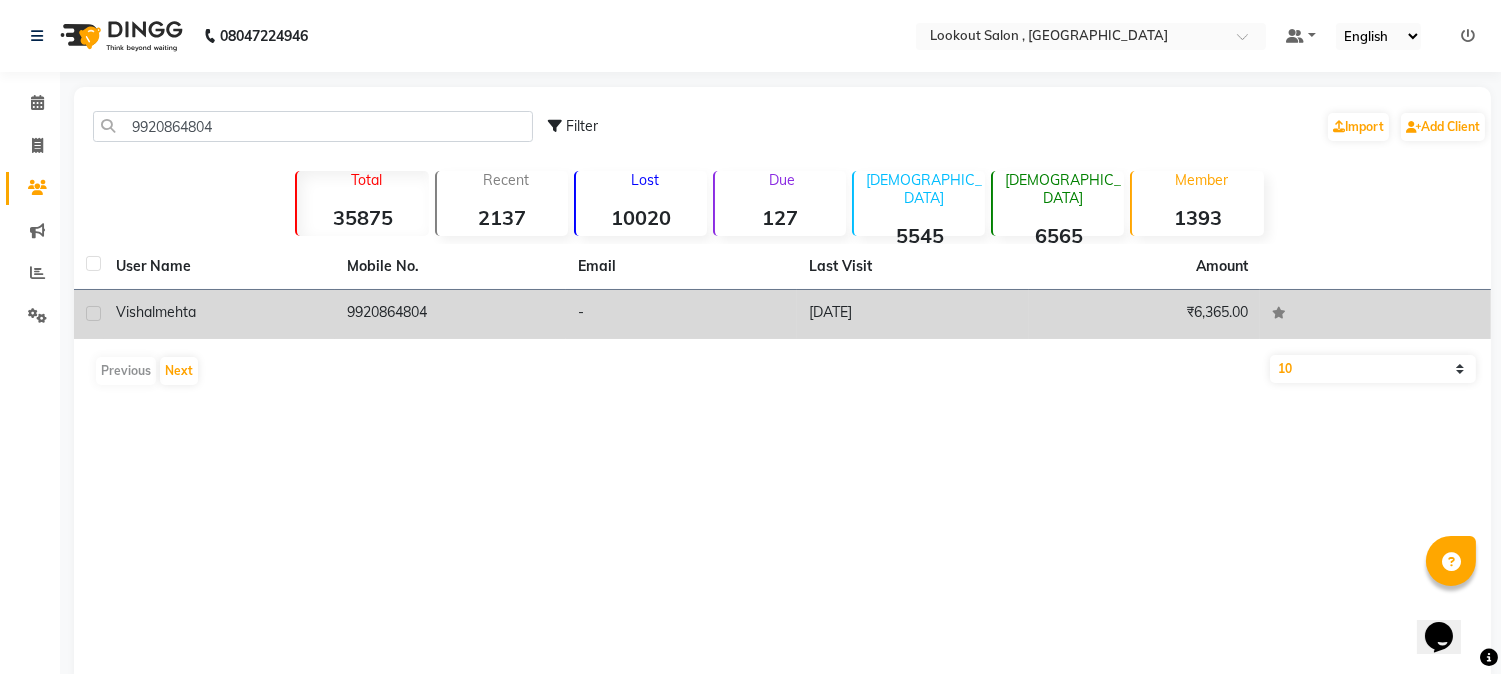 click on "[PERSON_NAME]" 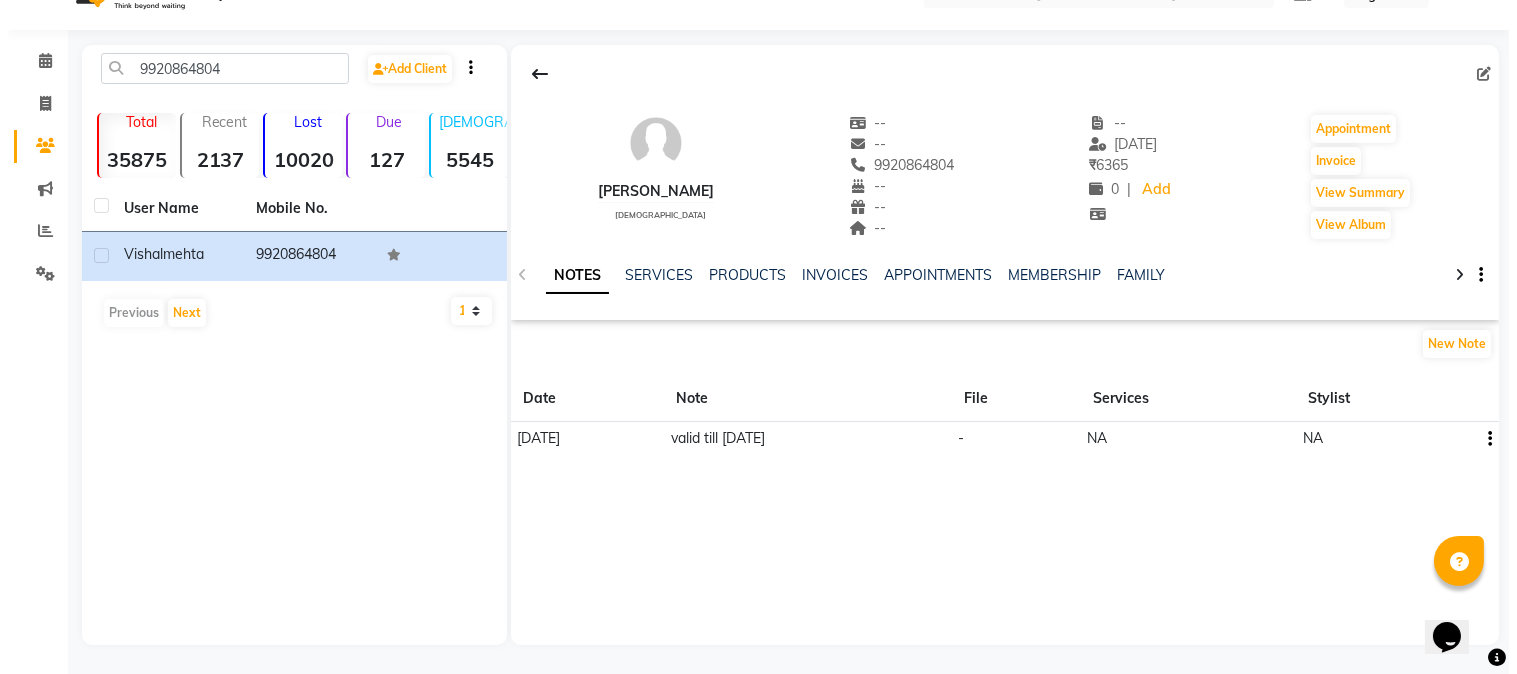 scroll, scrollTop: 0, scrollLeft: 0, axis: both 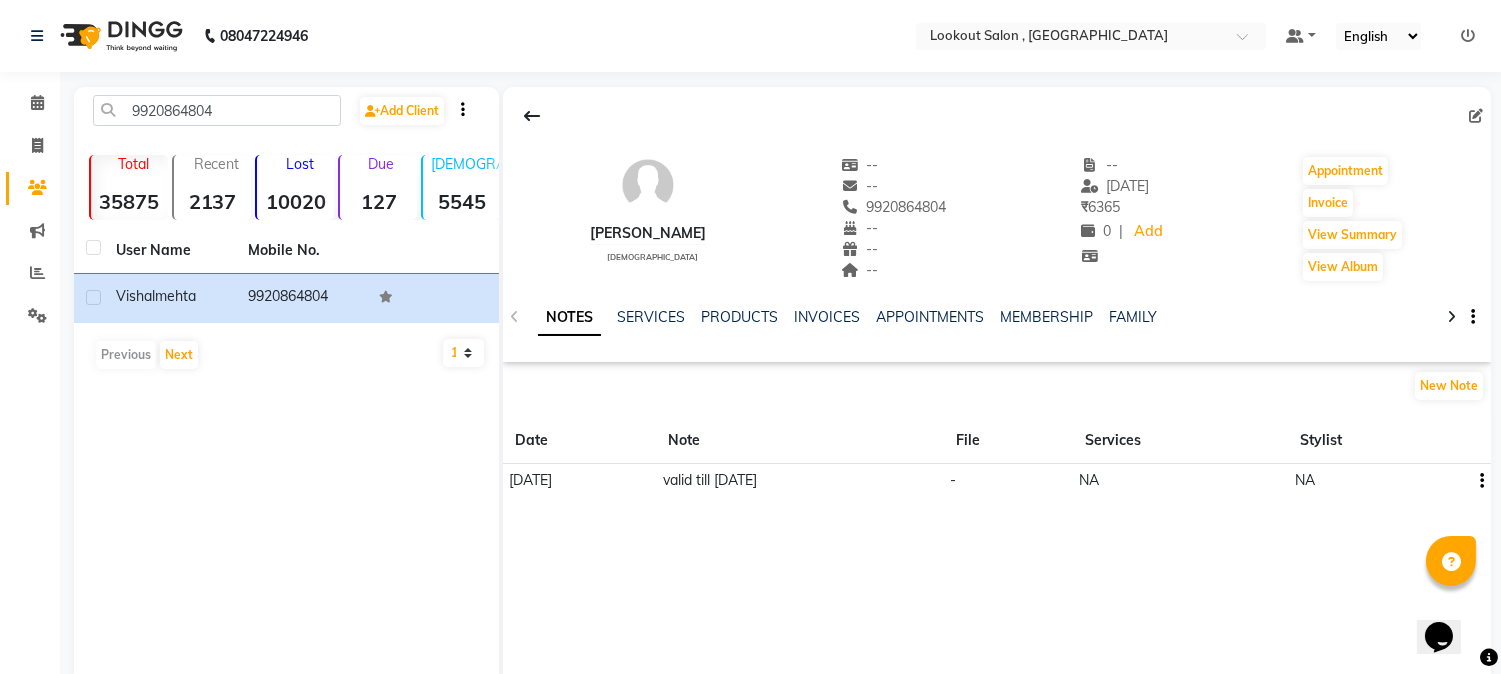 drag, startPoint x: 852, startPoint y: 203, endPoint x: 995, endPoint y: 194, distance: 143.28294 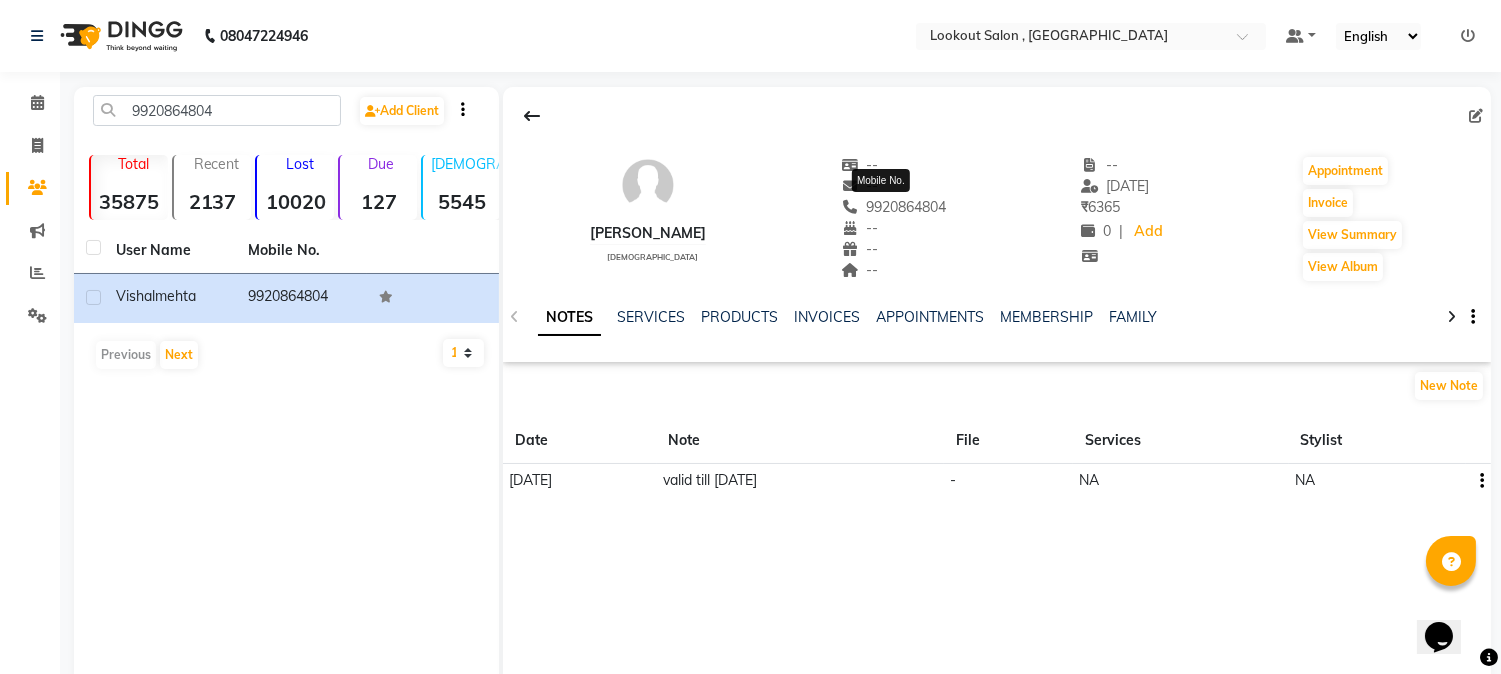 copy 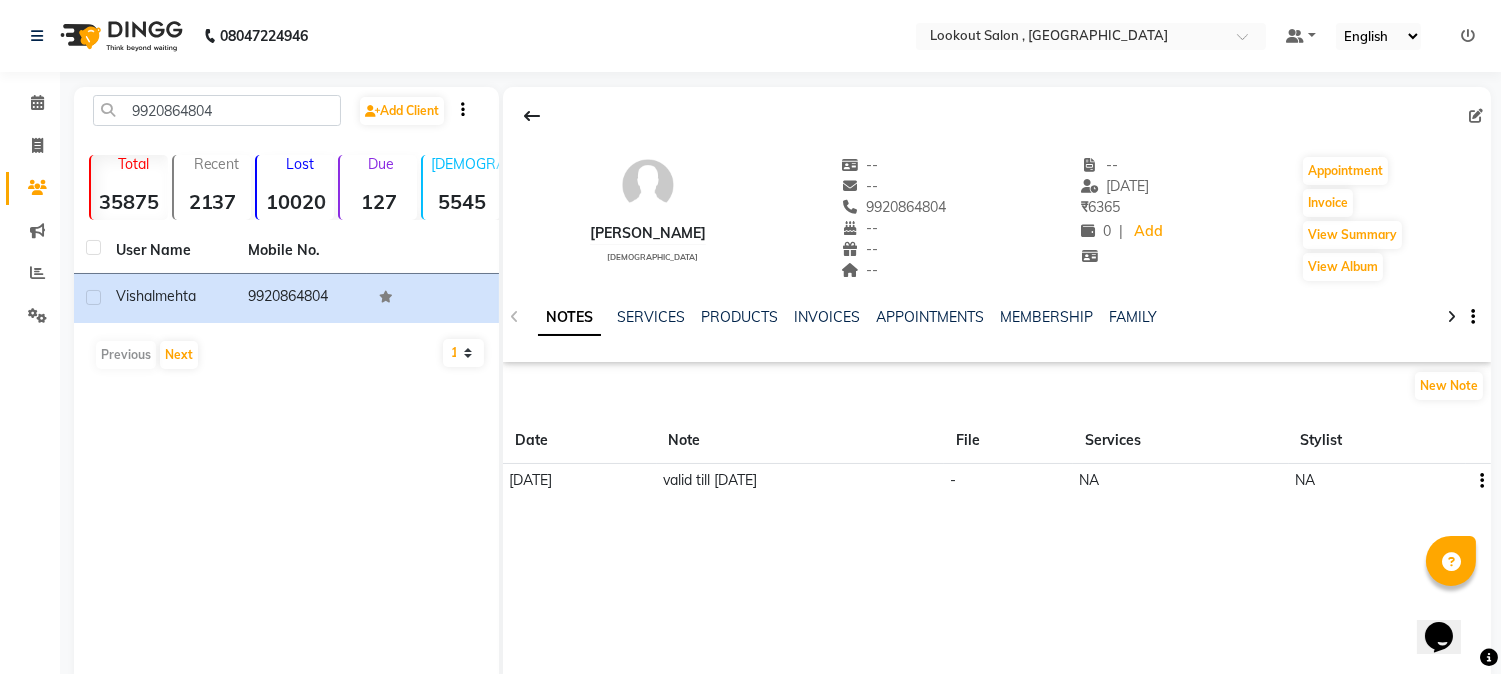 copy on "9920864804" 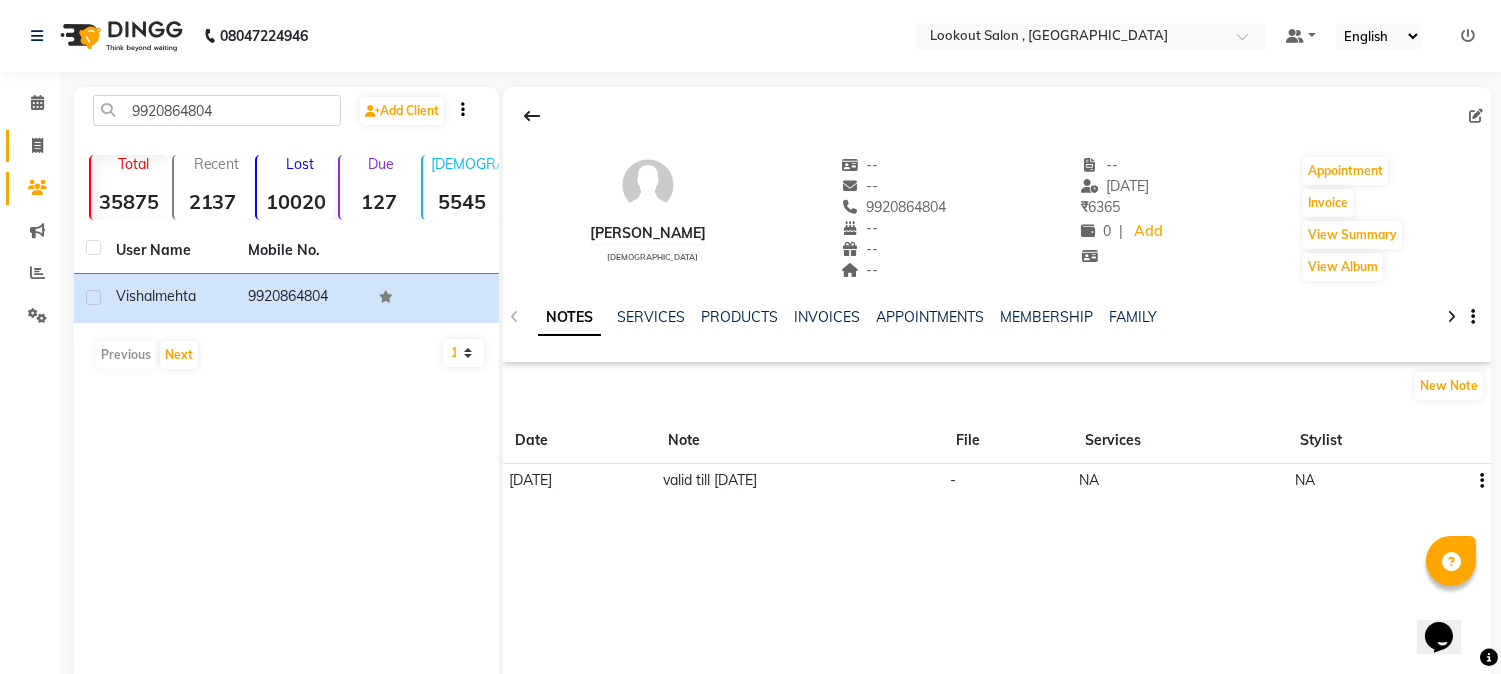 click on "Invoice" 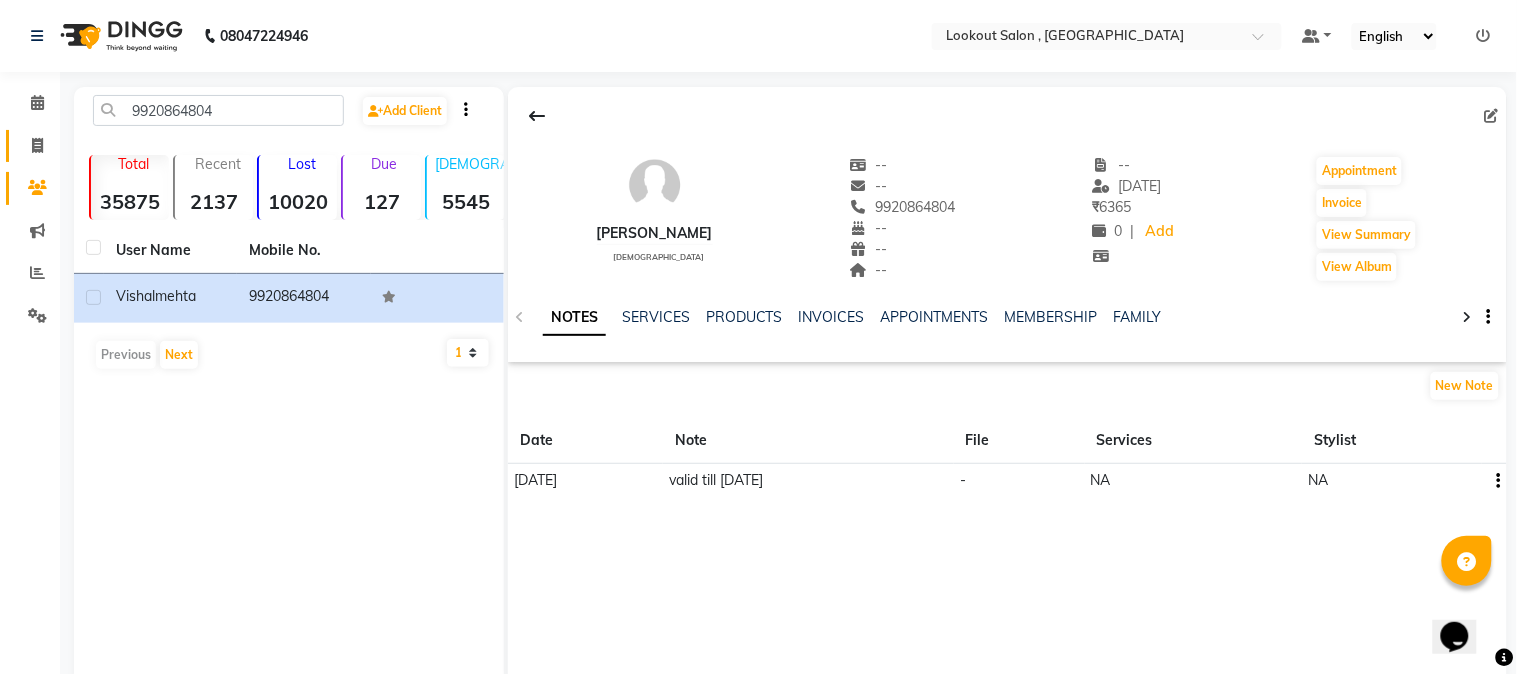select on "service" 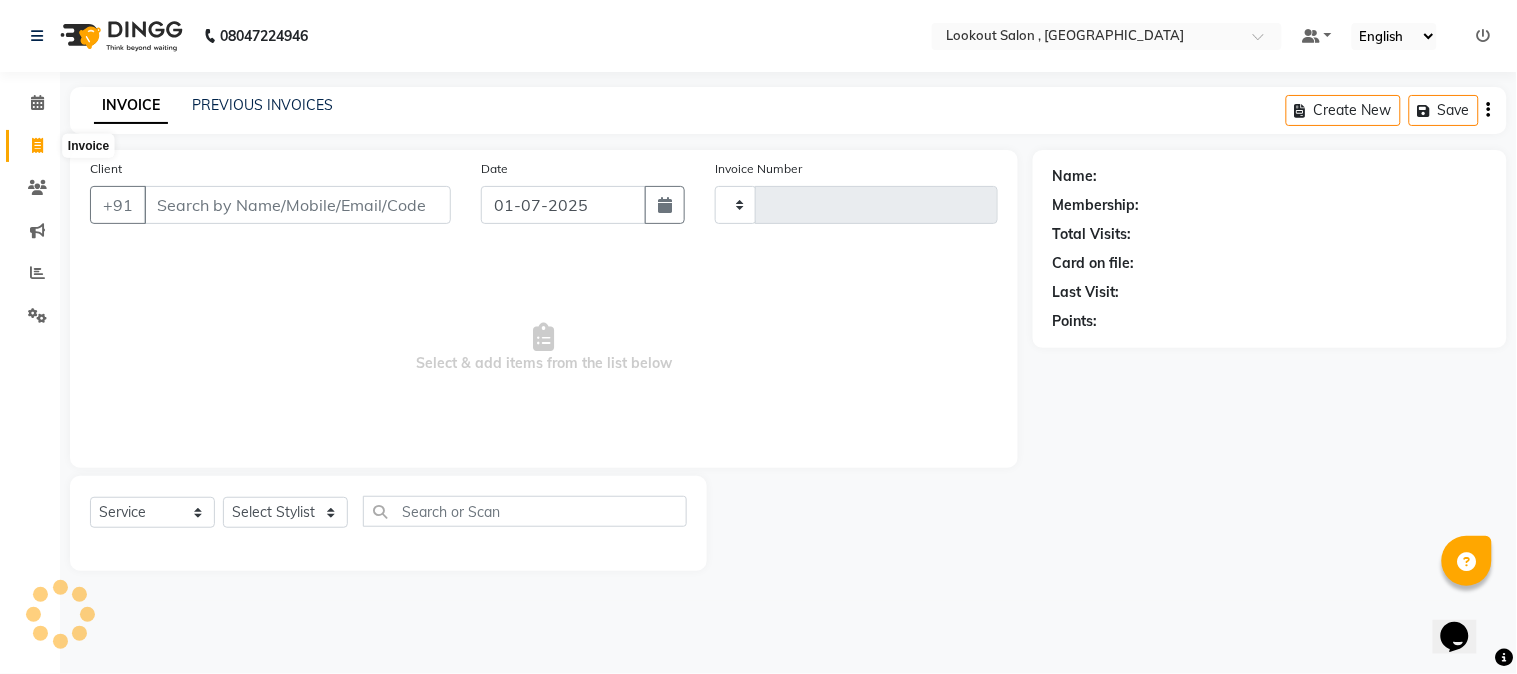 type on "3639" 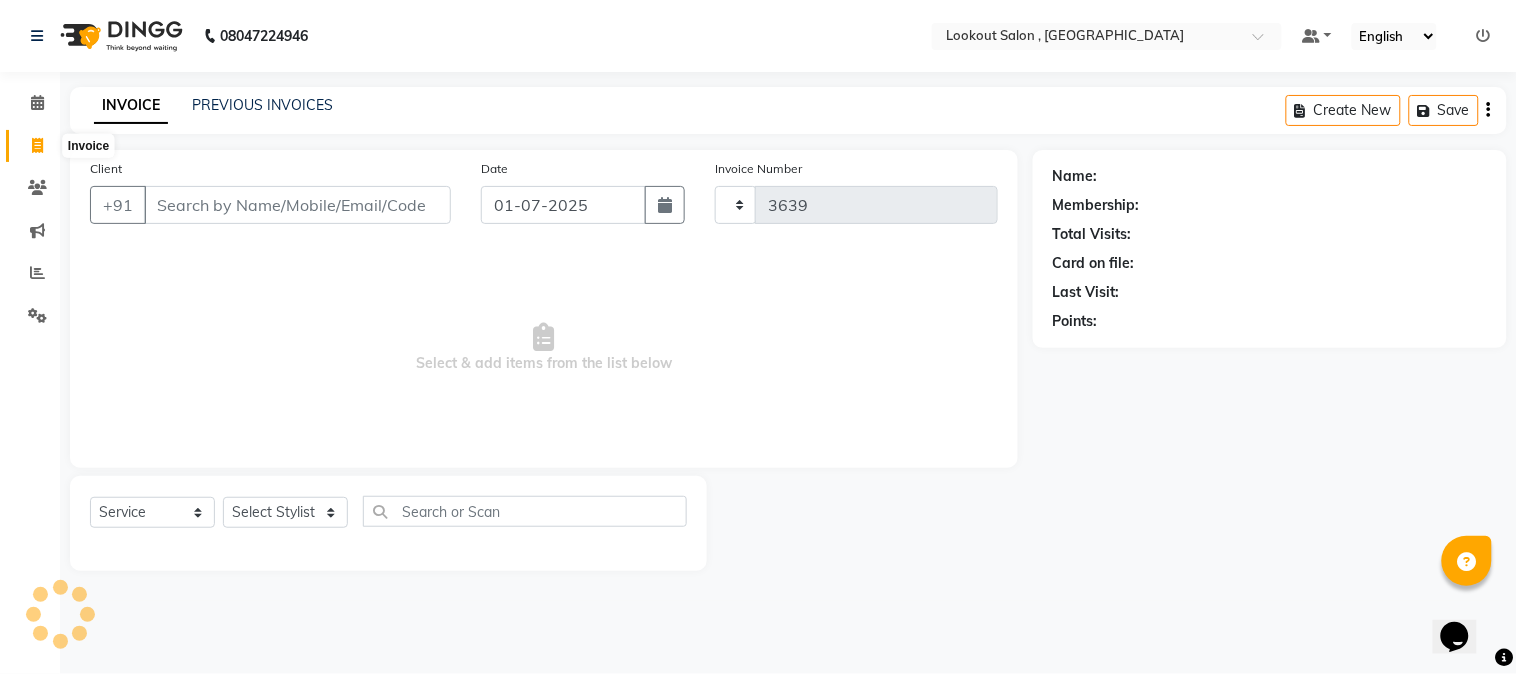 select on "151" 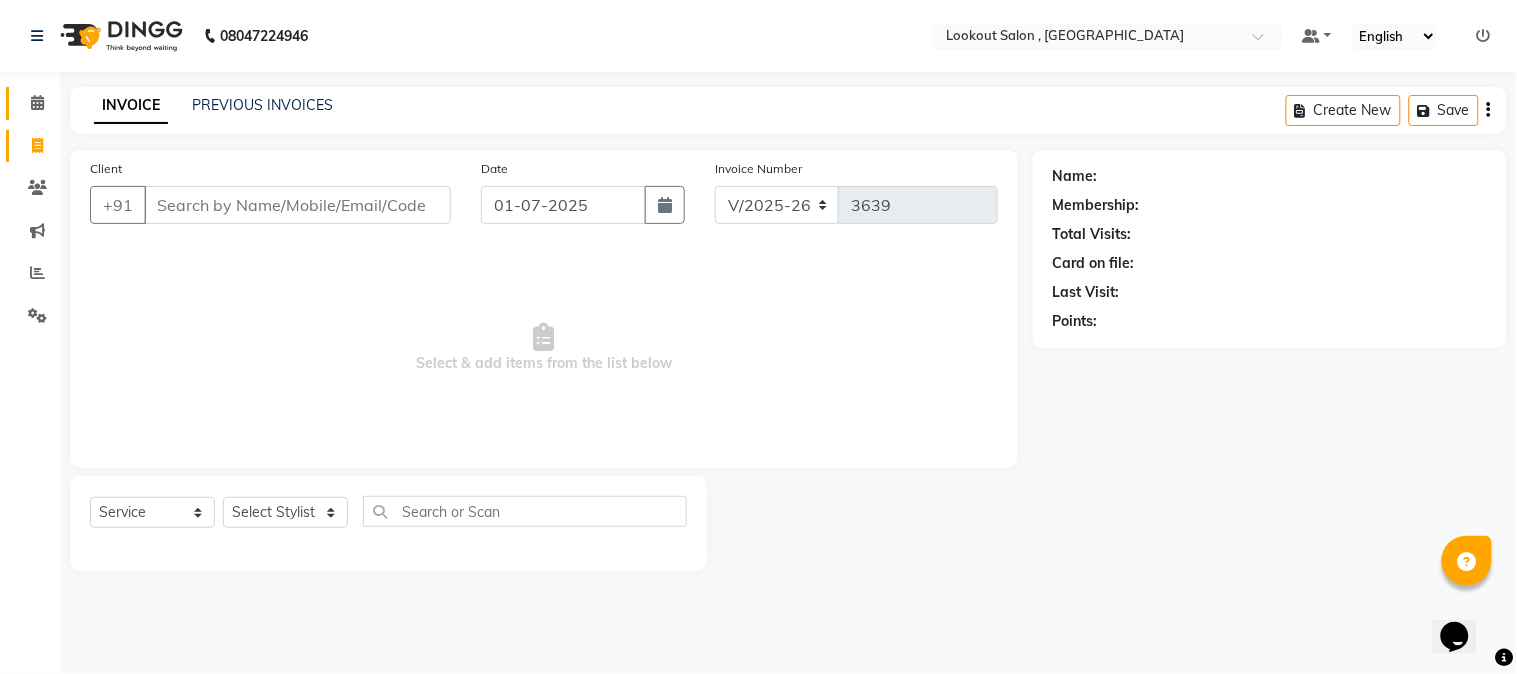 click 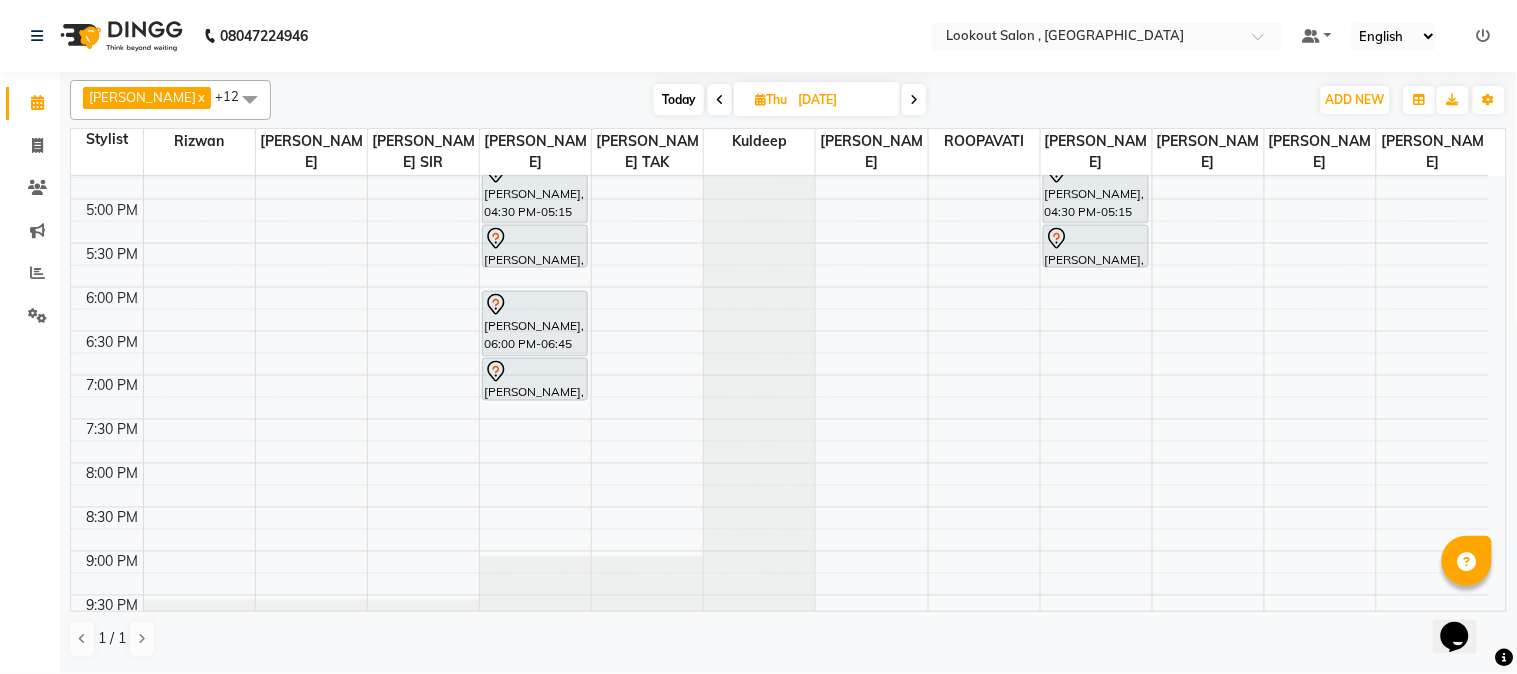 scroll, scrollTop: 777, scrollLeft: 0, axis: vertical 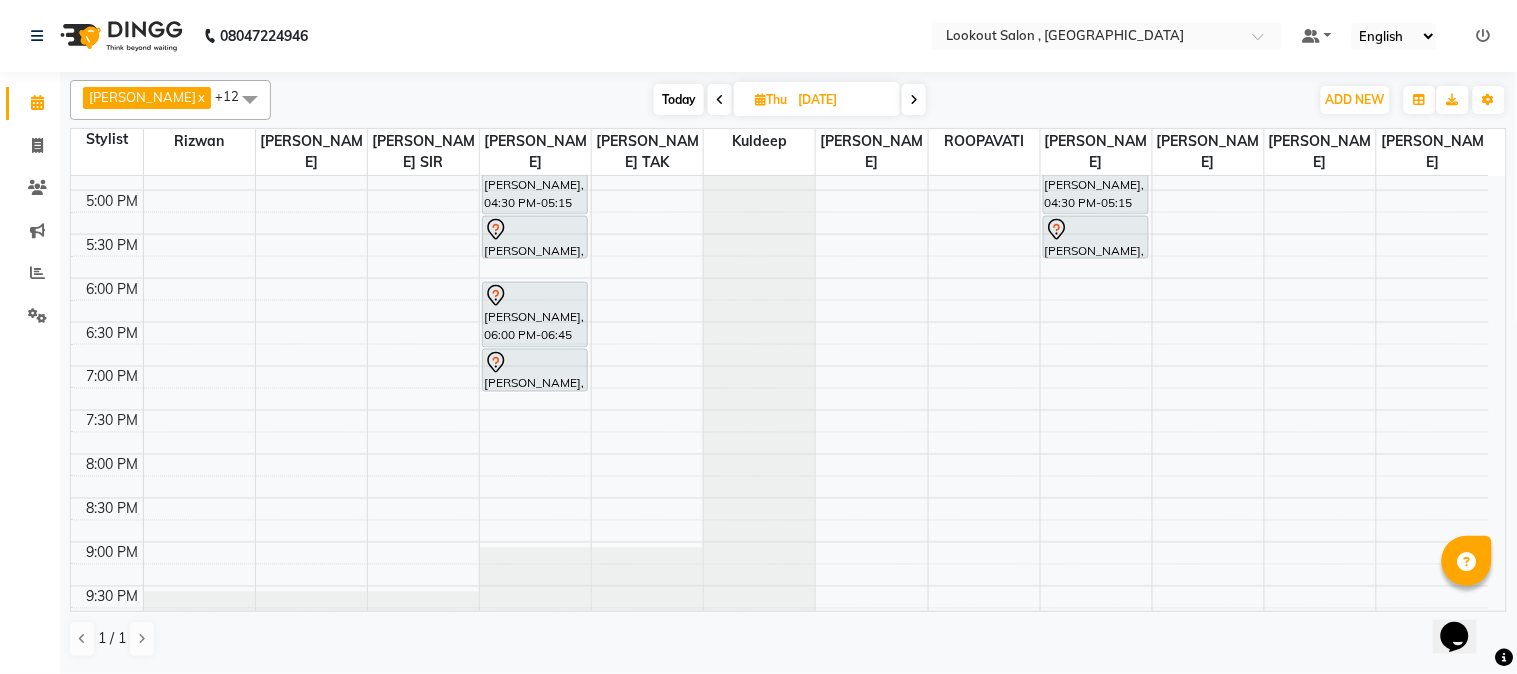 click at bounding box center (720, 100) 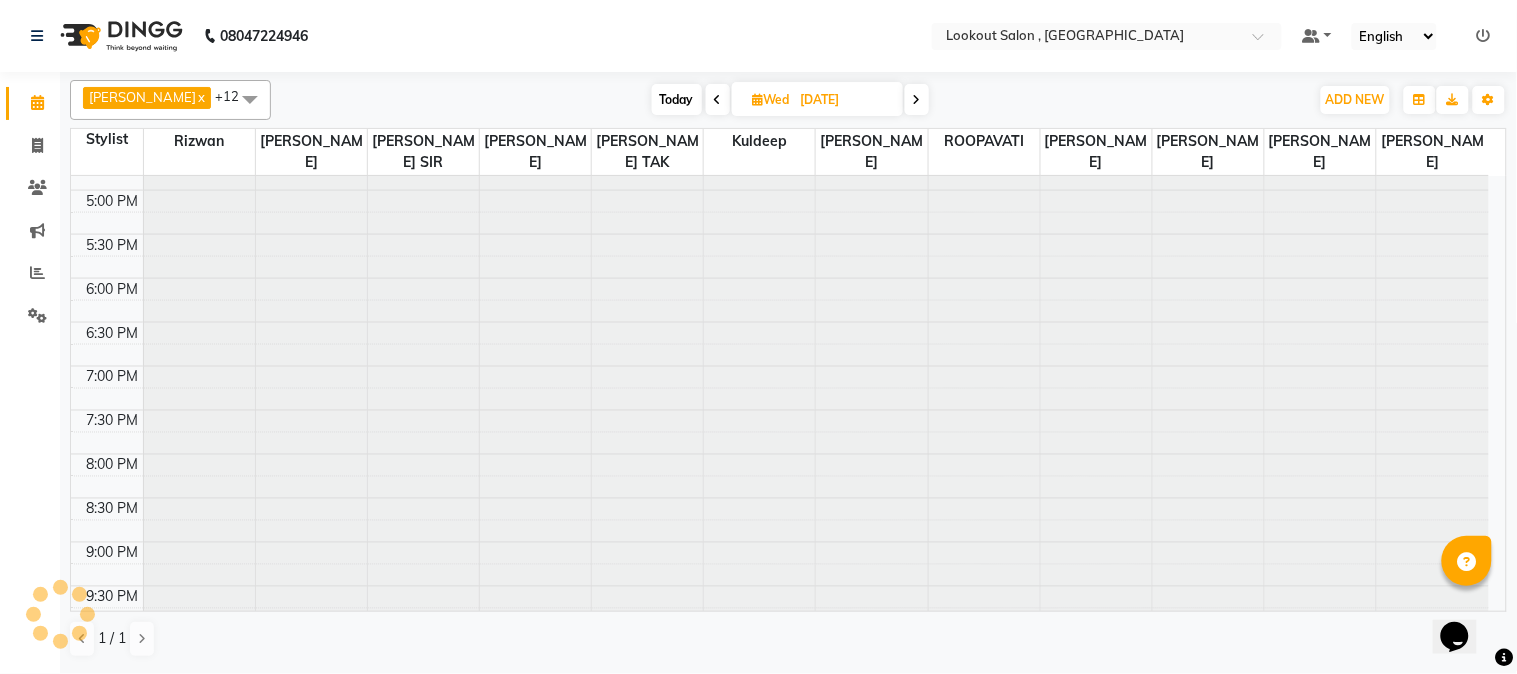 scroll, scrollTop: 620, scrollLeft: 0, axis: vertical 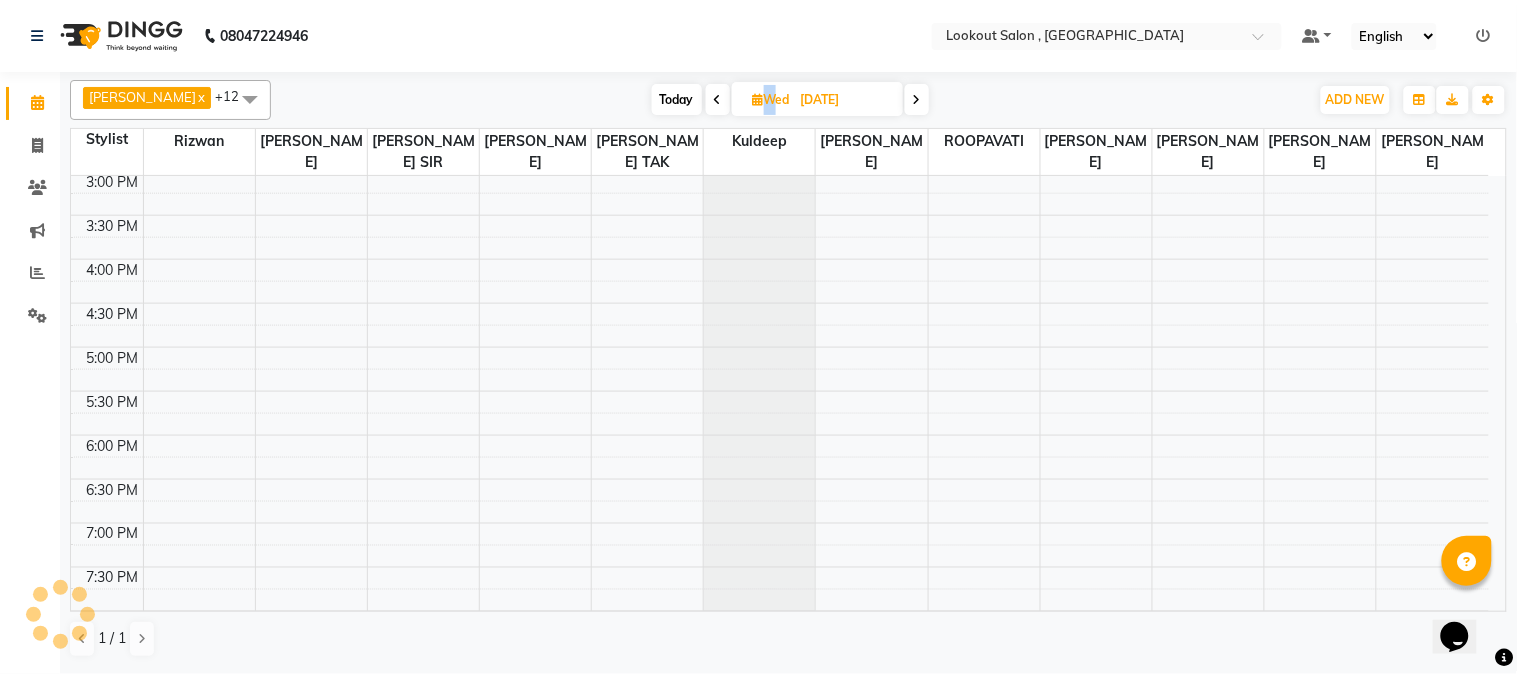 click at bounding box center [718, 100] 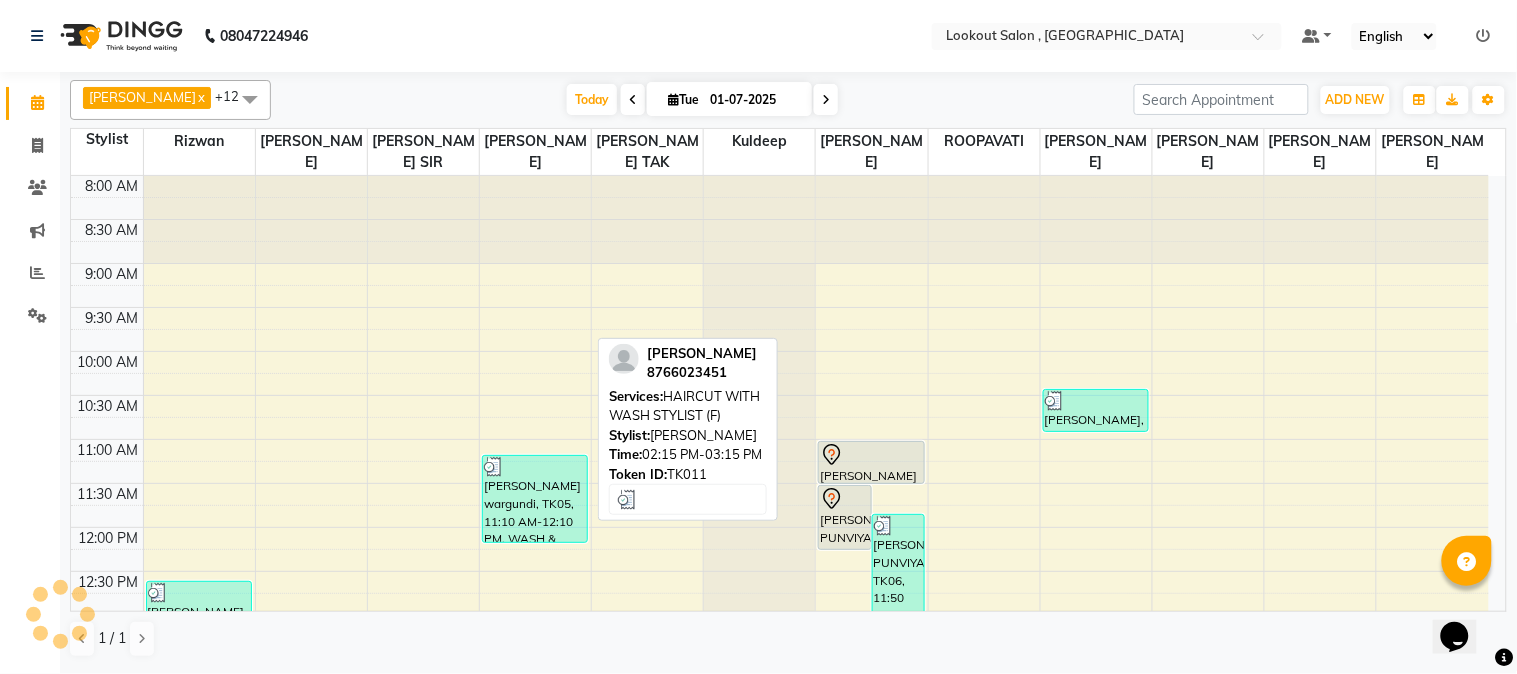 scroll, scrollTop: 620, scrollLeft: 0, axis: vertical 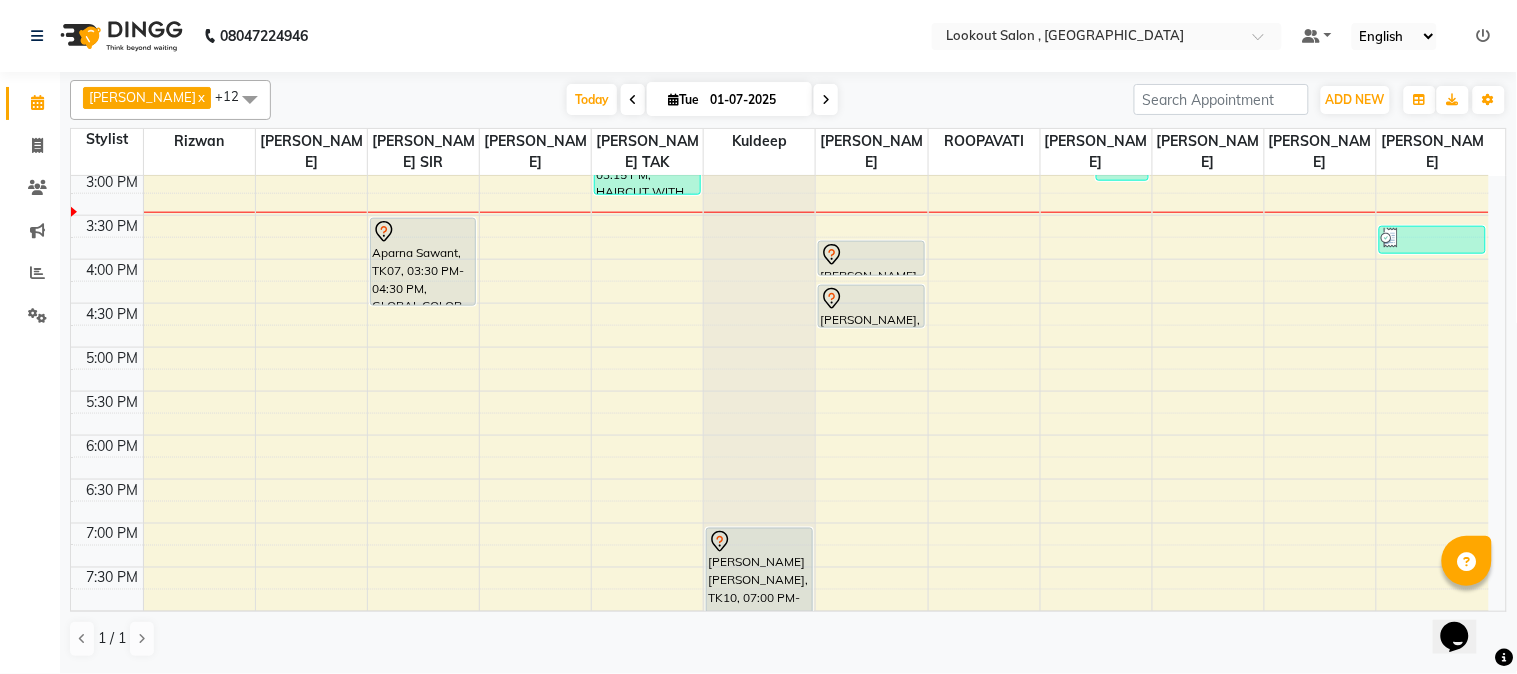 click on "8:00 AM 8:30 AM 9:00 AM 9:30 AM 10:00 AM 10:30 AM 11:00 AM 11:30 AM 12:00 PM 12:30 PM 1:00 PM 1:30 PM 2:00 PM 2:30 PM 3:00 PM 3:30 PM 4:00 PM 4:30 PM 5:00 PM 5:30 PM 6:00 PM 6:30 PM 7:00 PM 7:30 PM 8:00 PM 8:30 PM 9:00 PM 9:30 PM 10:00 PM 10:30 PM     [PERSON_NAME], TK09, 12:35 PM-01:50 PM, PREMIUM WASH (F),BLOWDRY  UPTO SHOULDER             Aparna Sawant, TK07, 03:30 PM-04:30 PM, GLOBAL COLOR - UPTO SHOULDER     [PERSON_NAME], TK11, 01:30 PM-02:15 PM, HAIRCUT WITH SENIOR STYLIST (F)     pankaj, TK13, 02:05 PM-02:25 PM, SHAVE     [PERSON_NAME] wargundi, TK05, 11:10 AM-12:10 PM, WASH & BLAST DRY (F),BLOWDRY  BELOW SHOULDER     [PERSON_NAME], TK14, 02:35 PM-02:55 PM, SHAVE             [PERSON_NAME], TK01, 01:00 PM-01:45 PM, HAIRCUT WITH SENIOR STYLIST (F)     [PERSON_NAME], TK11, 02:15 PM-03:15 PM, HAIRCUT WITH WASH STYLIST (F)             [PERSON_NAME] [PERSON_NAME], TK10, 07:00 PM-08:00 PM, 1 INCH TOUCH-UP  (WITHOUT [MEDICAL_DATA])             [PERSON_NAME] [PERSON_NAME], TK10, 08:00 PM-08:45 PM, HAIRCUT WITH ART DIRECTOR (F)" at bounding box center (780, 215) 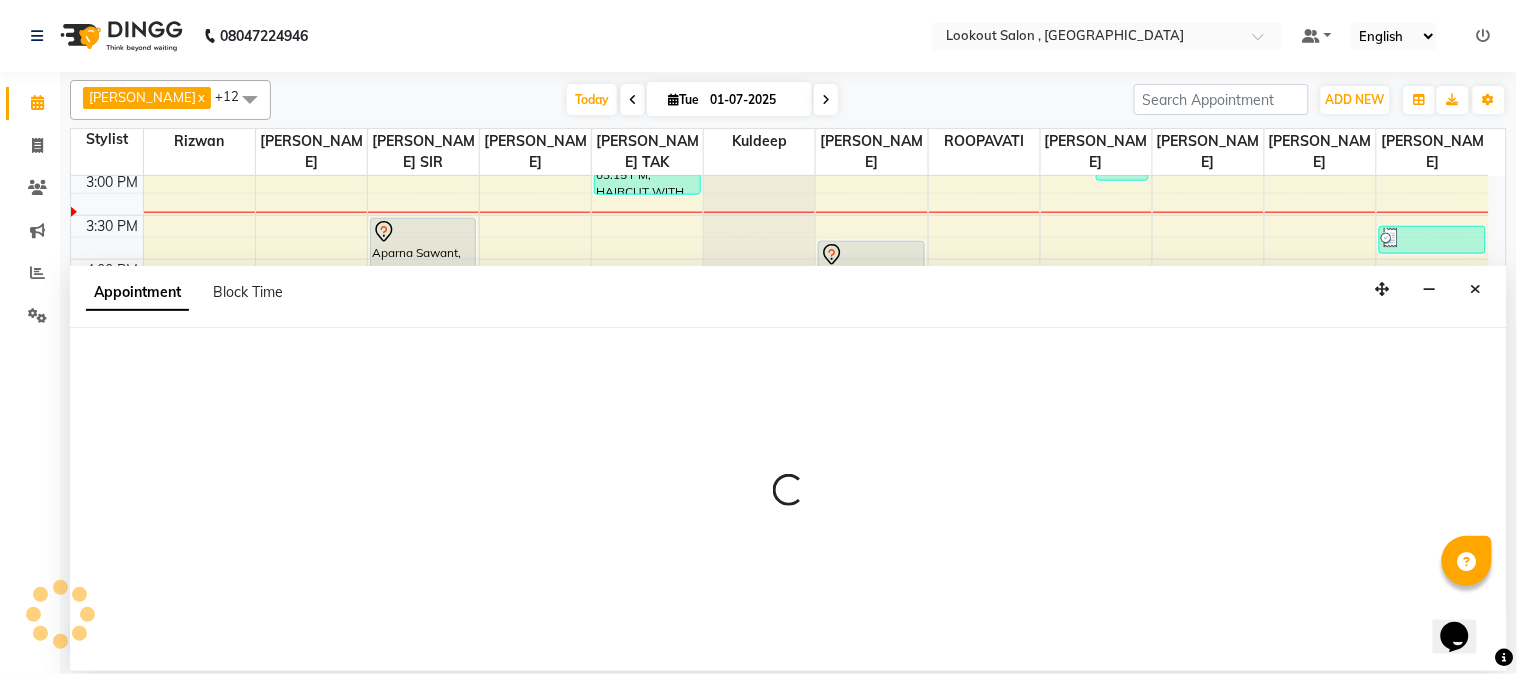 select on "7174" 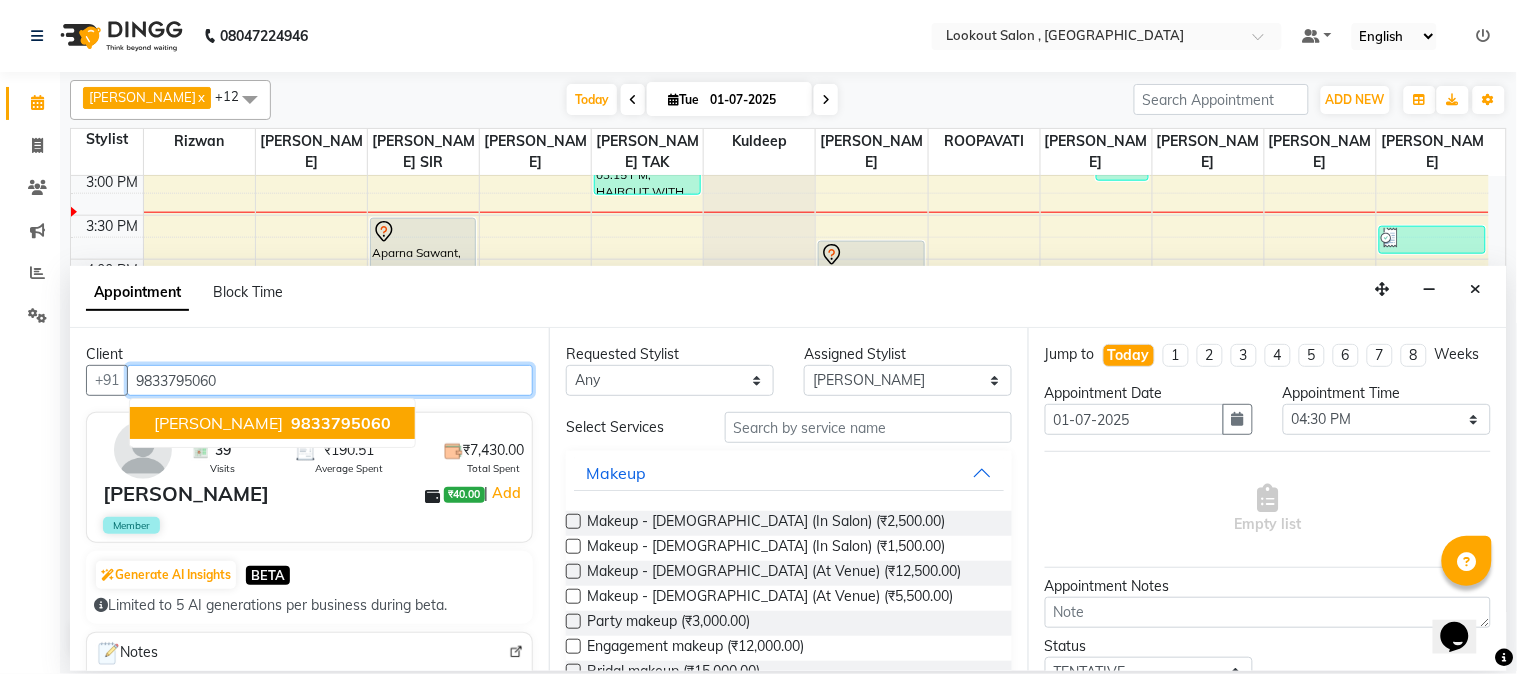 click on "9833795060" at bounding box center [341, 423] 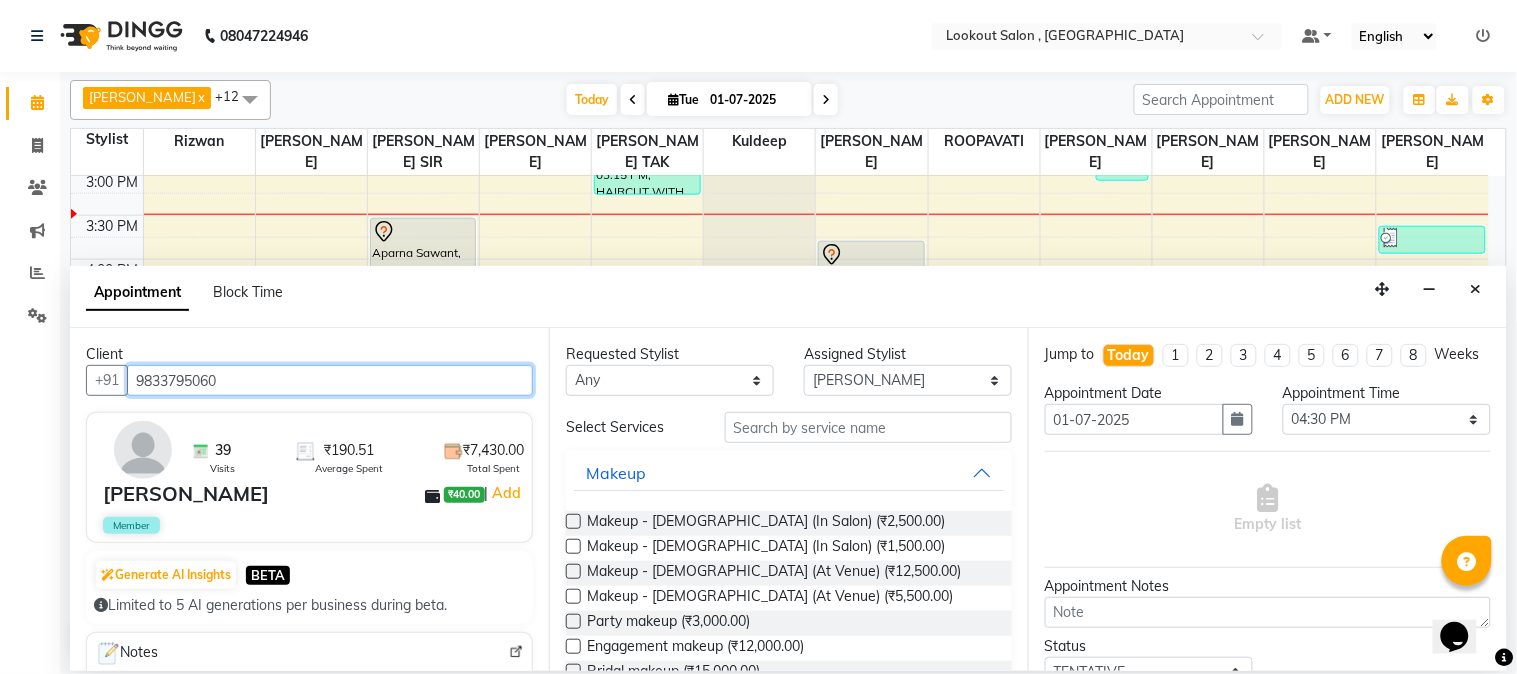type 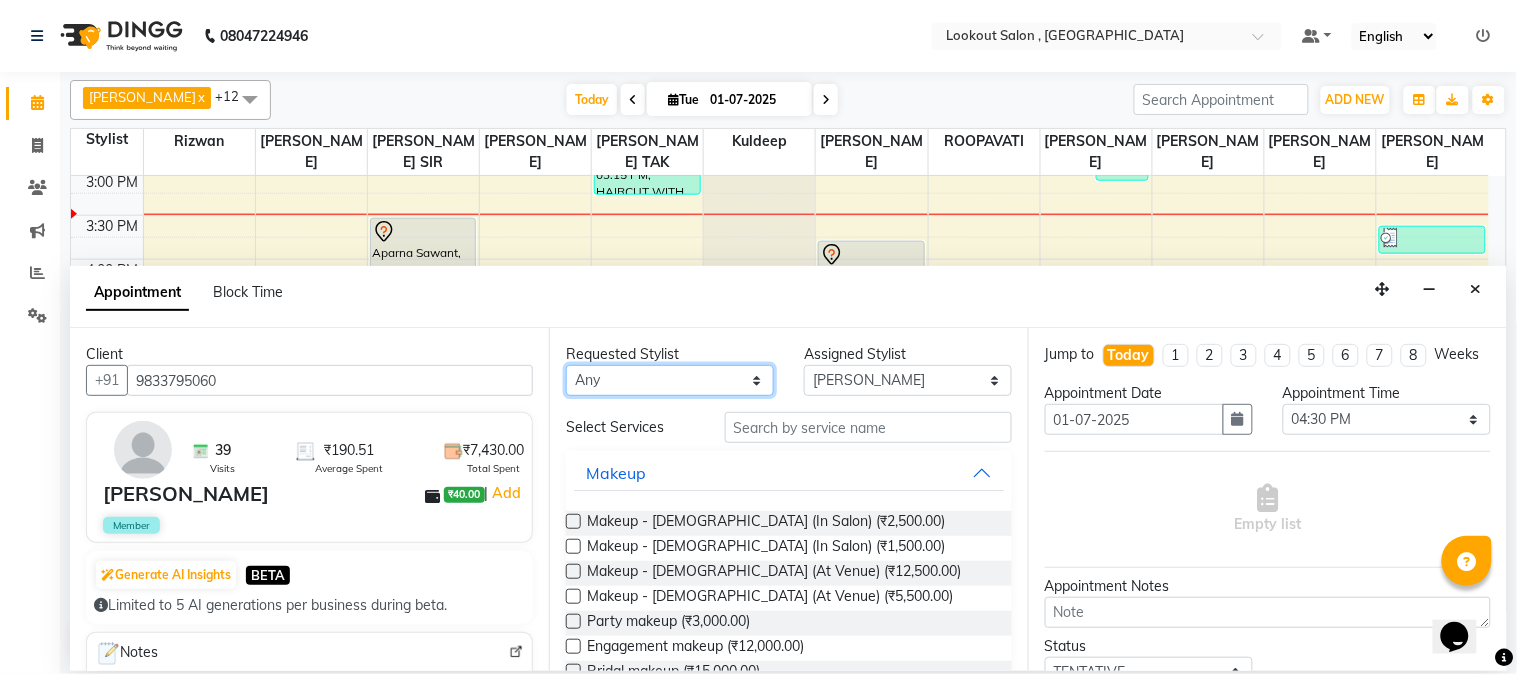 click on "Any [PERSON_NAME] [PERSON_NAME] kuldeep [PERSON_NAME] NANDINI [PERSON_NAME] [PERSON_NAME] [PERSON_NAME] [PERSON_NAME]  [PERSON_NAME] TAK shweta kashyap" at bounding box center [670, 380] 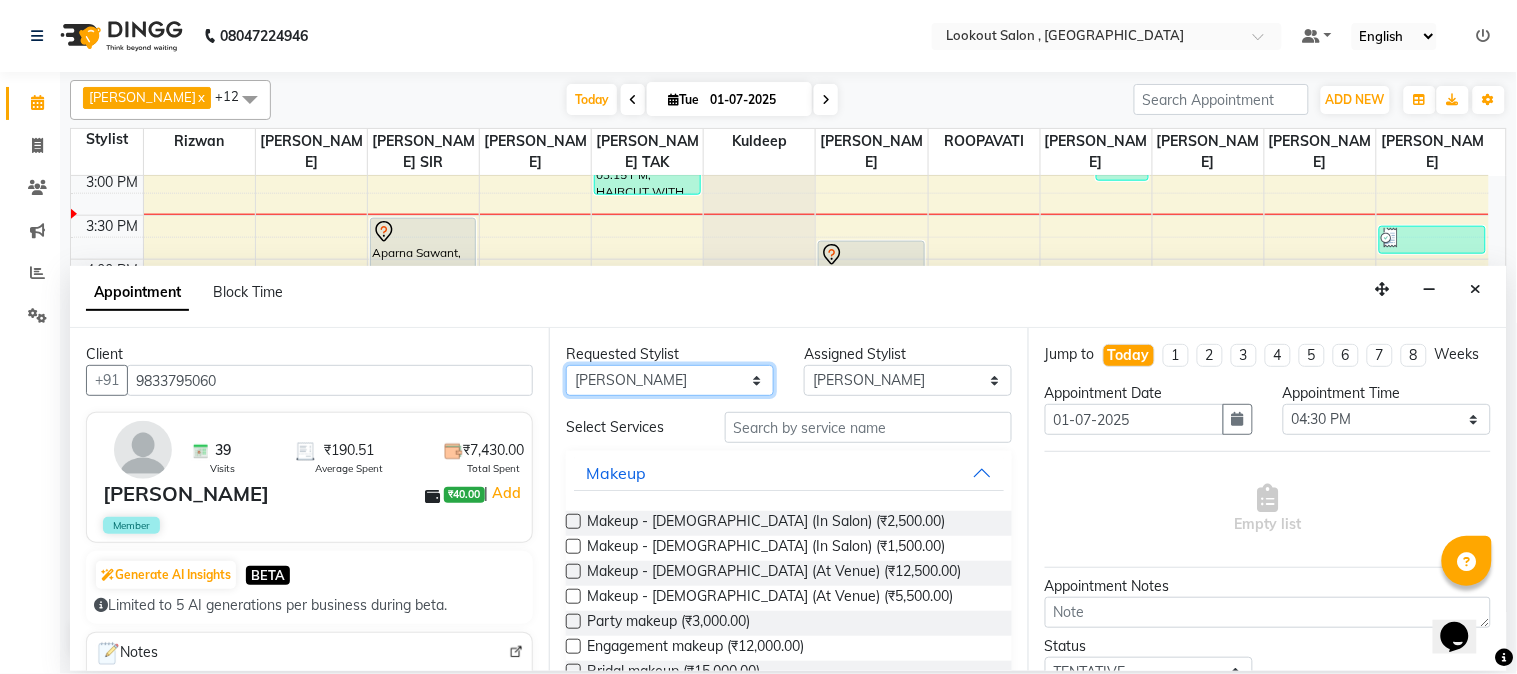 click on "Any [PERSON_NAME] [PERSON_NAME] kuldeep [PERSON_NAME] NANDINI [PERSON_NAME] [PERSON_NAME] [PERSON_NAME] [PERSON_NAME]  [PERSON_NAME] TAK shweta kashyap" at bounding box center (670, 380) 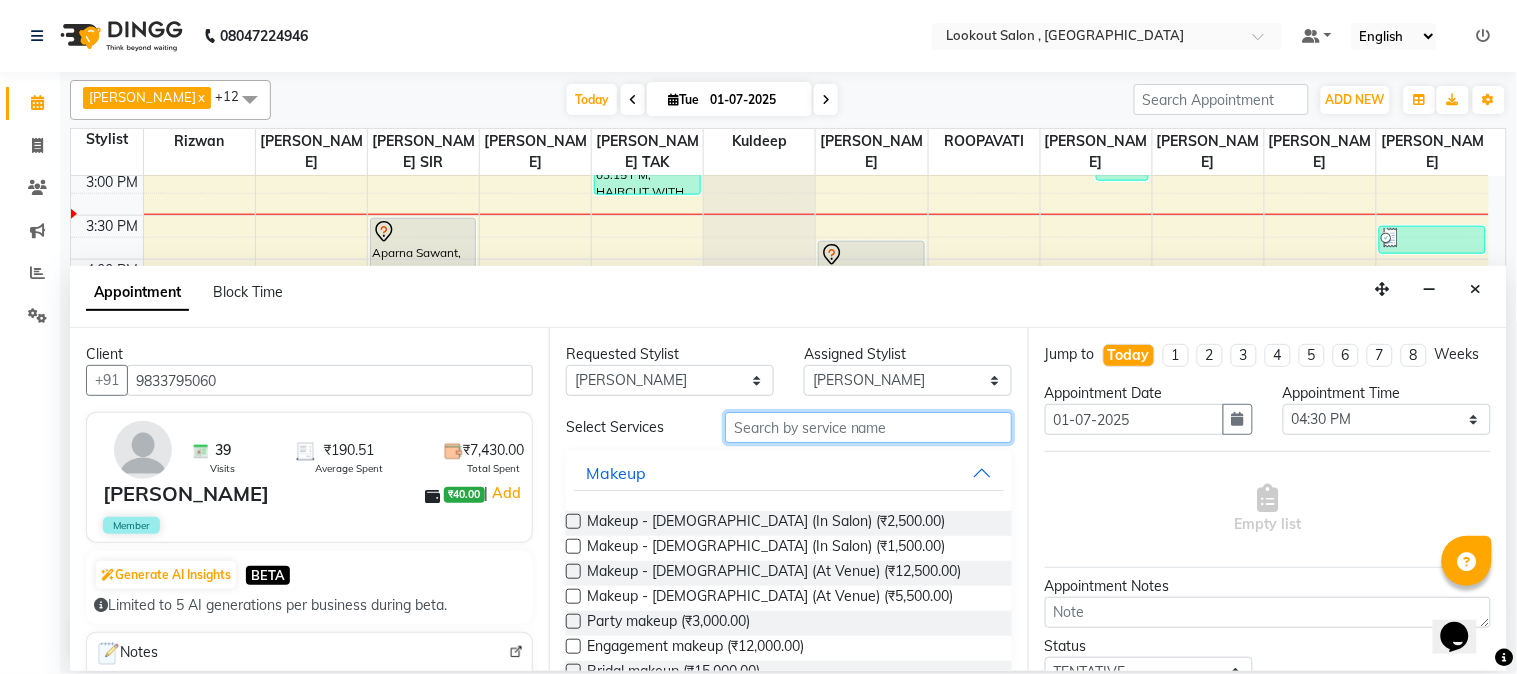 click at bounding box center [868, 427] 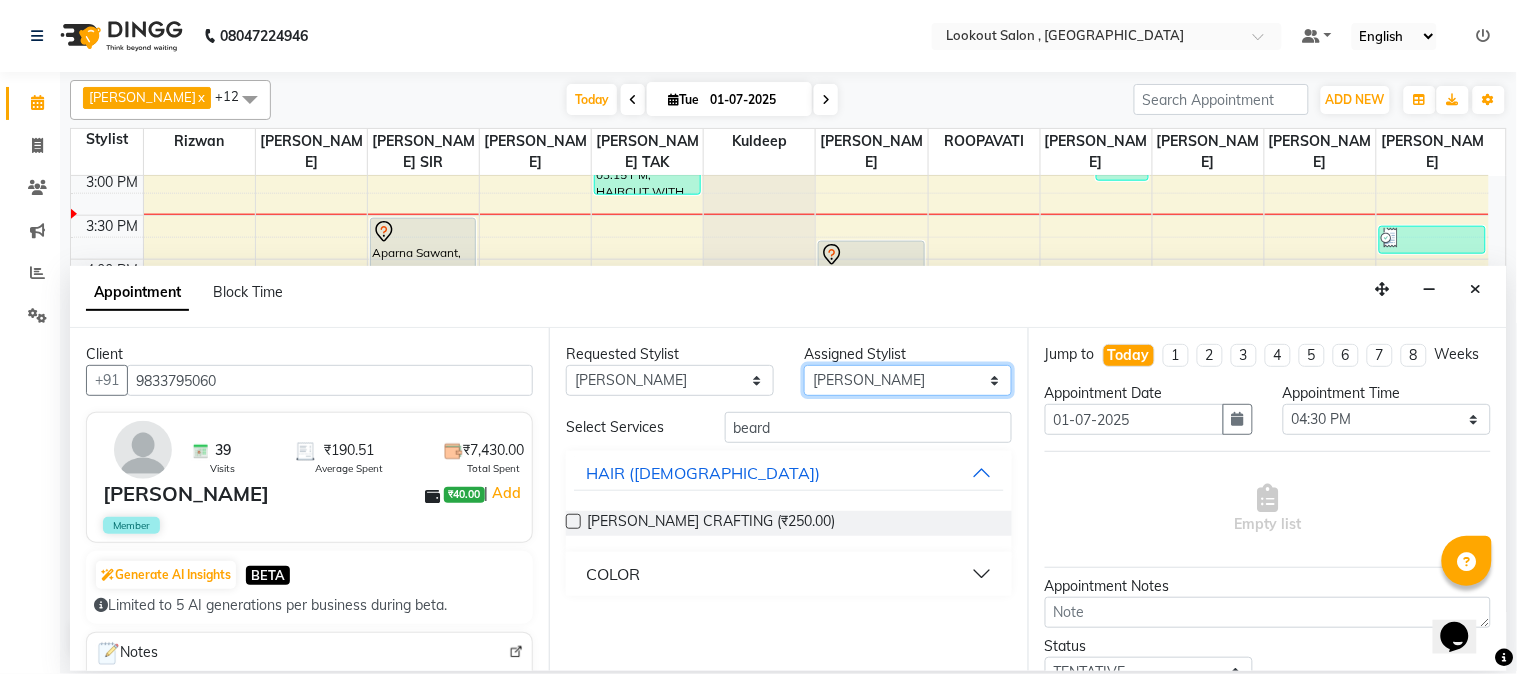click on "Select [PERSON_NAME] [PERSON_NAME] kuldeep [PERSON_NAME] NANDINI [PERSON_NAME] [PERSON_NAME] [PERSON_NAME] ROOPAVATI [PERSON_NAME]  [PERSON_NAME] TAK shweta kashyap" at bounding box center [908, 380] 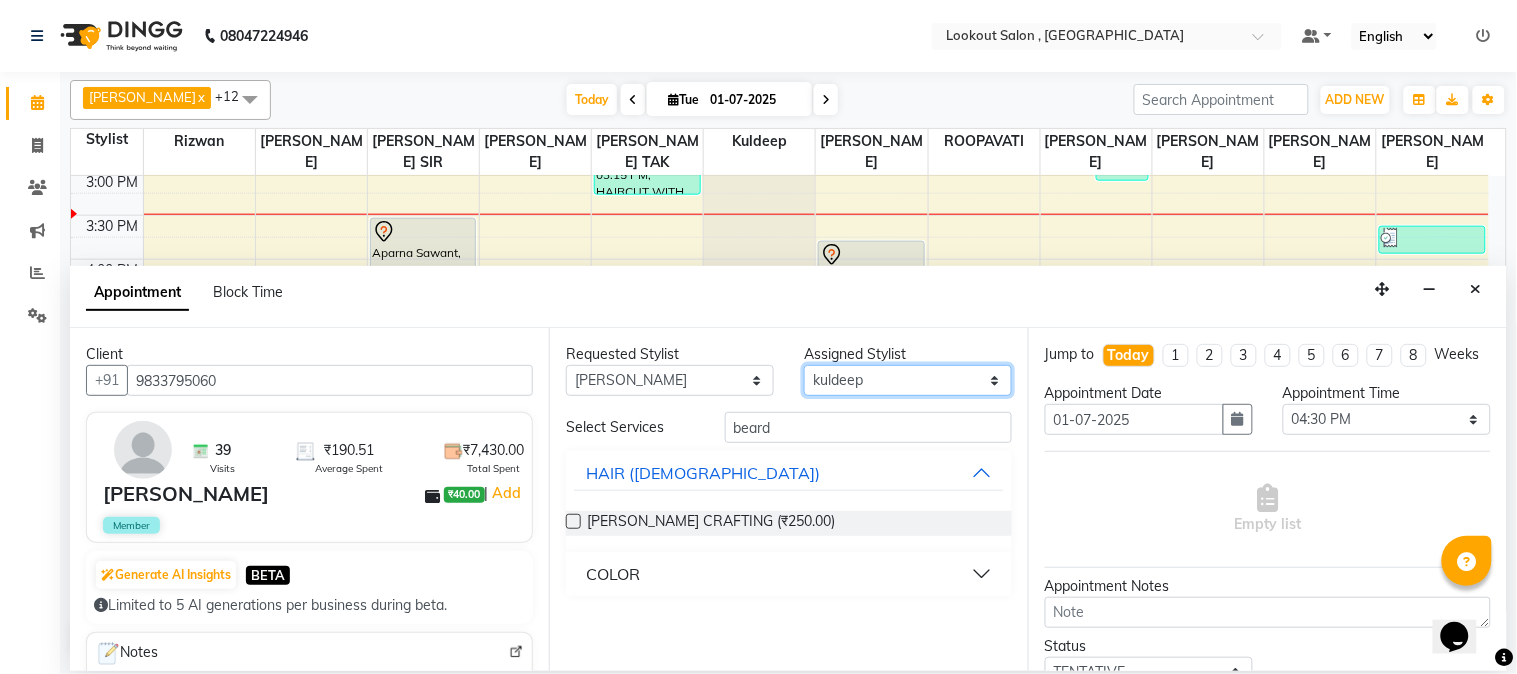click on "Select [PERSON_NAME] [PERSON_NAME] kuldeep [PERSON_NAME] NANDINI [PERSON_NAME] [PERSON_NAME] [PERSON_NAME] ROOPAVATI [PERSON_NAME]  [PERSON_NAME] TAK shweta kashyap" at bounding box center [908, 380] 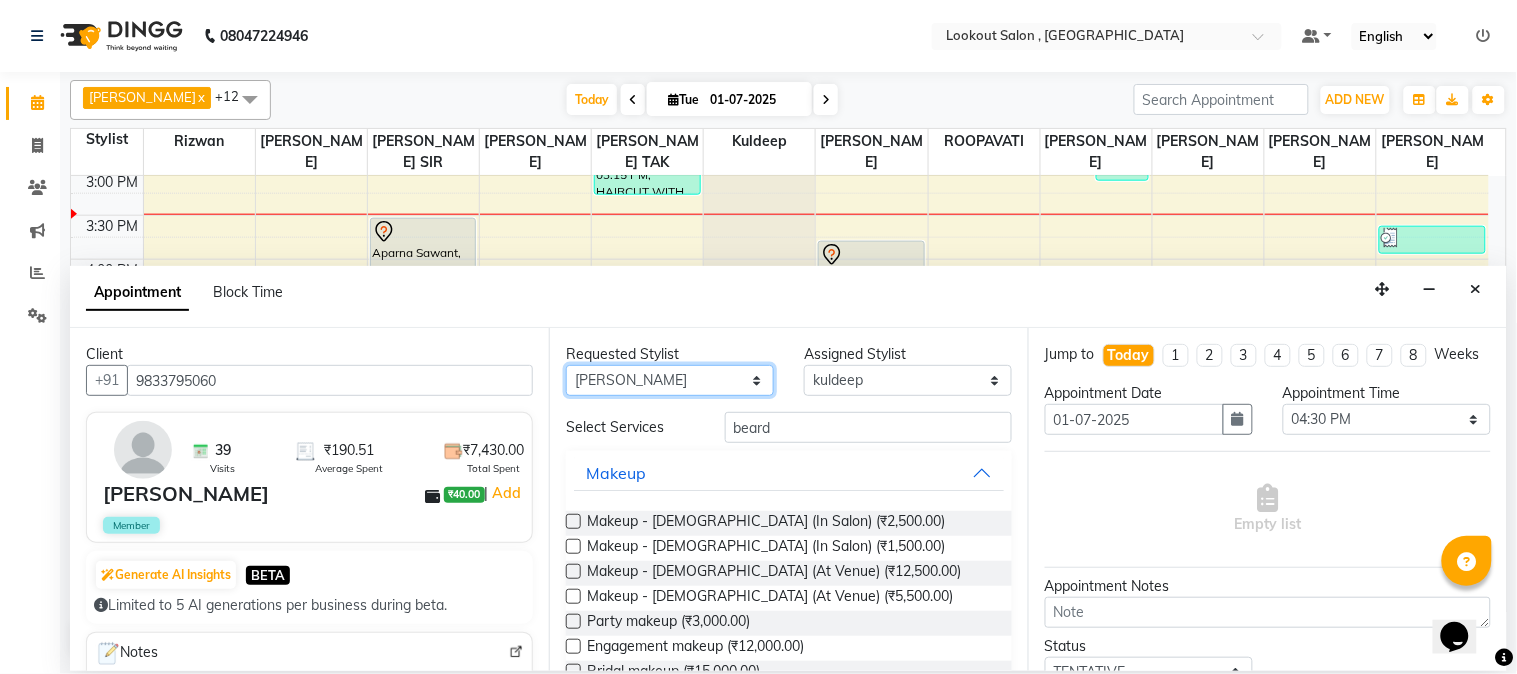 click on "Any [PERSON_NAME] [PERSON_NAME] kuldeep [PERSON_NAME] NANDINI [PERSON_NAME] [PERSON_NAME] [PERSON_NAME] [PERSON_NAME]  [PERSON_NAME] TAK shweta kashyap" at bounding box center [670, 380] 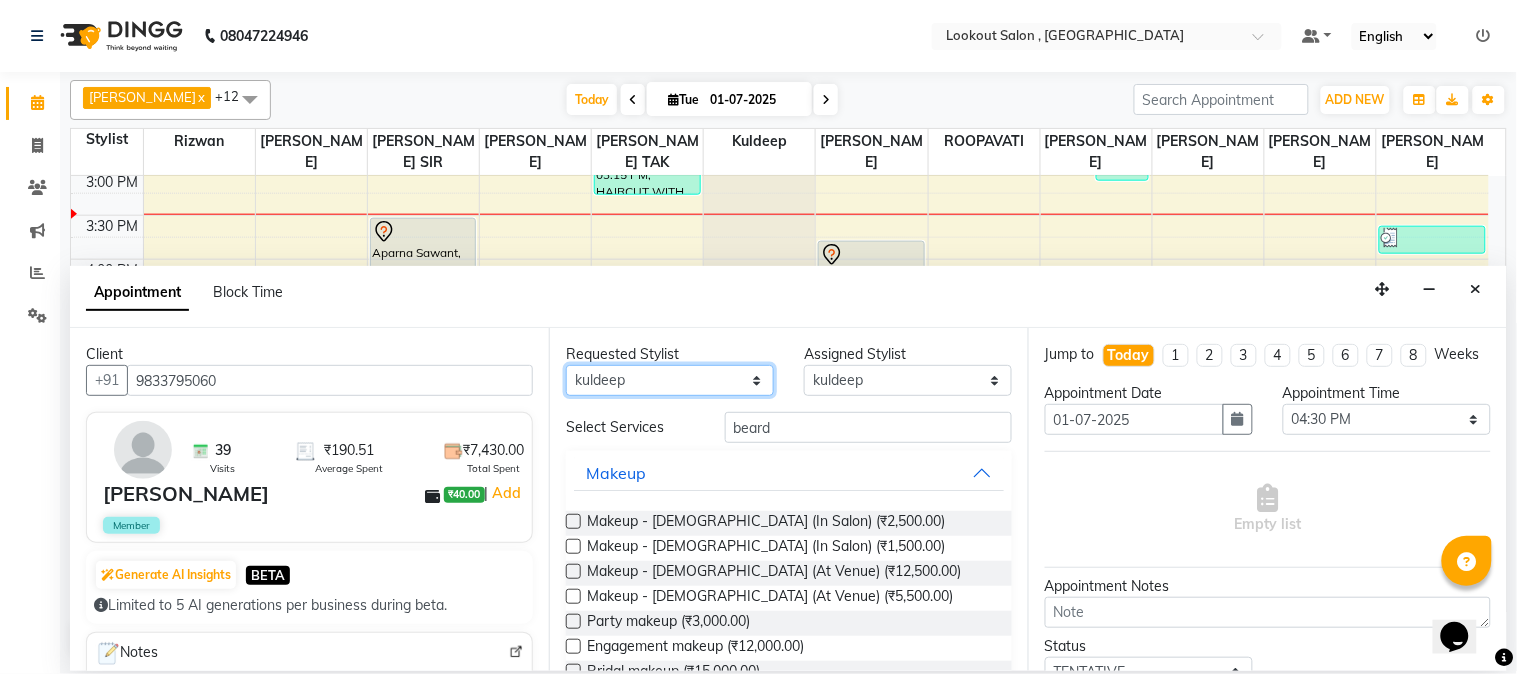 click on "Any [PERSON_NAME] [PERSON_NAME] kuldeep [PERSON_NAME] NANDINI [PERSON_NAME] [PERSON_NAME] [PERSON_NAME] [PERSON_NAME]  [PERSON_NAME] TAK shweta kashyap" at bounding box center [670, 380] 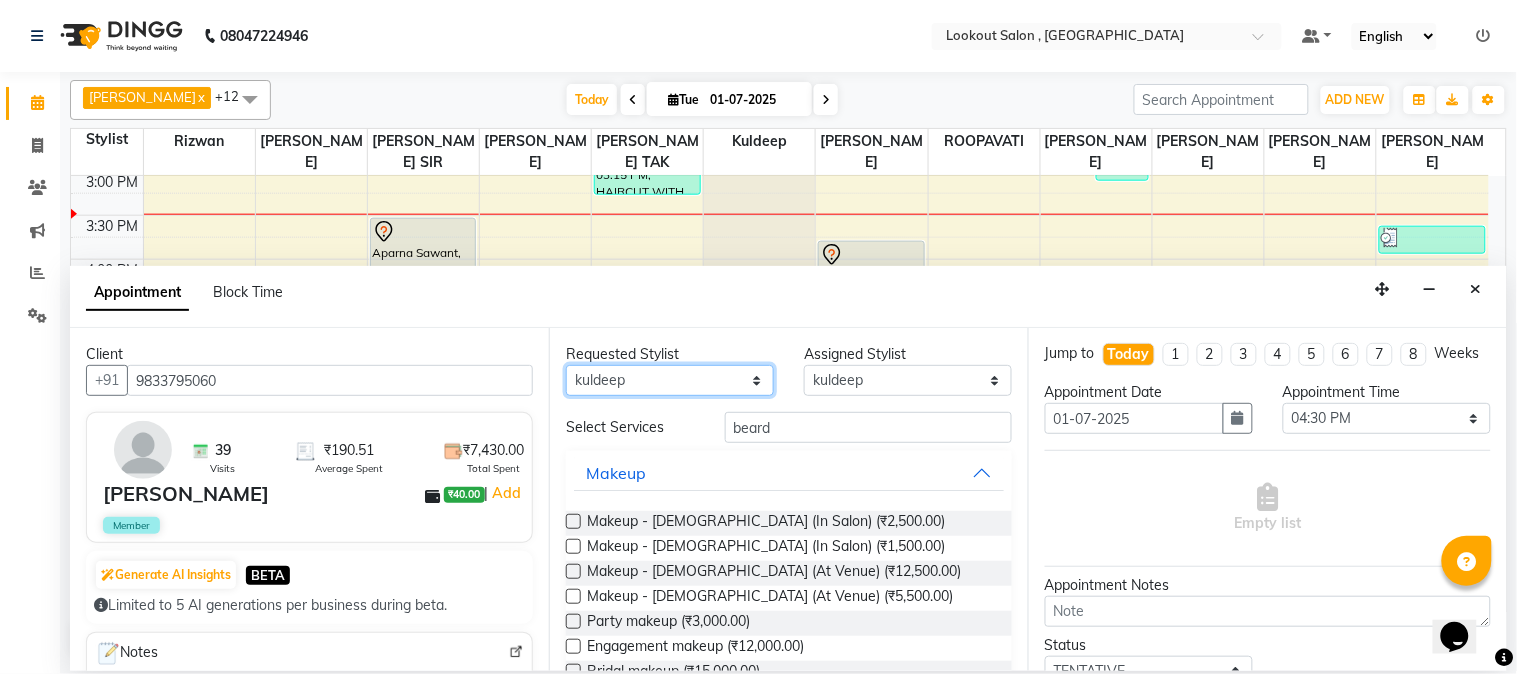 scroll, scrollTop: 0, scrollLeft: 0, axis: both 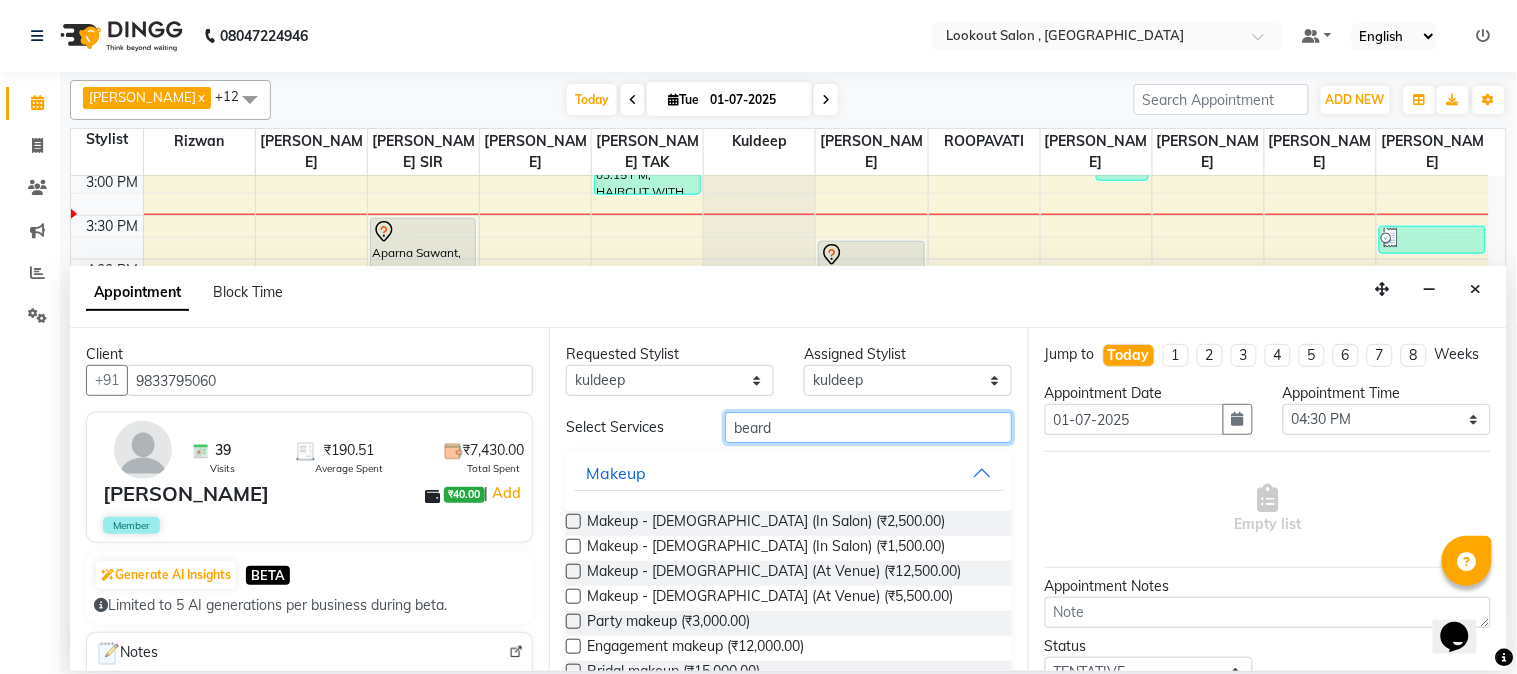 click on "beard" at bounding box center (868, 427) 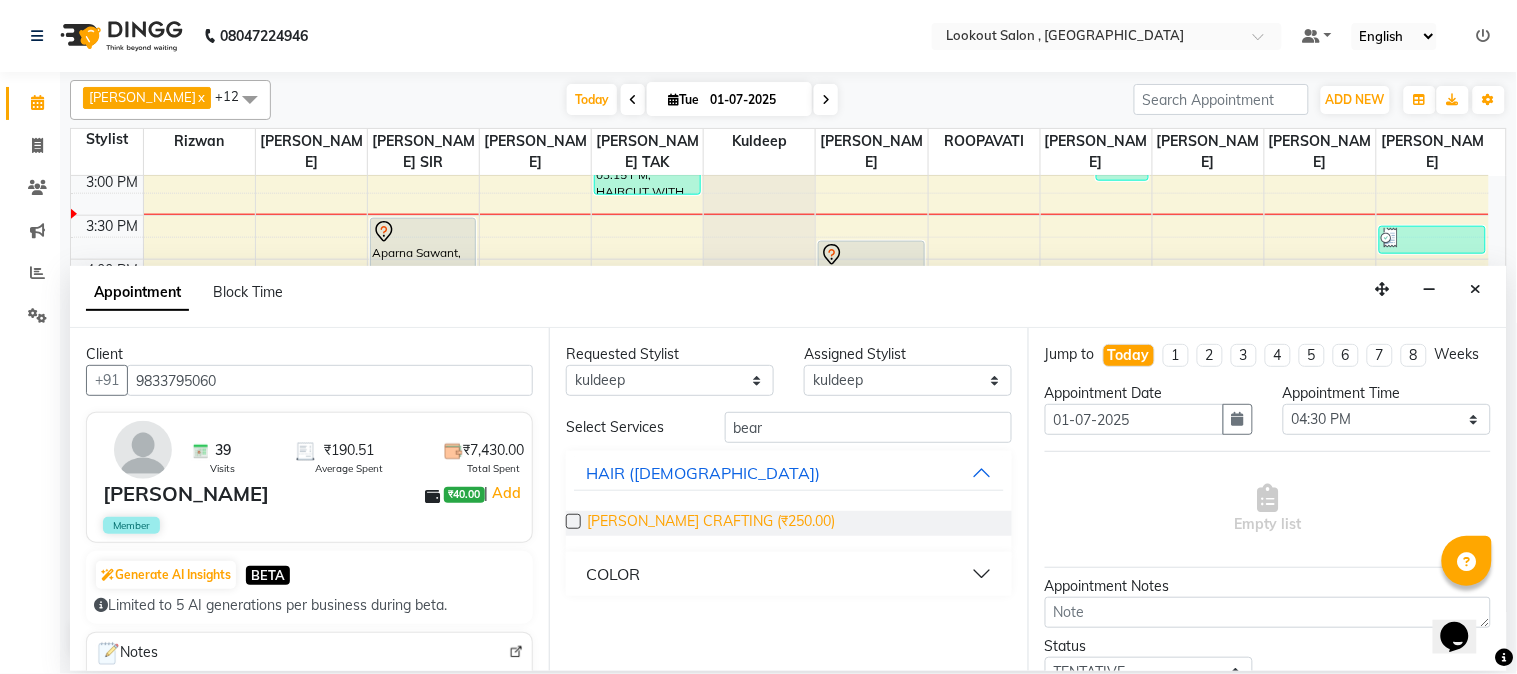 click on "[PERSON_NAME] CRAFTING (₹250.00)" at bounding box center (711, 523) 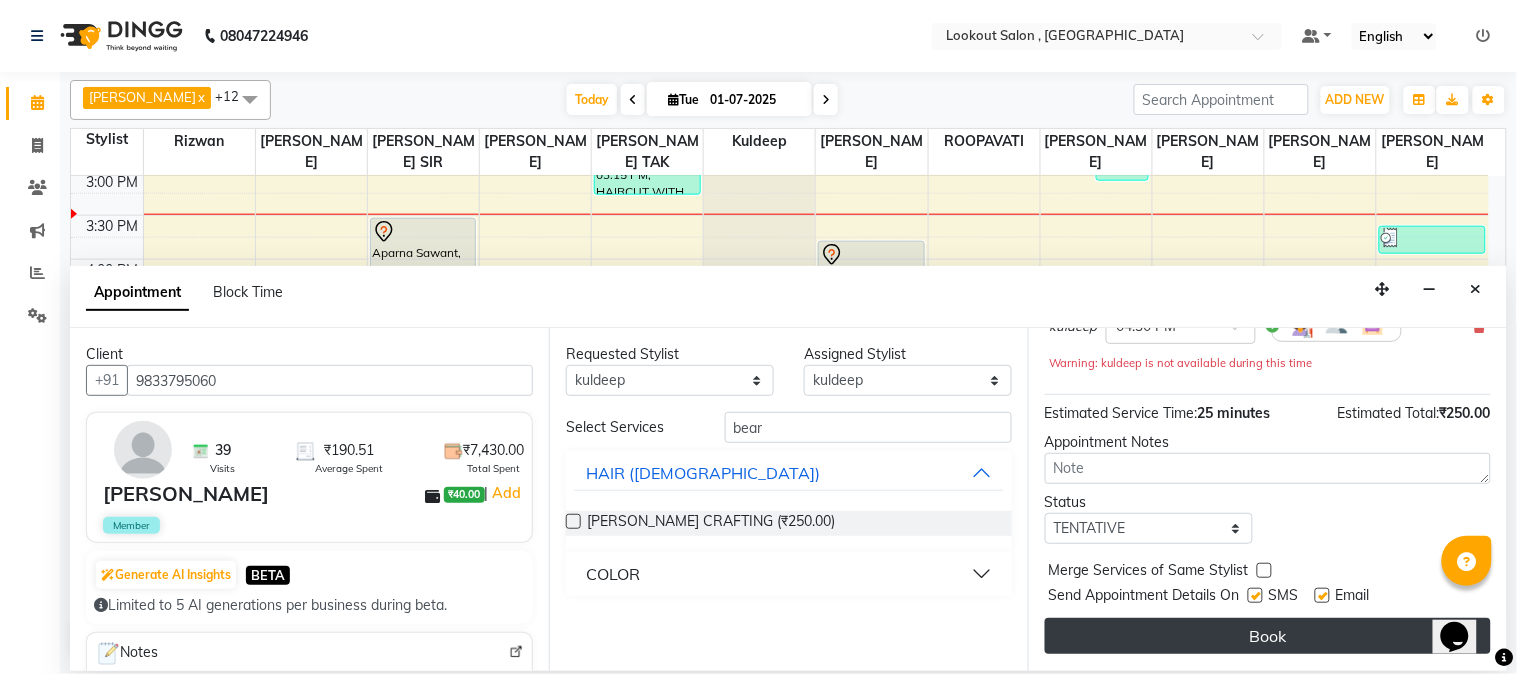 scroll, scrollTop: 204, scrollLeft: 0, axis: vertical 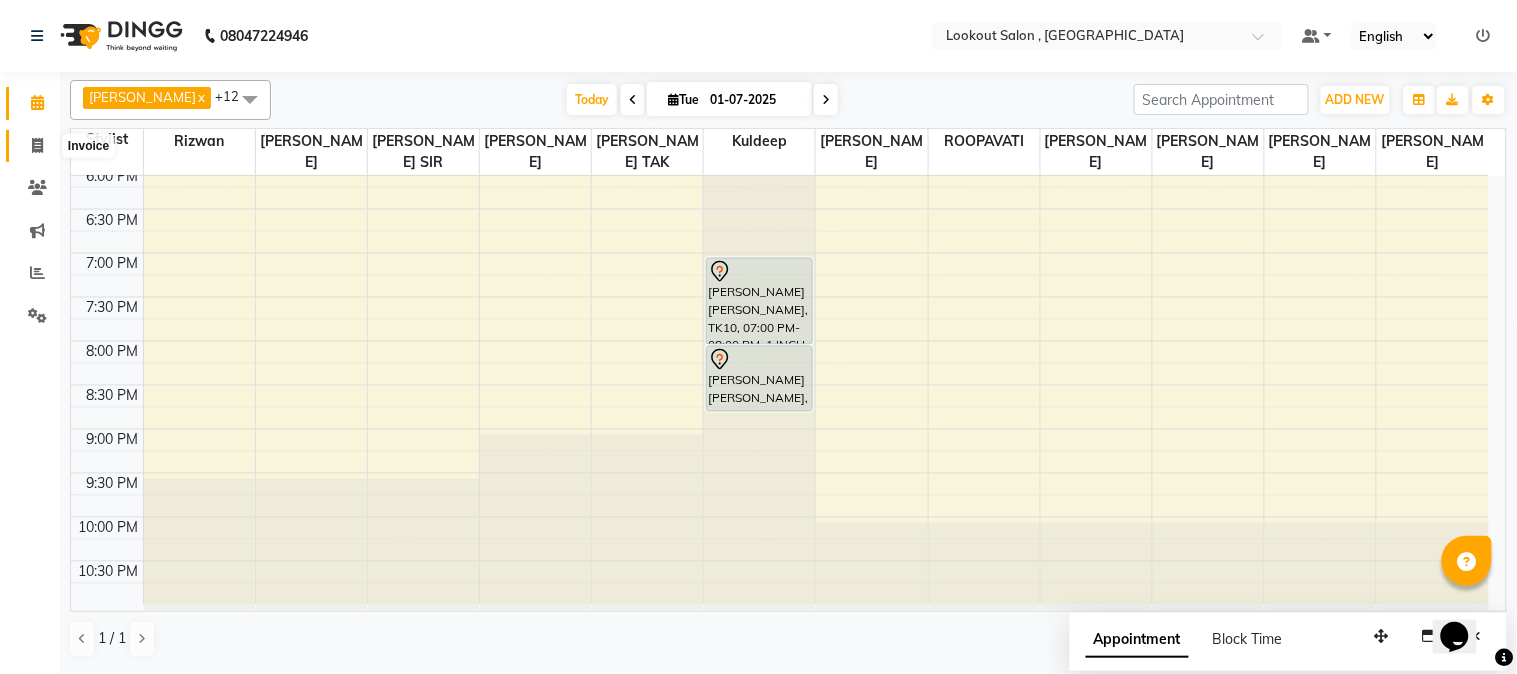 click 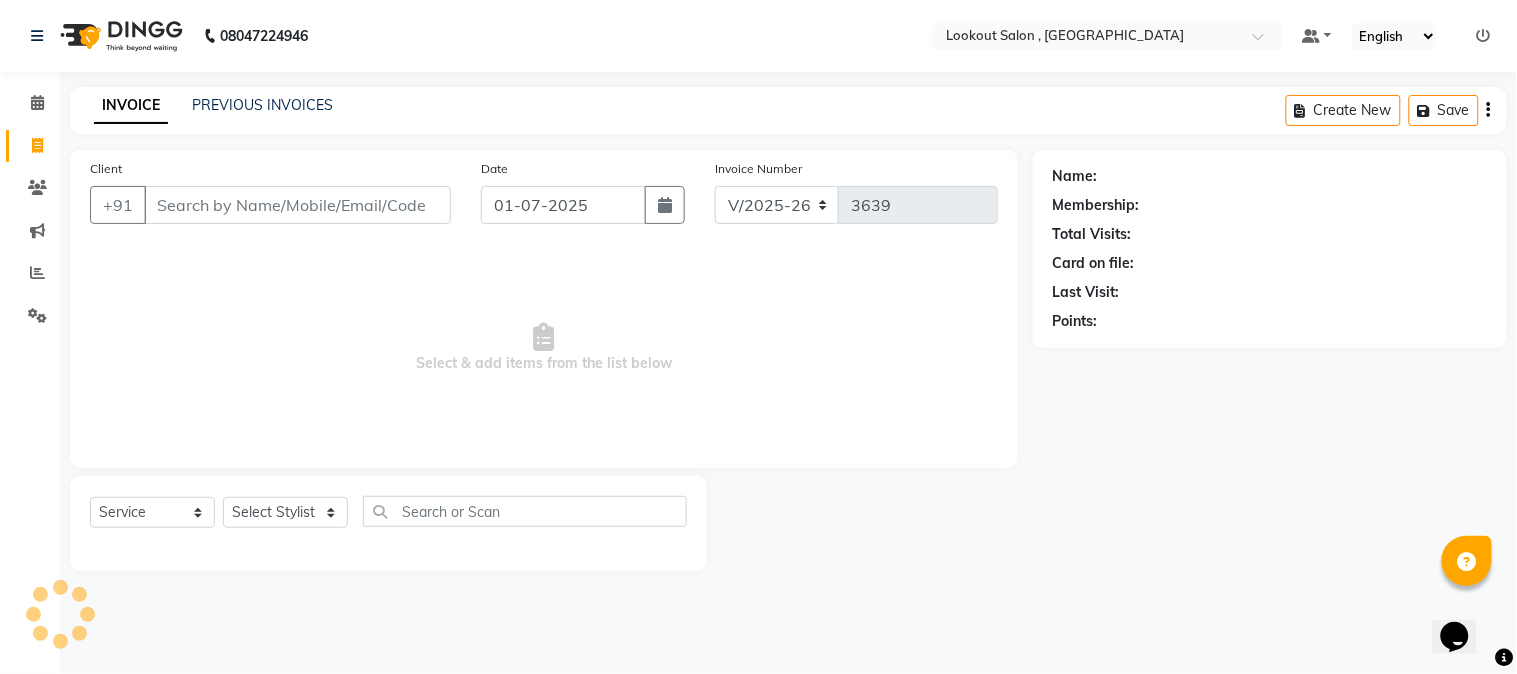 click on "Client" at bounding box center (297, 205) 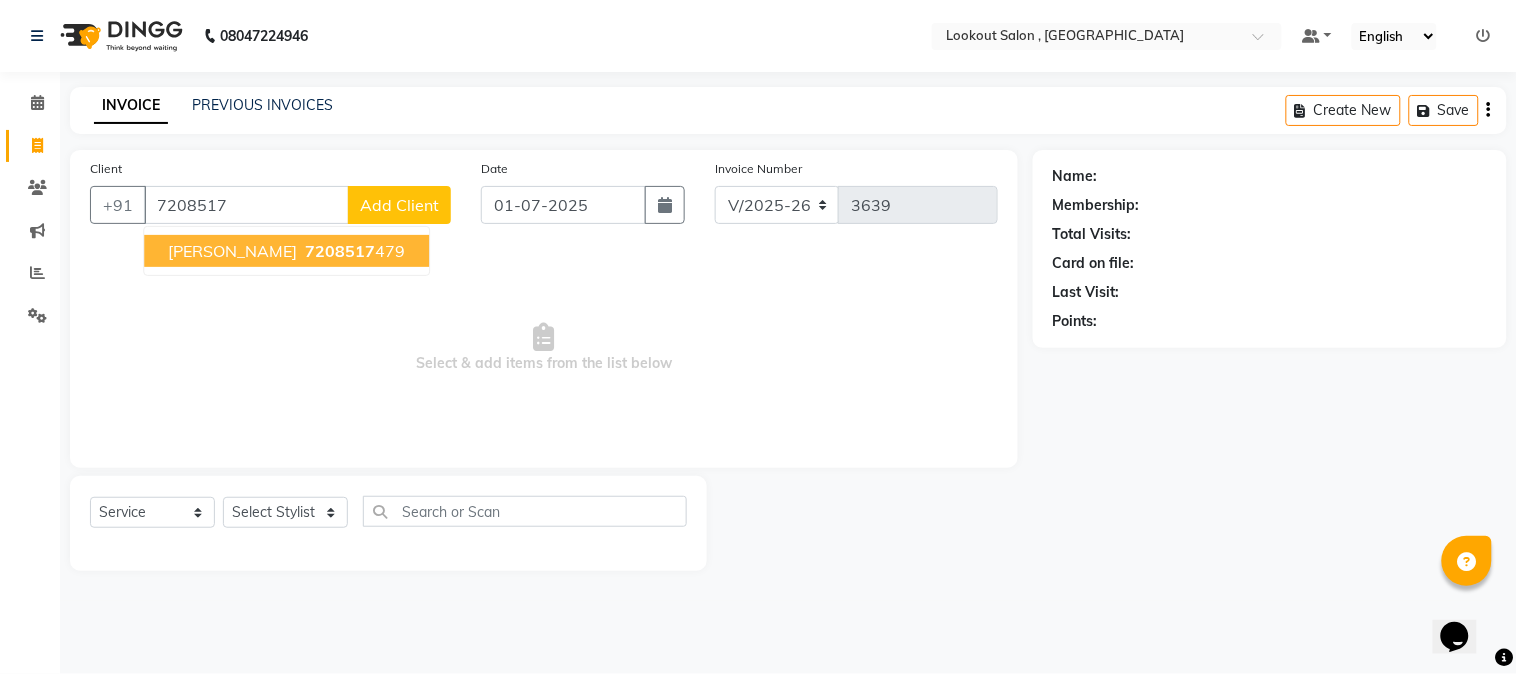 click on "7208517" at bounding box center (340, 251) 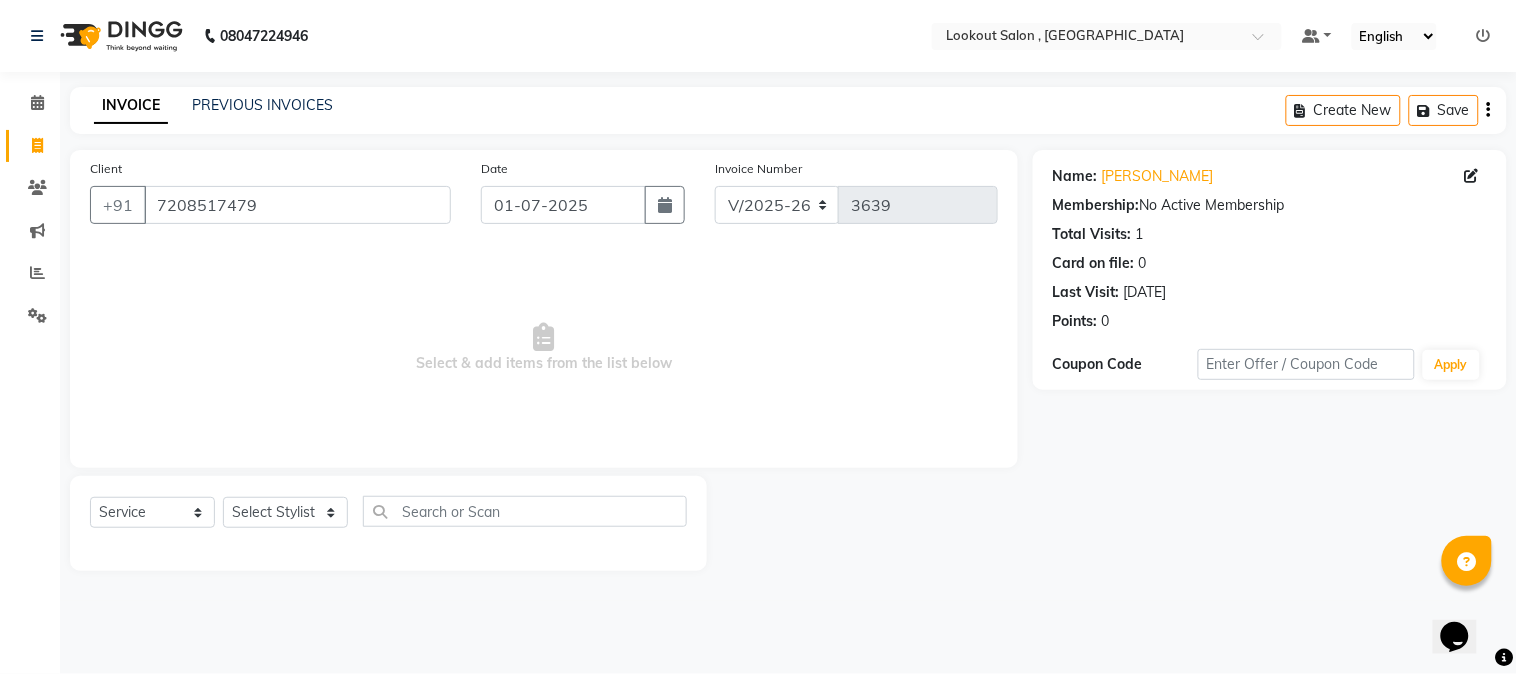 click on "Select  Service  Product  Membership  Package Voucher Prepaid Gift Card  Select Stylist [PERSON_NAME] [PERSON_NAME] kuldeep [PERSON_NAME] [PERSON_NAME] [PERSON_NAME] [PERSON_NAME] [PERSON_NAME] [PERSON_NAME] SADAF [PERSON_NAME] TAK shweta kashyap" 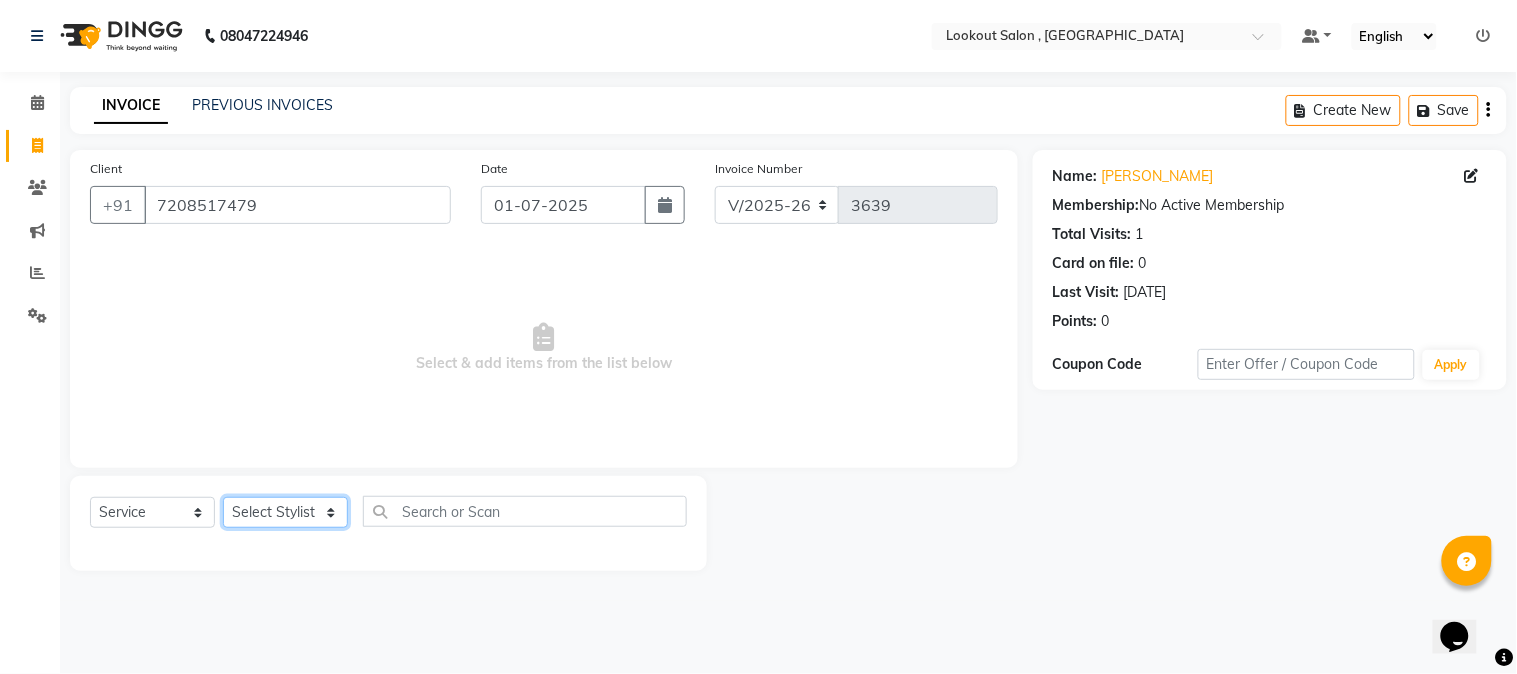 click on "Select Stylist [PERSON_NAME] [PERSON_NAME] kuldeep [PERSON_NAME] [PERSON_NAME] NANDINI [PERSON_NAME] [PERSON_NAME] [PERSON_NAME] [PERSON_NAME] SADAF [PERSON_NAME] TAK shweta kashyap" 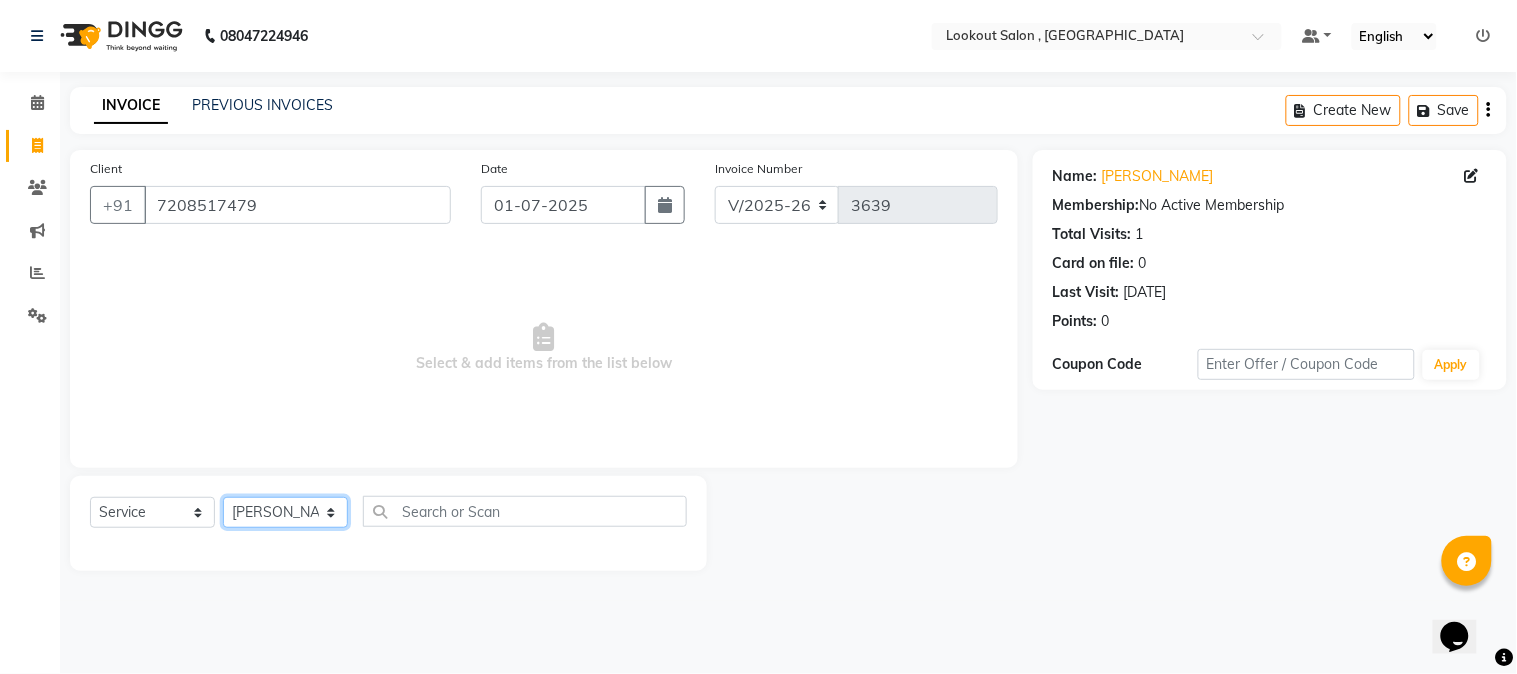 click on "Select Stylist [PERSON_NAME] [PERSON_NAME] kuldeep [PERSON_NAME] [PERSON_NAME] NANDINI [PERSON_NAME] [PERSON_NAME] [PERSON_NAME] [PERSON_NAME] SADAF [PERSON_NAME] TAK shweta kashyap" 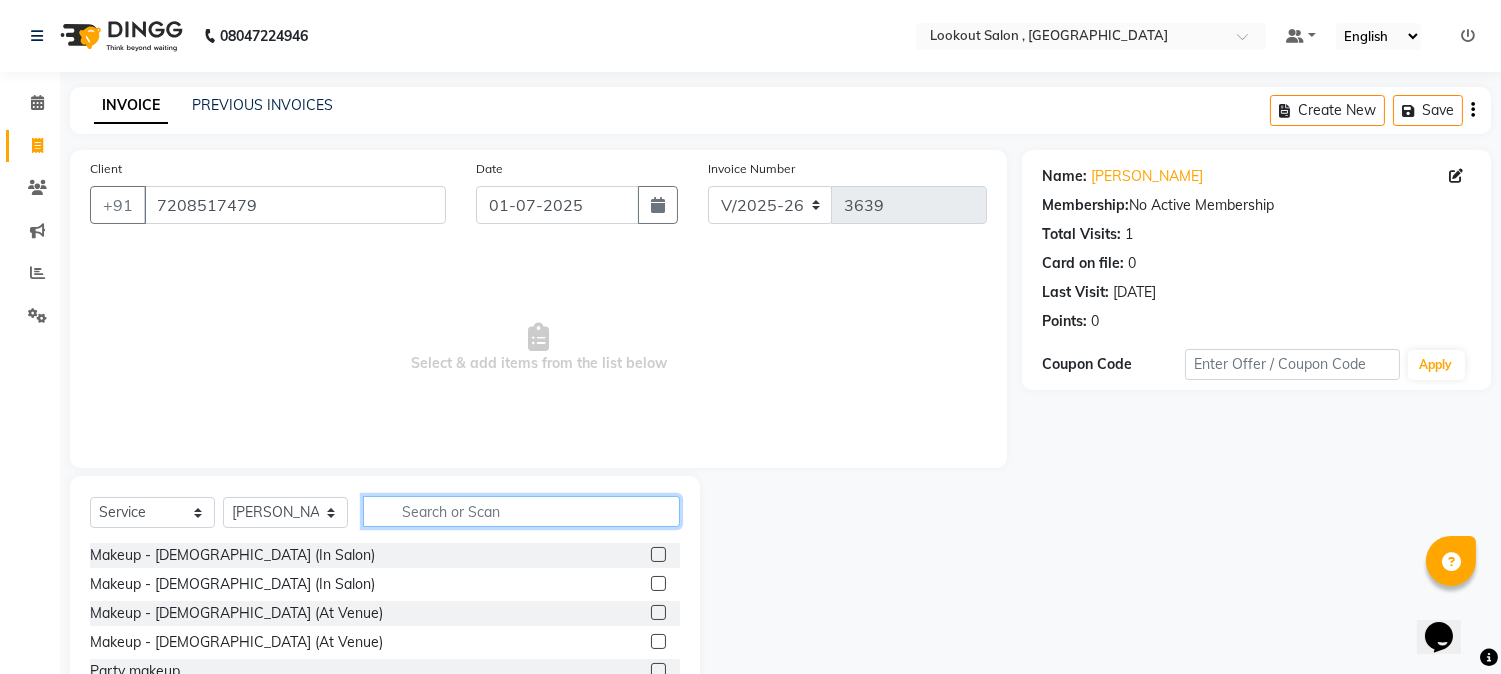 click 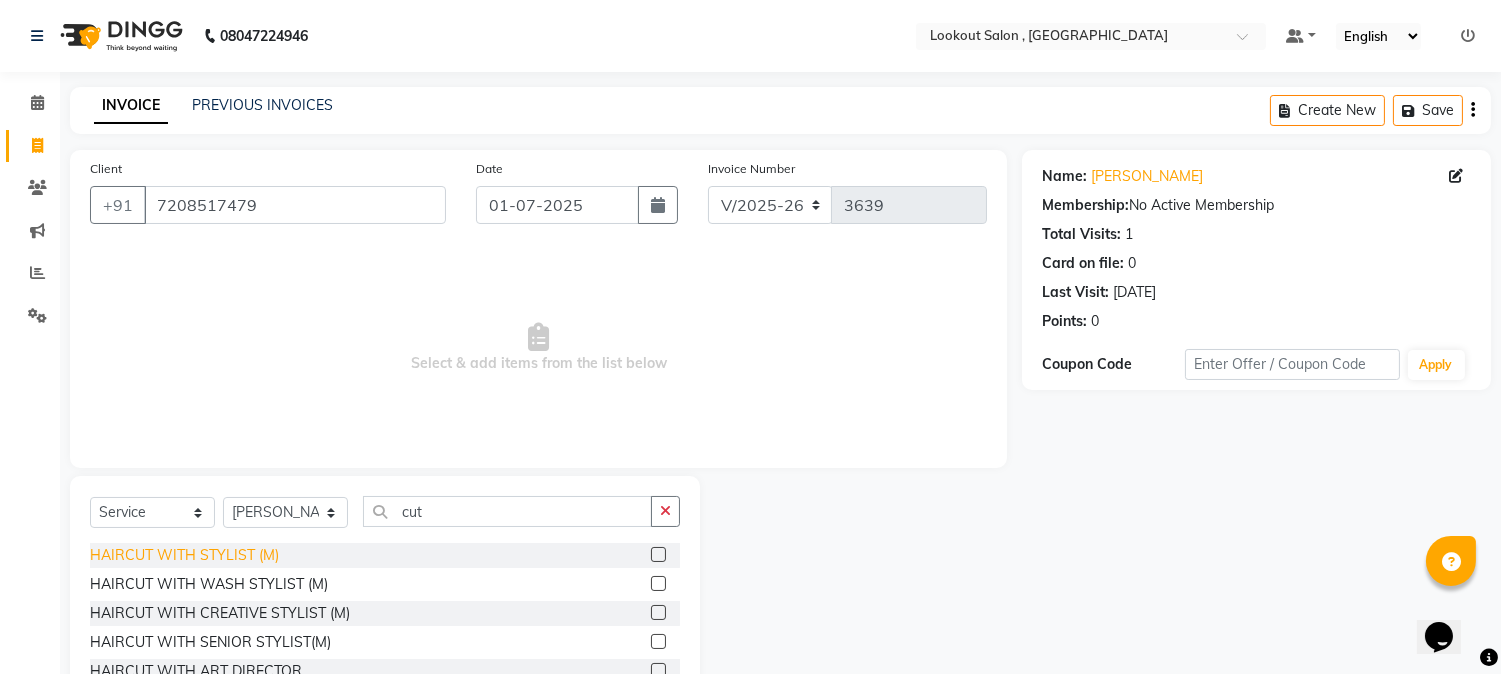click on "HAIRCUT WITH STYLIST (M)" 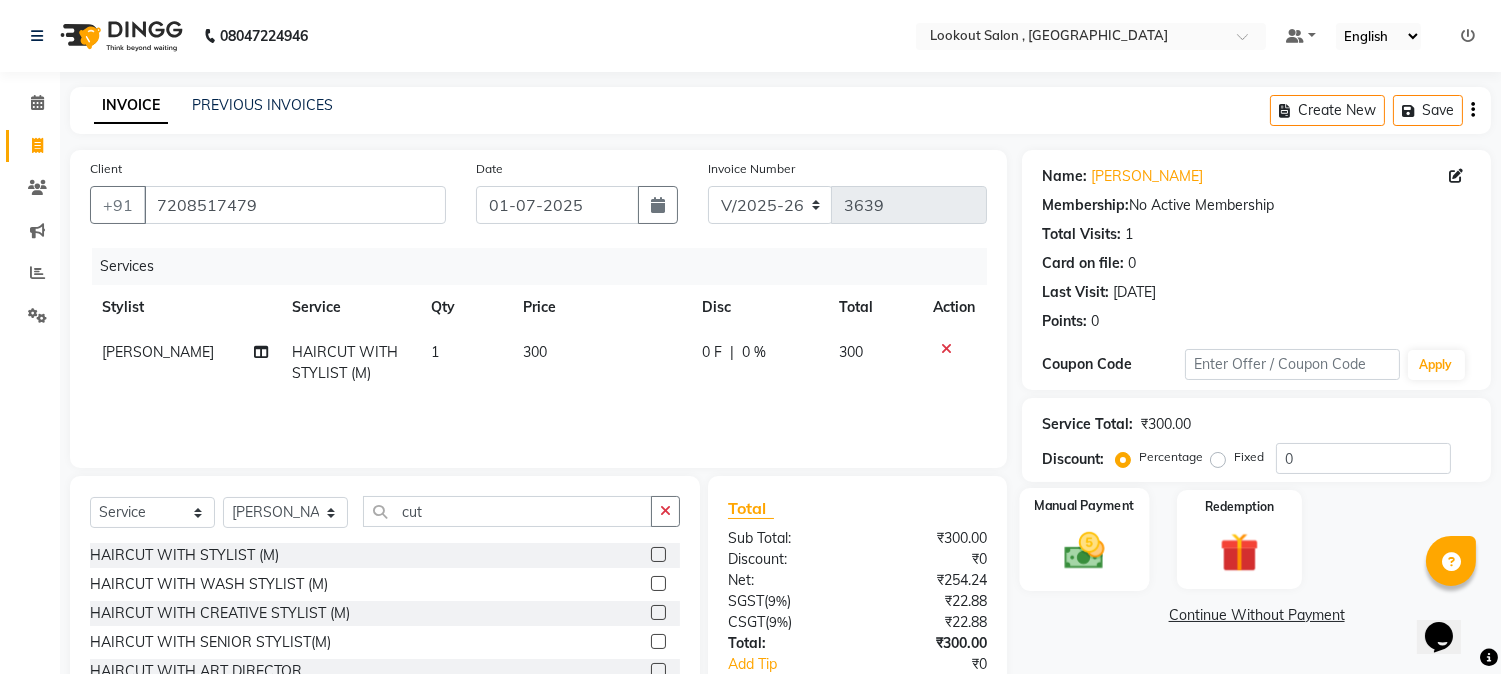 scroll, scrollTop: 126, scrollLeft: 0, axis: vertical 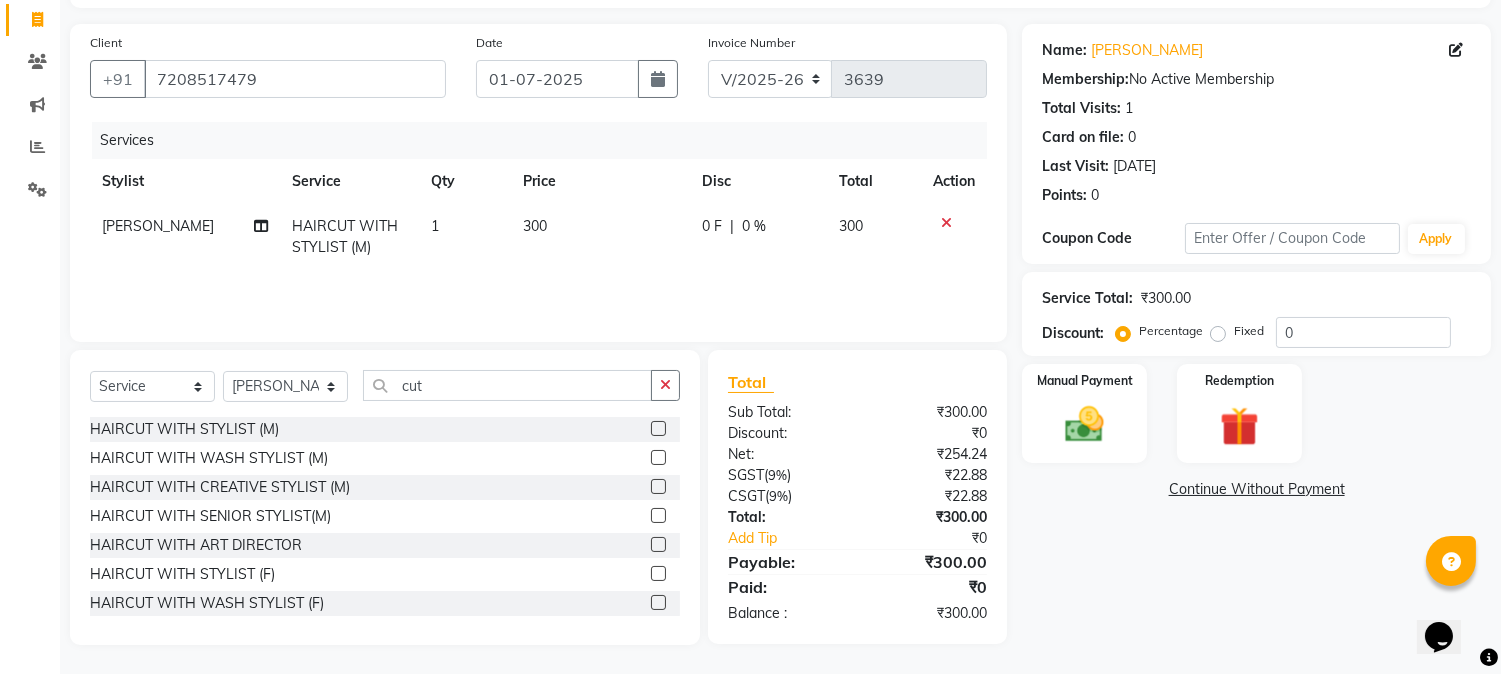 drag, startPoint x: 1118, startPoint y: 391, endPoint x: 1164, endPoint y: 386, distance: 46.270943 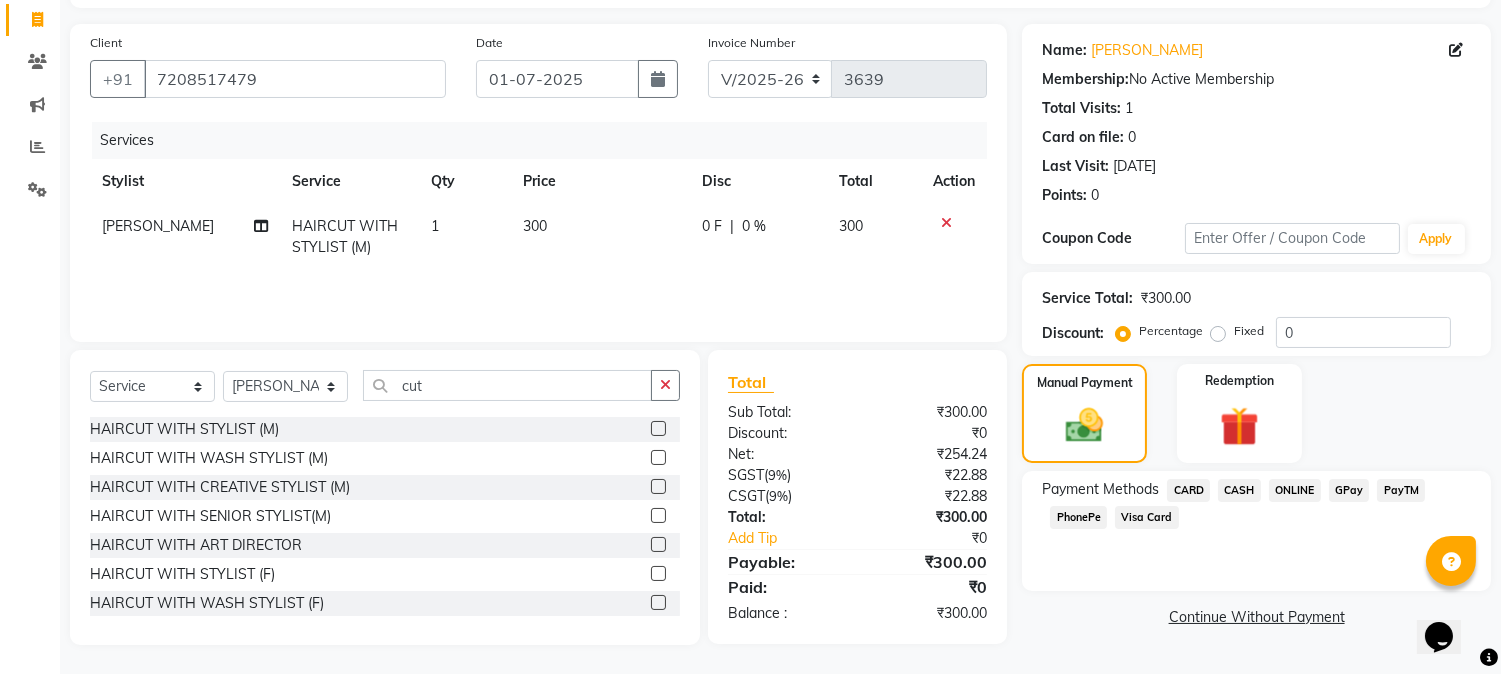 click on "CASH" 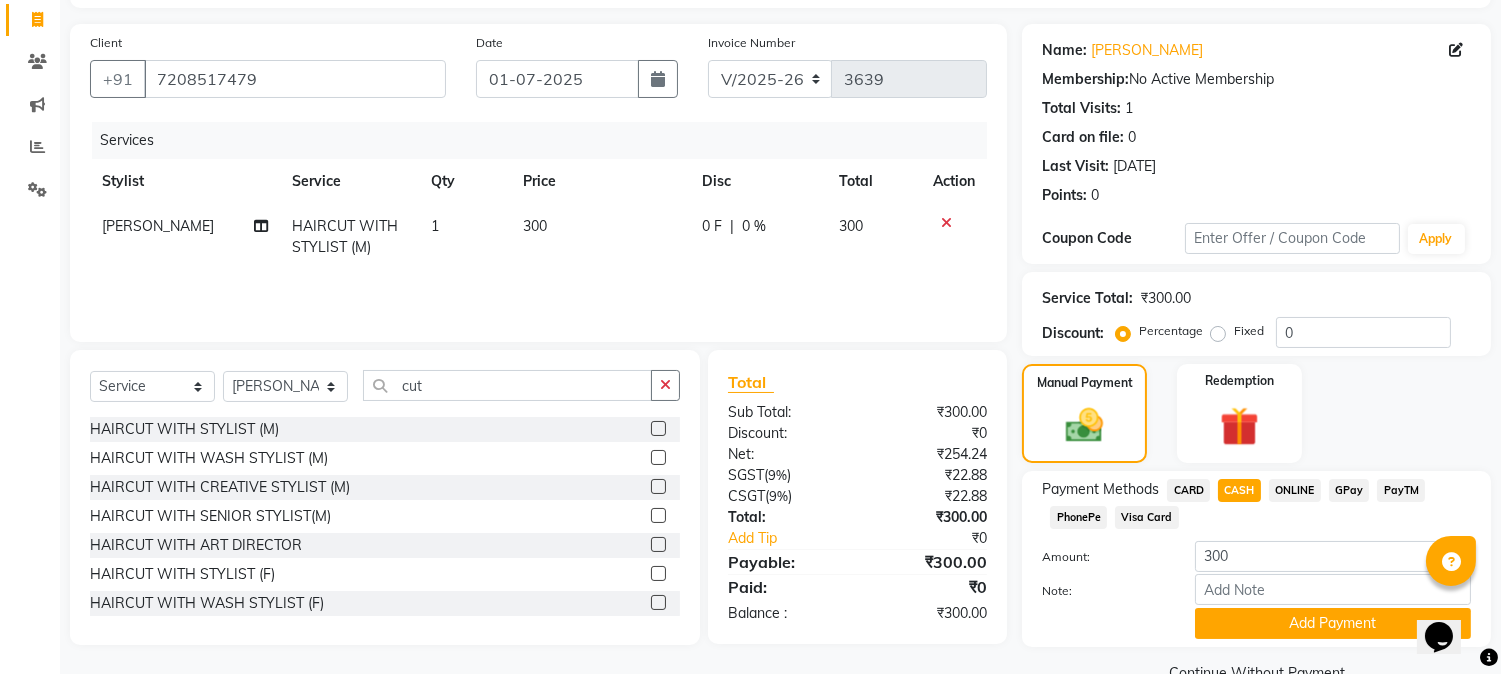 scroll, scrollTop: 170, scrollLeft: 0, axis: vertical 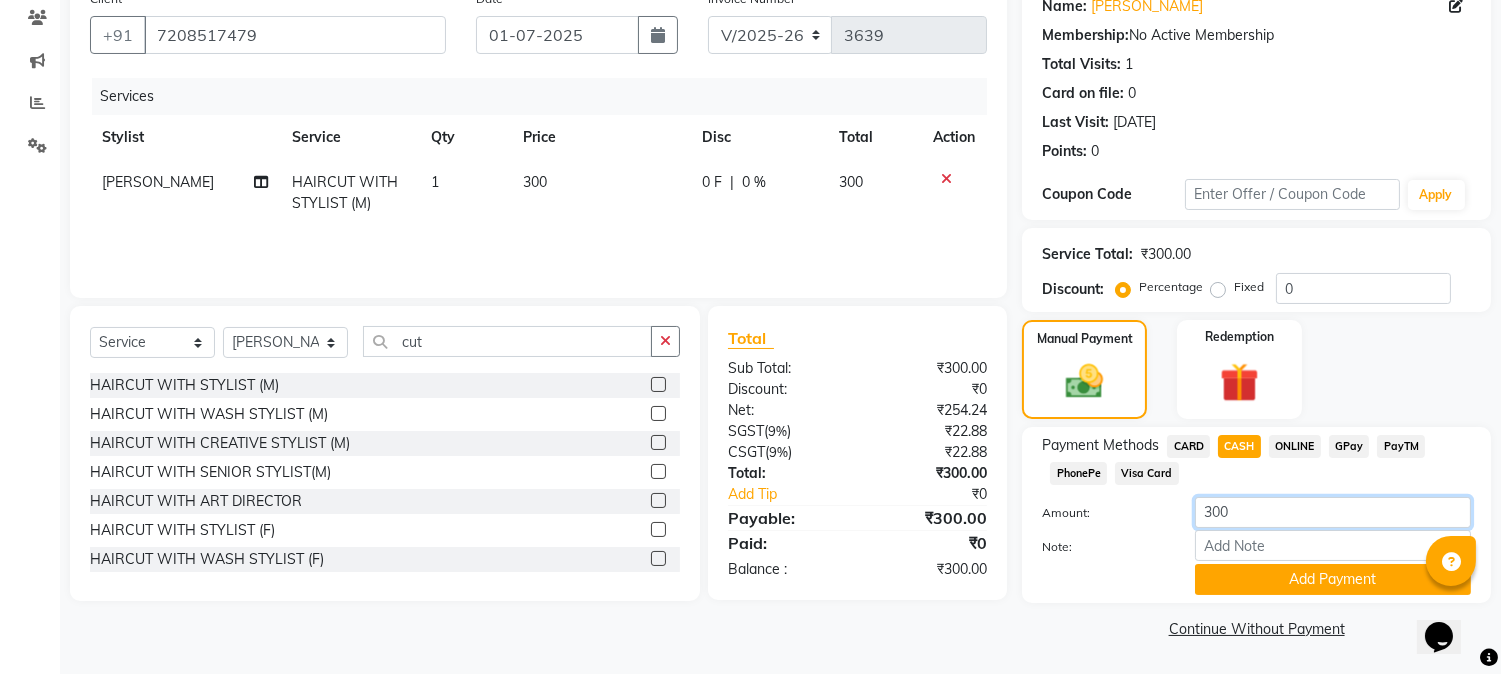 click on "300" 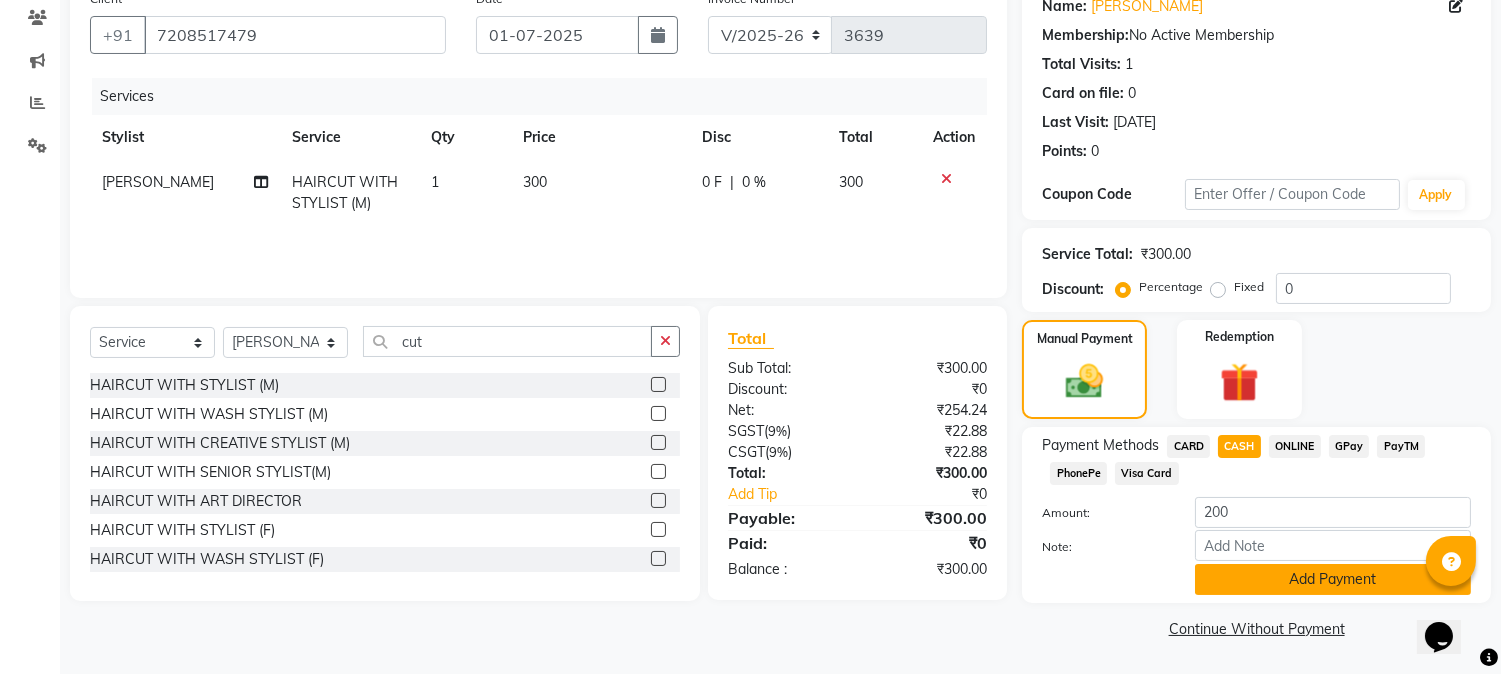 click on "Add Payment" 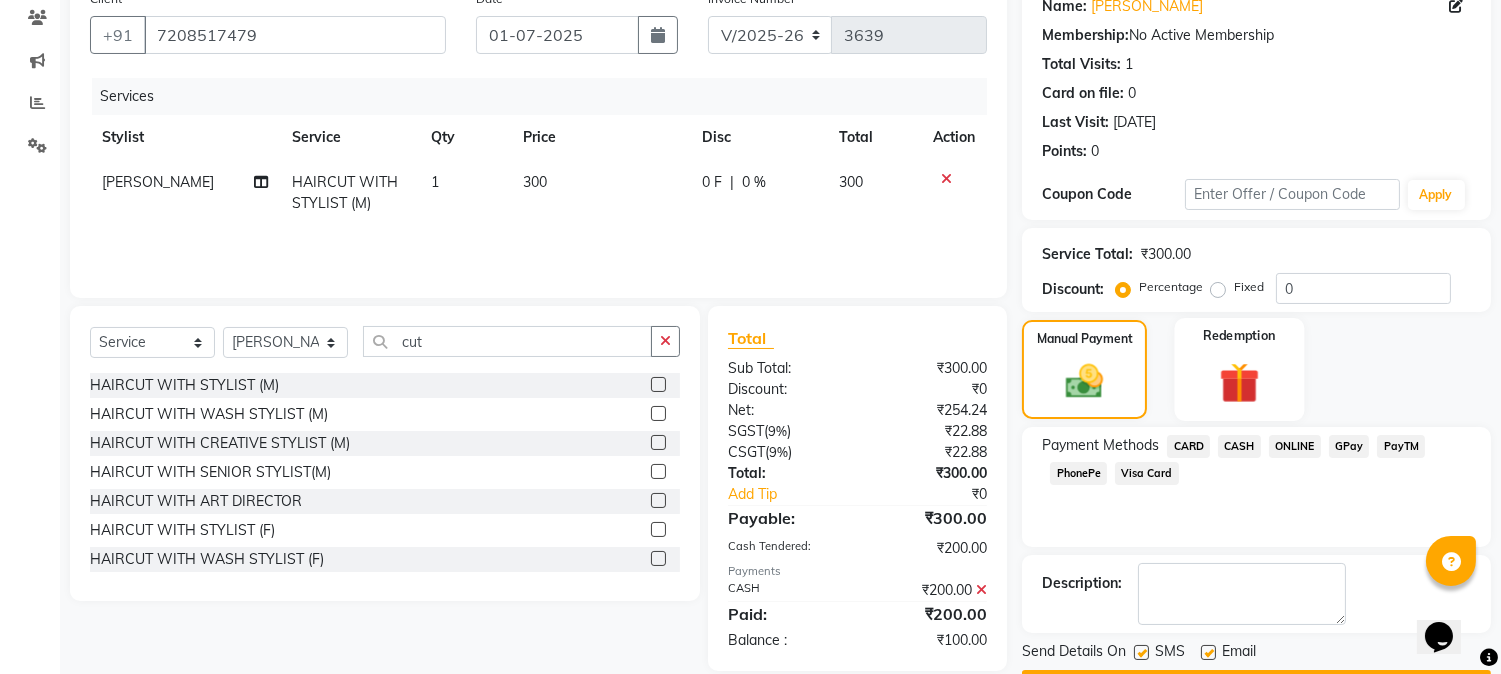 scroll, scrollTop: 225, scrollLeft: 0, axis: vertical 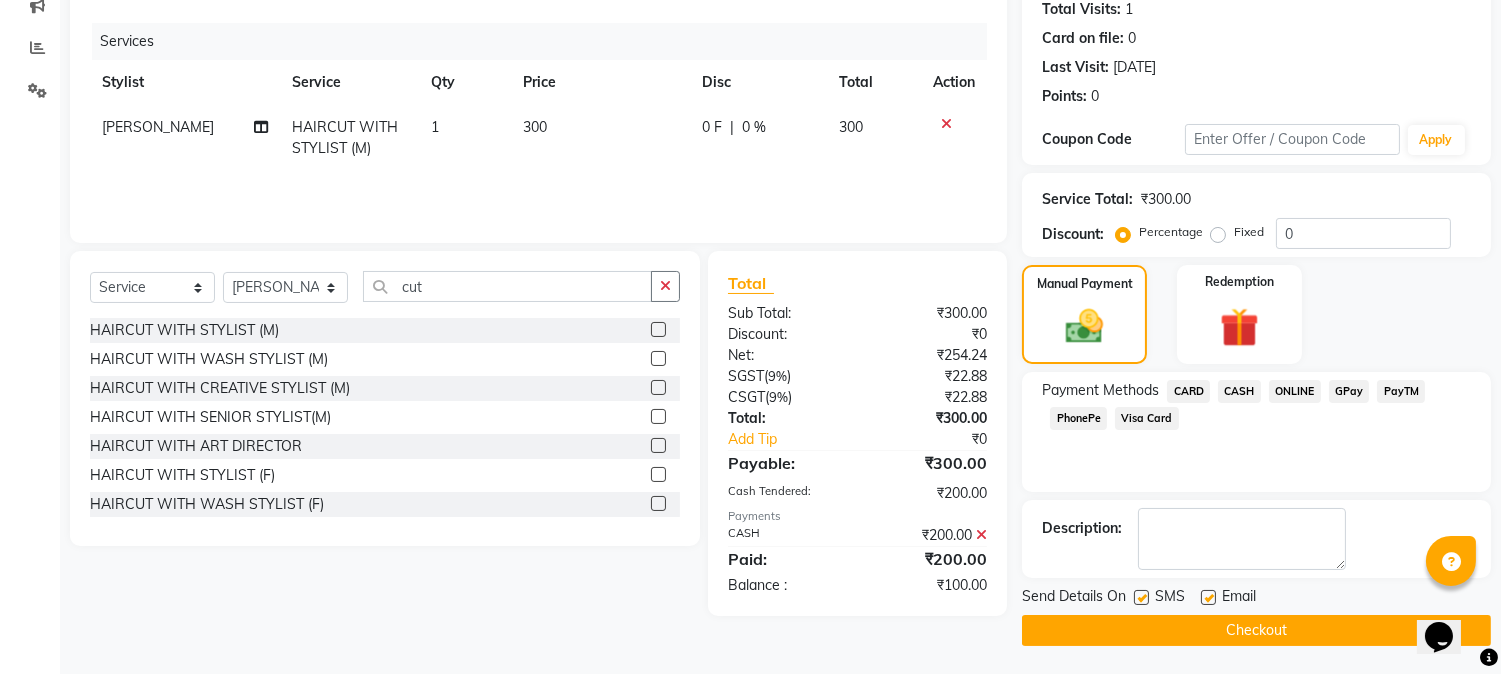 click on "PhonePe" 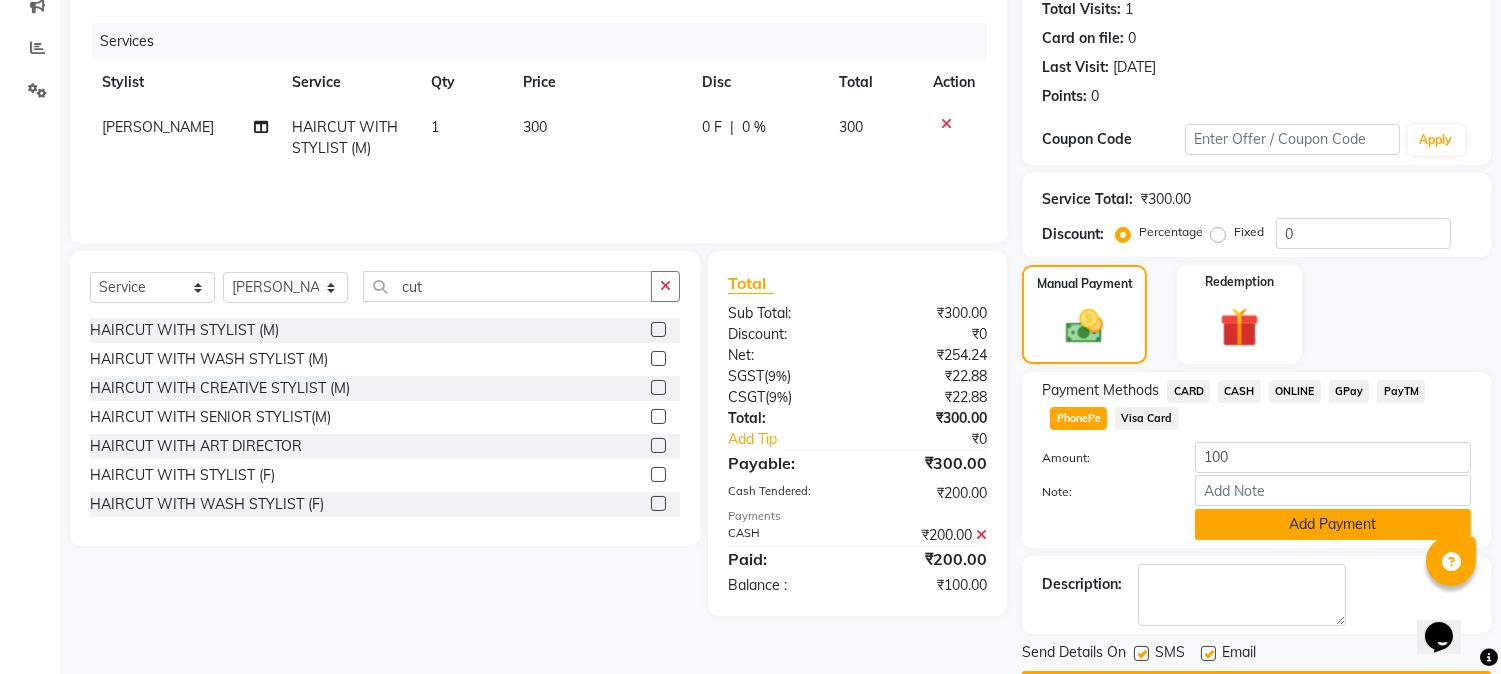 click on "Add Payment" 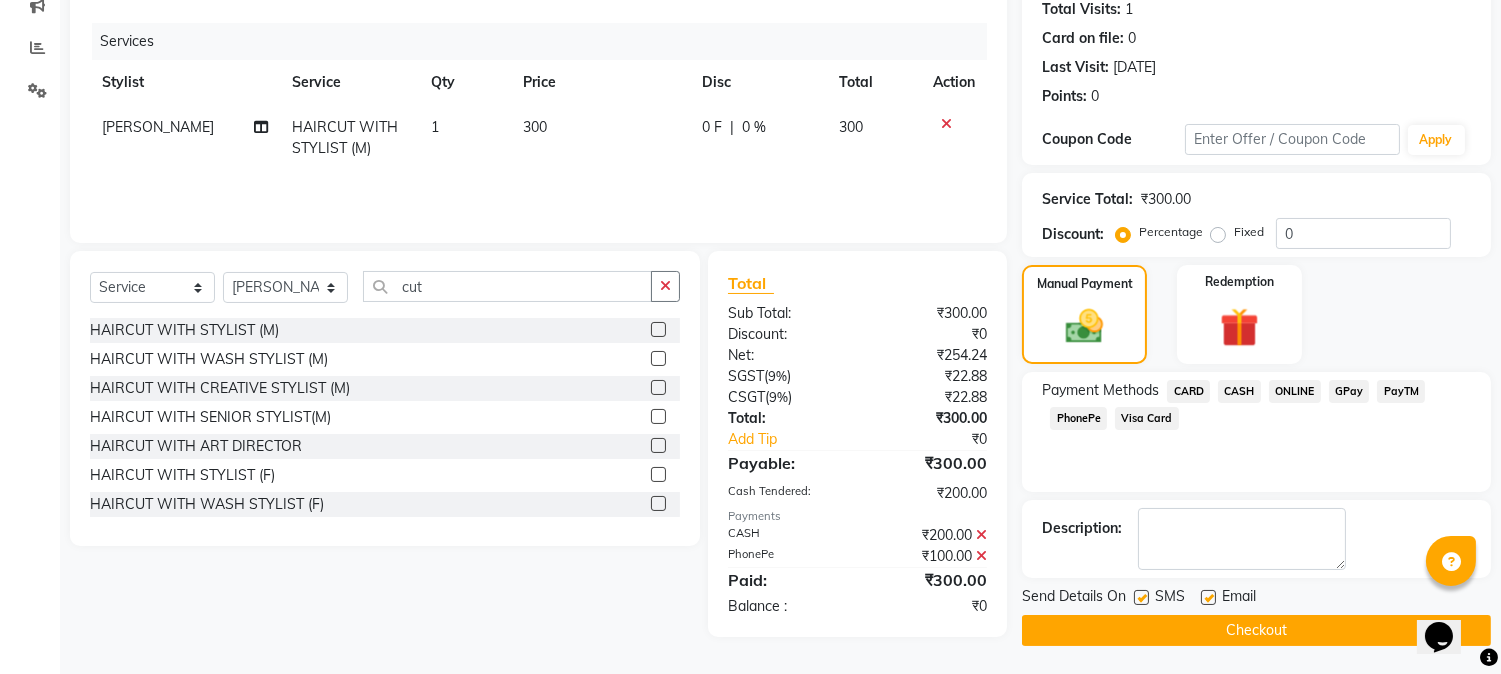 click on "Checkout" 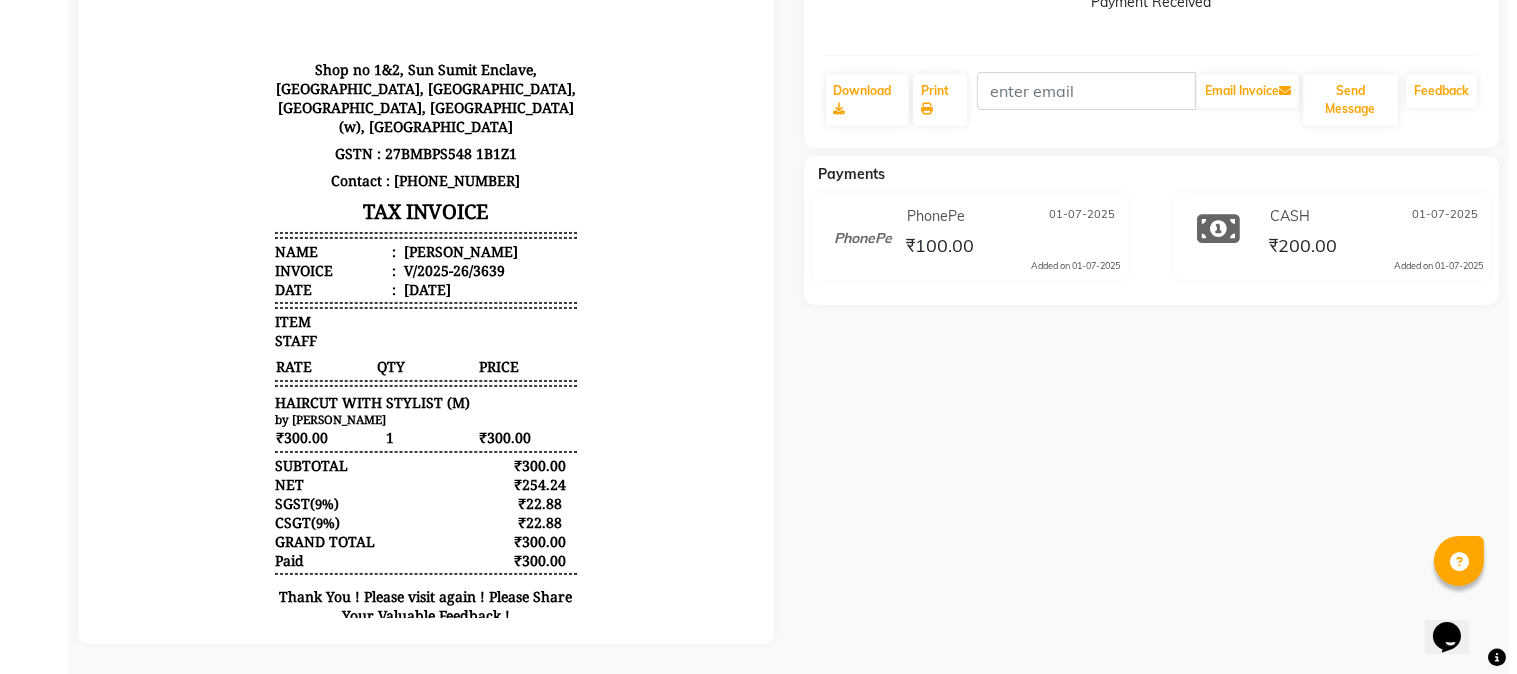 scroll, scrollTop: 0, scrollLeft: 0, axis: both 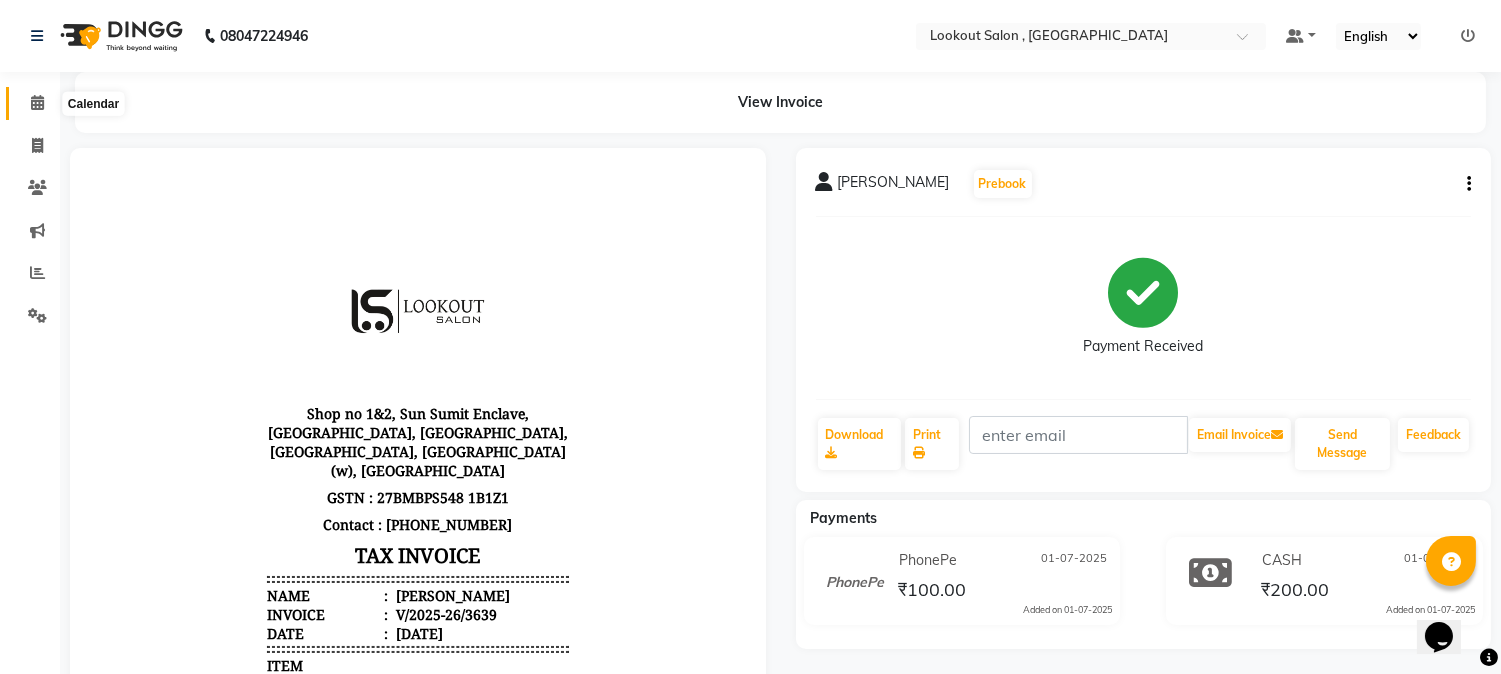 click 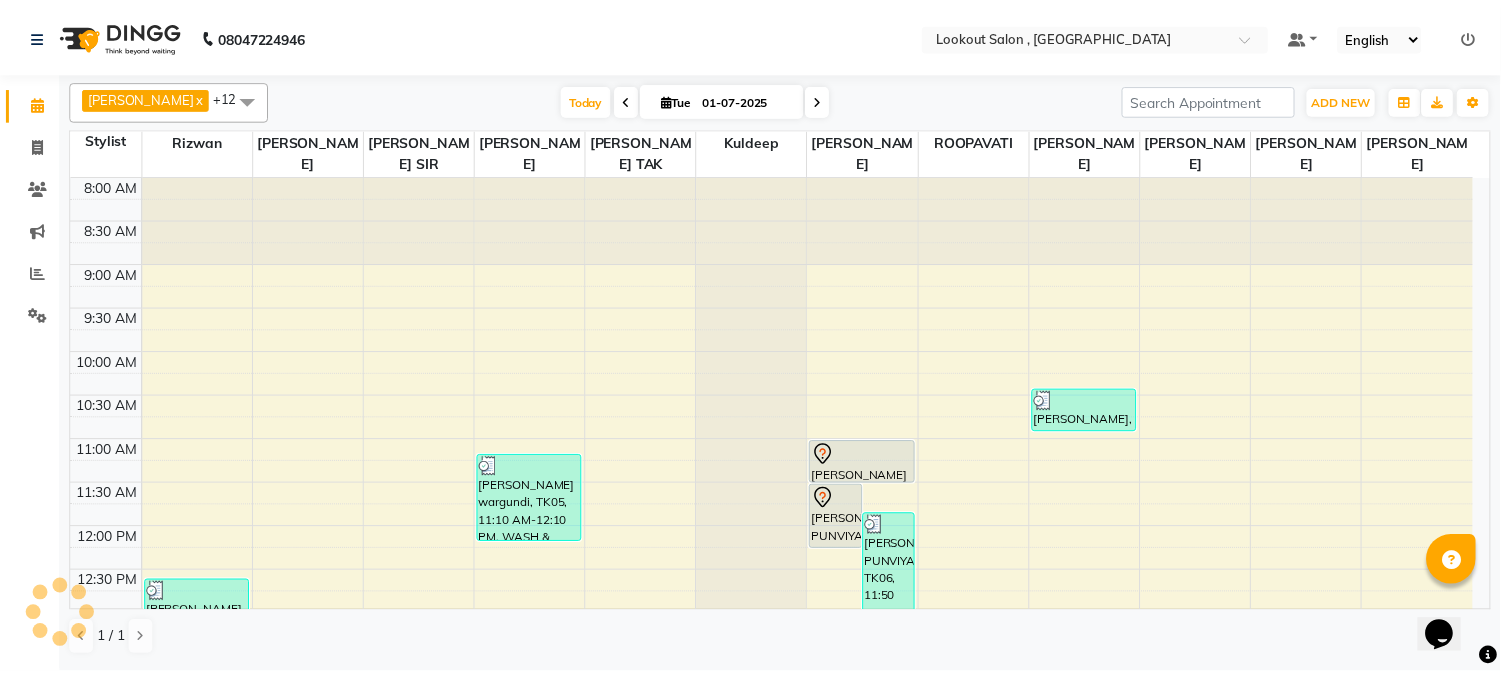 scroll, scrollTop: 620, scrollLeft: 0, axis: vertical 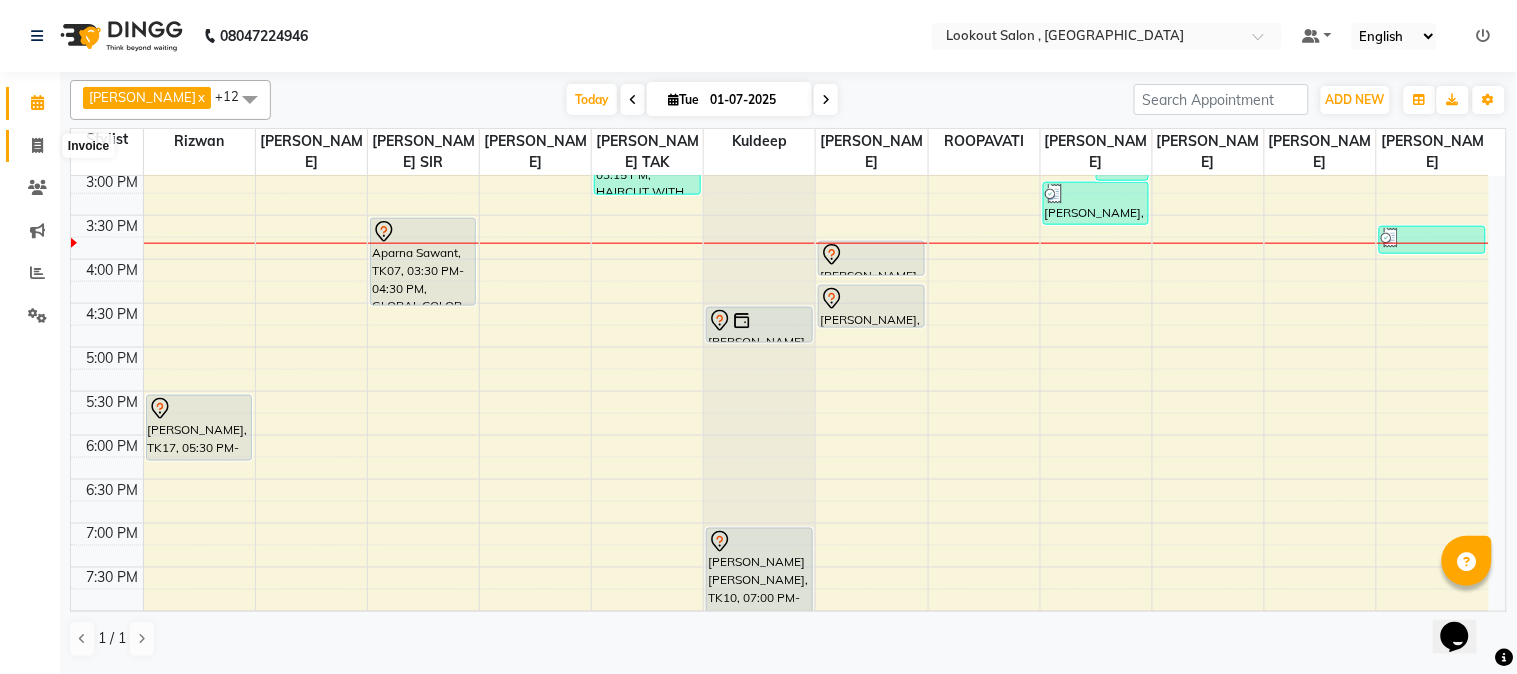 click 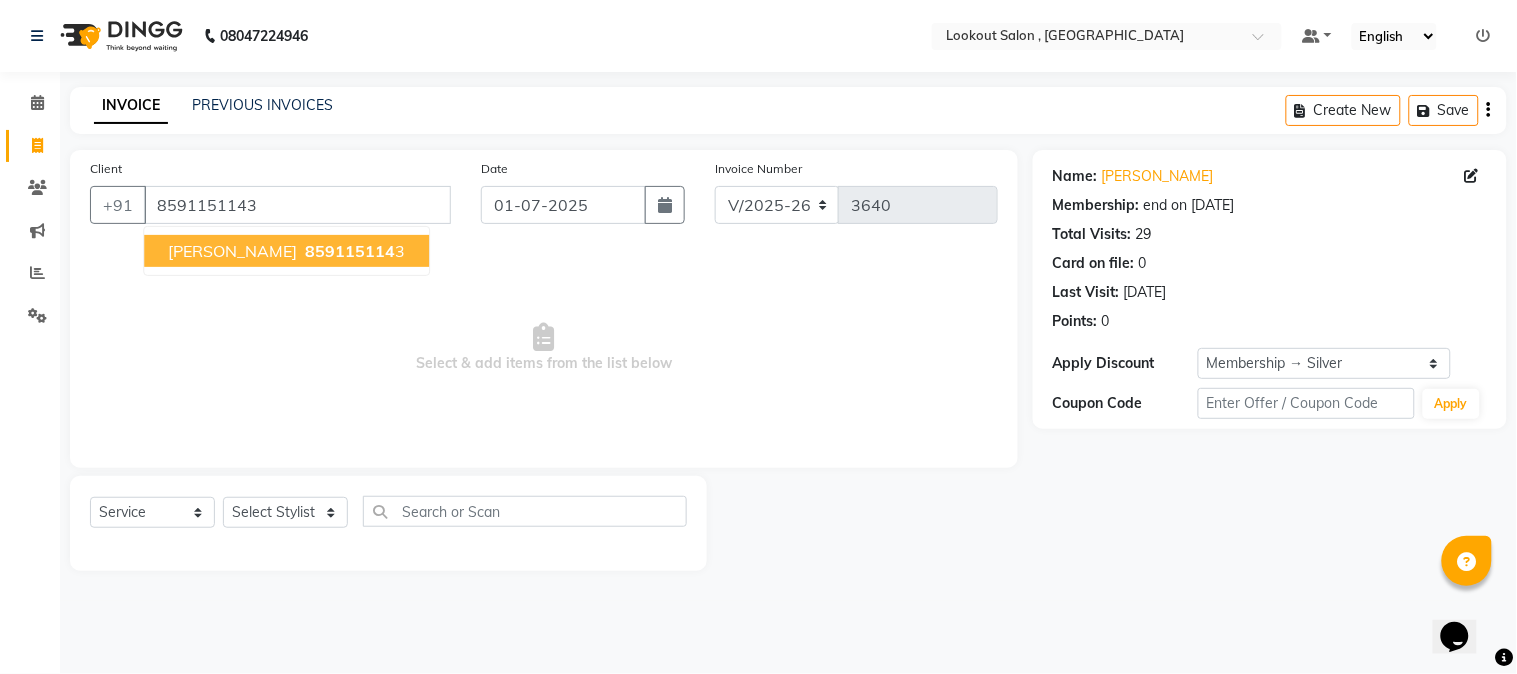 click on "[PERSON_NAME]   859115114 3" at bounding box center [286, 251] 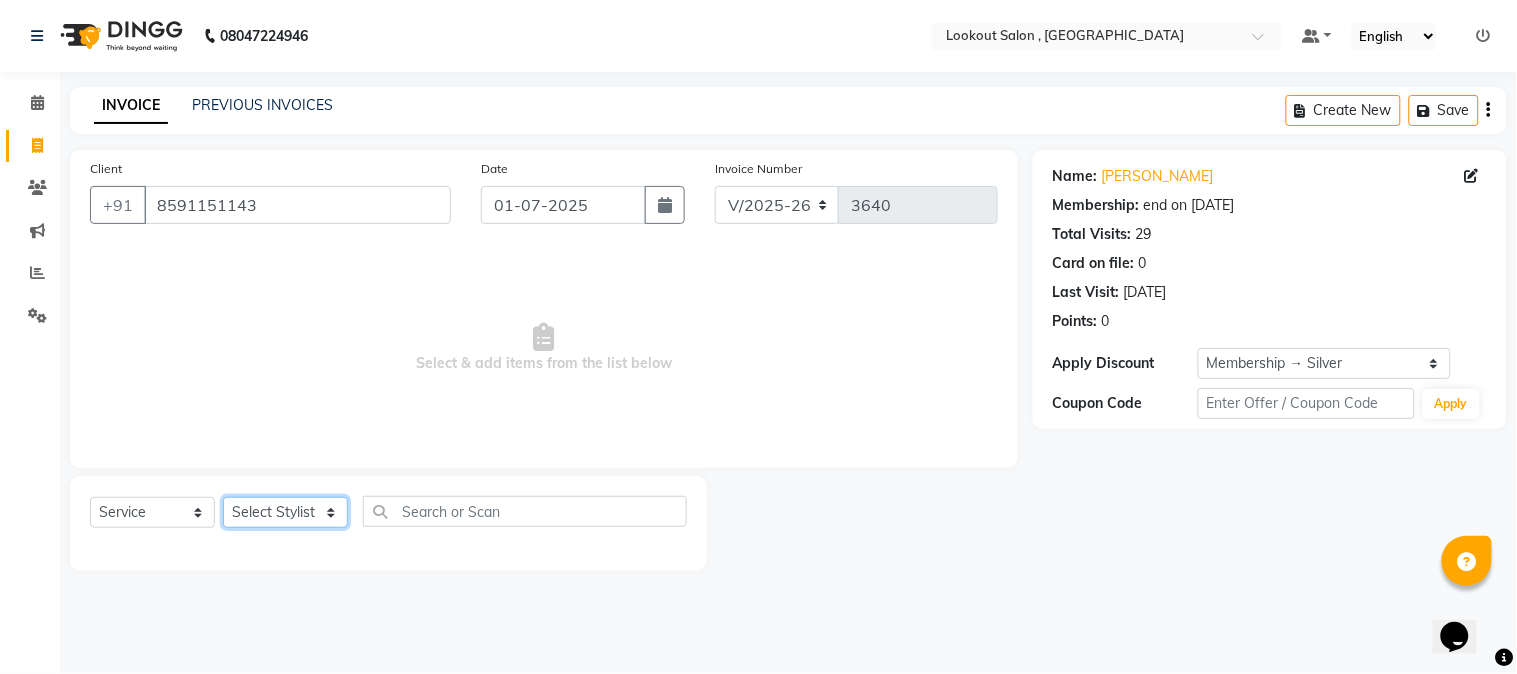 click on "Select Stylist [PERSON_NAME] [PERSON_NAME] kuldeep [PERSON_NAME] [PERSON_NAME] NANDINI [PERSON_NAME] [PERSON_NAME] [PERSON_NAME] [PERSON_NAME] SADAF [PERSON_NAME] TAK shweta kashyap" 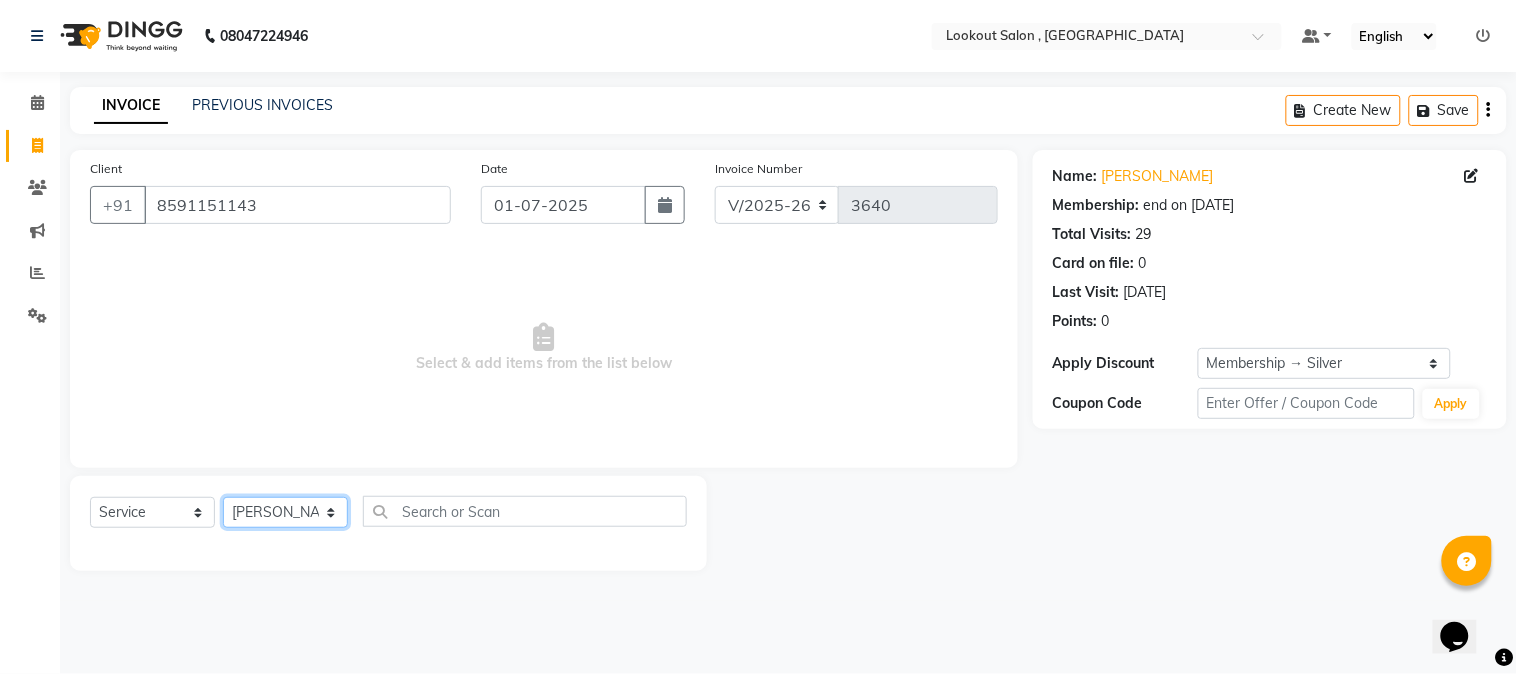 click on "Select Stylist [PERSON_NAME] [PERSON_NAME] kuldeep [PERSON_NAME] [PERSON_NAME] NANDINI [PERSON_NAME] [PERSON_NAME] [PERSON_NAME] [PERSON_NAME] SADAF [PERSON_NAME] TAK shweta kashyap" 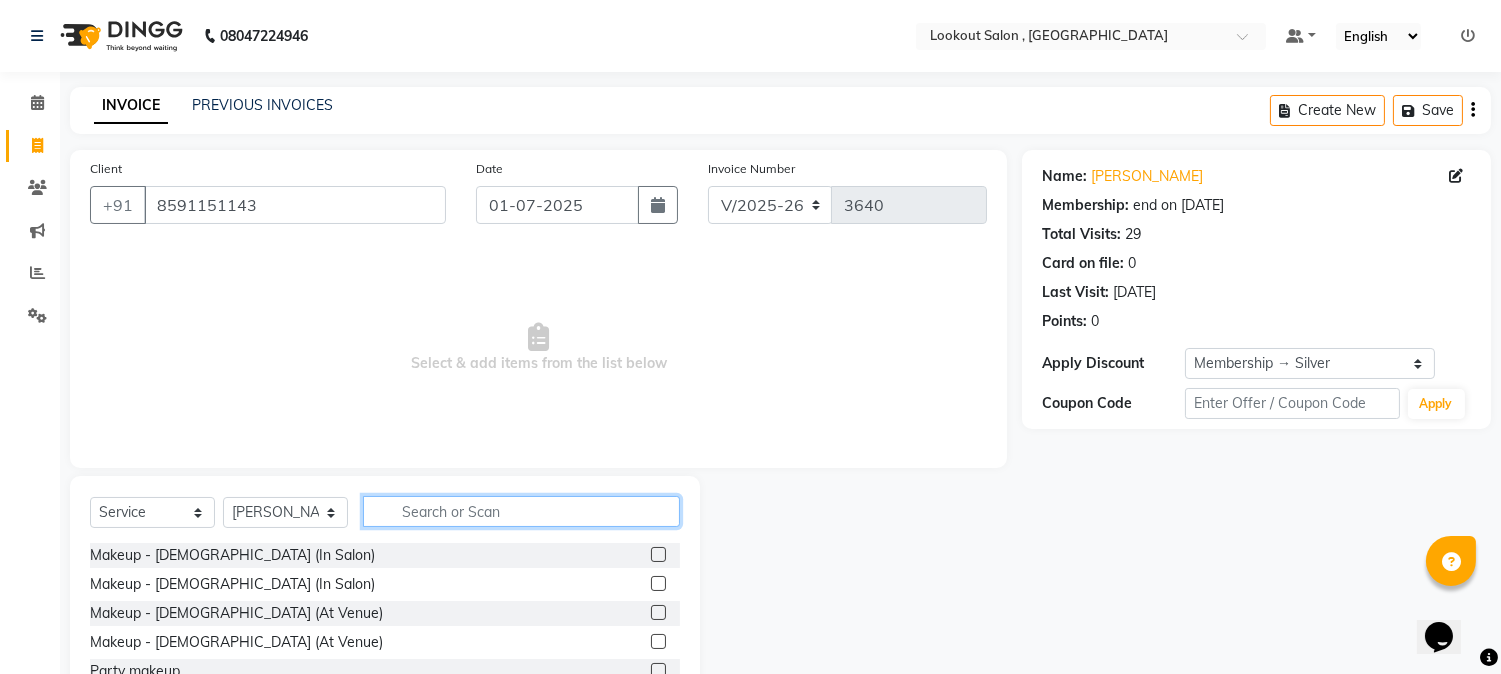 click 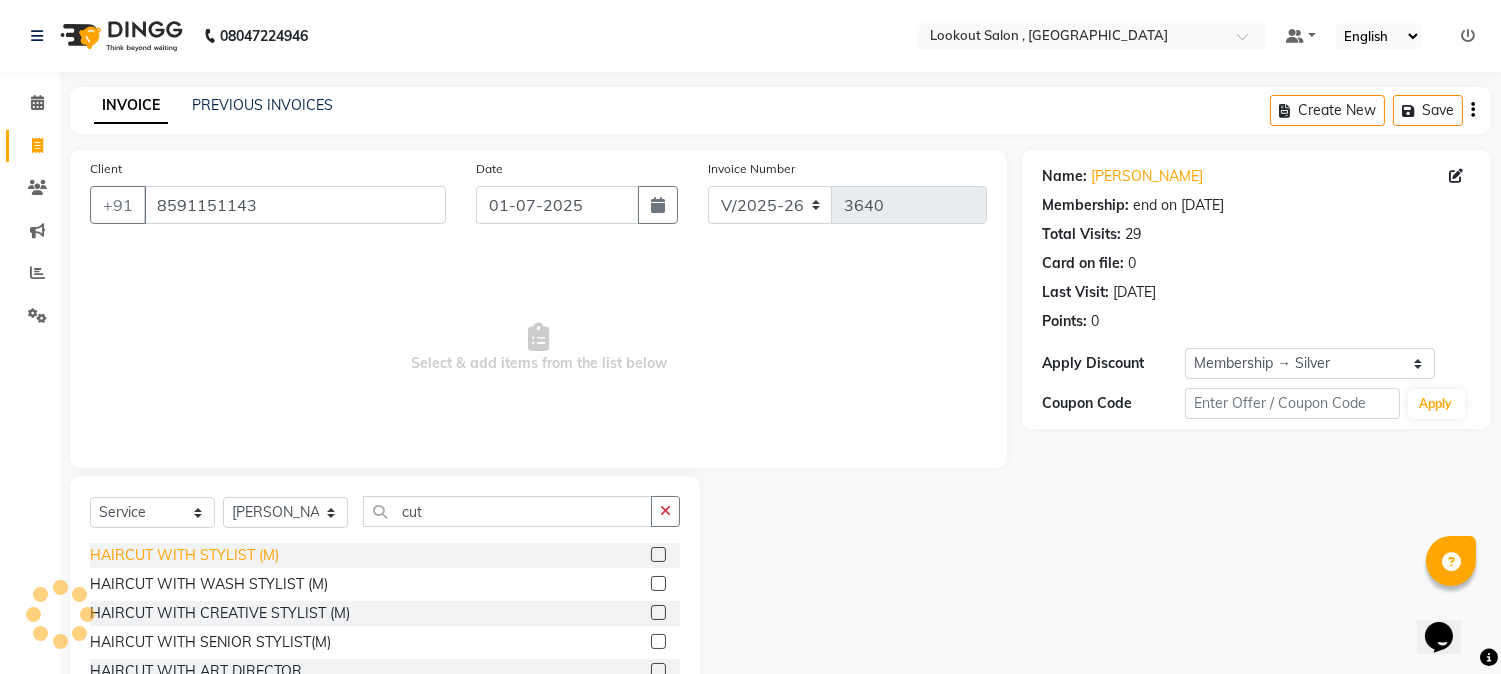 click on "HAIRCUT WITH STYLIST (M)" 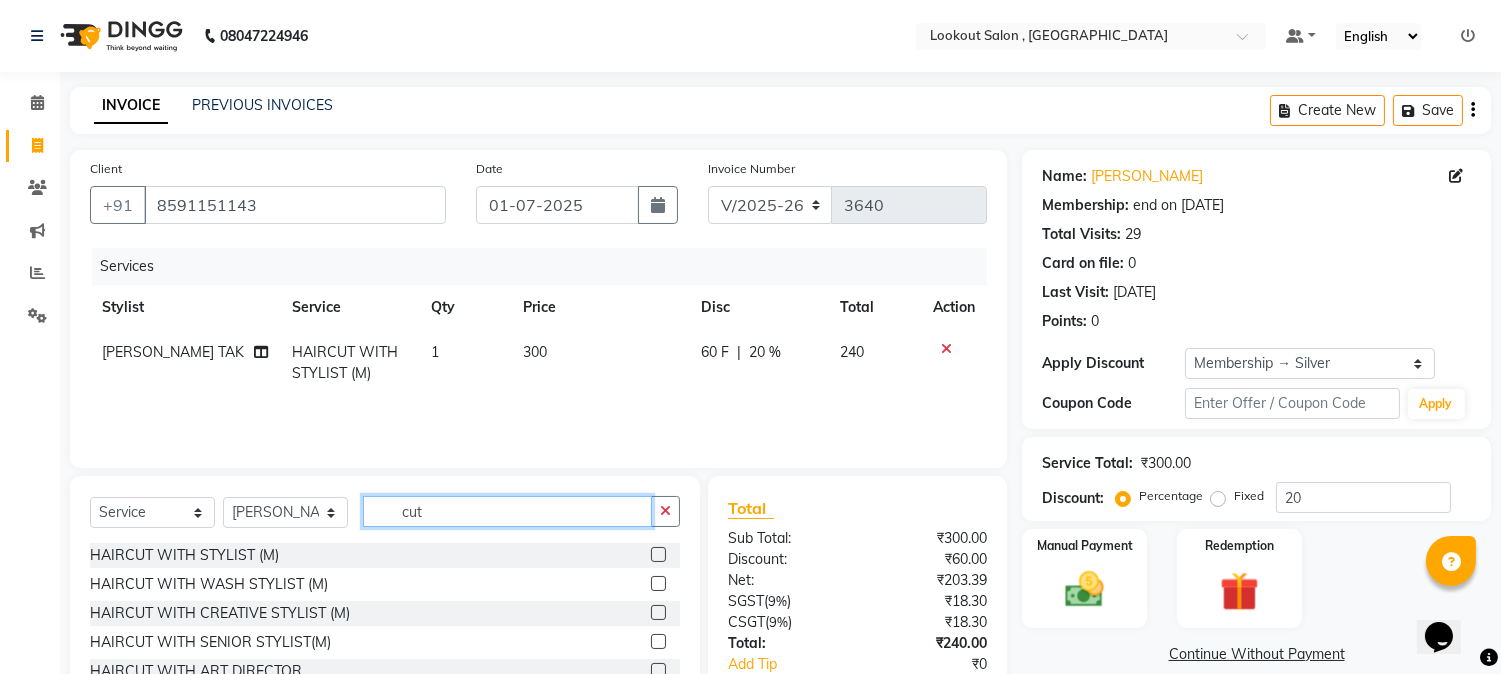 click on "cut" 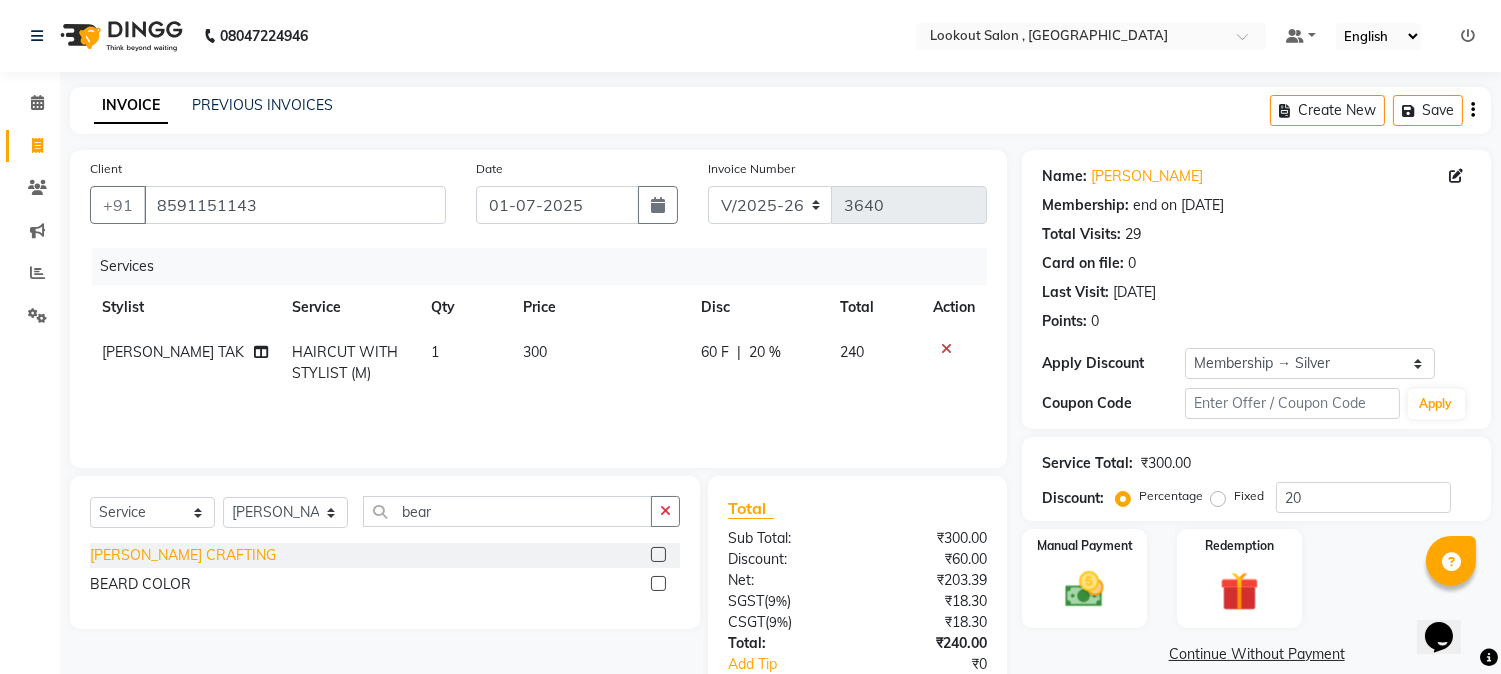 click on "[PERSON_NAME] CRAFTING" 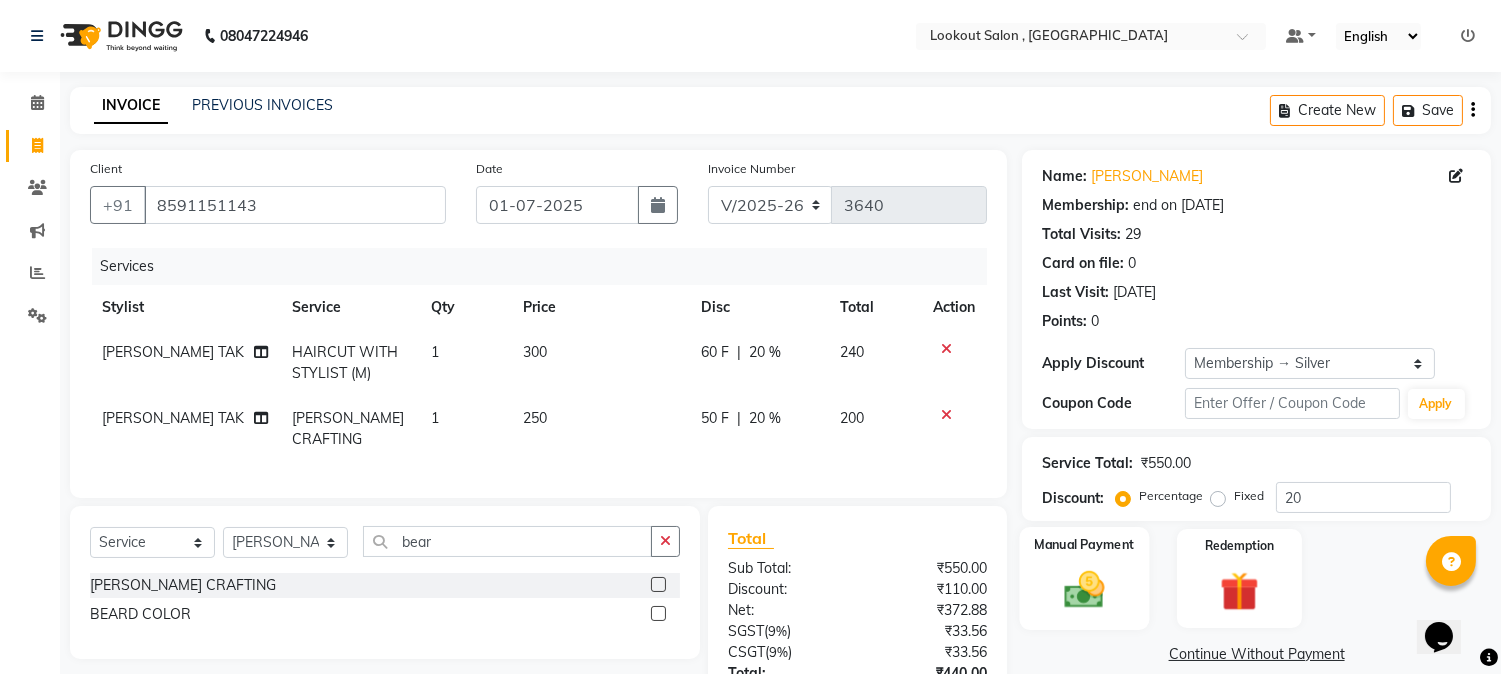 scroll, scrollTop: 172, scrollLeft: 0, axis: vertical 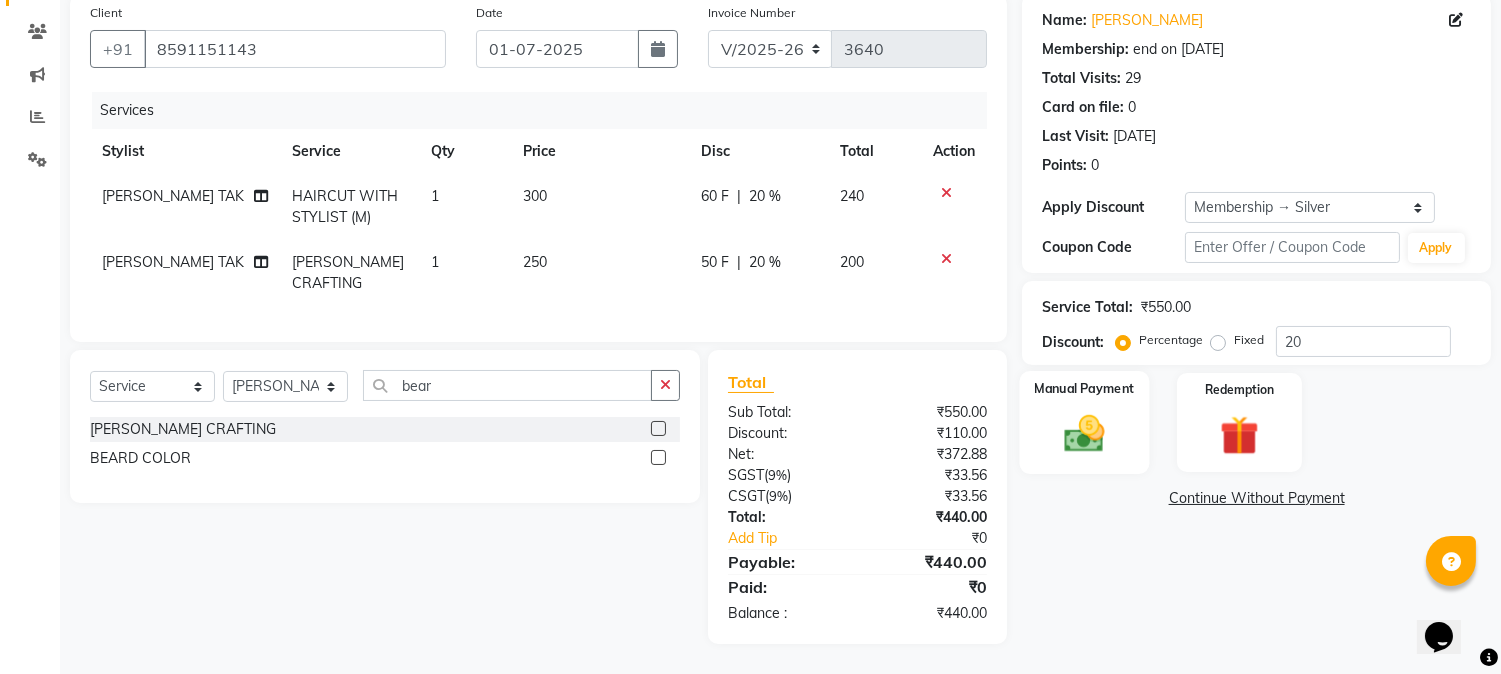 click on "Manual Payment" 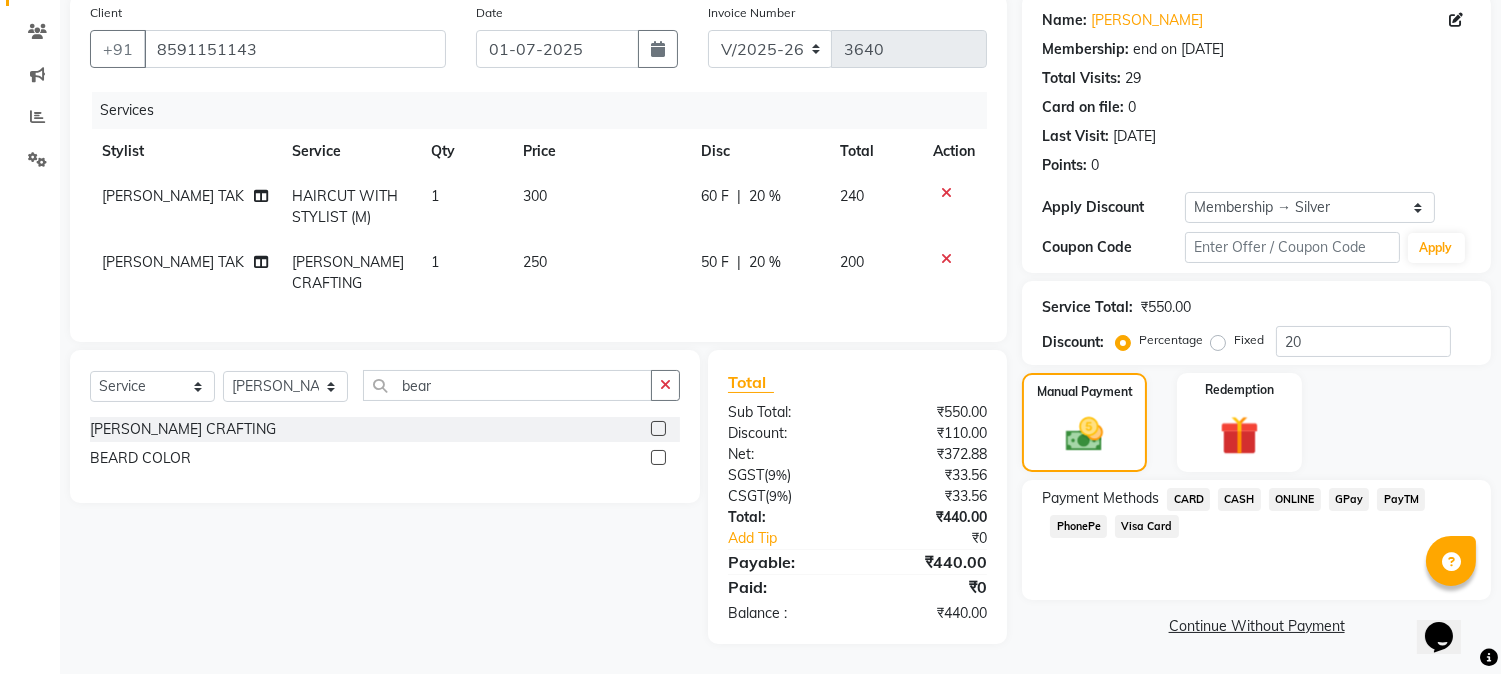 click on "CASH" 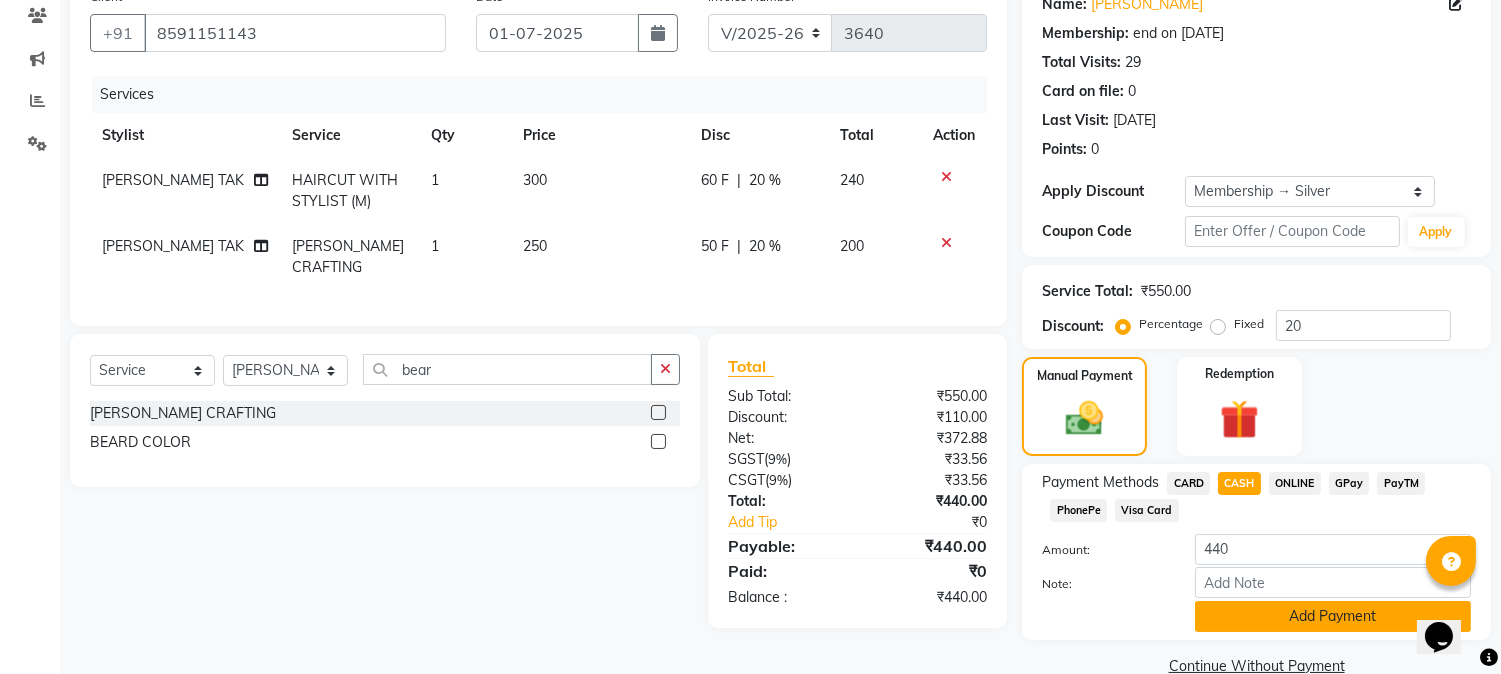 scroll, scrollTop: 208, scrollLeft: 0, axis: vertical 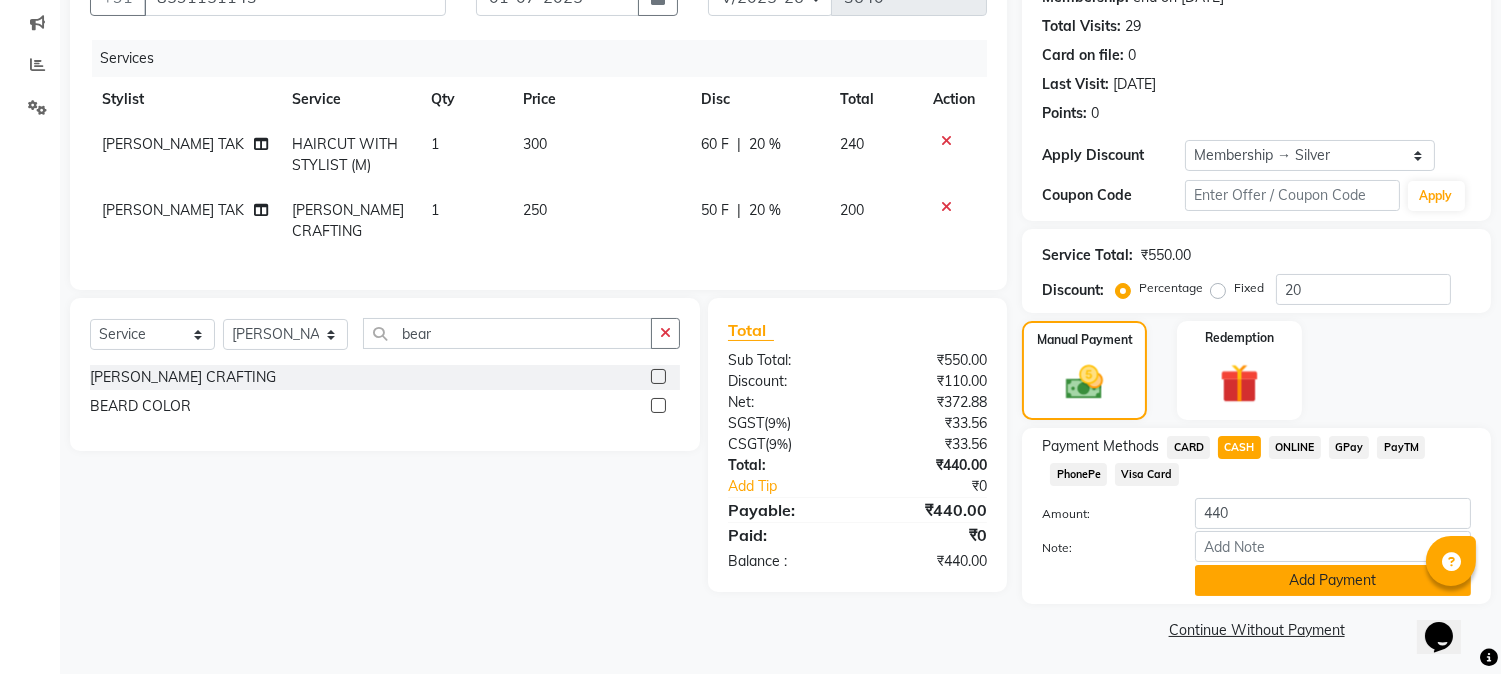 click on "Add Payment" 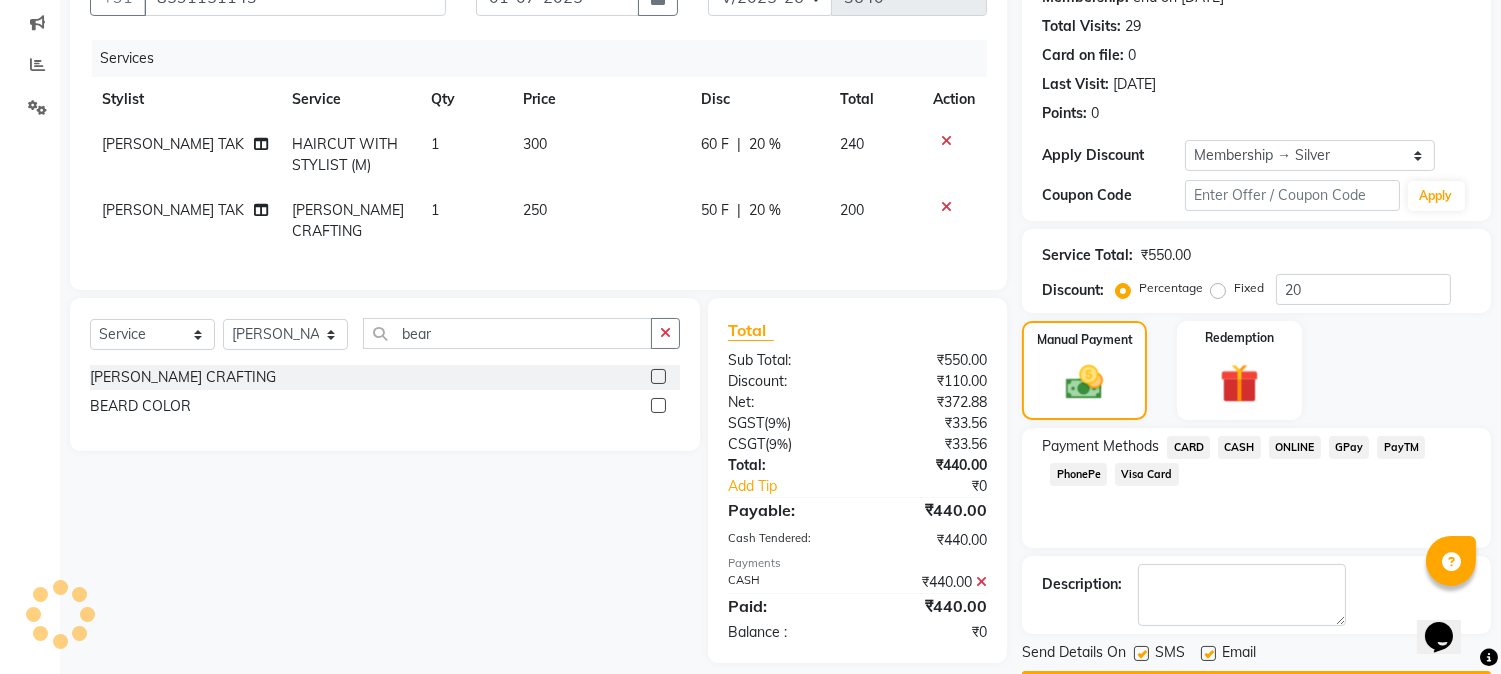 scroll, scrollTop: 265, scrollLeft: 0, axis: vertical 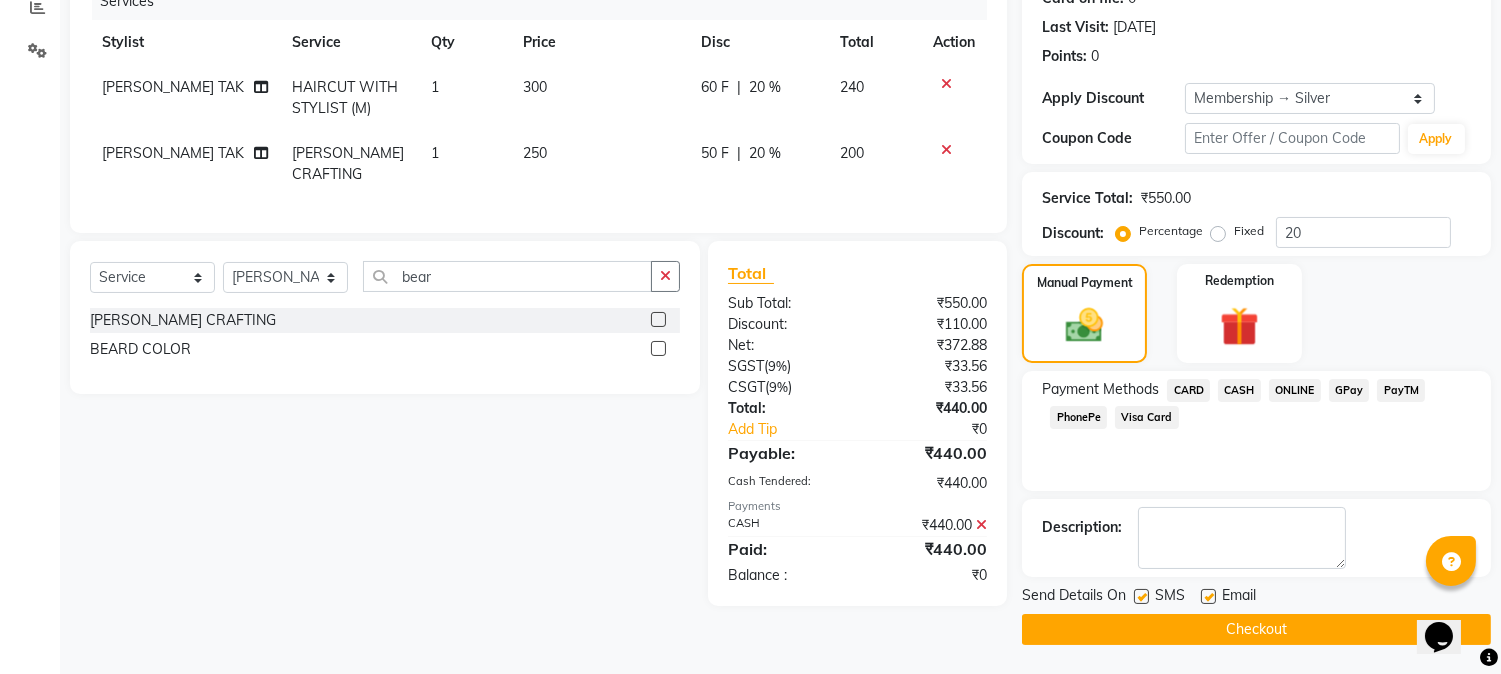 click on "Checkout" 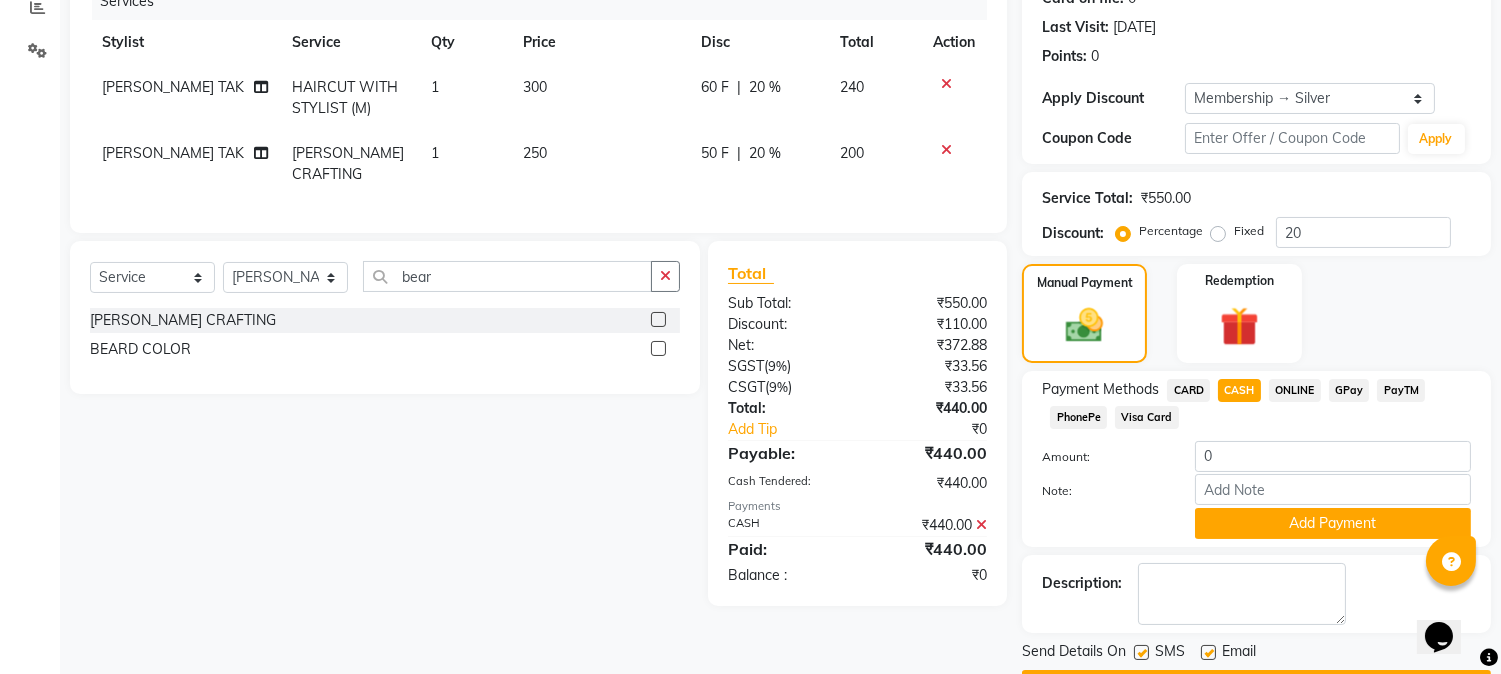 scroll, scrollTop: 322, scrollLeft: 0, axis: vertical 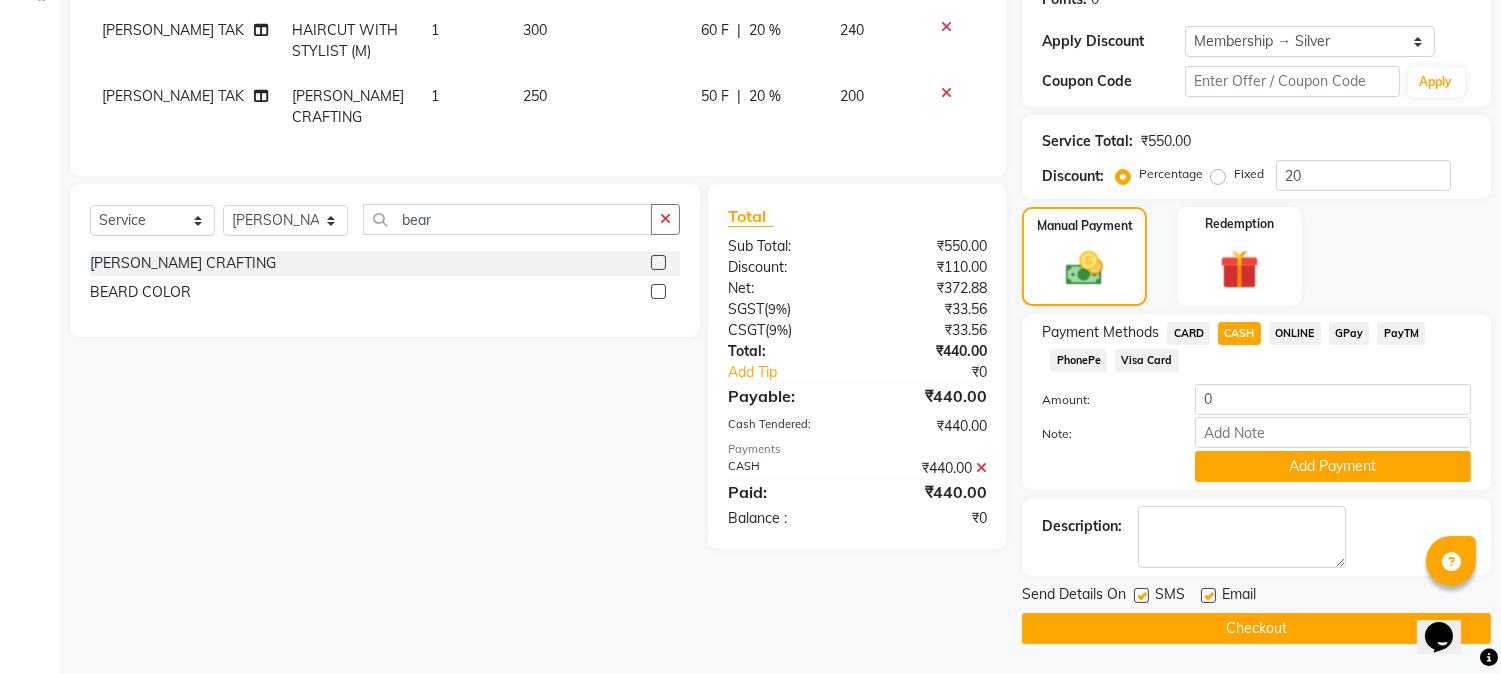 click on "Checkout" 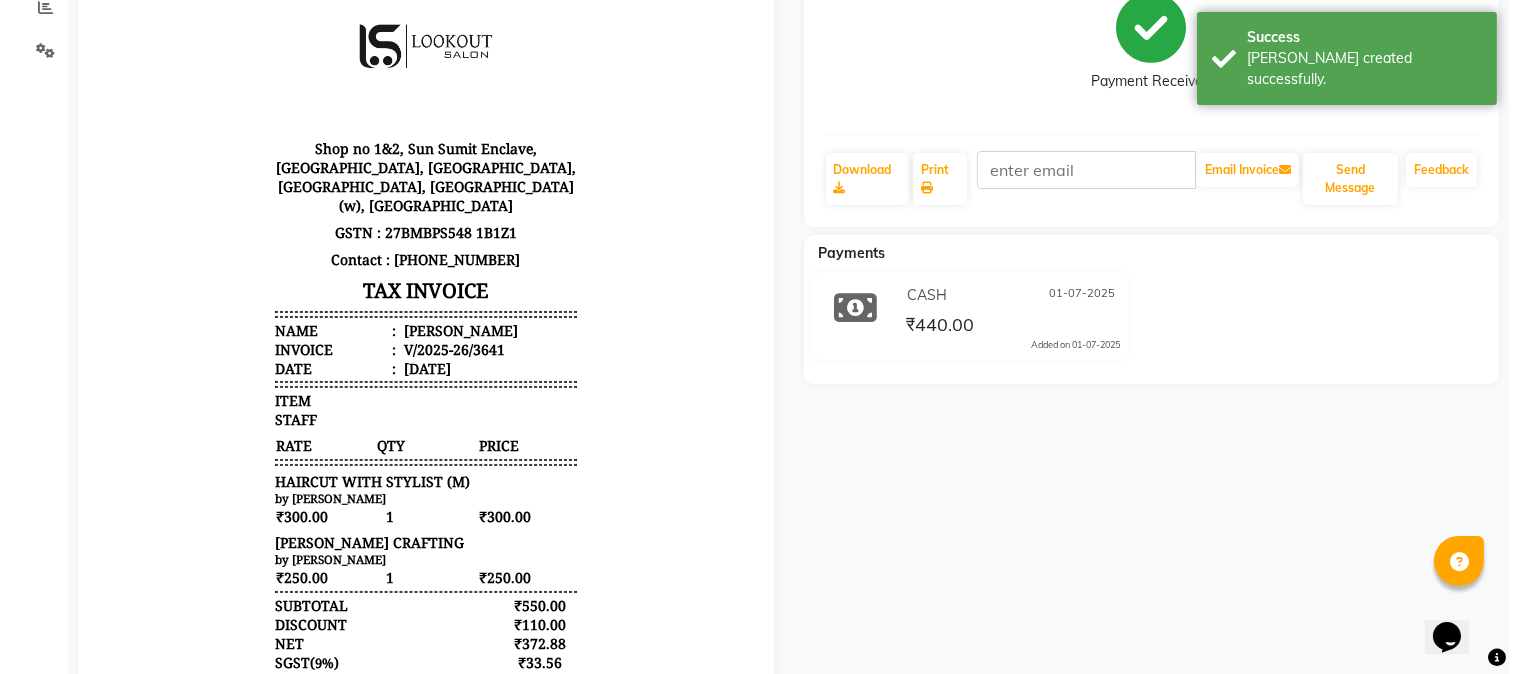 scroll, scrollTop: 0, scrollLeft: 0, axis: both 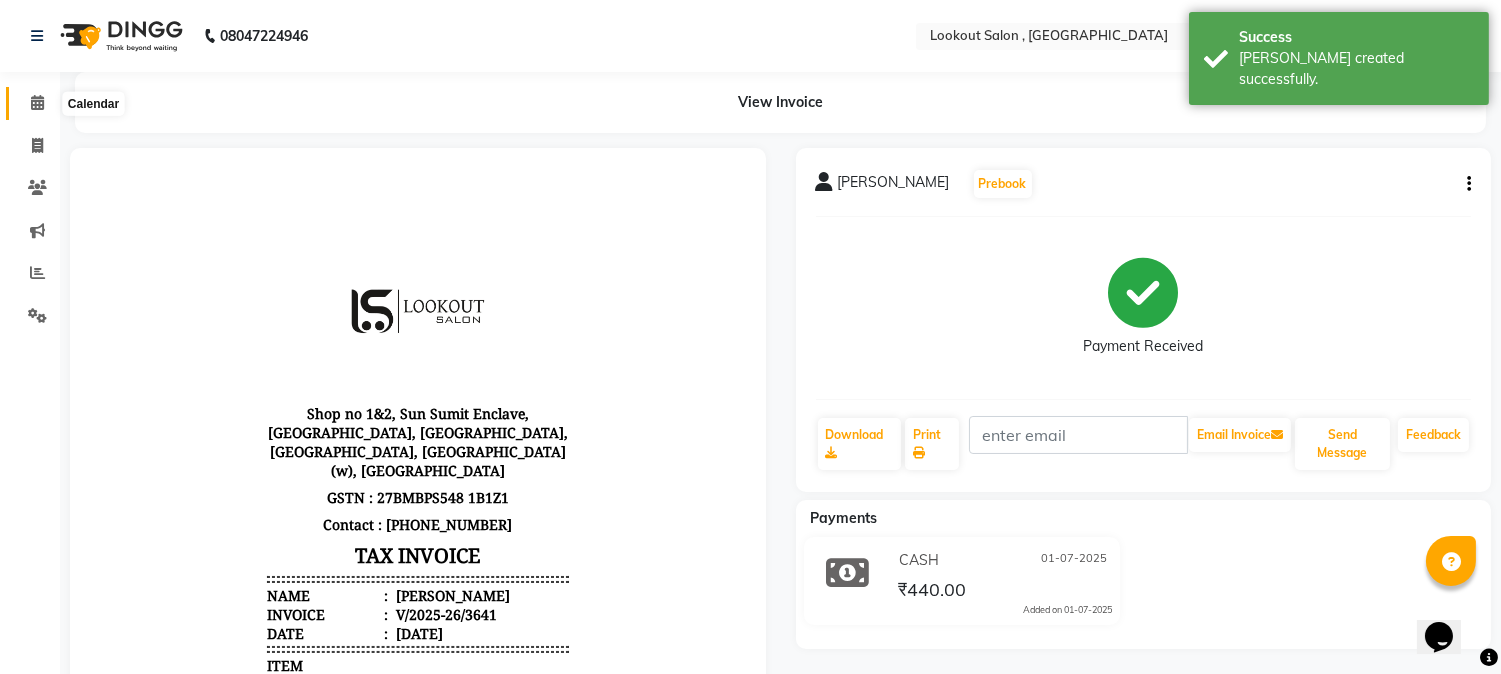 click 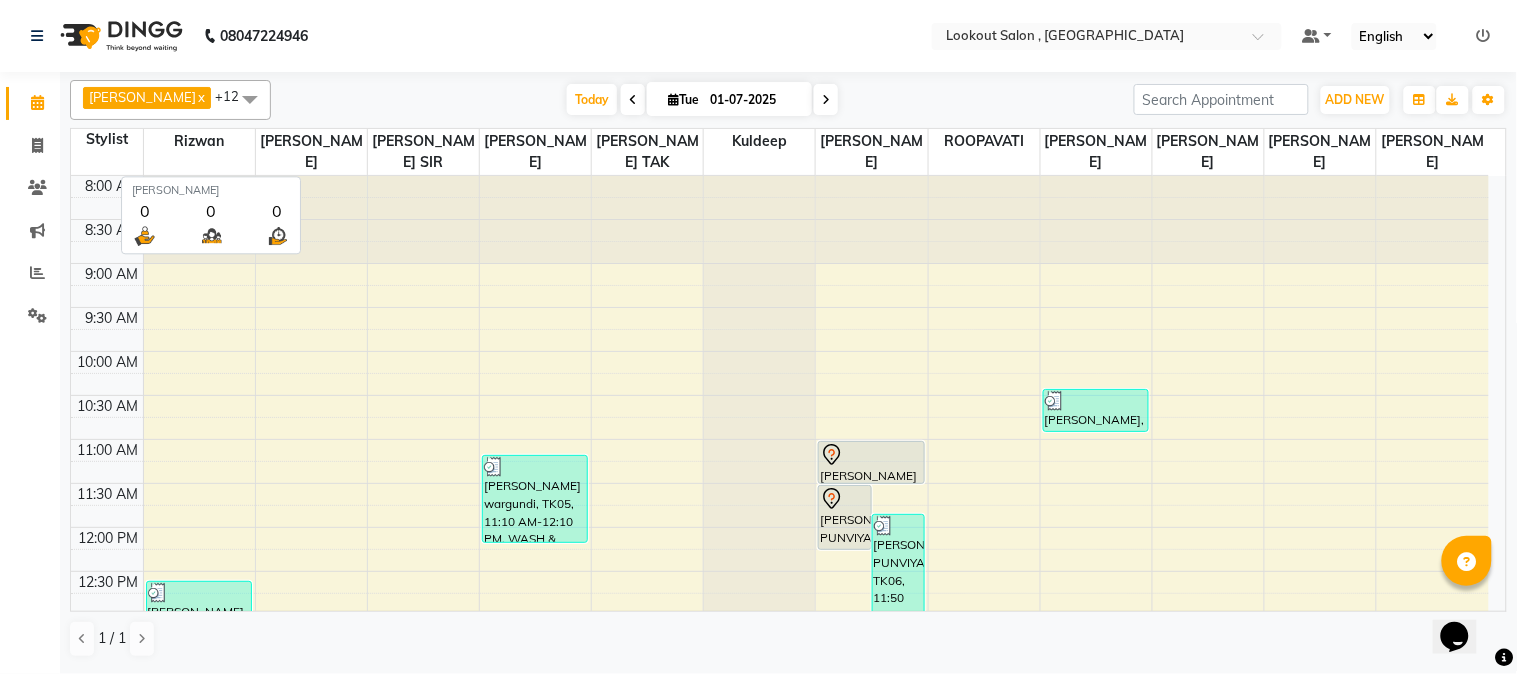 drag, startPoint x: 262, startPoint y: 144, endPoint x: 294, endPoint y: 130, distance: 34.928497 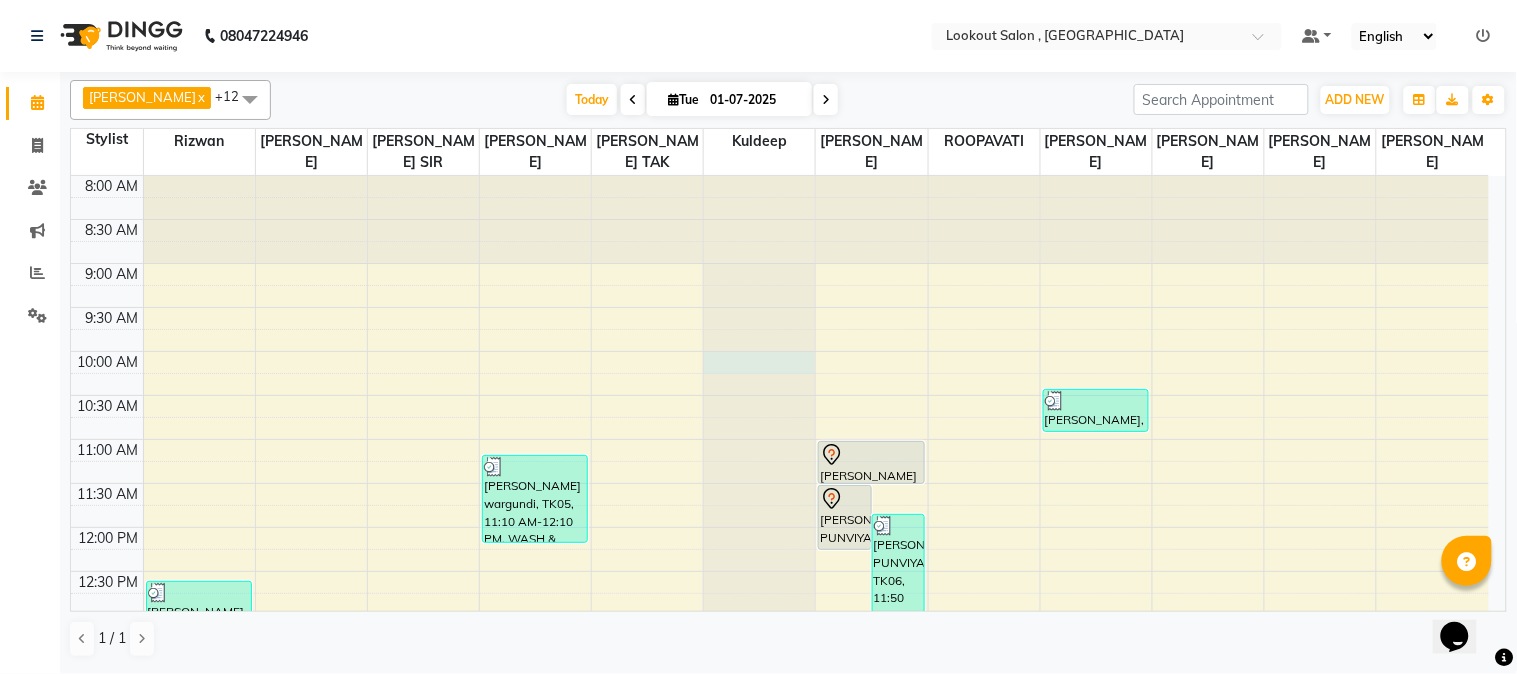 click at bounding box center (759, 176) 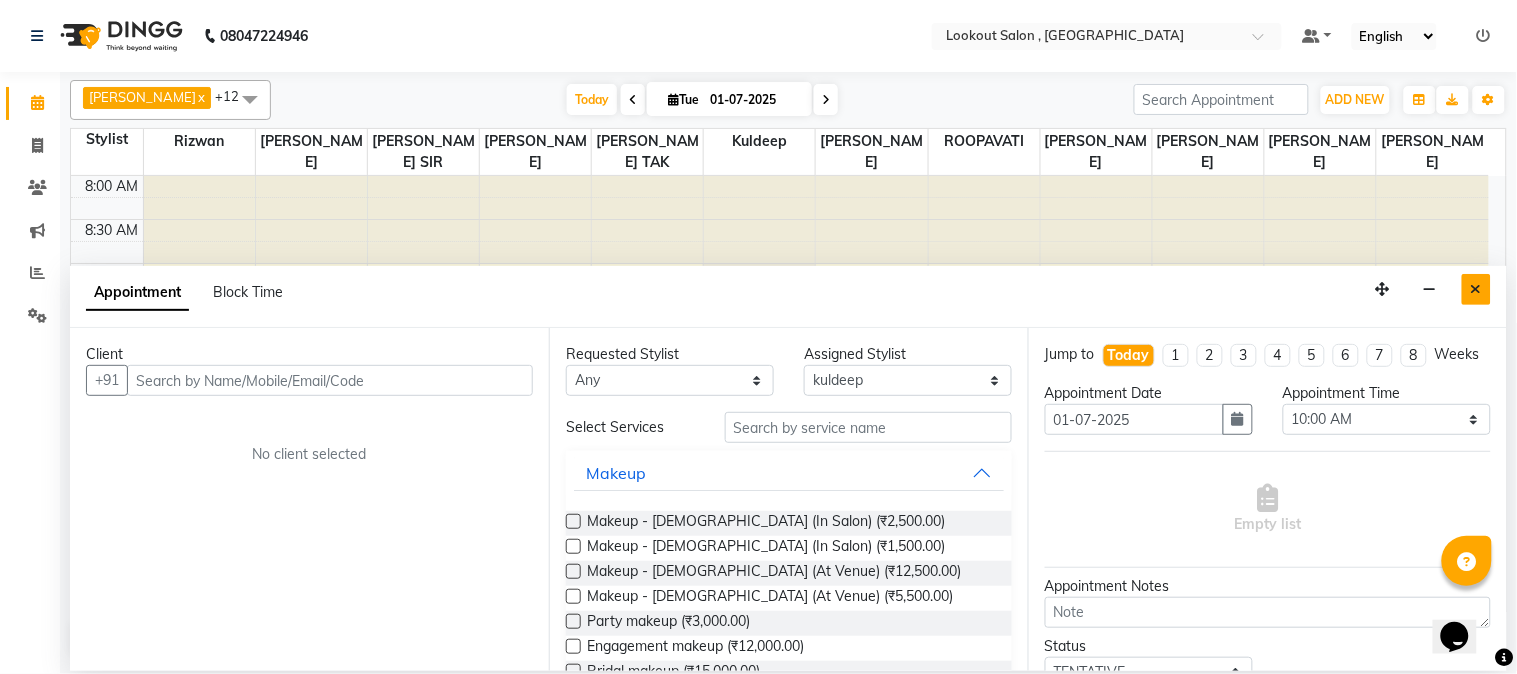 click at bounding box center [1476, 289] 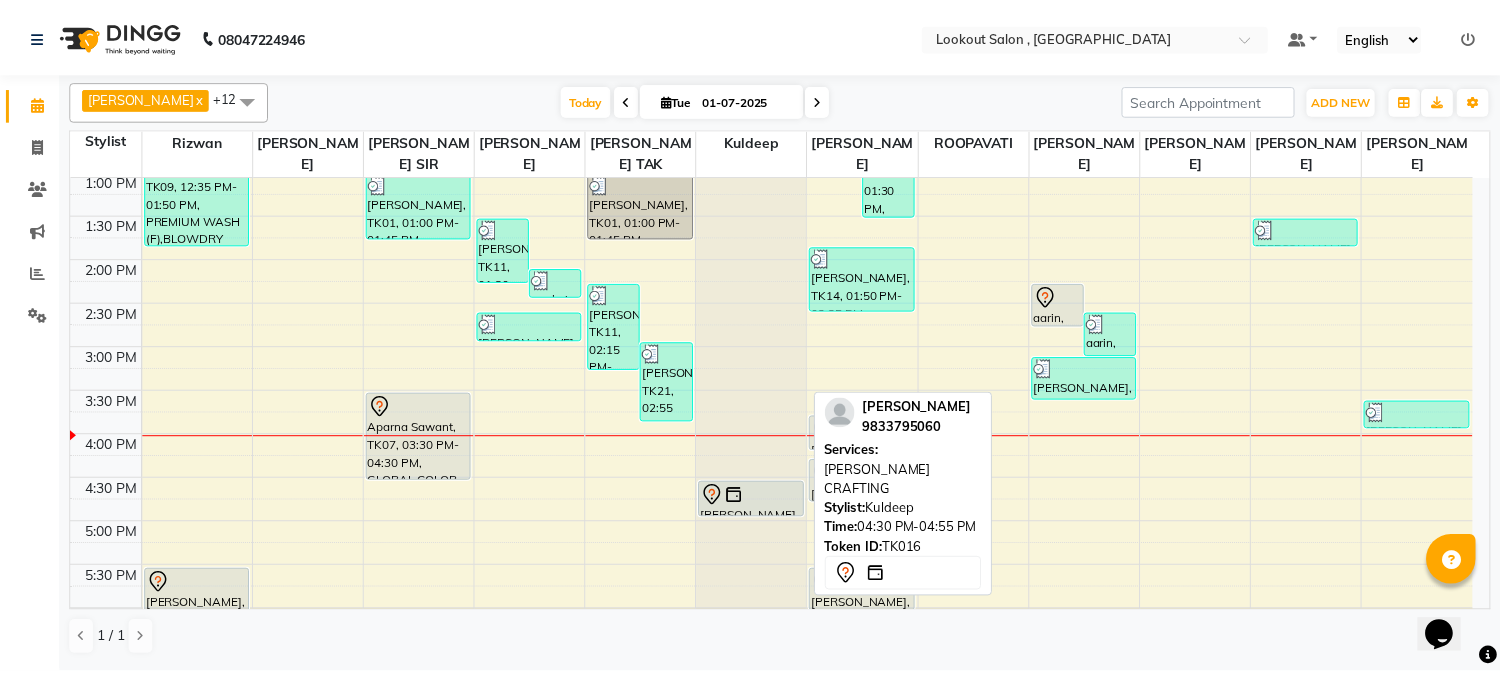 scroll, scrollTop: 334, scrollLeft: 0, axis: vertical 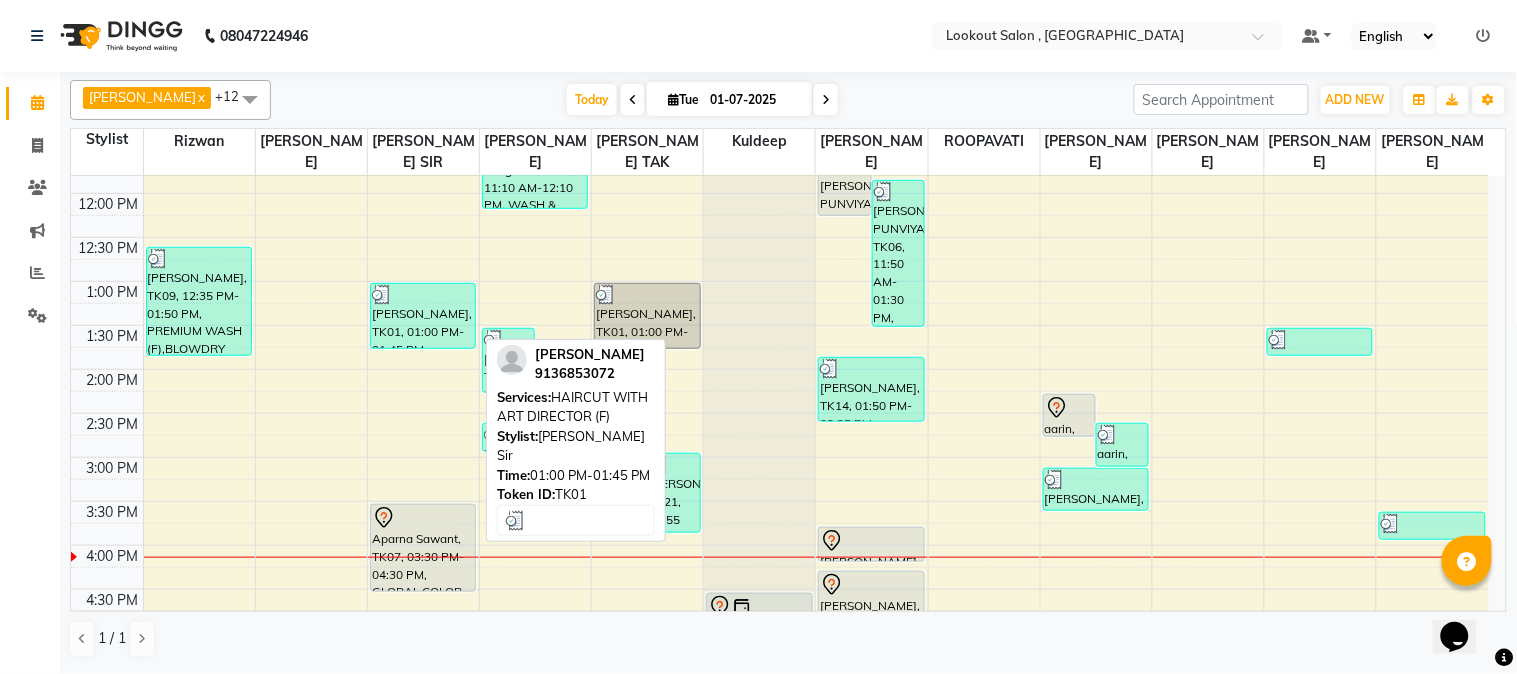 click on "[PERSON_NAME], TK01, 01:00 PM-01:45 PM, HAIRCUT WITH ART DIRECTOR (F)" at bounding box center [423, 316] 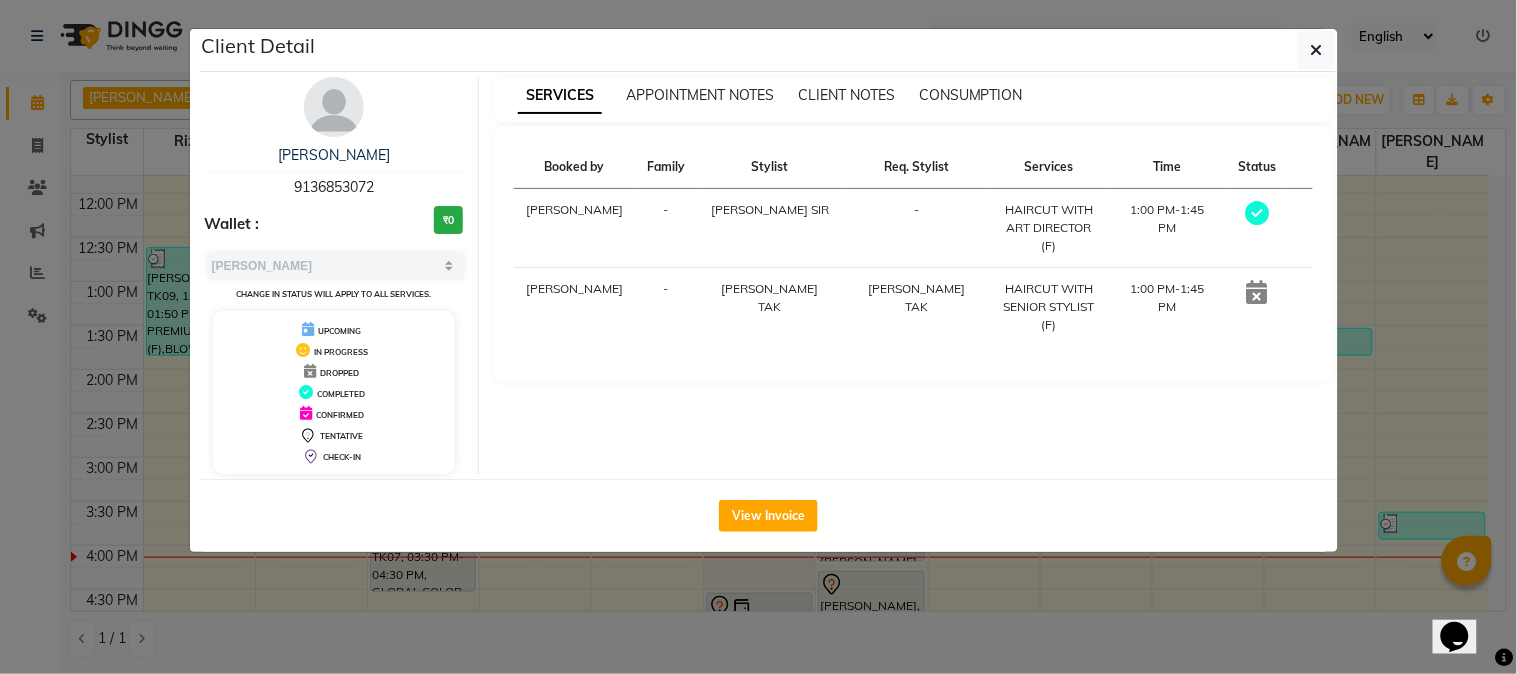 drag, startPoint x: 291, startPoint y: 175, endPoint x: 434, endPoint y: 173, distance: 143.01399 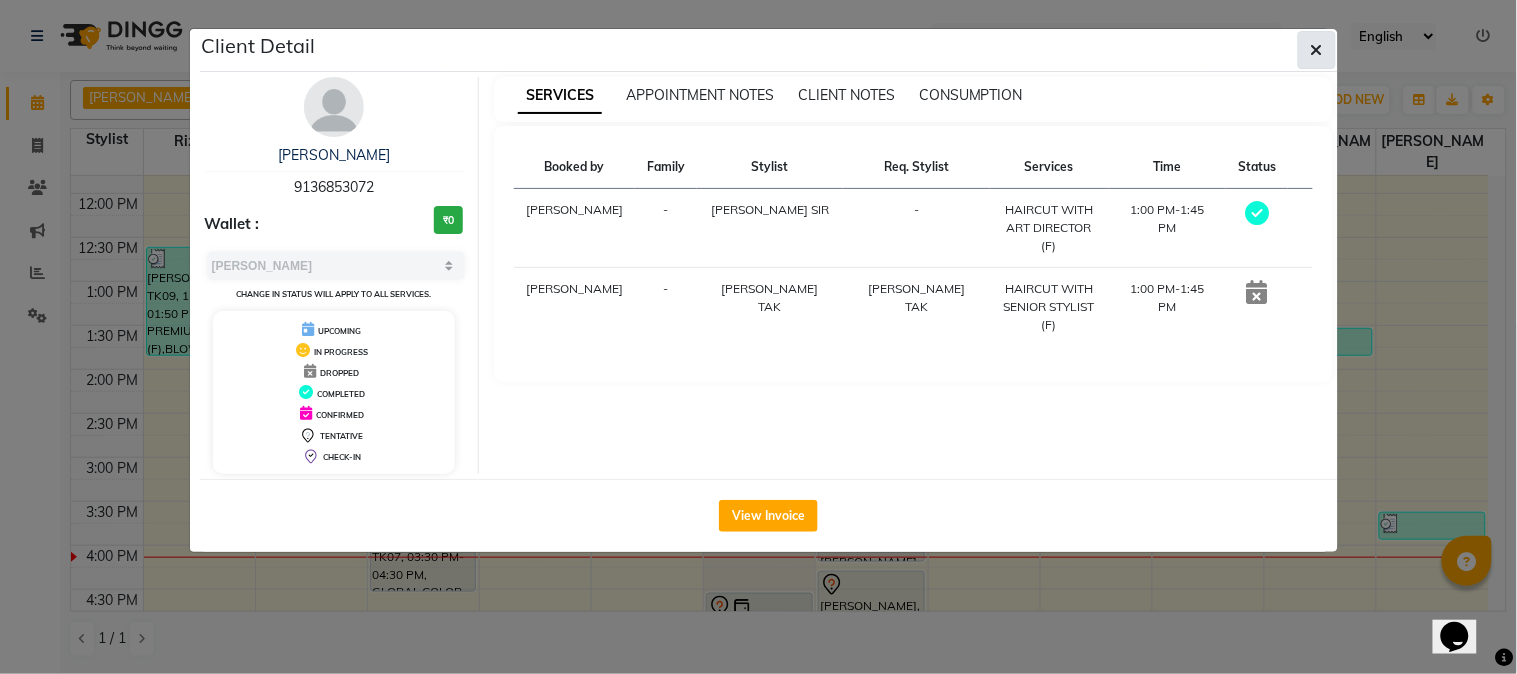 click 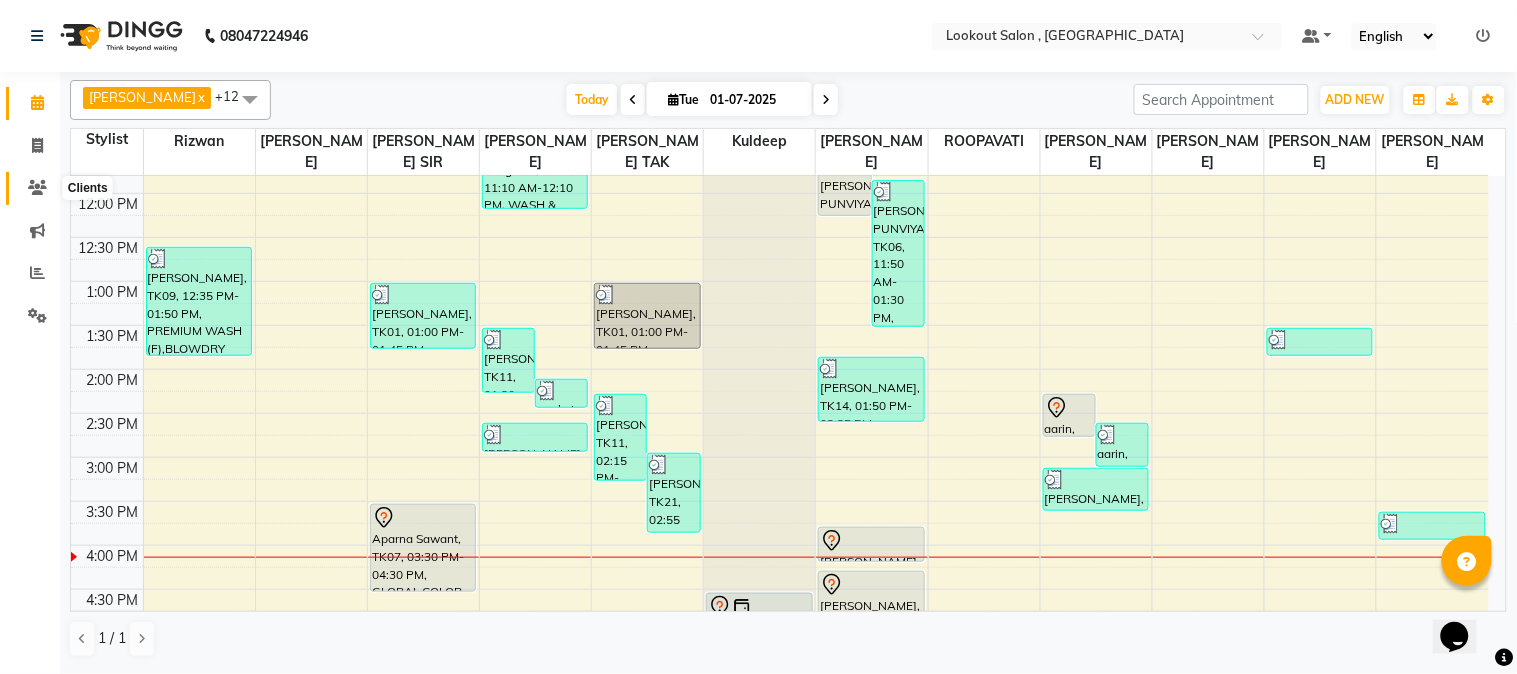 click 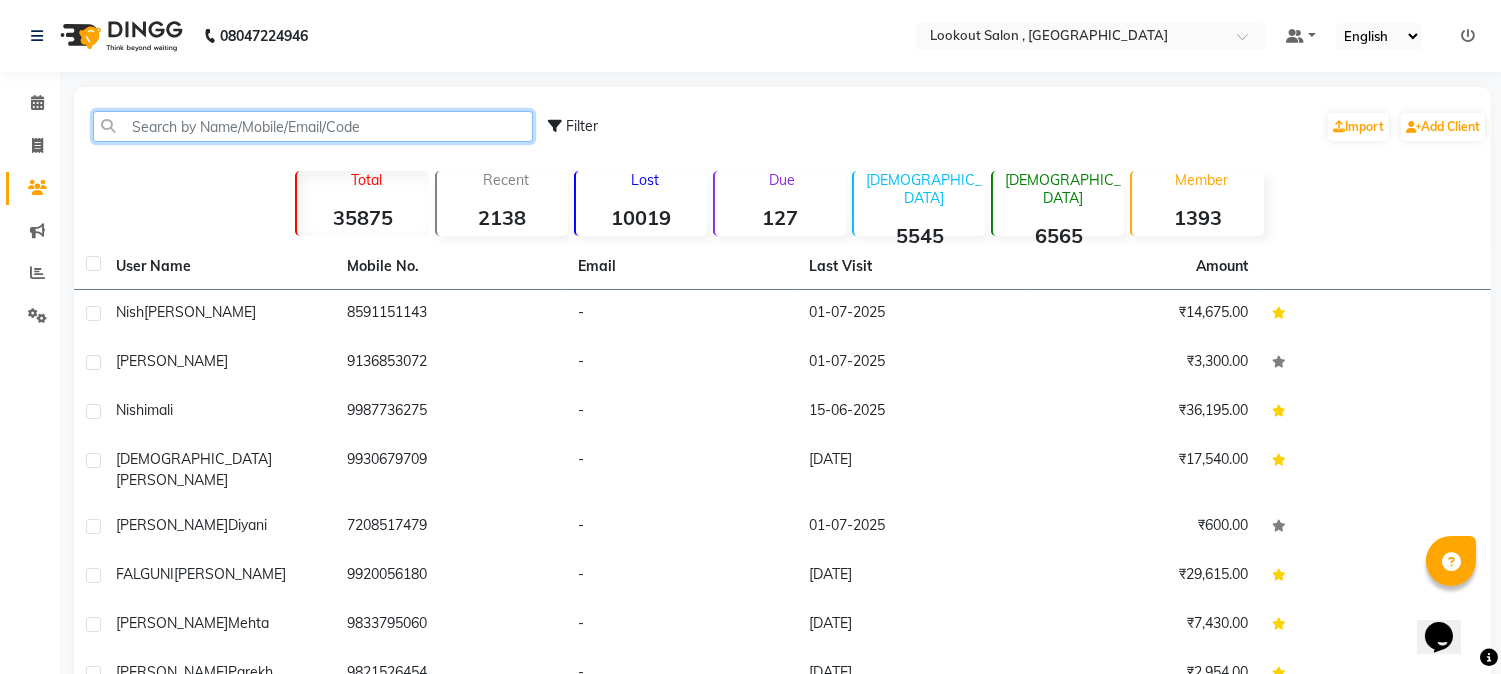 click 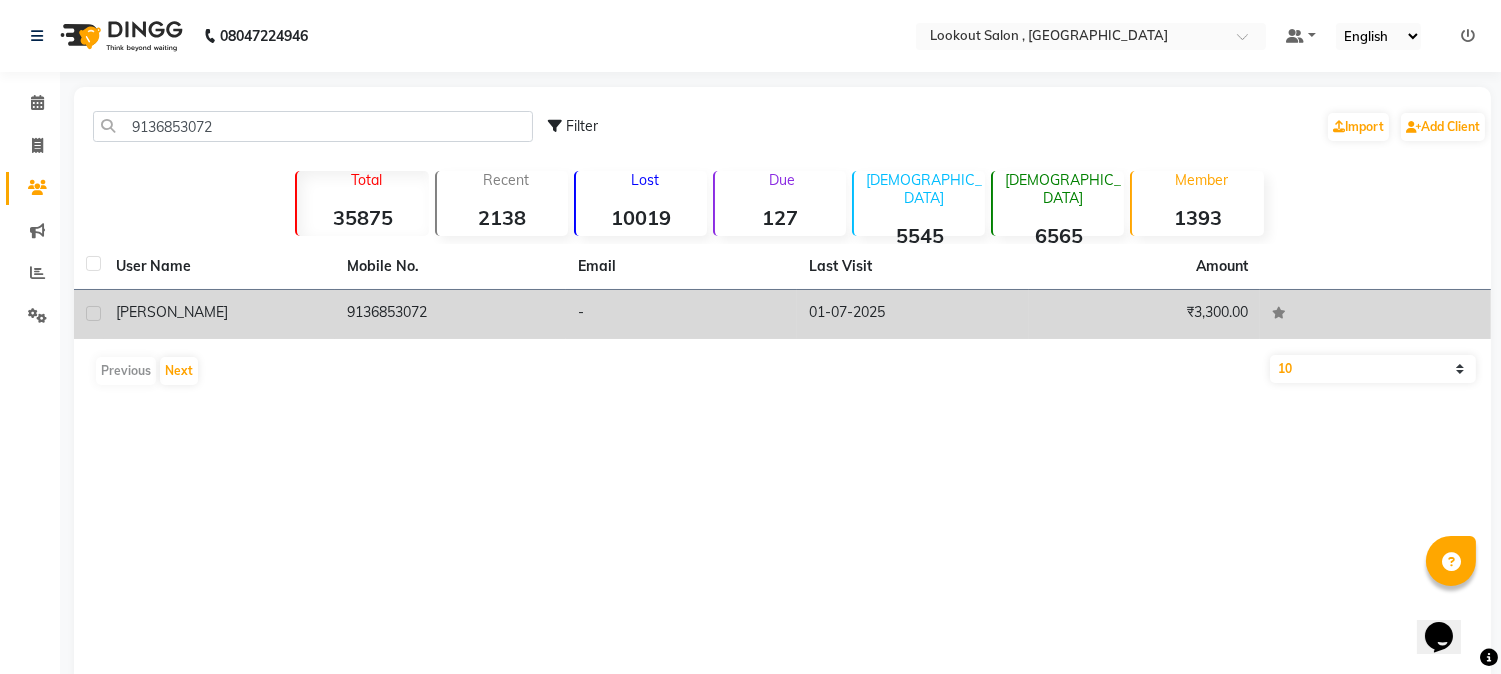 click on "[PERSON_NAME]" 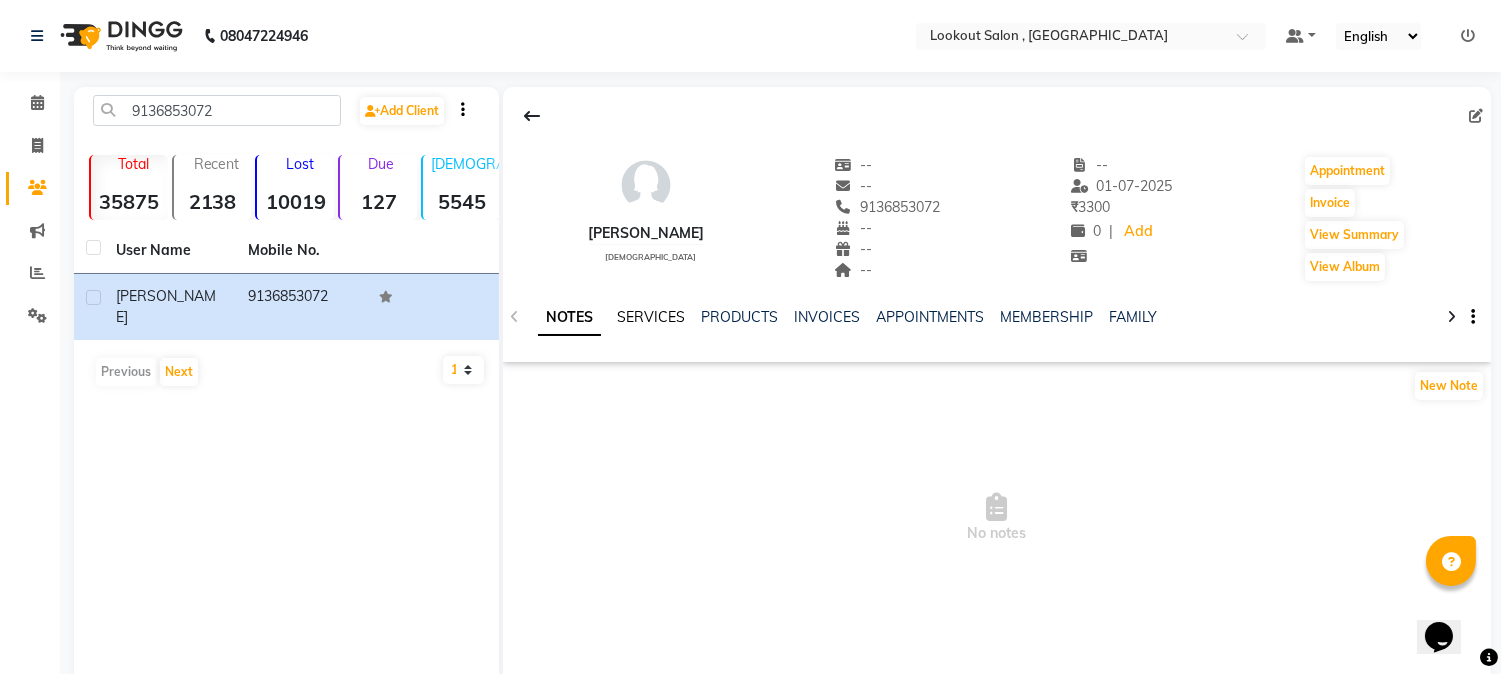 click on "SERVICES" 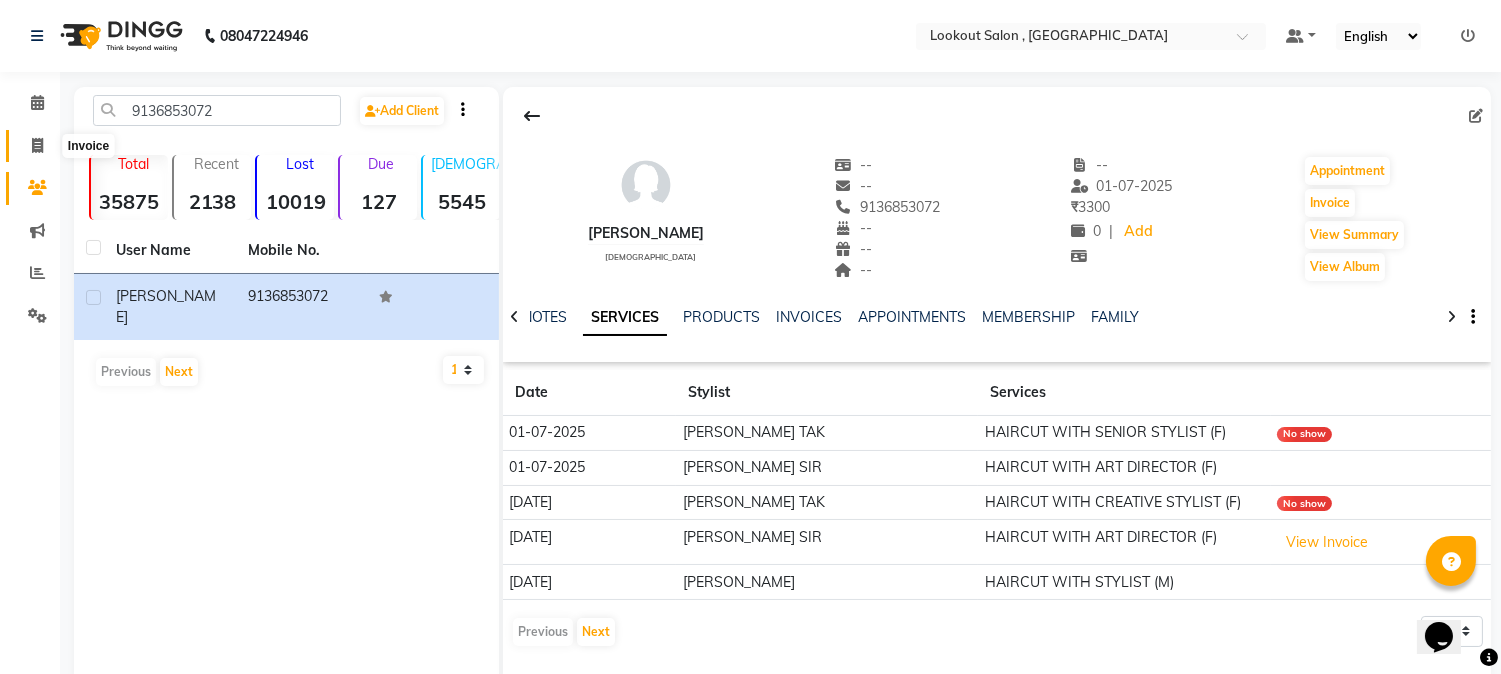 click 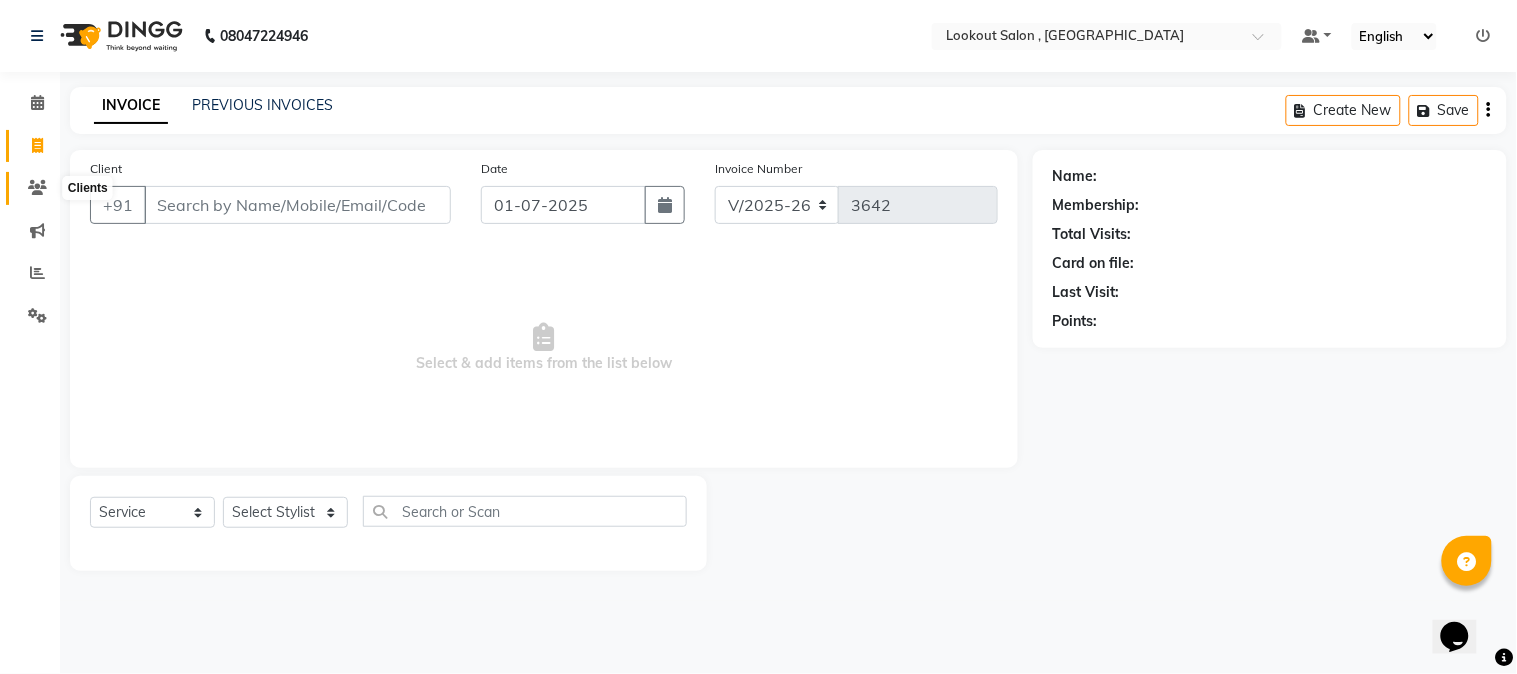 click 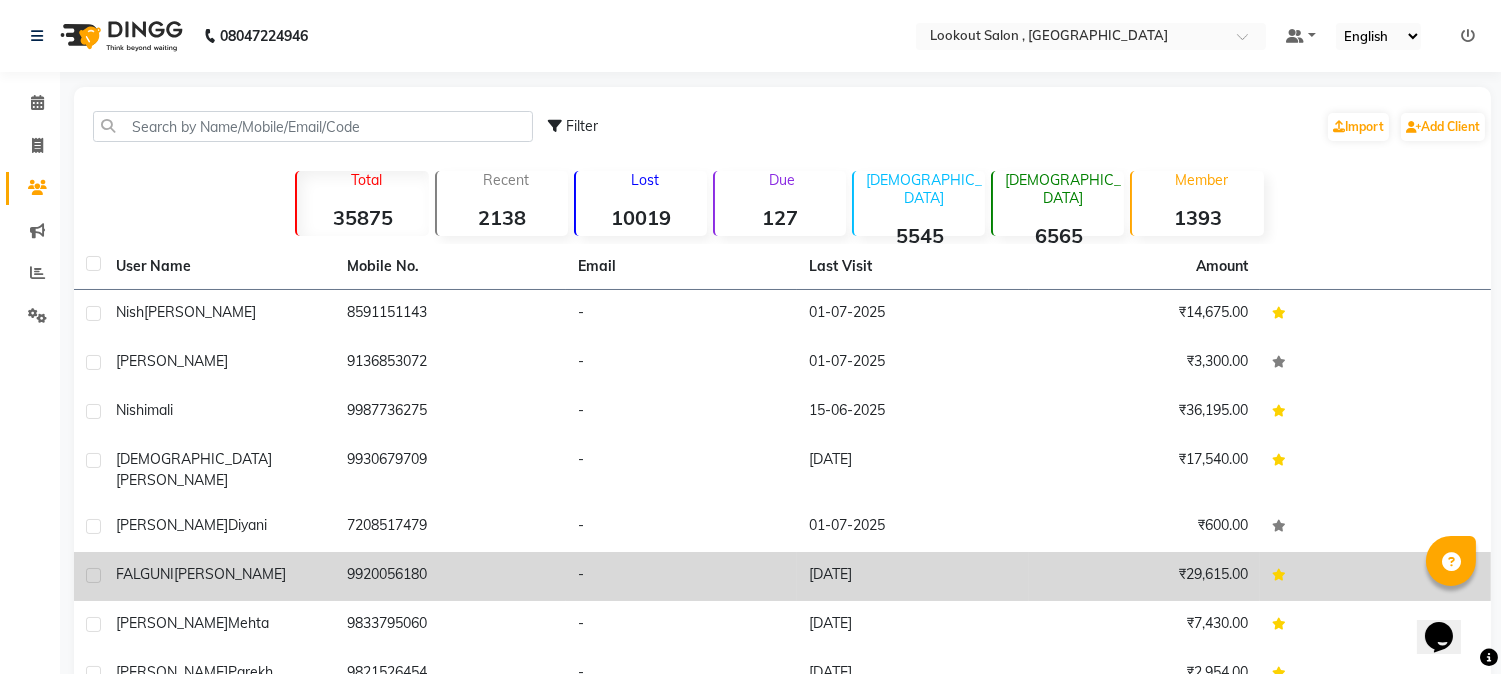 scroll, scrollTop: 191, scrollLeft: 0, axis: vertical 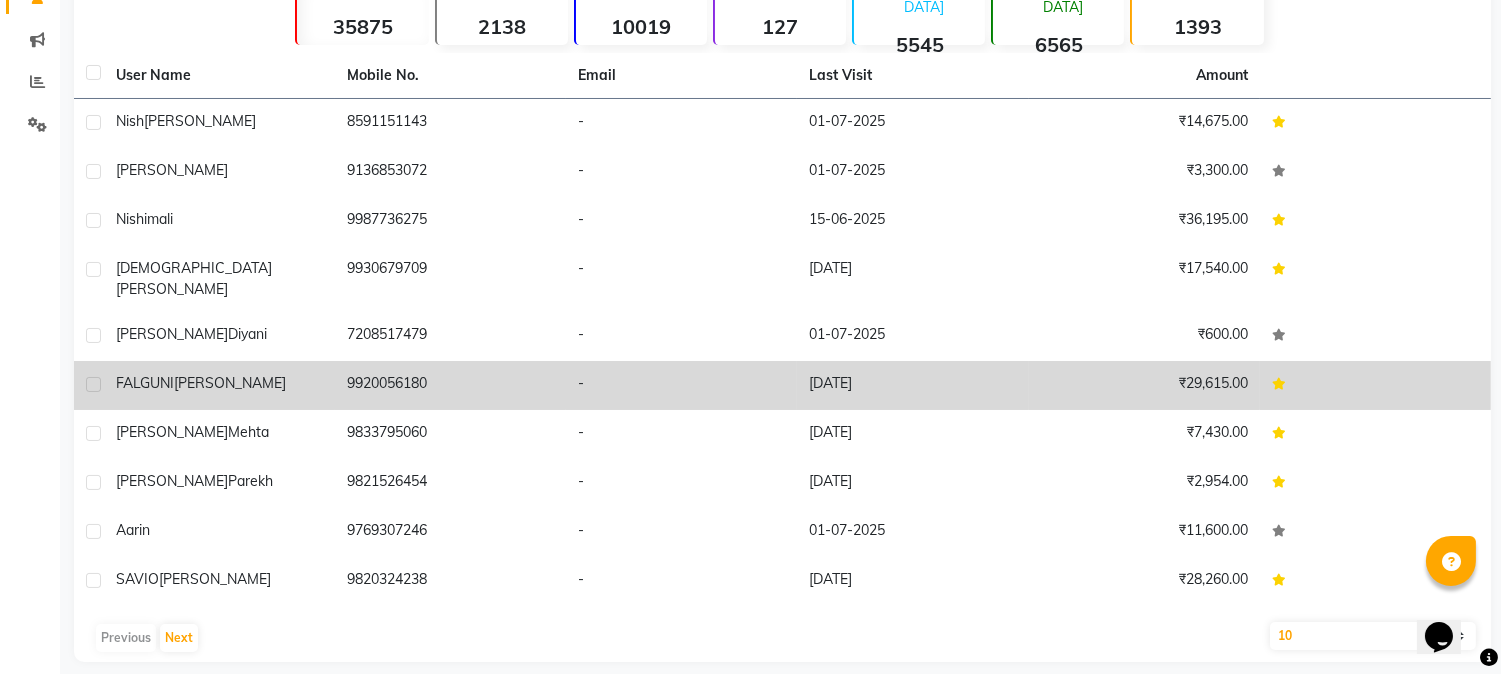 click on "[PERSON_NAME]" 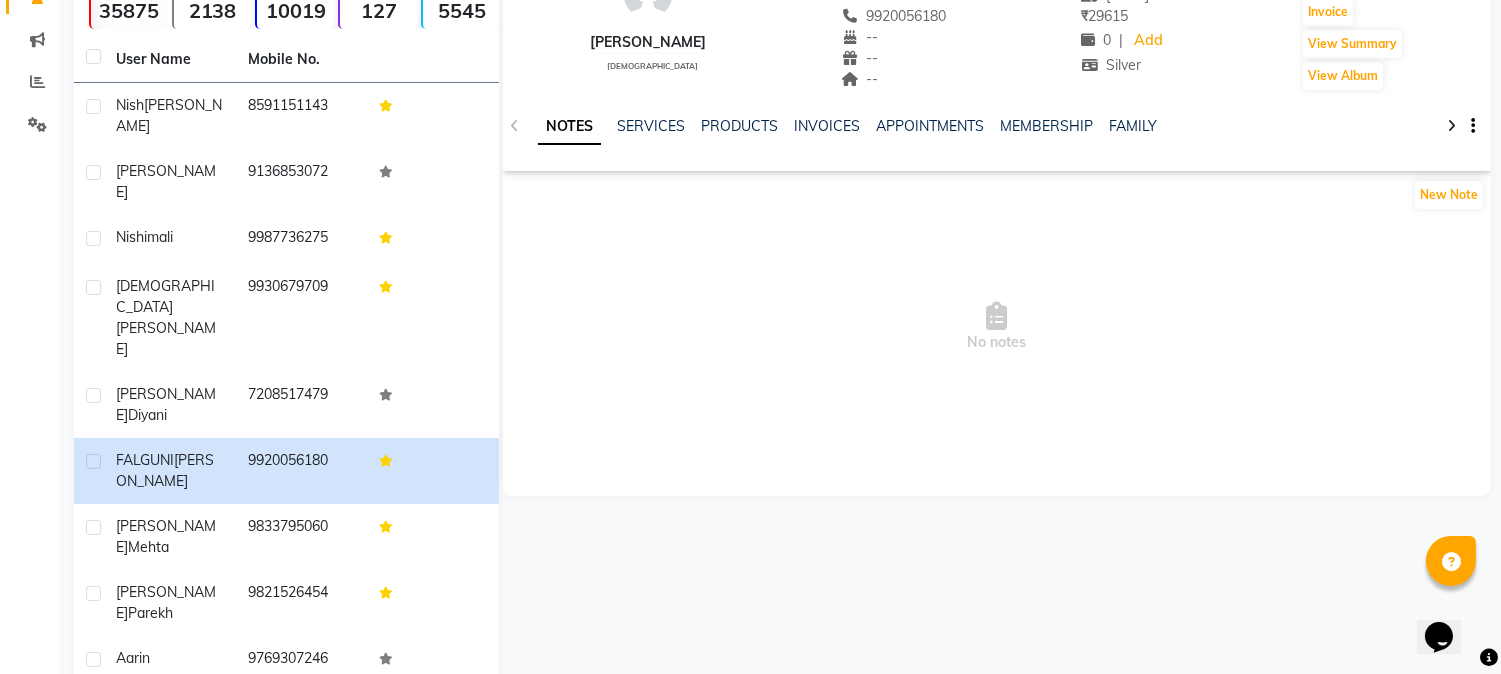 click on "No notes" at bounding box center [997, 327] 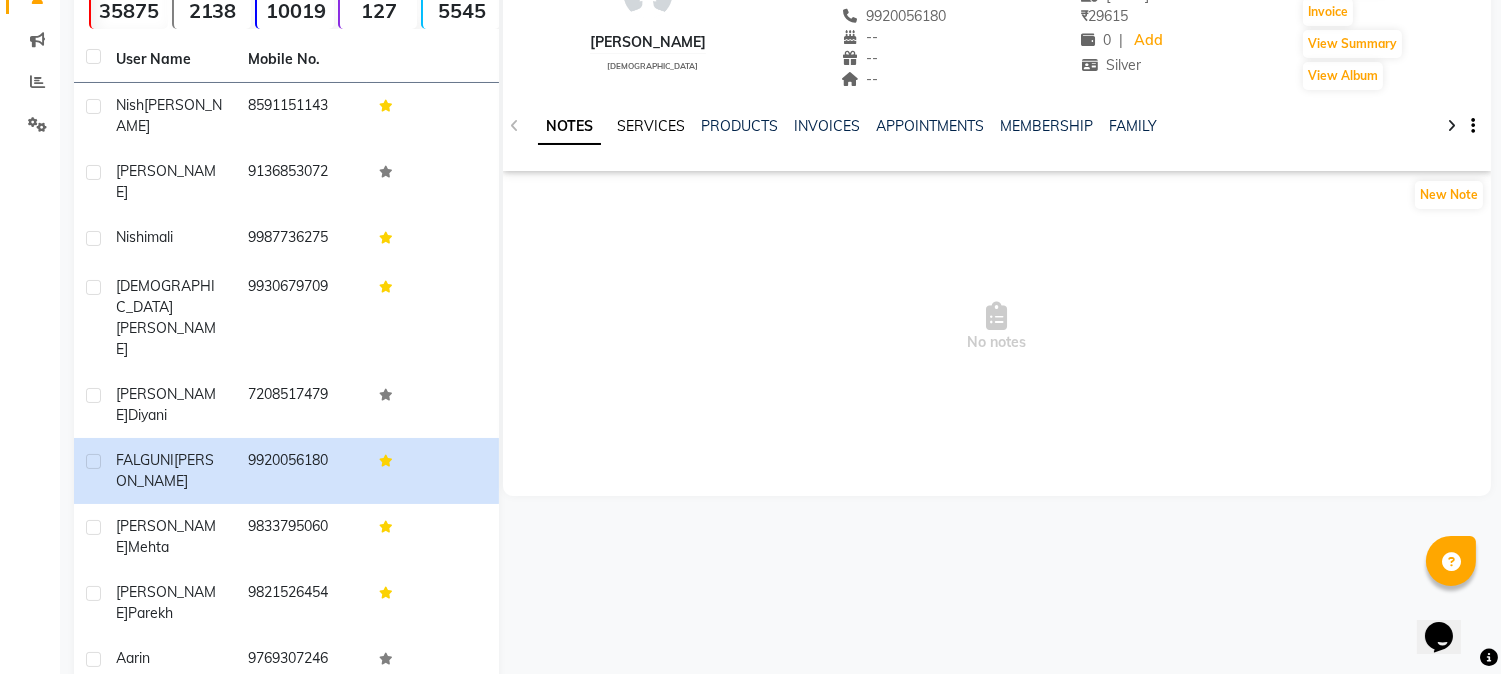 click on "SERVICES" 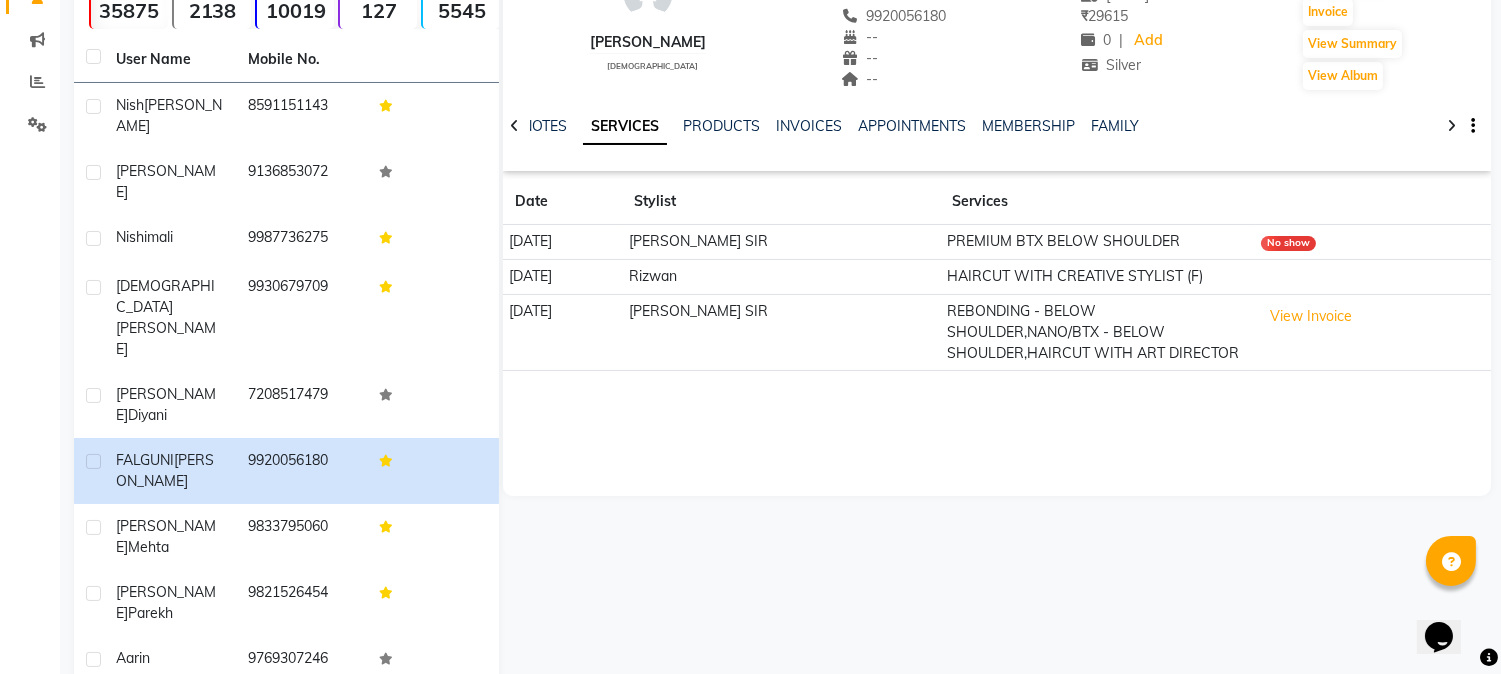 scroll, scrollTop: 192, scrollLeft: 0, axis: vertical 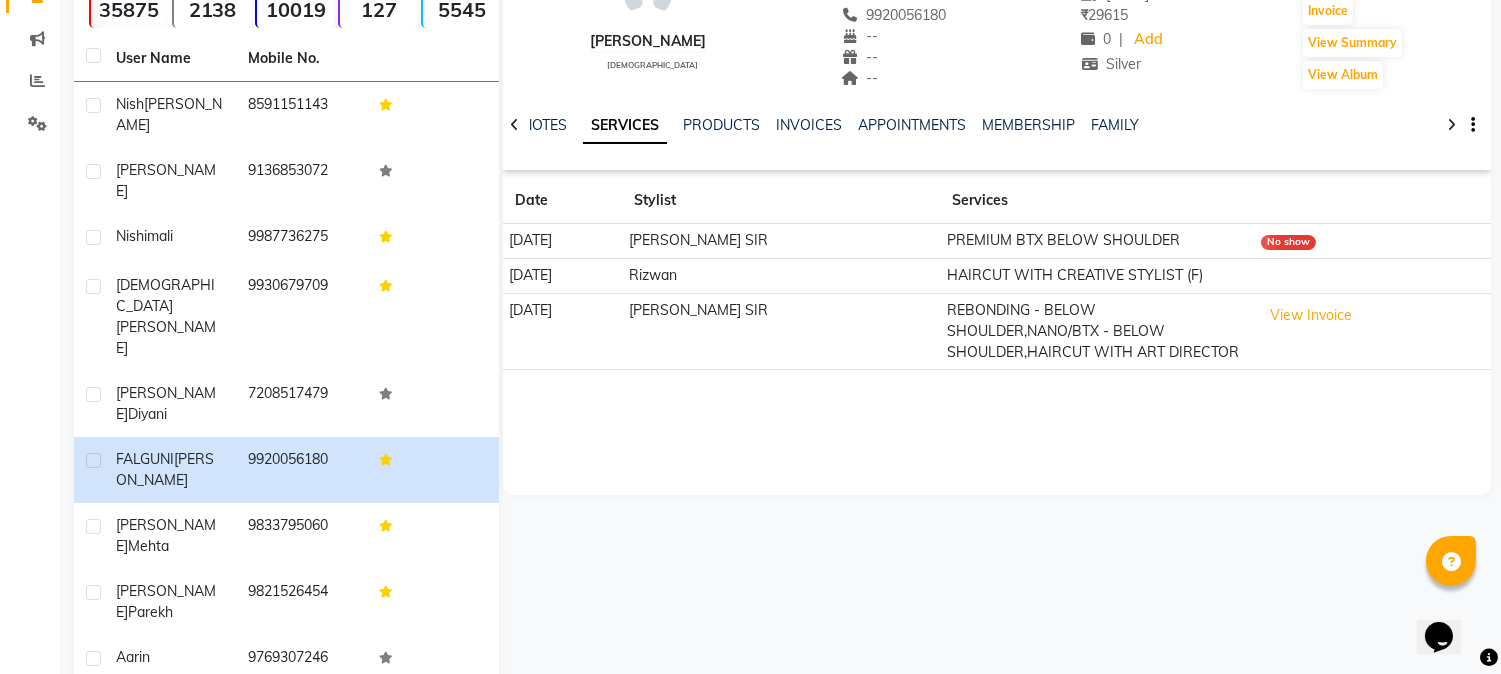click on "HAIRCUT WITH CREATIVE STYLIST (F)" 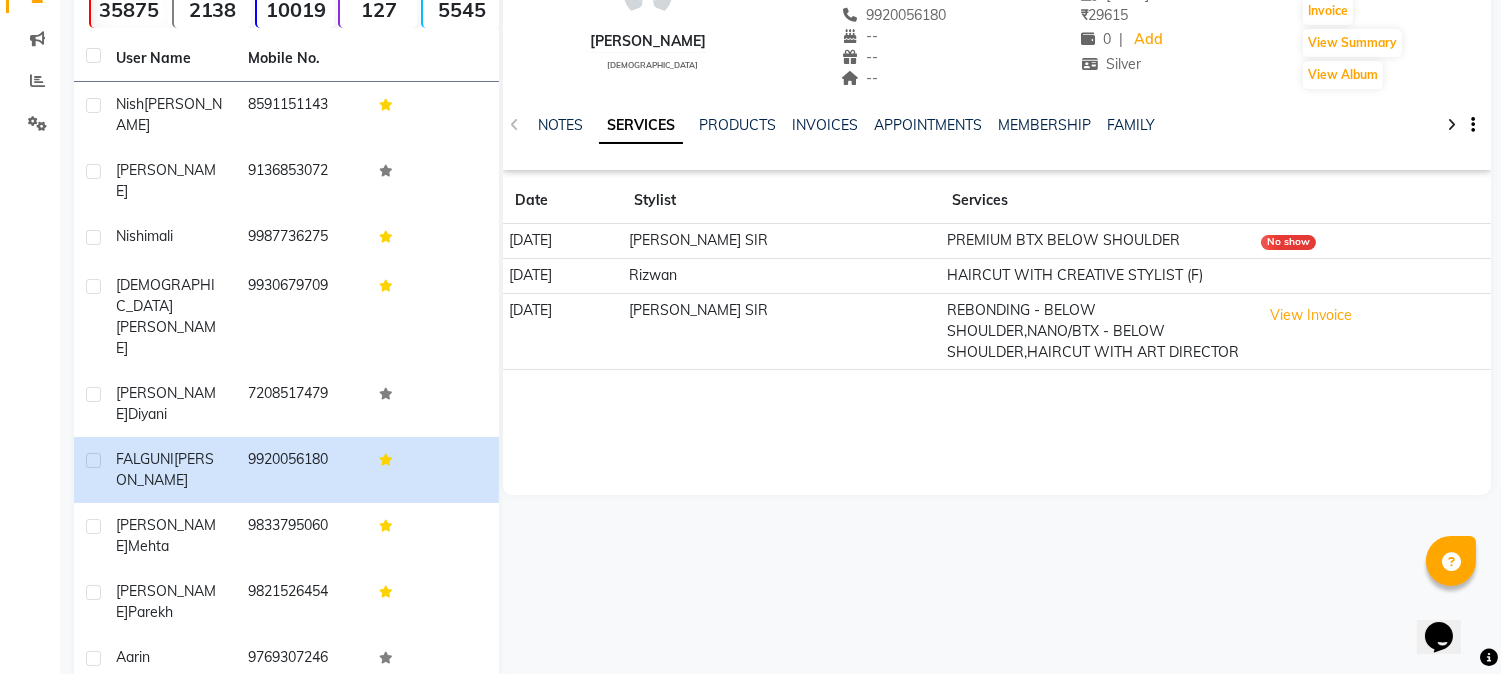 click on "NOTES SERVICES PRODUCTS INVOICES APPOINTMENTS MEMBERSHIP FAMILY" 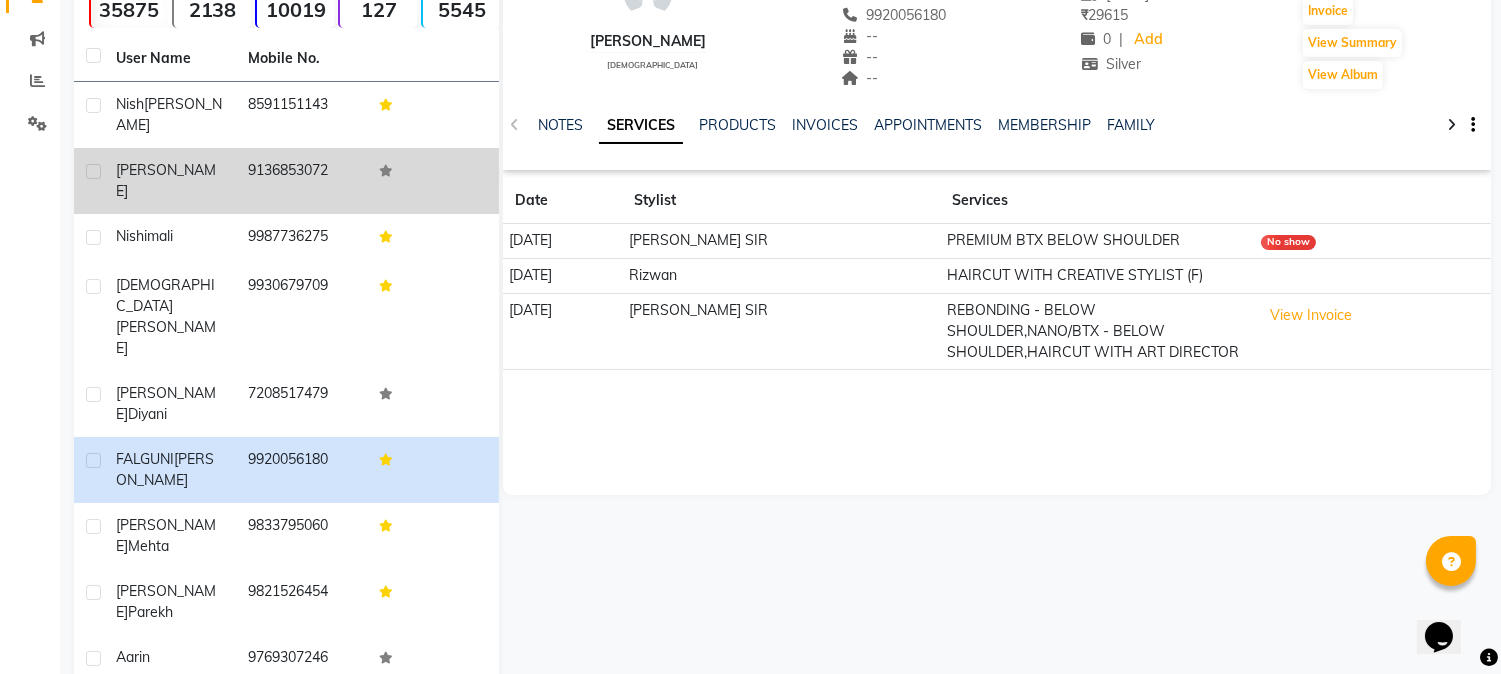 scroll, scrollTop: 0, scrollLeft: 0, axis: both 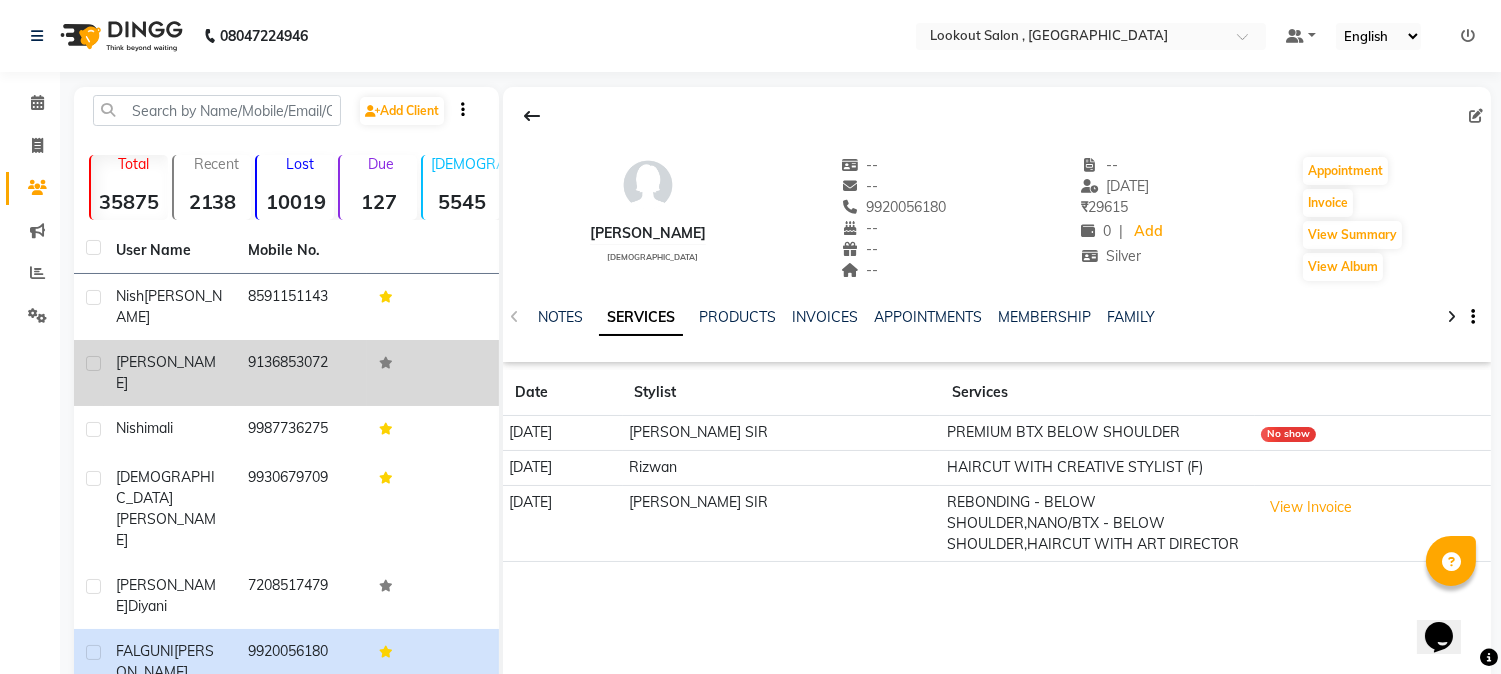click on "[PERSON_NAME]" 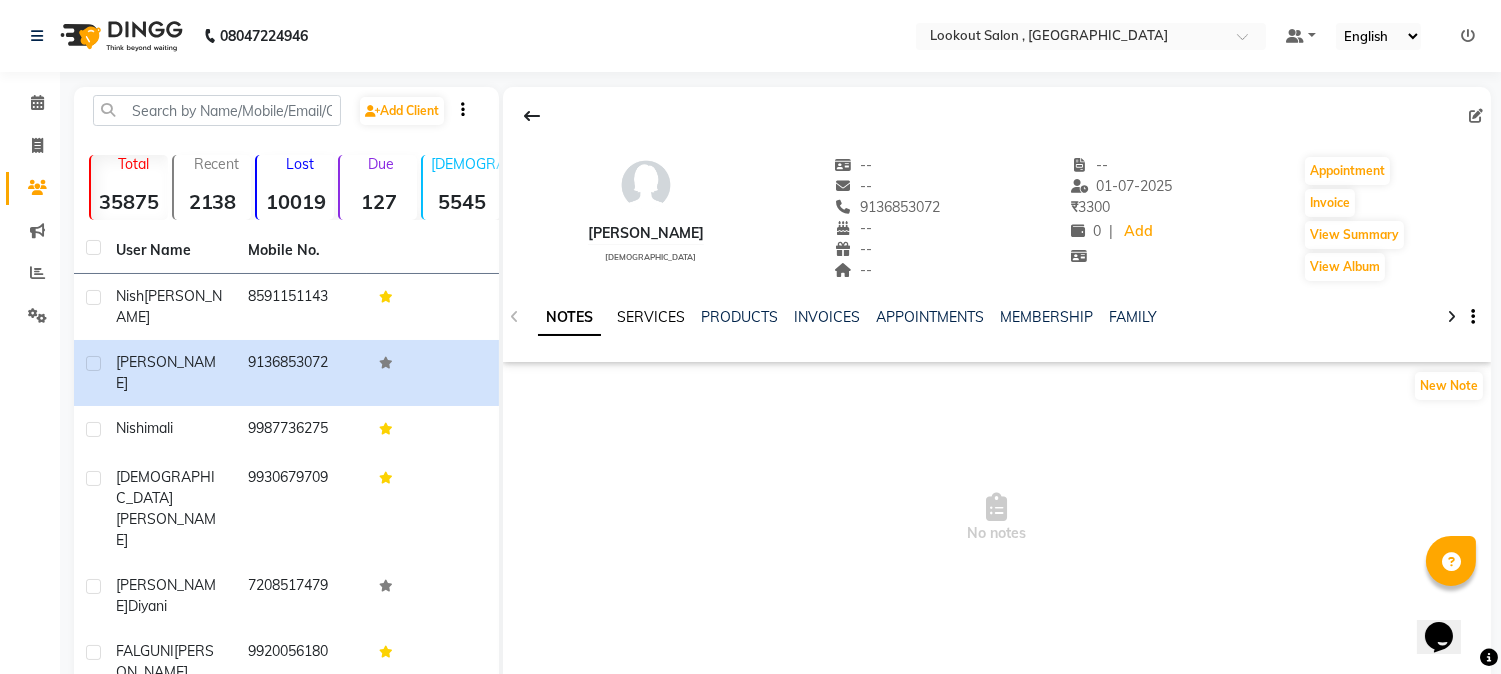 click on "SERVICES" 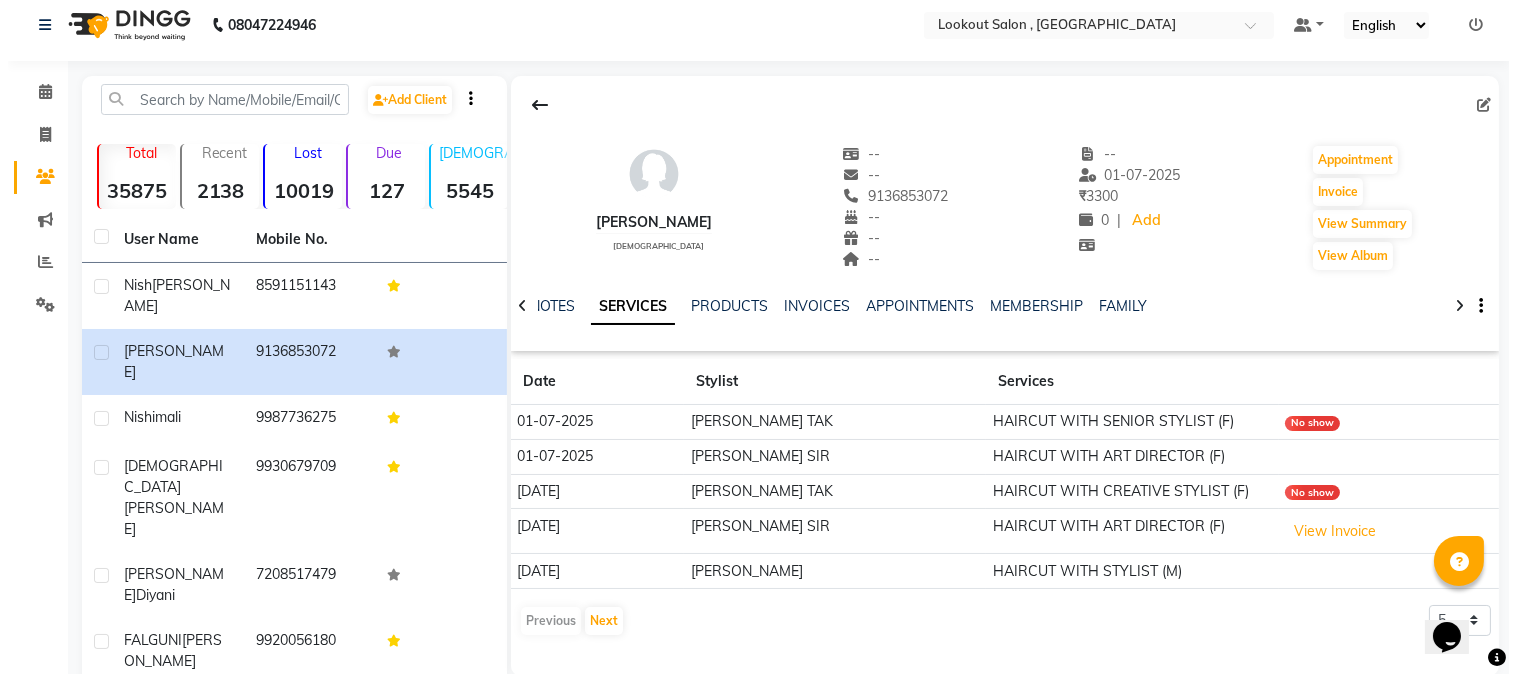 scroll, scrollTop: 0, scrollLeft: 0, axis: both 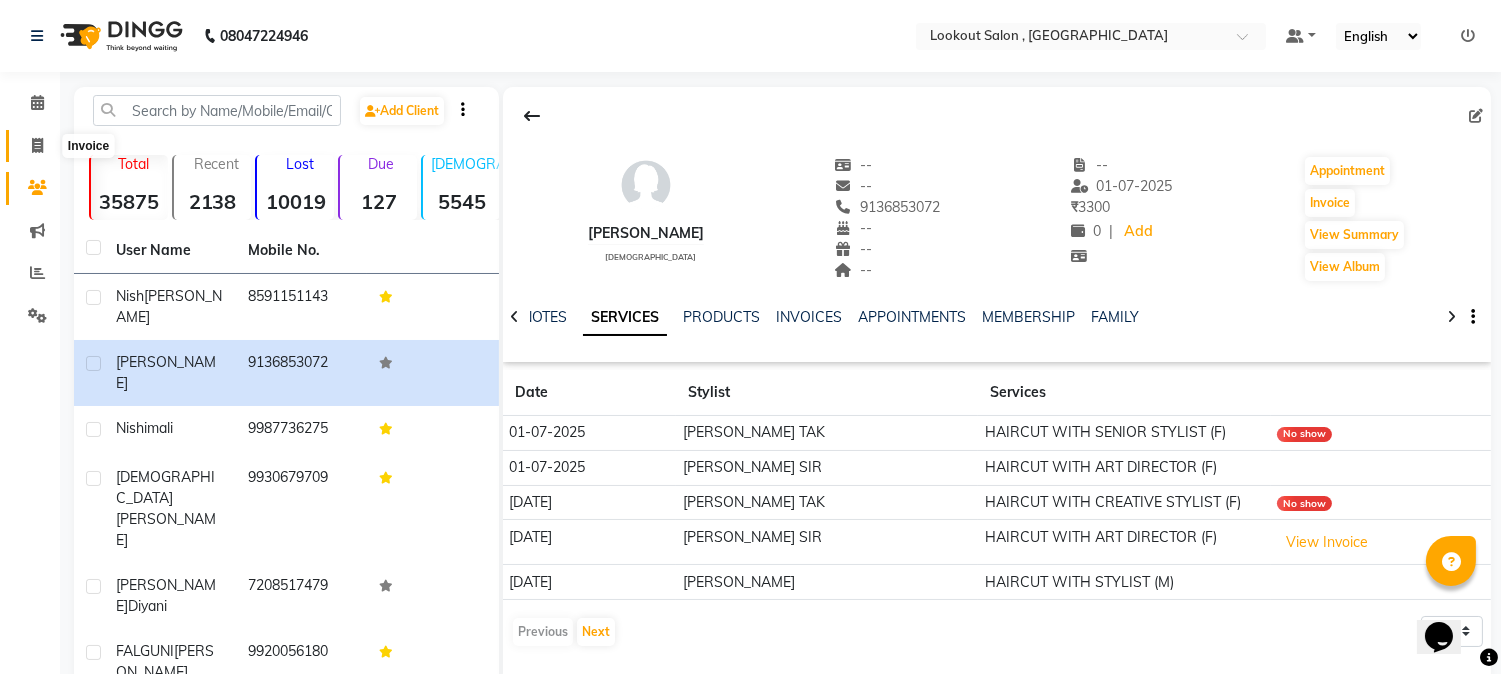 click 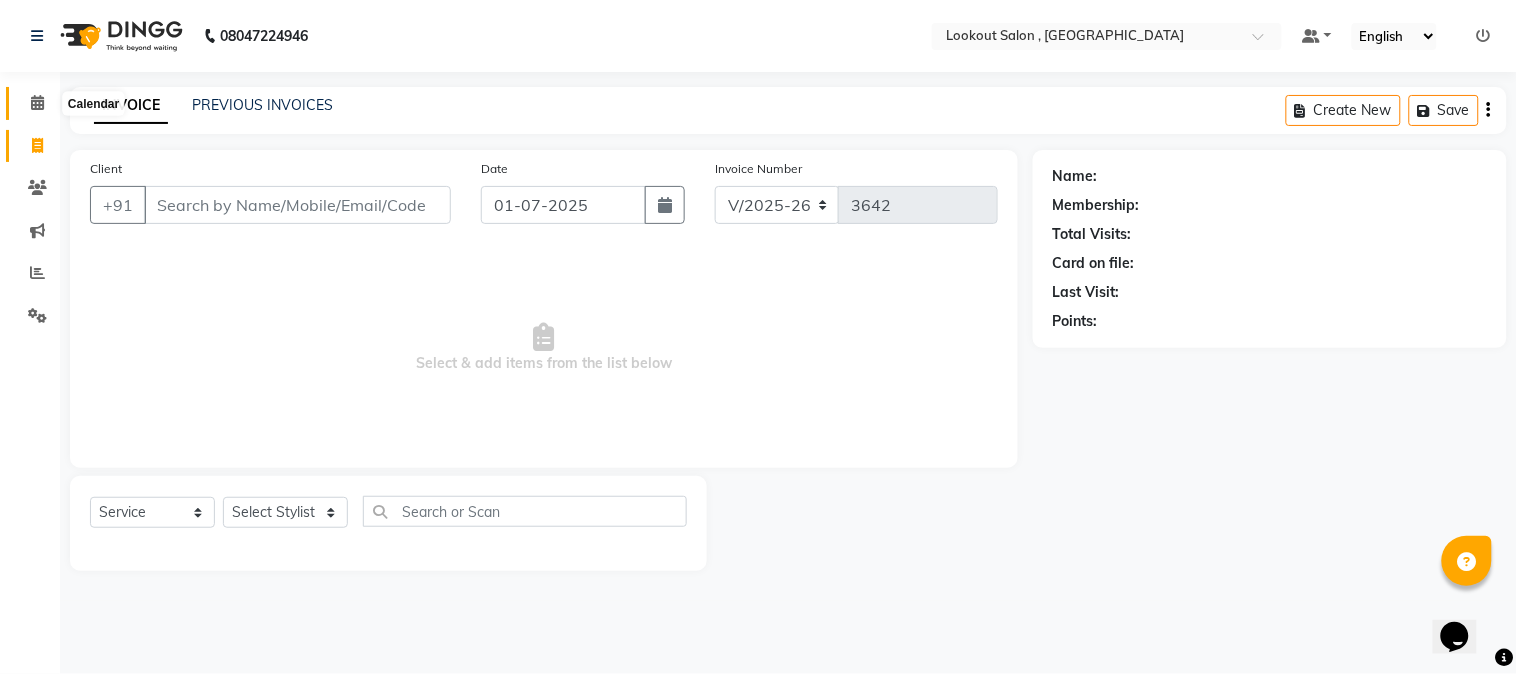 click 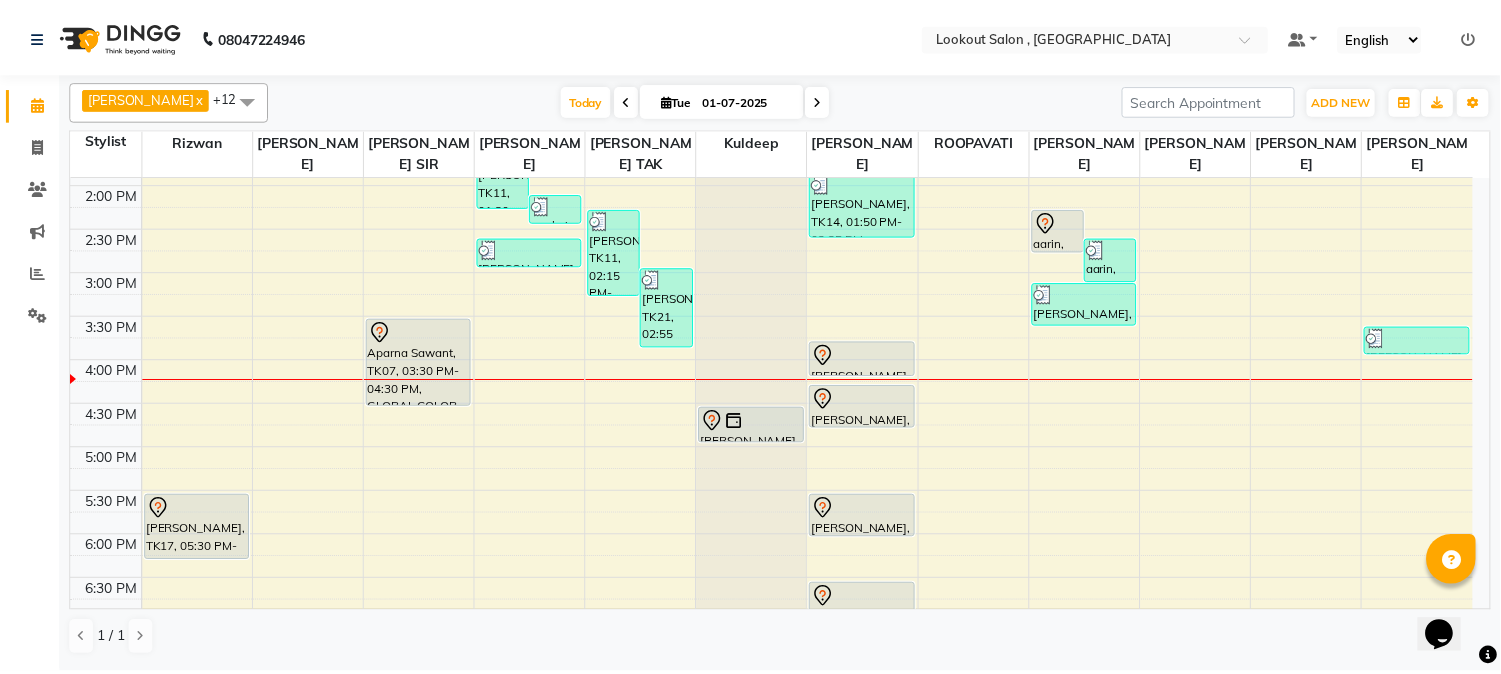 scroll, scrollTop: 777, scrollLeft: 0, axis: vertical 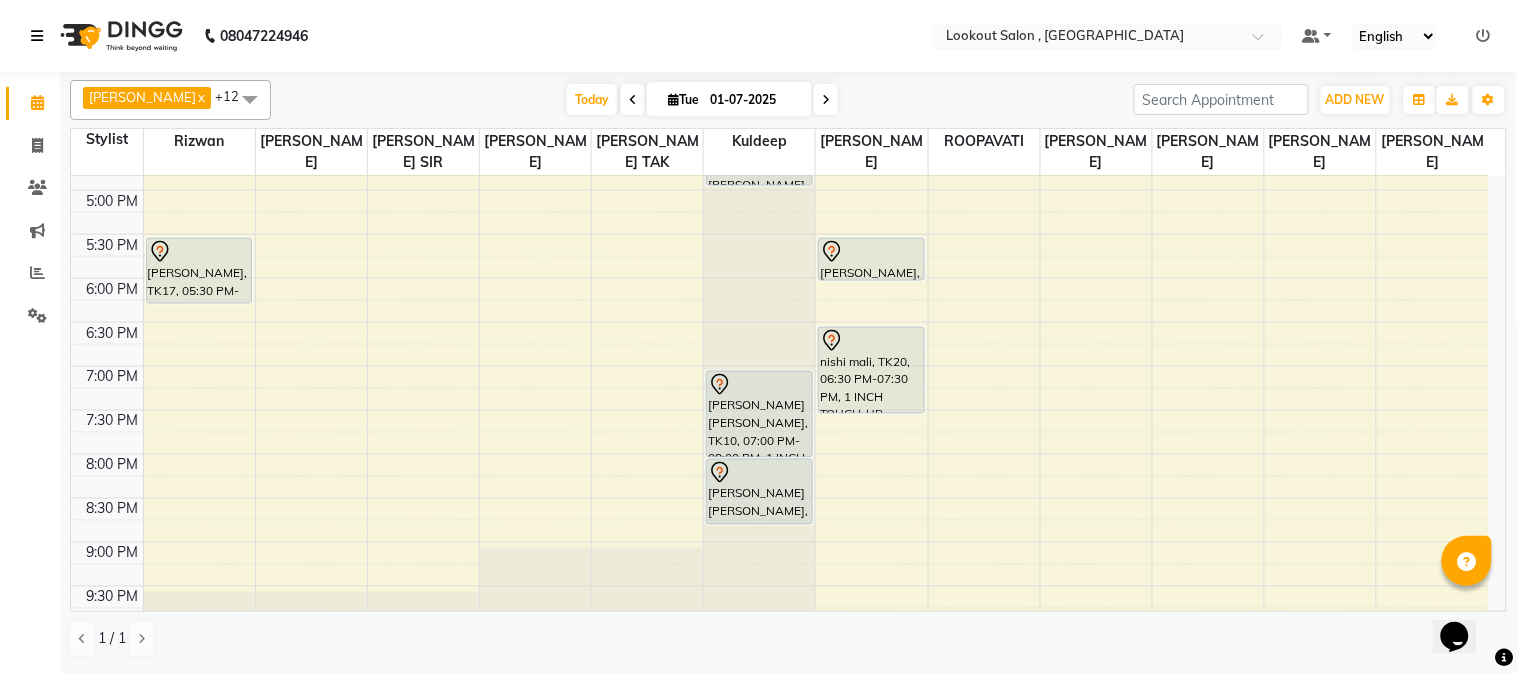 click at bounding box center [37, 36] 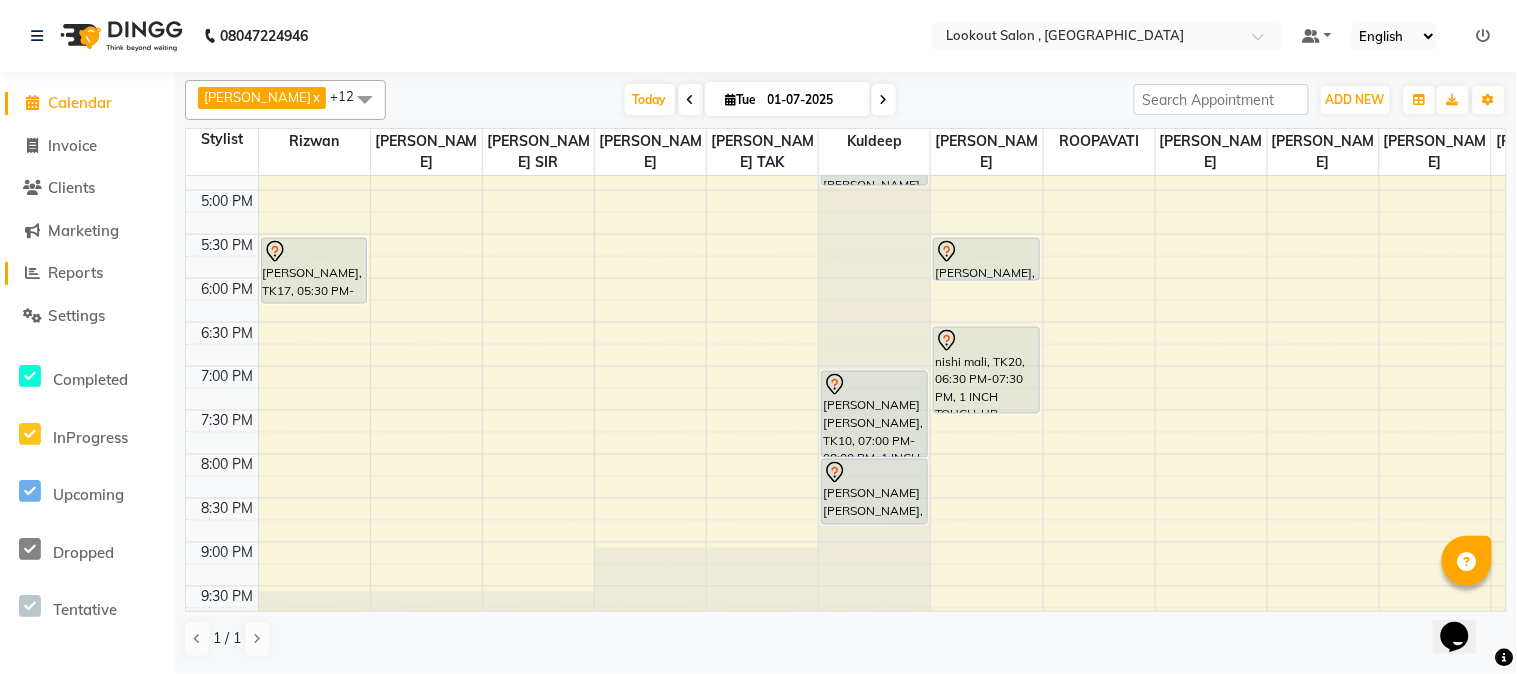 click on "Reports" 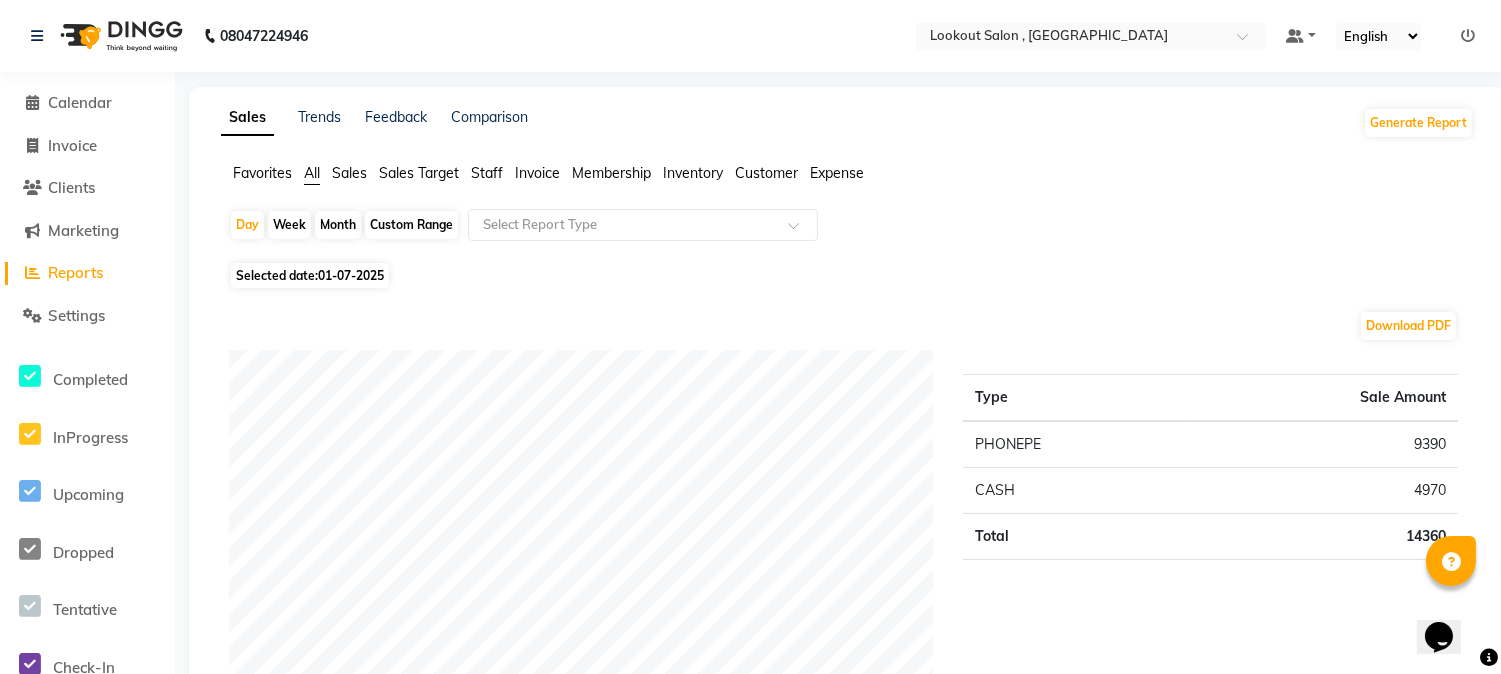 click on "Sales" 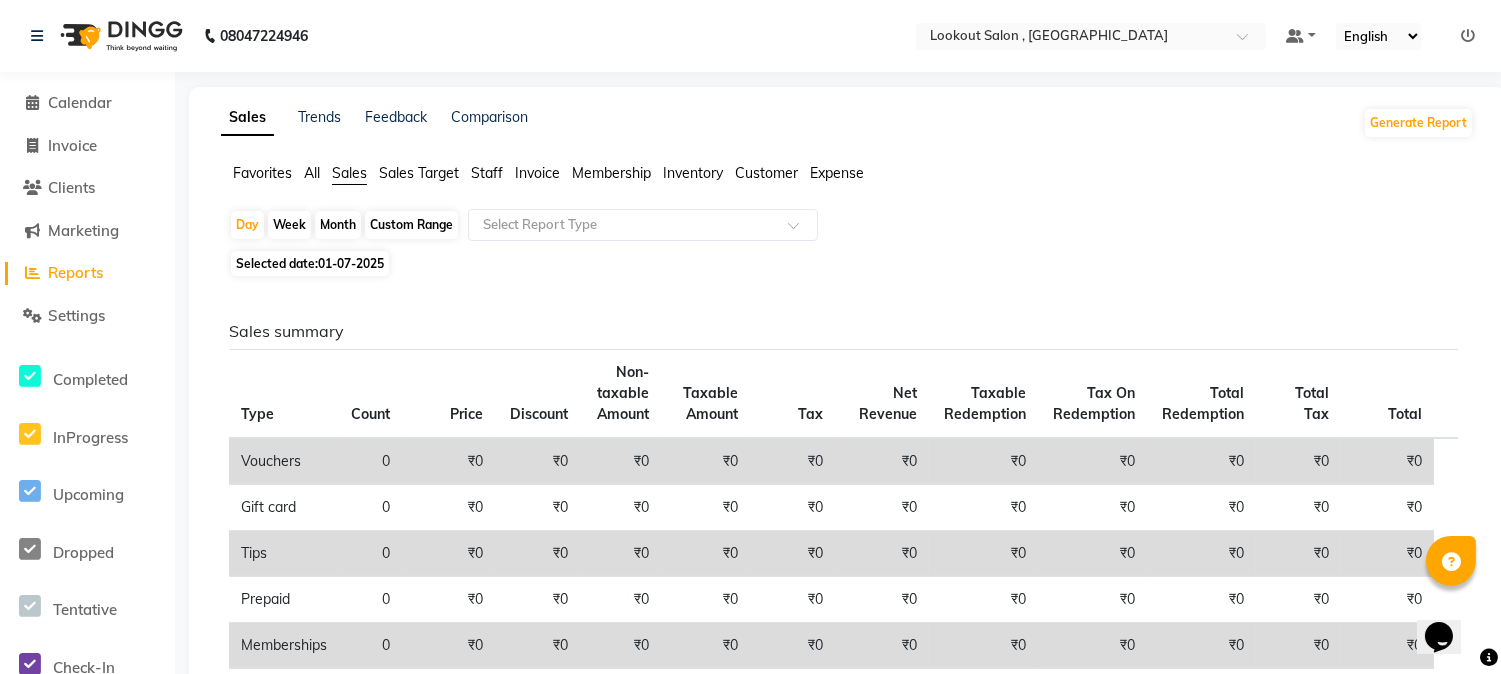 click on "Sales Target" 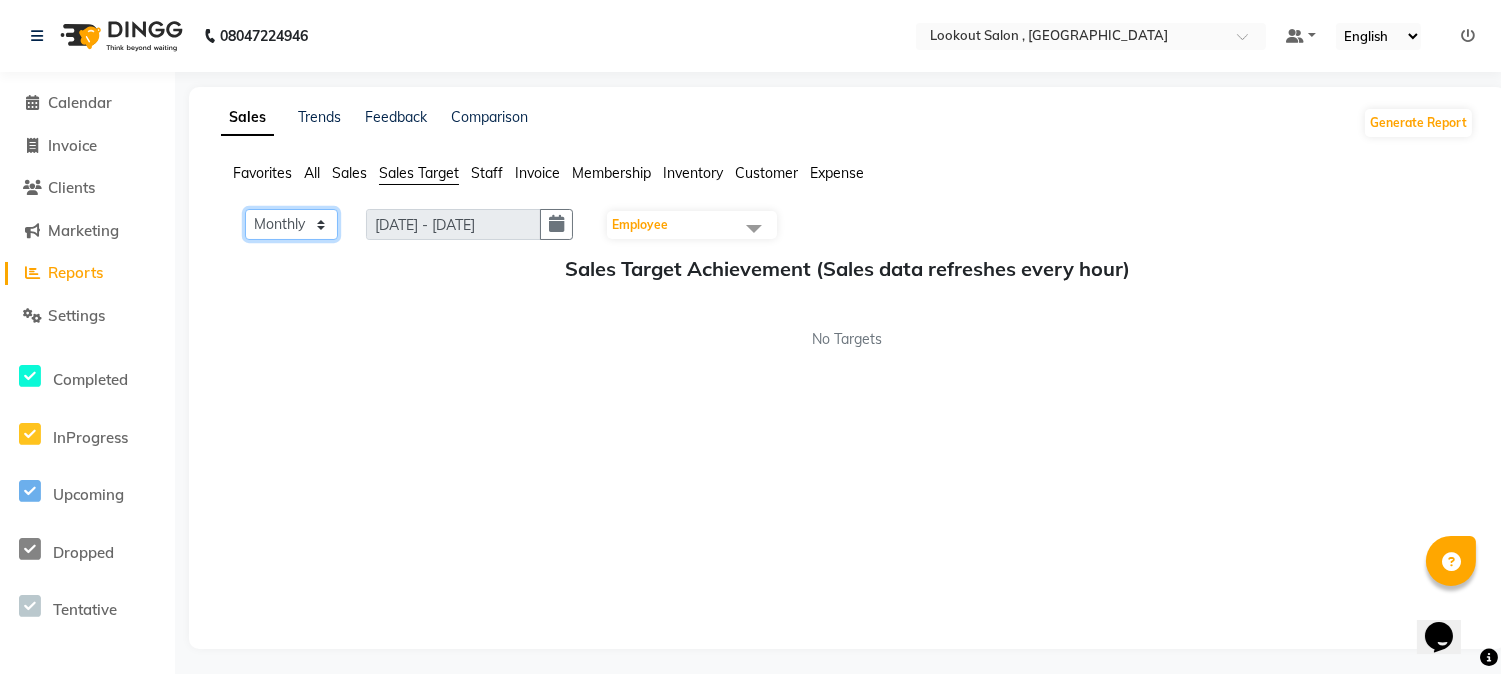 click on "Monthly Weekly" 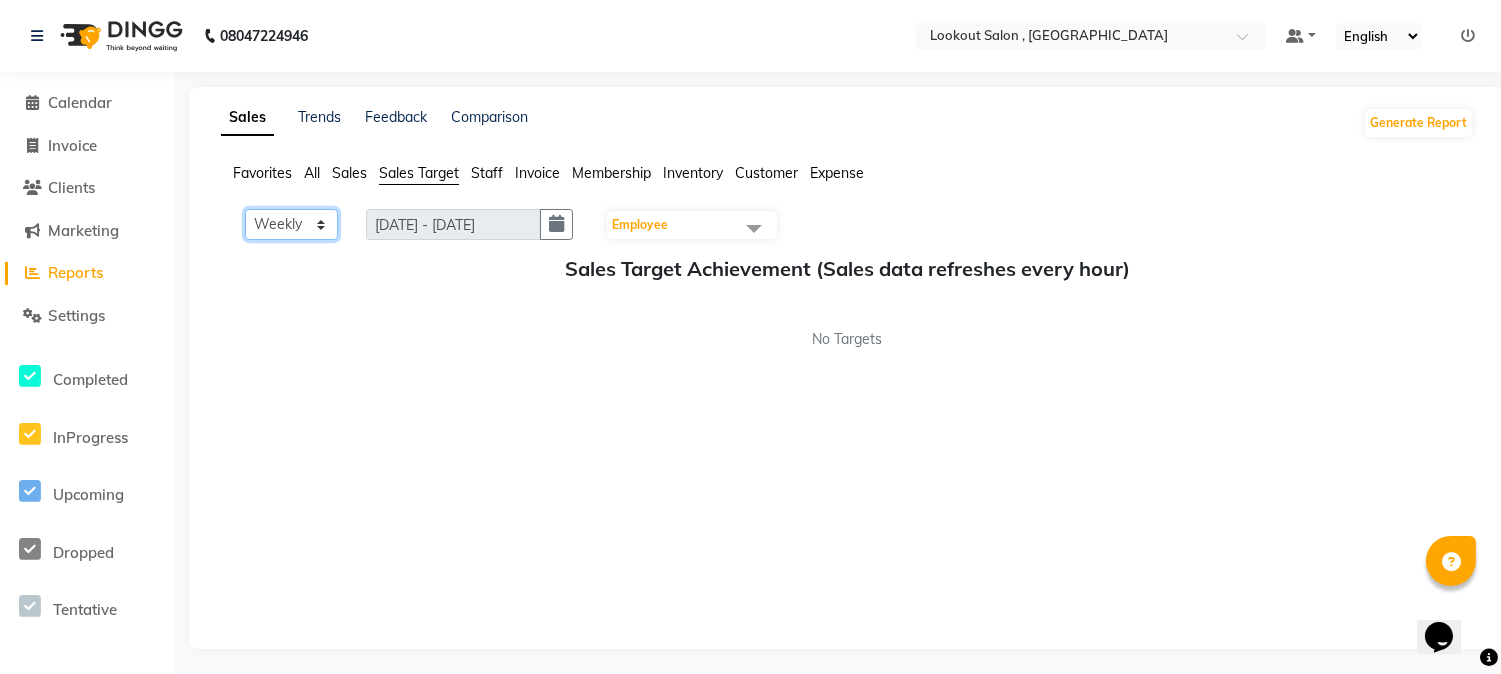 click on "Monthly Weekly" 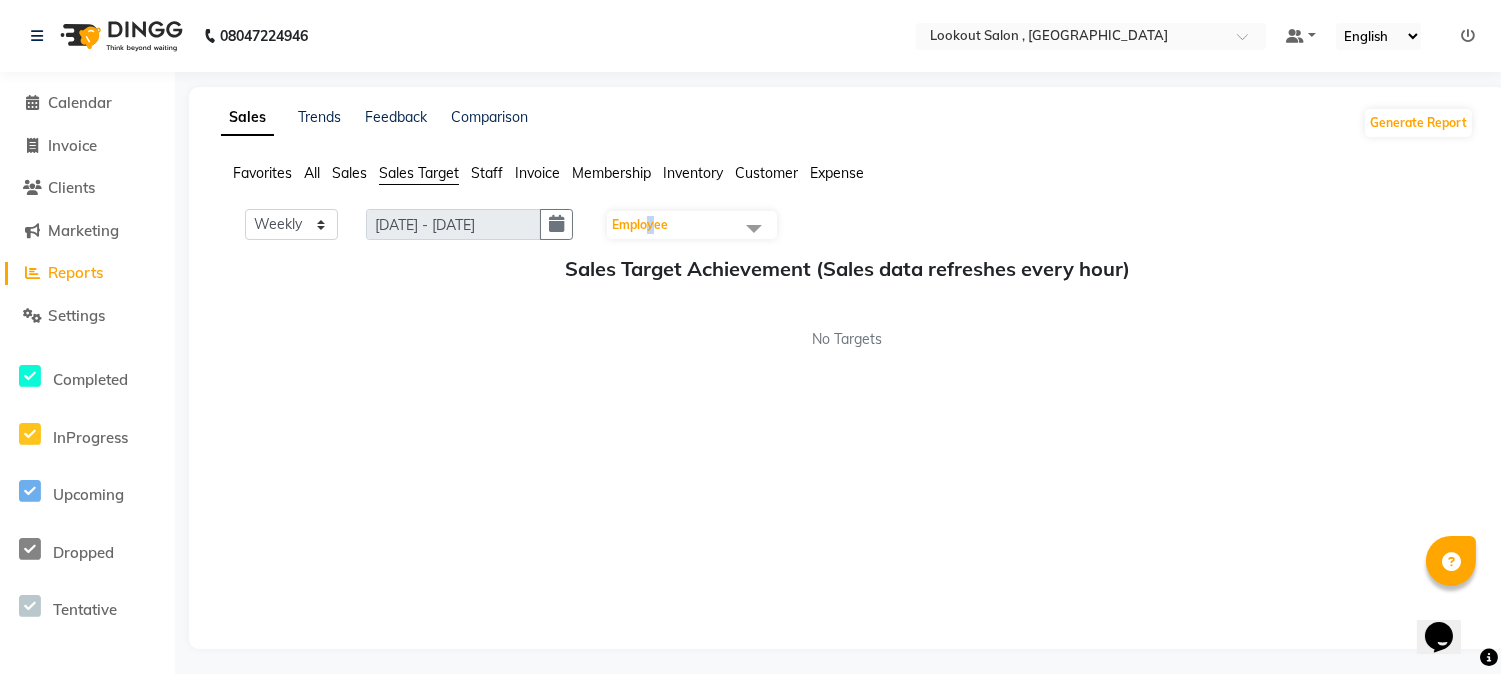 click on "Employee" 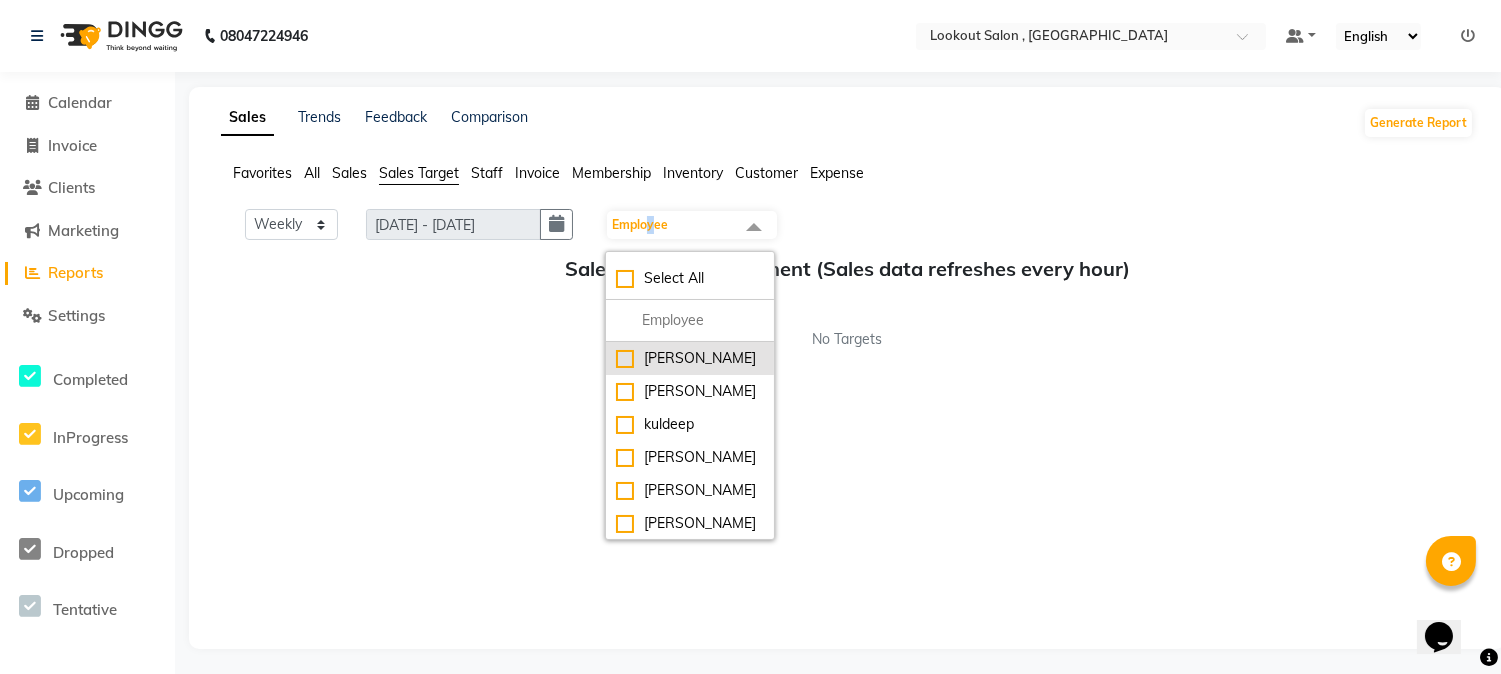 click on "[PERSON_NAME]" 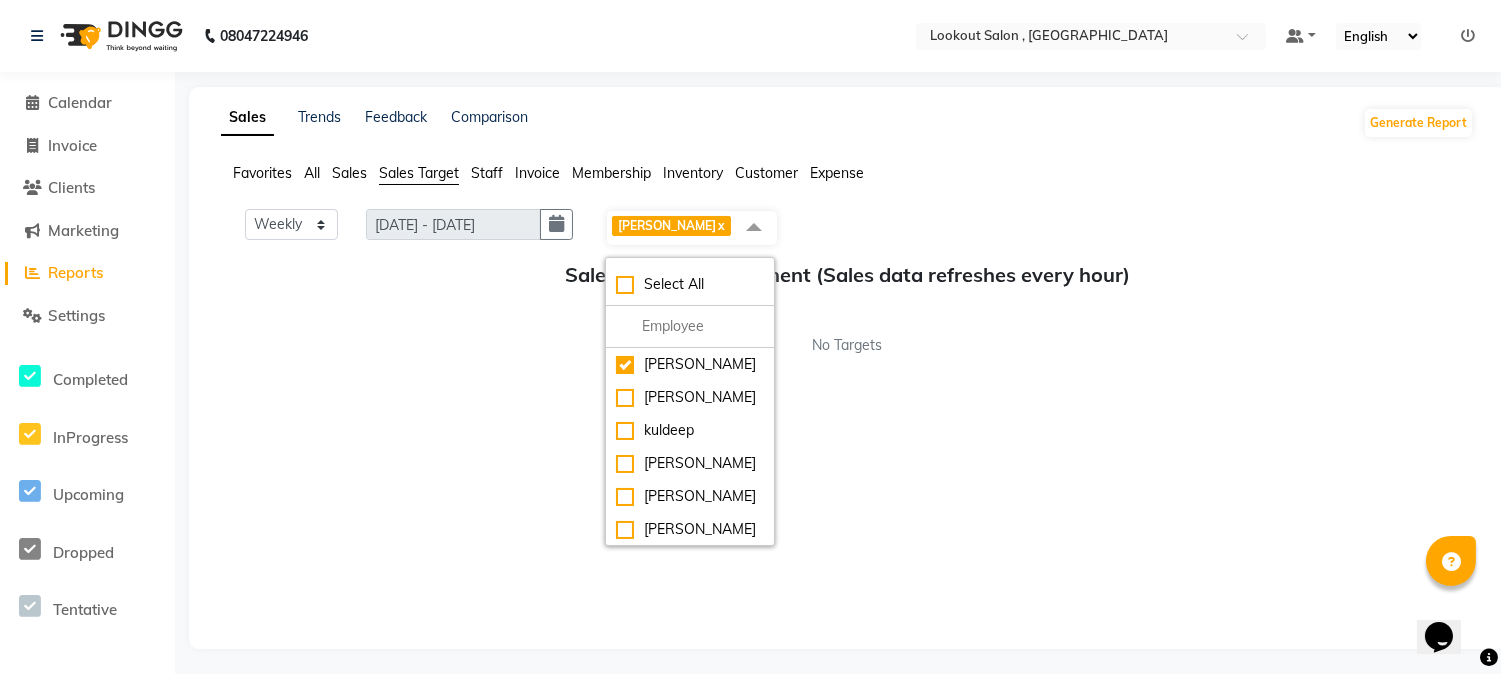 click on "Staff" 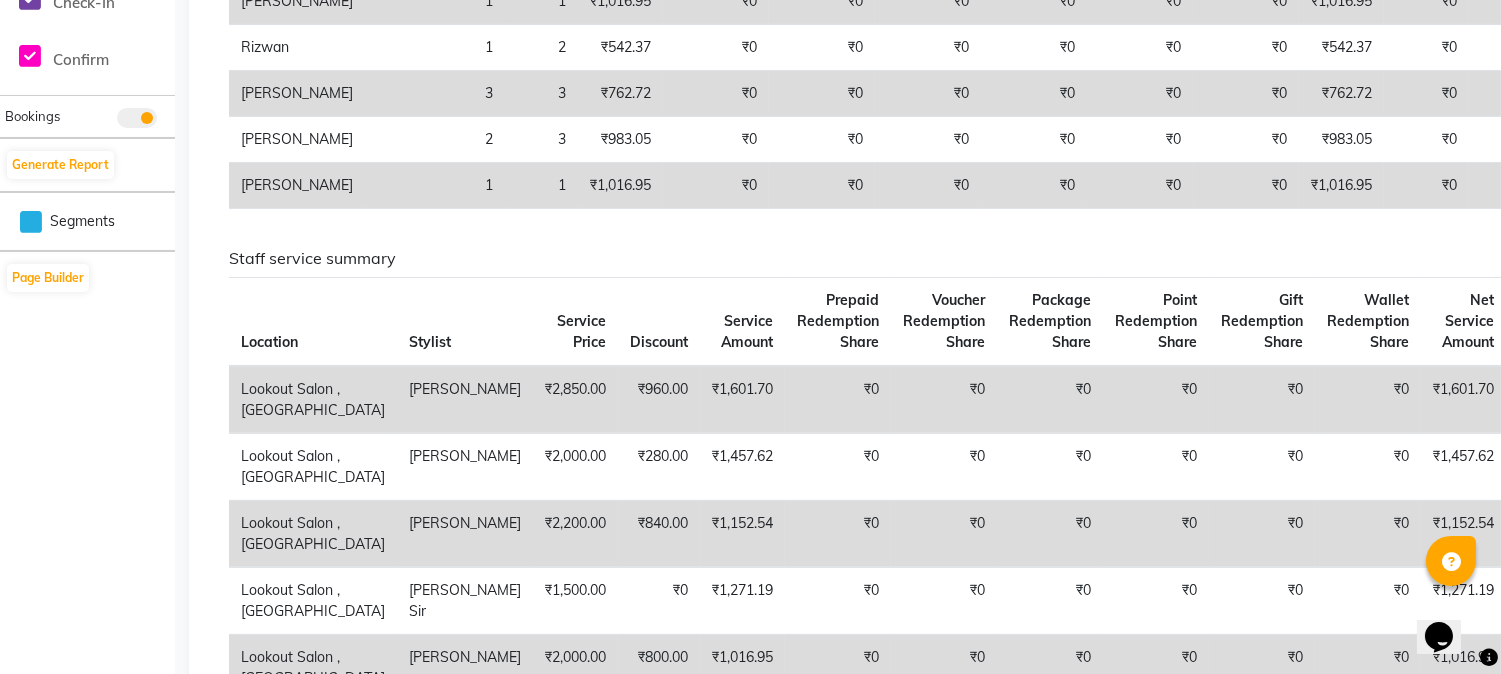 scroll, scrollTop: 0, scrollLeft: 0, axis: both 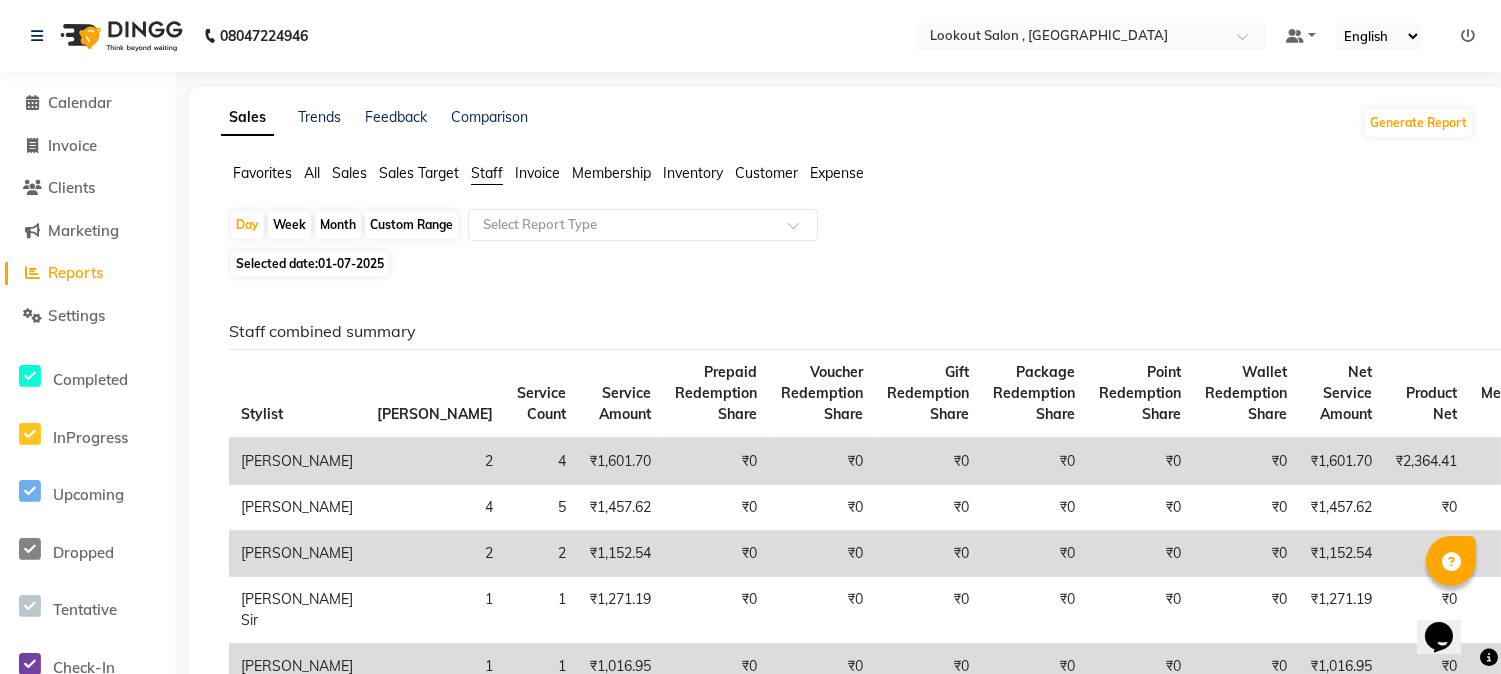 click on "Inventory" 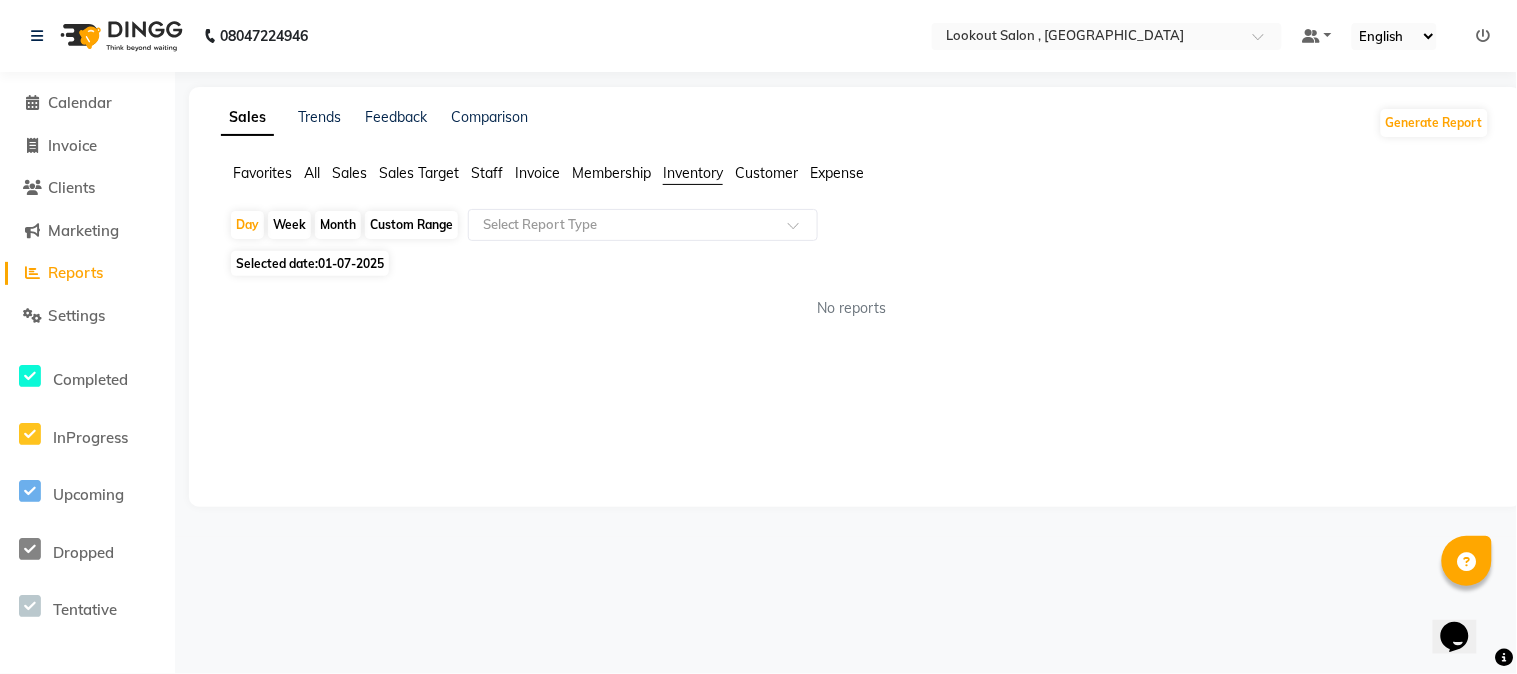 click on "01-07-2025" 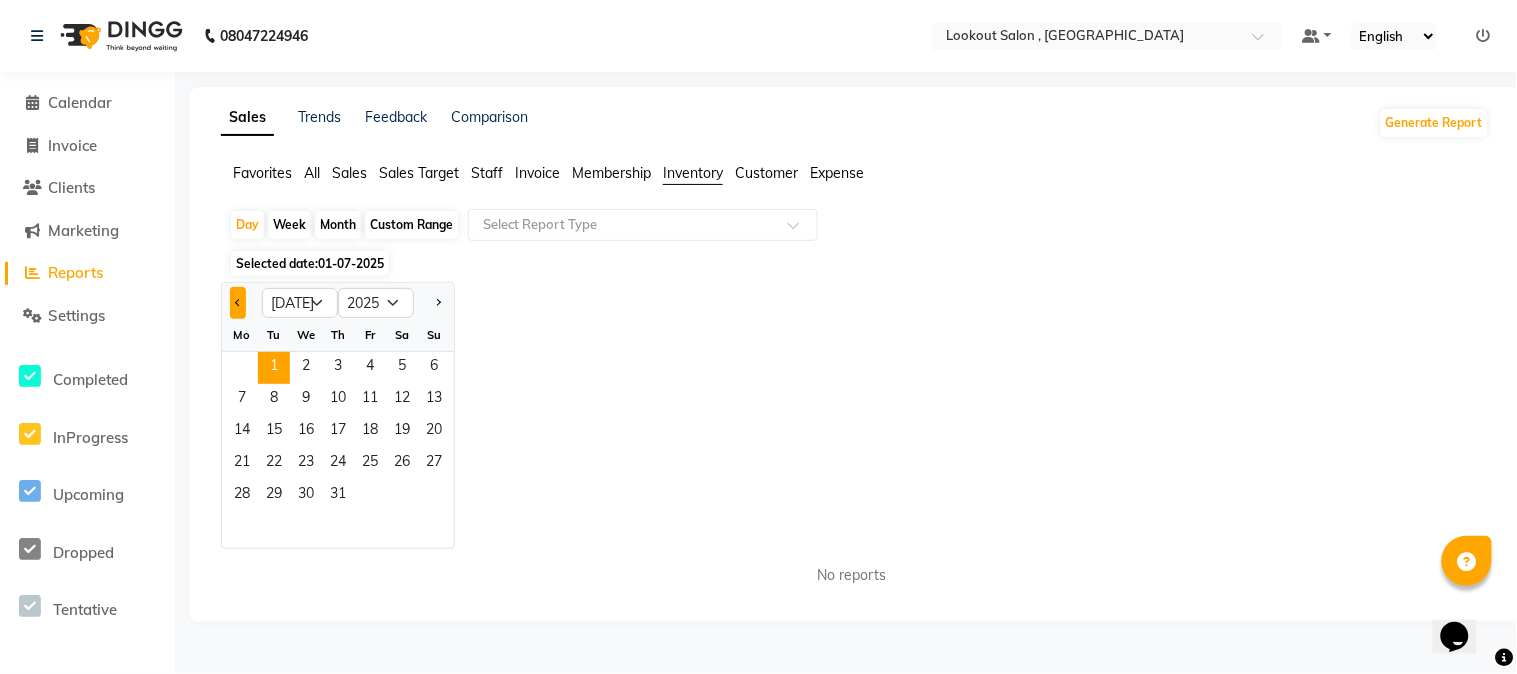 click 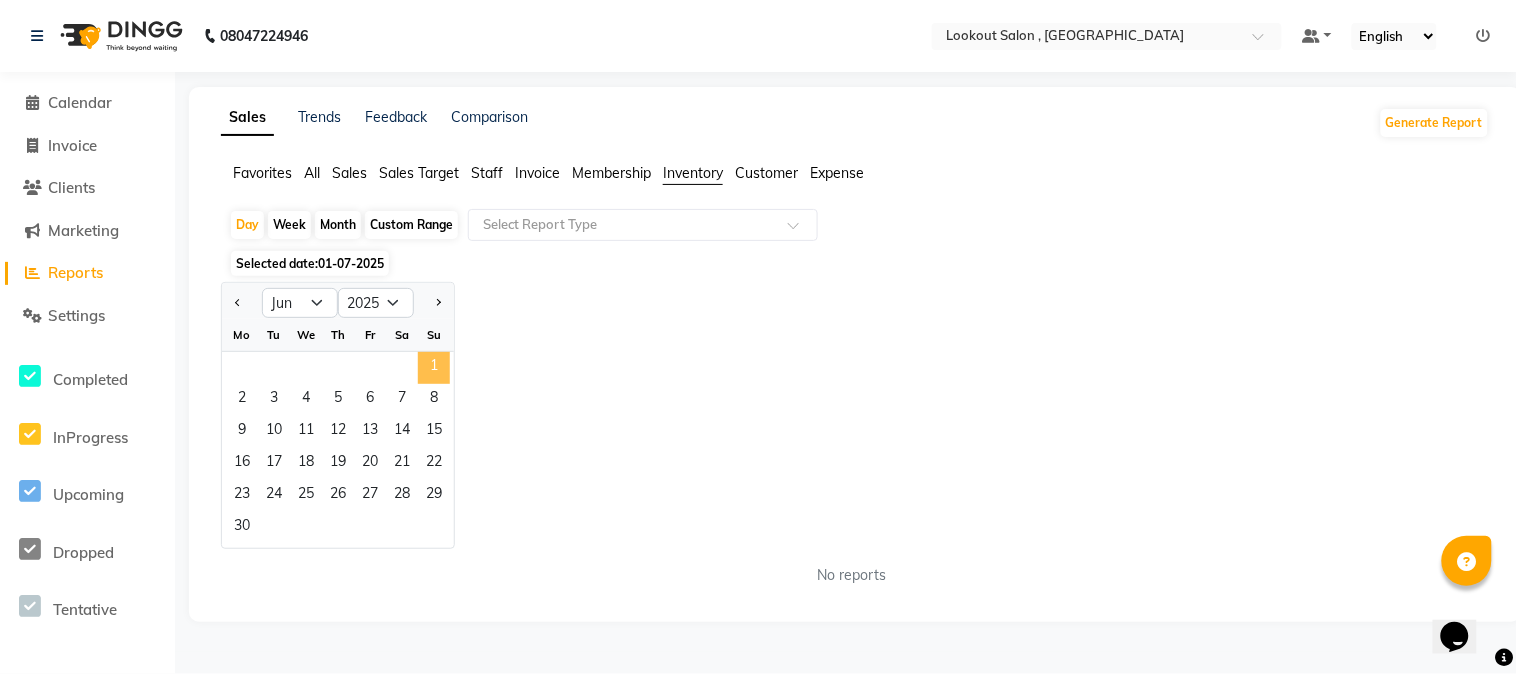 click on "1" 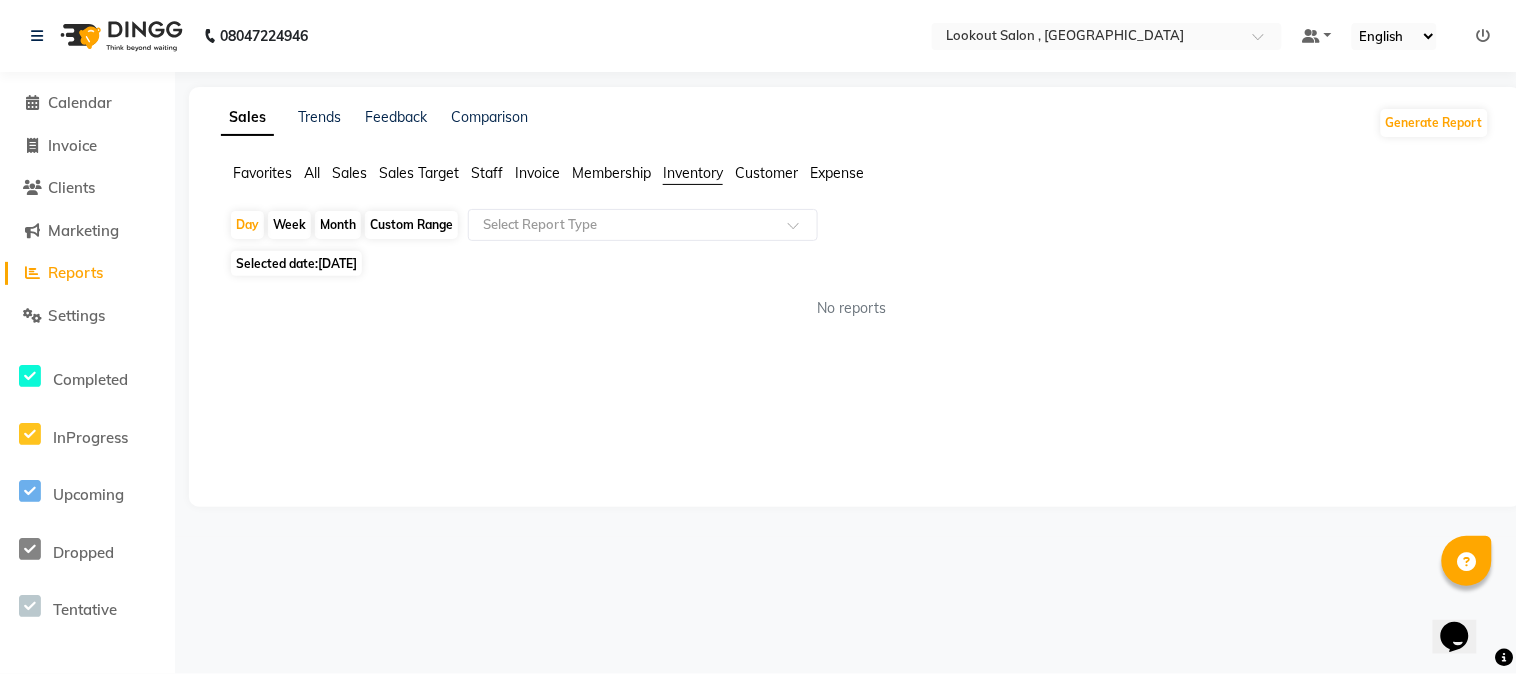 click on "Customer" 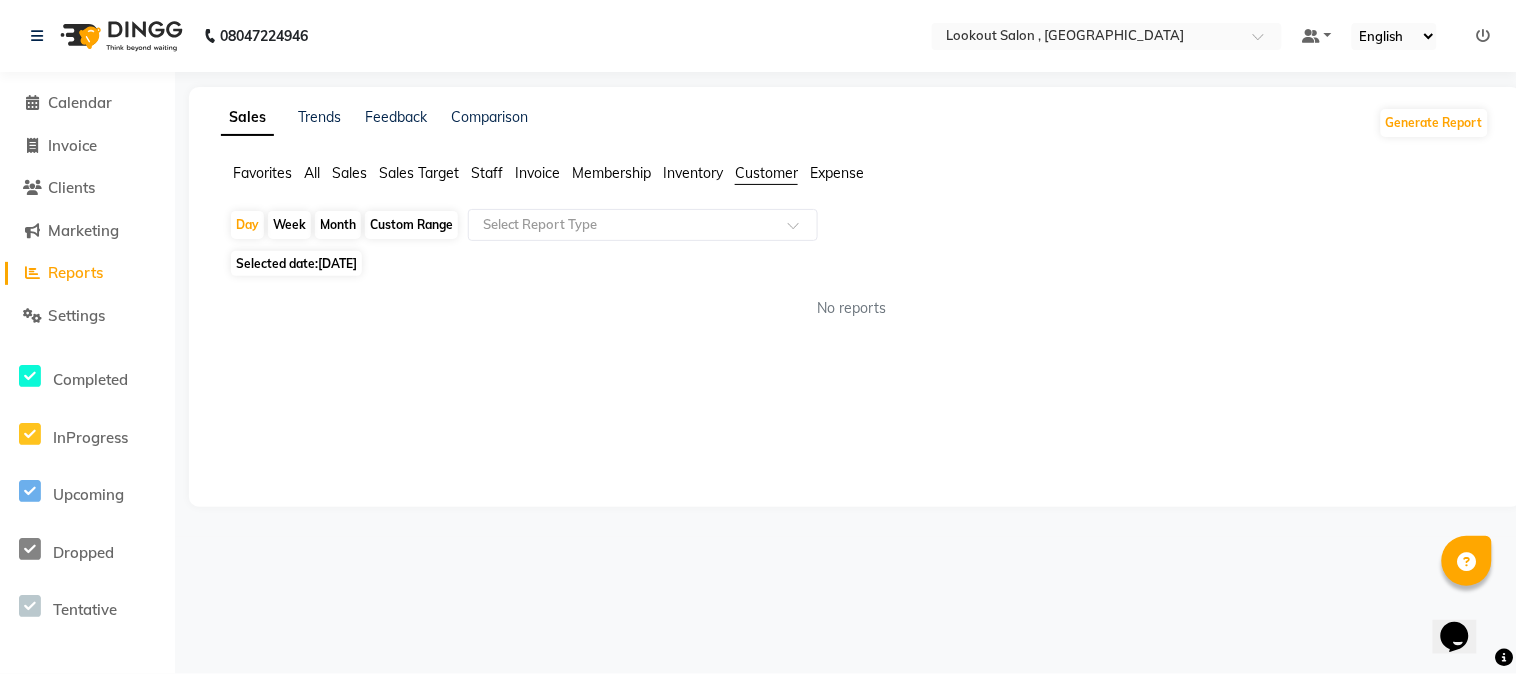 click on "Expense" 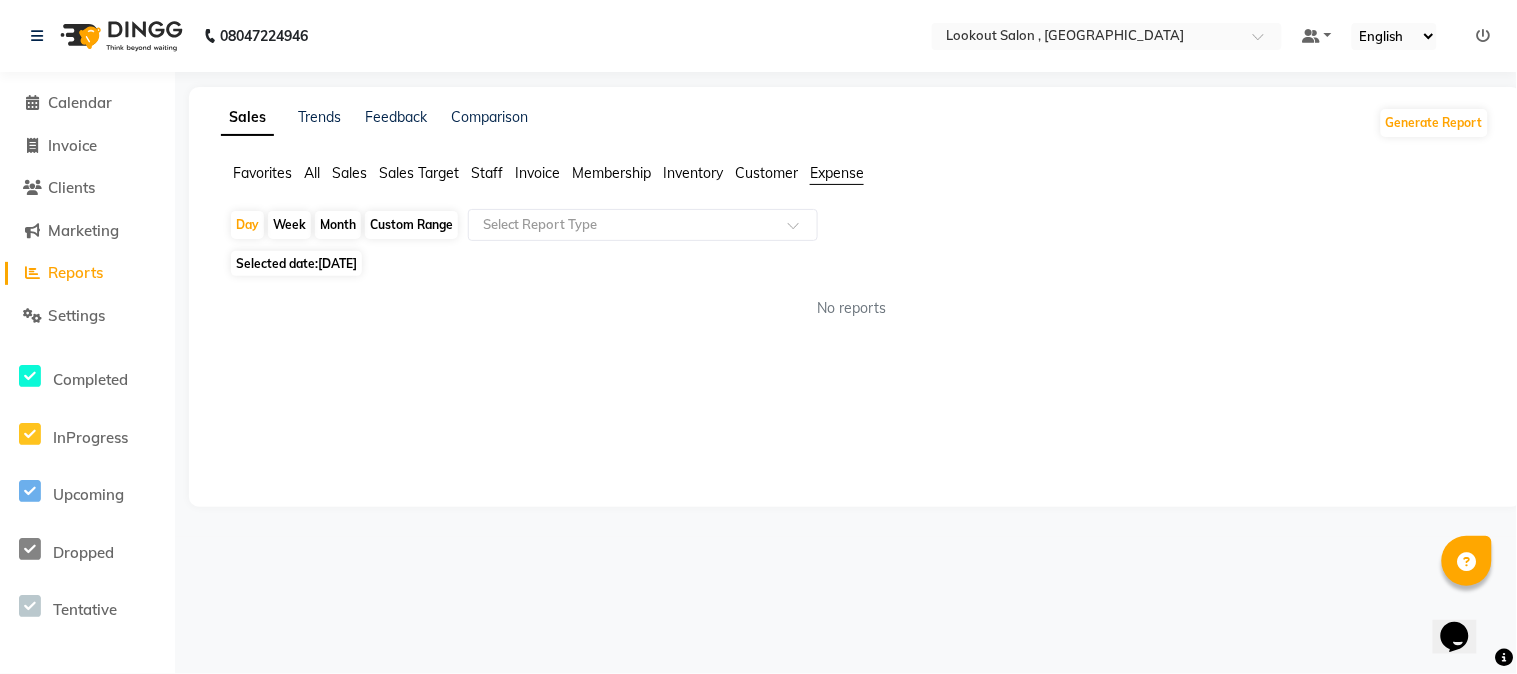 click on "Expense" 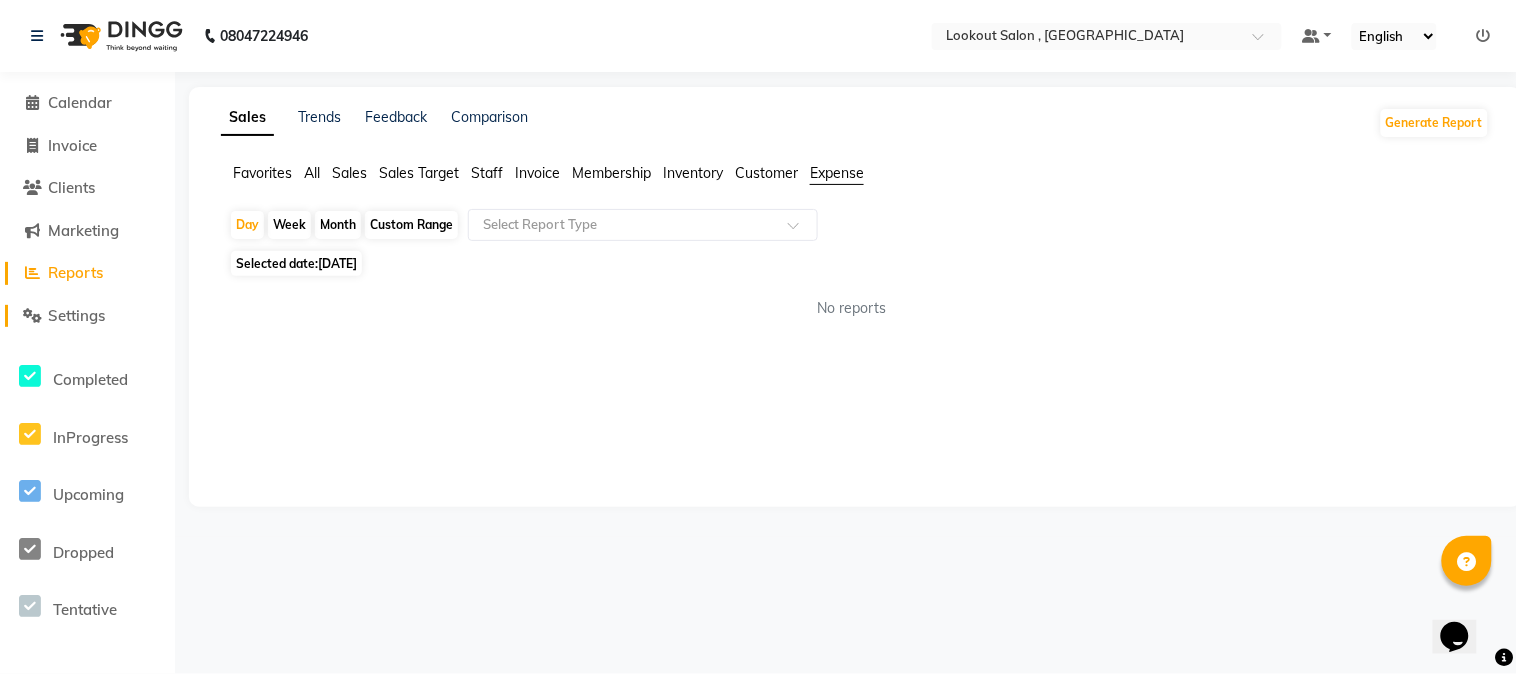 click on "Settings" 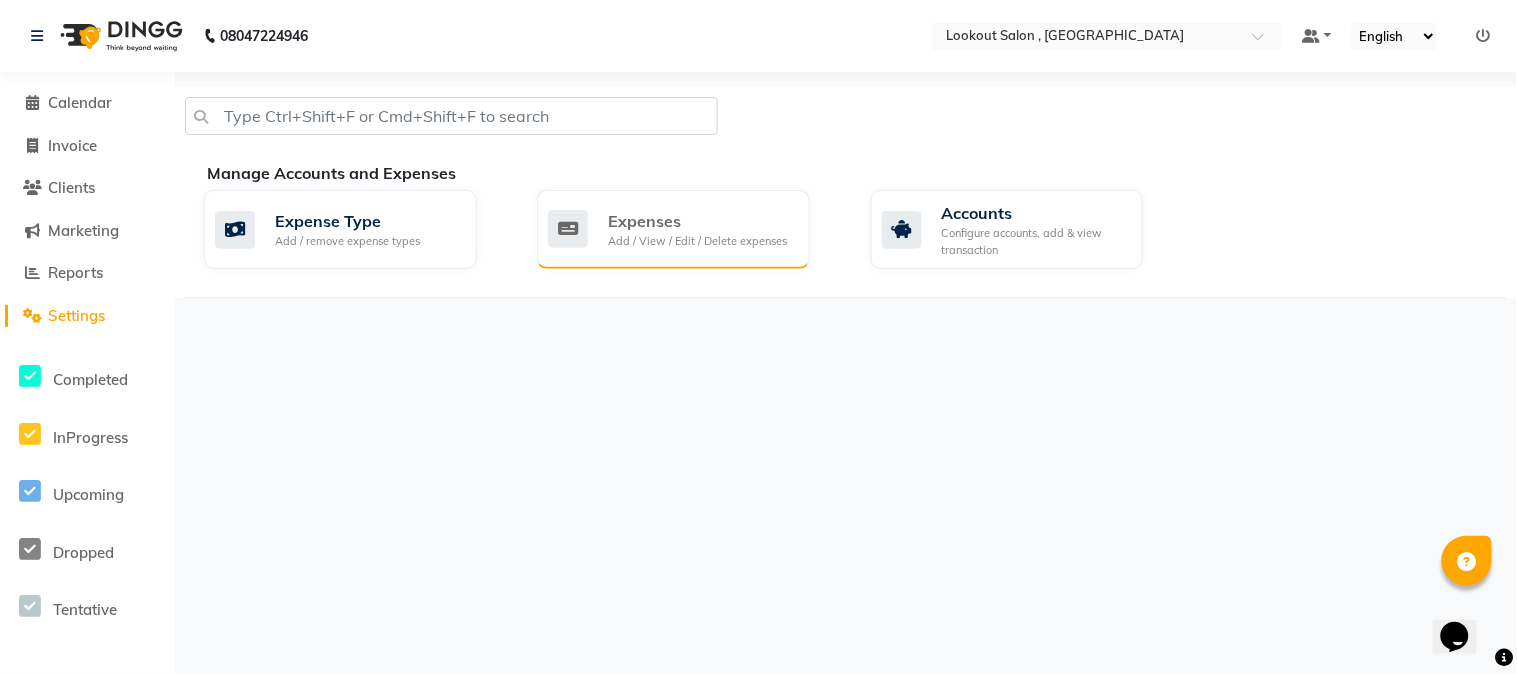 click on "Expenses" 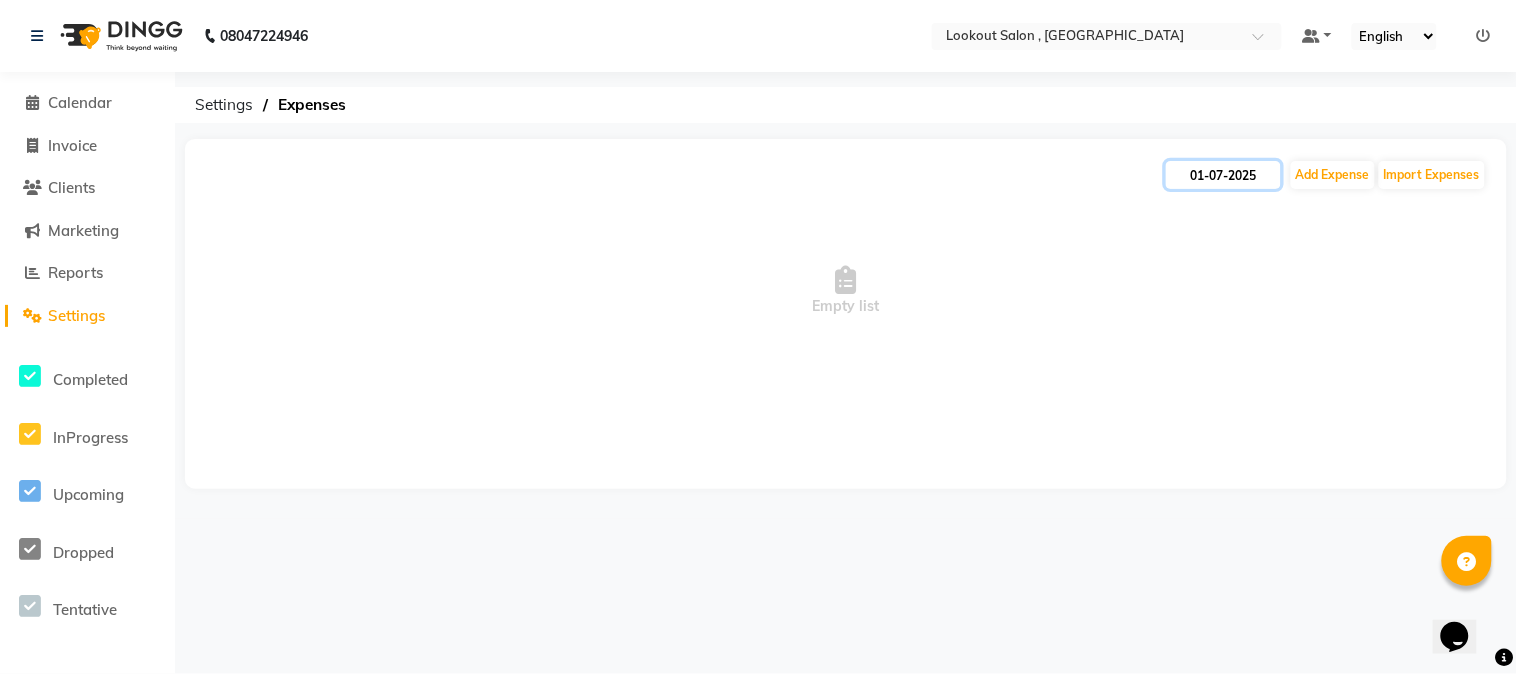 click on "01-07-2025" 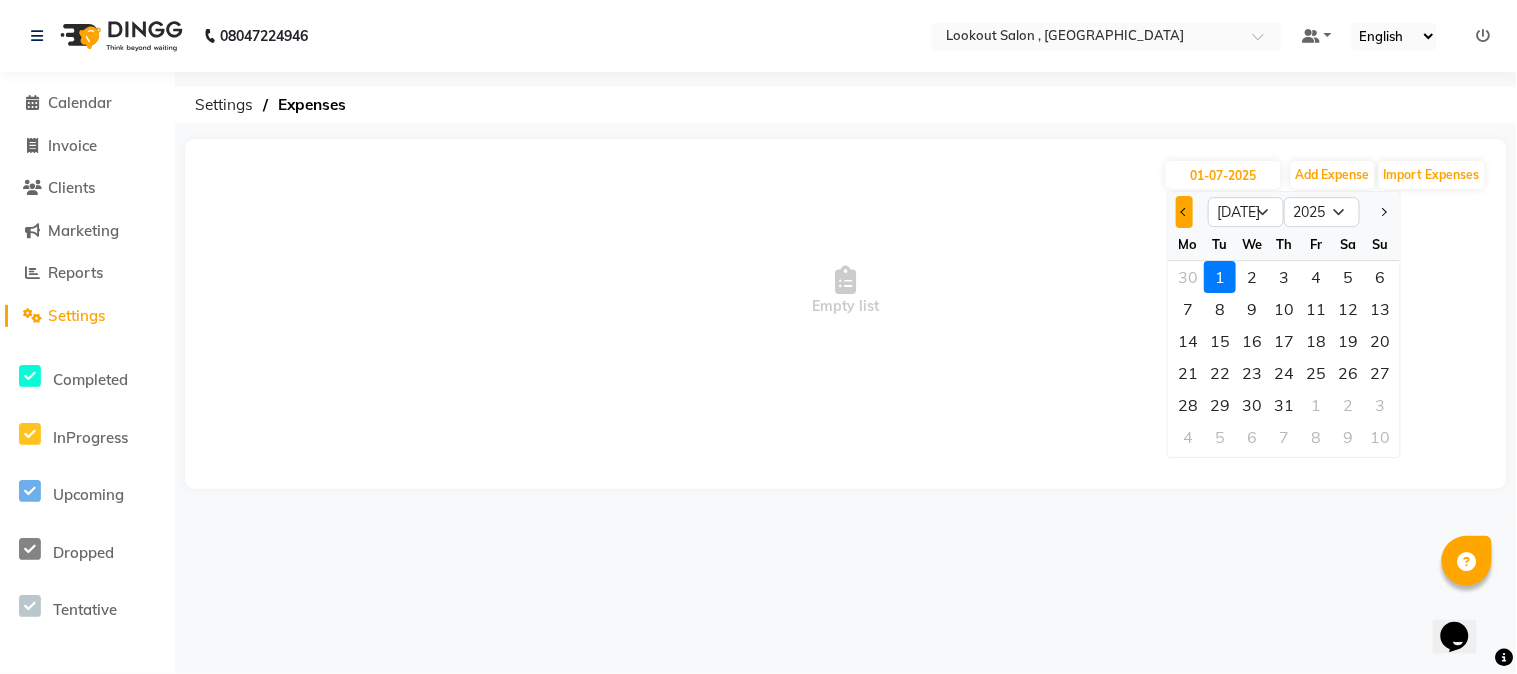 click 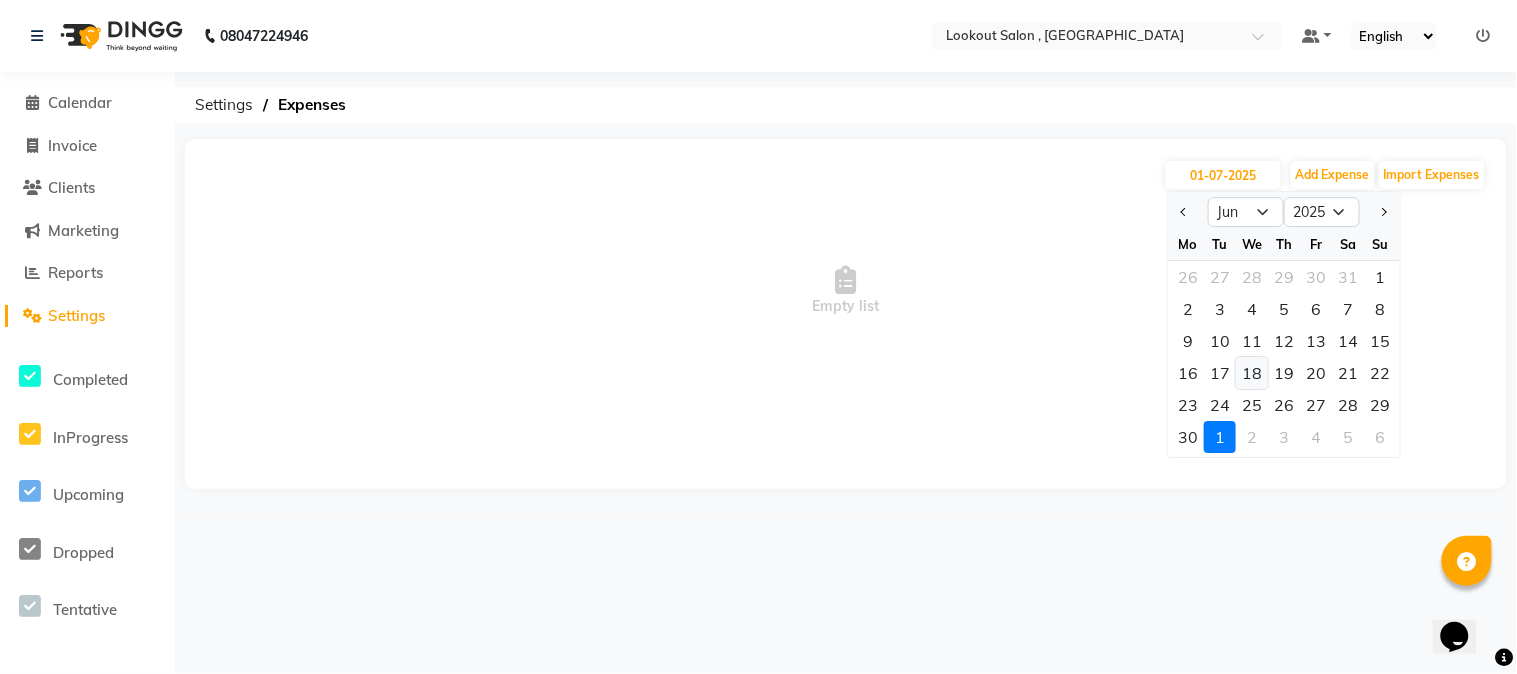 click on "18" 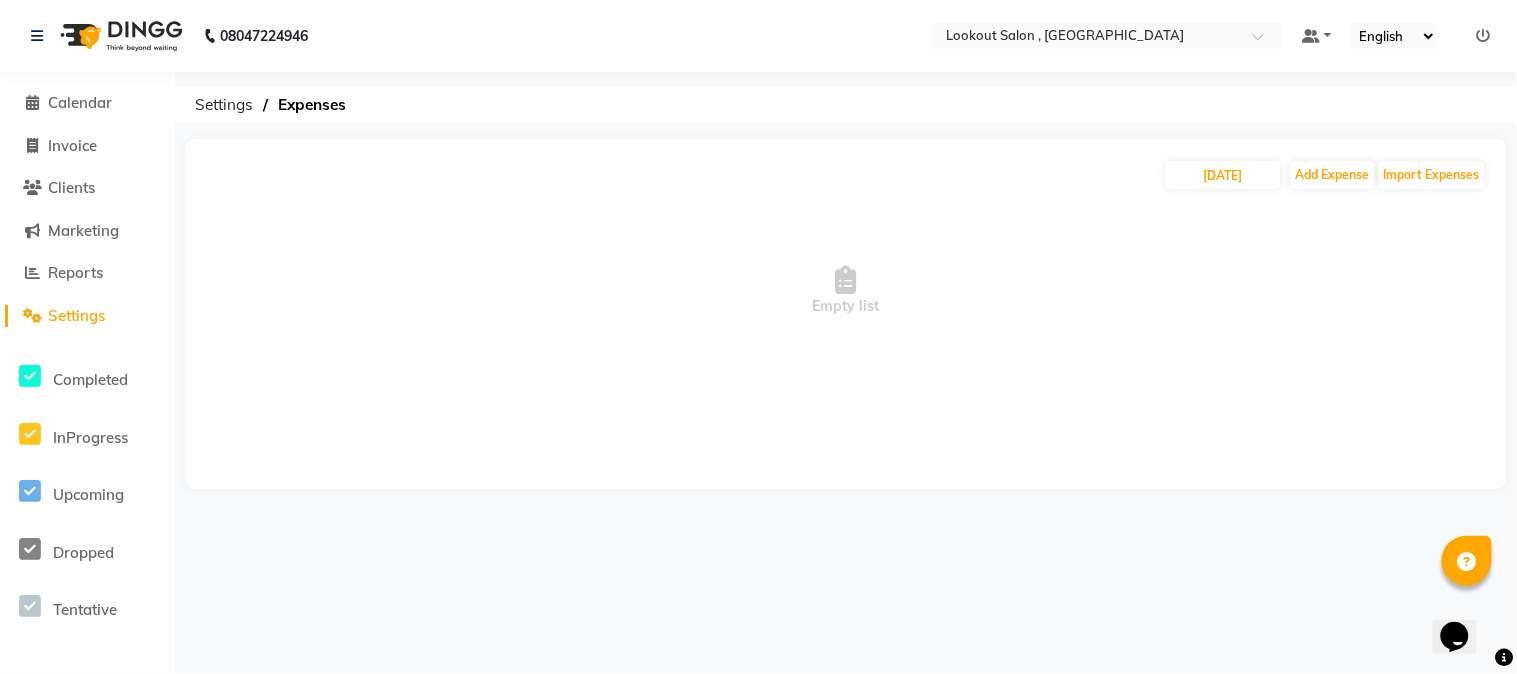 click on "Empty list" at bounding box center (846, 291) 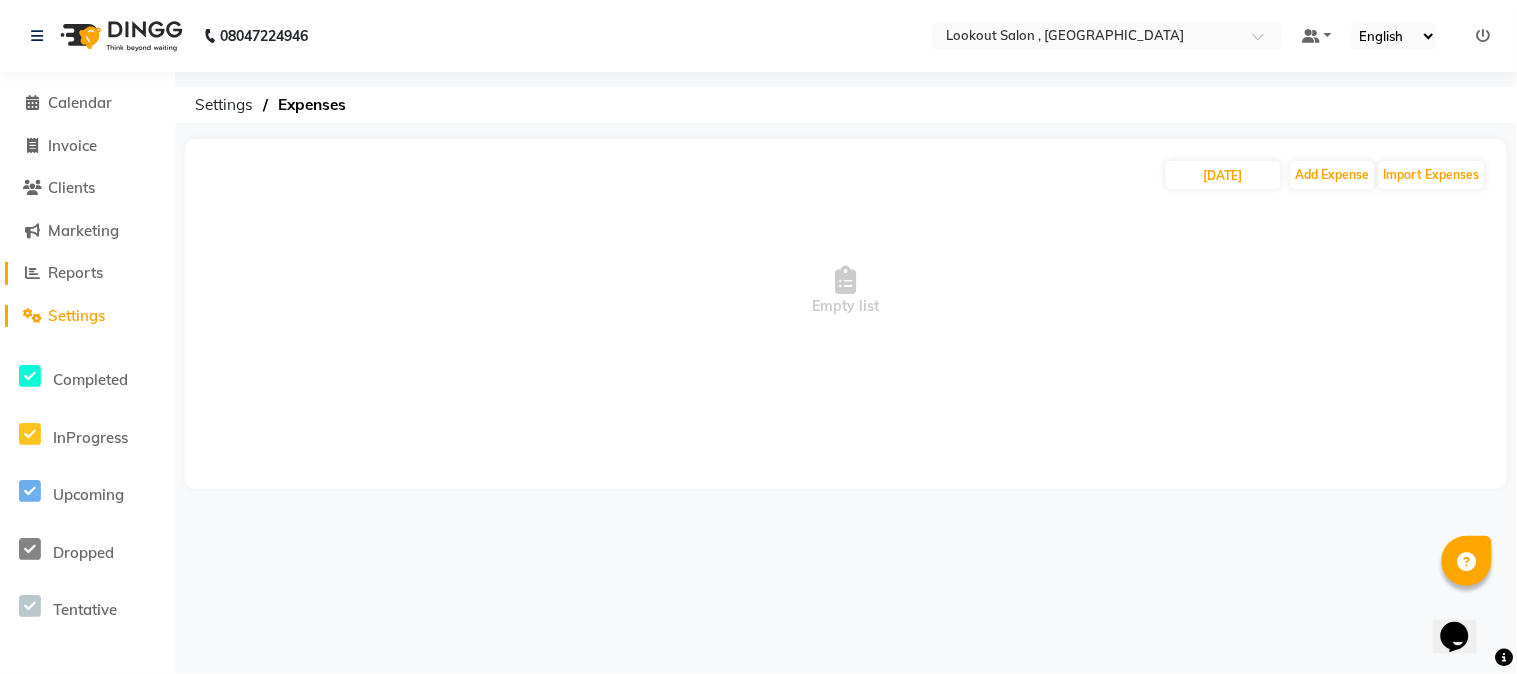 click on "Reports" 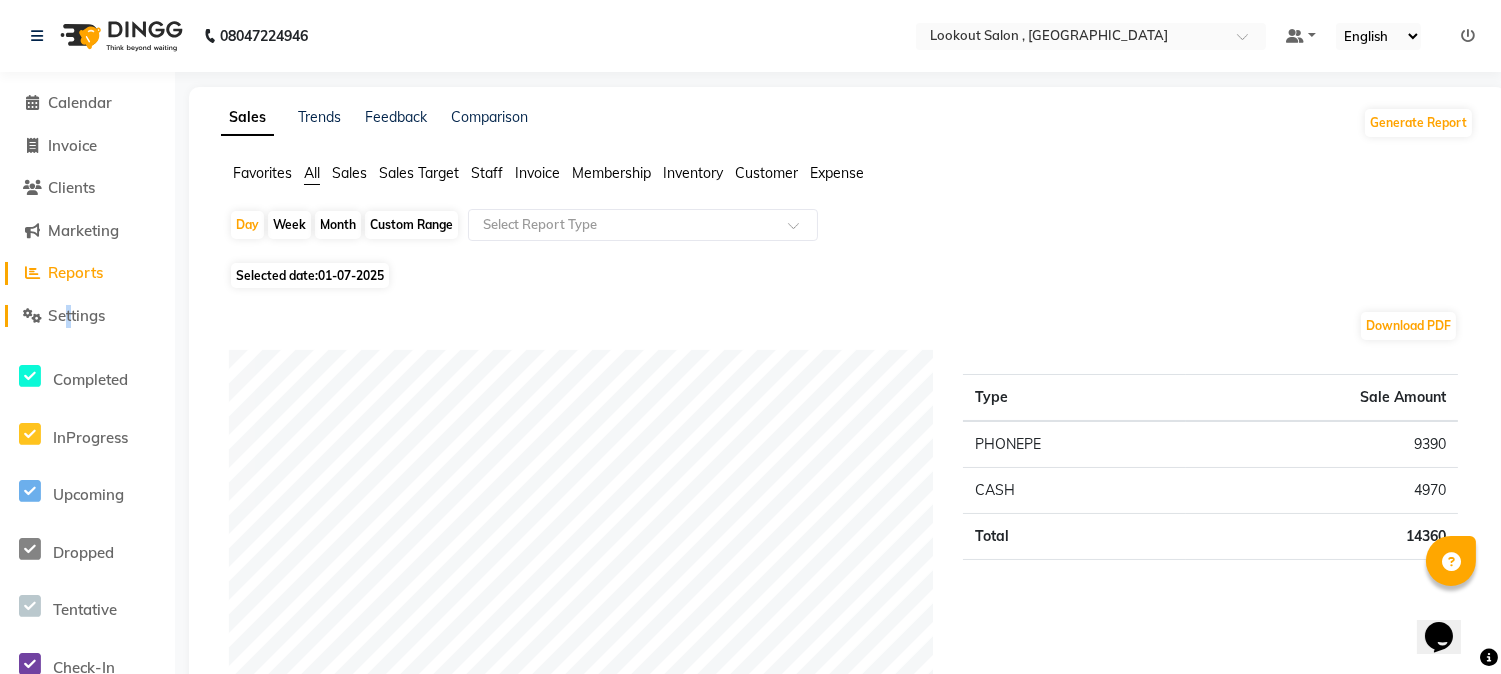 click on "Settings" 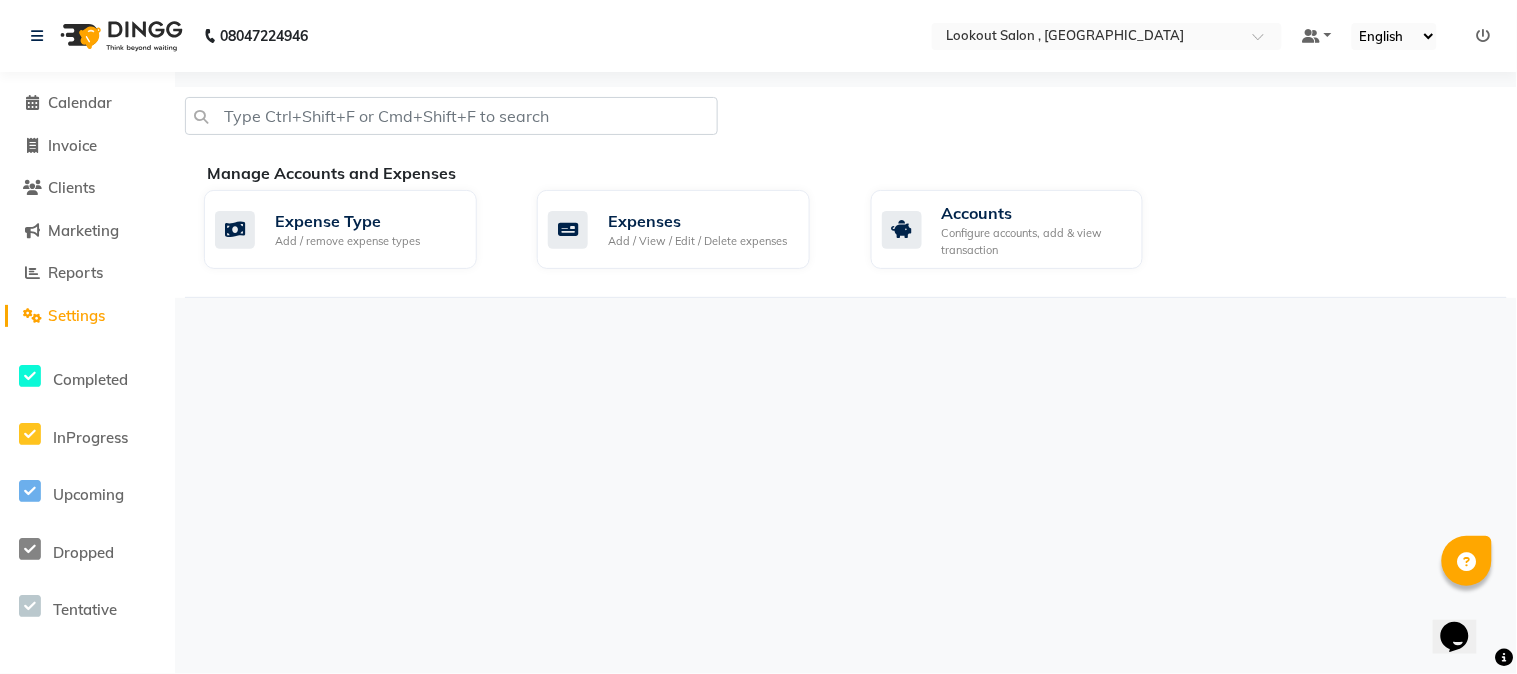 click on "08047224946 Select Location × Lookout Salon , Chickoowadi Default Panel My Panel English ENGLISH Español العربية मराठी हिंदी ગુજરાતી தமிழ் 中文 Notifications nothing to show ☀ Lookout Salon , Chickoowadi  Calendar  Invoice  Clients  Marketing  Reports  Settings Completed InProgress Upcoming Dropped Tentative Check-In Confirm Bookings Generate Report Segments Page Builder  Manage Accounts and Expenses   Expense Type Add / remove expense types  Expenses Add / View / Edit / Delete expenses  Accounts Configure accounts, add & view transaction" at bounding box center (758, 337) 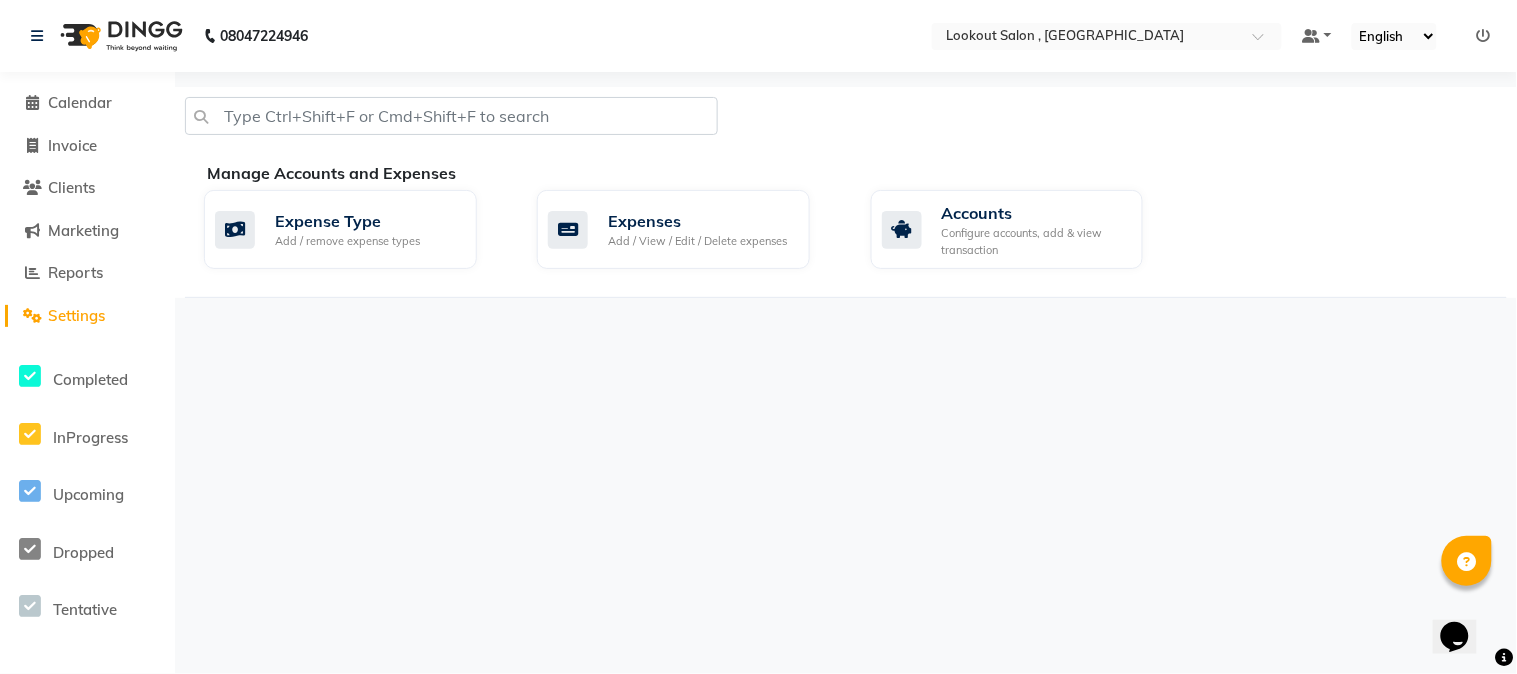 click on "Settings" 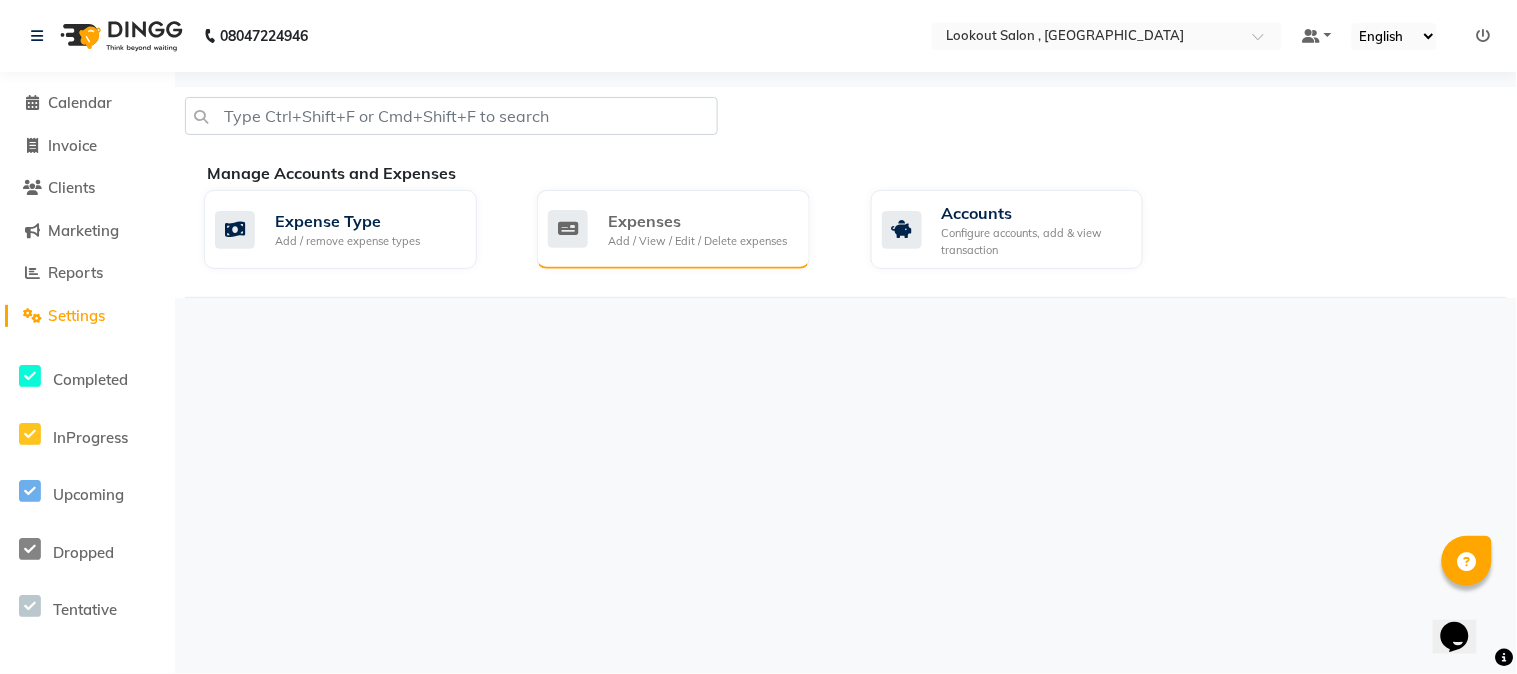 click on "Expenses Add / View / Edit / Delete expenses" 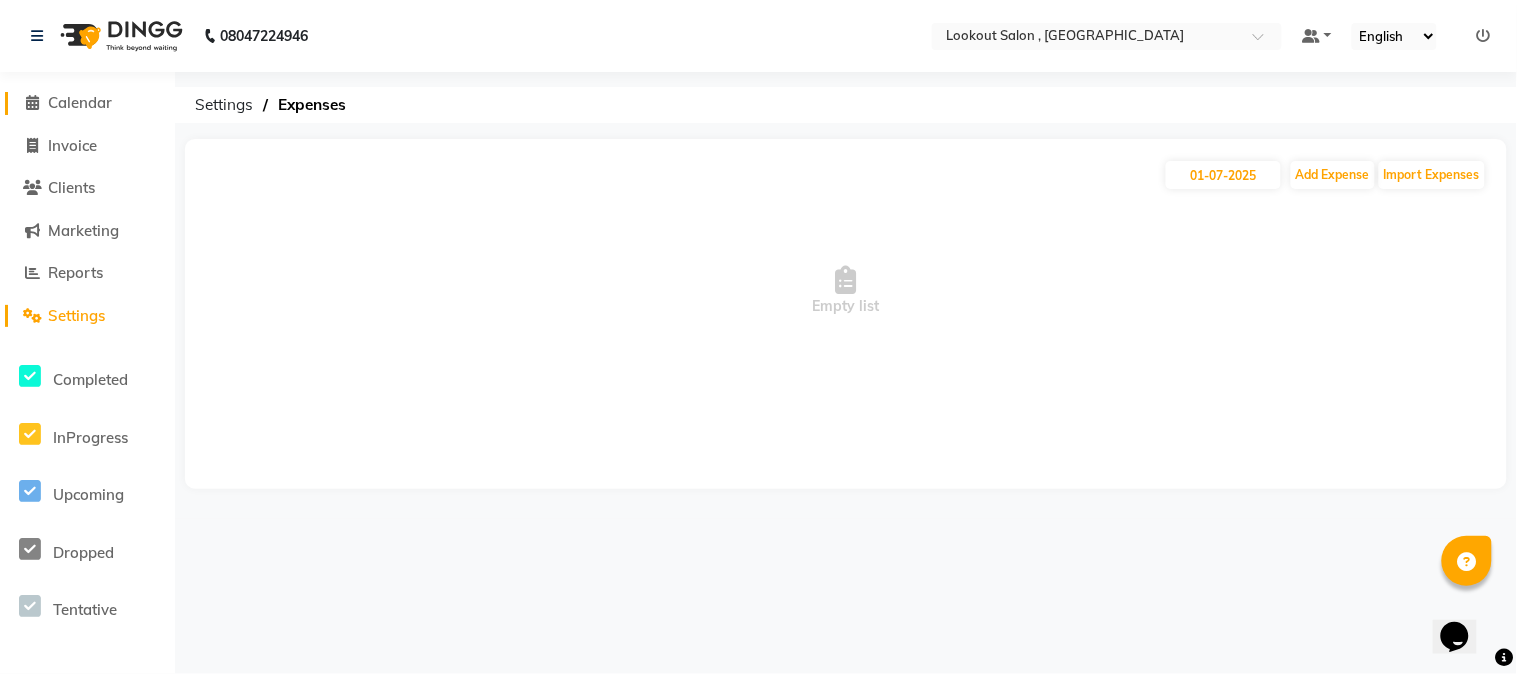 click 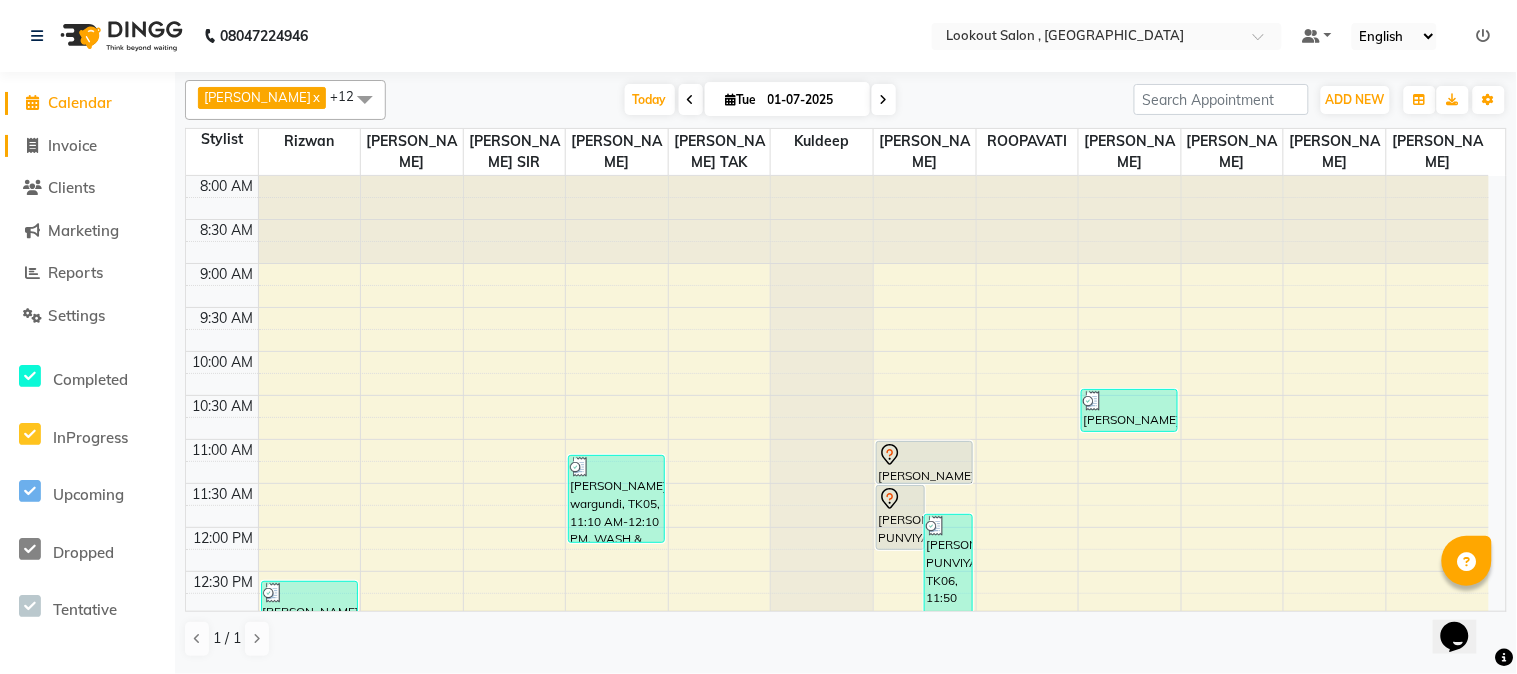 click on "Invoice" 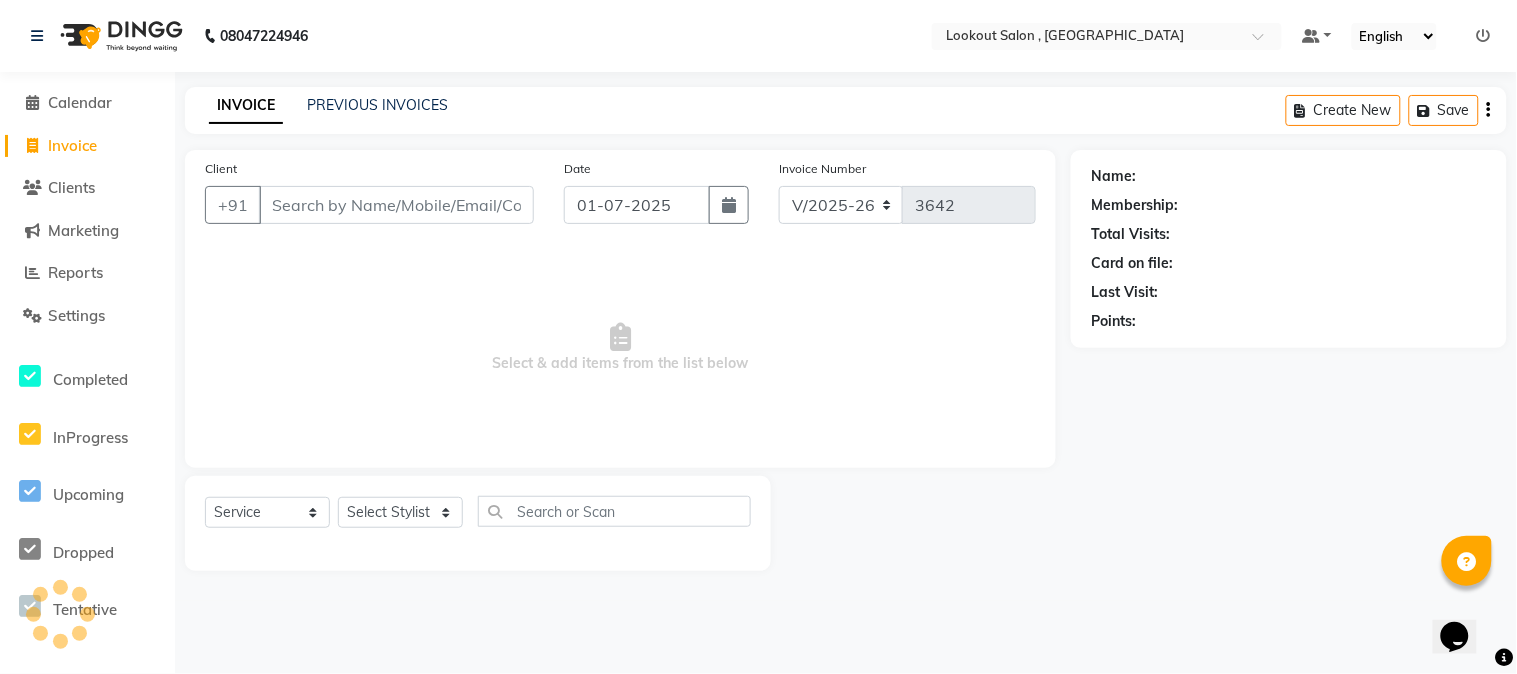 click on "Client" at bounding box center [396, 205] 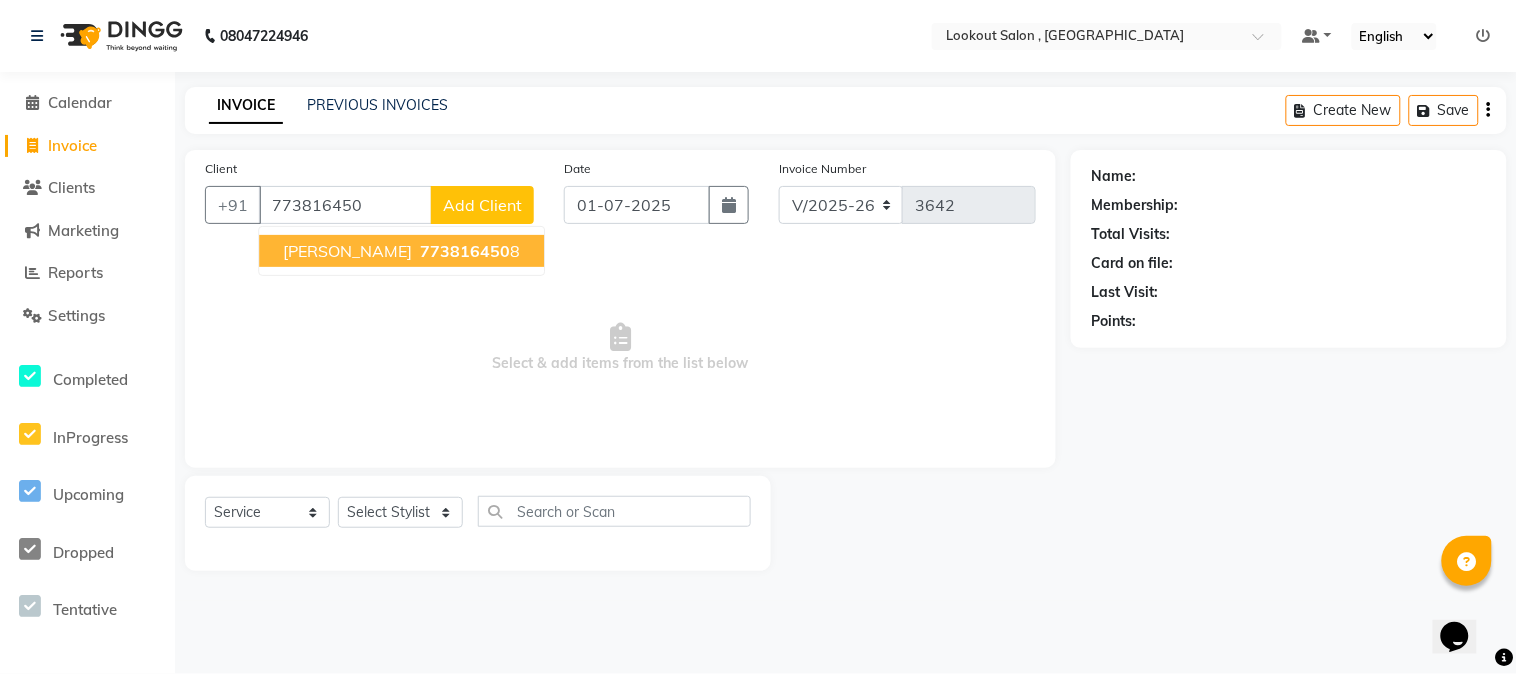 click on "[PERSON_NAME]" at bounding box center [347, 251] 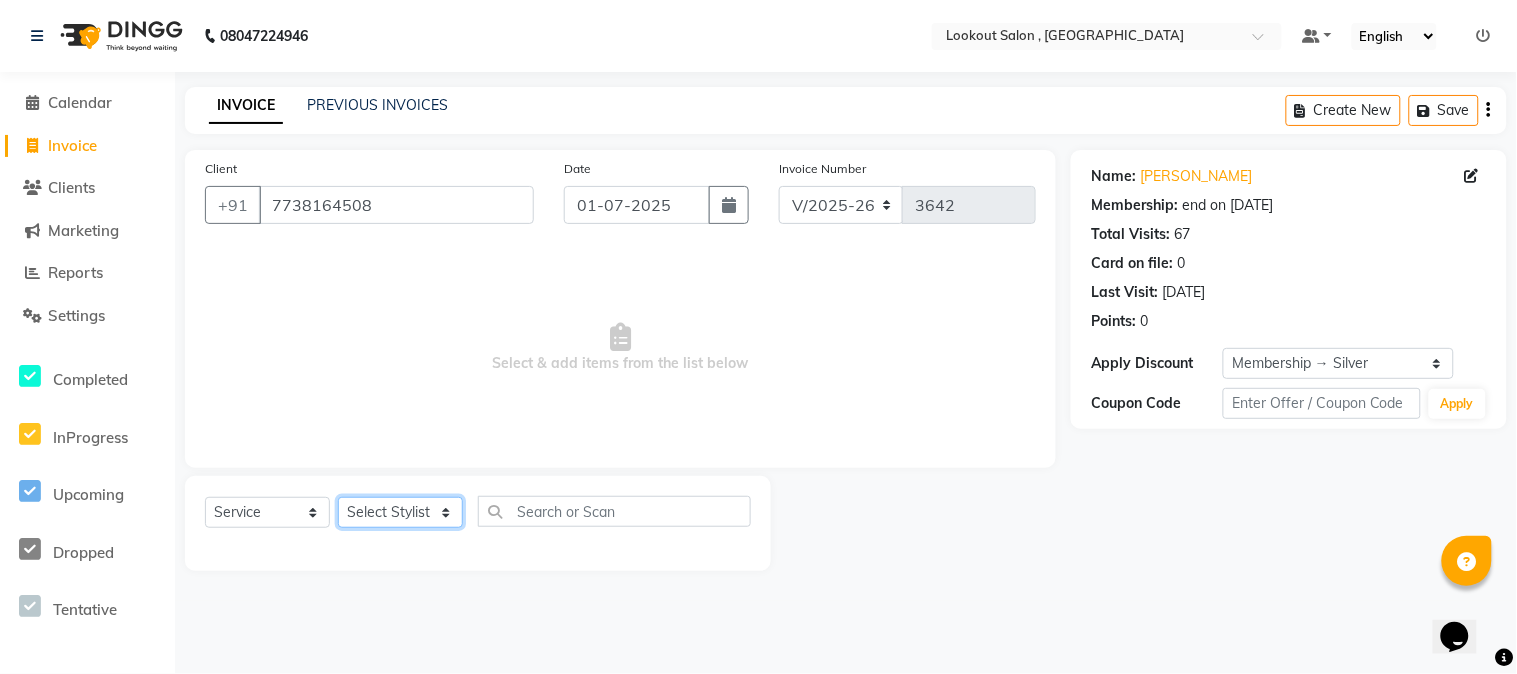 click on "Select Stylist [PERSON_NAME] [PERSON_NAME] kuldeep [PERSON_NAME] [PERSON_NAME] NANDINI [PERSON_NAME] [PERSON_NAME] [PERSON_NAME] [PERSON_NAME] SADAF [PERSON_NAME] TAK shweta kashyap" 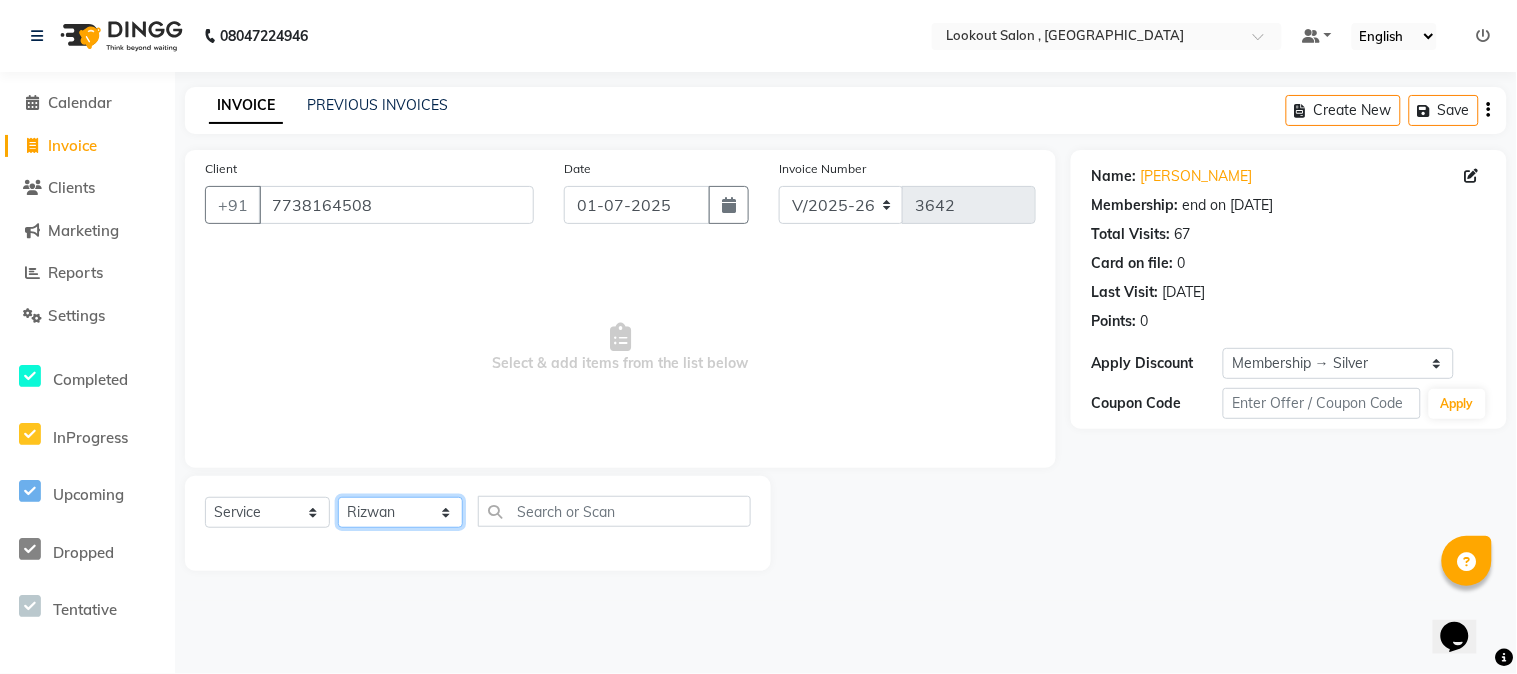 click on "Select Stylist [PERSON_NAME] [PERSON_NAME] kuldeep [PERSON_NAME] [PERSON_NAME] NANDINI [PERSON_NAME] [PERSON_NAME] [PERSON_NAME] [PERSON_NAME] SADAF [PERSON_NAME] TAK shweta kashyap" 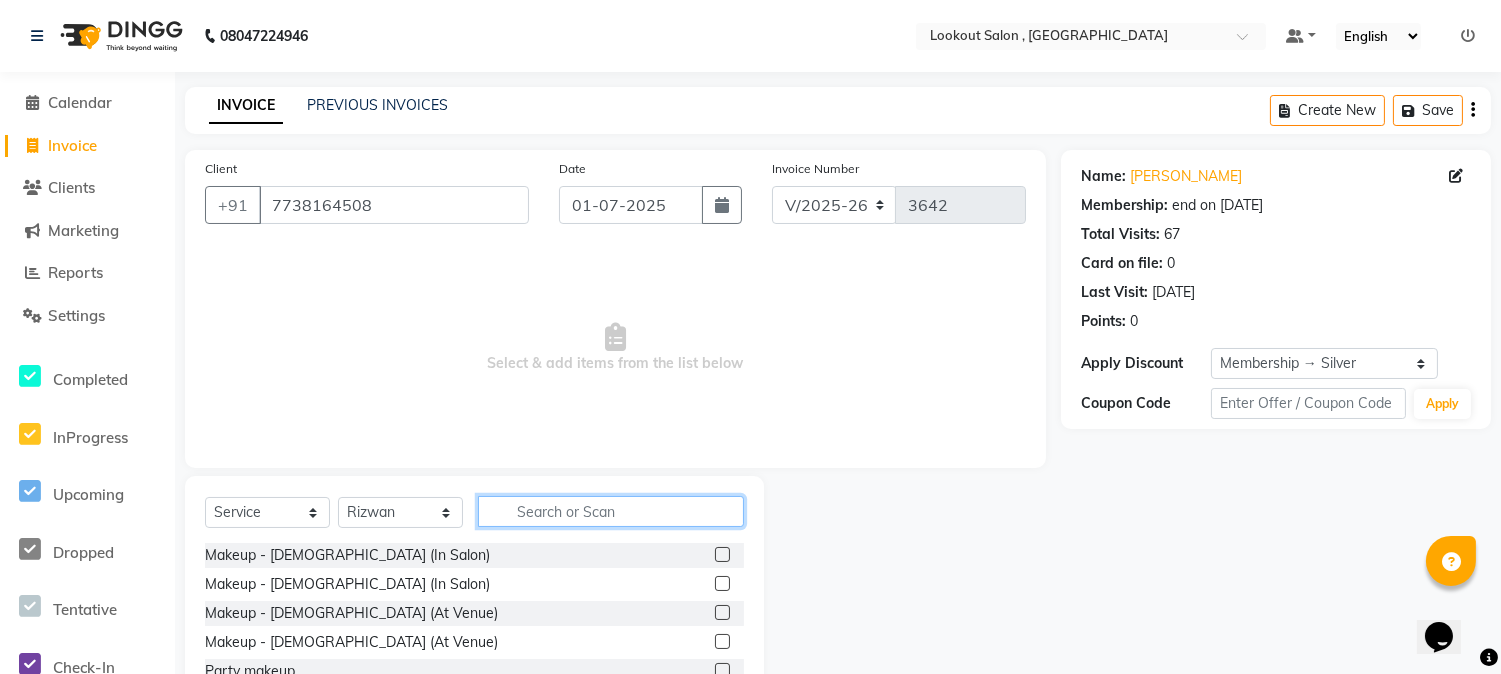click 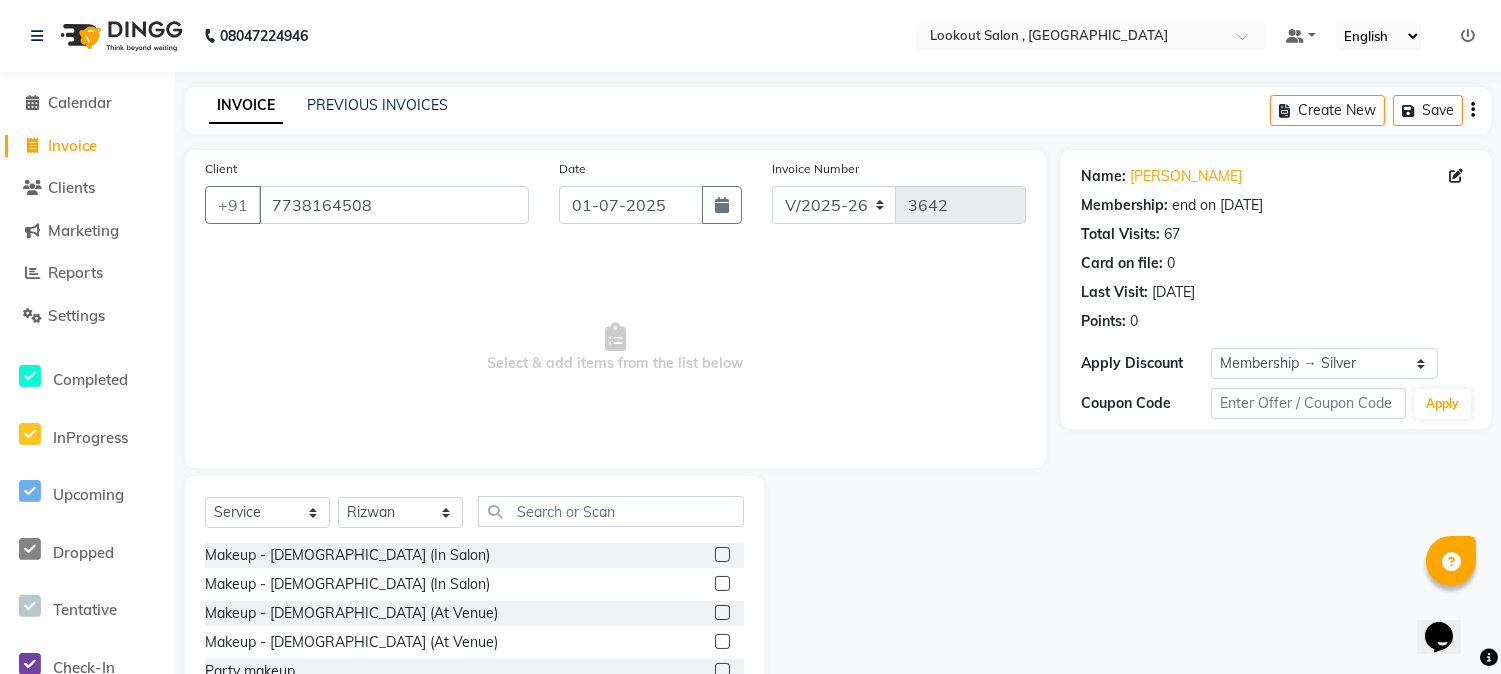 click on "Select & add items from the list below" at bounding box center (615, 348) 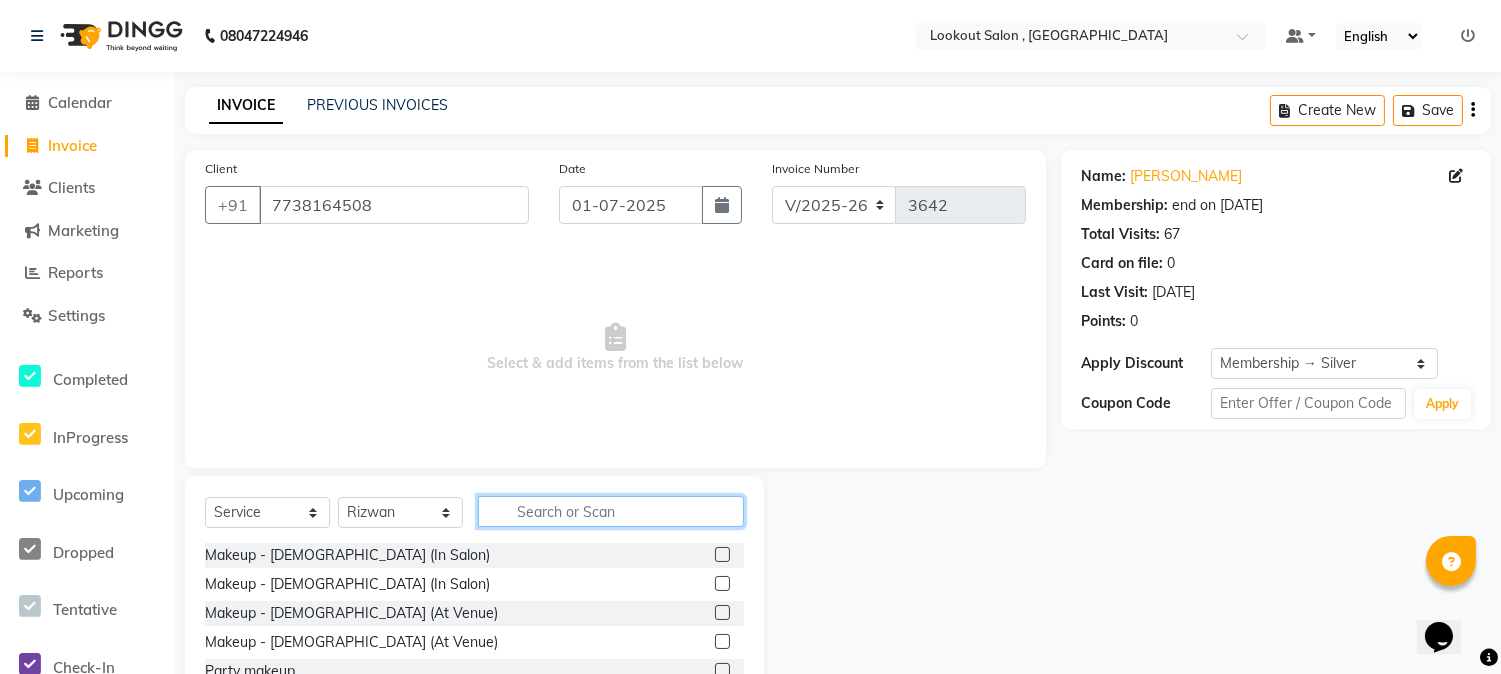 click 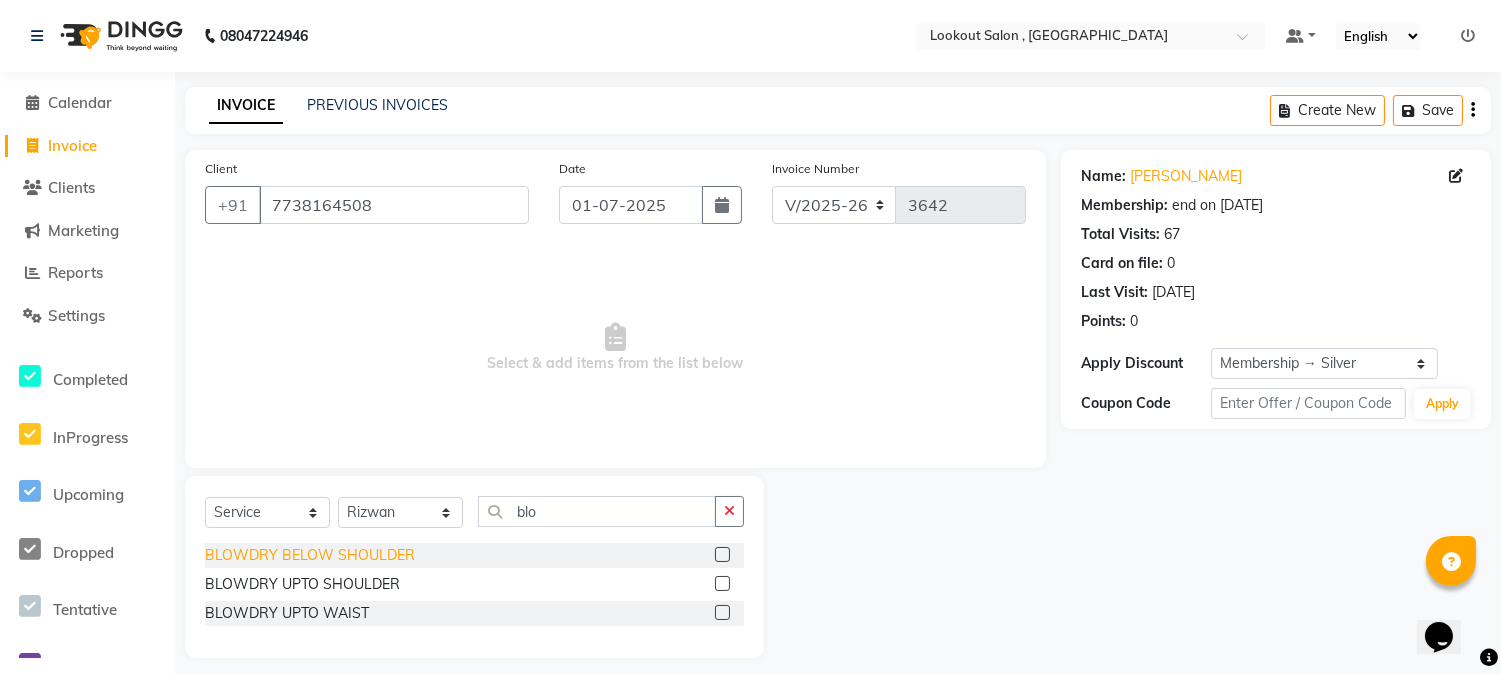 click on "BLOWDRY  BELOW SHOULDER" 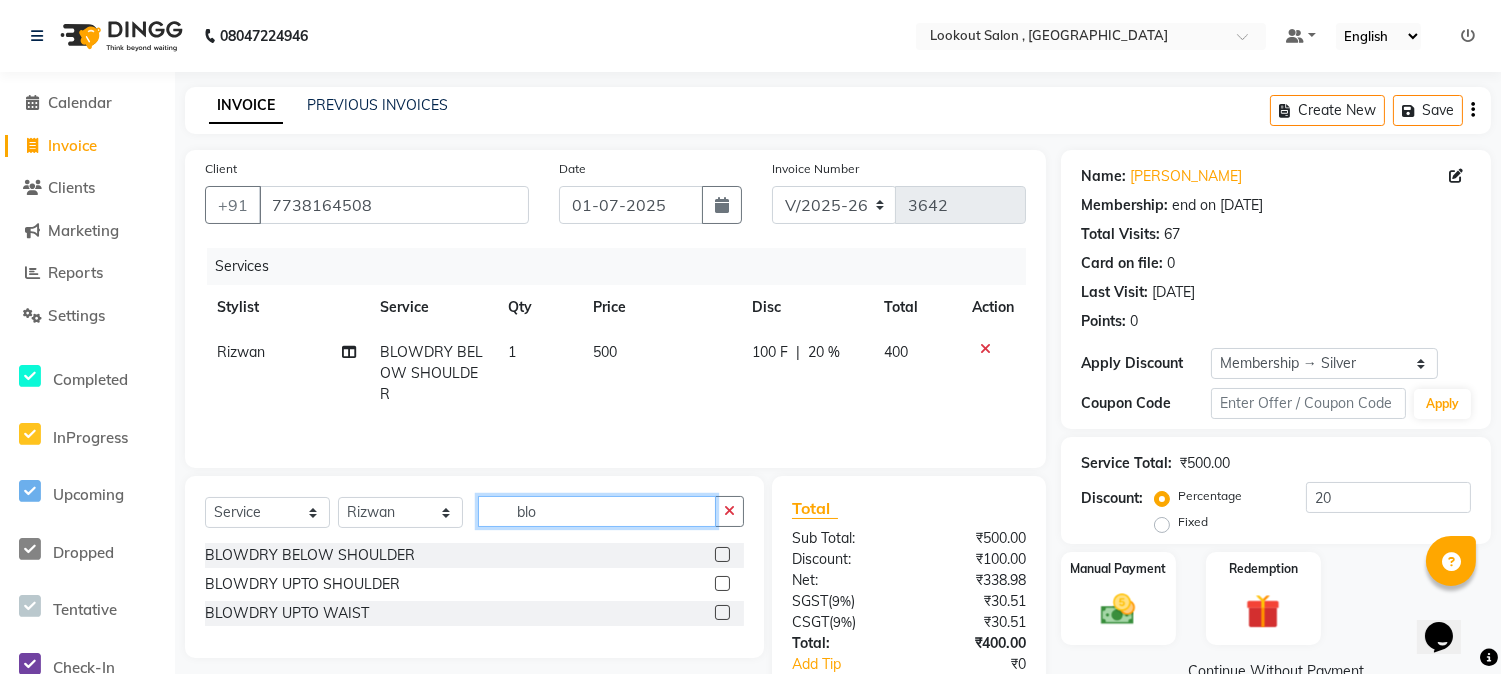 click on "blo" 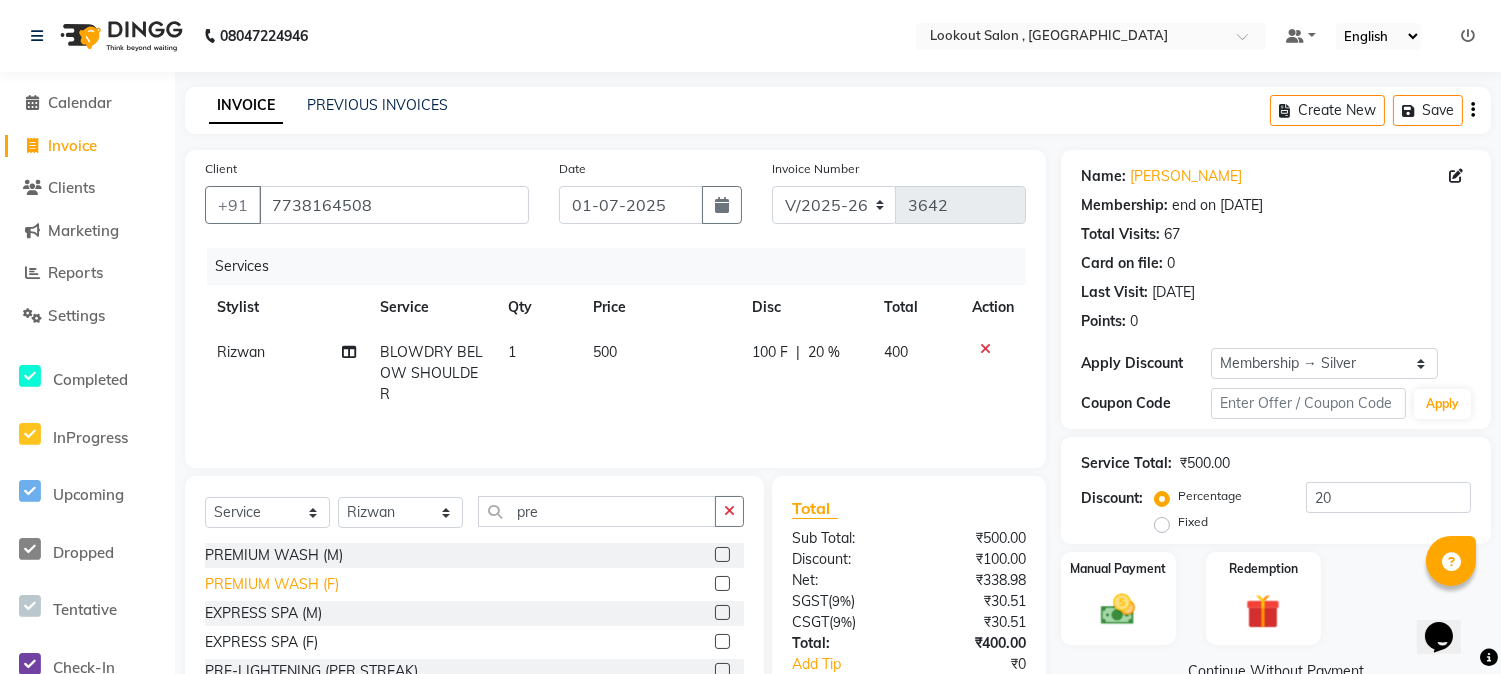 click on "PREMIUM WASH (F)" 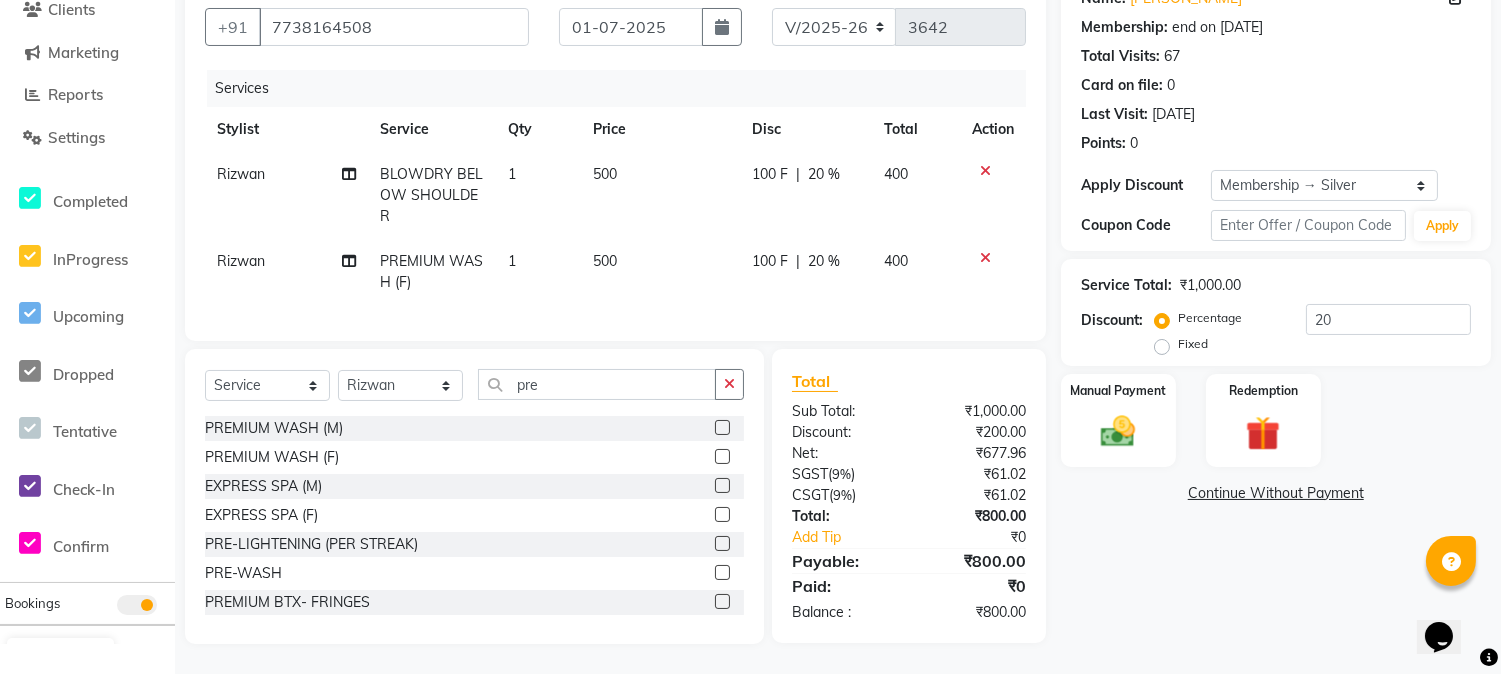 scroll, scrollTop: 83, scrollLeft: 0, axis: vertical 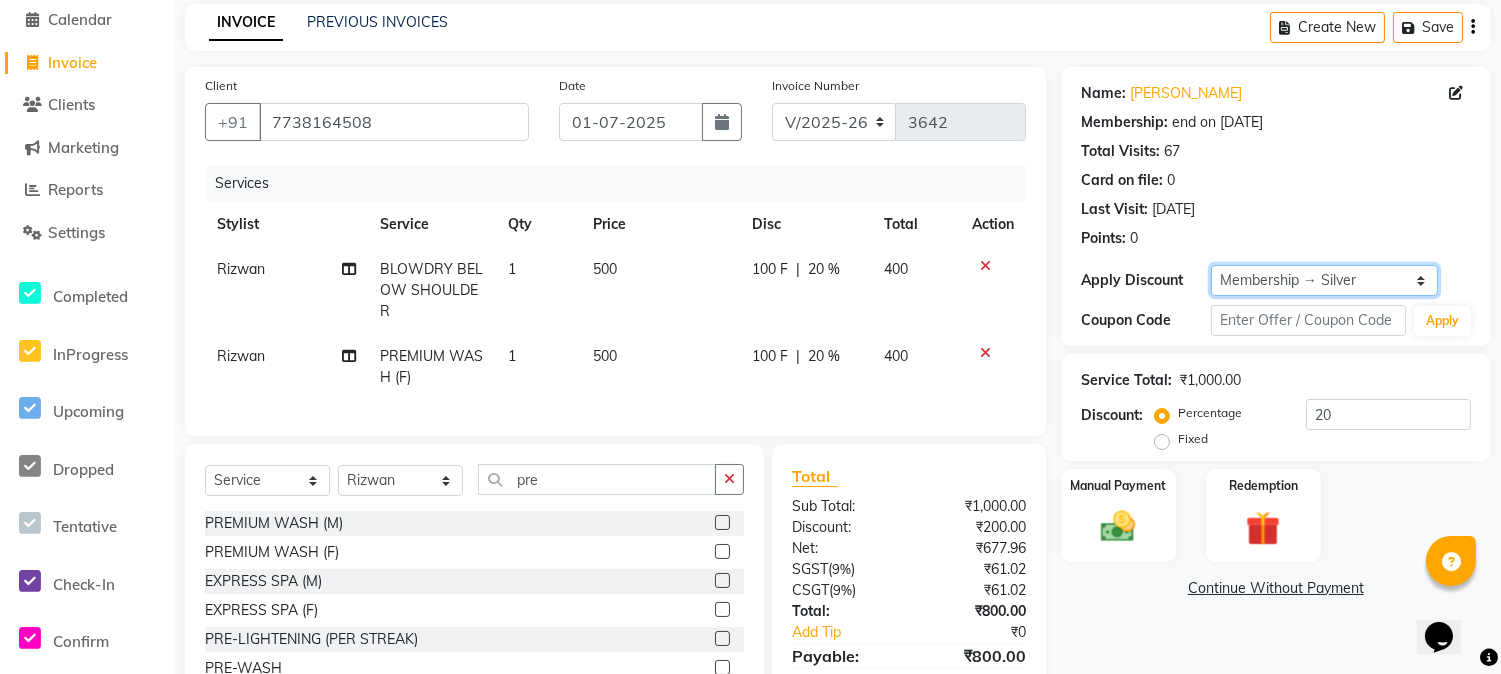 click on "Select Membership → Silver" 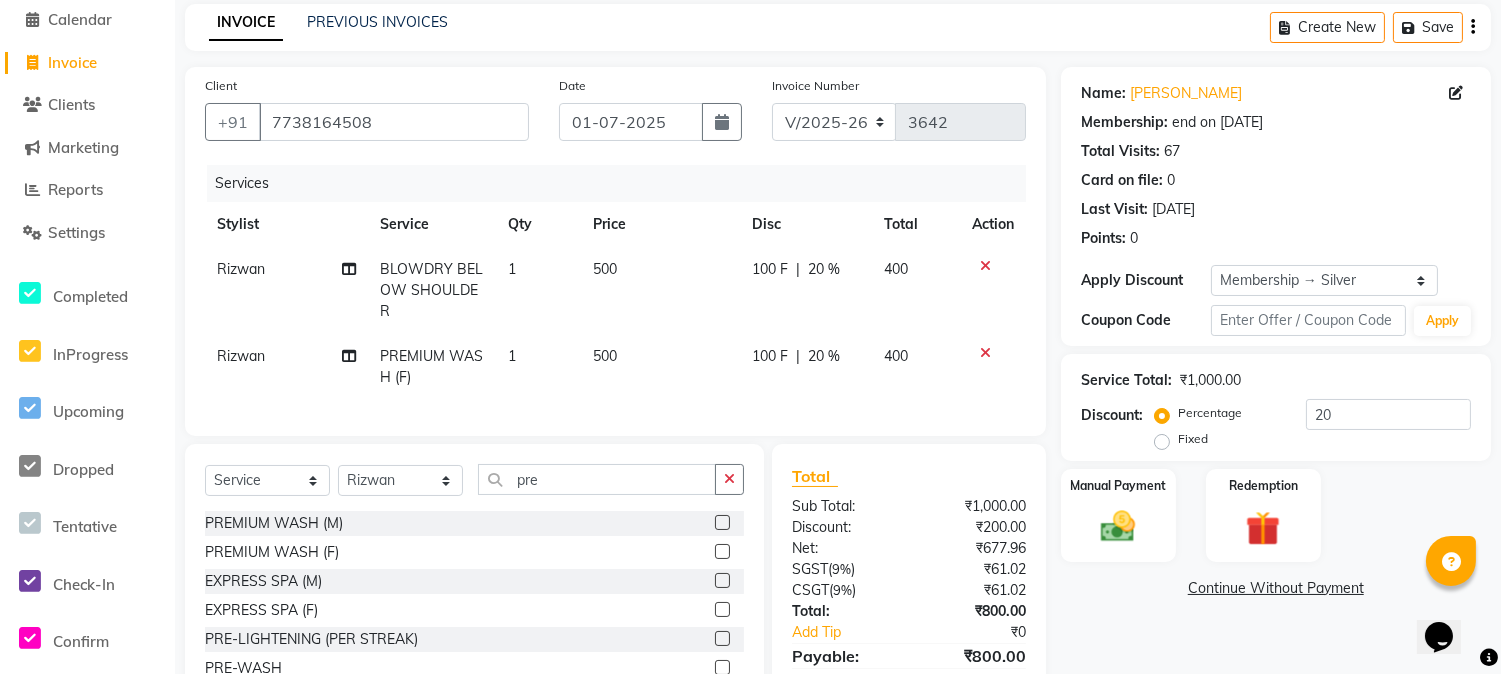 click on "Last Visit:   [DATE]" 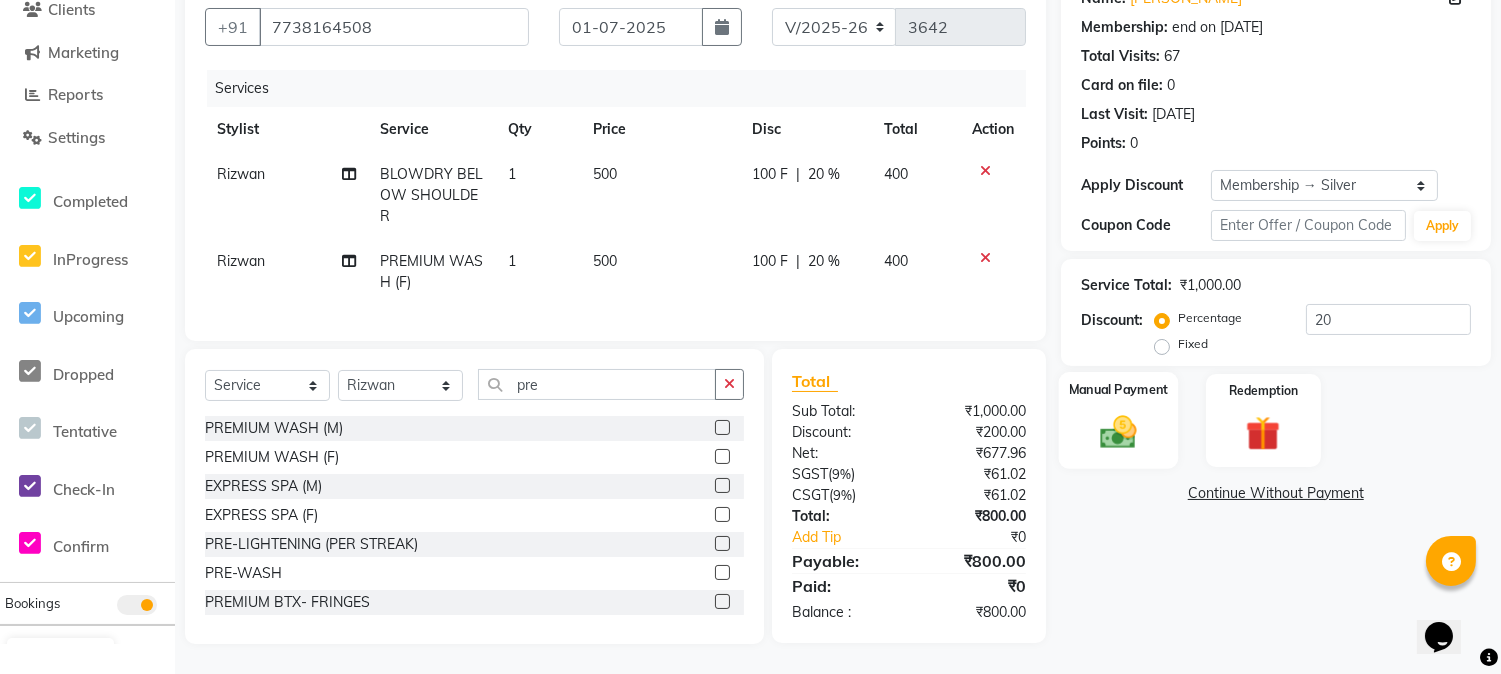 click 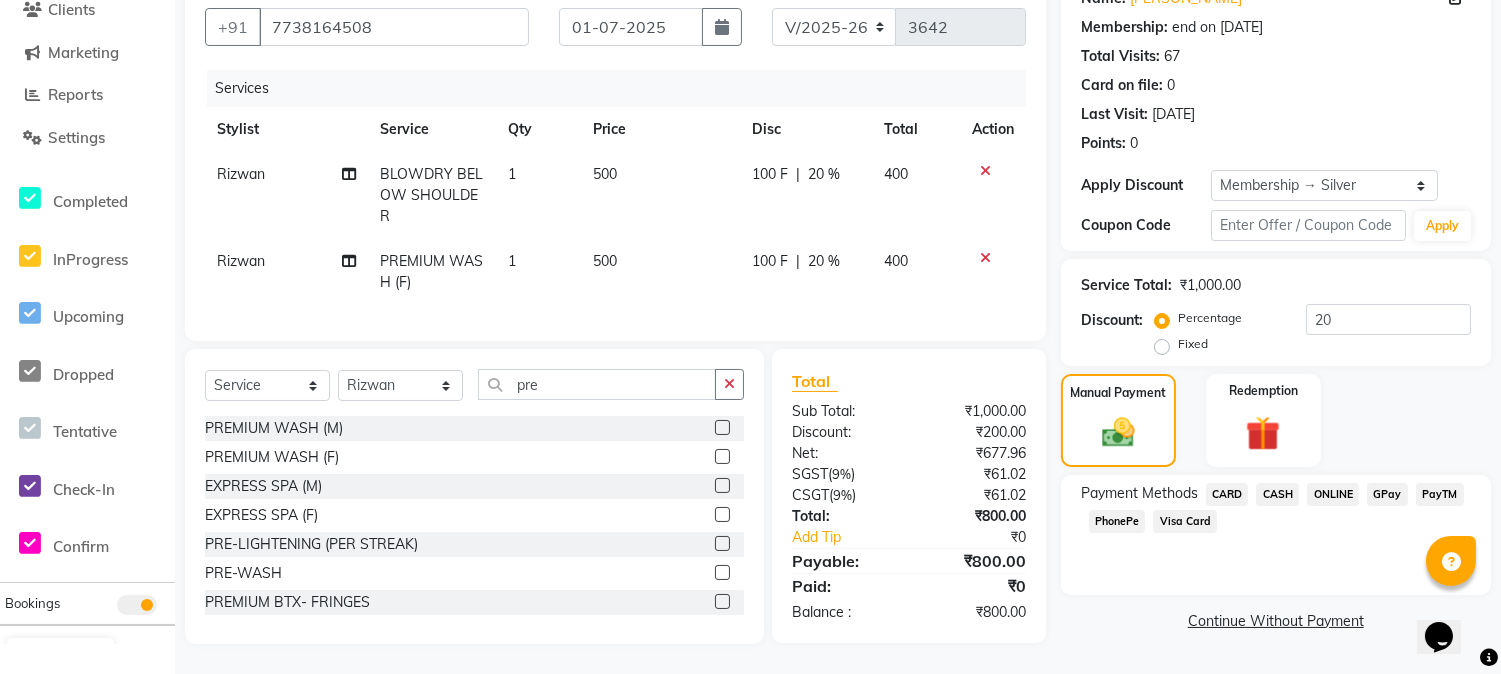 click on "CARD" 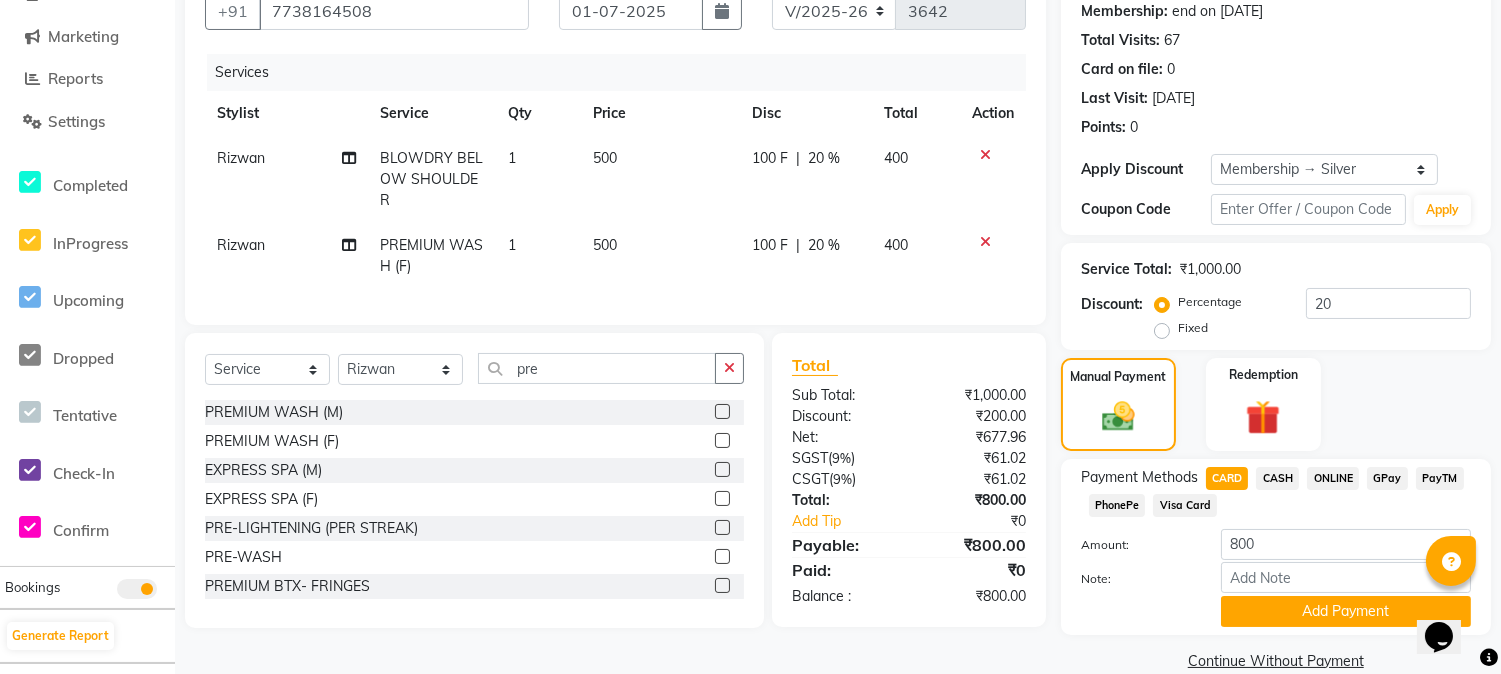 scroll, scrollTop: 226, scrollLeft: 0, axis: vertical 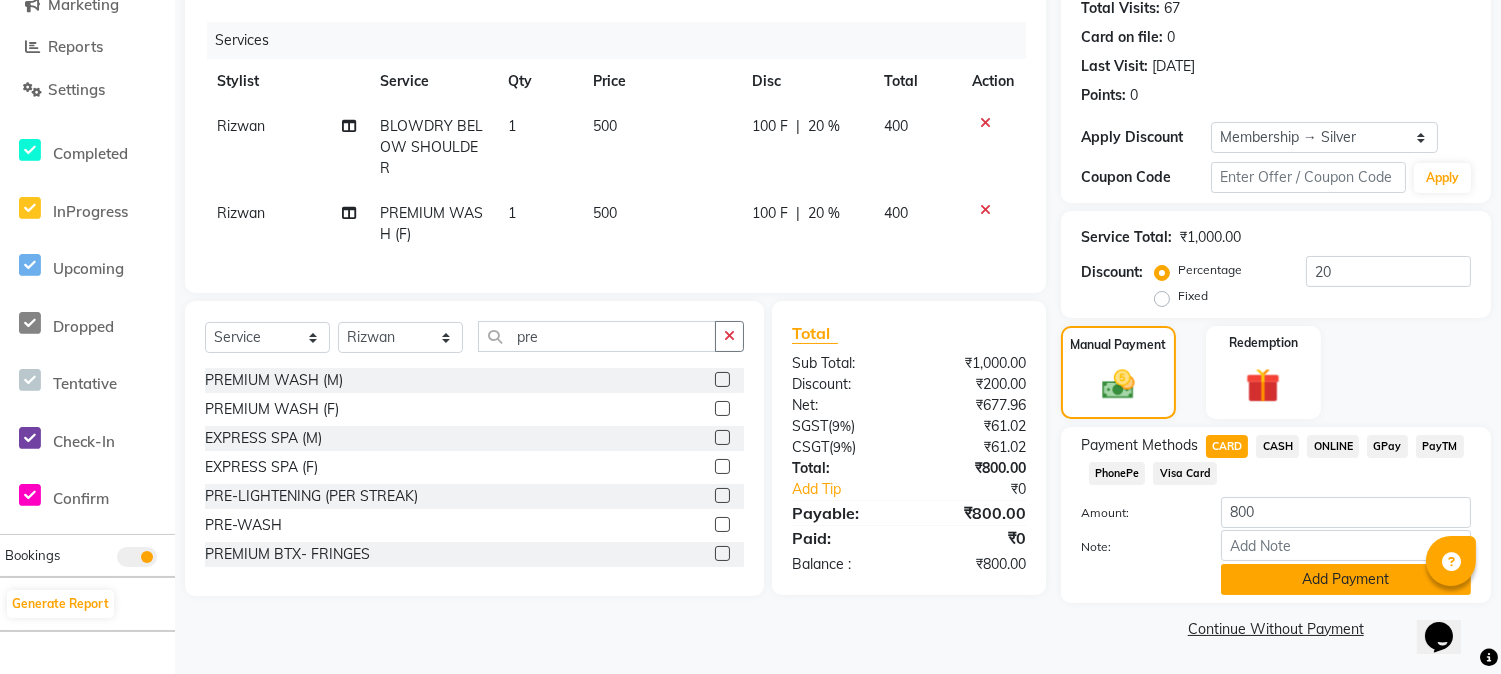 click on "Add Payment" 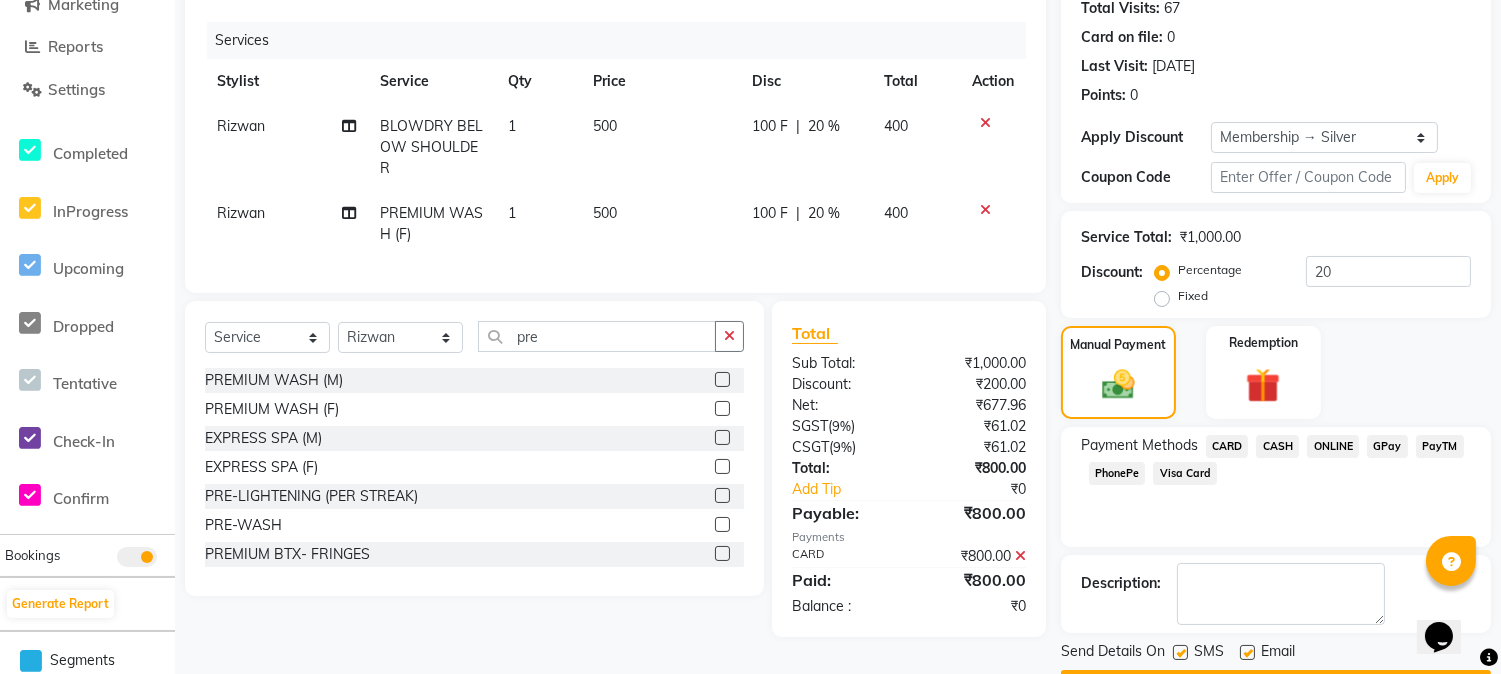 scroll, scrollTop: 282, scrollLeft: 0, axis: vertical 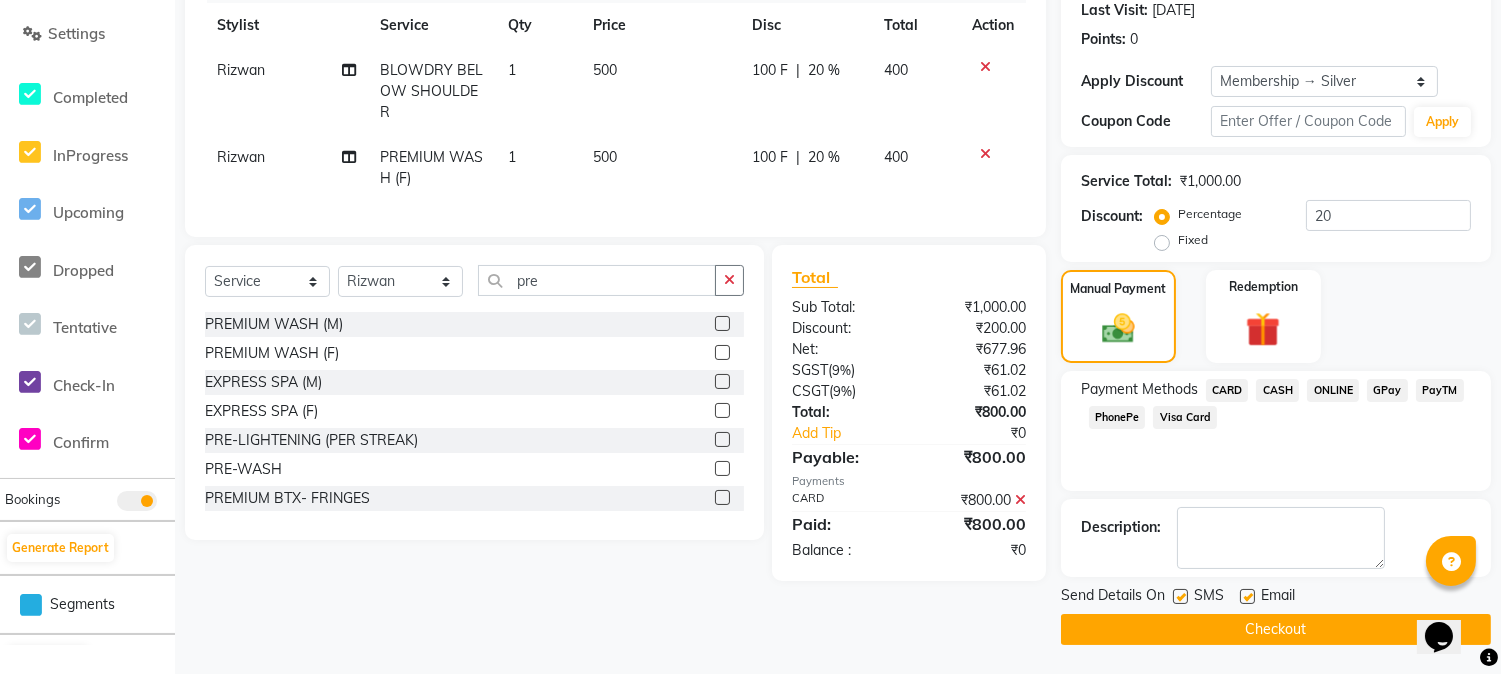 click on "Checkout" 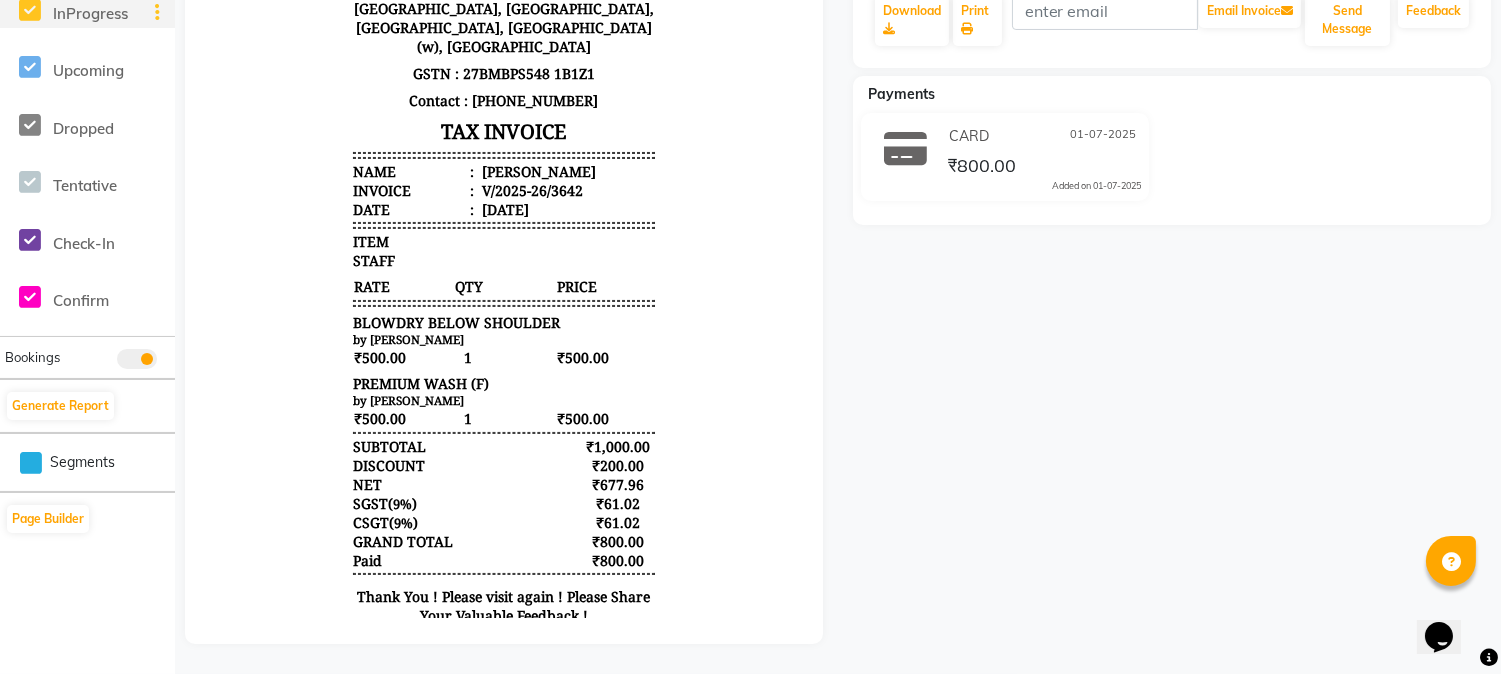 scroll, scrollTop: 217, scrollLeft: 0, axis: vertical 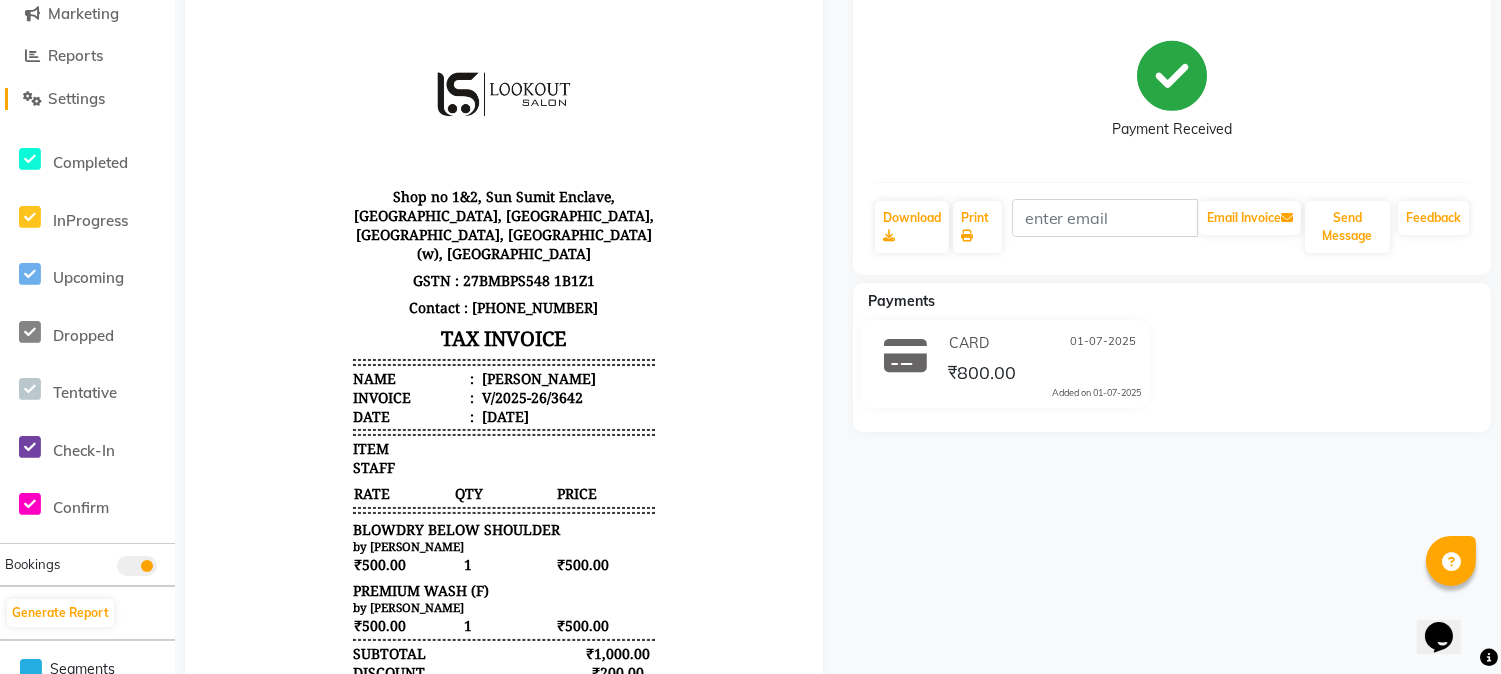 click on "Settings" 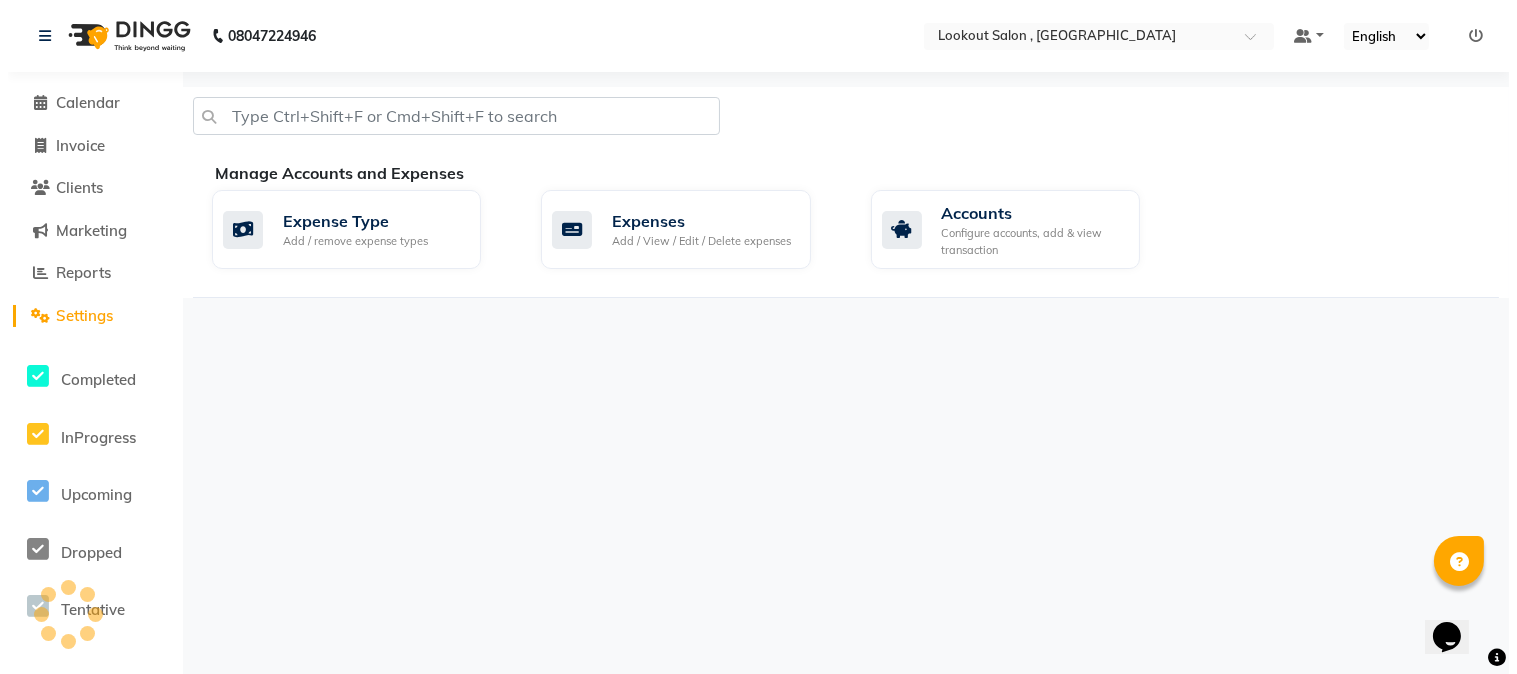 scroll, scrollTop: 0, scrollLeft: 0, axis: both 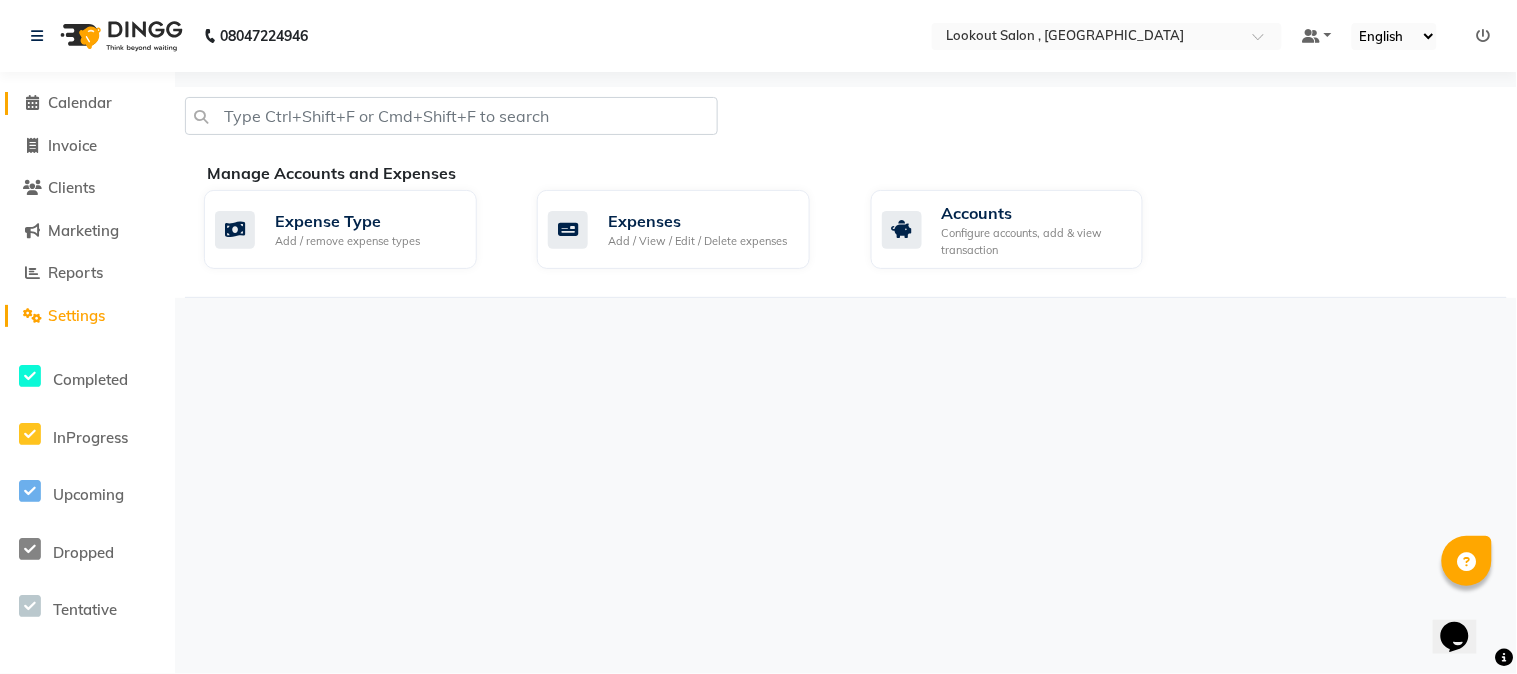click on "Calendar" 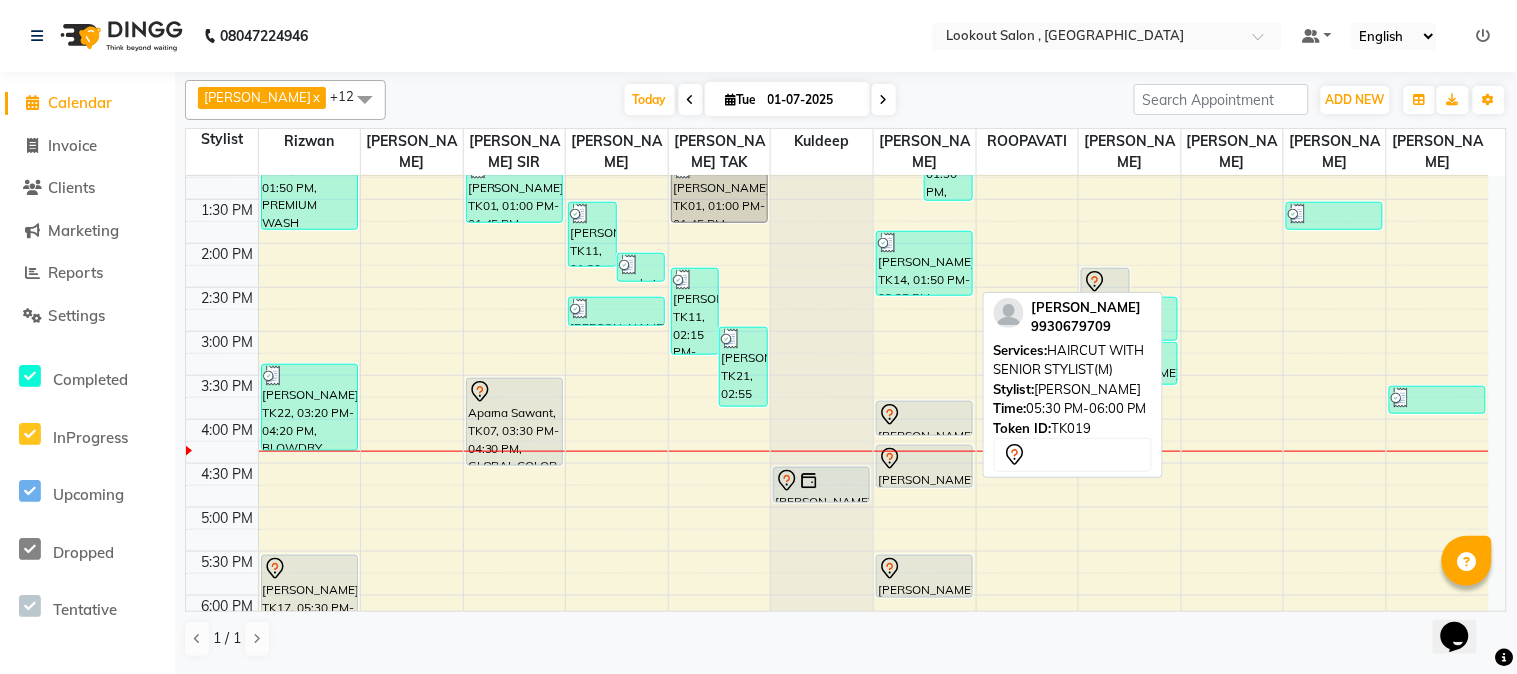 scroll, scrollTop: 444, scrollLeft: 0, axis: vertical 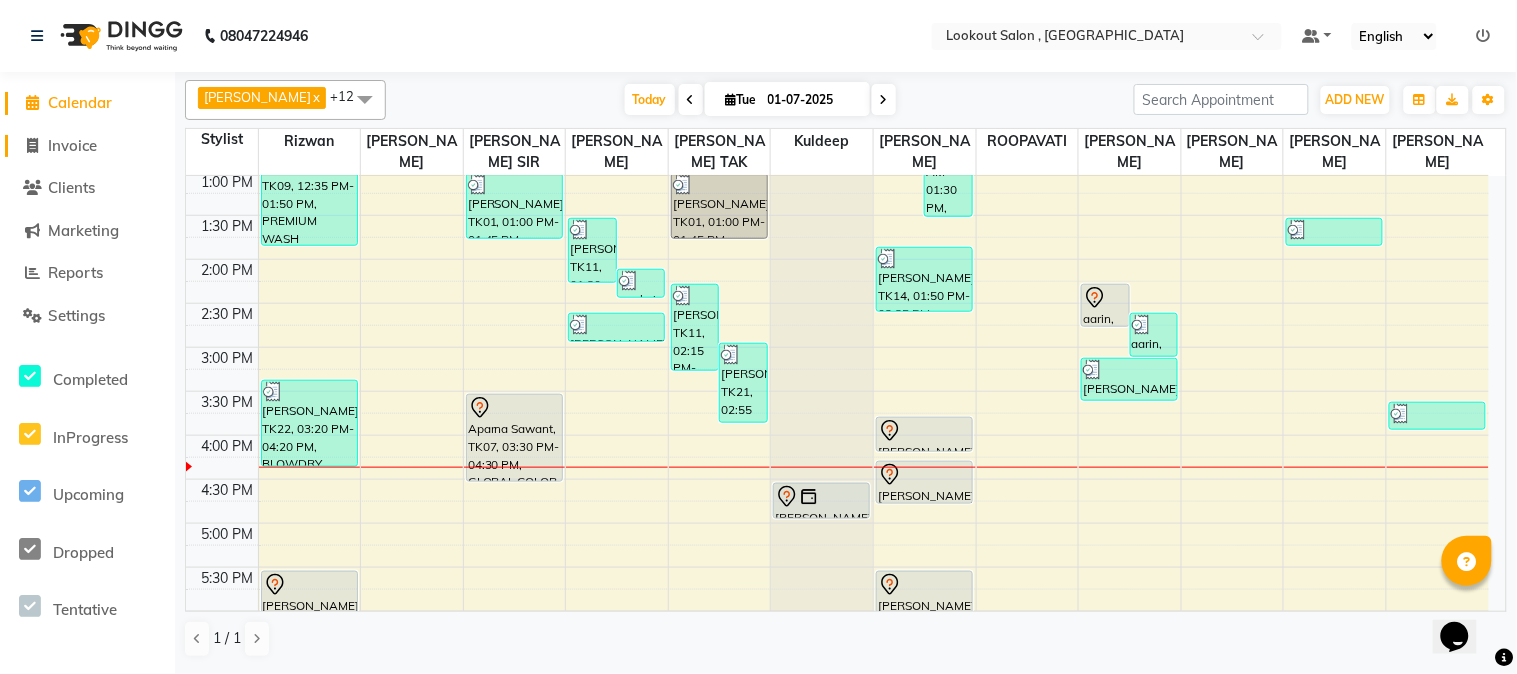 click on "Invoice" 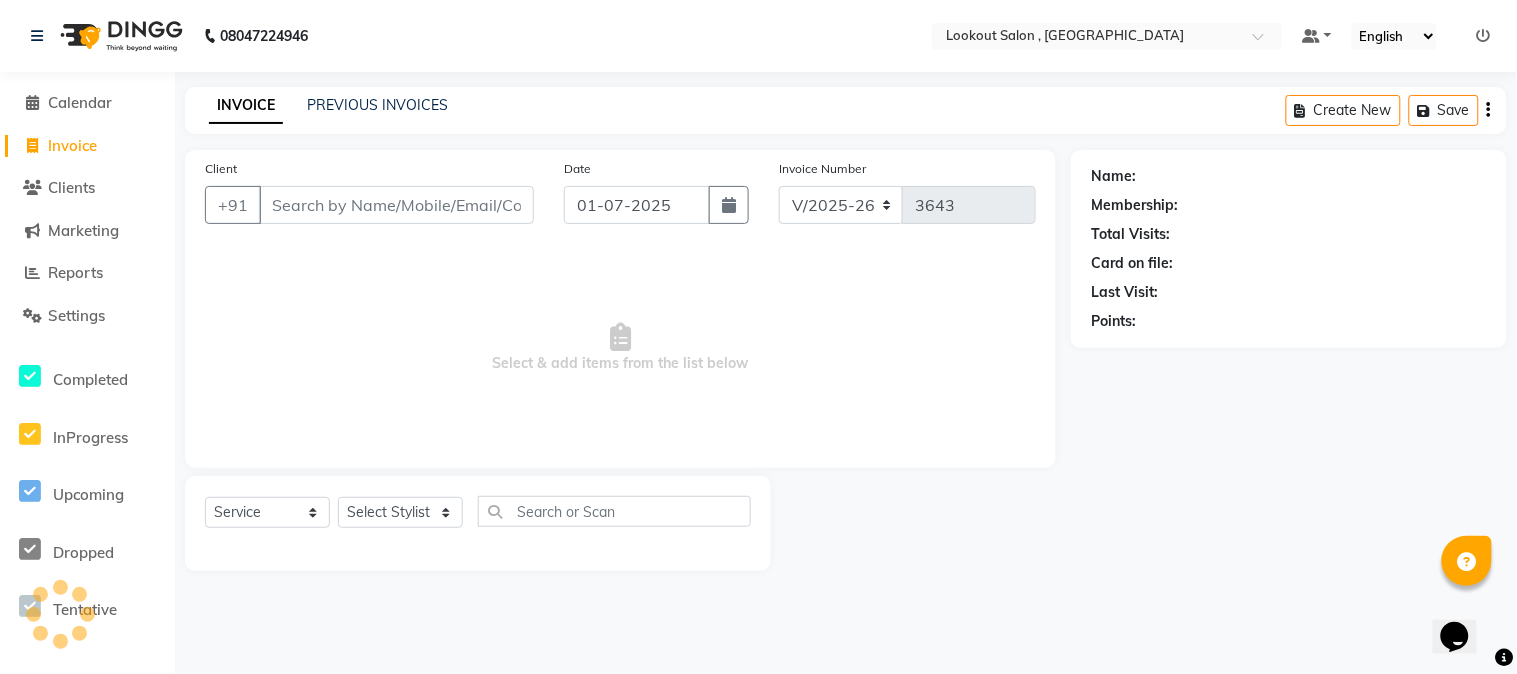 click on "INVOICE PREVIOUS INVOICES Create New   Save" 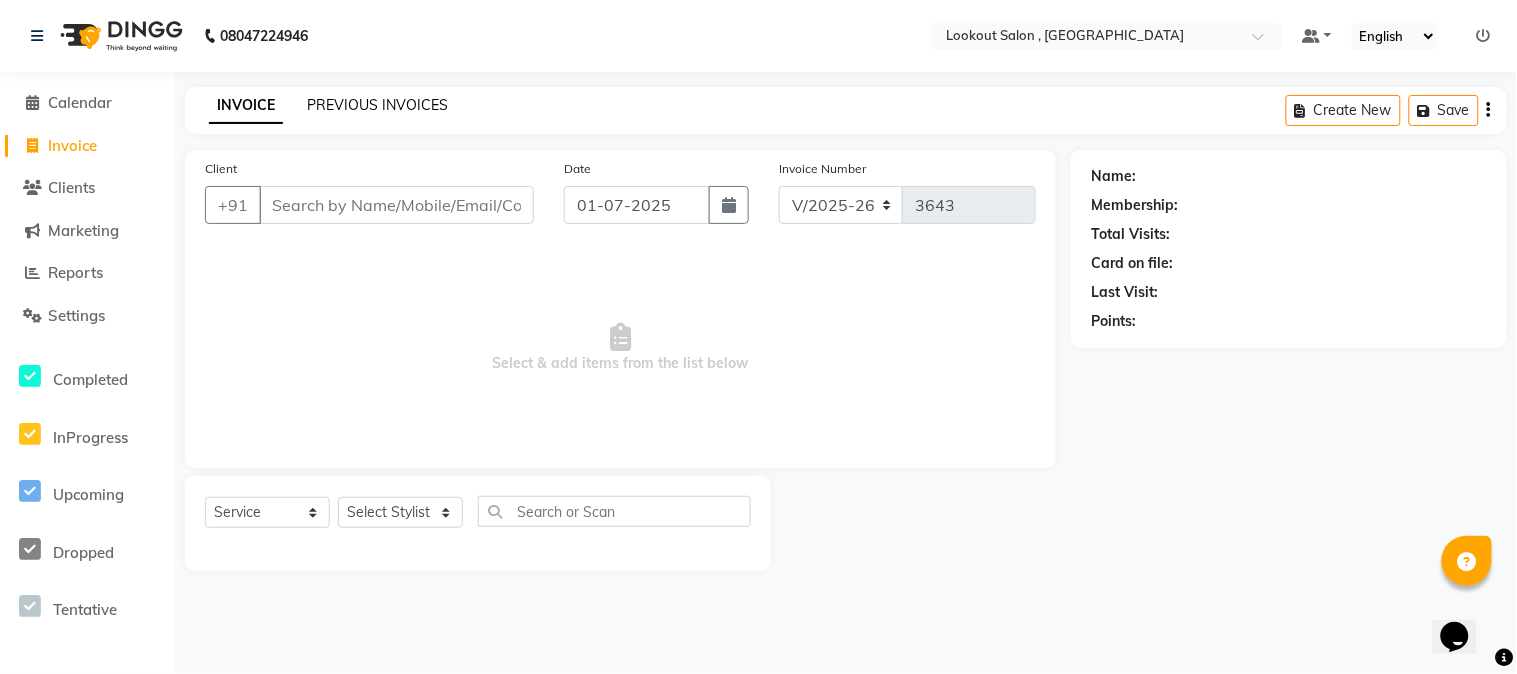 click on "PREVIOUS INVOICES" 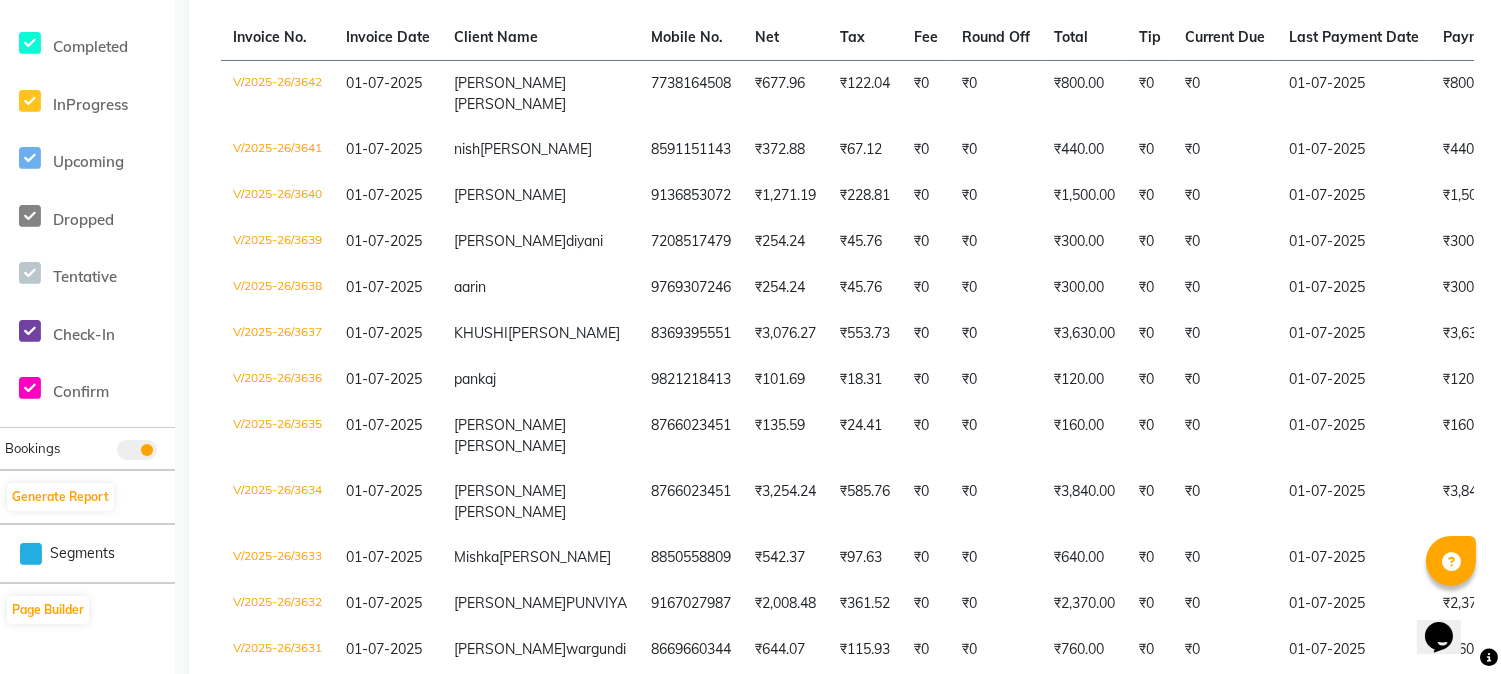 scroll, scrollTop: 0, scrollLeft: 0, axis: both 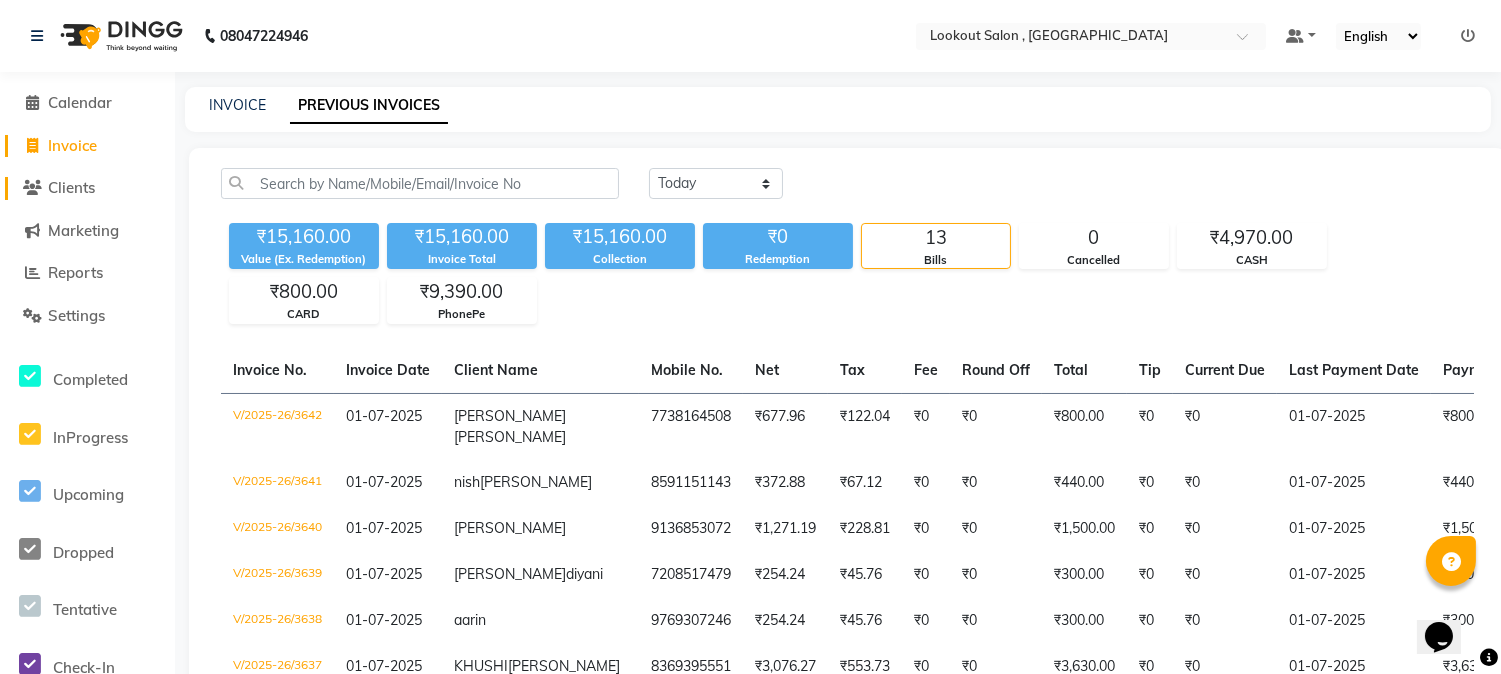 click on "Clients" 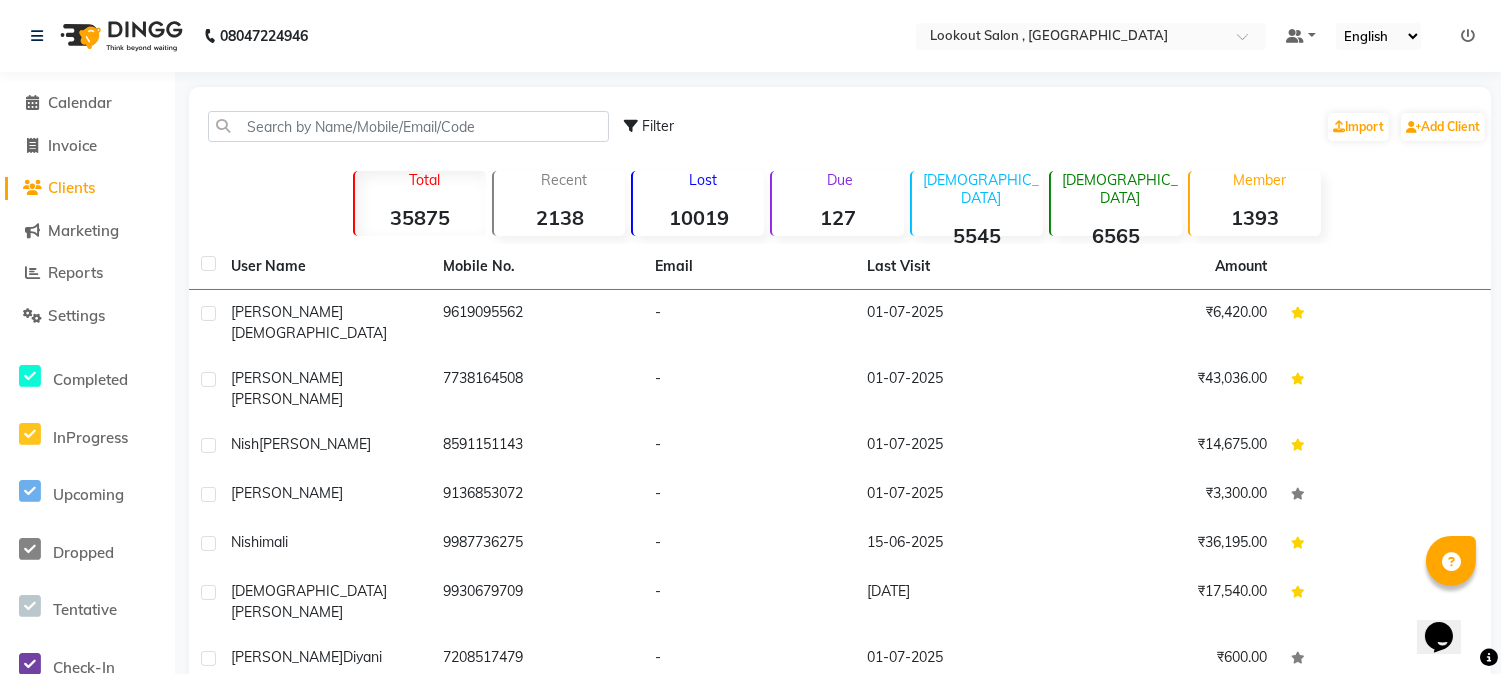 scroll, scrollTop: 143, scrollLeft: 0, axis: vertical 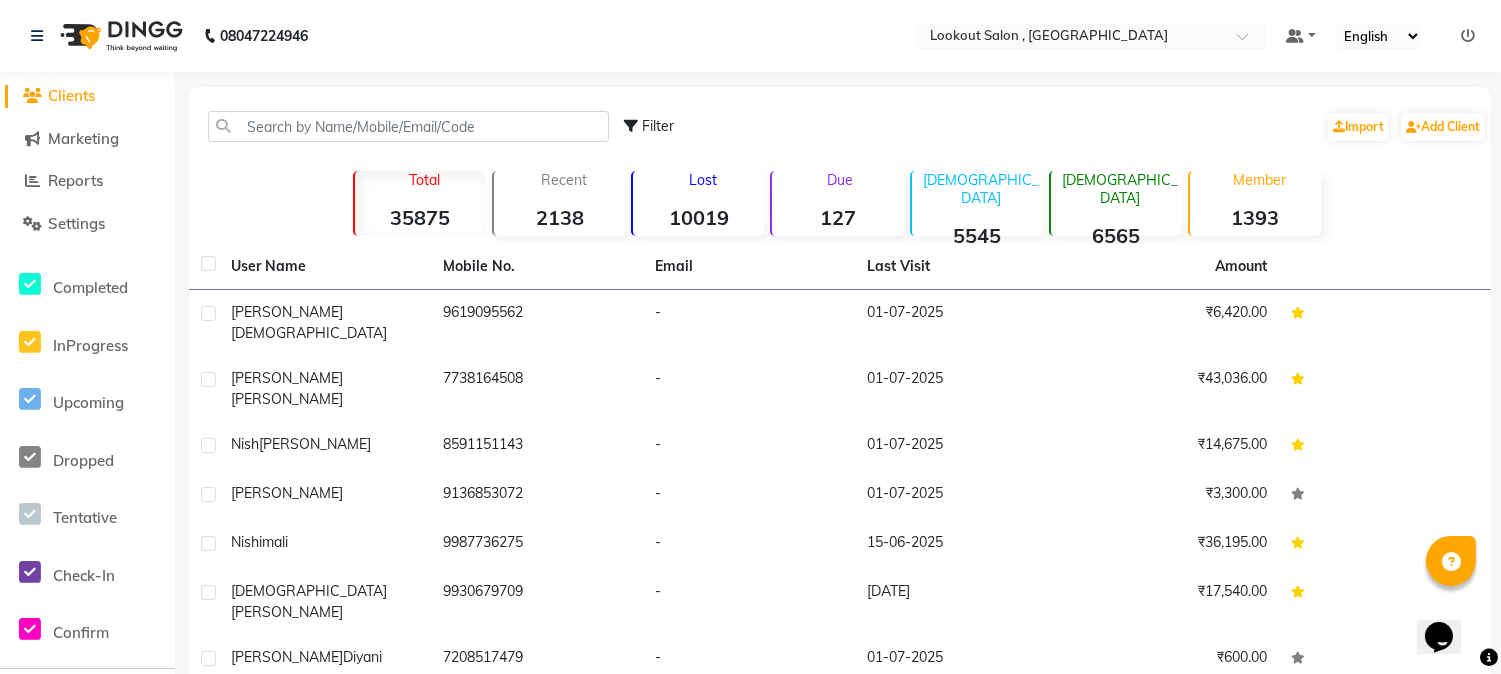 click on "Bookings" 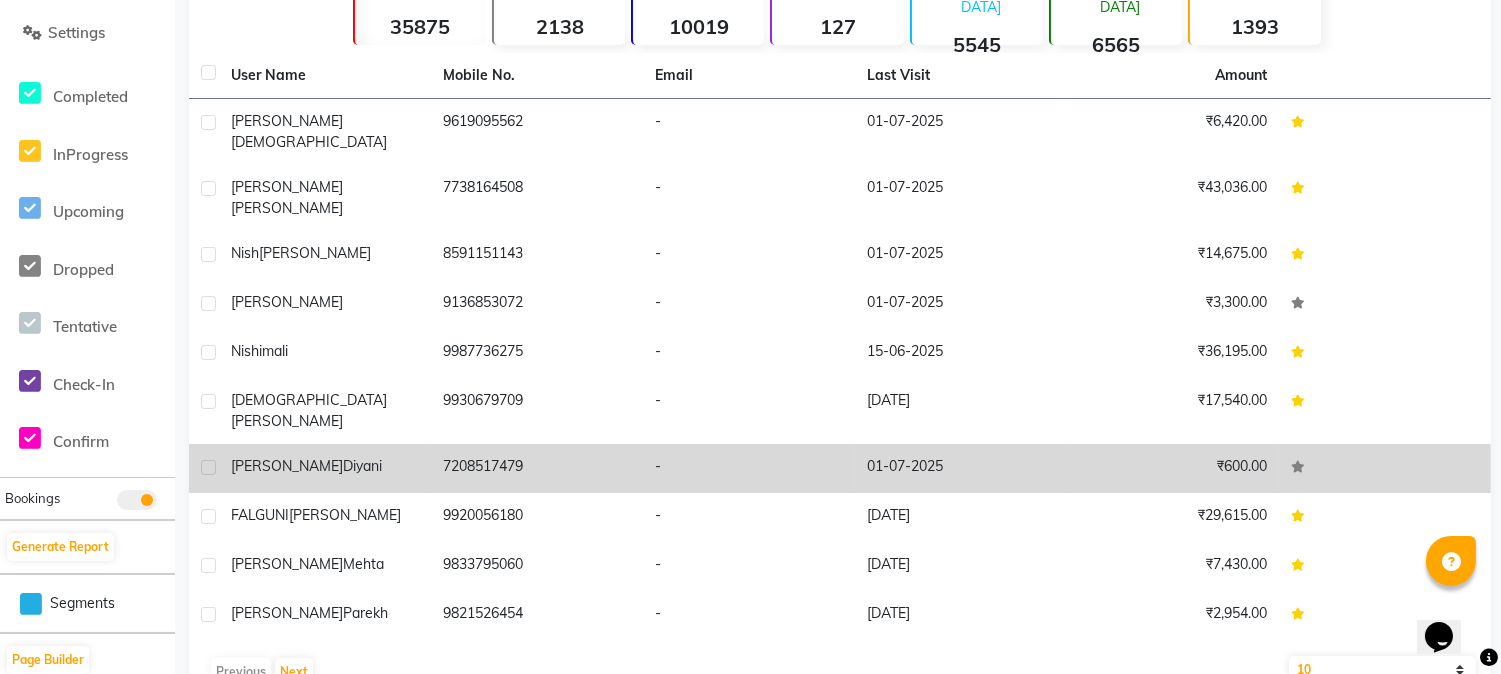 scroll, scrollTop: 0, scrollLeft: 0, axis: both 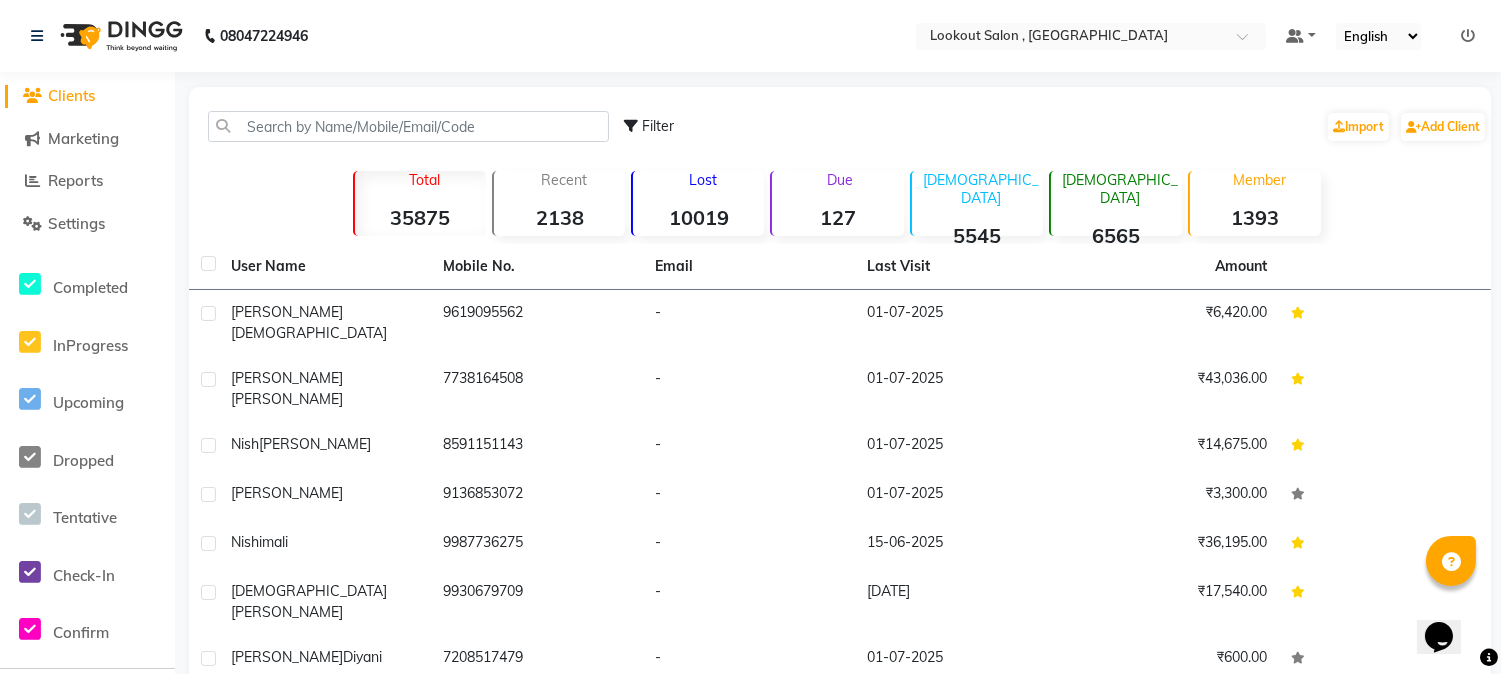 click on "08047224946" 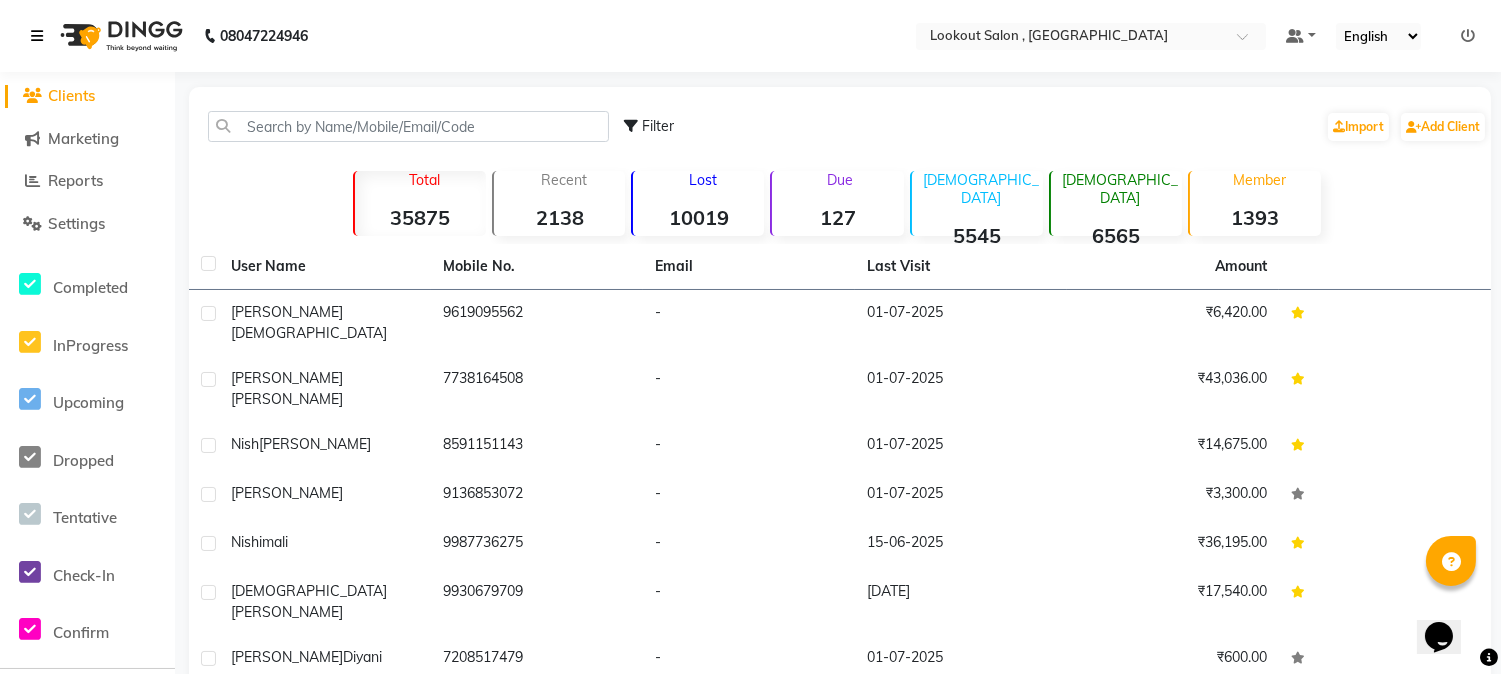 click at bounding box center [37, 36] 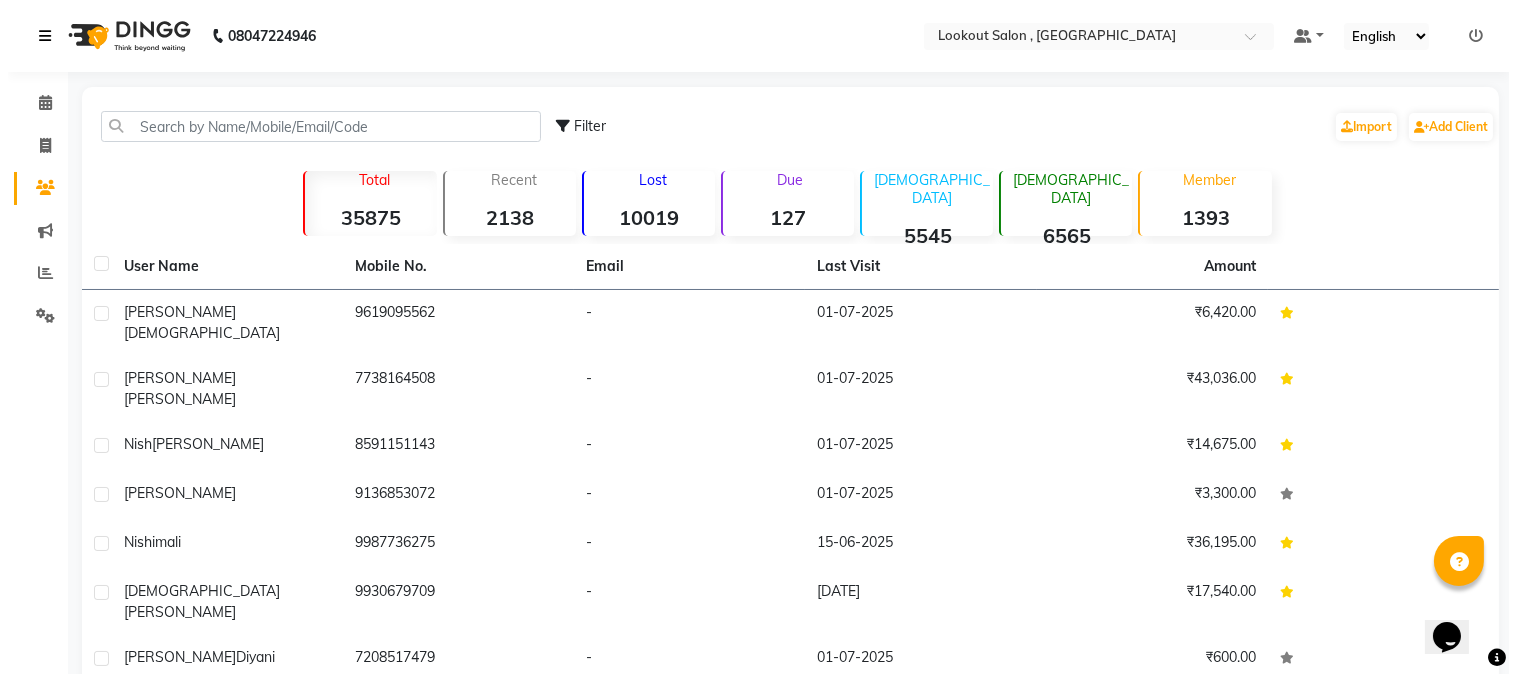 scroll, scrollTop: 0, scrollLeft: 0, axis: both 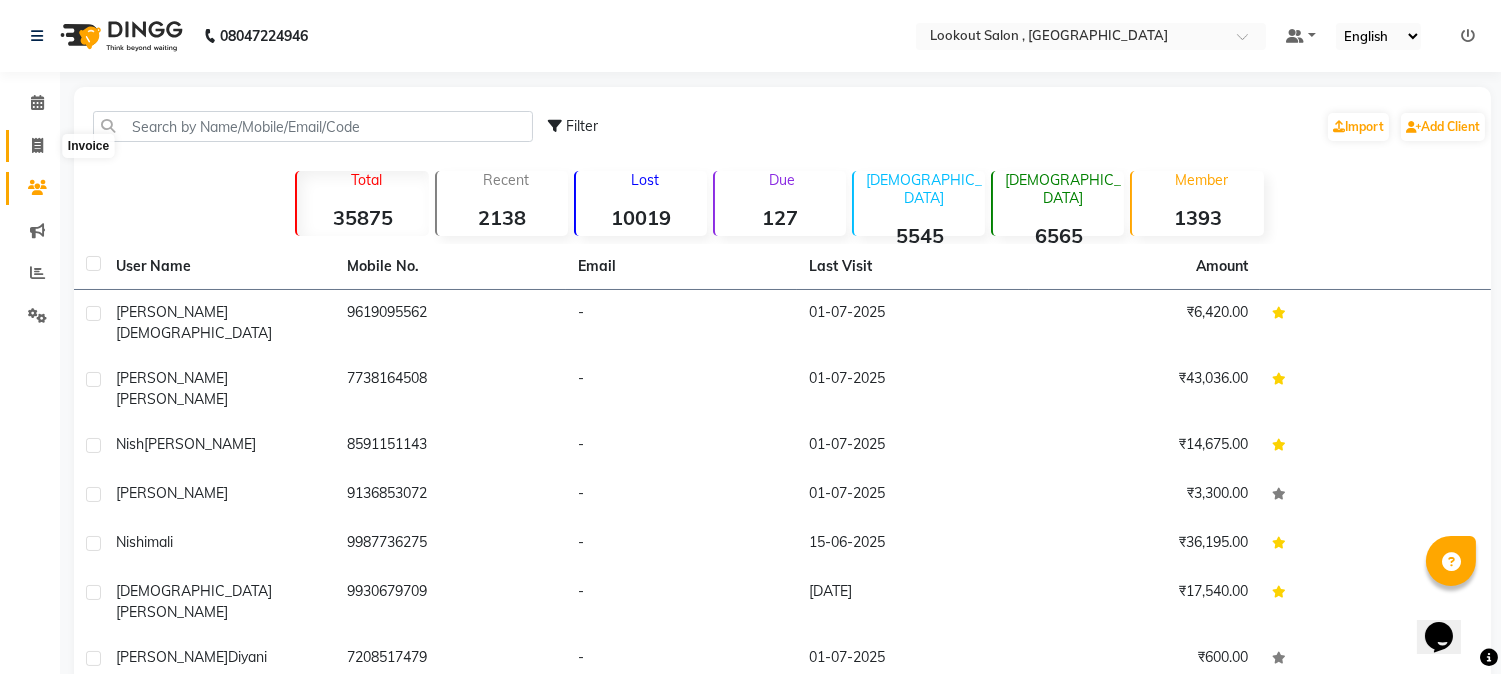 click 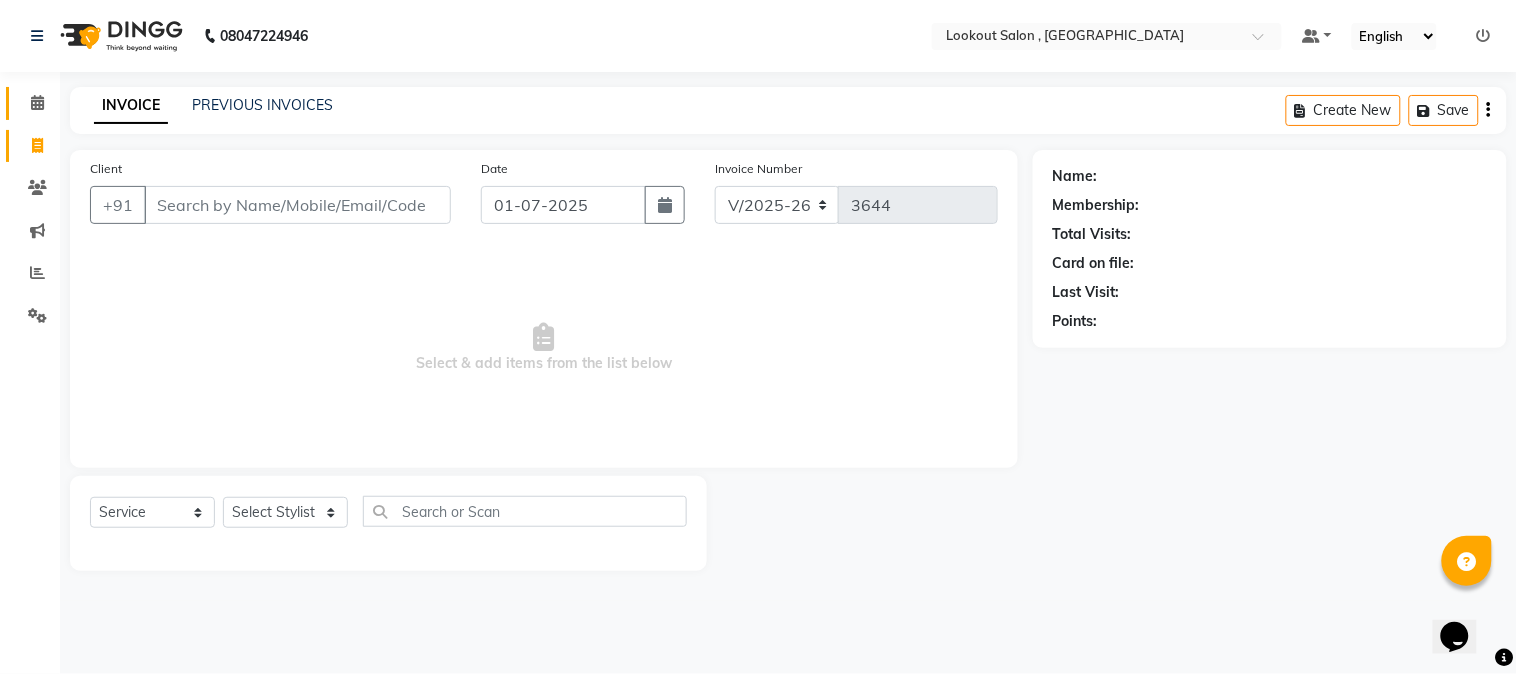 click 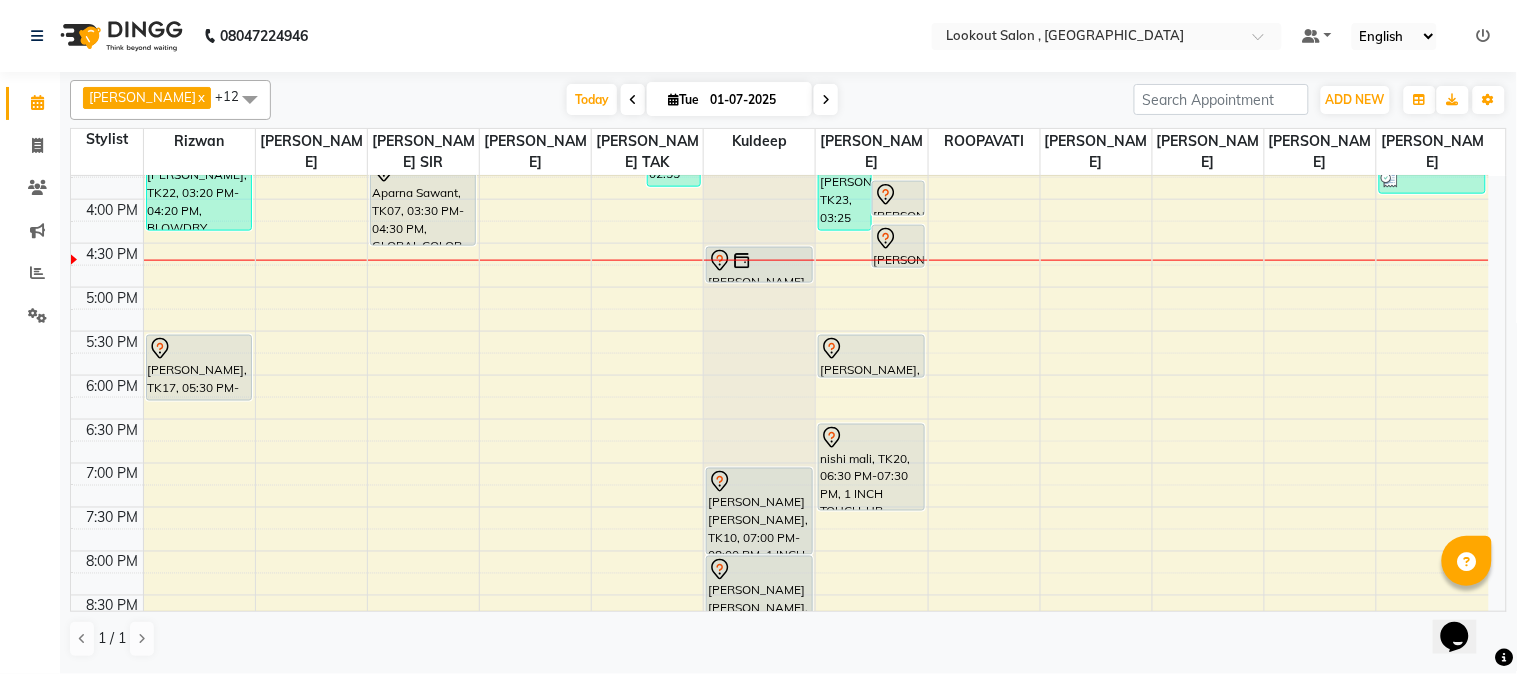 scroll, scrollTop: 777, scrollLeft: 0, axis: vertical 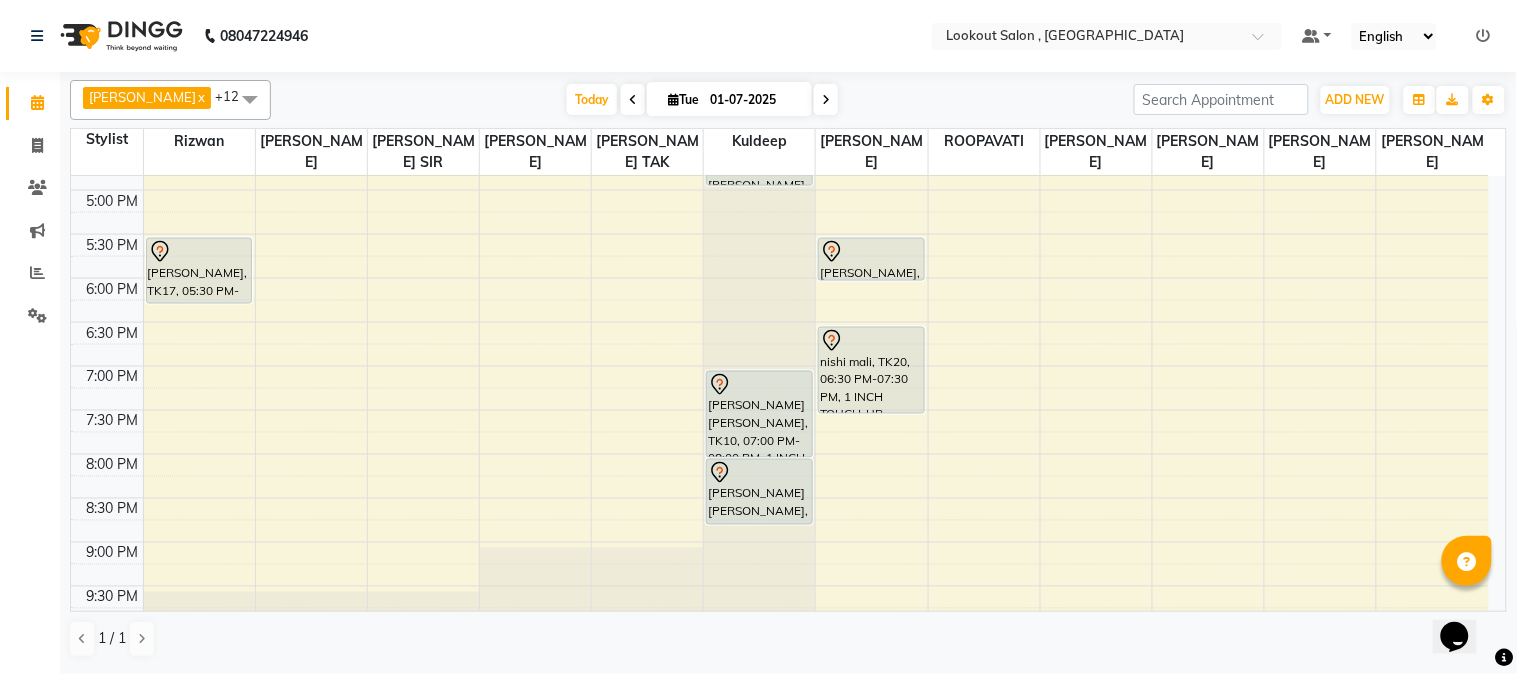 click at bounding box center [826, 100] 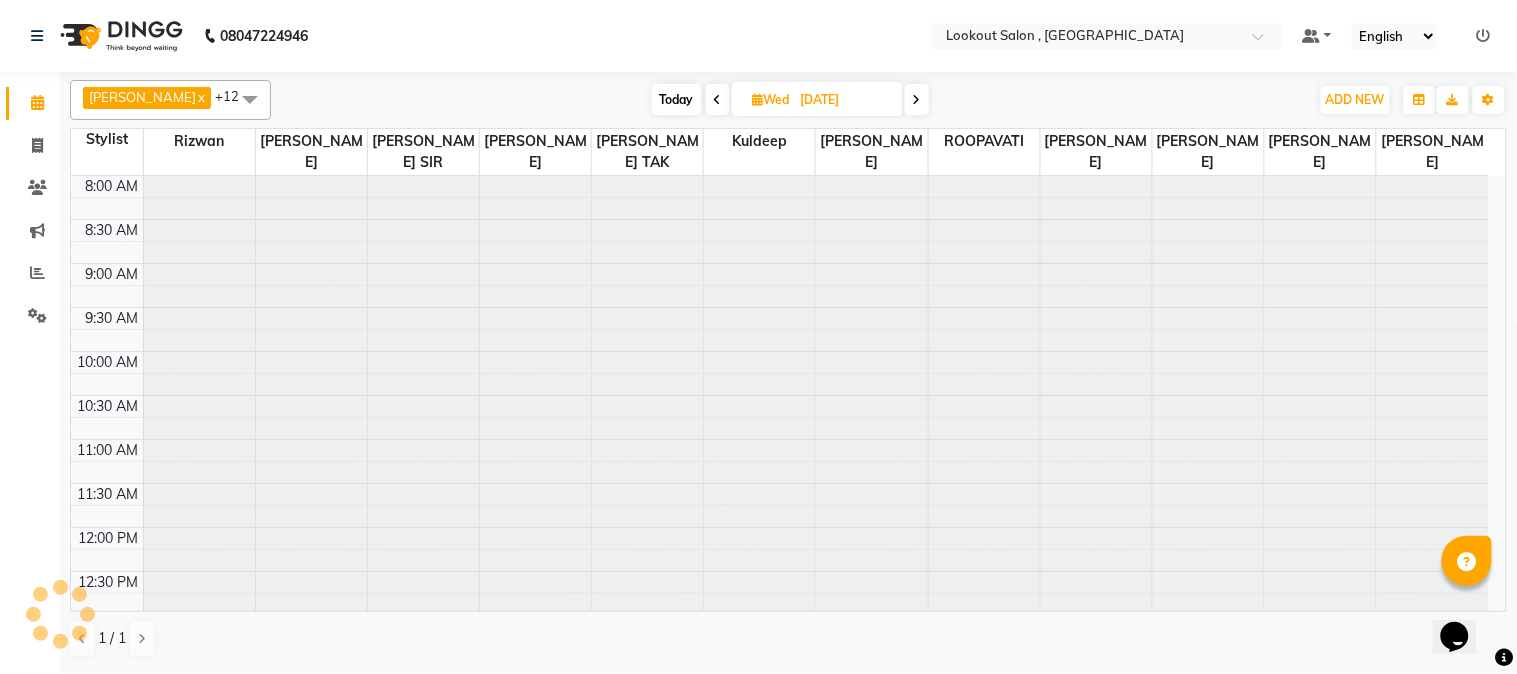 scroll, scrollTop: 707, scrollLeft: 0, axis: vertical 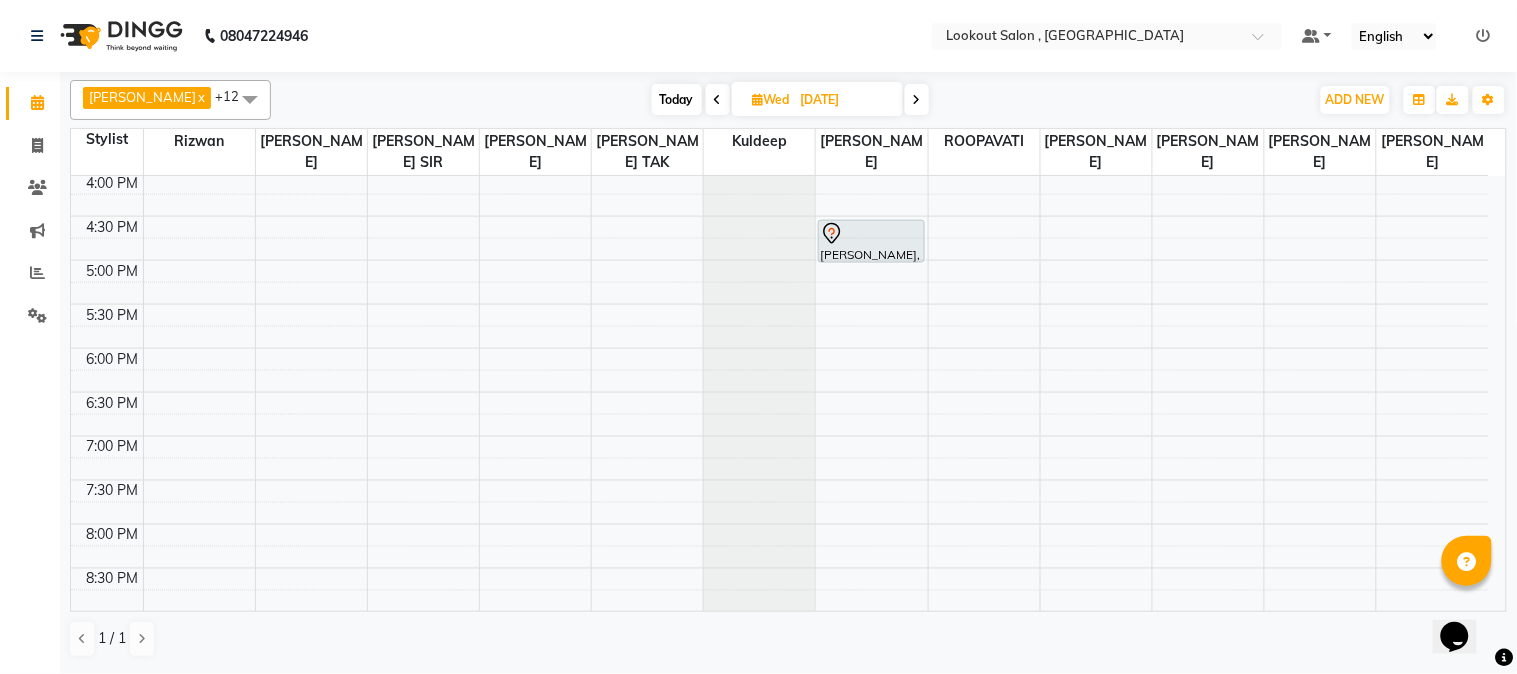 click at bounding box center [917, 100] 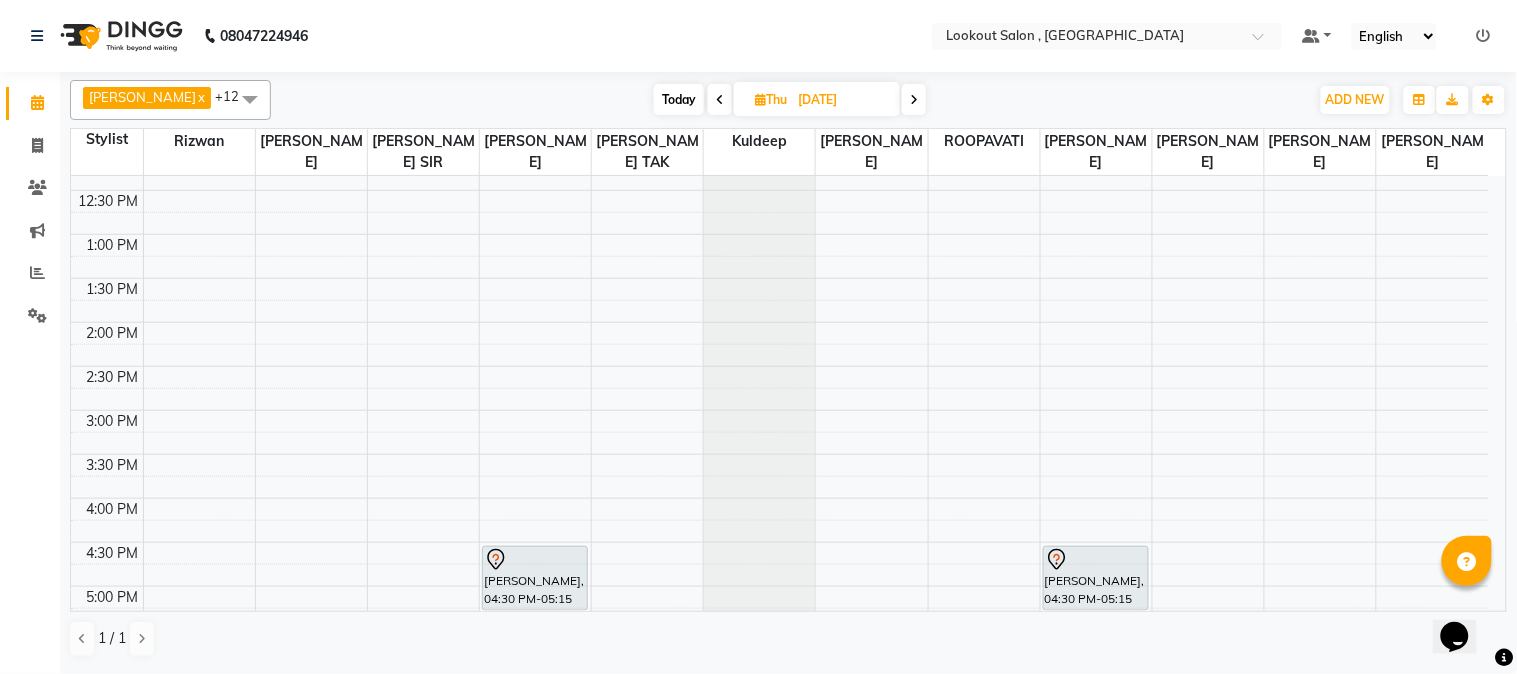 scroll, scrollTop: 374, scrollLeft: 0, axis: vertical 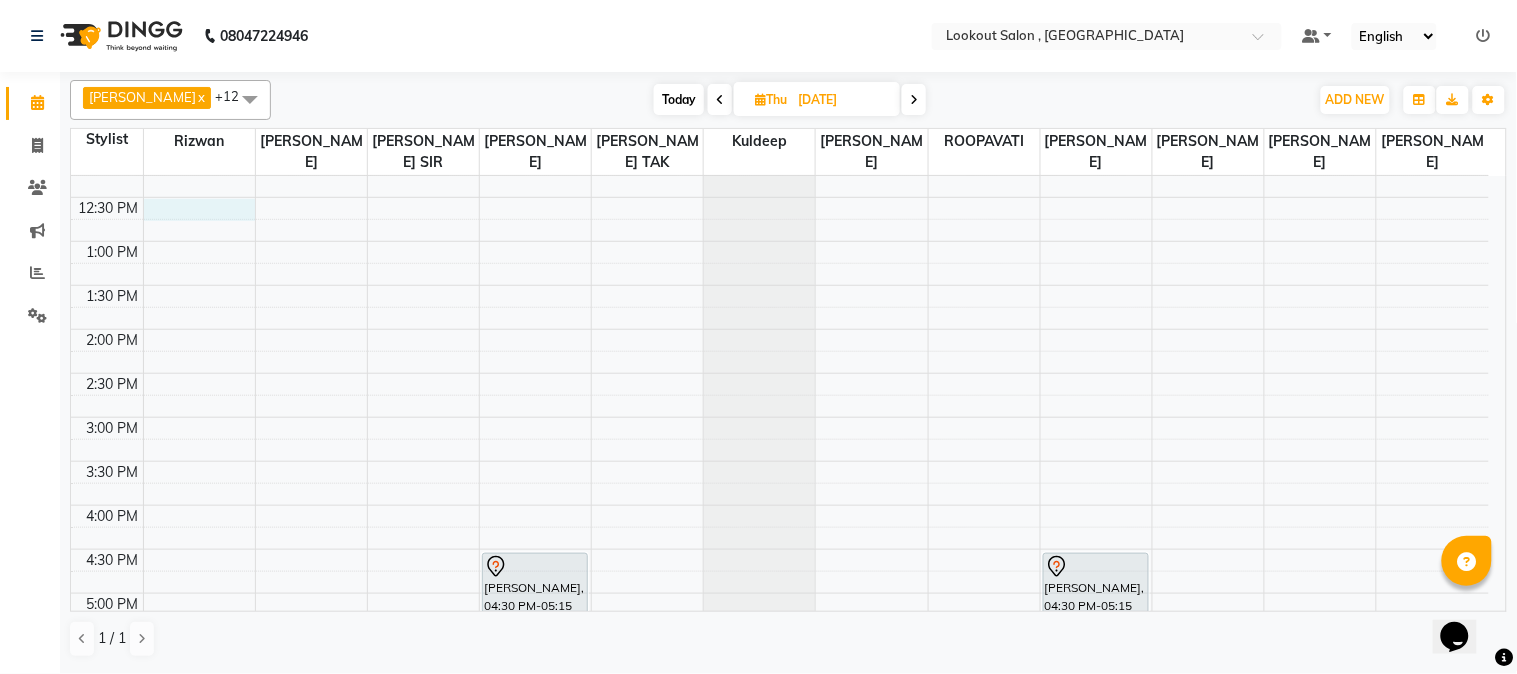 click on "8:00 AM 8:30 AM 9:00 AM 9:30 AM 10:00 AM 10:30 AM 11:00 AM 11:30 AM 12:00 PM 12:30 PM 1:00 PM 1:30 PM 2:00 PM 2:30 PM 3:00 PM 3:30 PM 4:00 PM 4:30 PM 5:00 PM 5:30 PM 6:00 PM 6:30 PM 7:00 PM 7:30 PM 8:00 PM 8:30 PM 9:00 PM 9:30 PM 10:00 PM 10:30 PM             [PERSON_NAME], 04:30 PM-05:15 PM, HAIRCUT WITH STYLIST (F)             [PERSON_NAME], 05:15 PM-05:45 PM, WASH & BLAST DRY (F)             [PERSON_NAME], 06:00 PM-06:45 PM, HAIRCUT WITH STYLIST (F)             [PERSON_NAME], 06:45 PM-07:15 PM, WASH & BLAST DRY (F)             [PERSON_NAME], 04:30 PM-05:15 PM, HAIRCUT WITH STYLIST (F)             [PERSON_NAME], 05:15 PM-05:45 PM, WASH & BLAST DRY (F)" at bounding box center [780, 461] 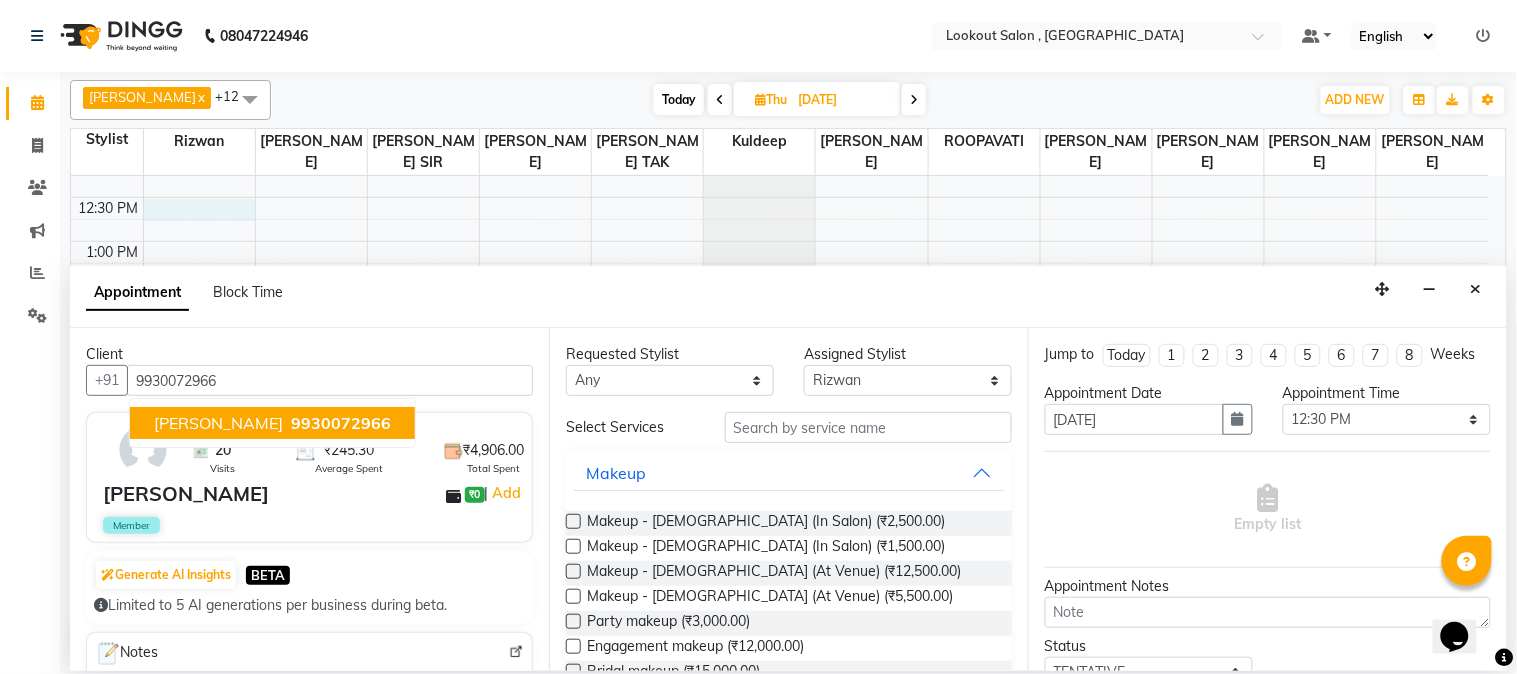 click on "[PERSON_NAME]" at bounding box center (218, 423) 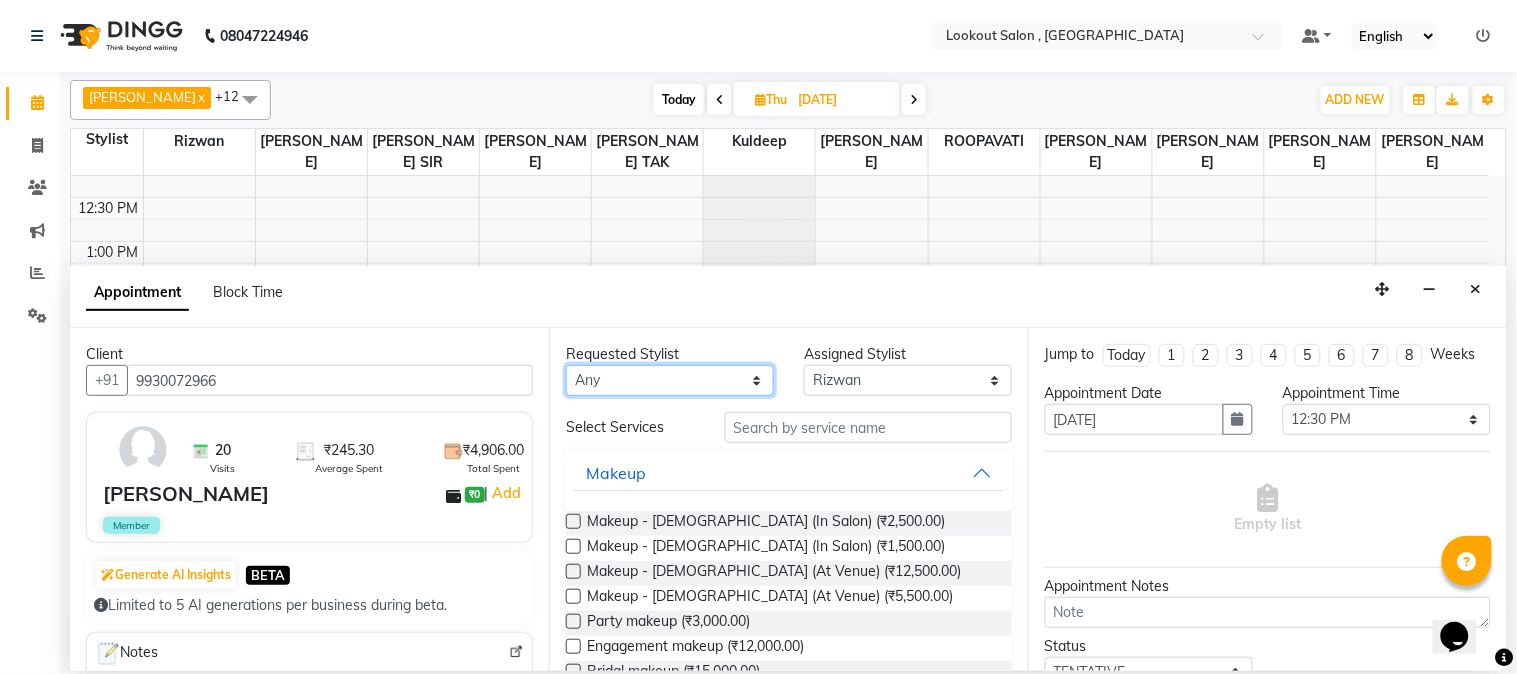 click on "Any [PERSON_NAME] [PERSON_NAME] kuldeep [PERSON_NAME] NANDINI [PERSON_NAME] [PERSON_NAME] [PERSON_NAME] [PERSON_NAME]  [PERSON_NAME] TAK shweta kashyap" at bounding box center [670, 380] 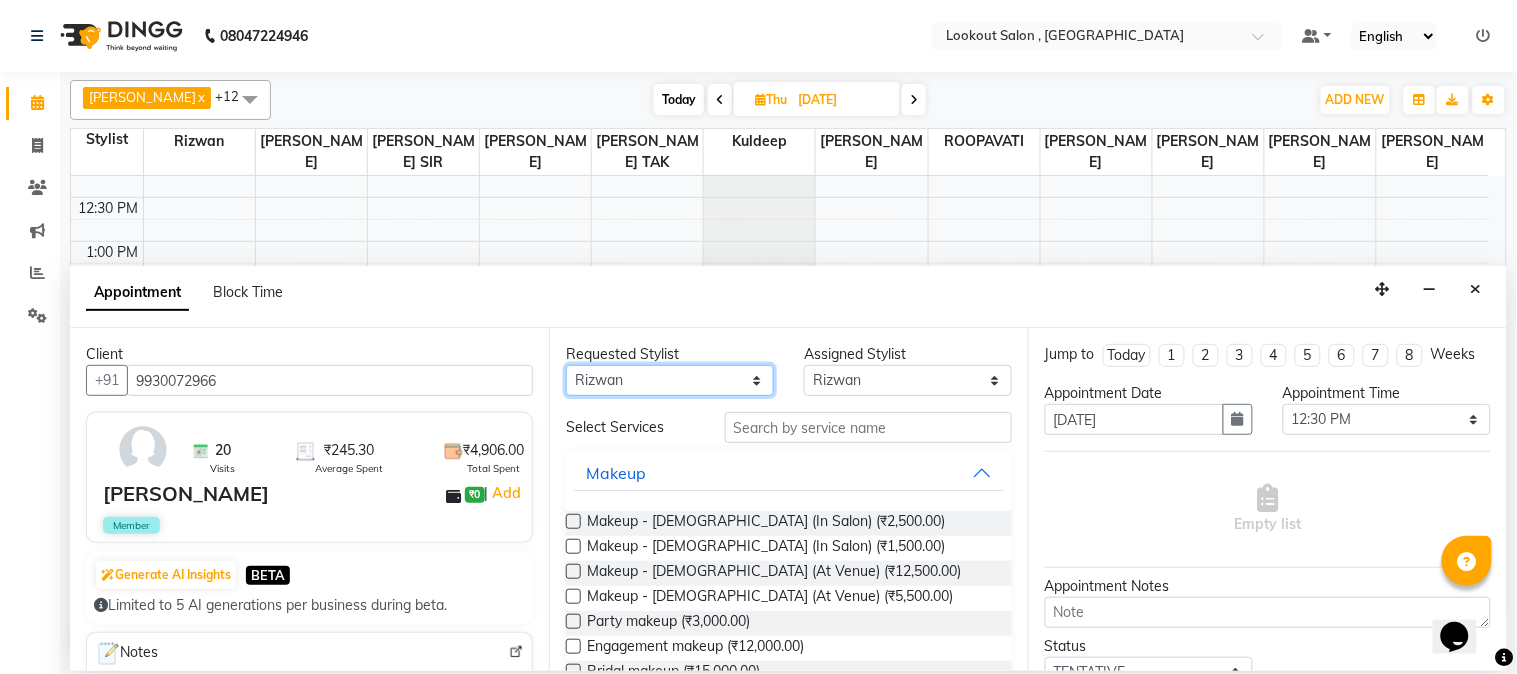 click on "Any [PERSON_NAME] [PERSON_NAME] kuldeep [PERSON_NAME] NANDINI [PERSON_NAME] [PERSON_NAME] [PERSON_NAME] [PERSON_NAME]  [PERSON_NAME] TAK shweta kashyap" at bounding box center (670, 380) 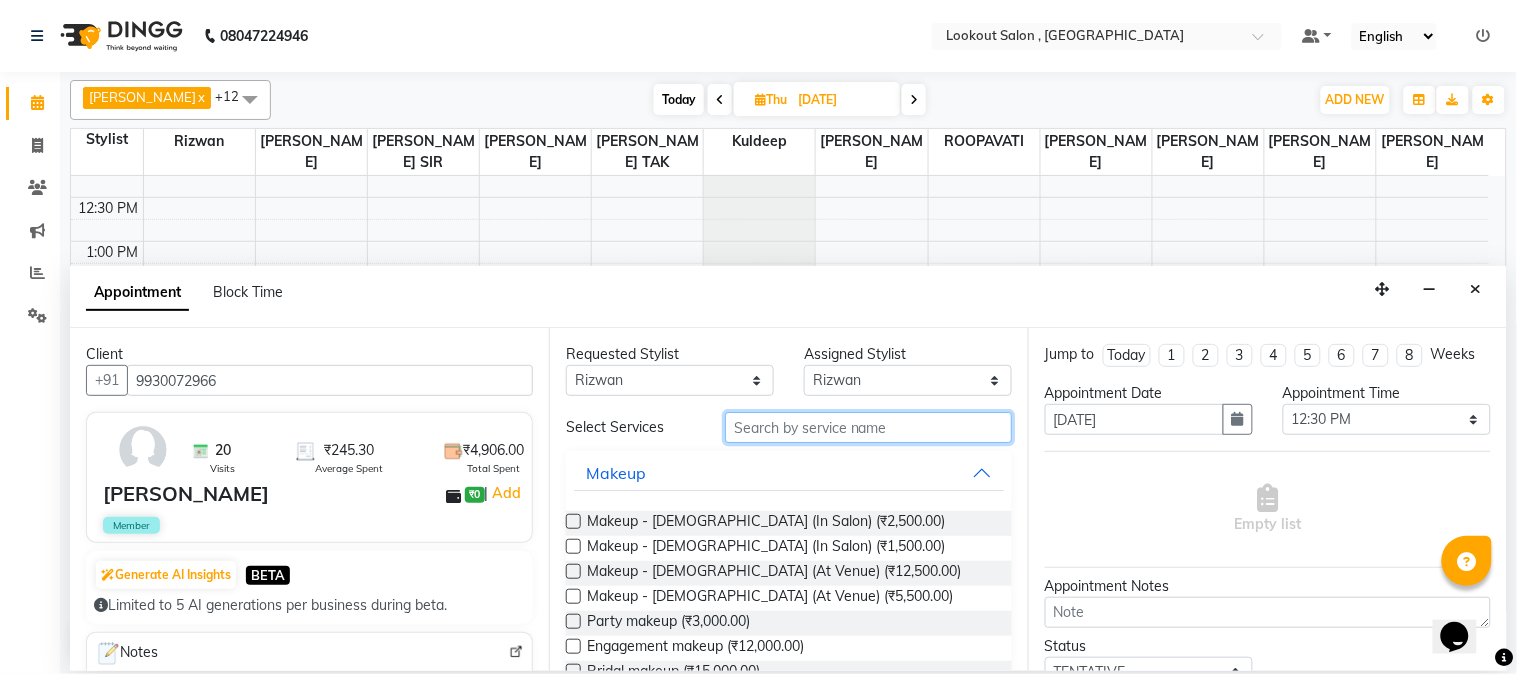 click at bounding box center [868, 427] 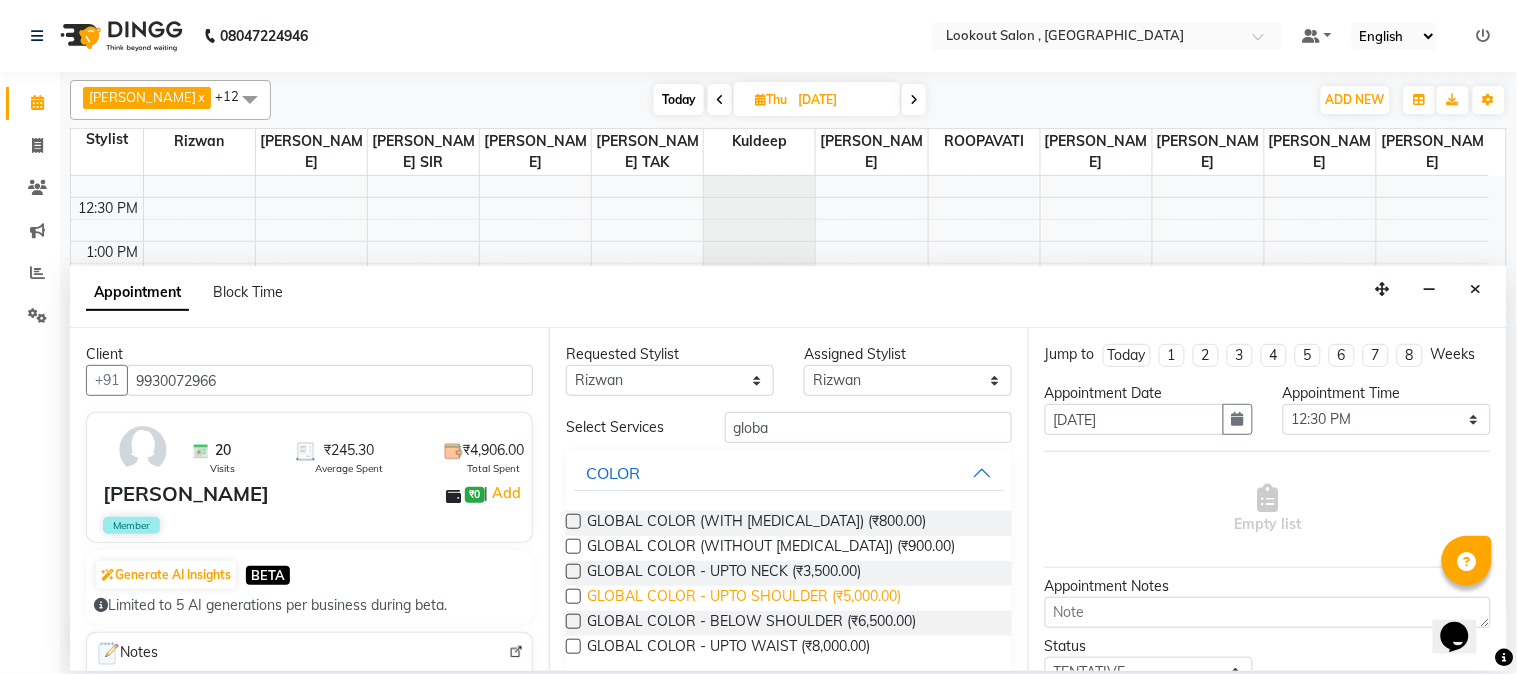 click on "GLOBAL COLOR - UPTO SHOULDER (₹5,000.00)" at bounding box center (744, 598) 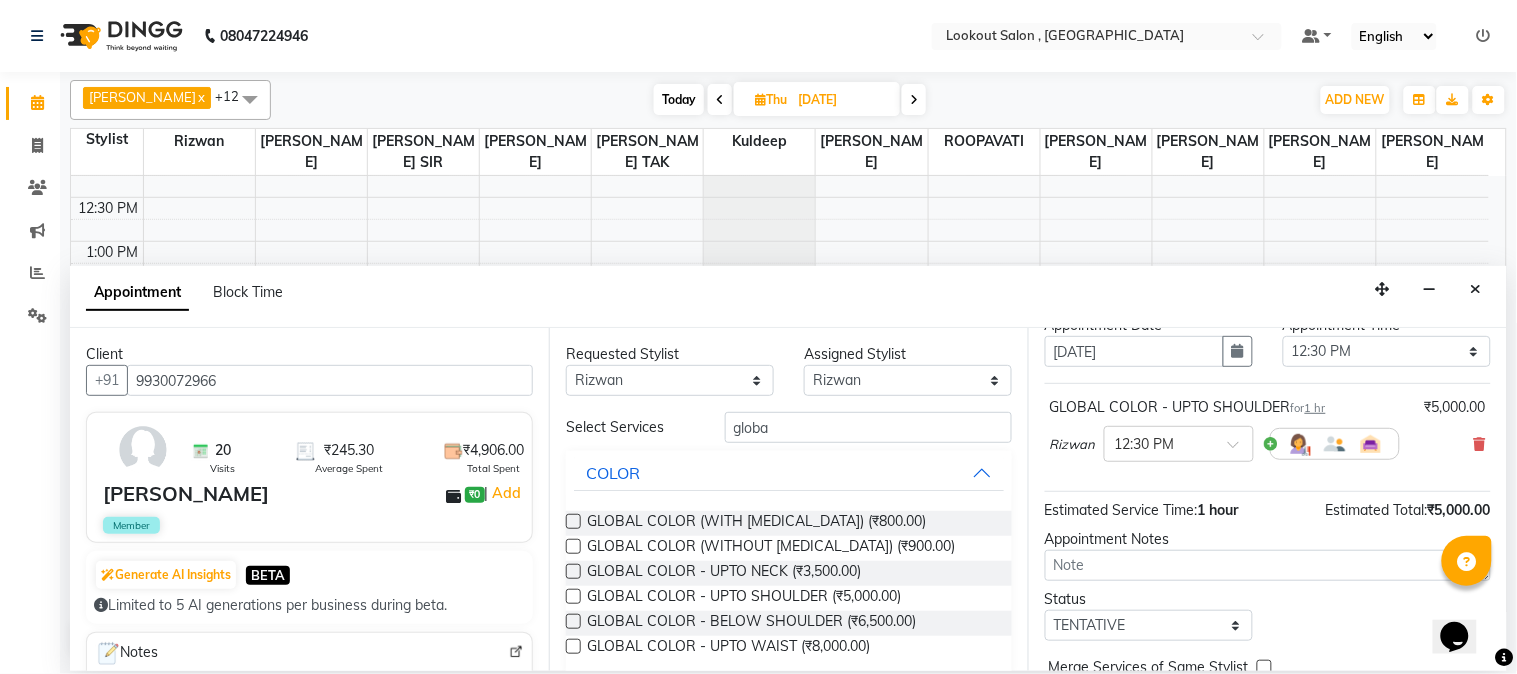 scroll, scrollTop: 183, scrollLeft: 0, axis: vertical 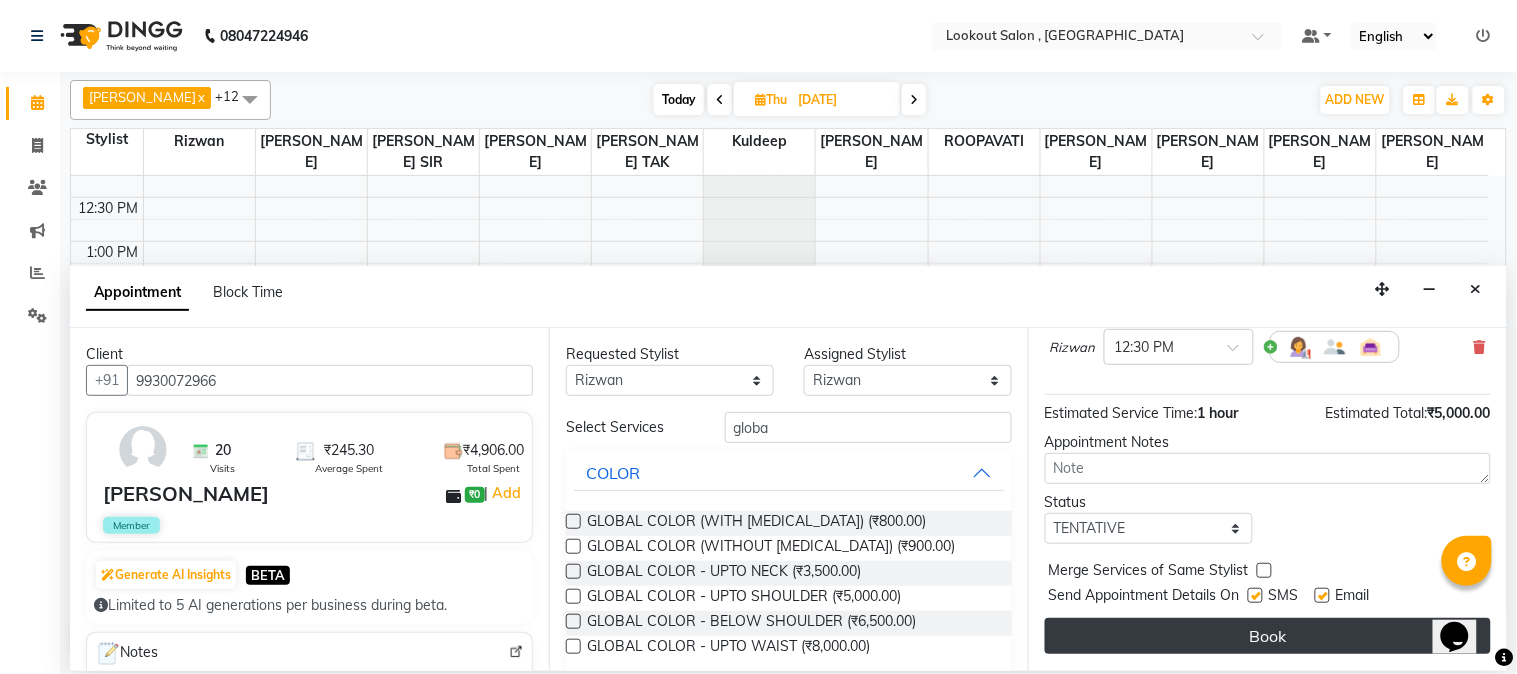 click on "Book" at bounding box center (1268, 636) 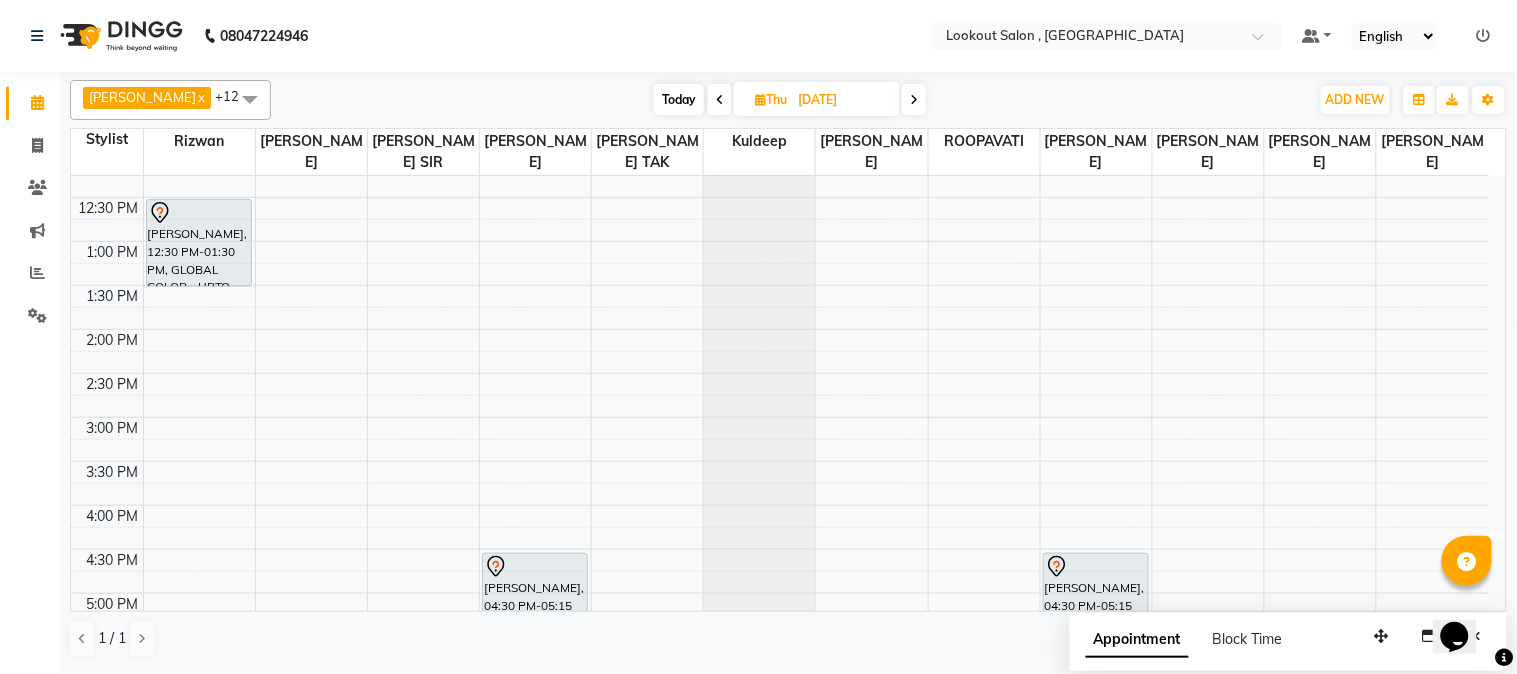 click on "Today" at bounding box center (679, 99) 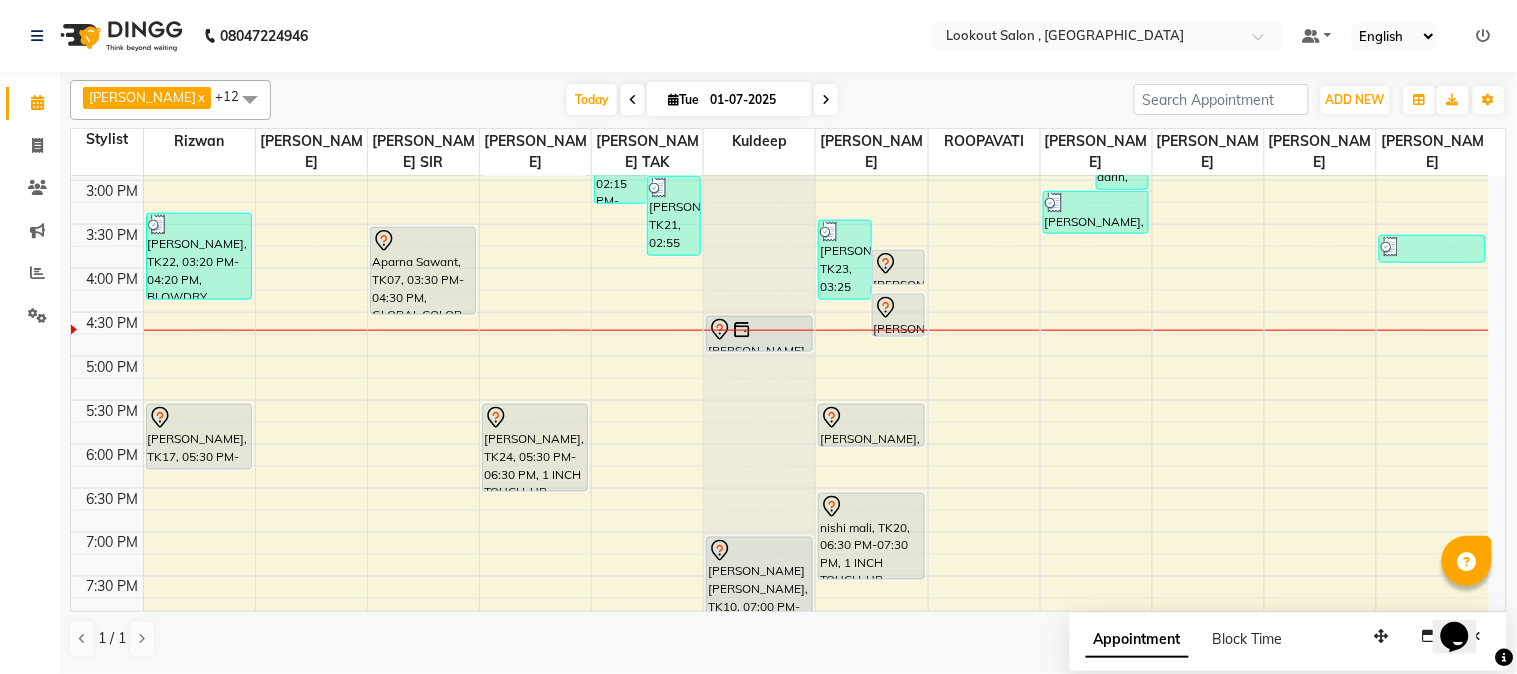scroll, scrollTop: 596, scrollLeft: 0, axis: vertical 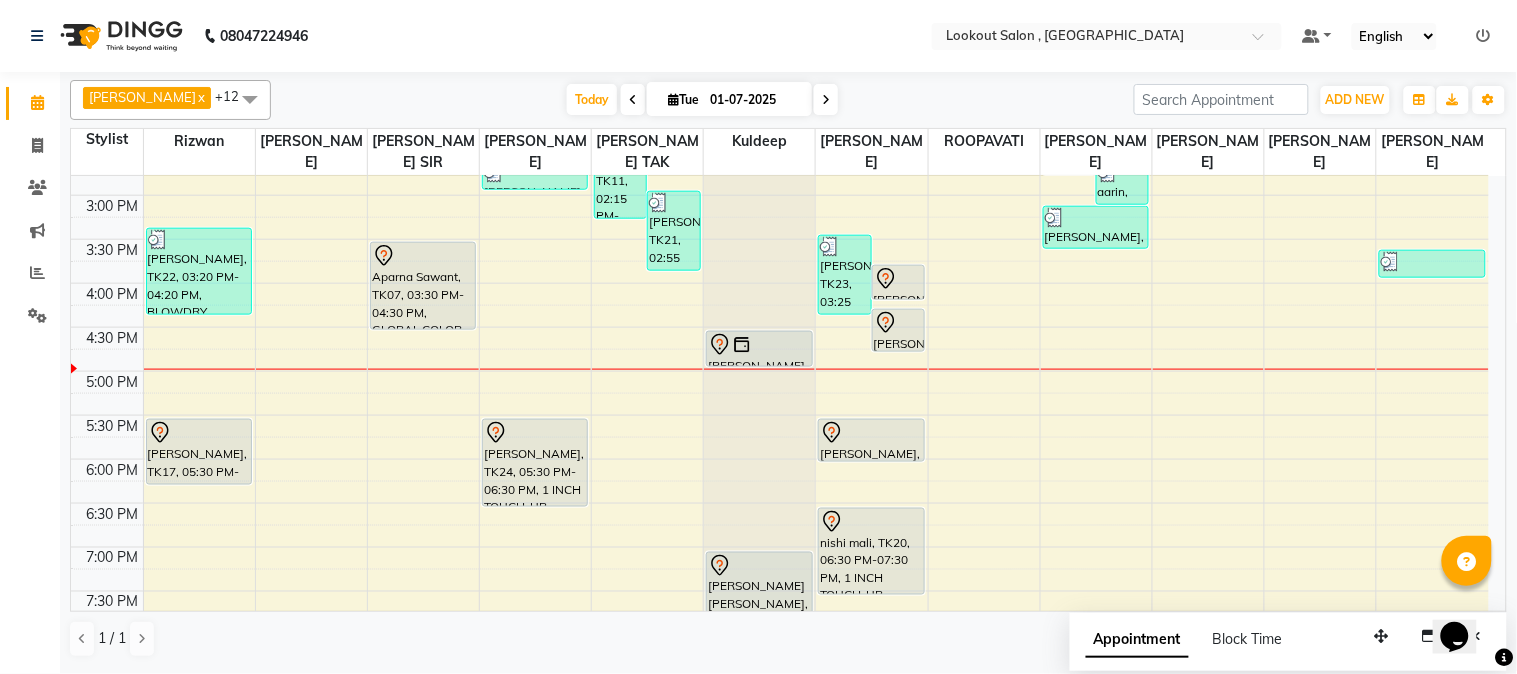click on "8:00 AM 8:30 AM 9:00 AM 9:30 AM 10:00 AM 10:30 AM 11:00 AM 11:30 AM 12:00 PM 12:30 PM 1:00 PM 1:30 PM 2:00 PM 2:30 PM 3:00 PM 3:30 PM 4:00 PM 4:30 PM 5:00 PM 5:30 PM 6:00 PM 6:30 PM 7:00 PM 7:30 PM 8:00 PM 8:30 PM 9:00 PM 9:30 PM 10:00 PM 10:30 PM     [PERSON_NAME], TK09, 12:35 PM-01:50 PM, PREMIUM WASH (F),BLOWDRY  UPTO SHOULDER     [PERSON_NAME], TK22, 03:20 PM-04:20 PM, BLOWDRY  BELOW SHOULDER,PREMIUM WASH (F)             [PERSON_NAME], TK17, 05:30 PM-06:15 PM, HAIRCUT WITH CREATIVE STYLIST (F)     [PERSON_NAME], TK01, 01:00 PM-01:45 PM, HAIRCUT WITH ART DIRECTOR (F)             [PERSON_NAME], TK07, 03:30 PM-04:30 PM, GLOBAL COLOR - UPTO SHOULDER     [PERSON_NAME], TK11, 01:30 PM-02:15 PM, HAIRCUT WITH SENIOR STYLIST (F)     [PERSON_NAME], TK13, 02:05 PM-02:25 PM, SHAVE     [PERSON_NAME] wargundi, TK05, 11:10 AM-12:10 PM, WASH & BLAST DRY (F),BLOWDRY  BELOW SHOULDER     [PERSON_NAME], TK14, 02:35 PM-02:55 PM, SHAVE             [PERSON_NAME], TK24, 05:30 PM-06:30 PM, 1 INCH TOUCH-UP  (WITHOUT [MEDICAL_DATA])" at bounding box center (780, 239) 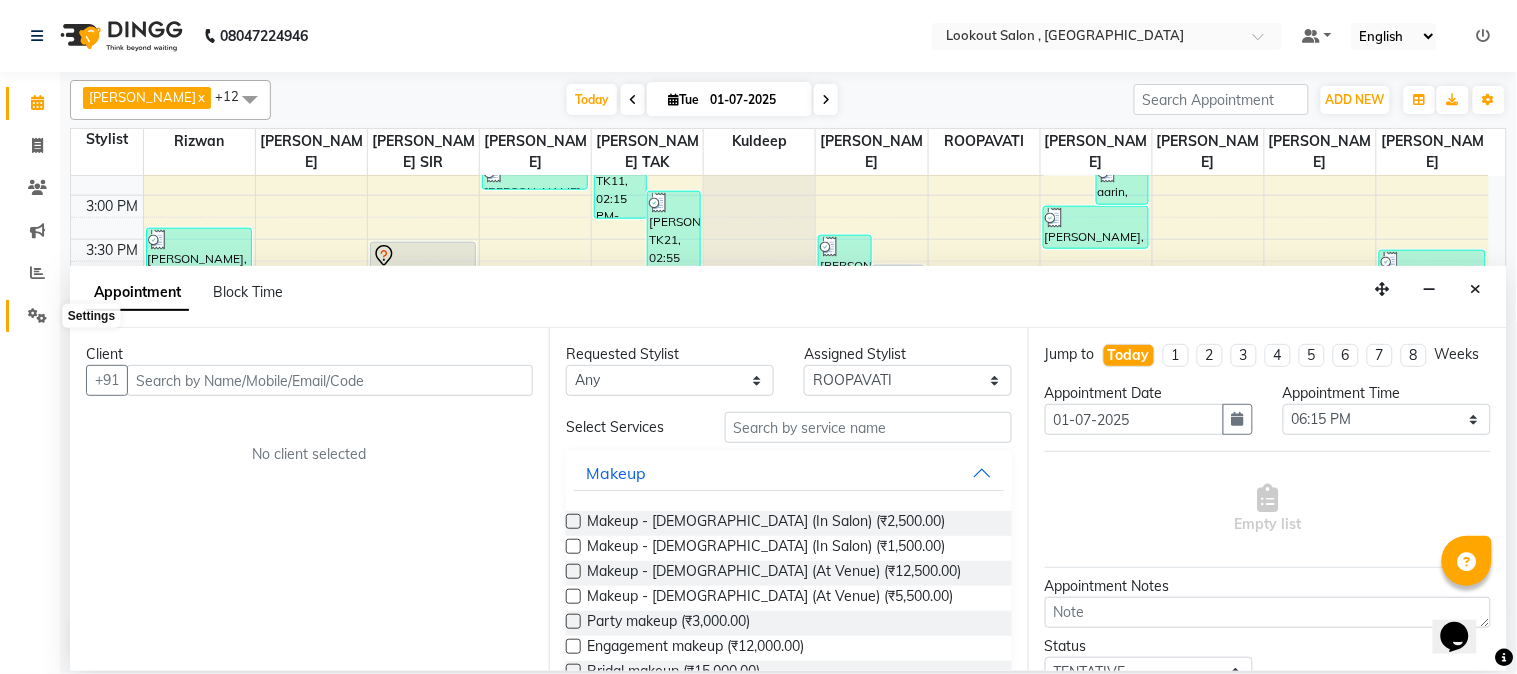 click 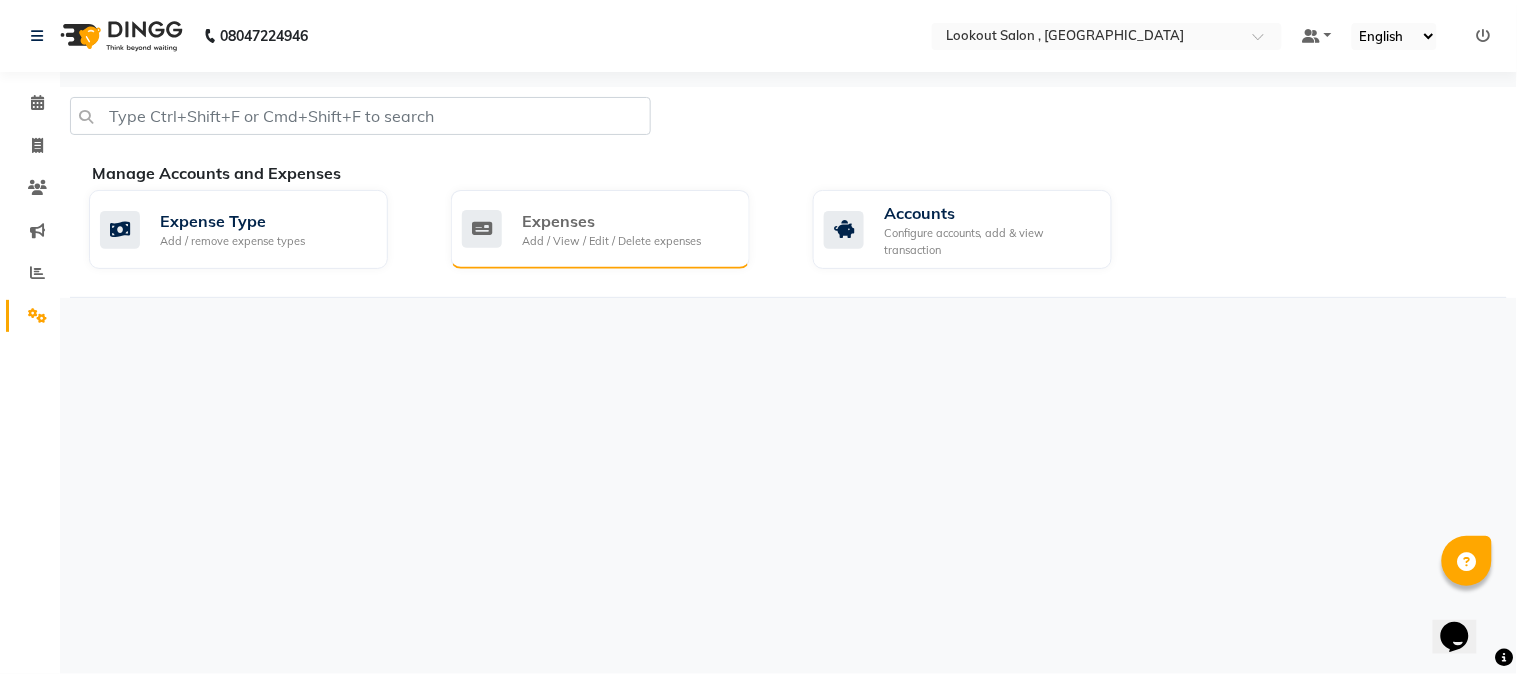 click on "Add / View / Edit / Delete expenses" 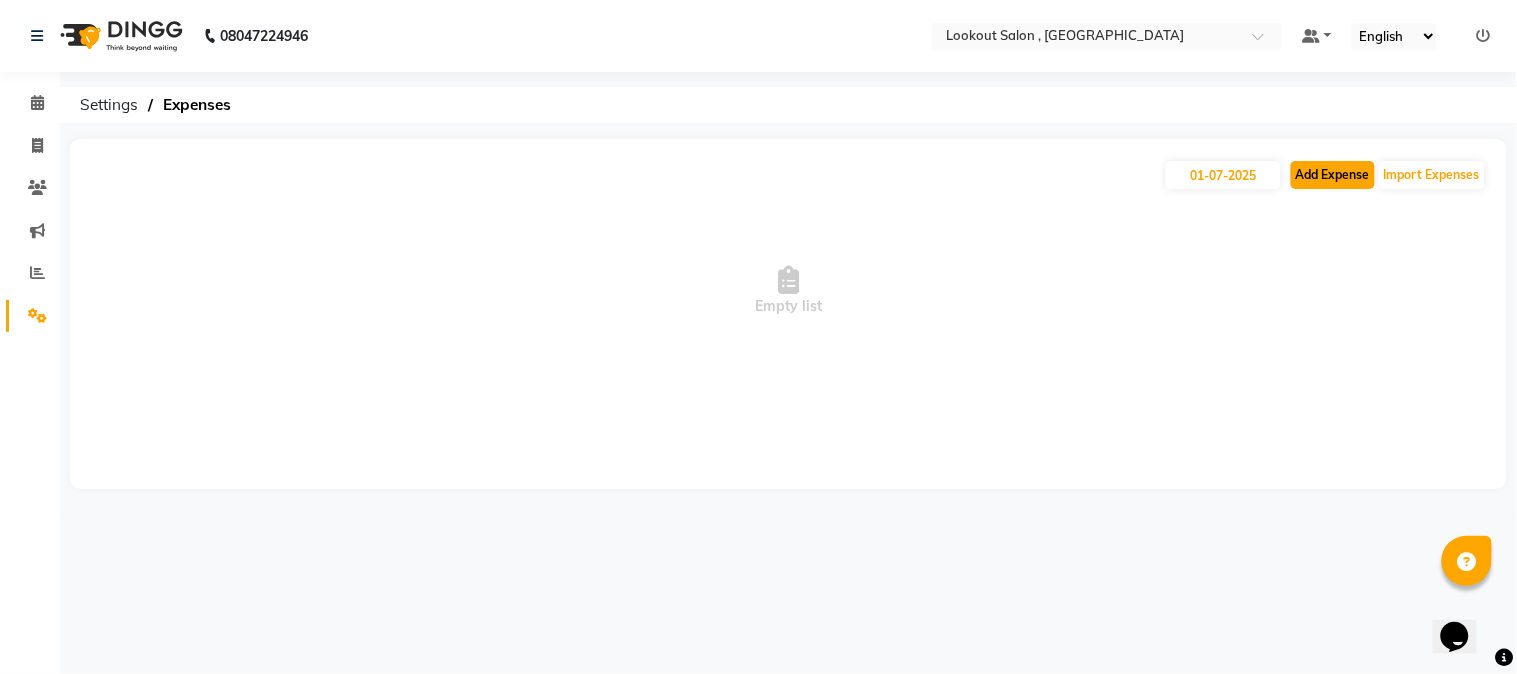 click on "Add Expense" 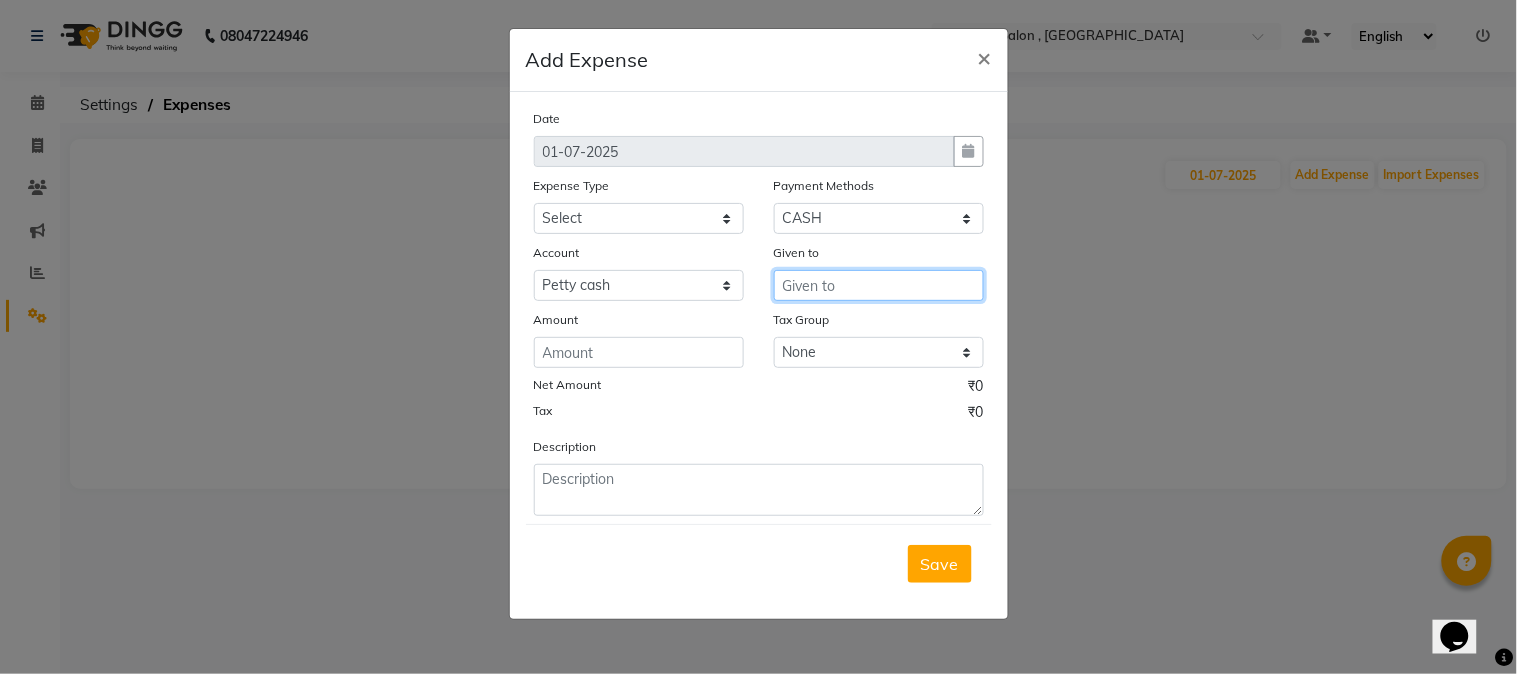 click at bounding box center (879, 285) 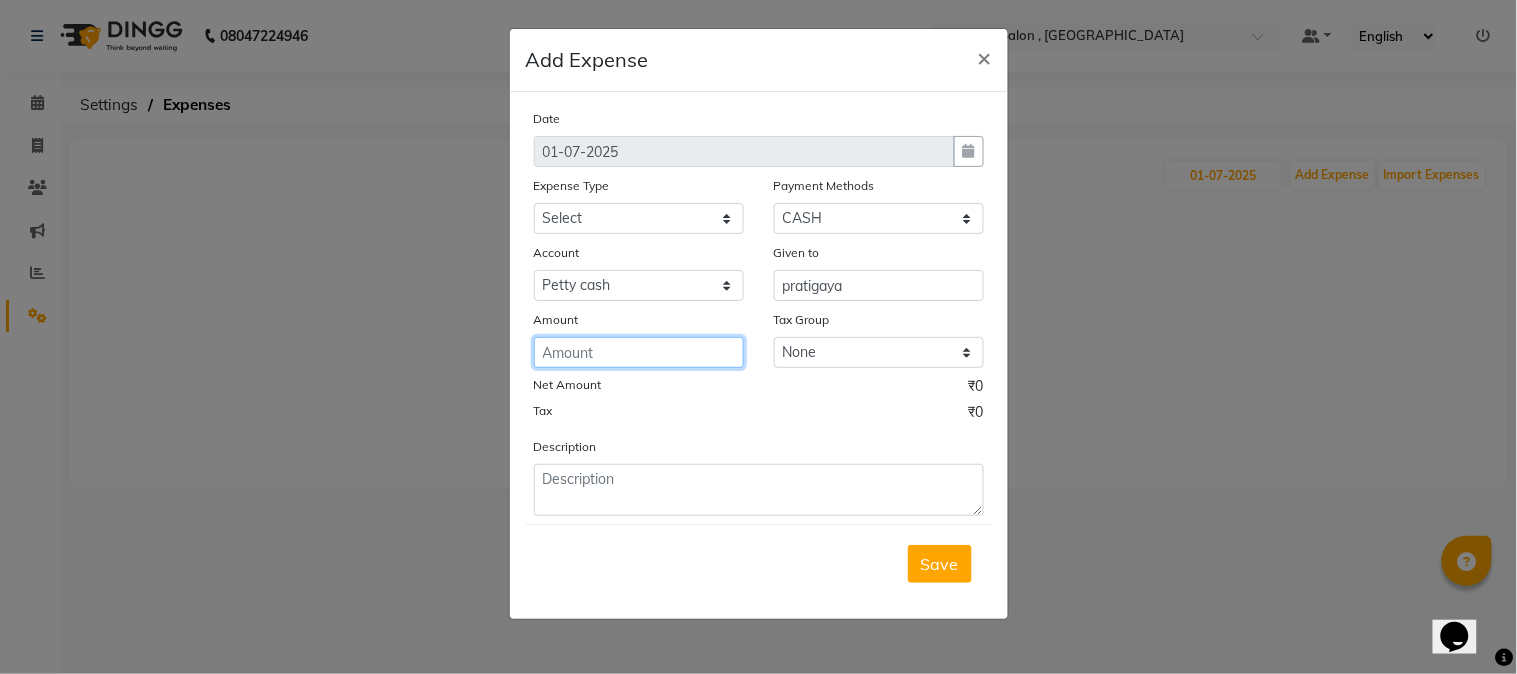 click 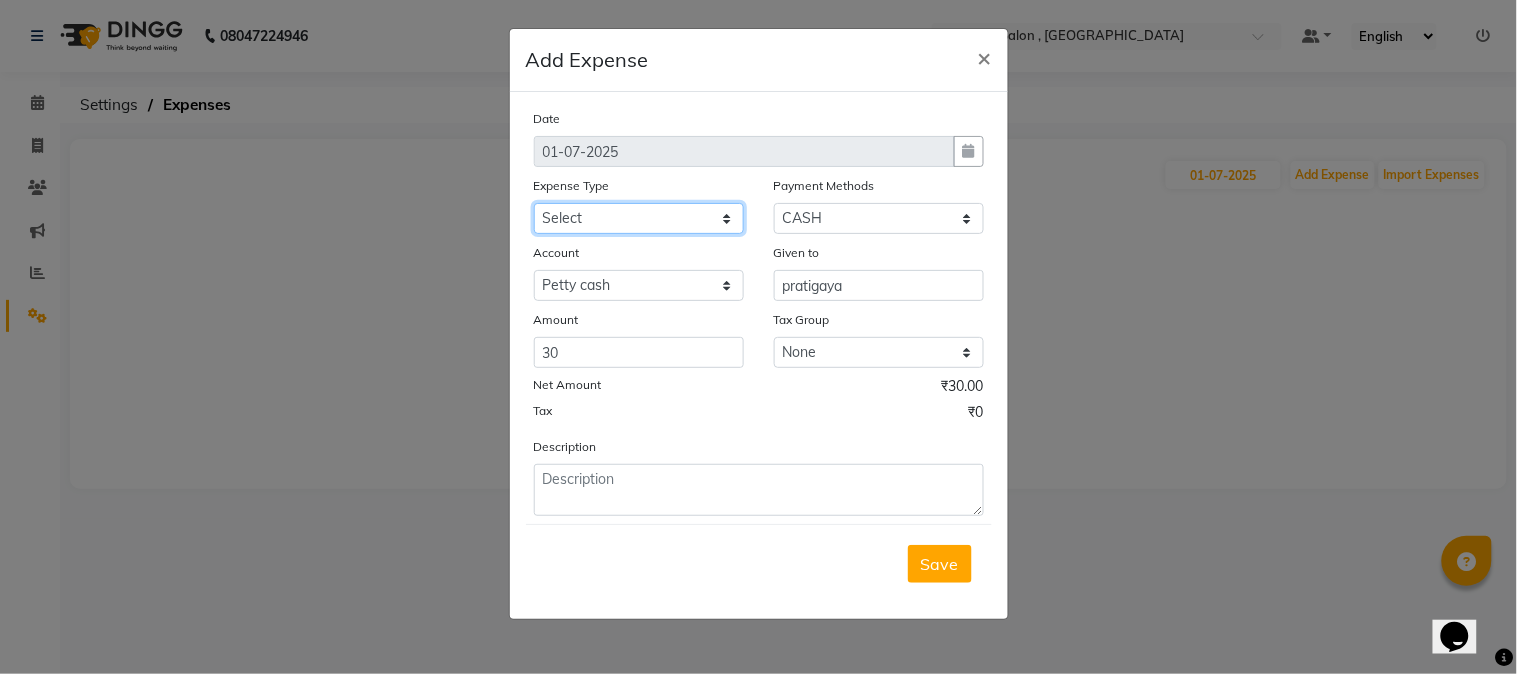 click on "Select Advance Salary Bank charges Car maintenance  Cash transfer to bank Cash transfer to hub Client Snacks Clinical charges Equipment Fuel Govt fee Incentive Insurance International purchase Loan Repayment Maintenance Marketing Miscellaneous MRA Other Pantry Product Rent Salary Staff Snacks Tax Tea & Refreshment Utilities" 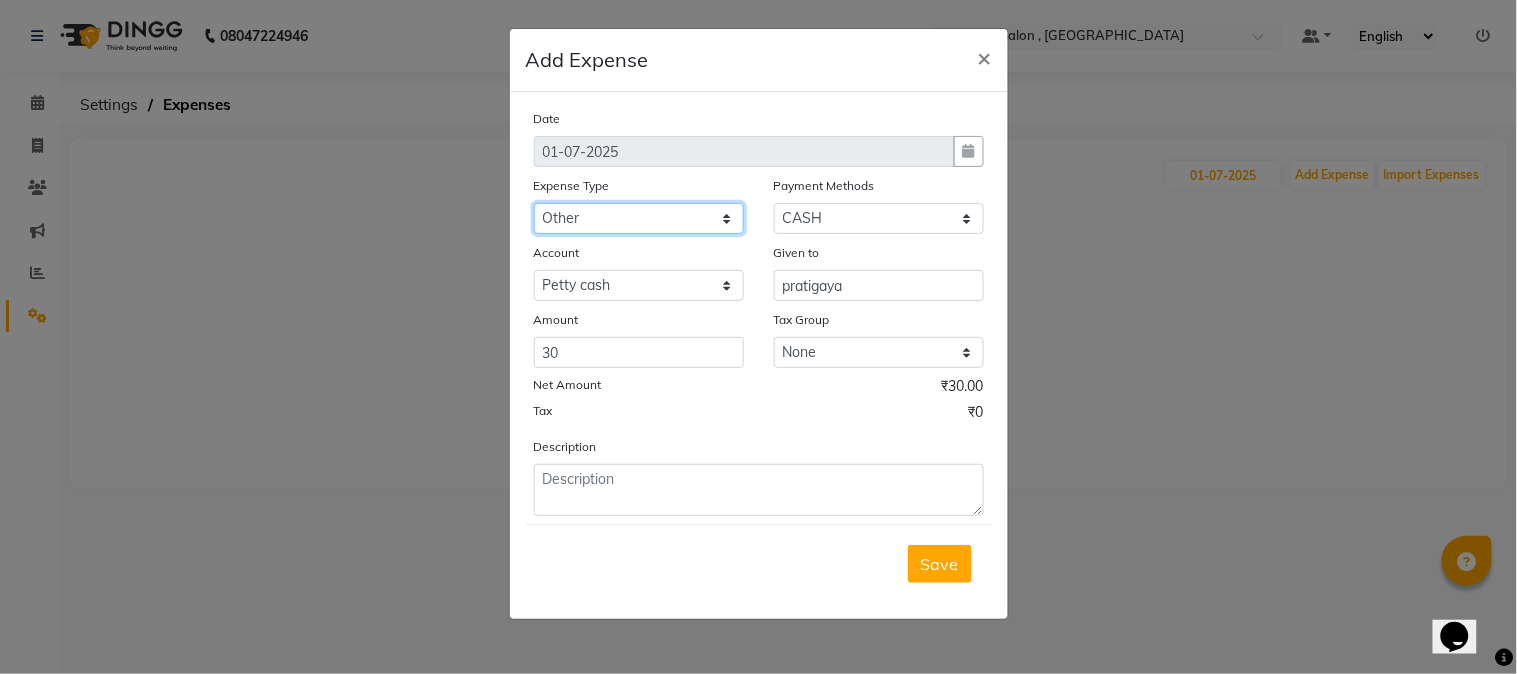 click on "Select Advance Salary Bank charges Car maintenance  Cash transfer to bank Cash transfer to hub Client Snacks Clinical charges Equipment Fuel Govt fee Incentive Insurance International purchase Loan Repayment Maintenance Marketing Miscellaneous MRA Other Pantry Product Rent Salary Staff Snacks Tax Tea & Refreshment Utilities" 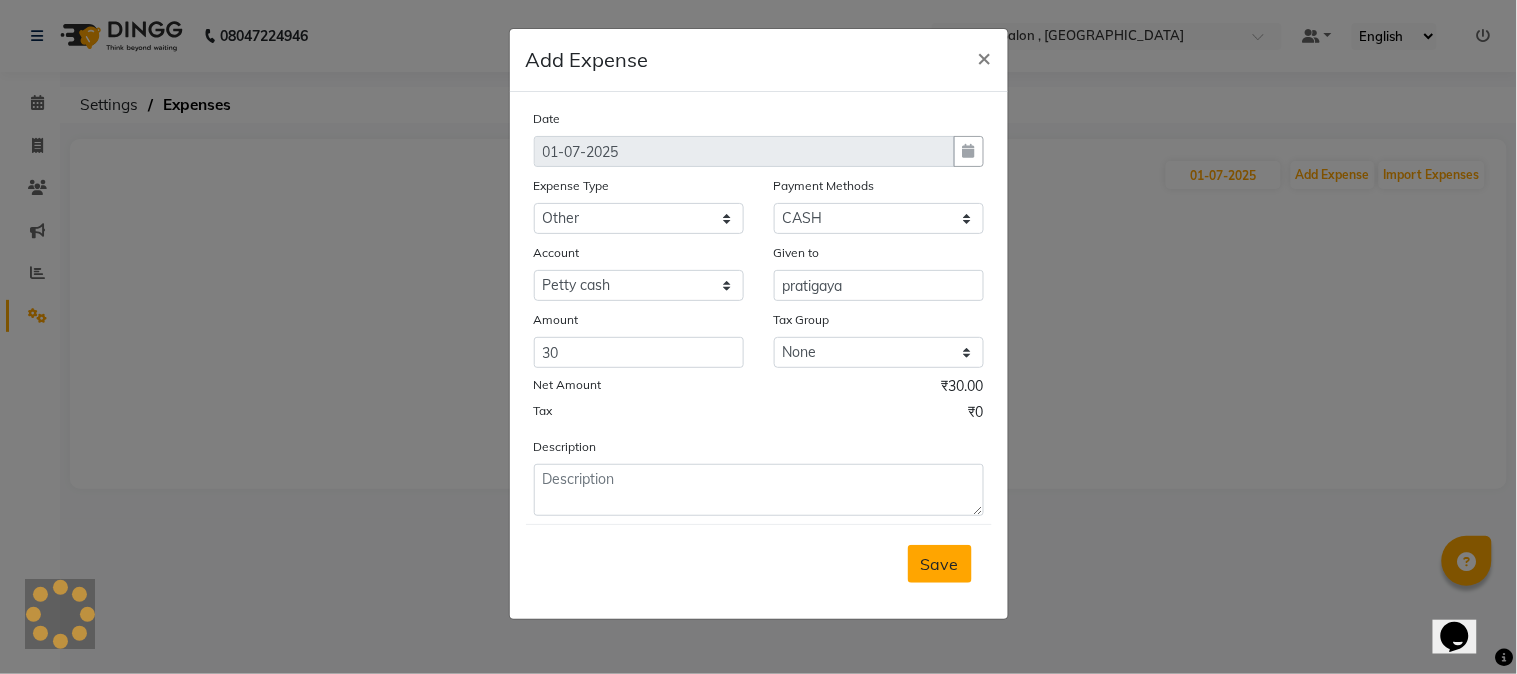 click on "Save" at bounding box center (940, 564) 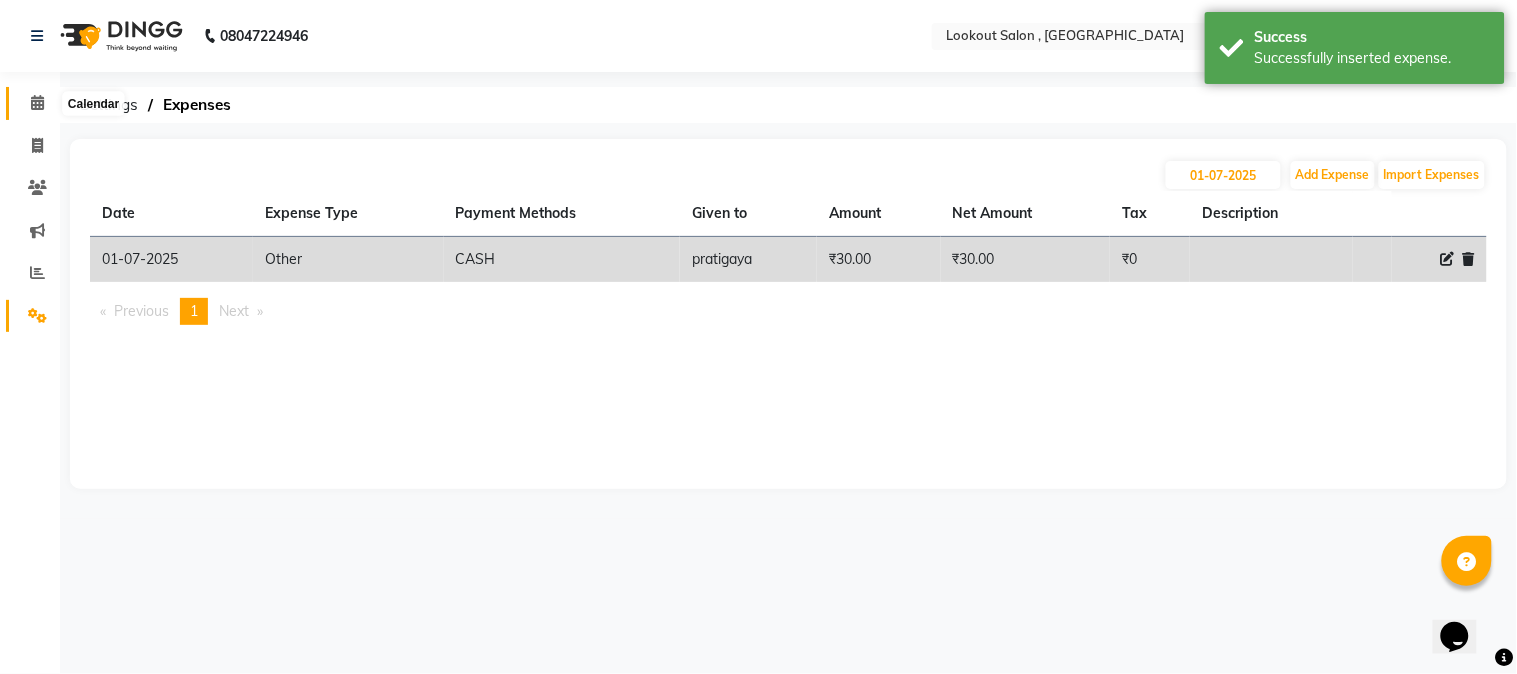 click 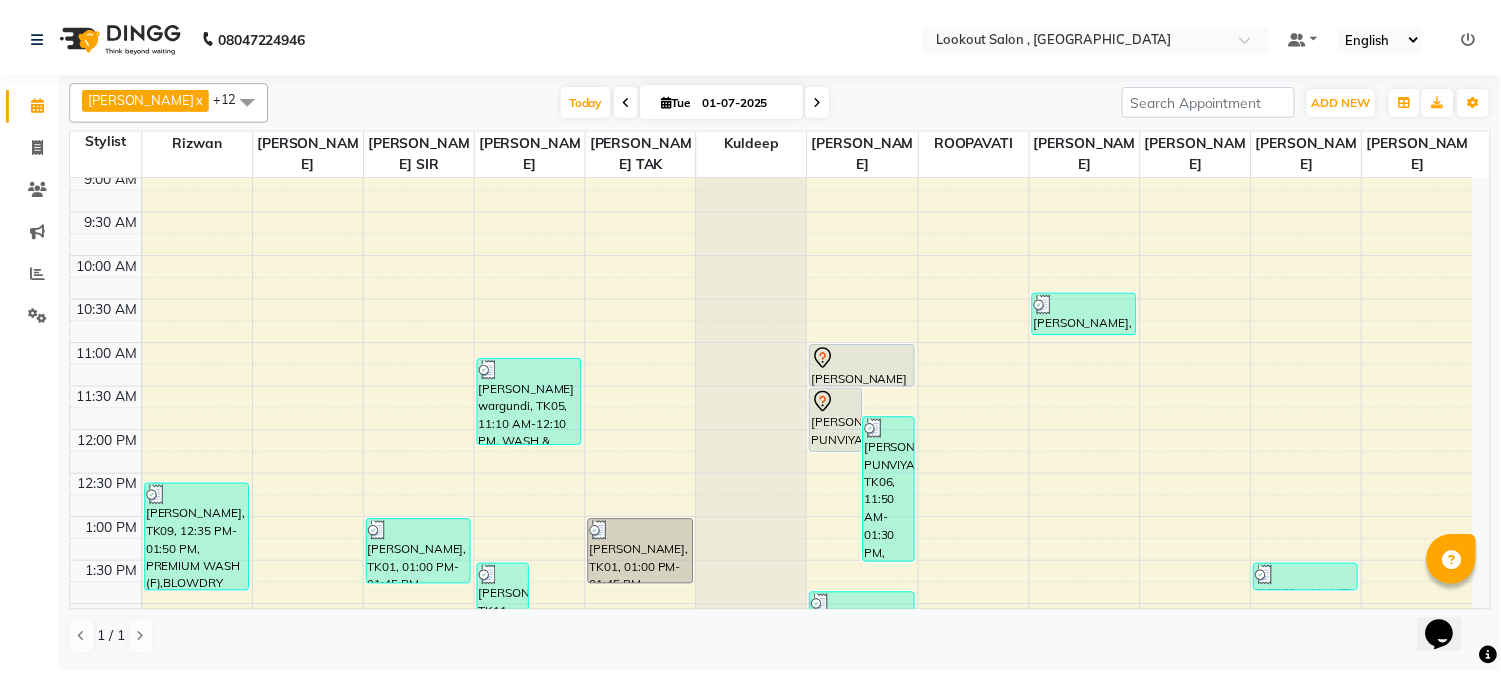 scroll, scrollTop: 0, scrollLeft: 0, axis: both 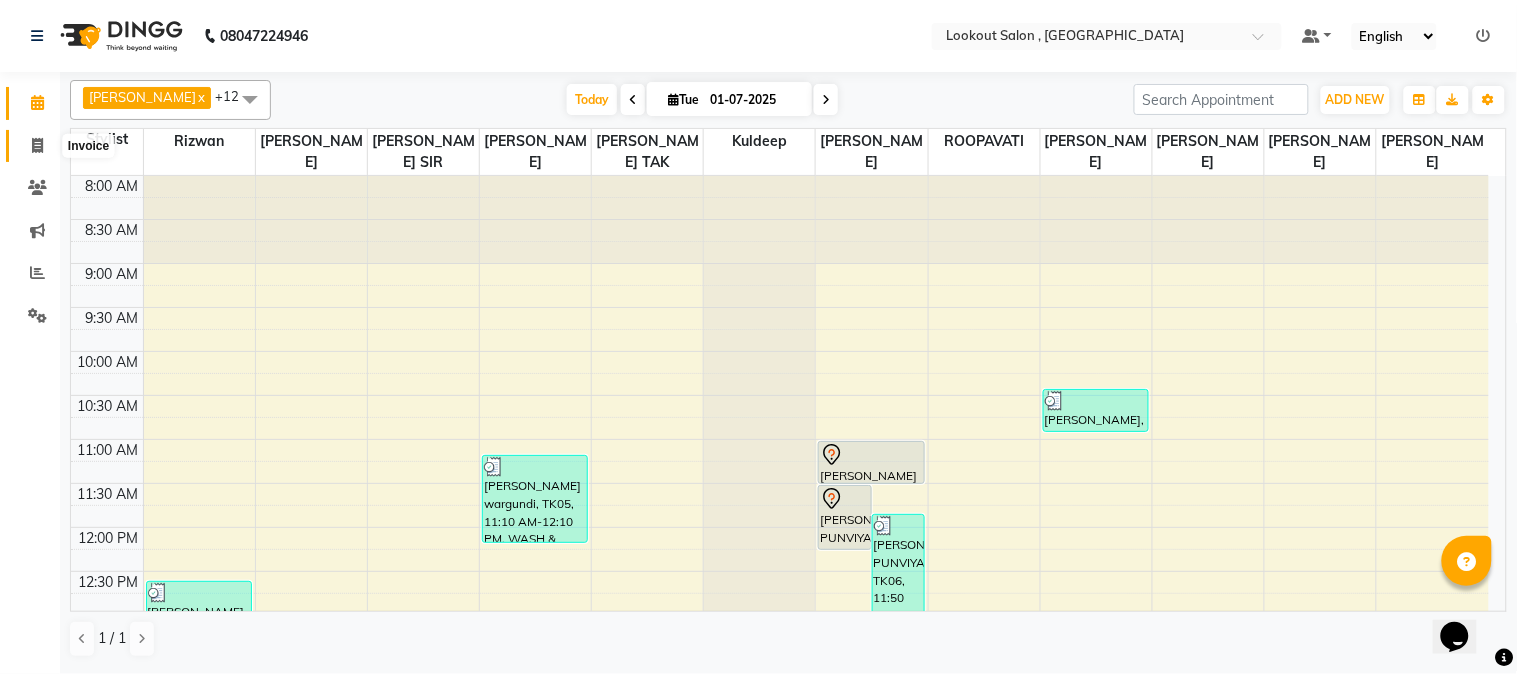 click 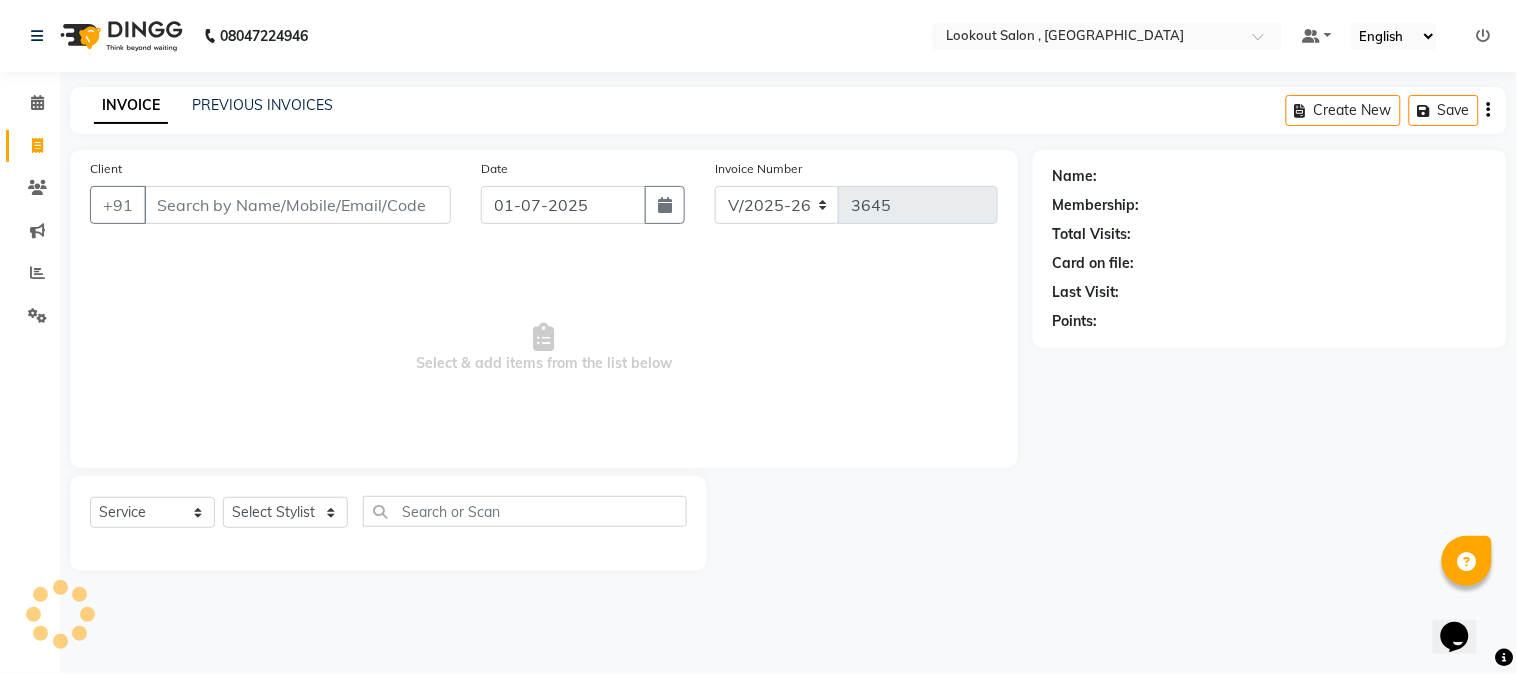 click on "Client" at bounding box center [297, 205] 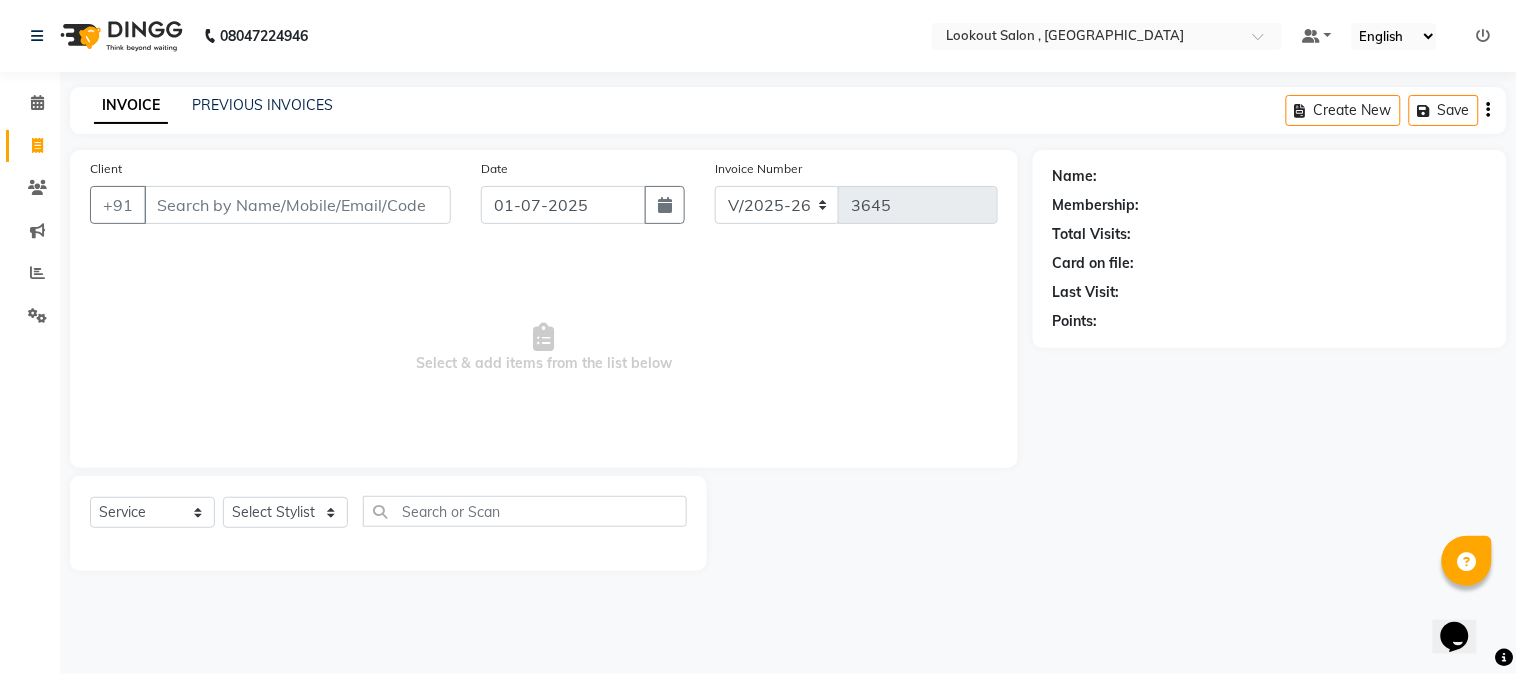 click on "Client" at bounding box center (297, 205) 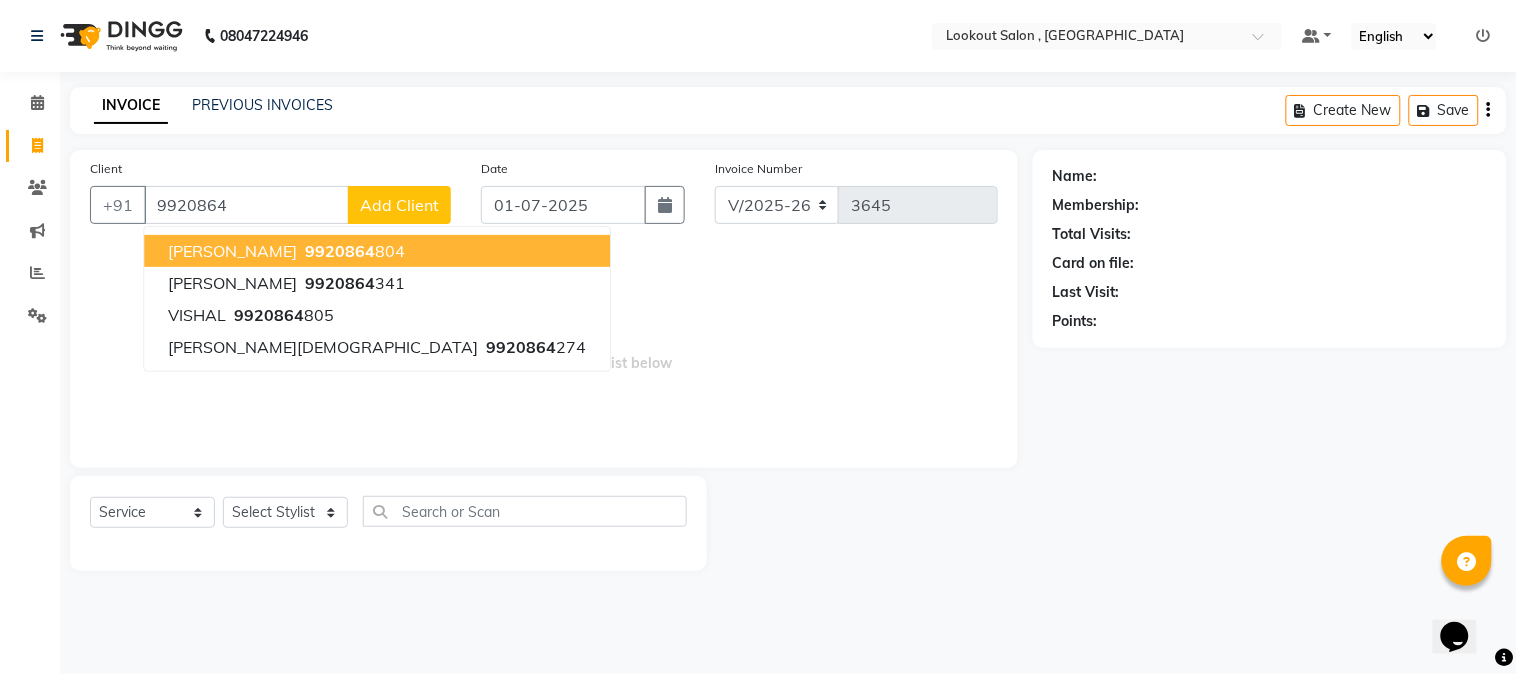 click on "9920864" at bounding box center [340, 251] 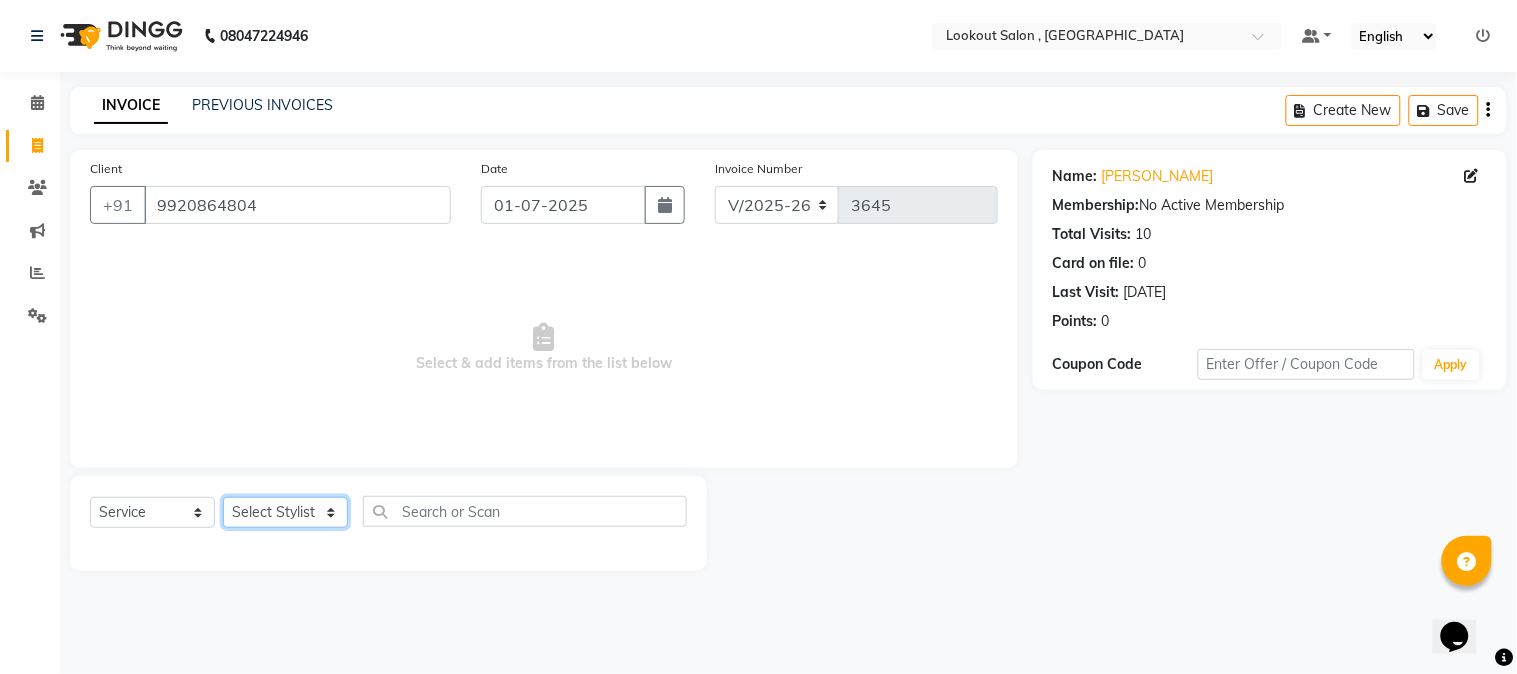 click on "Select Stylist [PERSON_NAME] [PERSON_NAME] kuldeep [PERSON_NAME] [PERSON_NAME] NANDINI [PERSON_NAME] [PERSON_NAME] [PERSON_NAME] [PERSON_NAME] SADAF [PERSON_NAME] TAK shweta kashyap" 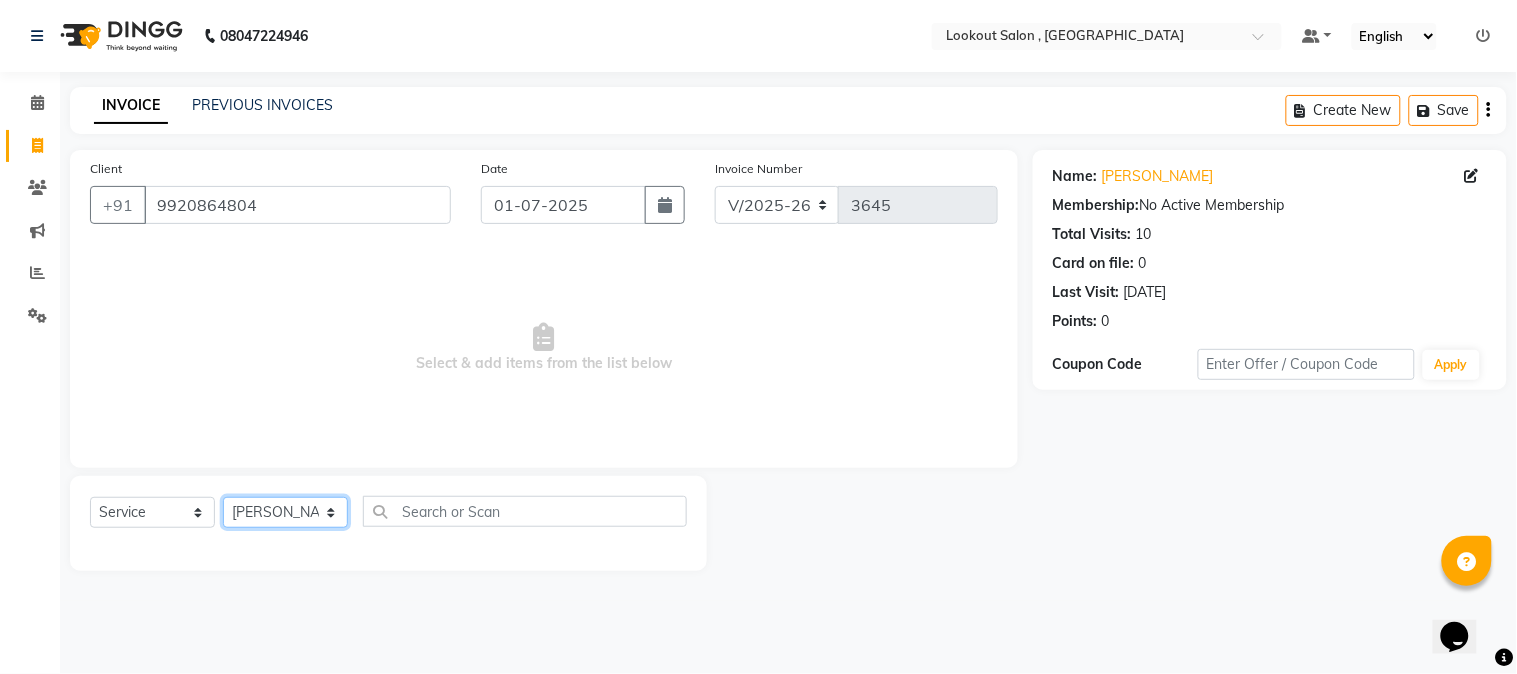click on "Select Stylist [PERSON_NAME] [PERSON_NAME] kuldeep [PERSON_NAME] [PERSON_NAME] NANDINI [PERSON_NAME] [PERSON_NAME] [PERSON_NAME] [PERSON_NAME] SADAF [PERSON_NAME] TAK shweta kashyap" 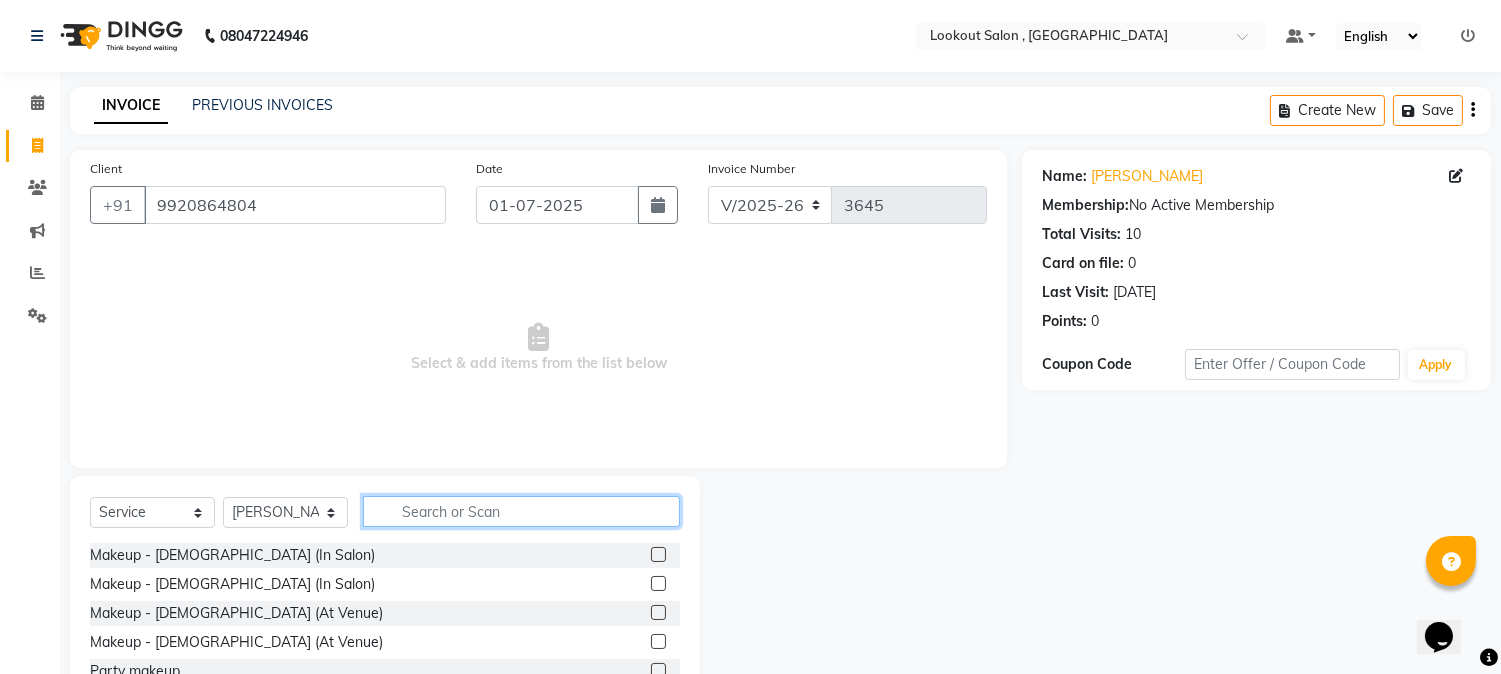 click 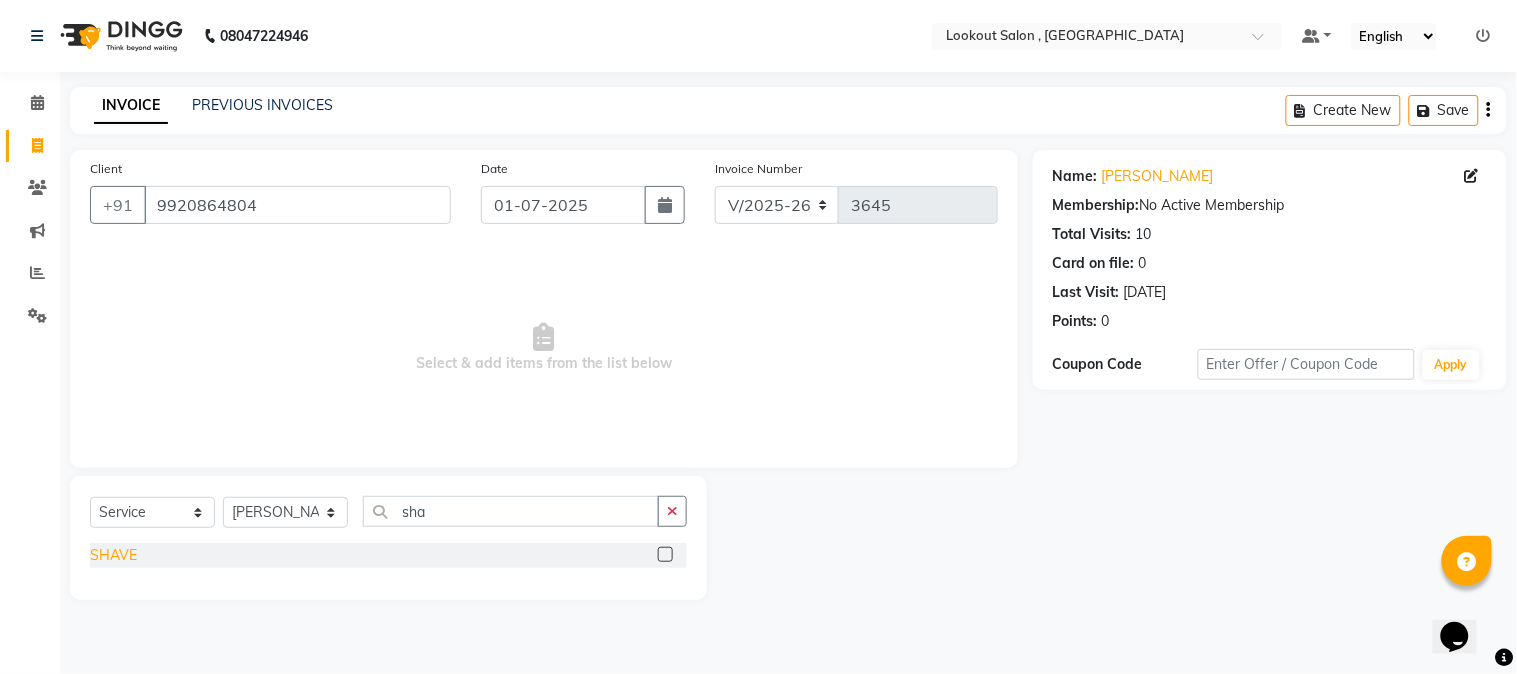 click on "SHAVE" 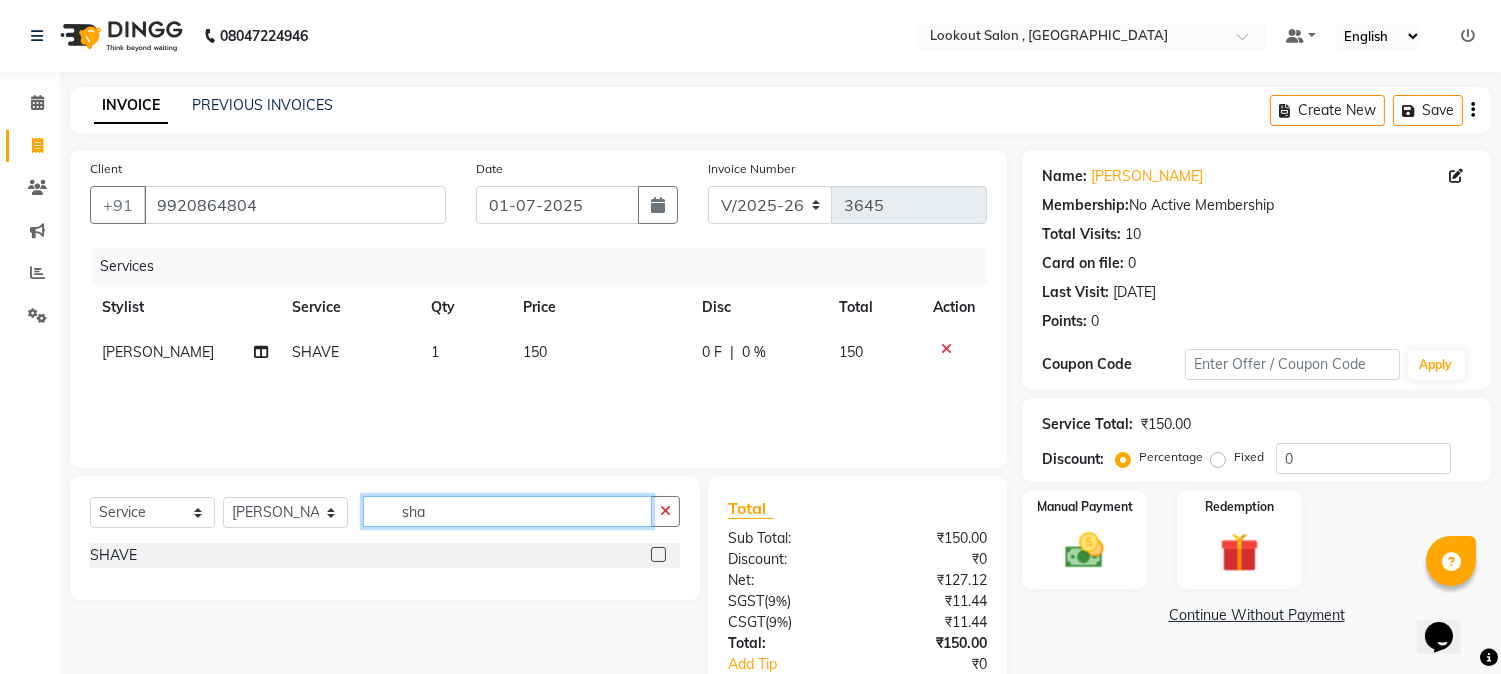 click on "sha" 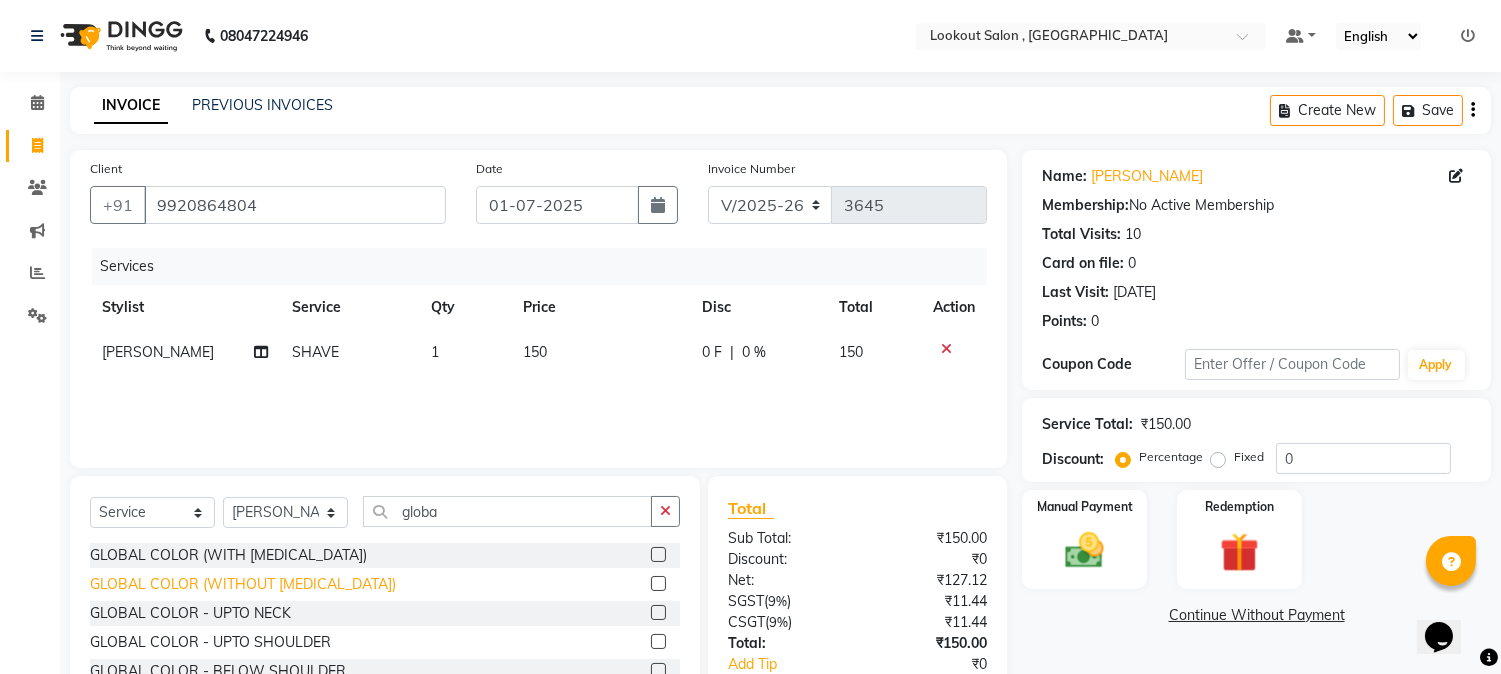 click on "GLOBAL COLOR (WITHOUT [MEDICAL_DATA])" 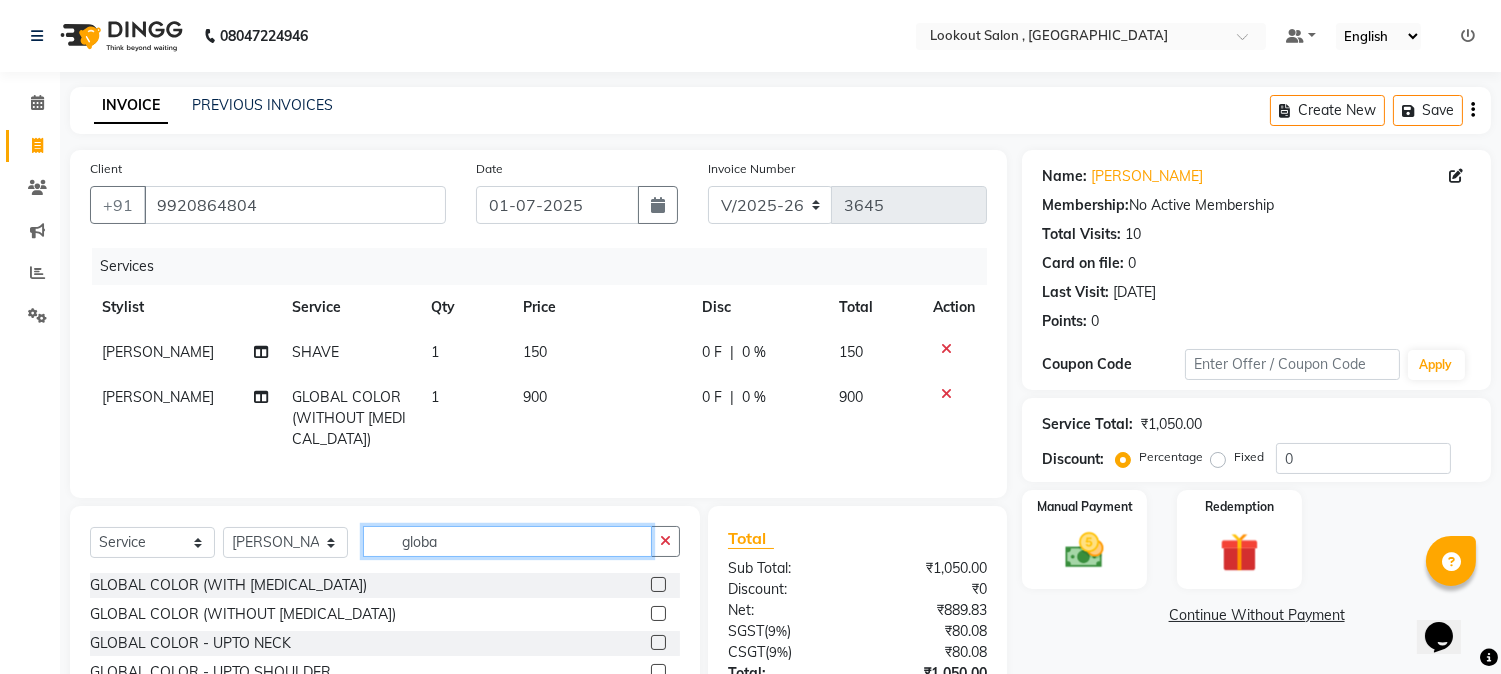 click on "globa" 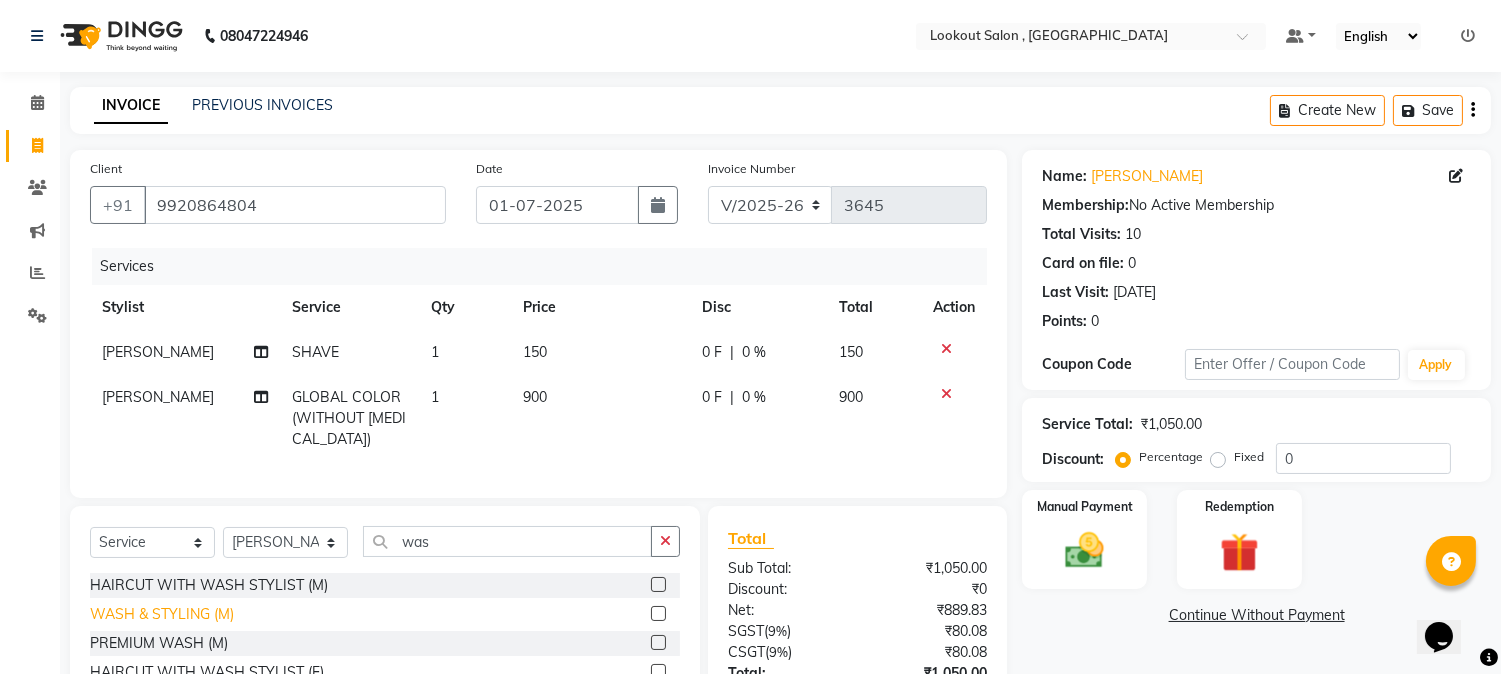 click on "WASH & STYLING (M)" 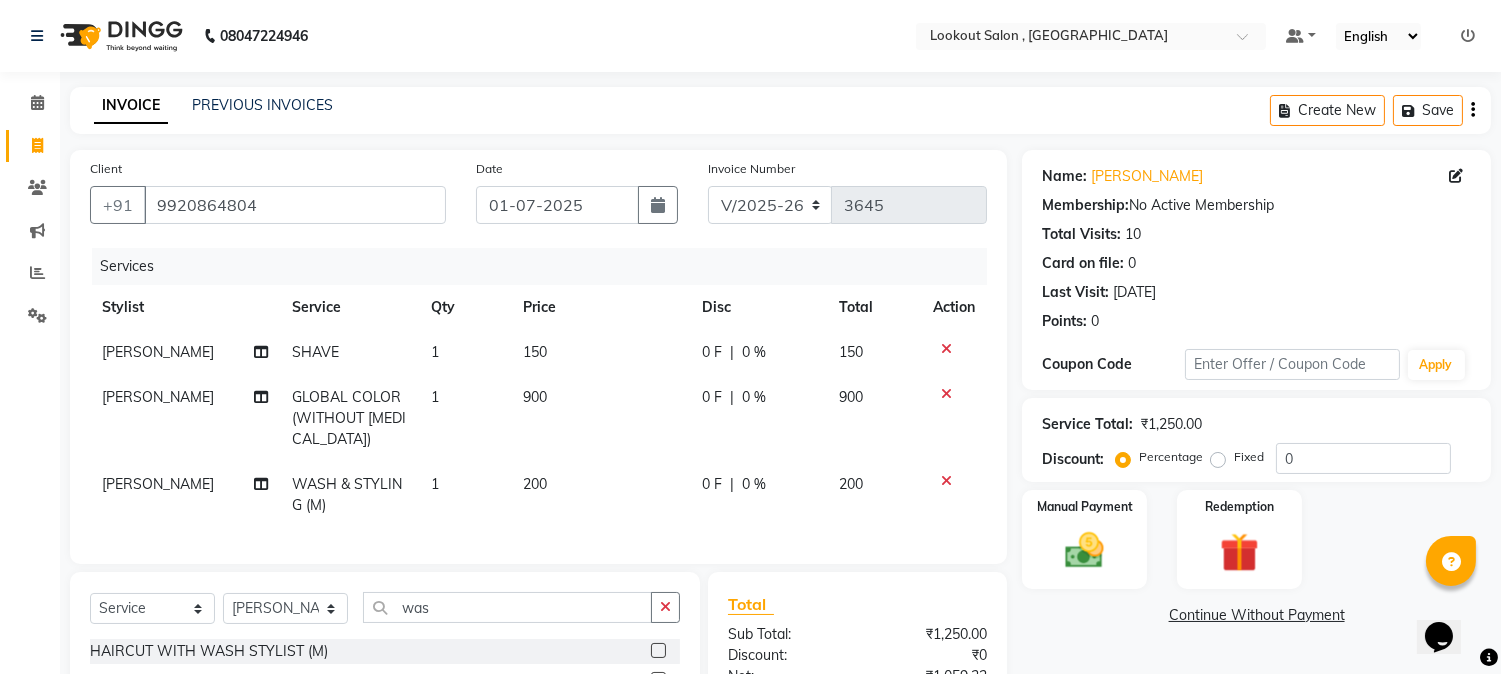 click on "200" 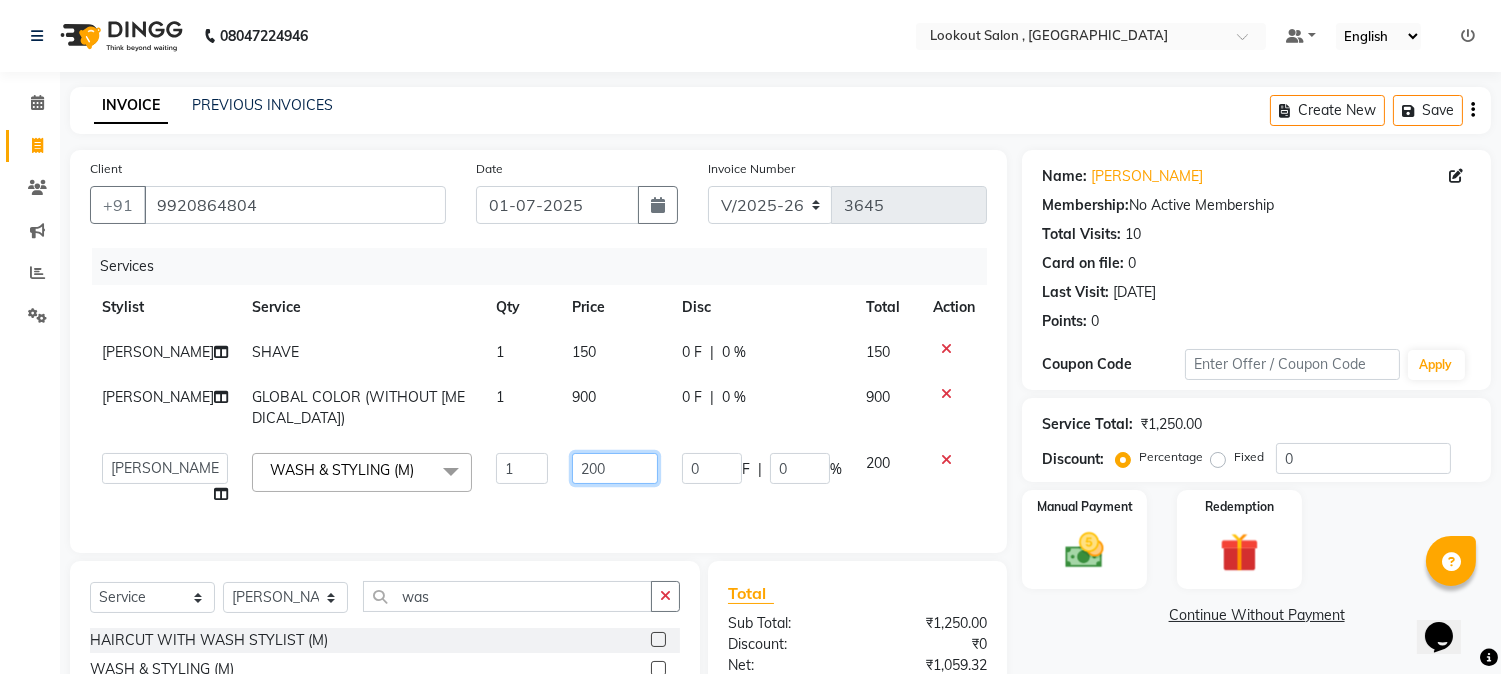 click on "200" 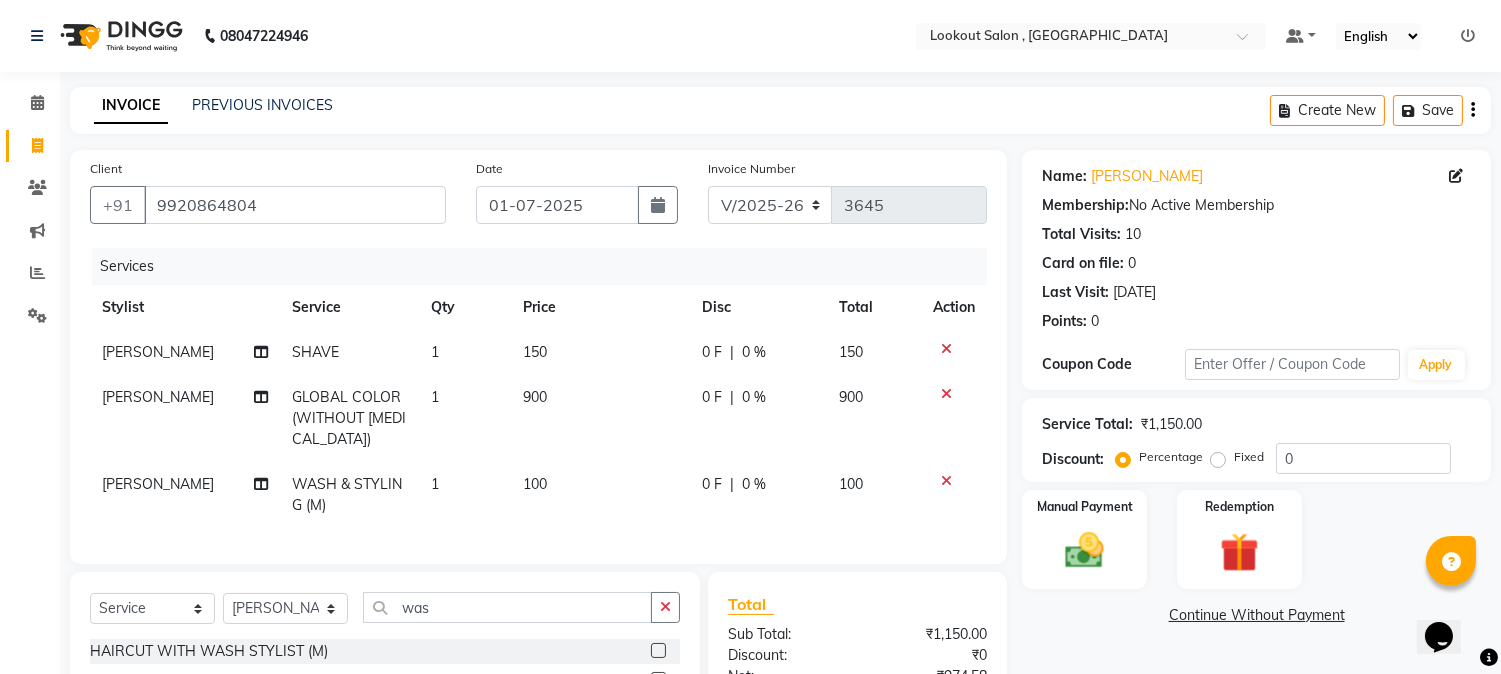 click on "Services Stylist Service Qty Price Disc Total Action [PERSON_NAME] SHAVE 1 150 0 F | 0 % 150 [PERSON_NAME] GLOBAL COLOR (WITHOUT [MEDICAL_DATA]) 1 900 0 F | 0 % 900 [PERSON_NAME] WASH & STYLING (M) 1 100 0 F | 0 % 100" 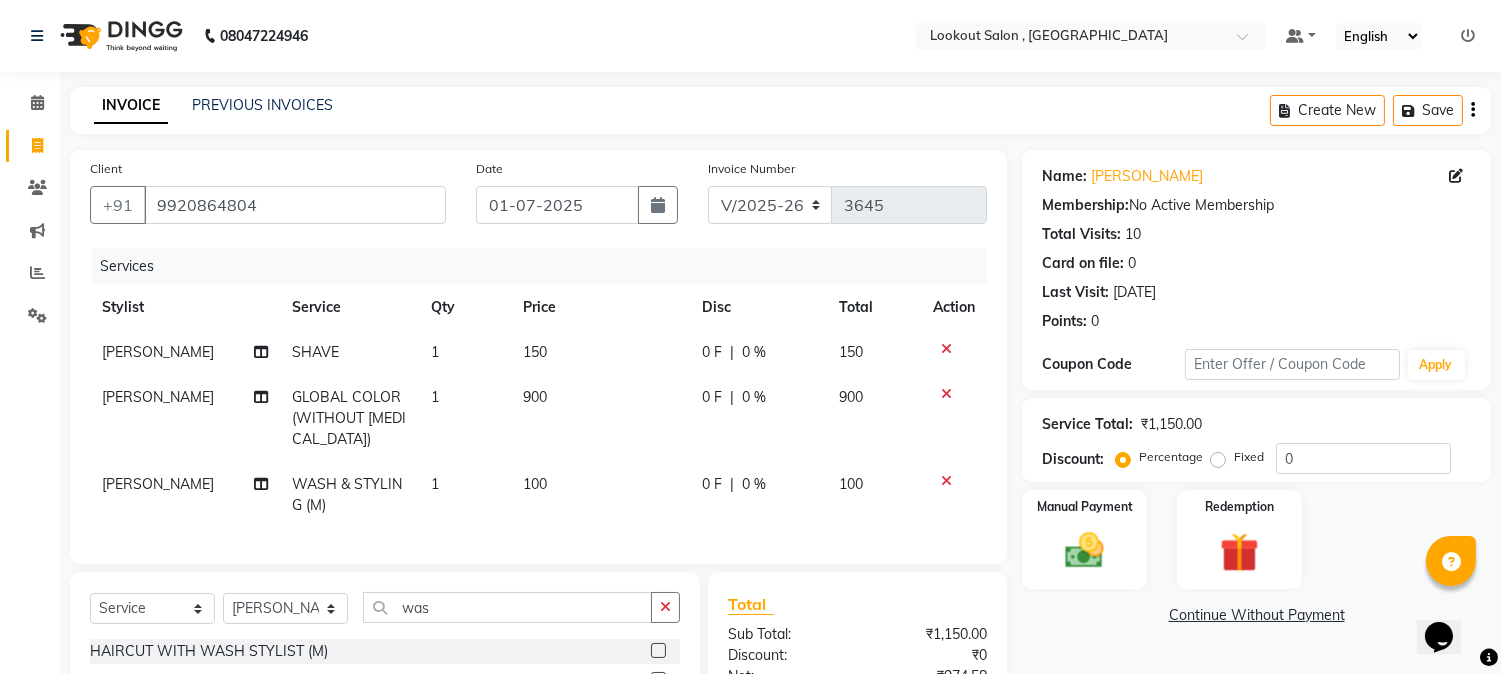 scroll, scrollTop: 240, scrollLeft: 0, axis: vertical 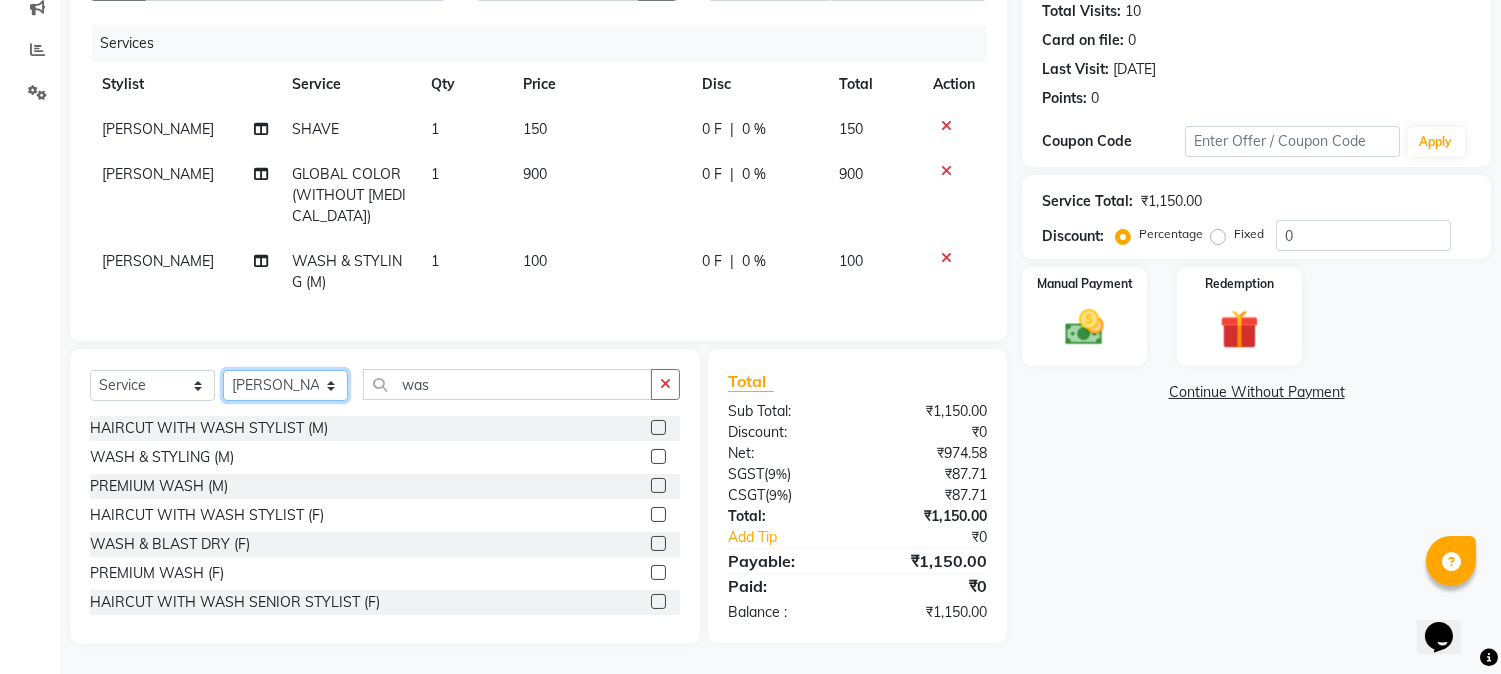 click on "Select Stylist [PERSON_NAME] [PERSON_NAME] kuldeep [PERSON_NAME] [PERSON_NAME] NANDINI [PERSON_NAME] [PERSON_NAME] [PERSON_NAME] [PERSON_NAME] SADAF [PERSON_NAME] TAK shweta kashyap" 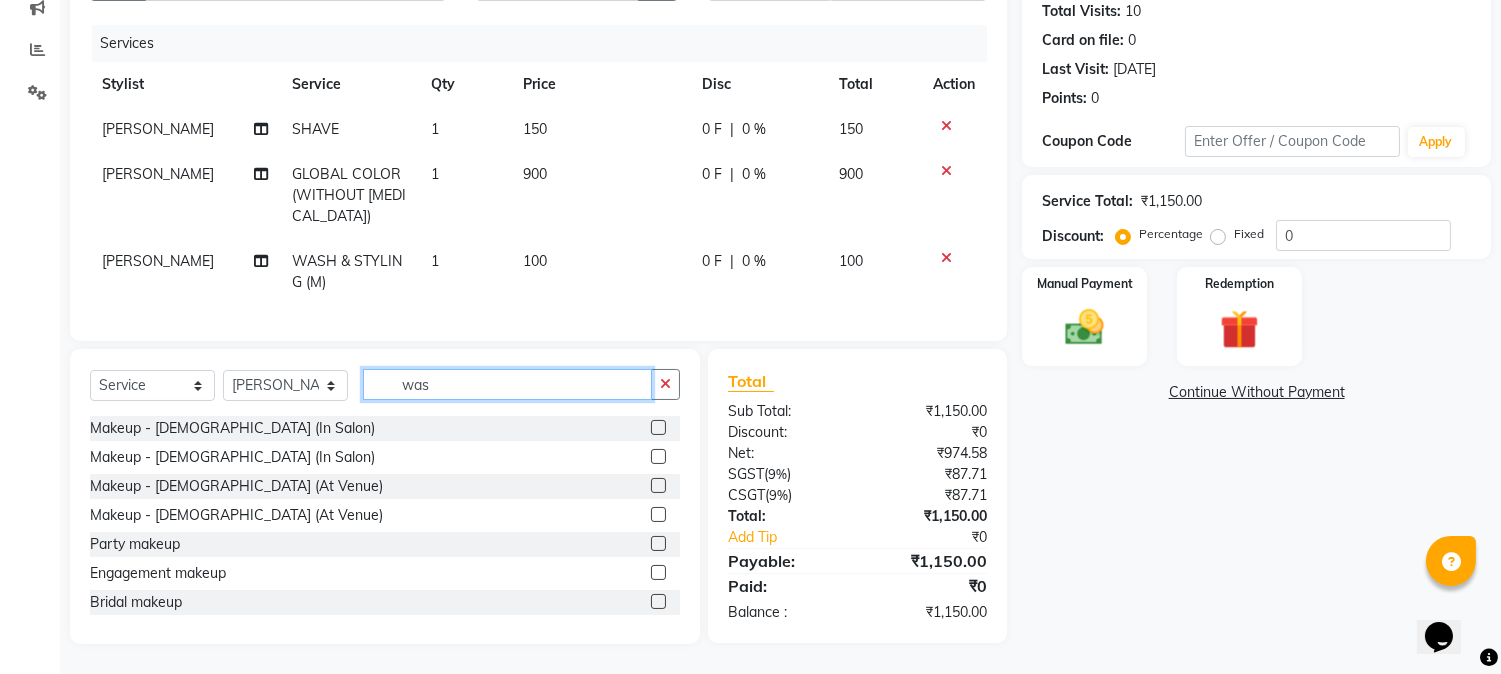 click on "was" 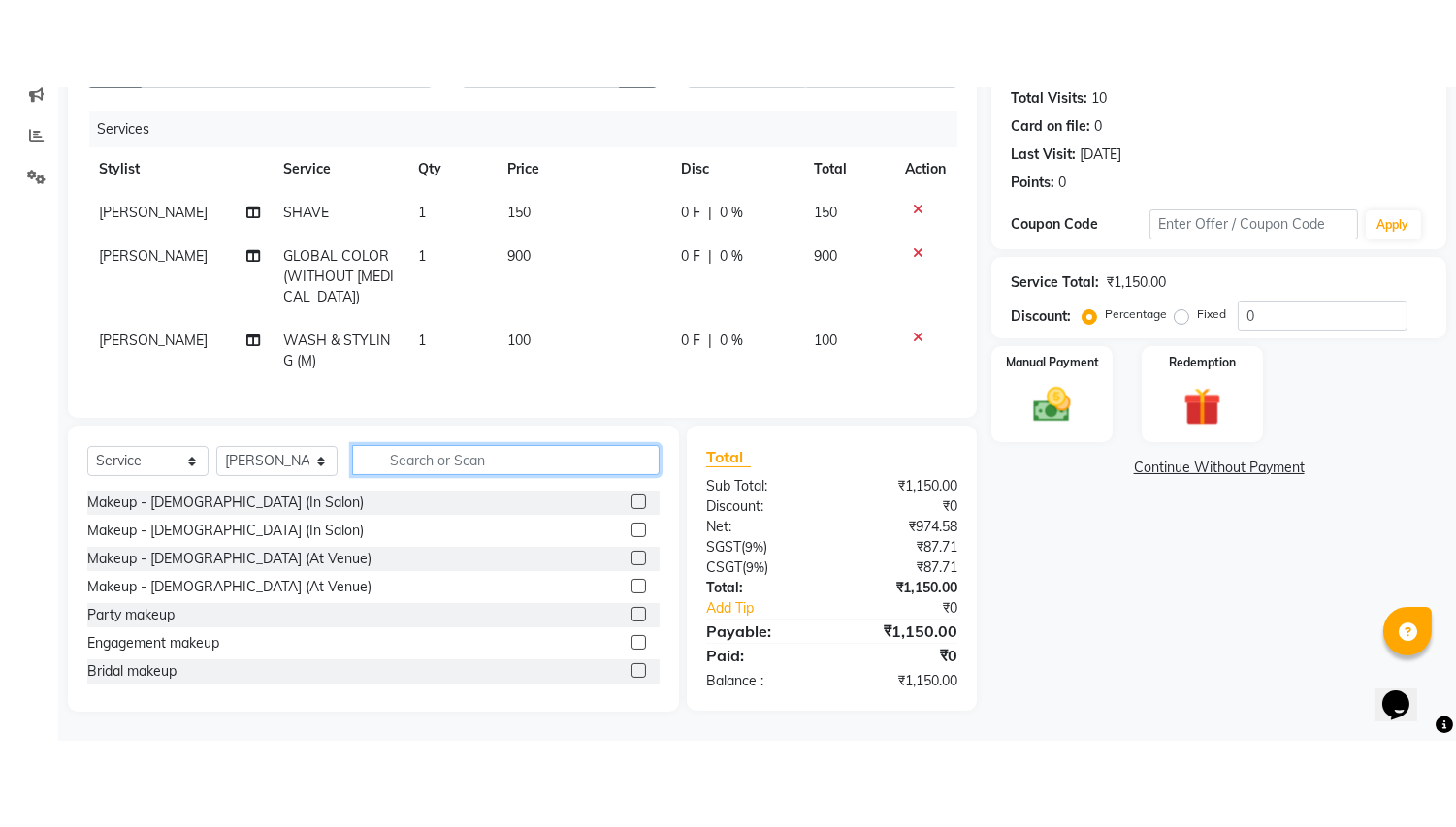 scroll, scrollTop: 58, scrollLeft: 0, axis: vertical 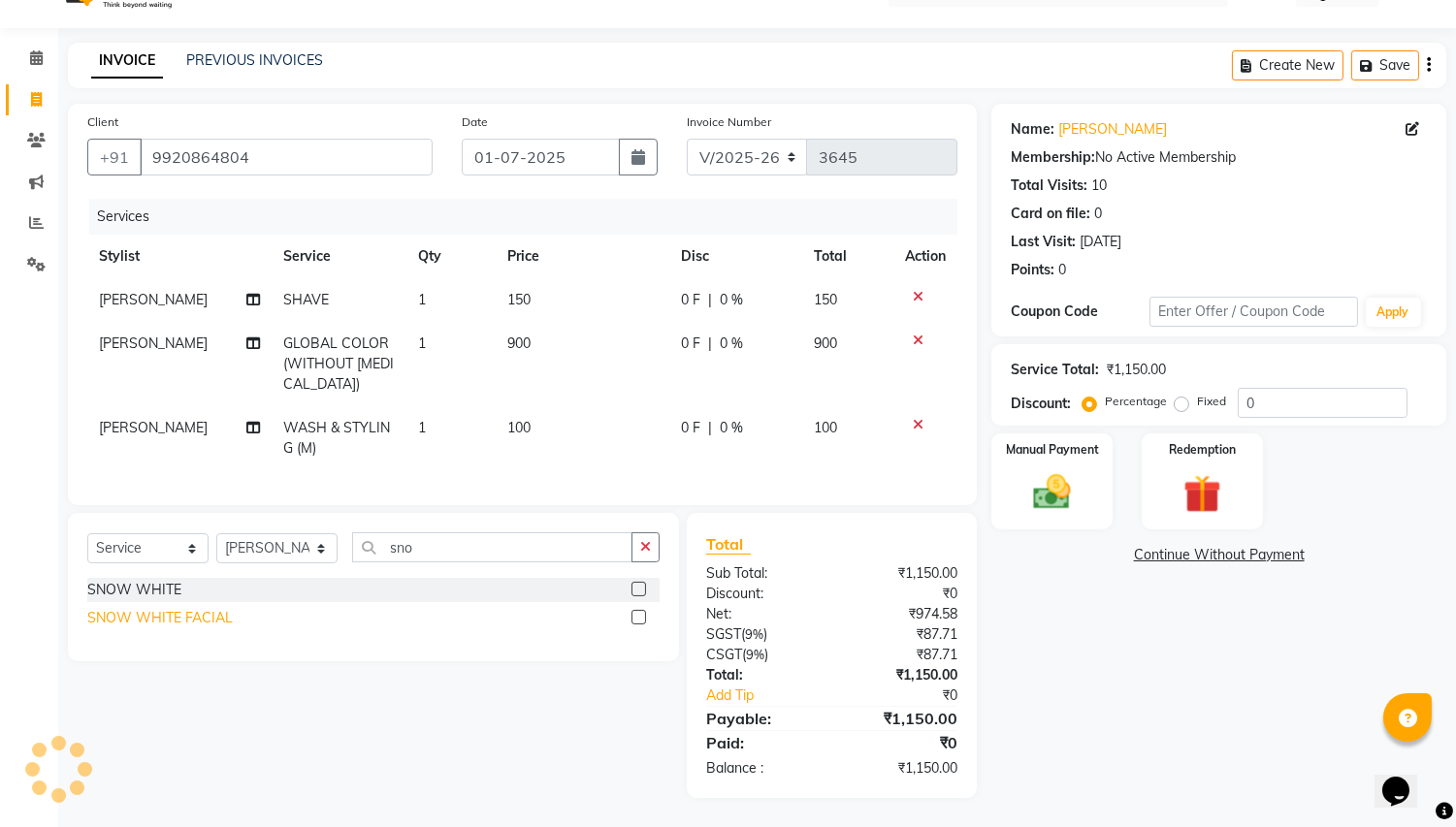 click on "SNOW WHITE FACIAL" 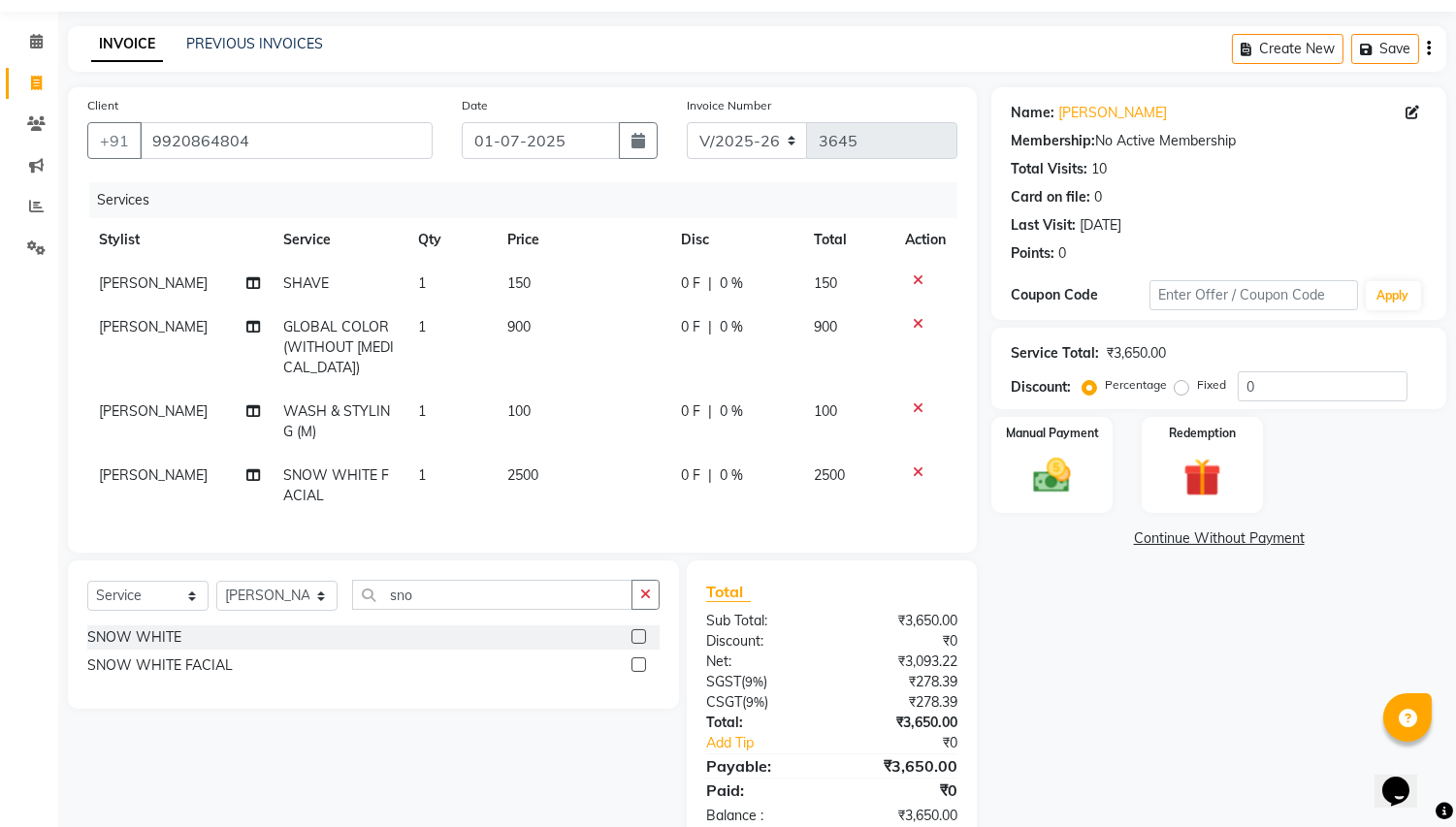 scroll, scrollTop: 121, scrollLeft: 0, axis: vertical 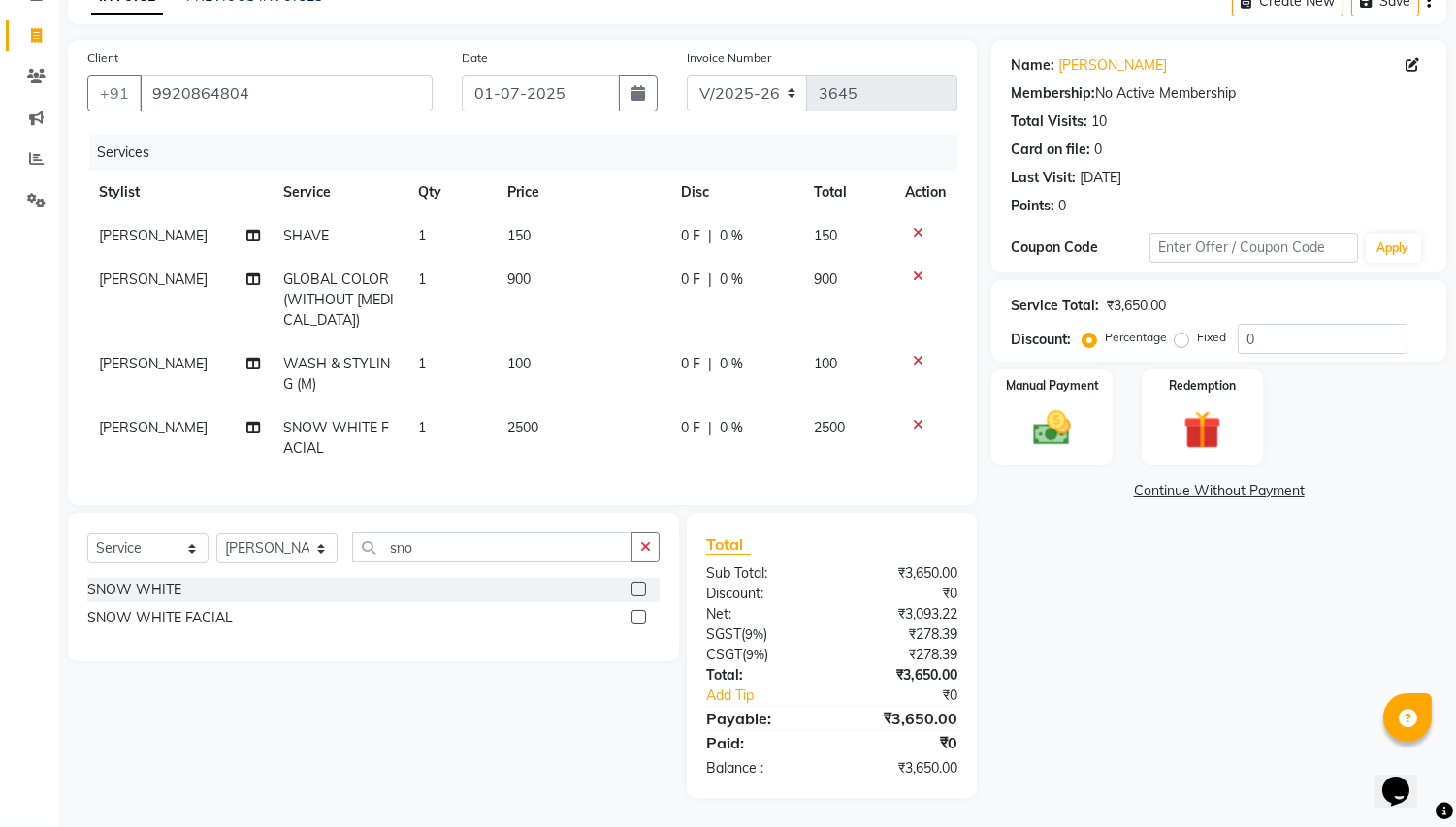click on "Name: [PERSON_NAME] Membership:  No Active Membership  Total Visits:  10 Card on file:  0 Last Visit:   [DATE] Points:   0  Coupon Code Apply Service Total:  ₹3,650.00  Discount:  Percentage   Fixed  0 Manual Payment Redemption  Continue Without Payment" 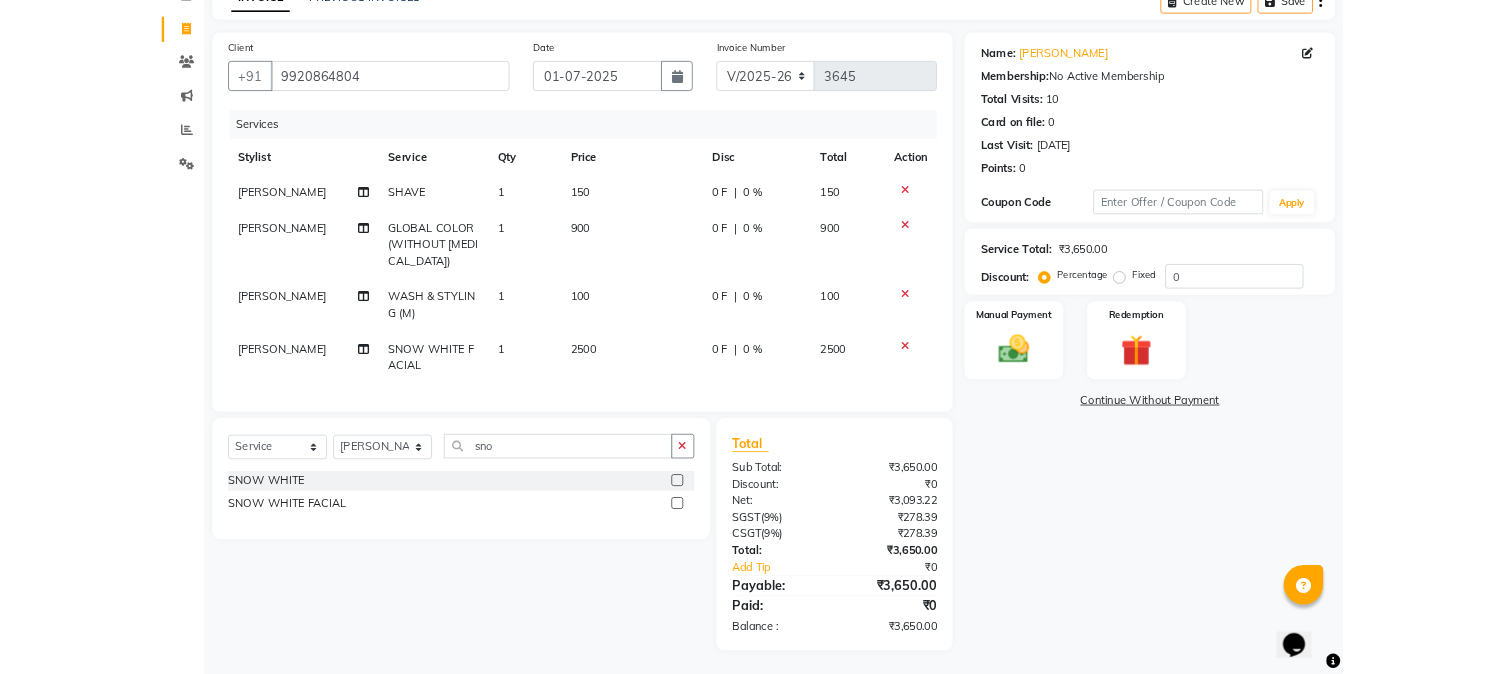 scroll, scrollTop: 0, scrollLeft: 0, axis: both 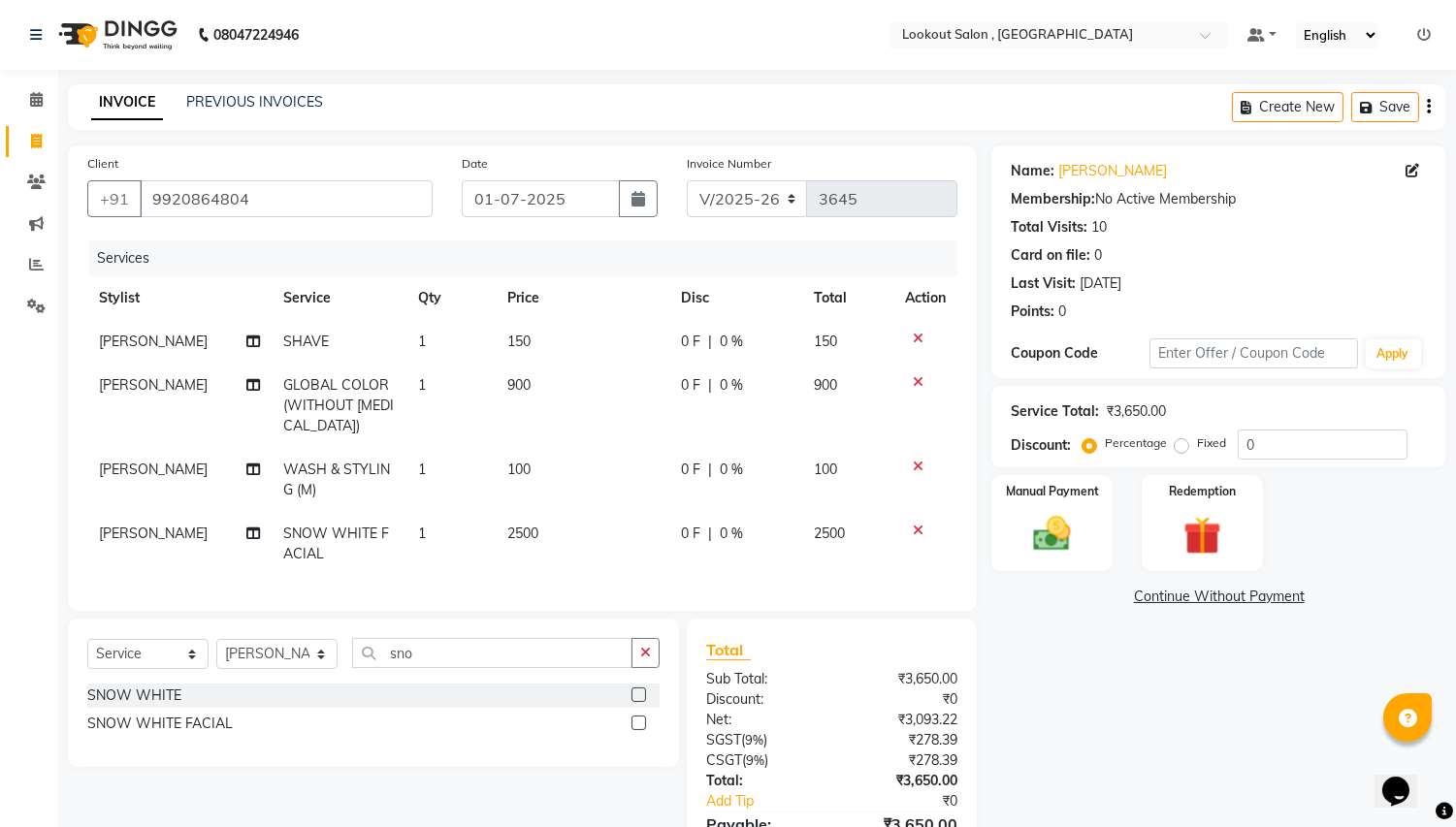 click on "Name: [PERSON_NAME] Membership:  No Active Membership  Total Visits:  10 Card on file:  0 Last Visit:   [DATE] Points:   0  Coupon Code Apply Service Total:  ₹3,650.00  Discount:  Percentage   Fixed  0 Manual Payment Redemption  Continue Without Payment" 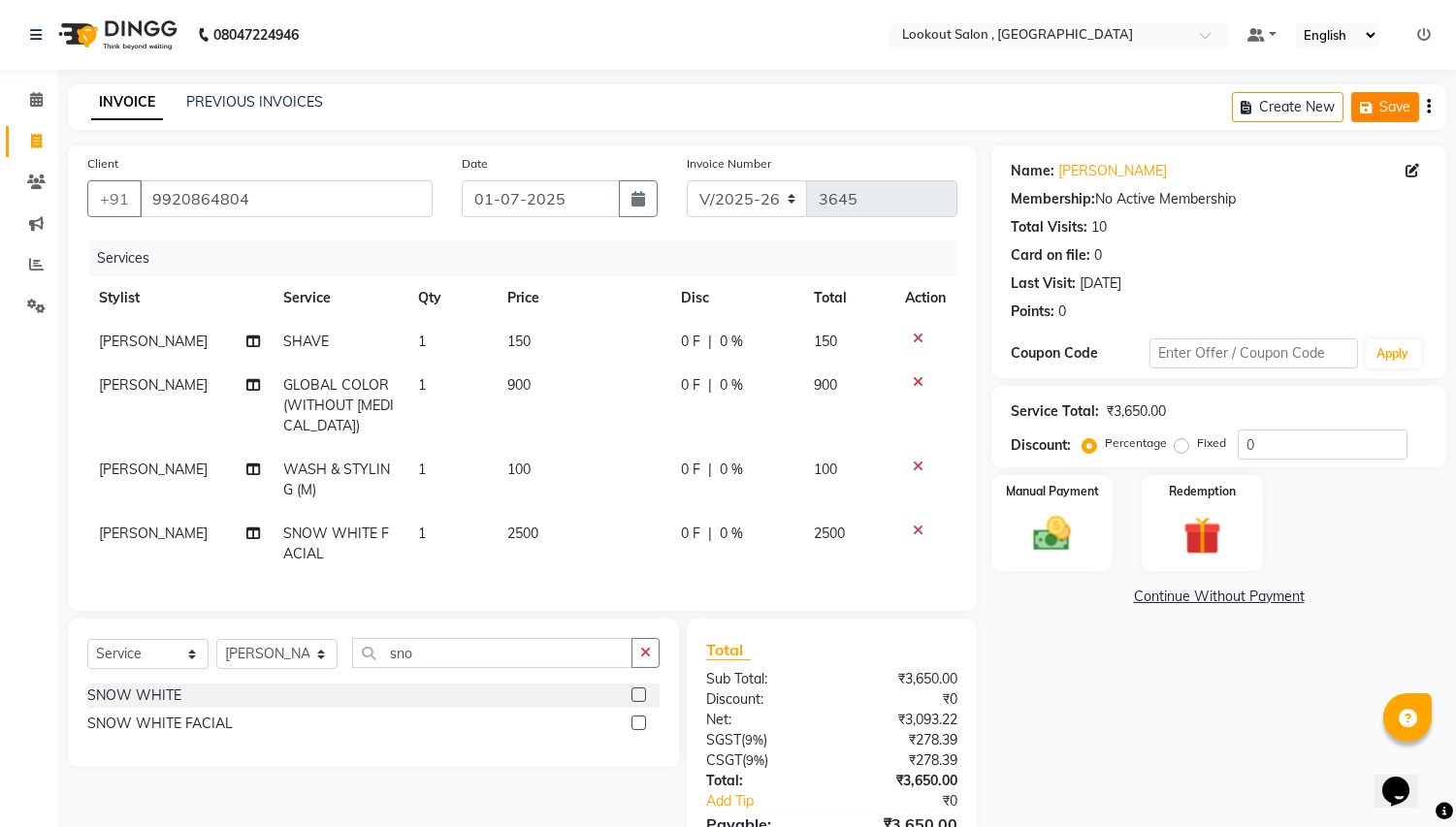 click on "Save" 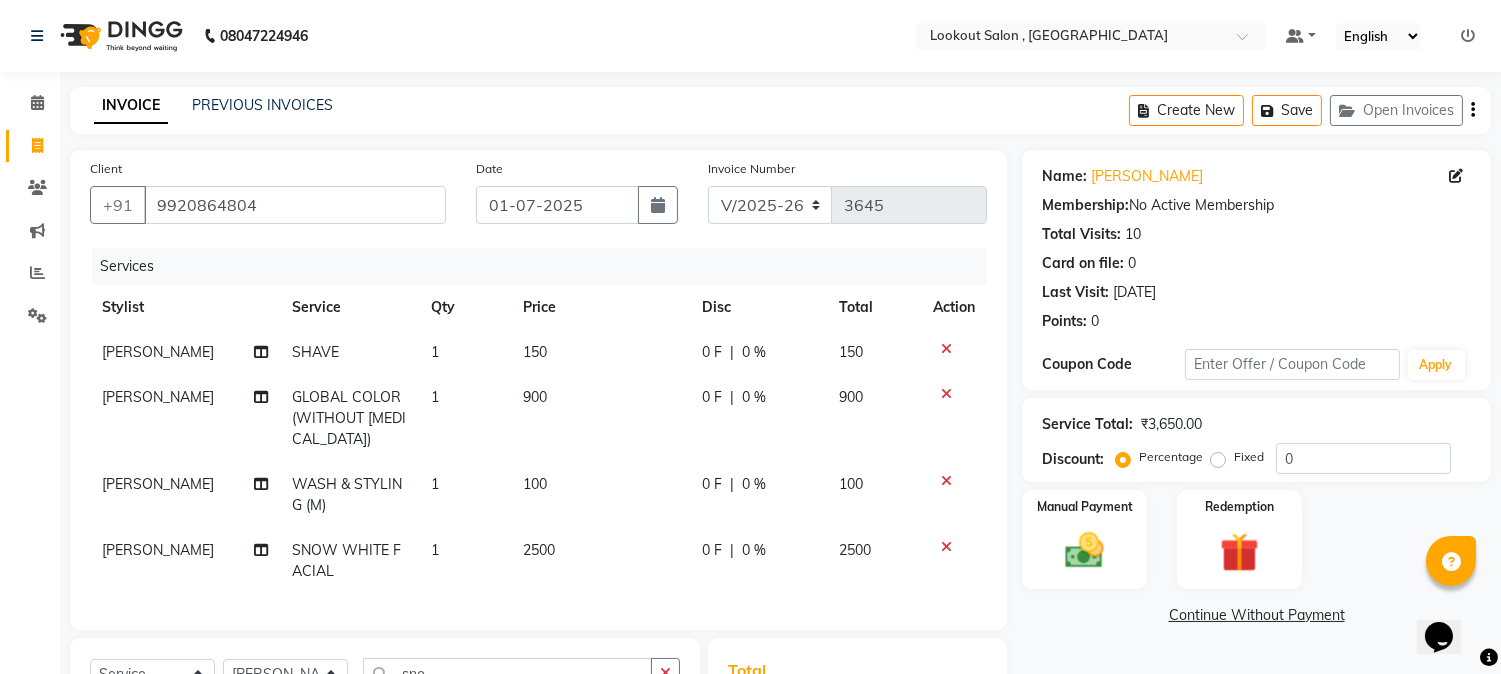 scroll, scrollTop: 222, scrollLeft: 0, axis: vertical 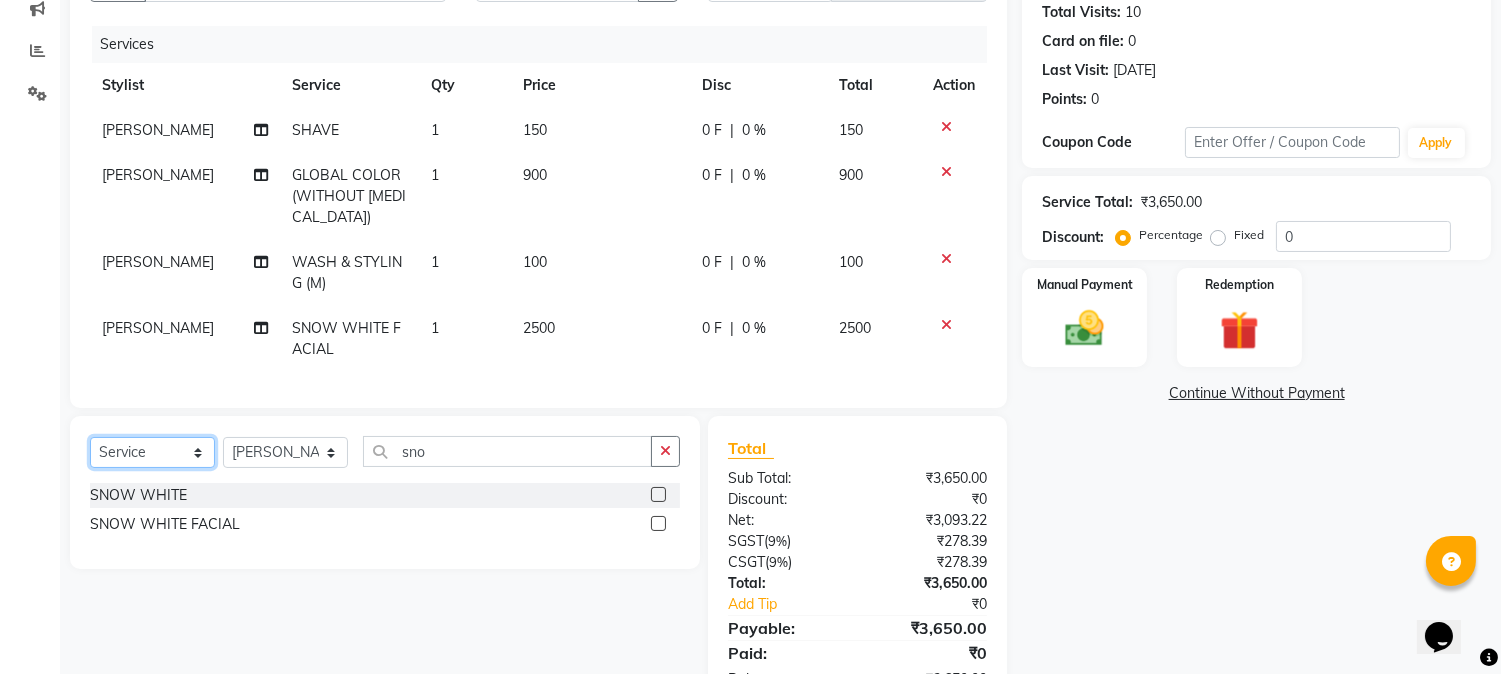 click on "Select  Service  Product  Membership  Package Voucher Prepaid Gift Card" 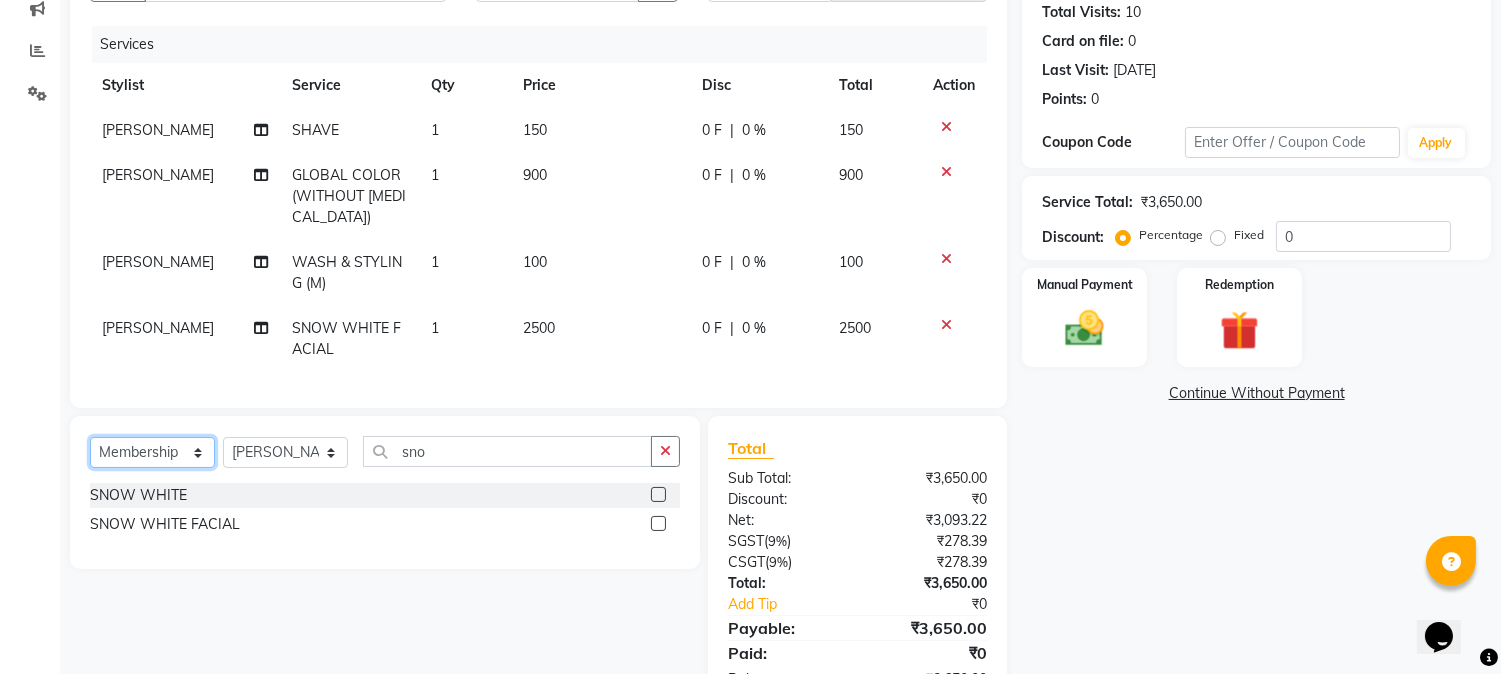 click on "Select  Service  Product  Membership  Package Voucher Prepaid Gift Card" 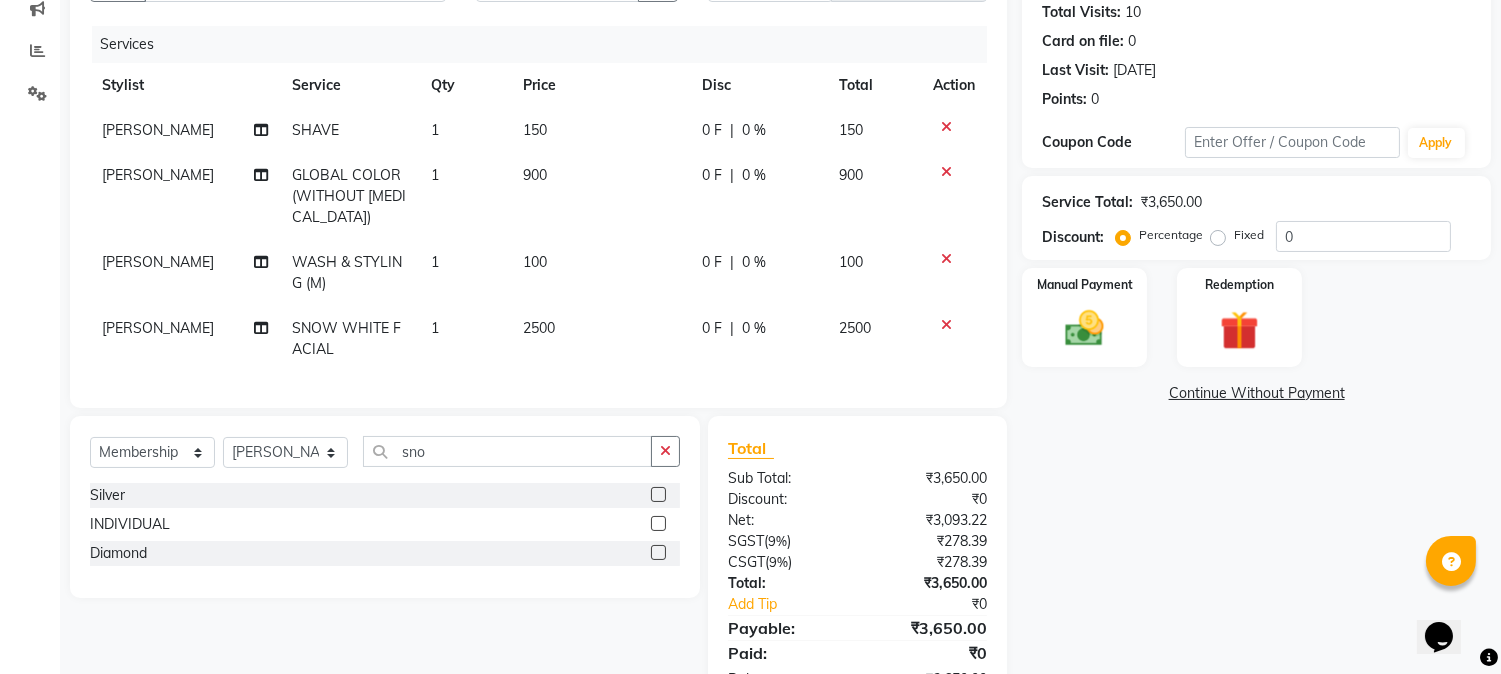 click on "Select  Service  Product  Membership  Package Voucher Prepaid Gift Card  Select Stylist [PERSON_NAME] [PERSON_NAME] kuldeep [PERSON_NAME] [PERSON_NAME] [PERSON_NAME] [PERSON_NAME] [PERSON_NAME] [PERSON_NAME] SADAF [PERSON_NAME] TAK shweta kashyap sno" 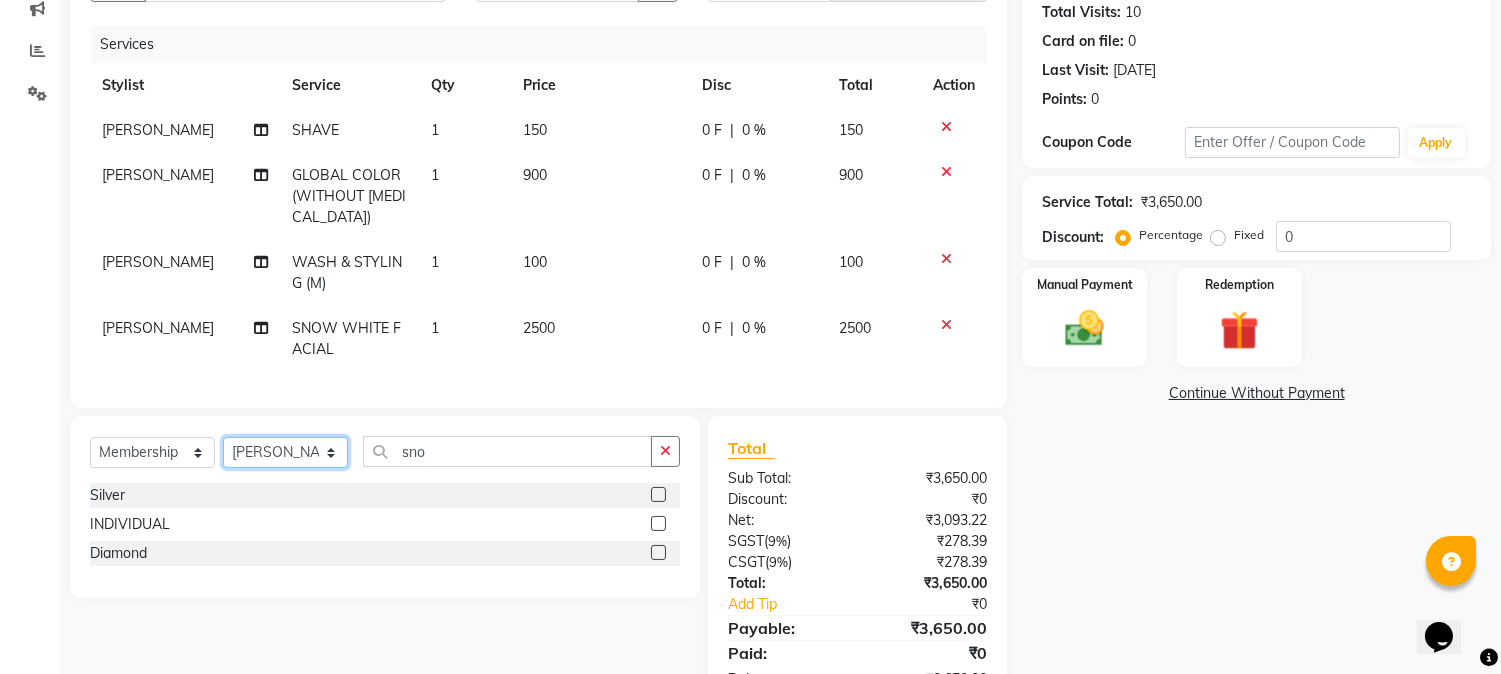 click on "Select Stylist [PERSON_NAME] [PERSON_NAME] kuldeep [PERSON_NAME] [PERSON_NAME] NANDINI [PERSON_NAME] [PERSON_NAME] [PERSON_NAME] [PERSON_NAME] SADAF [PERSON_NAME] TAK shweta kashyap" 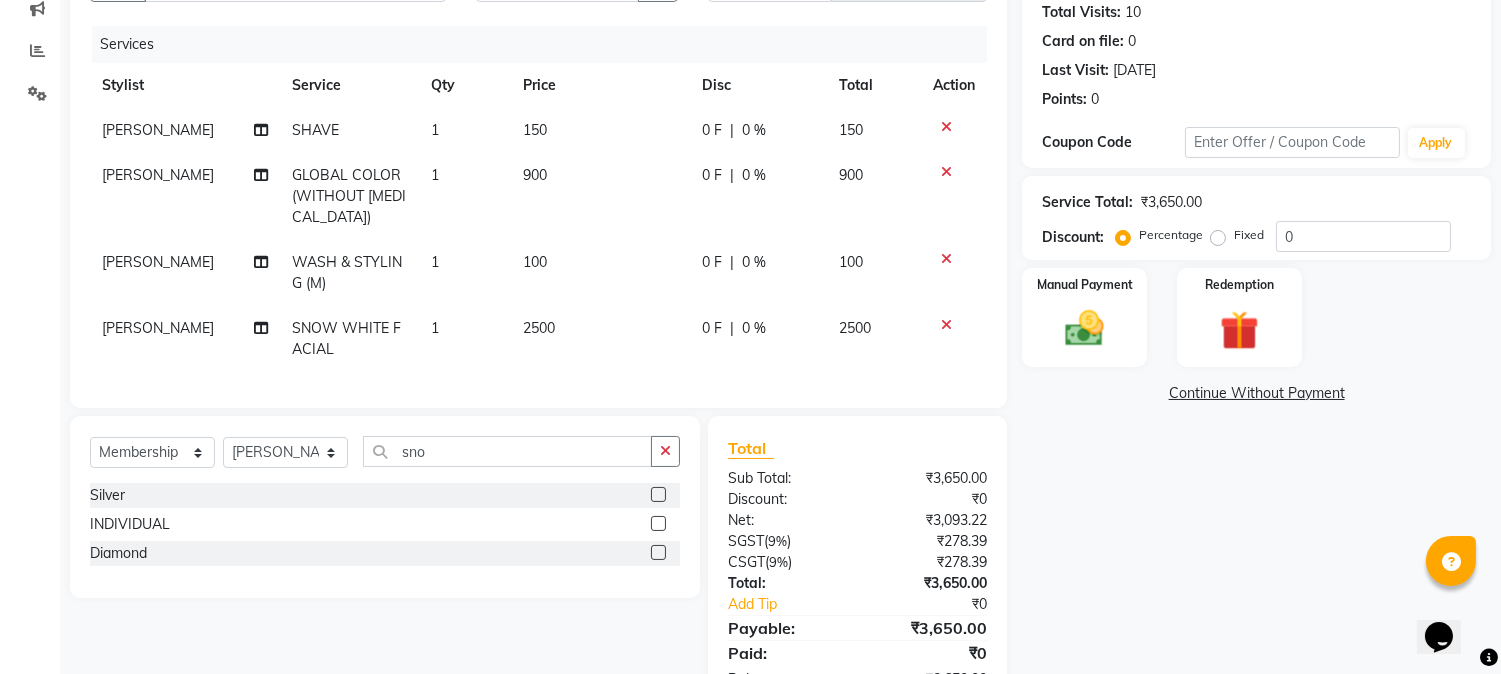 click 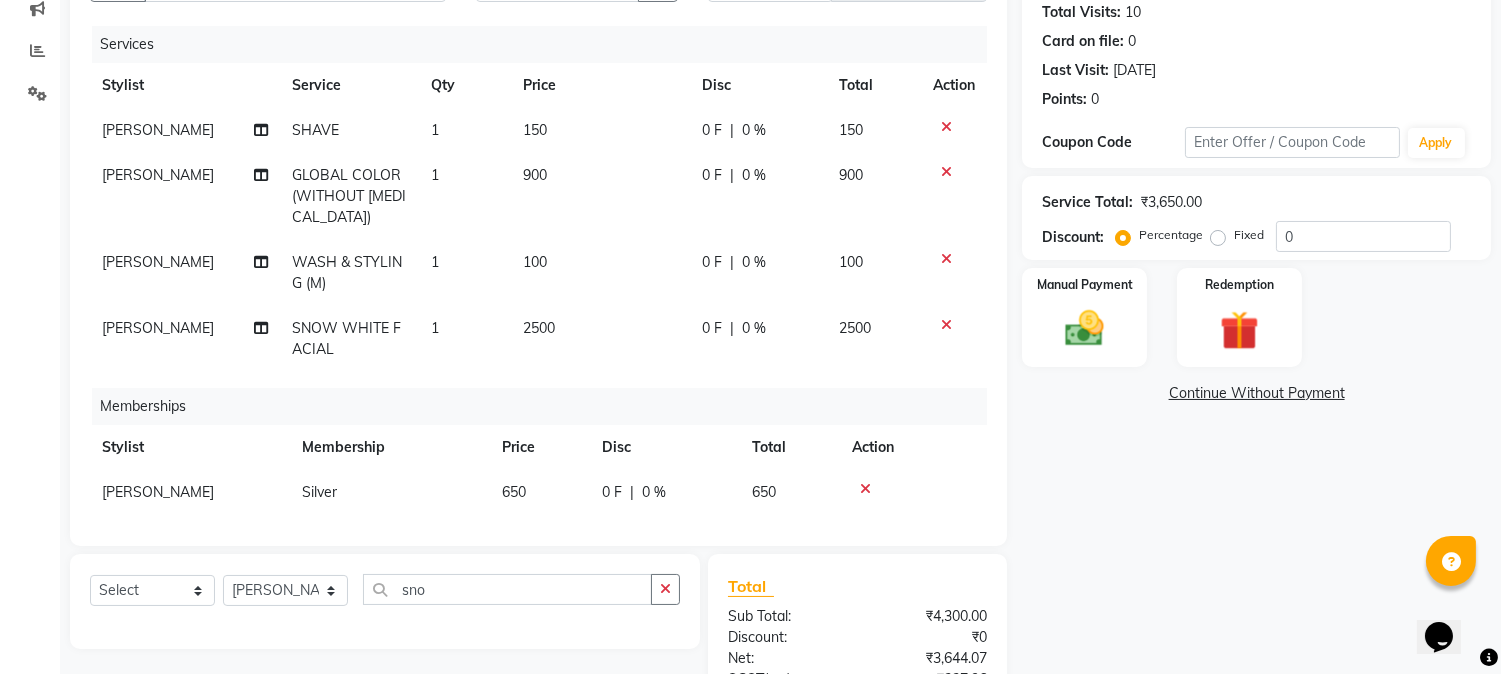 scroll, scrollTop: 21, scrollLeft: 0, axis: vertical 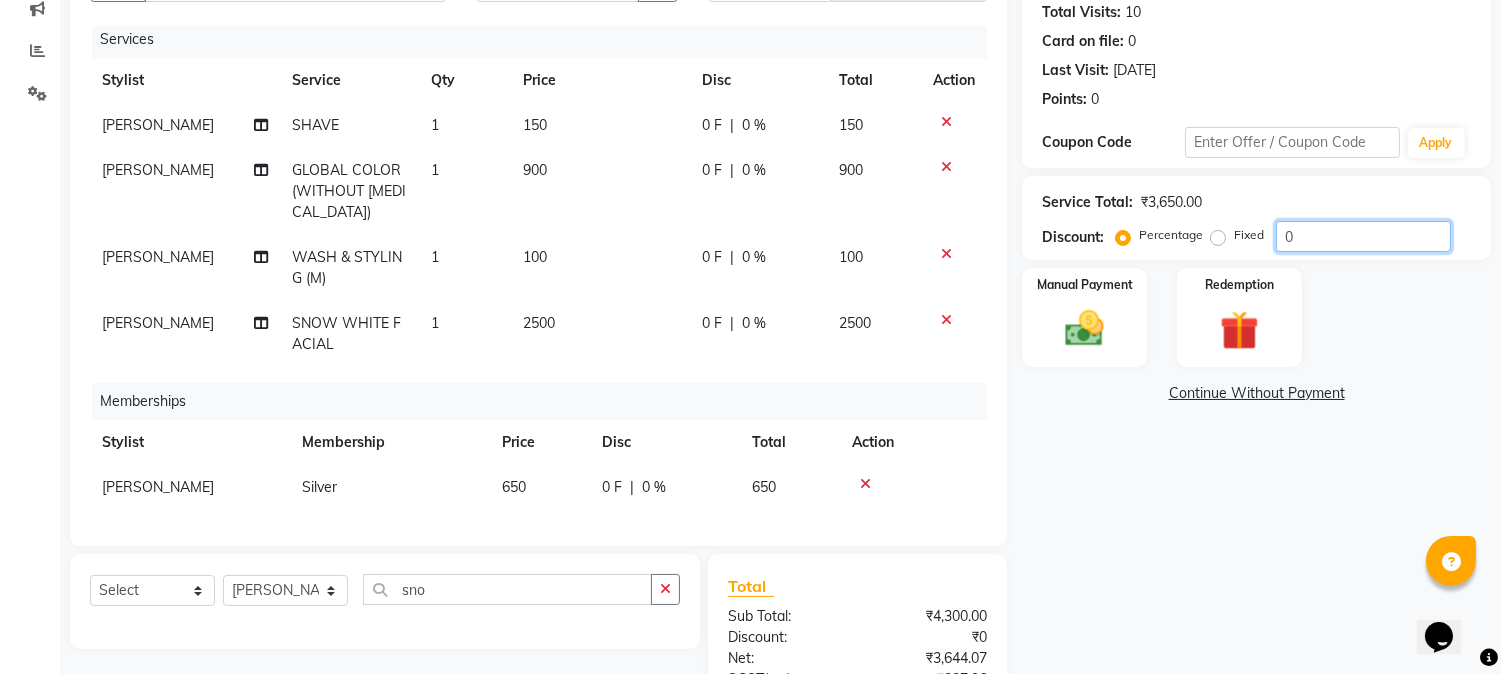 click on "0" 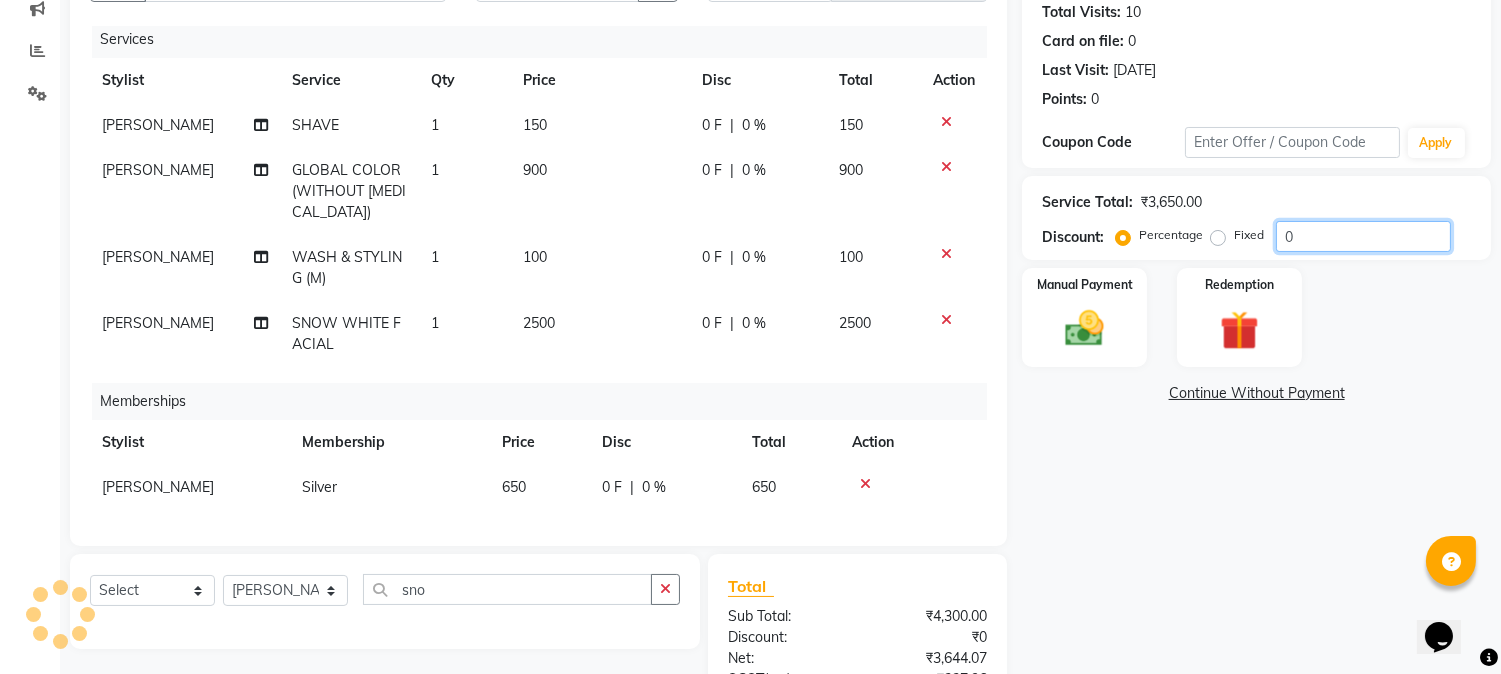 scroll, scrollTop: 425, scrollLeft: 0, axis: vertical 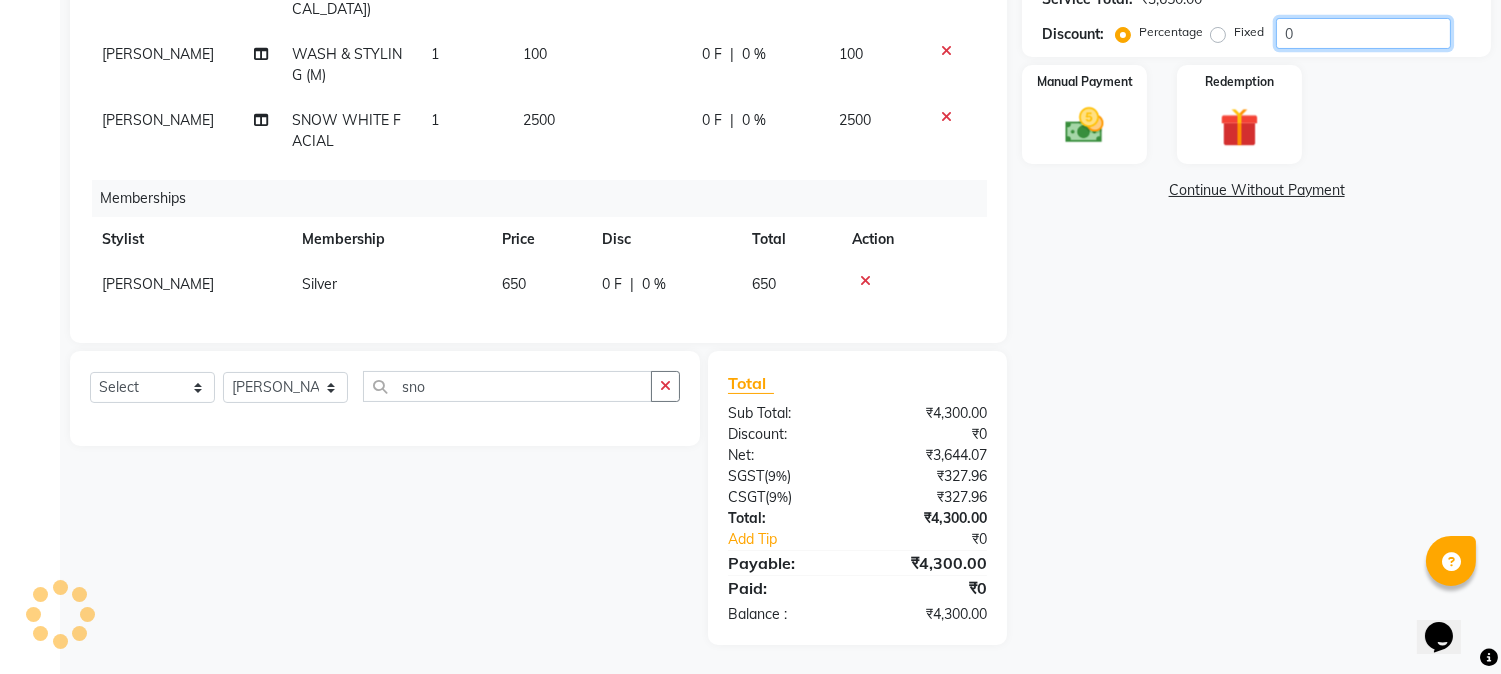 click on "0" 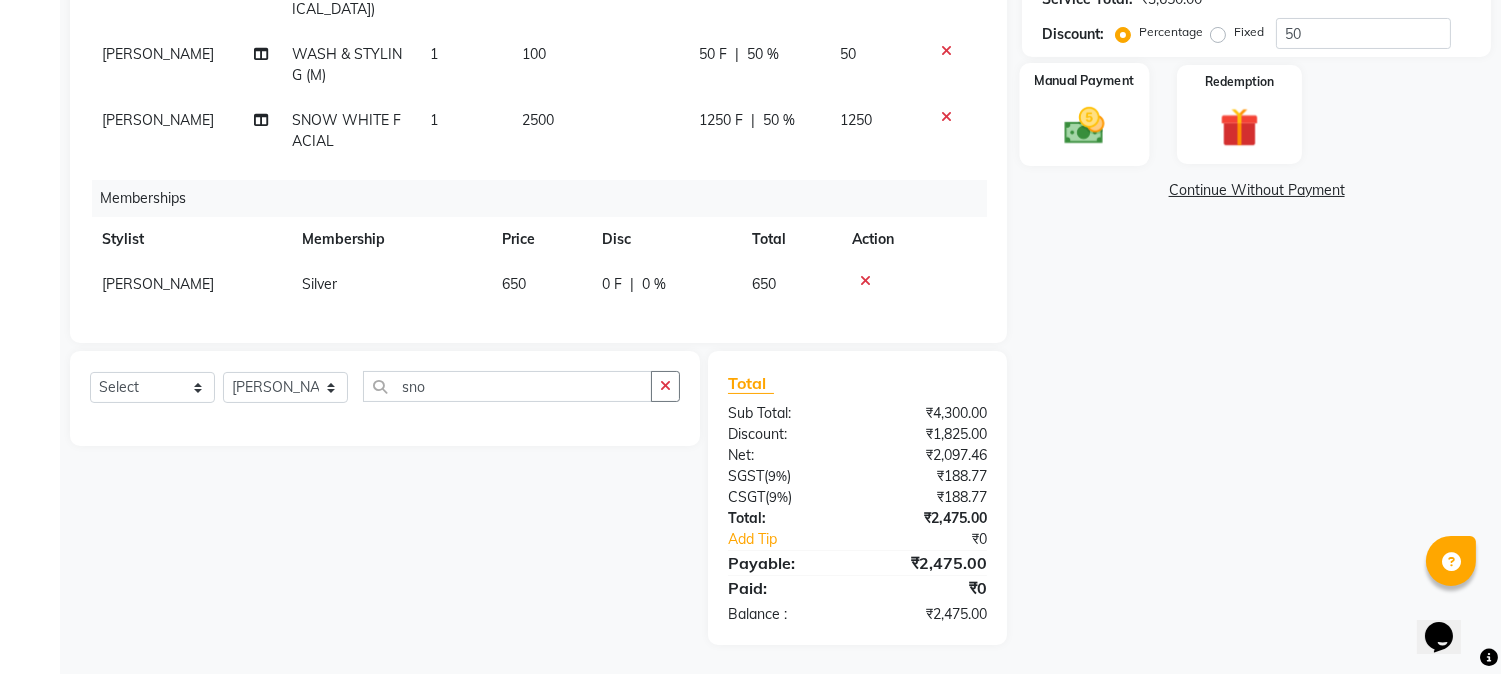 click 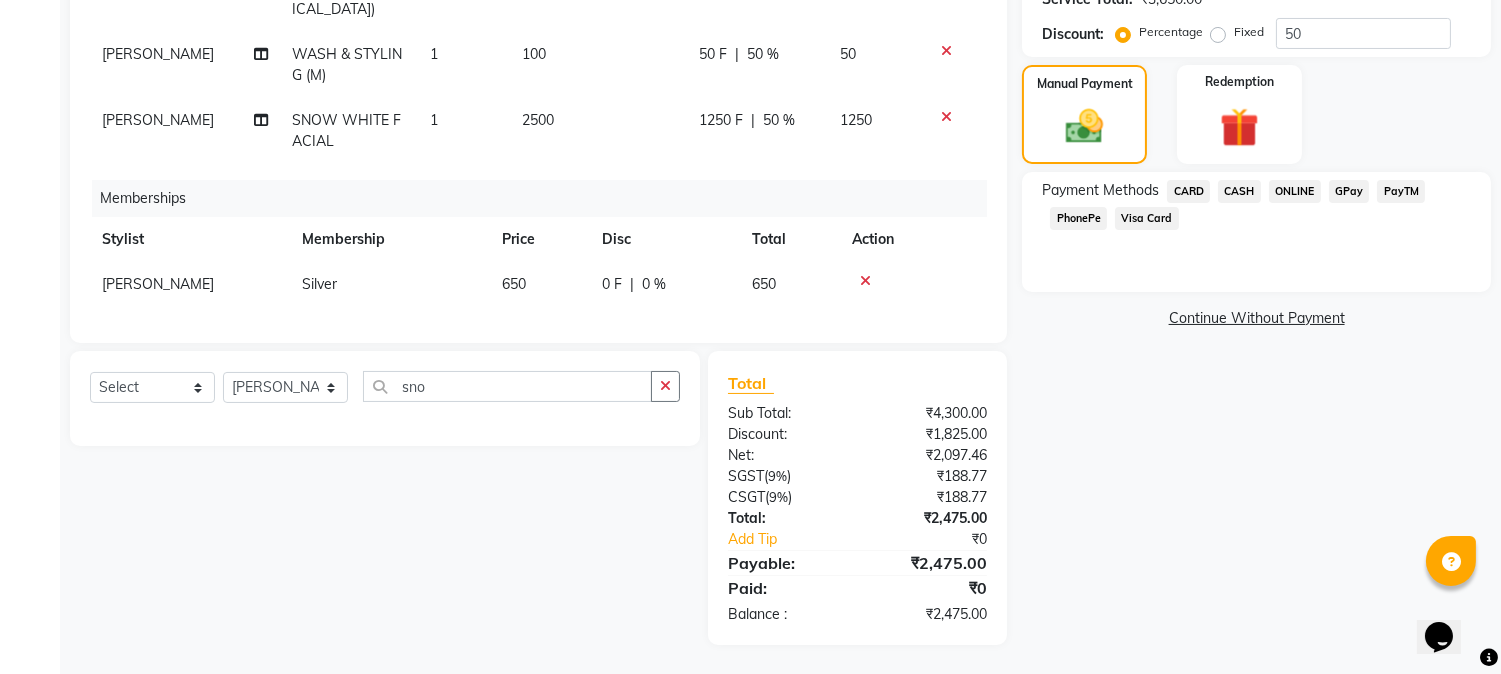 scroll, scrollTop: 0, scrollLeft: 0, axis: both 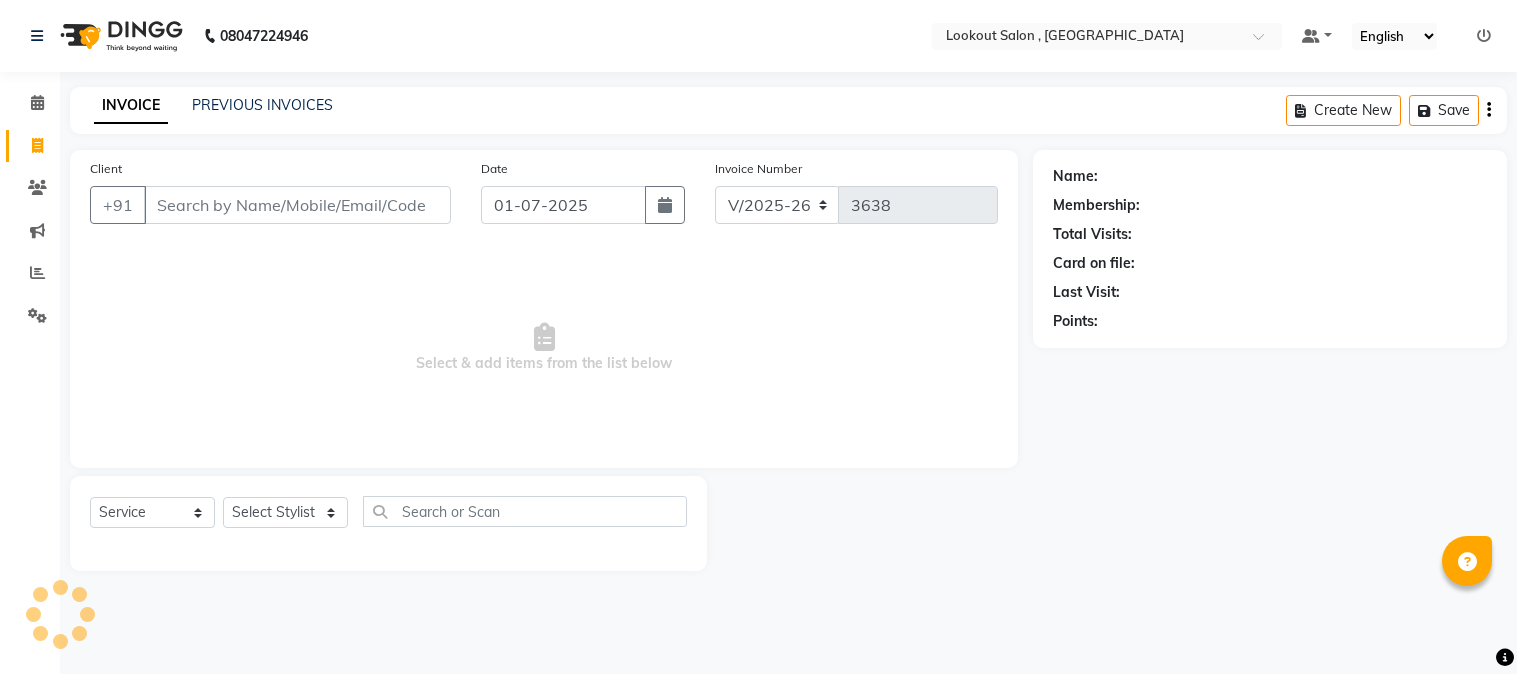 select on "151" 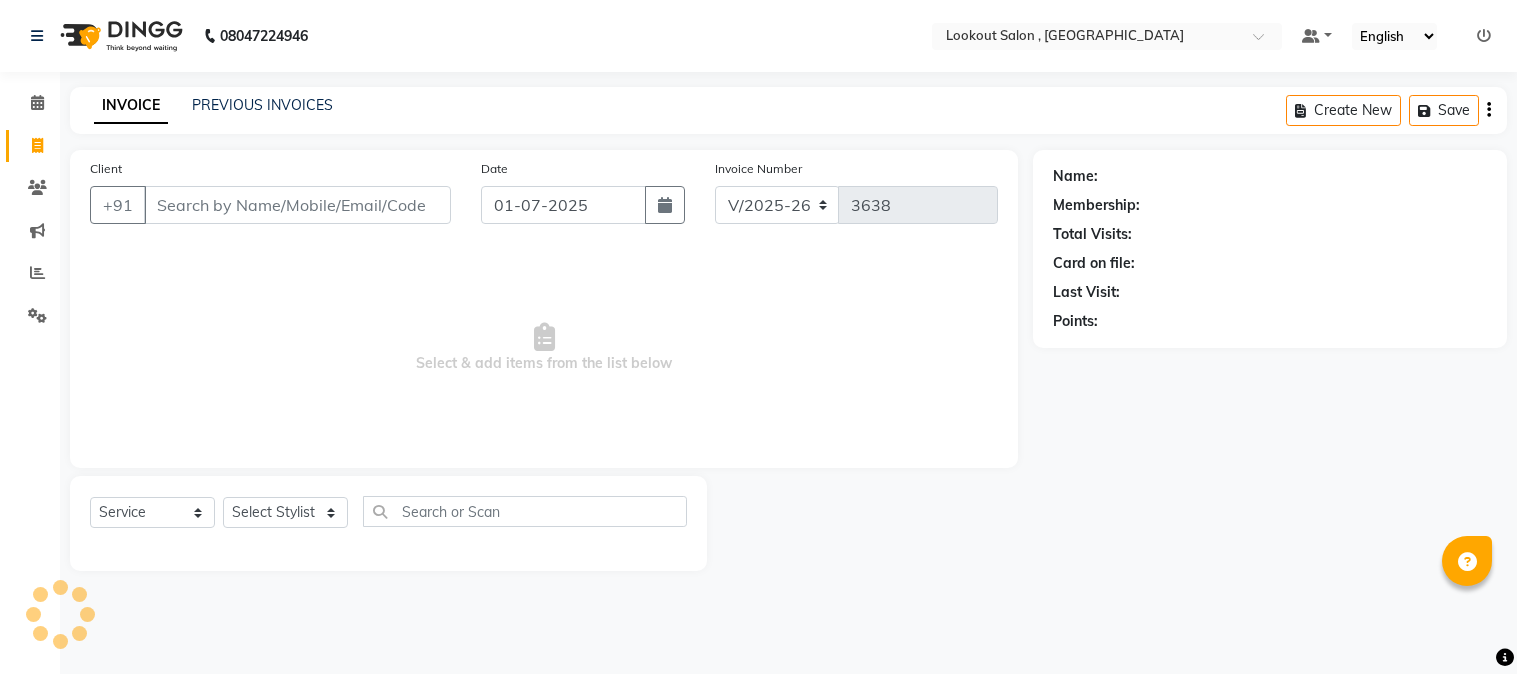 click on "Client" at bounding box center [297, 205] 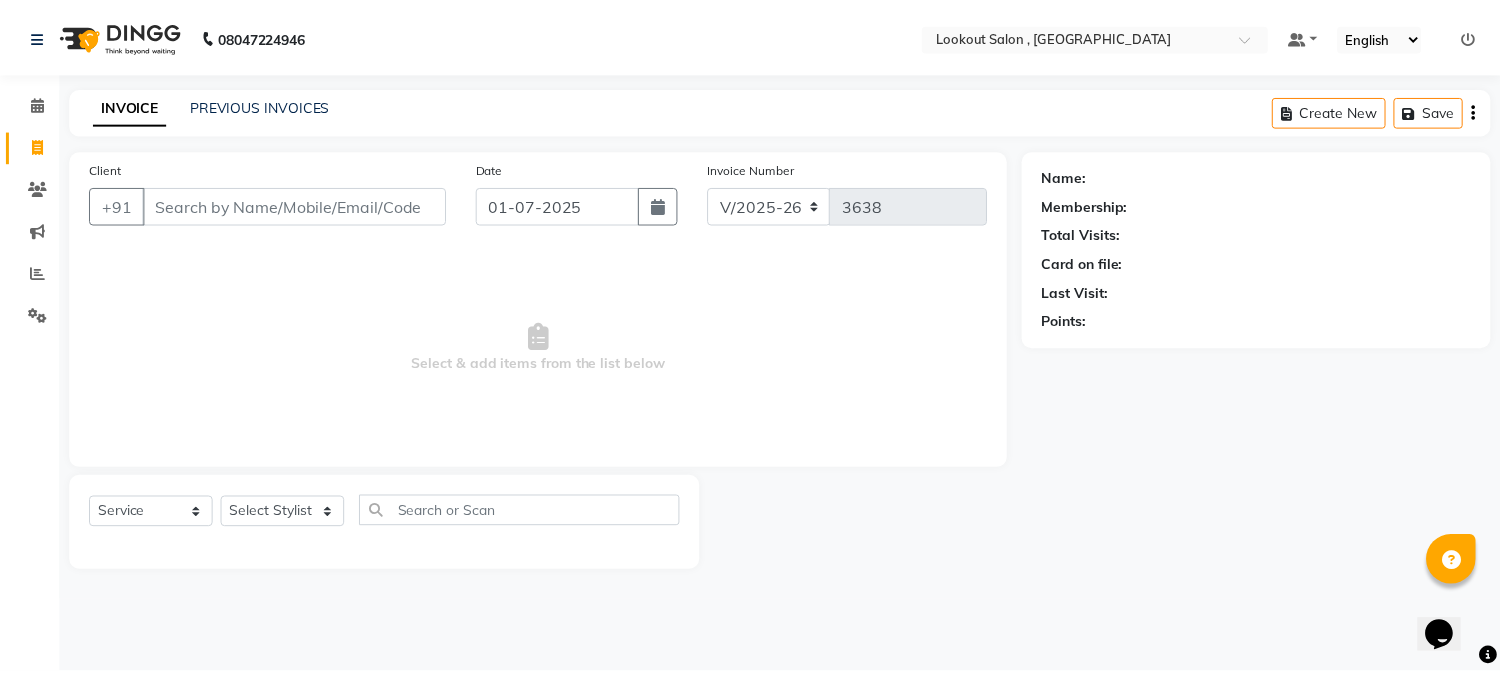 scroll, scrollTop: 0, scrollLeft: 0, axis: both 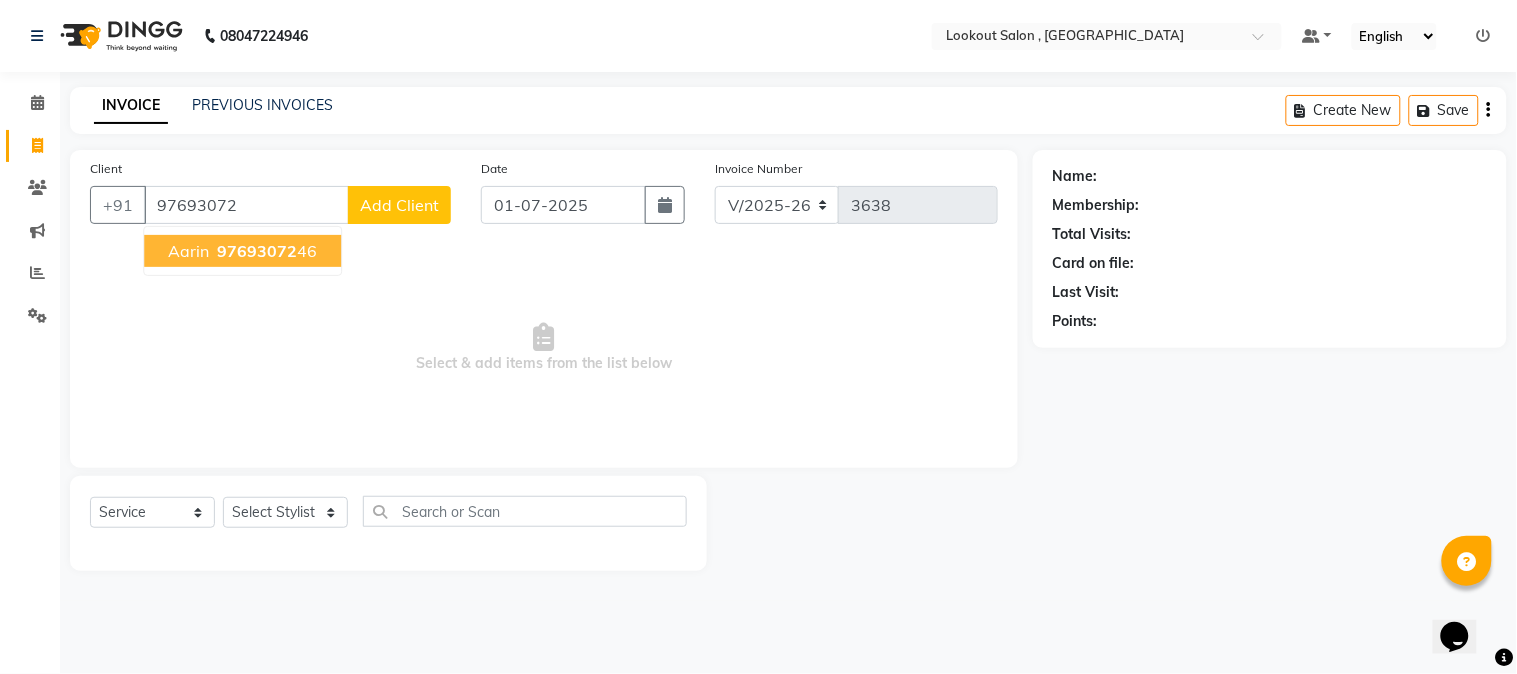 click on "97693072" at bounding box center [257, 251] 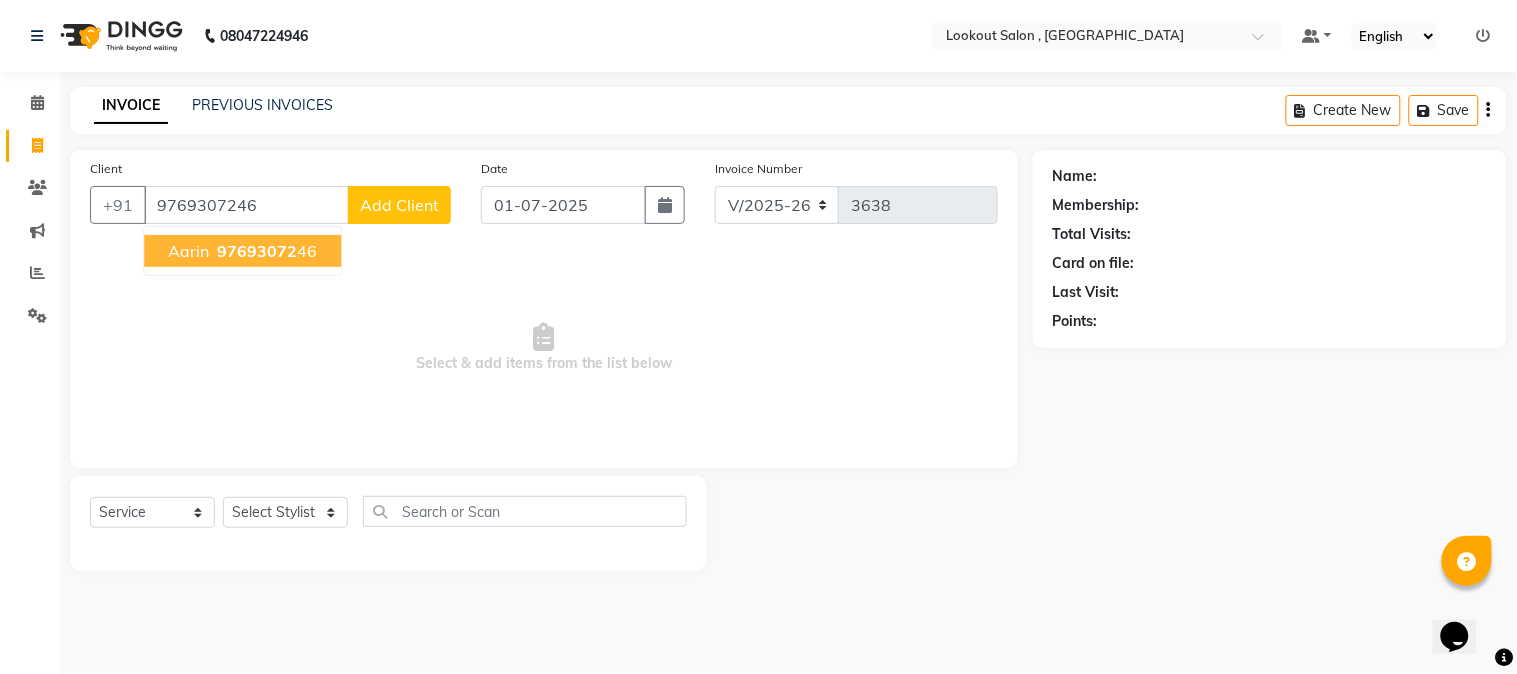 type on "9769307246" 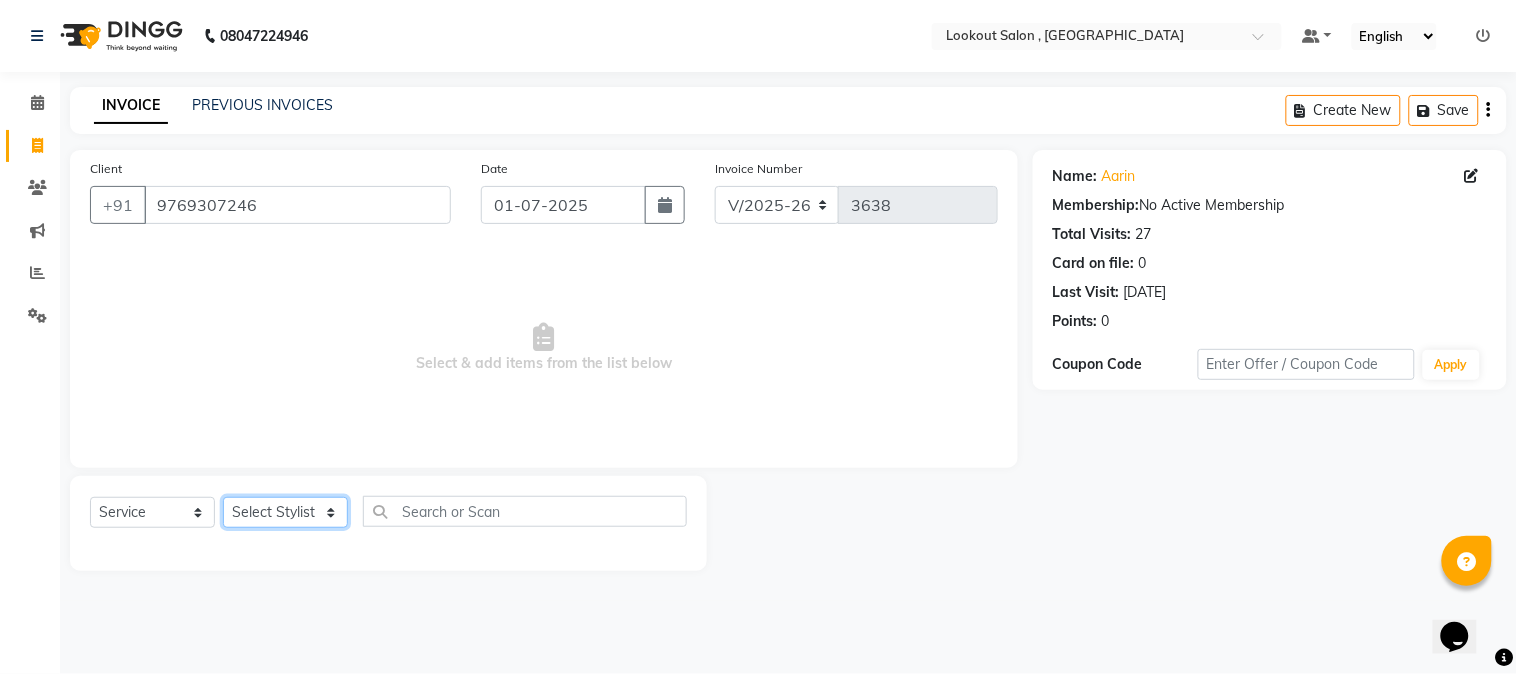 click on "Select Stylist AMIT SOLANKI jishan shekh kuldeep MANDAR GOSAVI MANISHA SAHU NANDINI GUPTA NIPUL SIR NISAR AHMED PIRJADE Rizwan ROOPAVATI Rupali  RUPESH SADAF SHAIKH SAHIL TAK shweta kashyap" 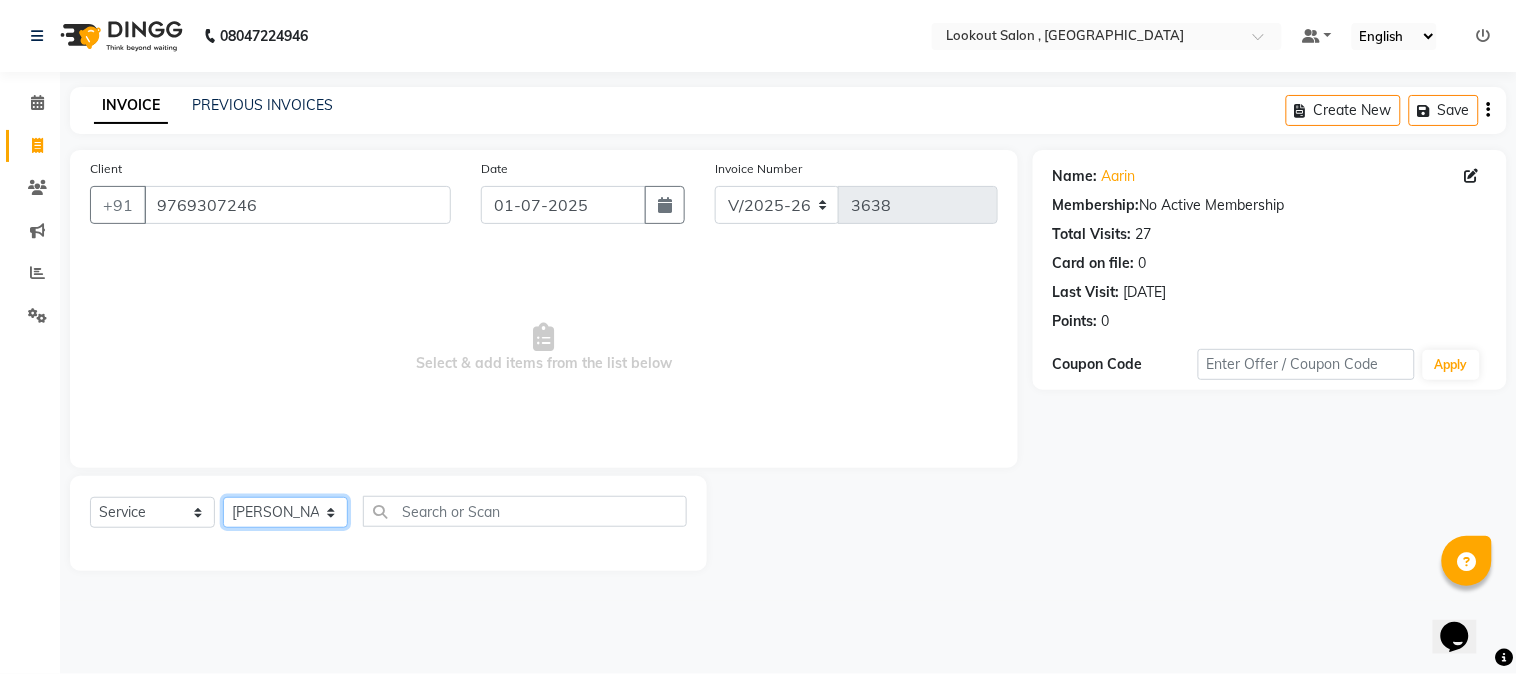 click on "Select Stylist AMIT SOLANKI jishan shekh kuldeep MANDAR GOSAVI MANISHA SAHU NANDINI GUPTA NIPUL SIR NISAR AHMED PIRJADE Rizwan ROOPAVATI Rupali  RUPESH SADAF SHAIKH SAHIL TAK shweta kashyap" 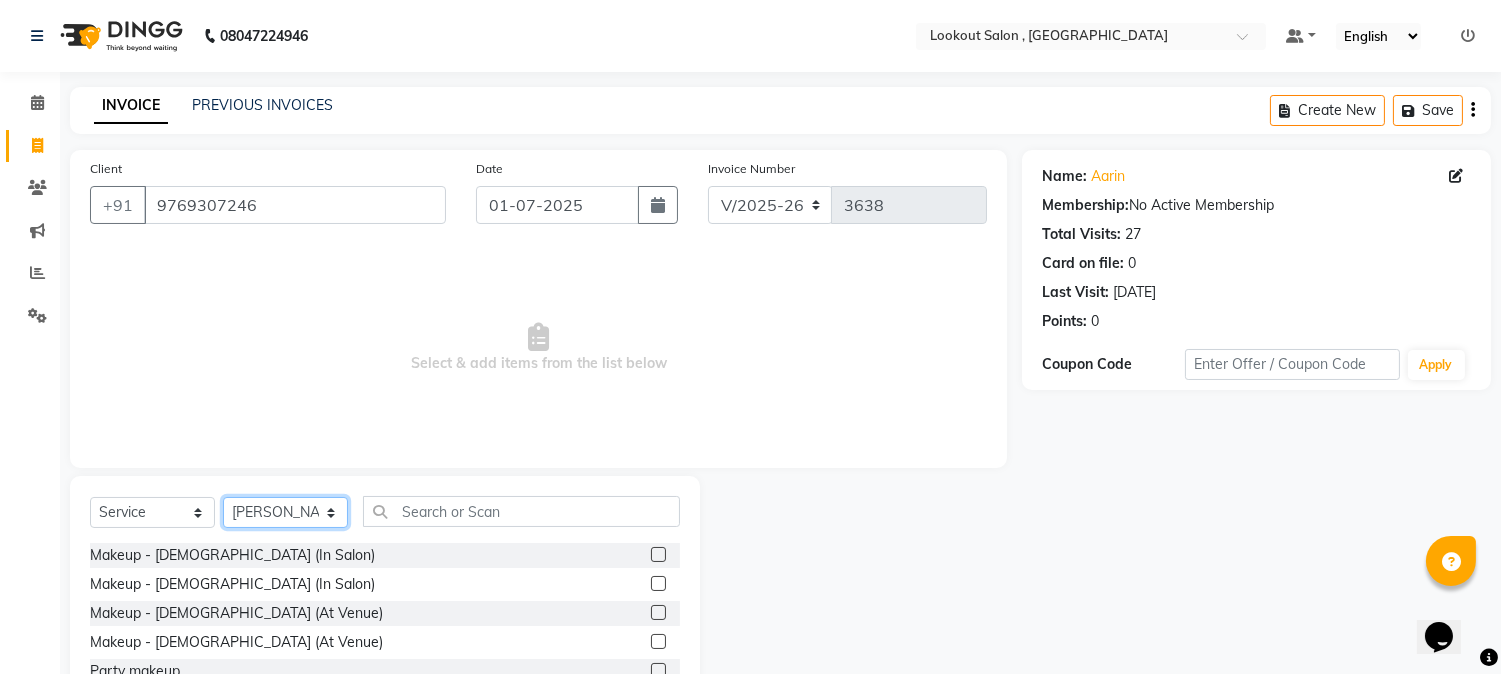 click on "Select Stylist AMIT SOLANKI jishan shekh kuldeep MANDAR GOSAVI MANISHA SAHU NANDINI GUPTA NIPUL SIR NISAR AHMED PIRJADE Rizwan ROOPAVATI Rupali  RUPESH SADAF SHAIKH SAHIL TAK shweta kashyap" 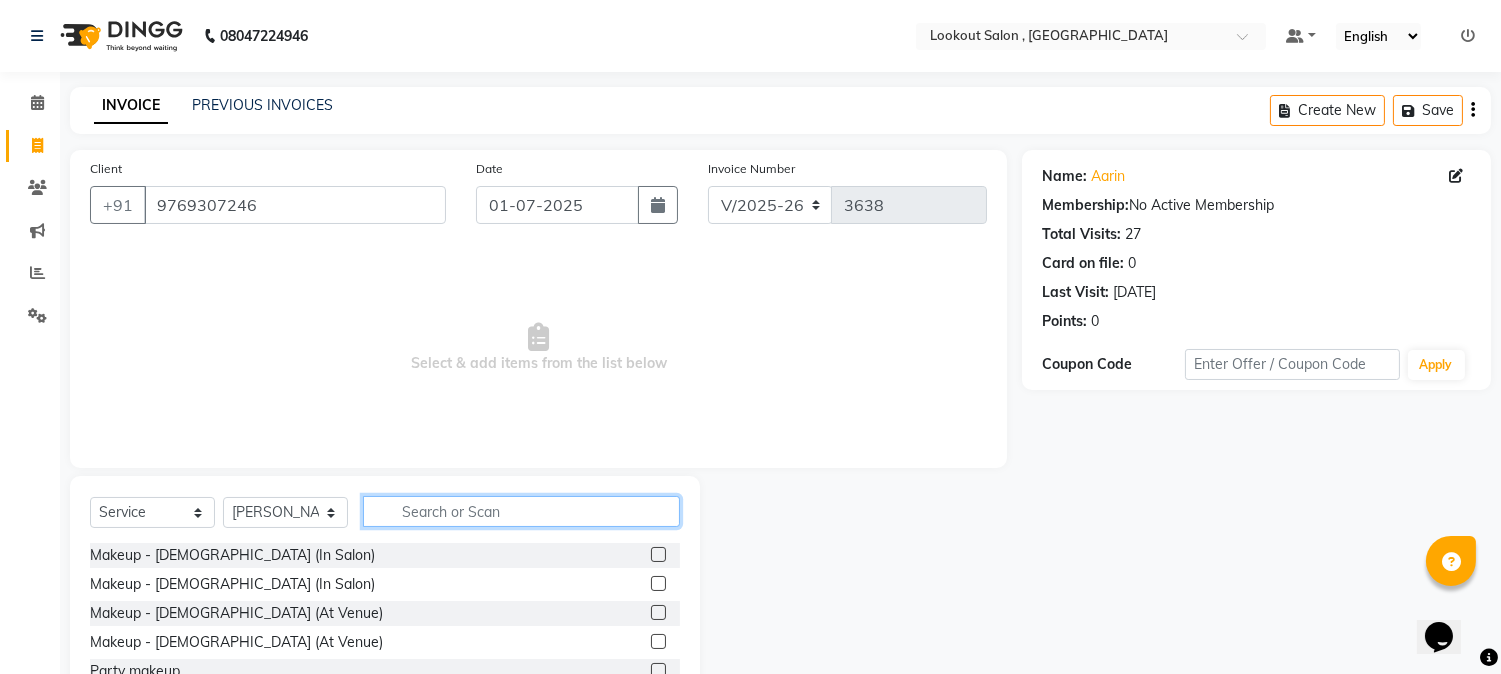 click 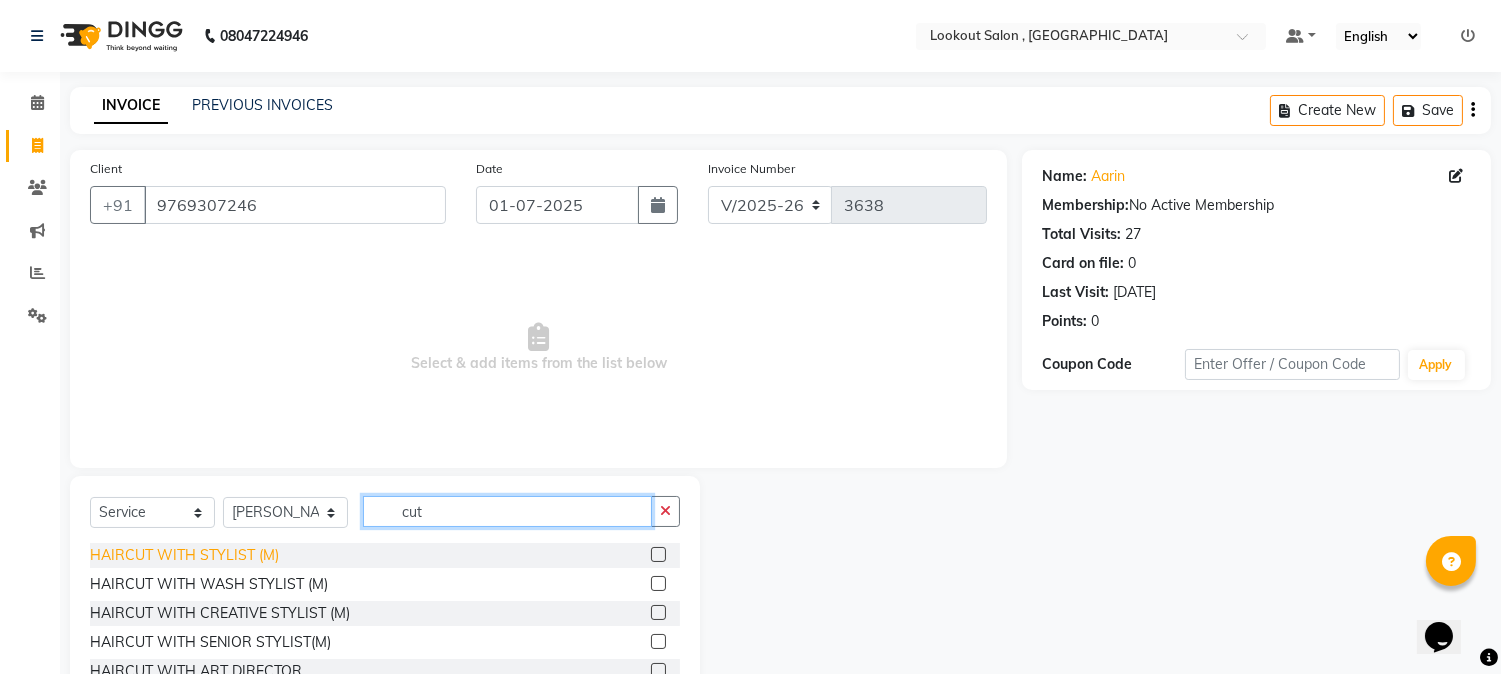 type on "cut" 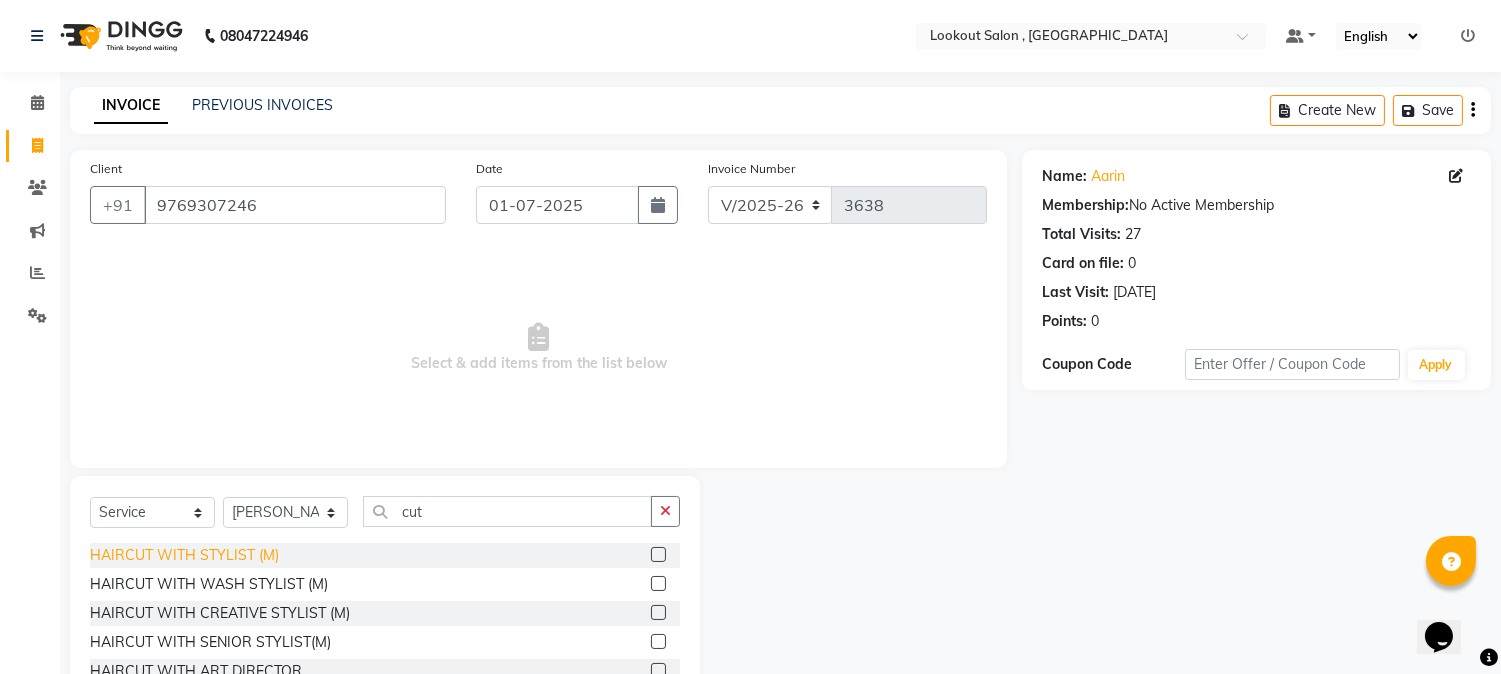 click on "HAIRCUT WITH STYLIST (M)" 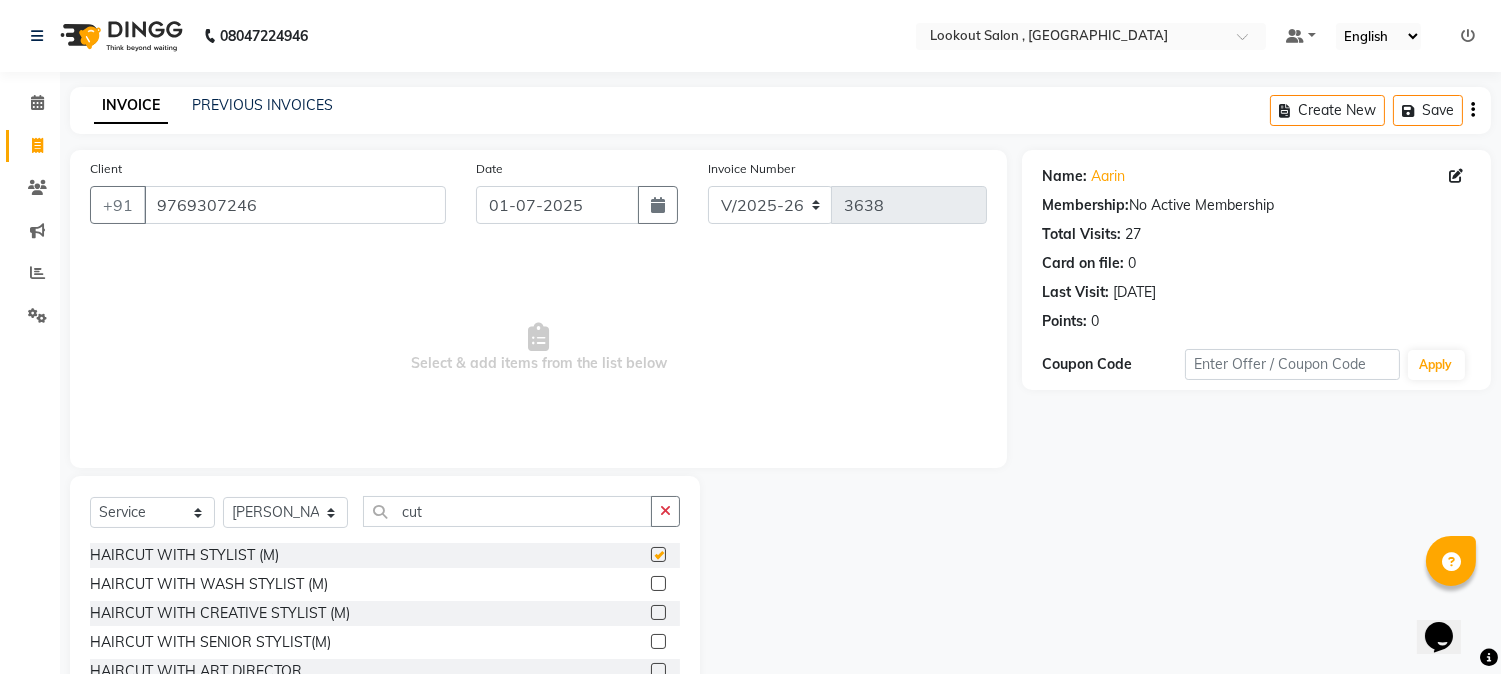 checkbox on "false" 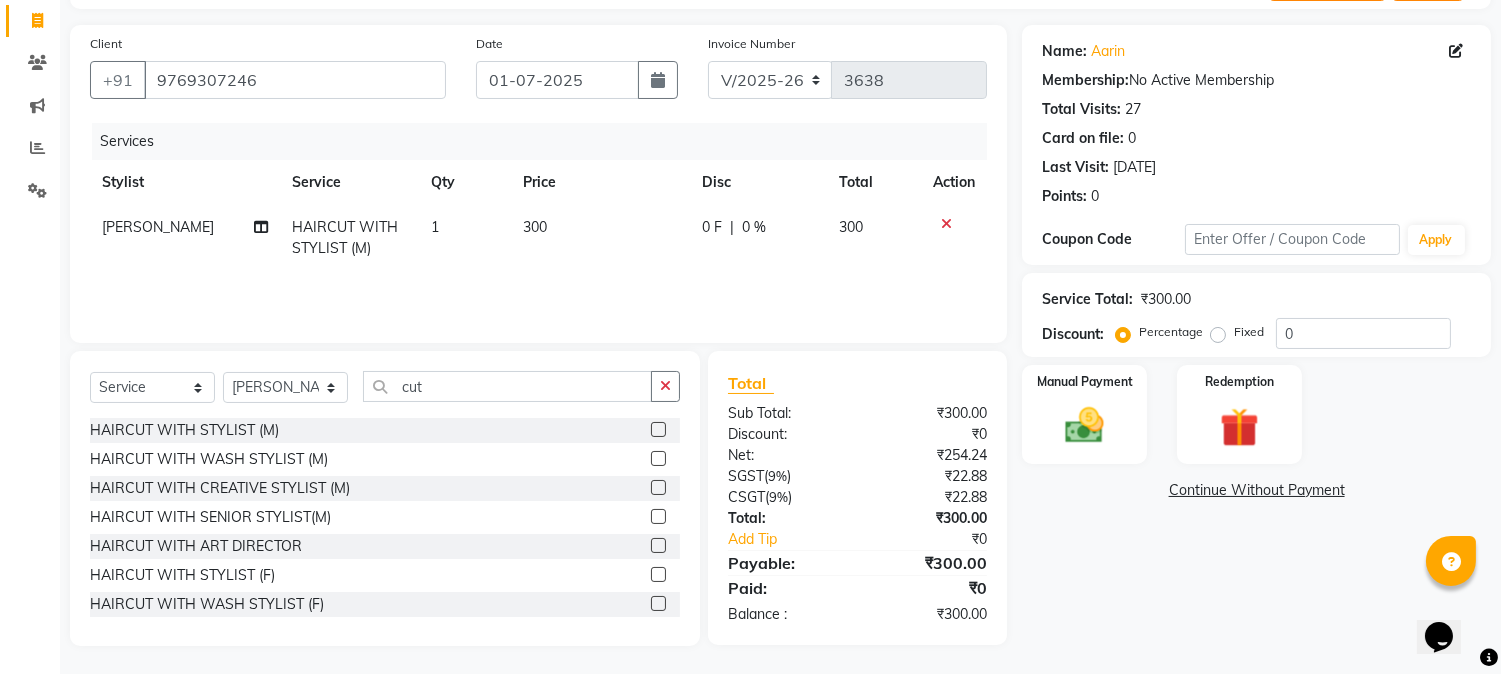 scroll, scrollTop: 126, scrollLeft: 0, axis: vertical 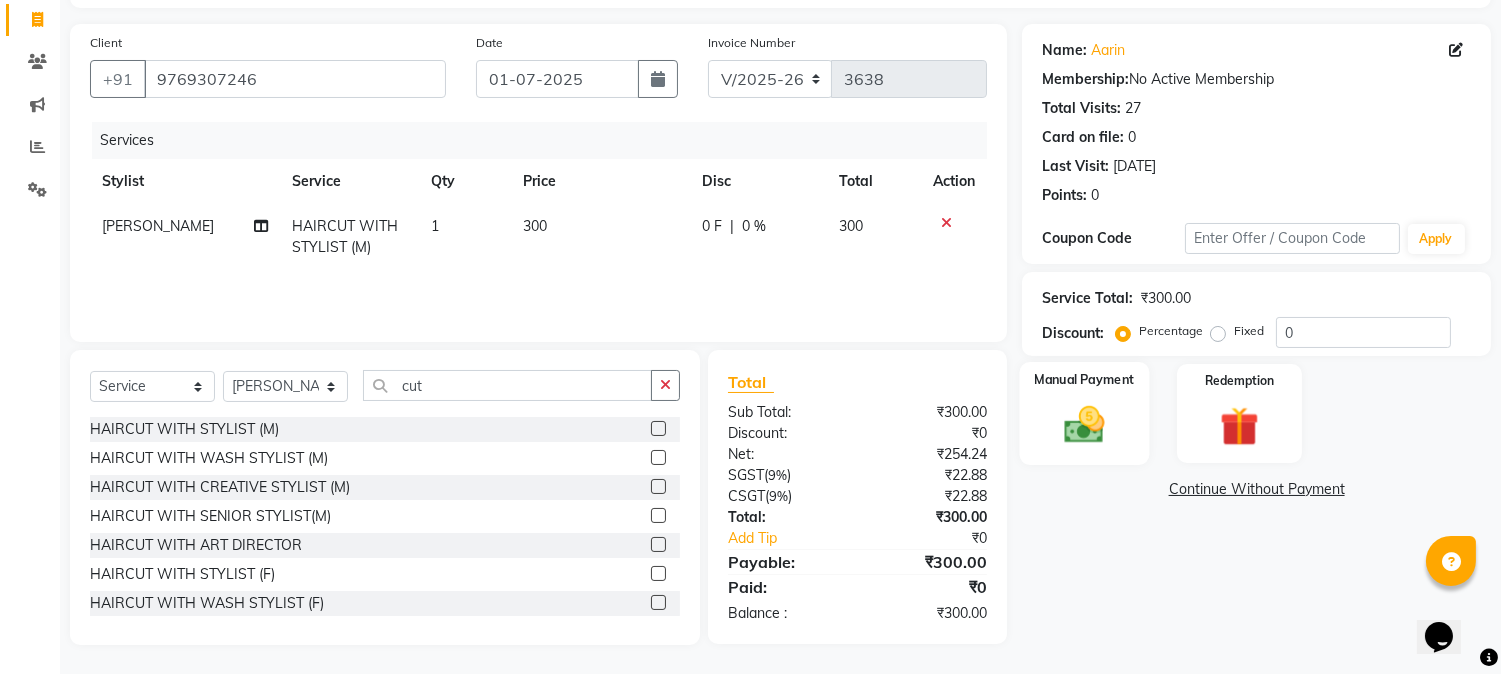click 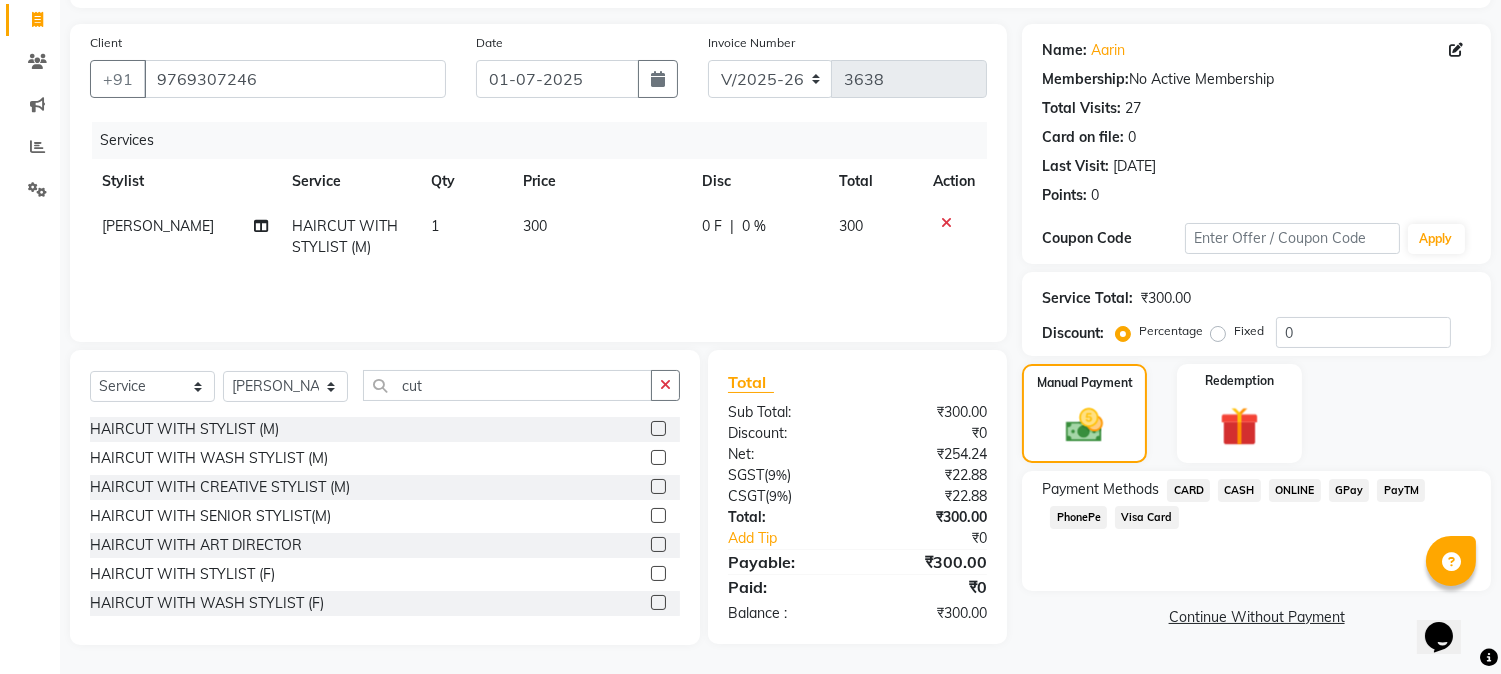 click on "PhonePe" 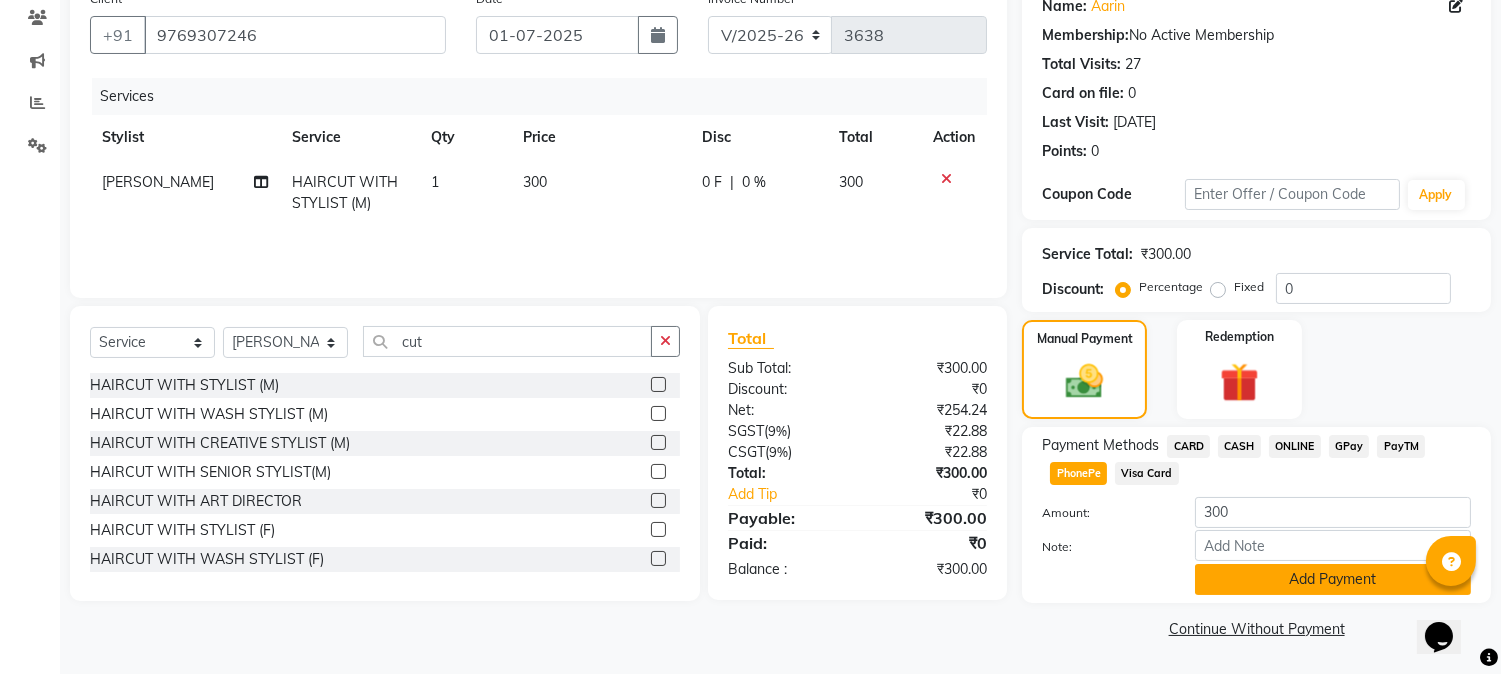click on "Add Payment" 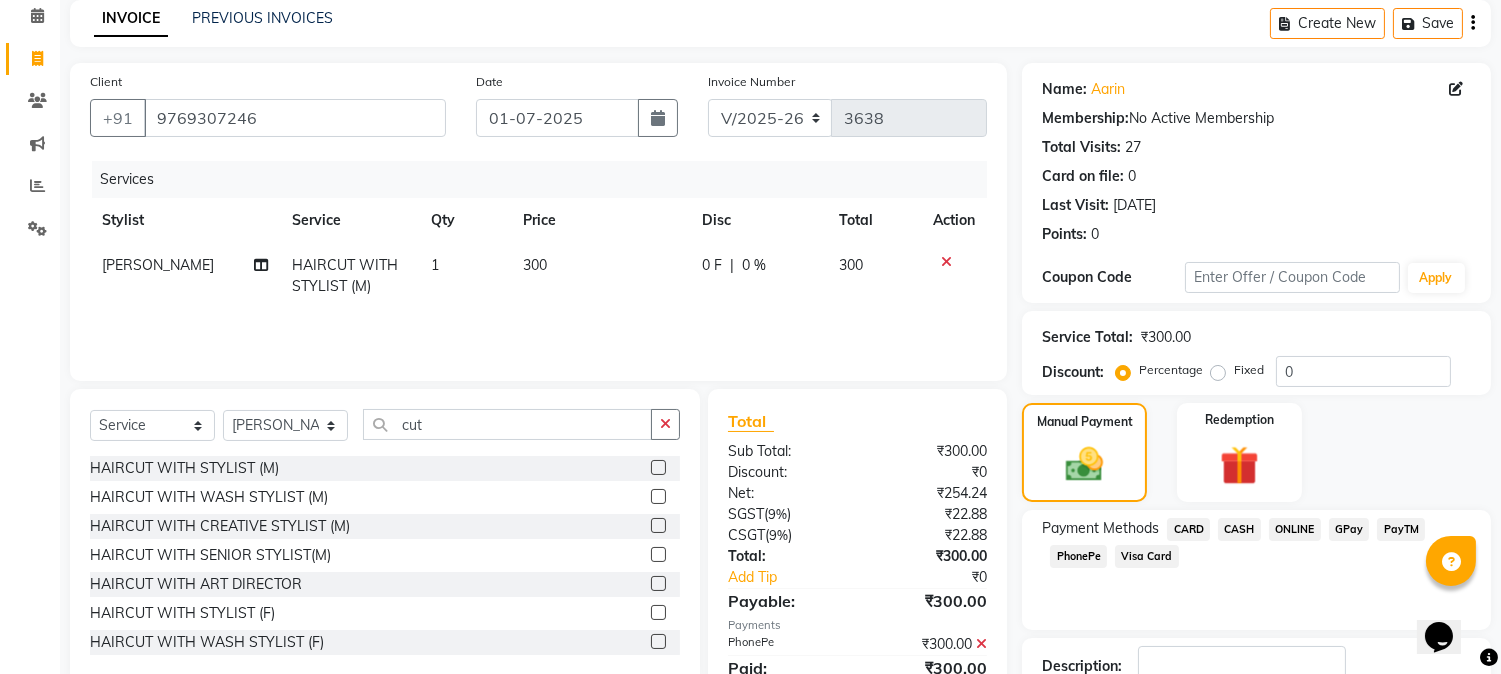scroll, scrollTop: 225, scrollLeft: 0, axis: vertical 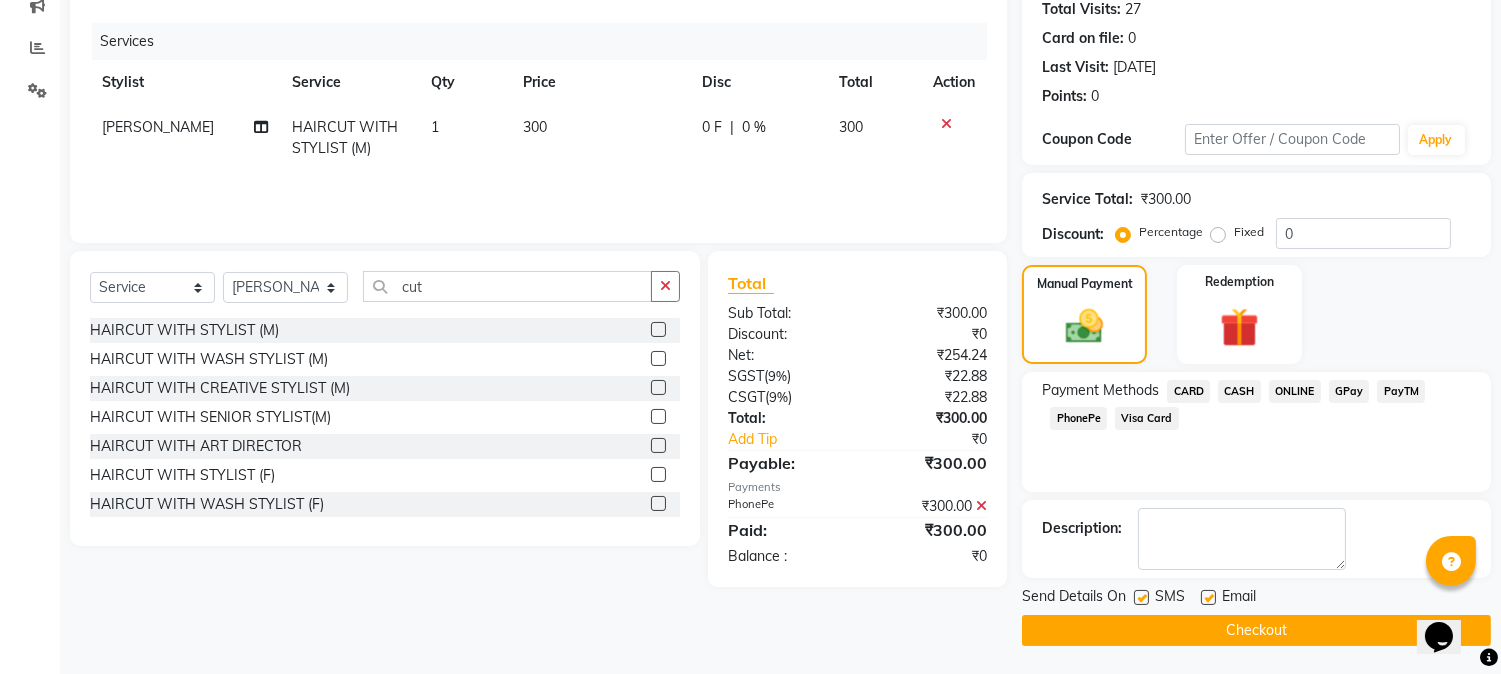 click on "Checkout" 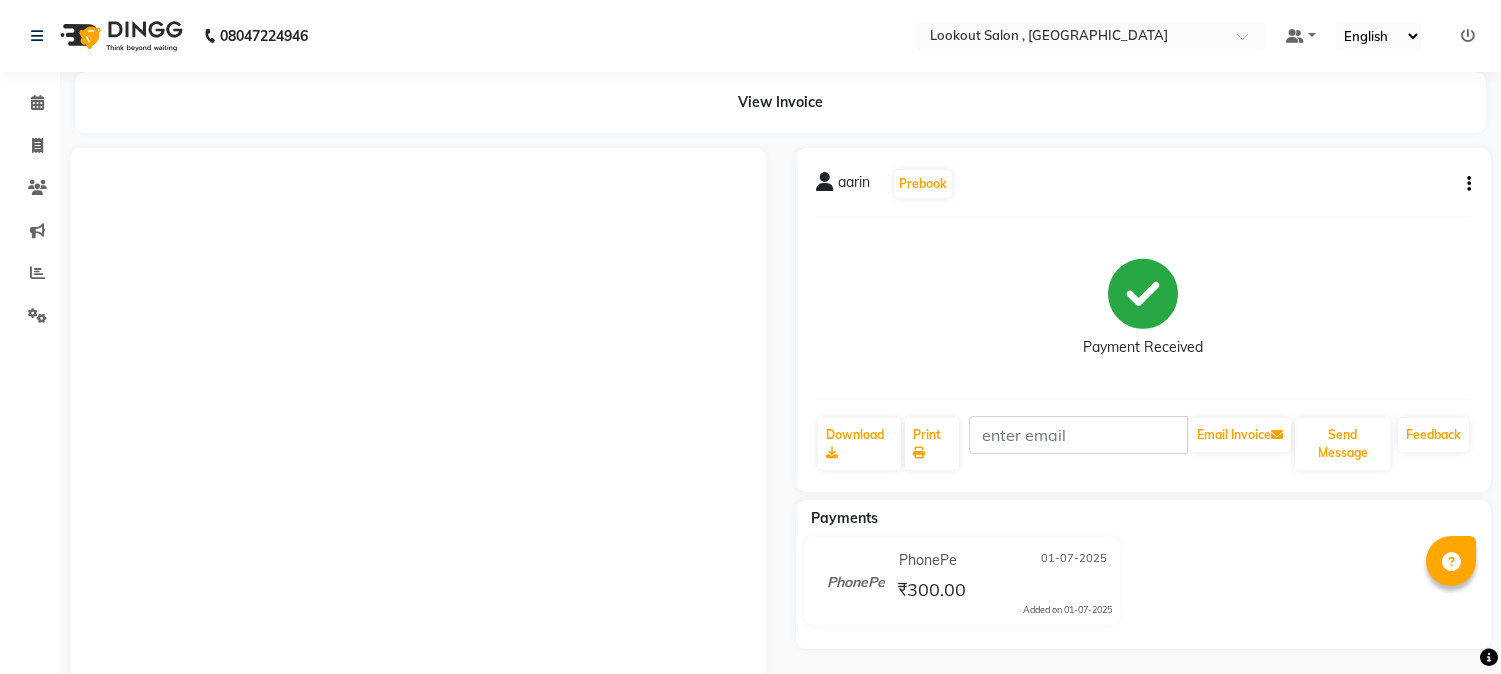 scroll, scrollTop: 225, scrollLeft: 0, axis: vertical 